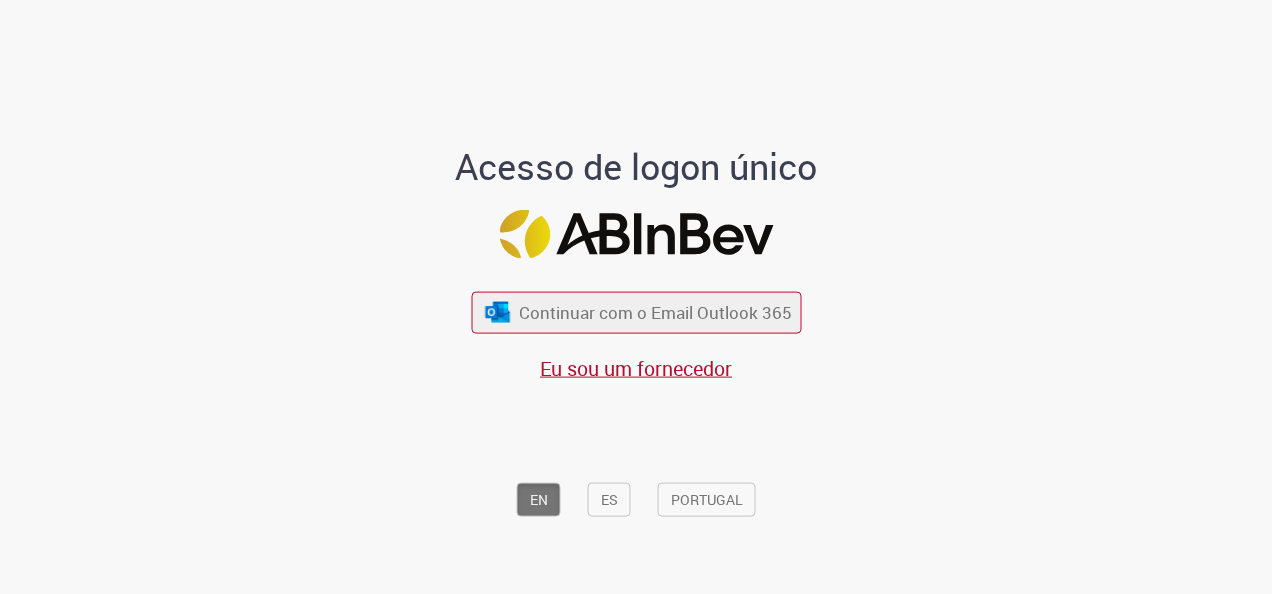 scroll, scrollTop: 0, scrollLeft: 0, axis: both 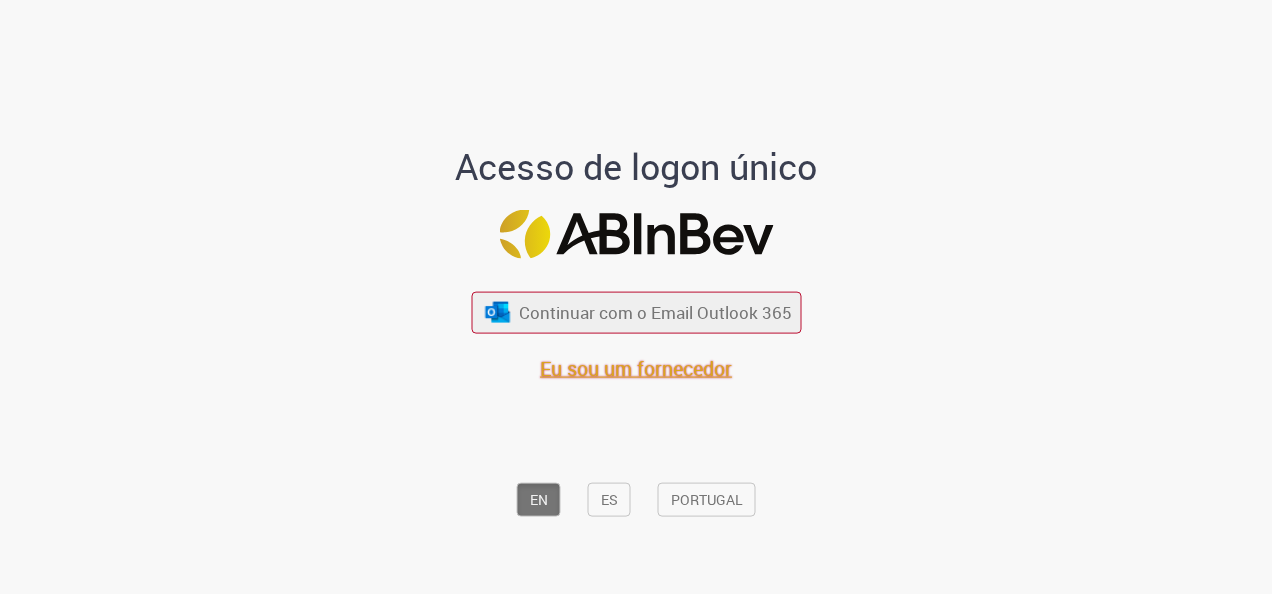 click on "Eu sou um fornecedor" at bounding box center (636, 367) 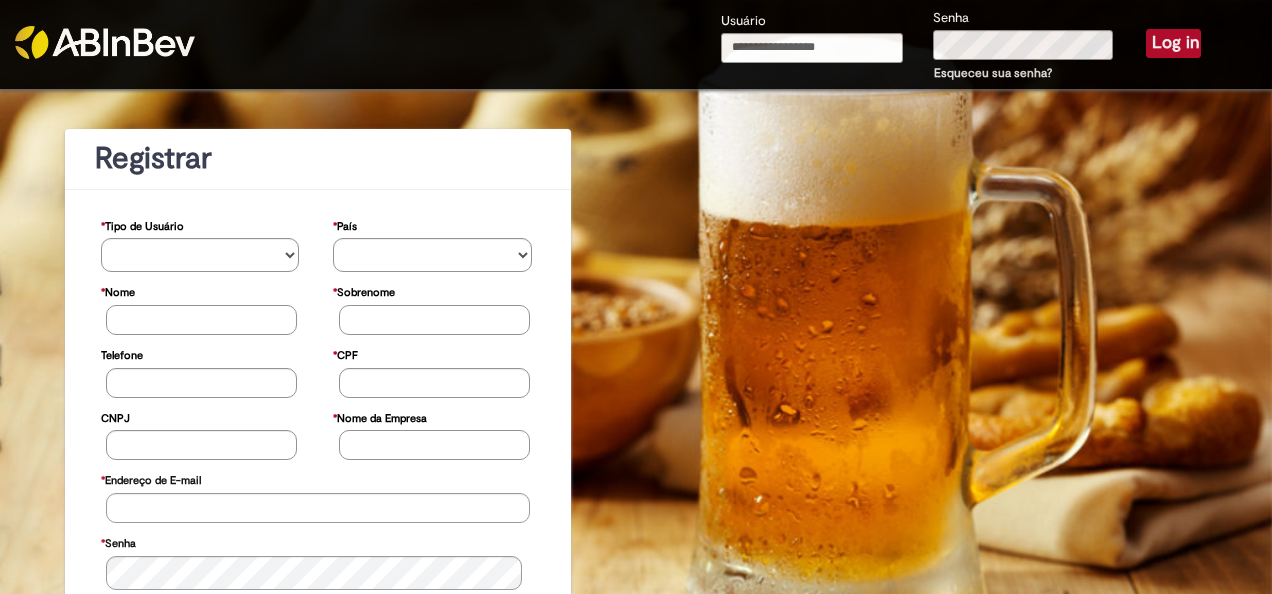 scroll, scrollTop: 0, scrollLeft: 0, axis: both 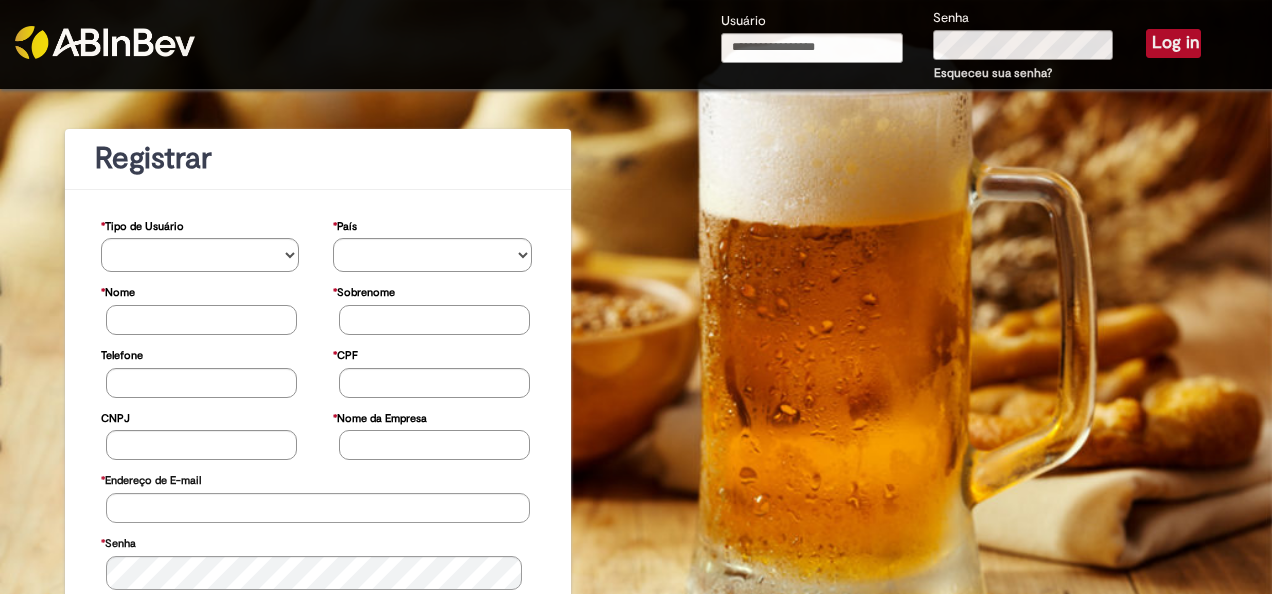 click on "**********" at bounding box center [636, 505] 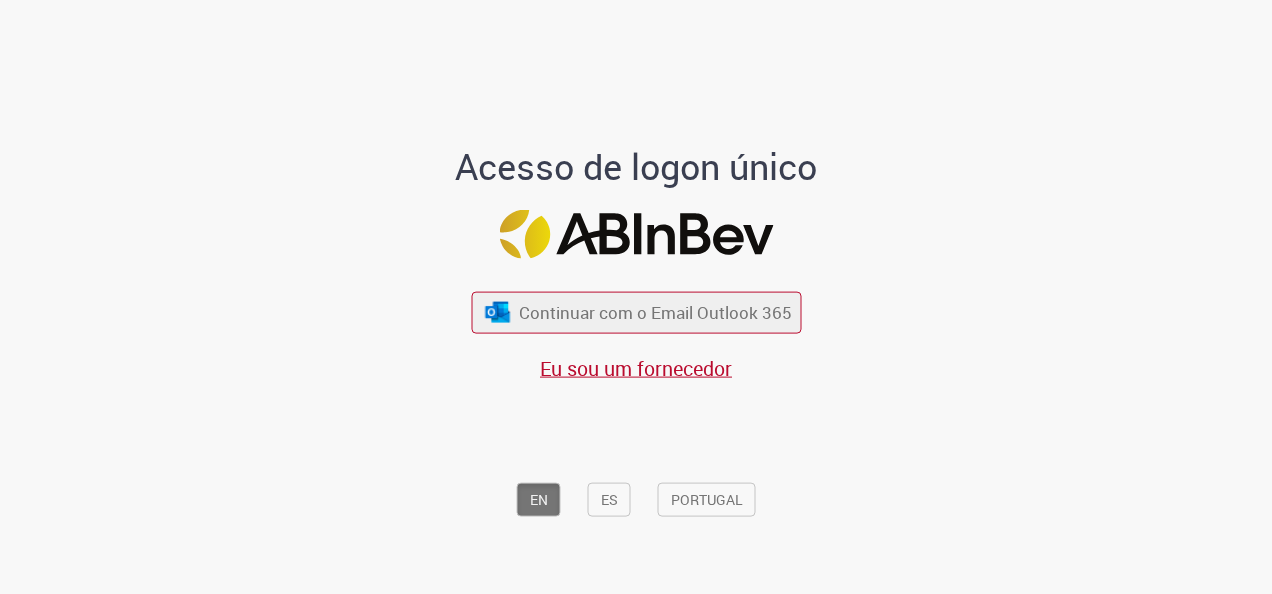 scroll, scrollTop: 0, scrollLeft: 0, axis: both 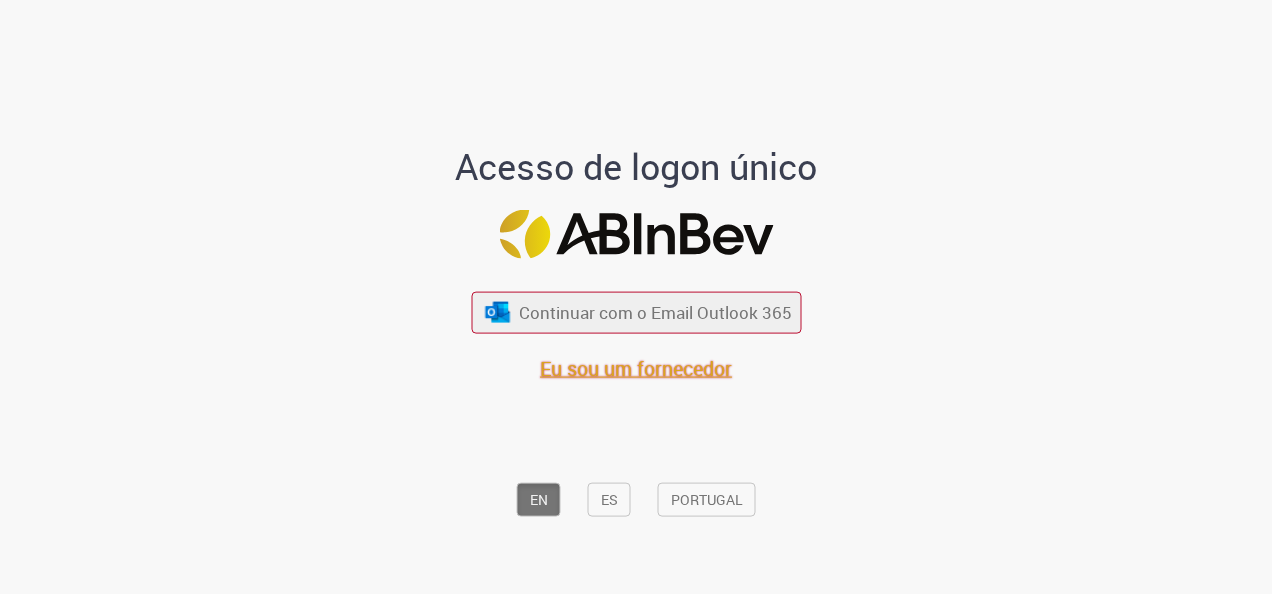 click on "Eu sou um fornecedor" at bounding box center (636, 367) 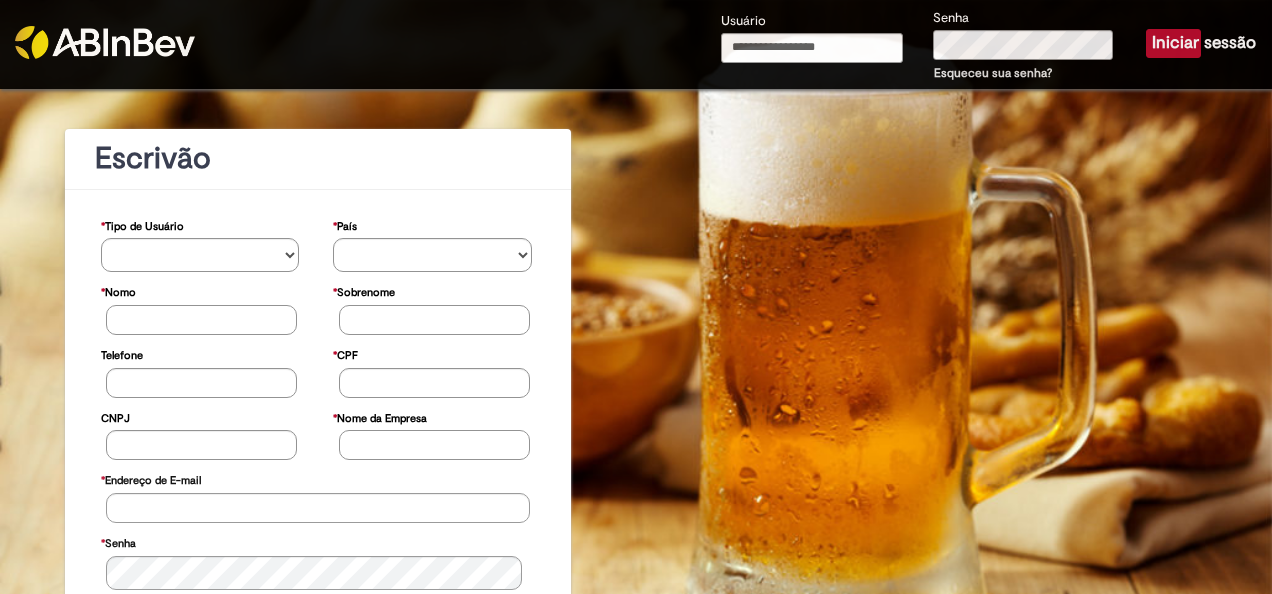 scroll, scrollTop: 0, scrollLeft: 0, axis: both 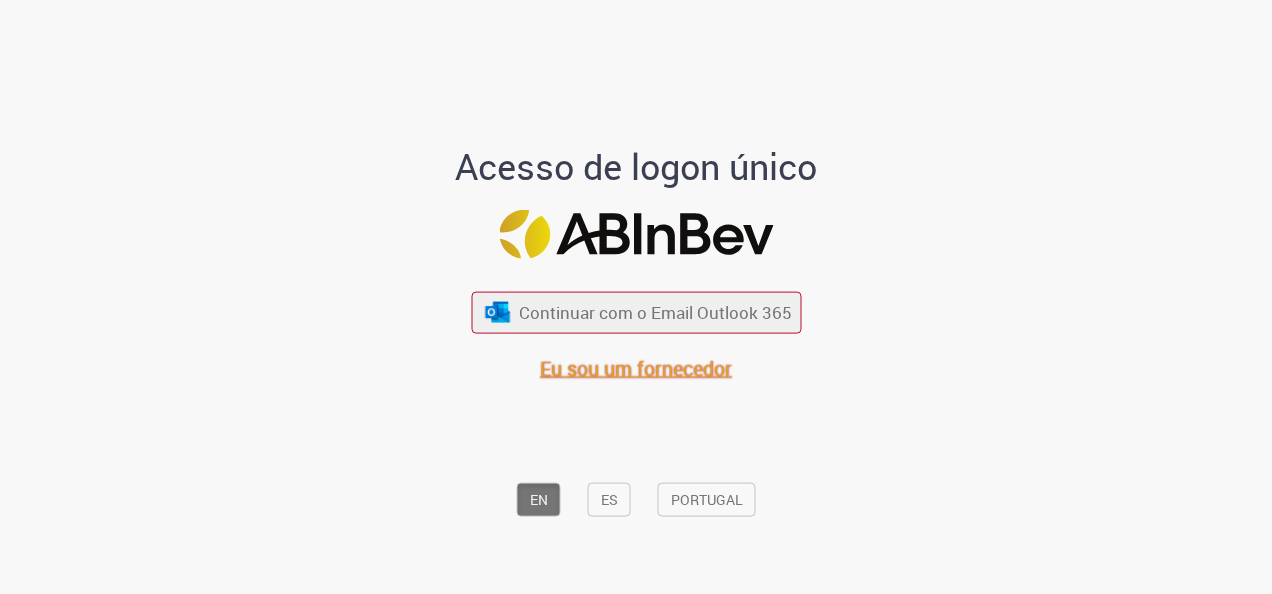 click on "Eu sou um fornecedor" at bounding box center (636, 367) 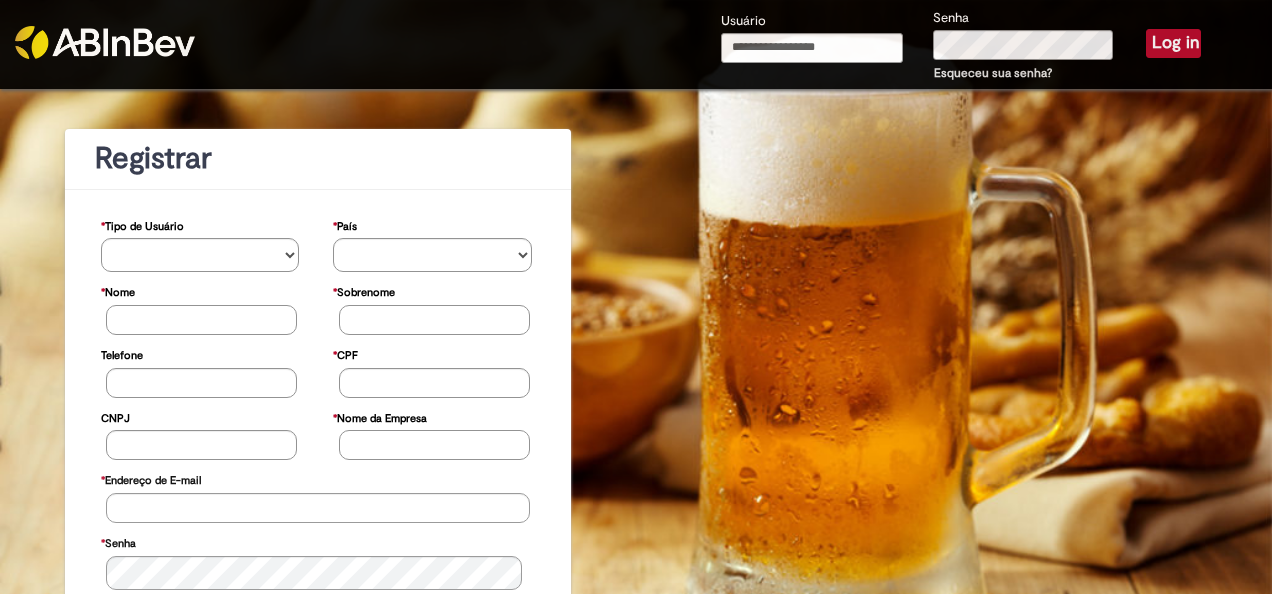 scroll, scrollTop: 0, scrollLeft: 0, axis: both 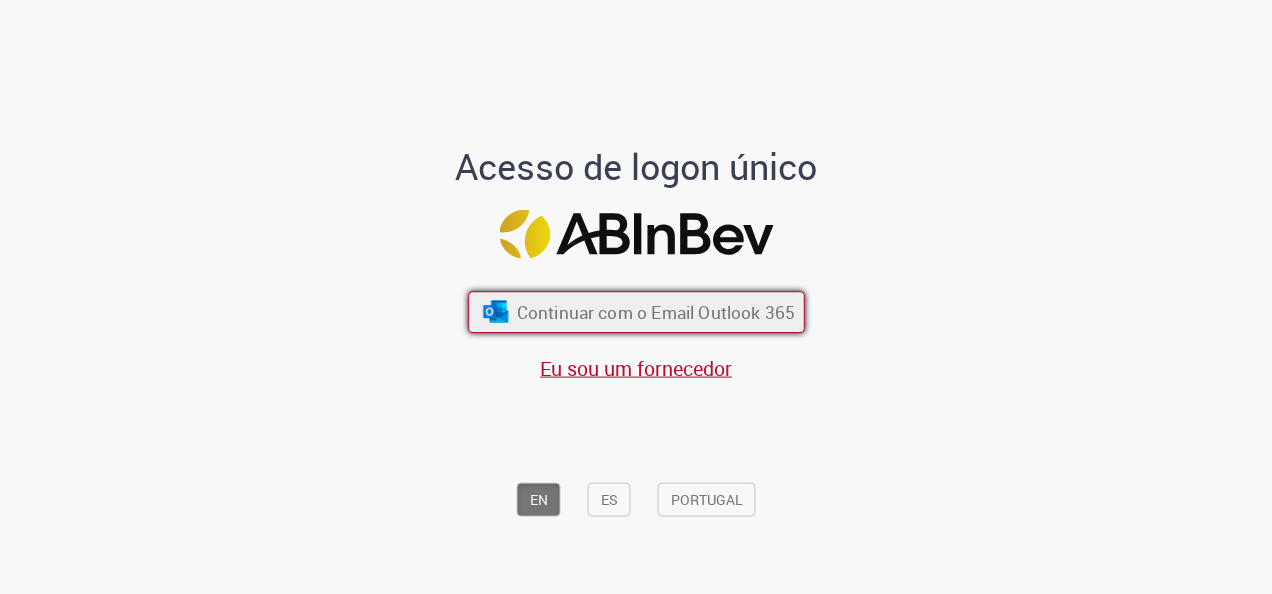 click on "Continuar com o Email Outlook 365" at bounding box center [655, 312] 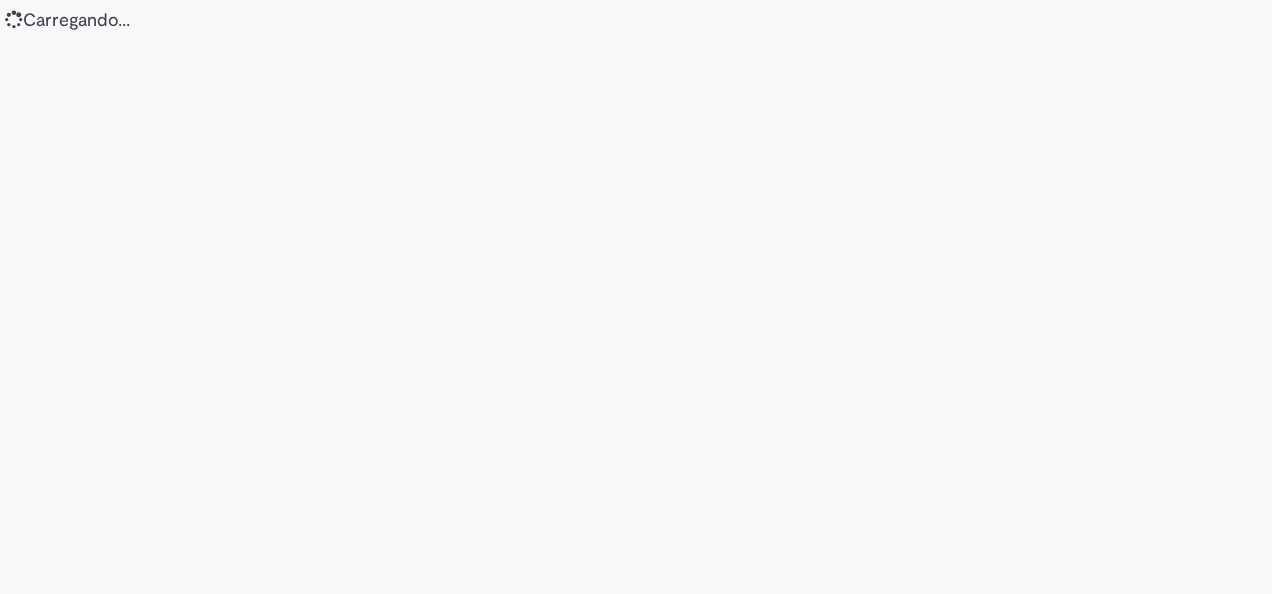scroll, scrollTop: 0, scrollLeft: 0, axis: both 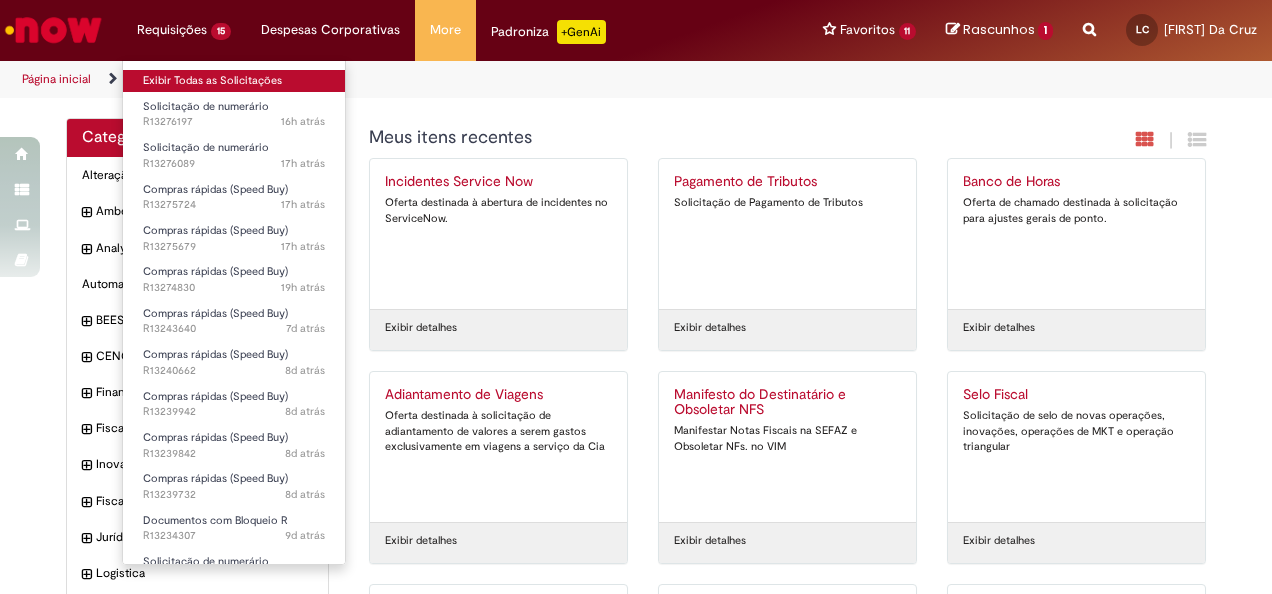 click on "Exibir Todas as Solicitações" at bounding box center [234, 81] 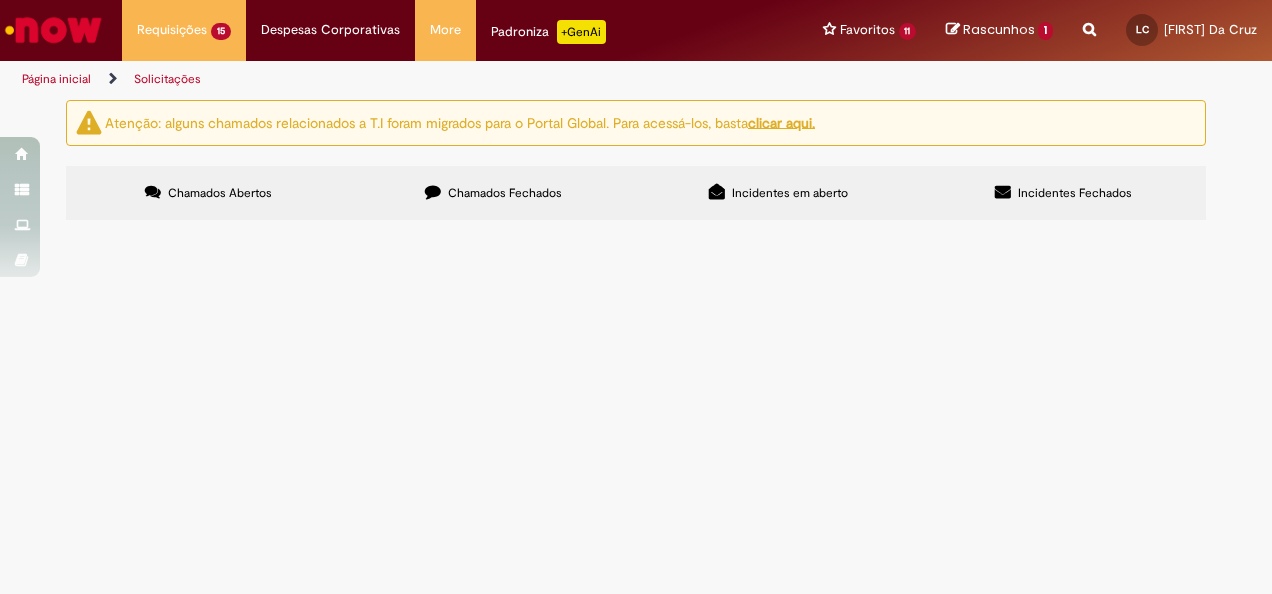 scroll, scrollTop: 300, scrollLeft: 0, axis: vertical 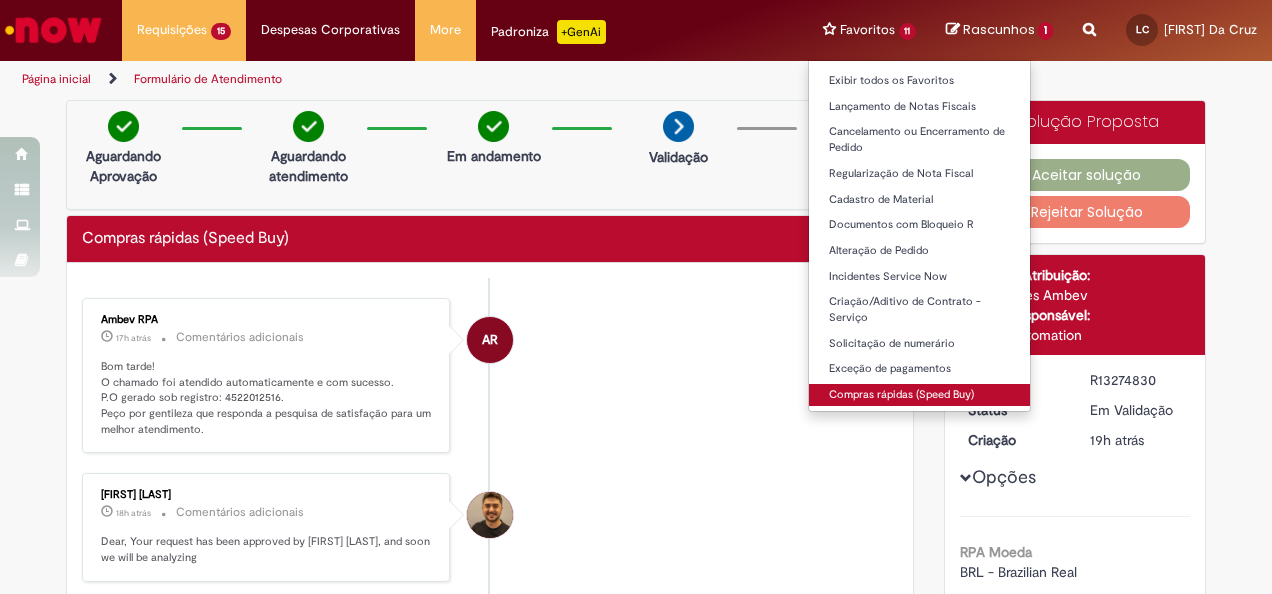 click on "Compras rápidas (Speed Buy)" at bounding box center [920, 395] 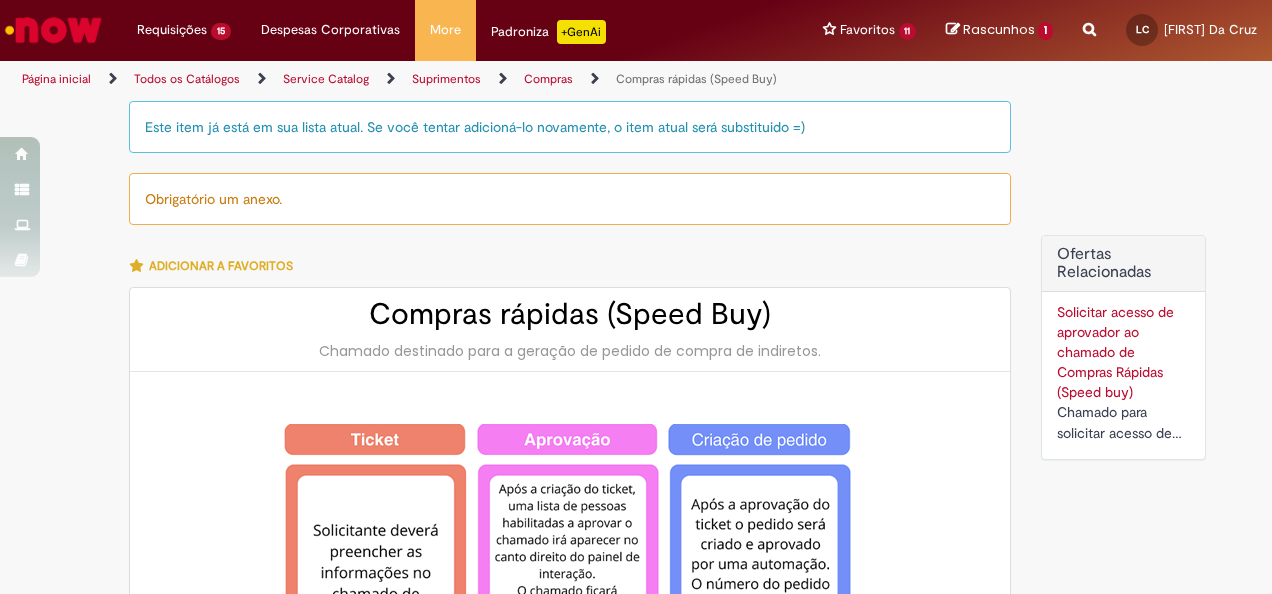 type on "*******" 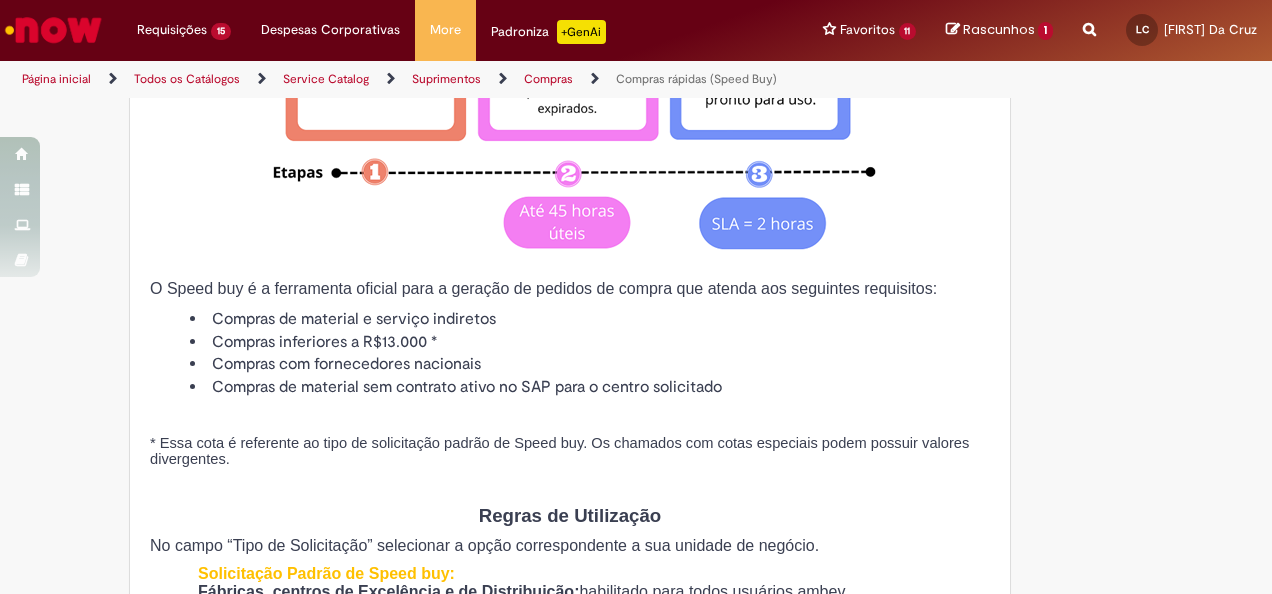 type on "**********" 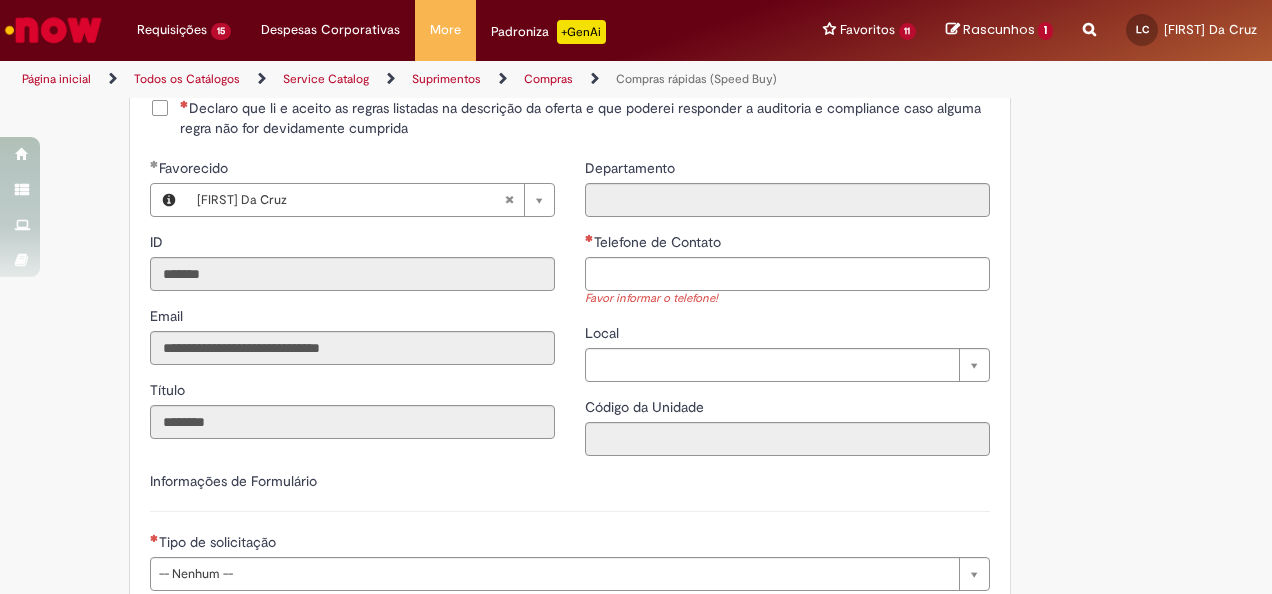 scroll, scrollTop: 2400, scrollLeft: 0, axis: vertical 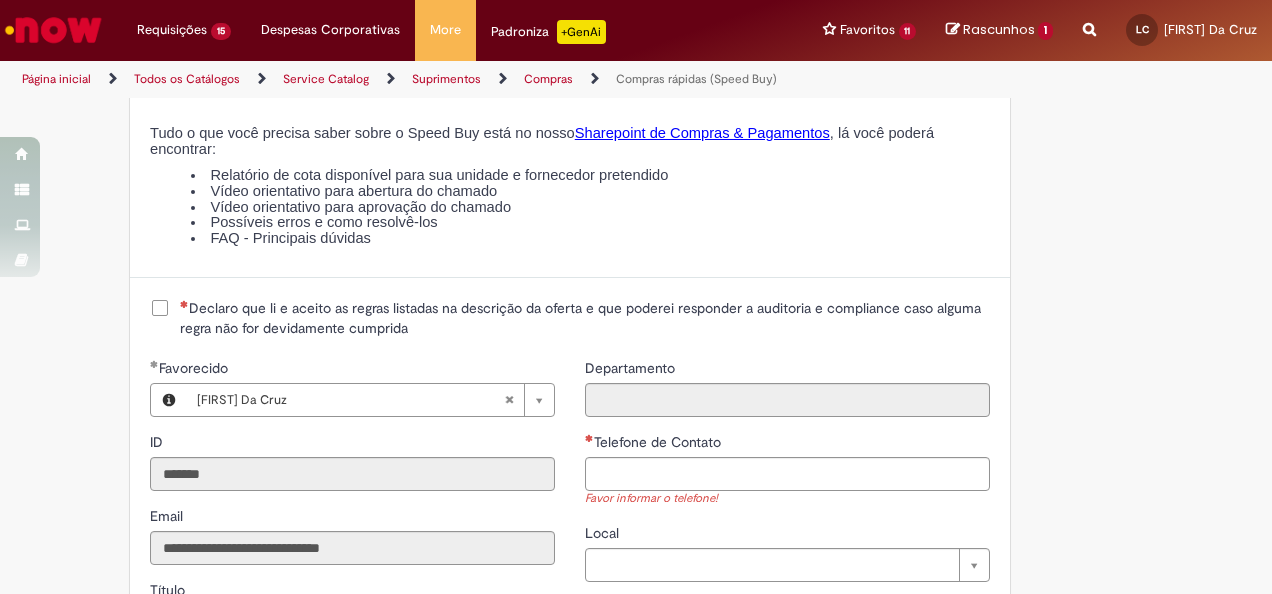click on "Declaro que li e aceito as regras listadas na descrição da oferta e que poderei responder a auditoria e compliance caso alguma regra não for devidamente cumprida" at bounding box center [585, 318] 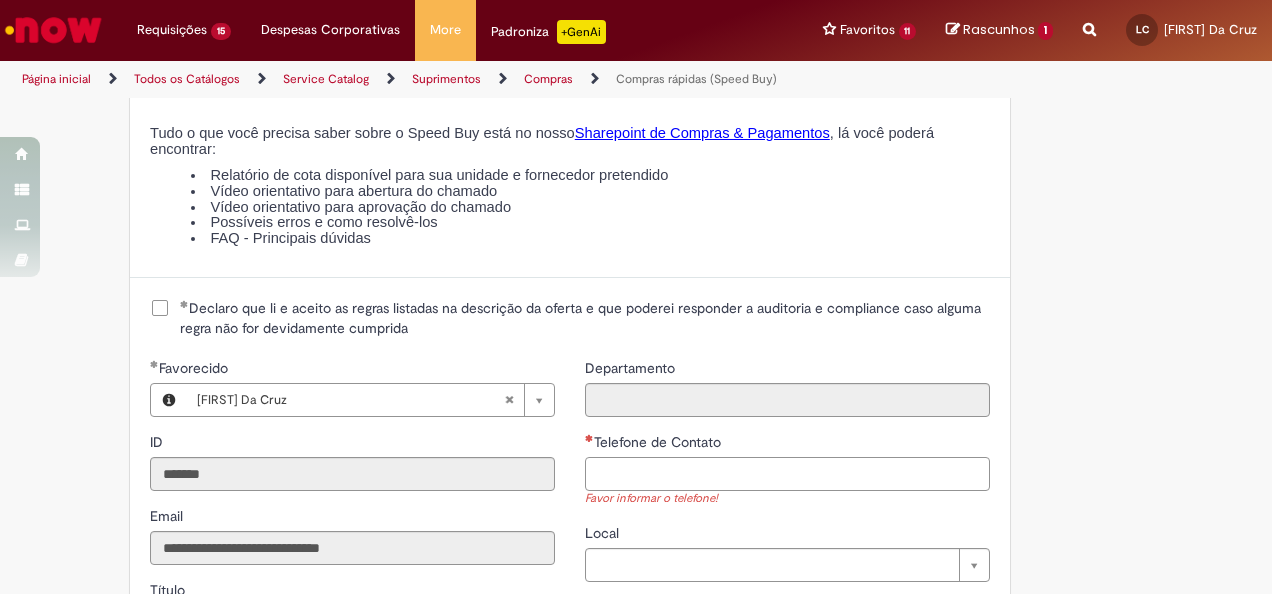 click on "Telefone de Contato" at bounding box center [787, 474] 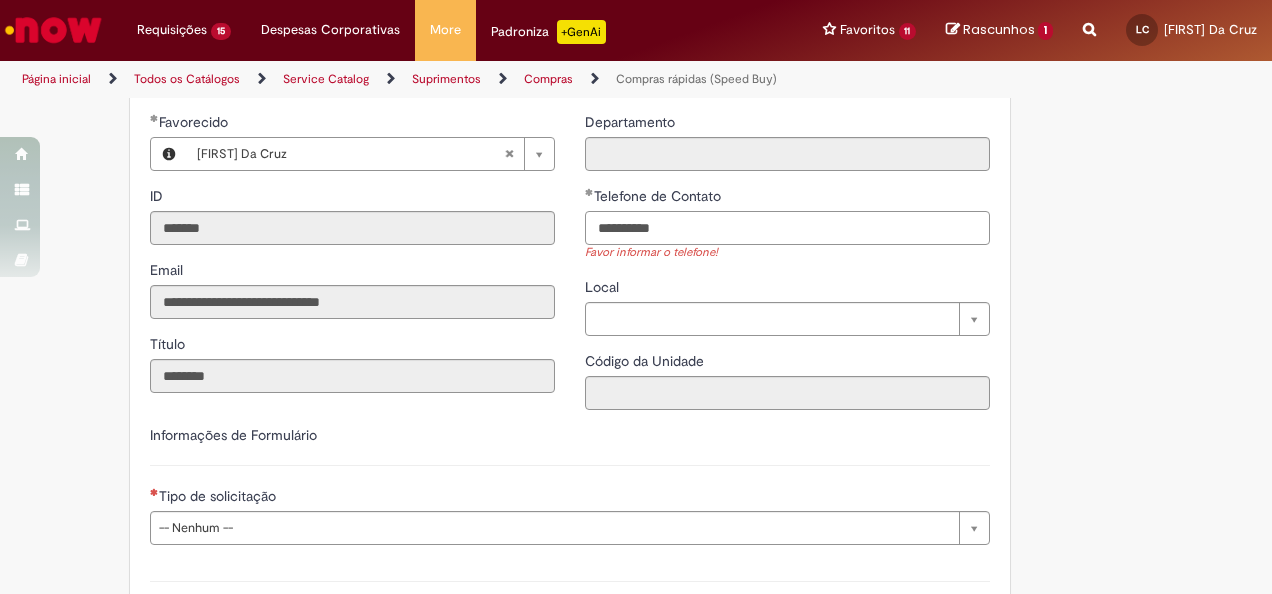 scroll, scrollTop: 2700, scrollLeft: 0, axis: vertical 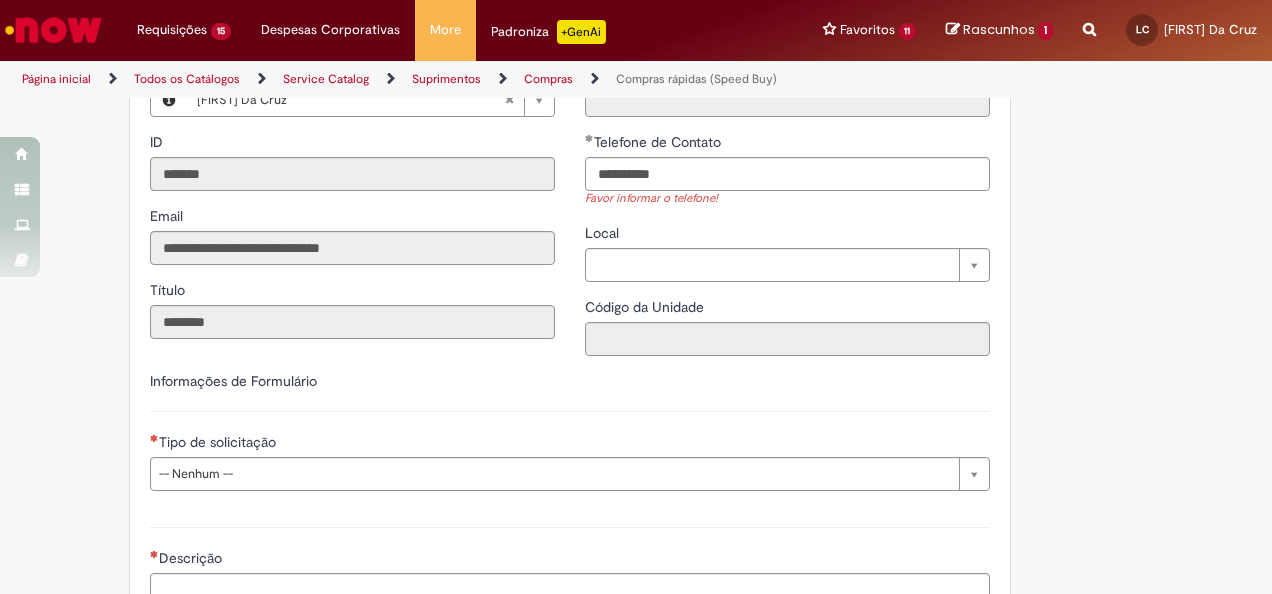 type on "**********" 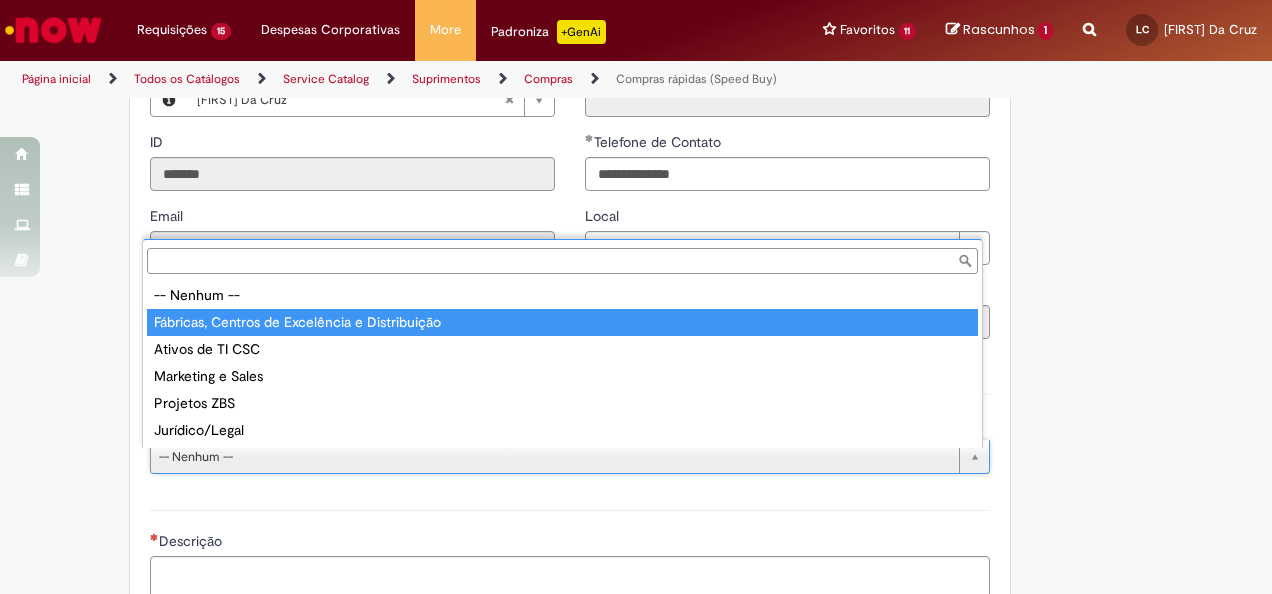 type on "**********" 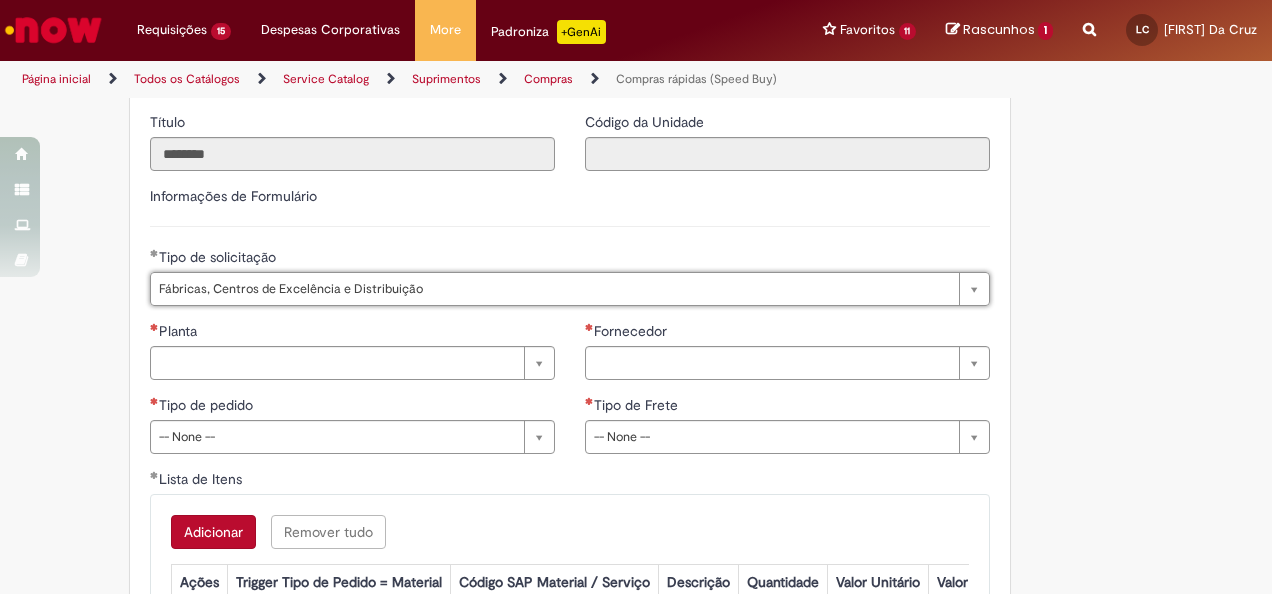 scroll, scrollTop: 2900, scrollLeft: 0, axis: vertical 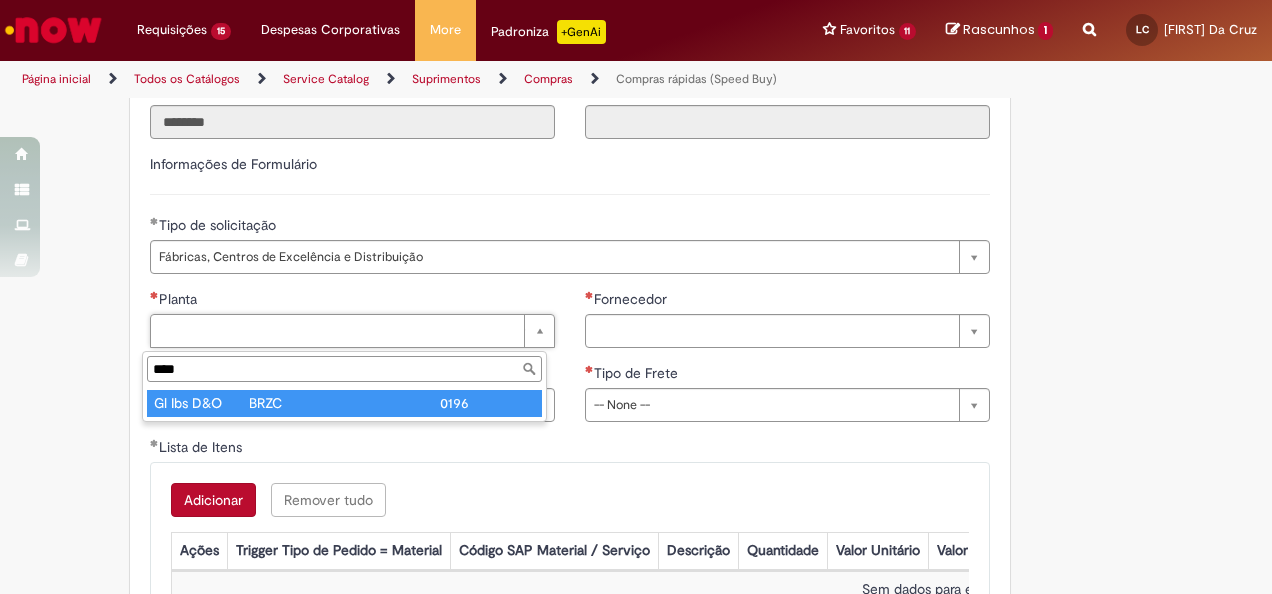 type on "****" 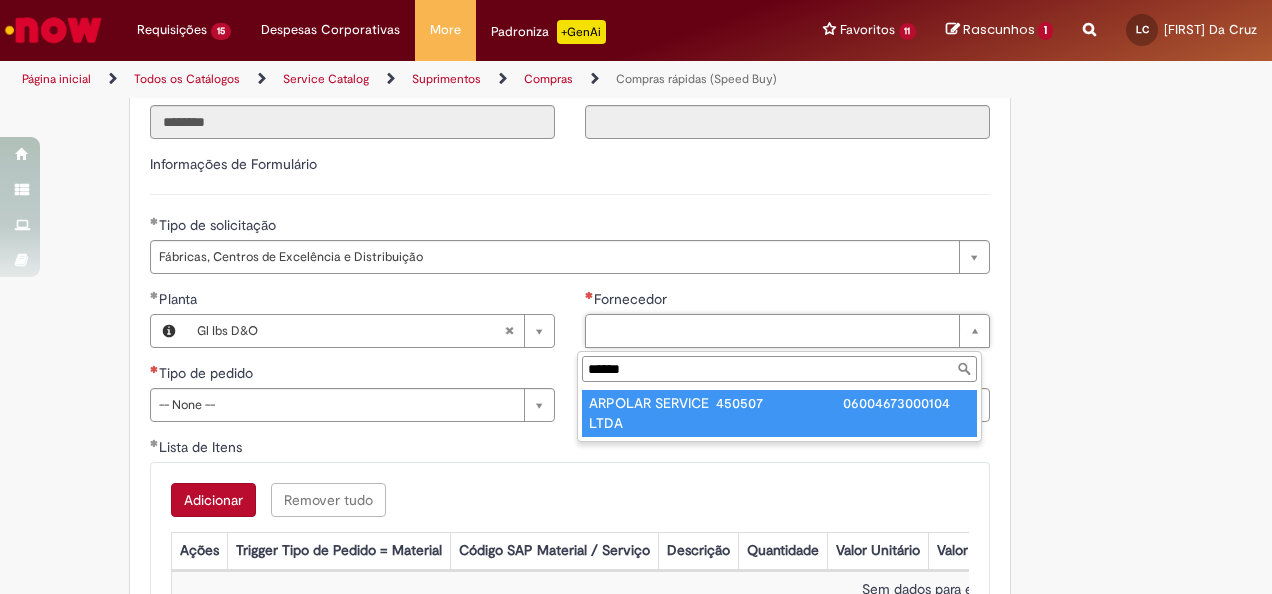 type on "******" 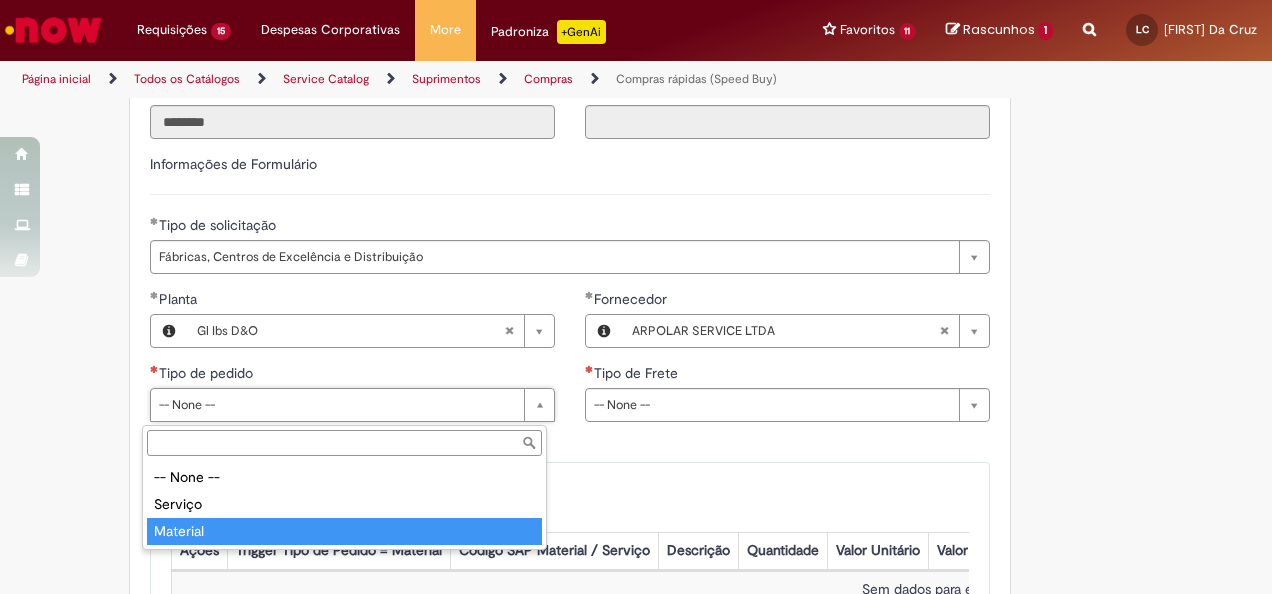 type on "********" 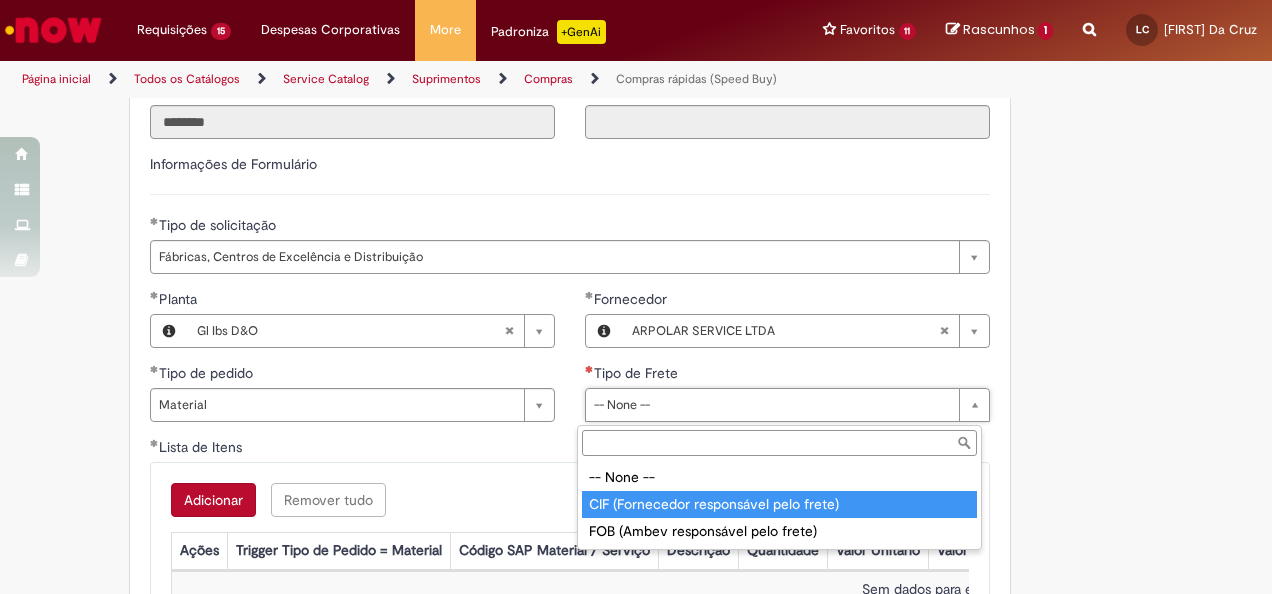 type on "**********" 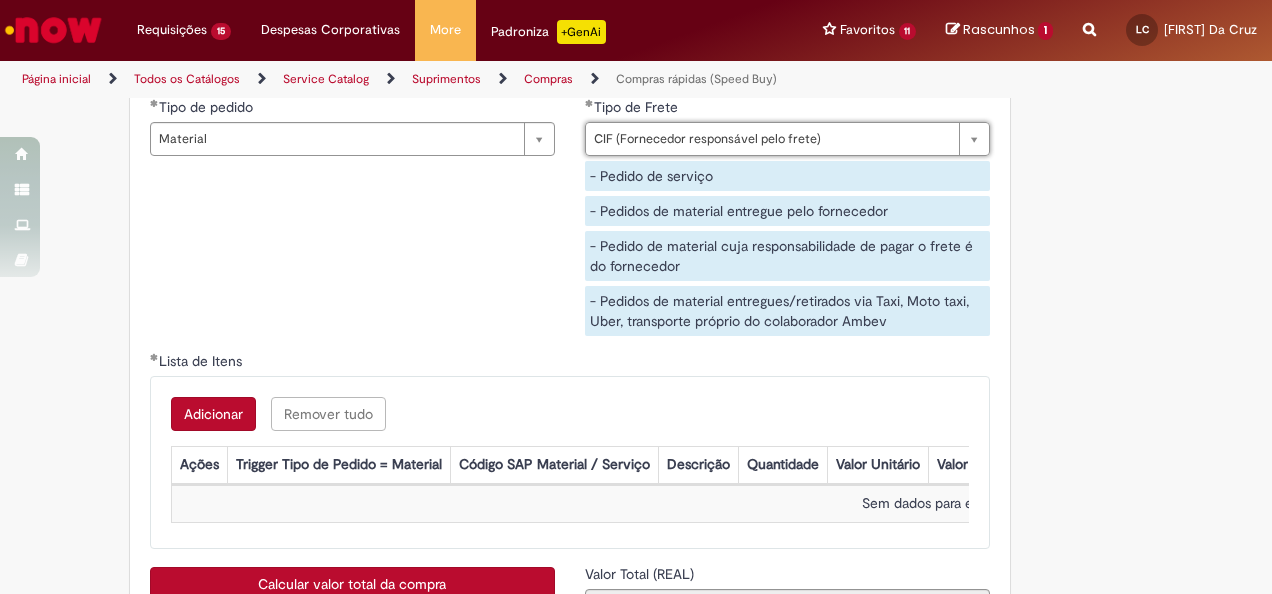scroll, scrollTop: 3200, scrollLeft: 0, axis: vertical 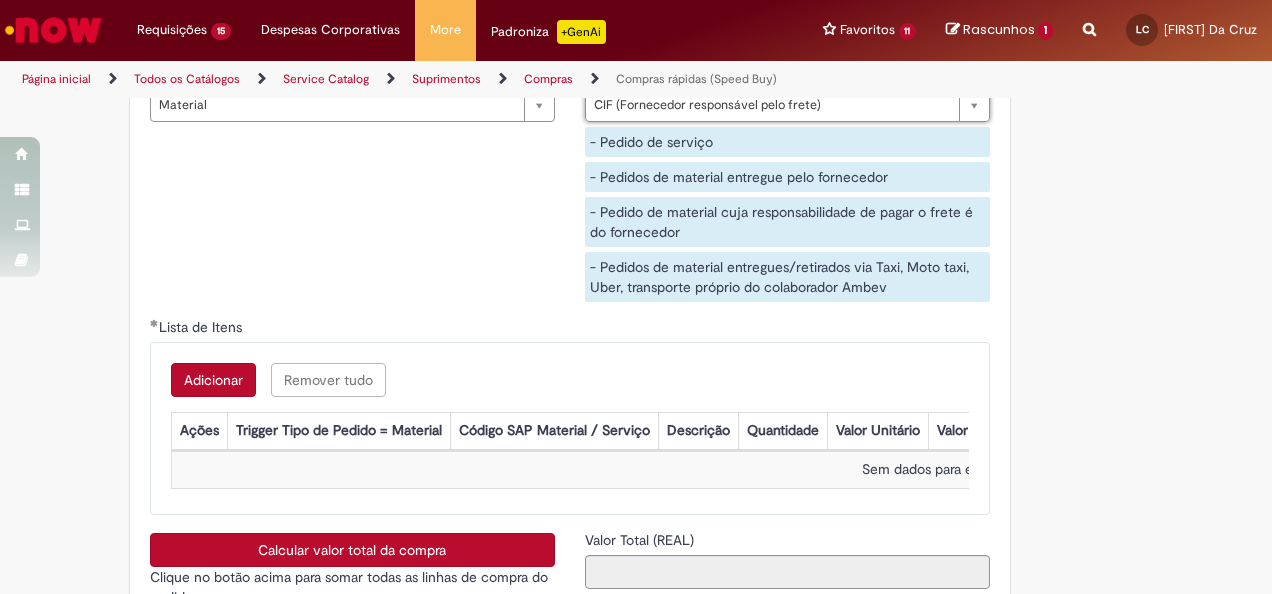 click on "Adicionar" at bounding box center [213, 380] 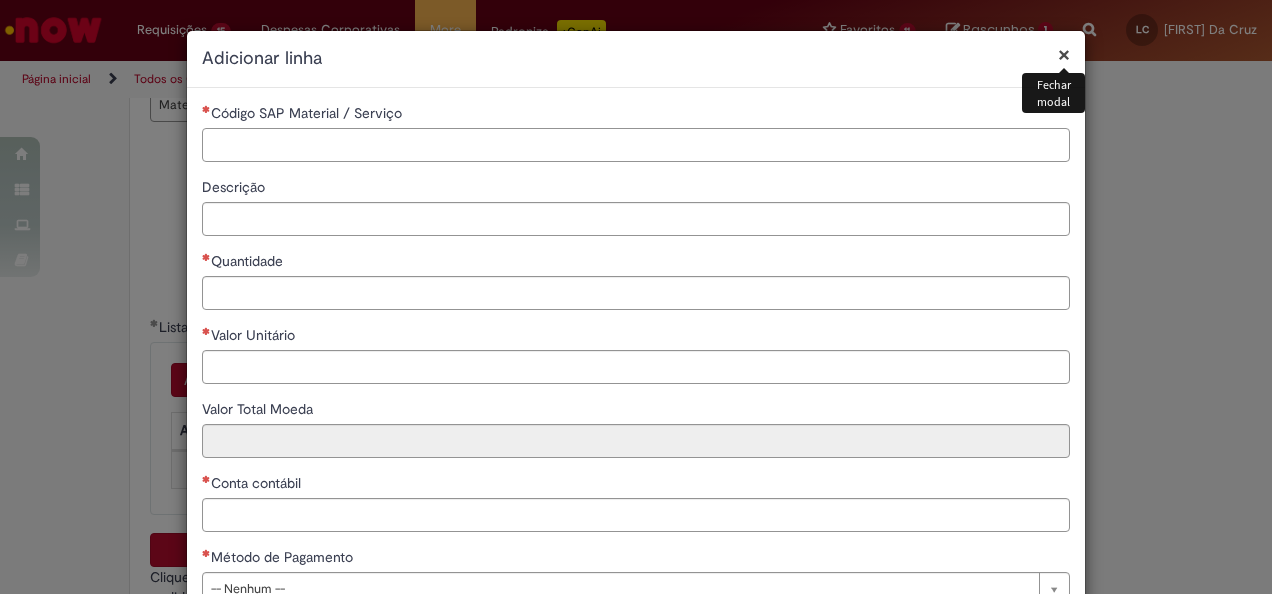 click on "Código SAP Material / Serviço" at bounding box center [636, 145] 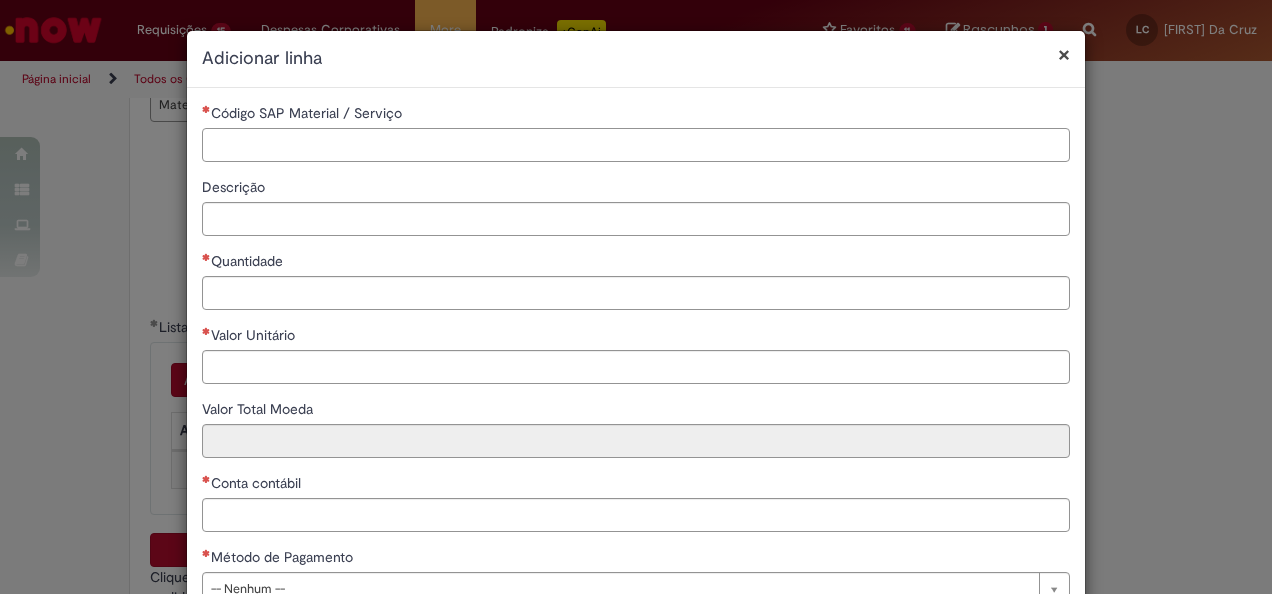 paste on "********" 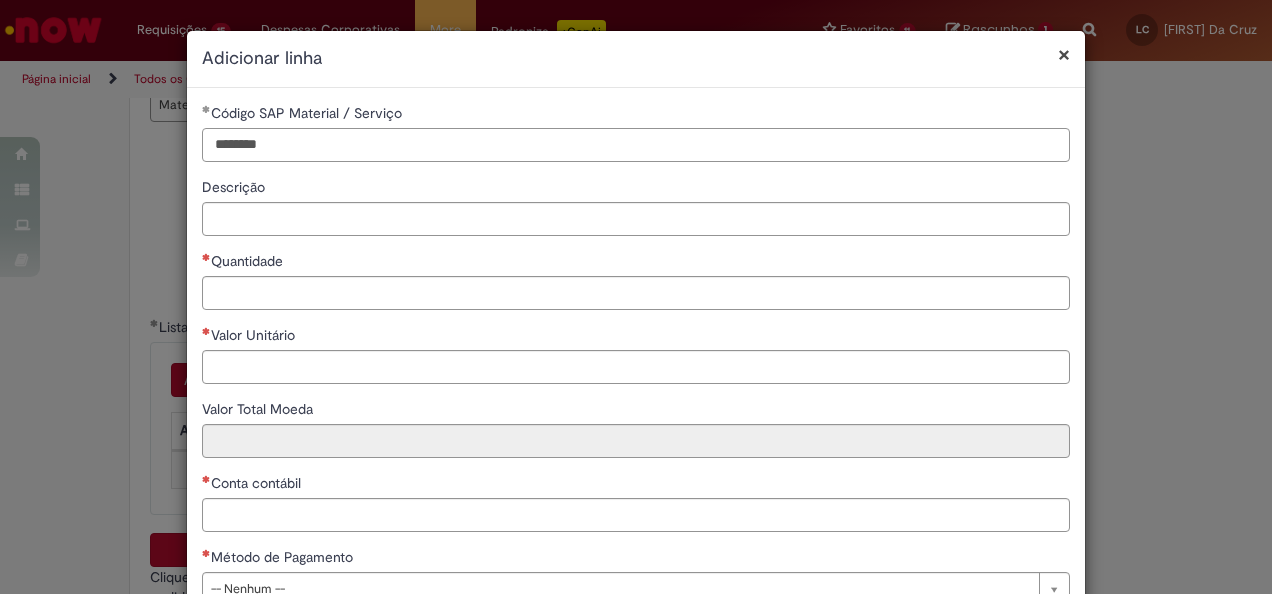 type on "********" 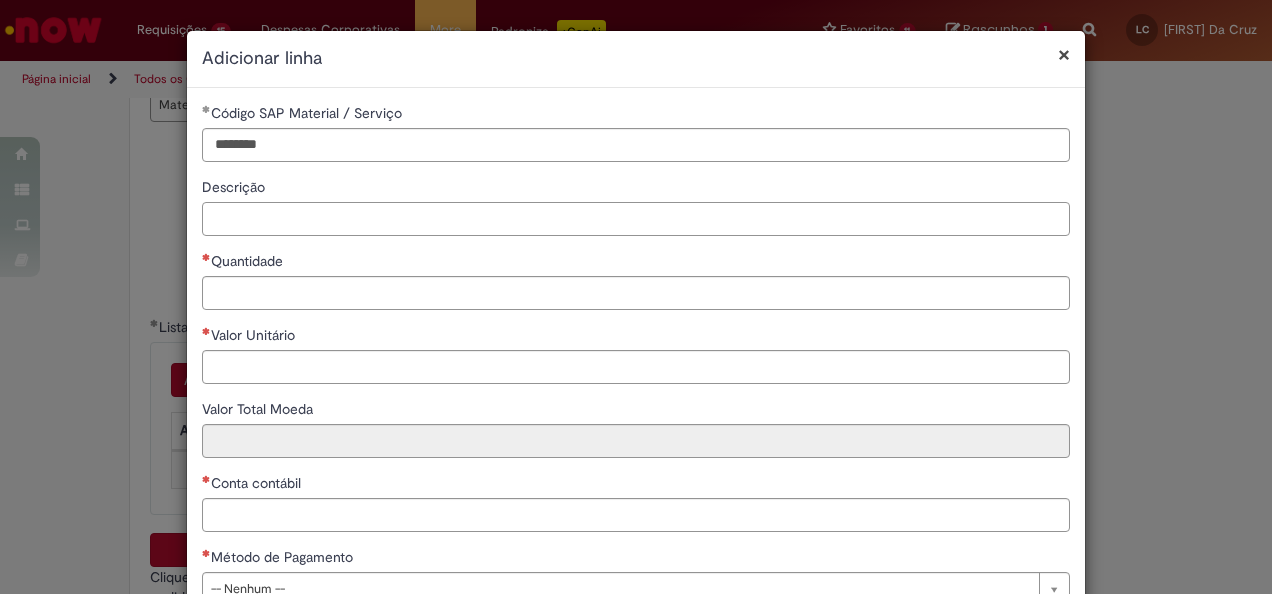 click on "Descrição" at bounding box center (636, 219) 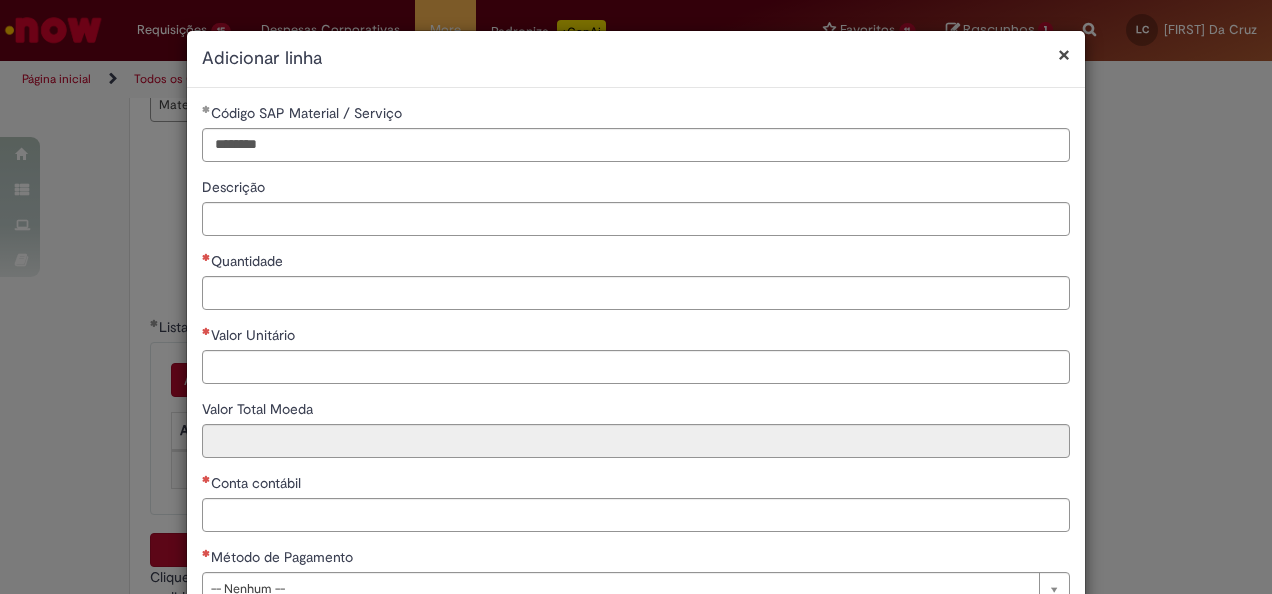 click on "**********" at bounding box center (636, 362) 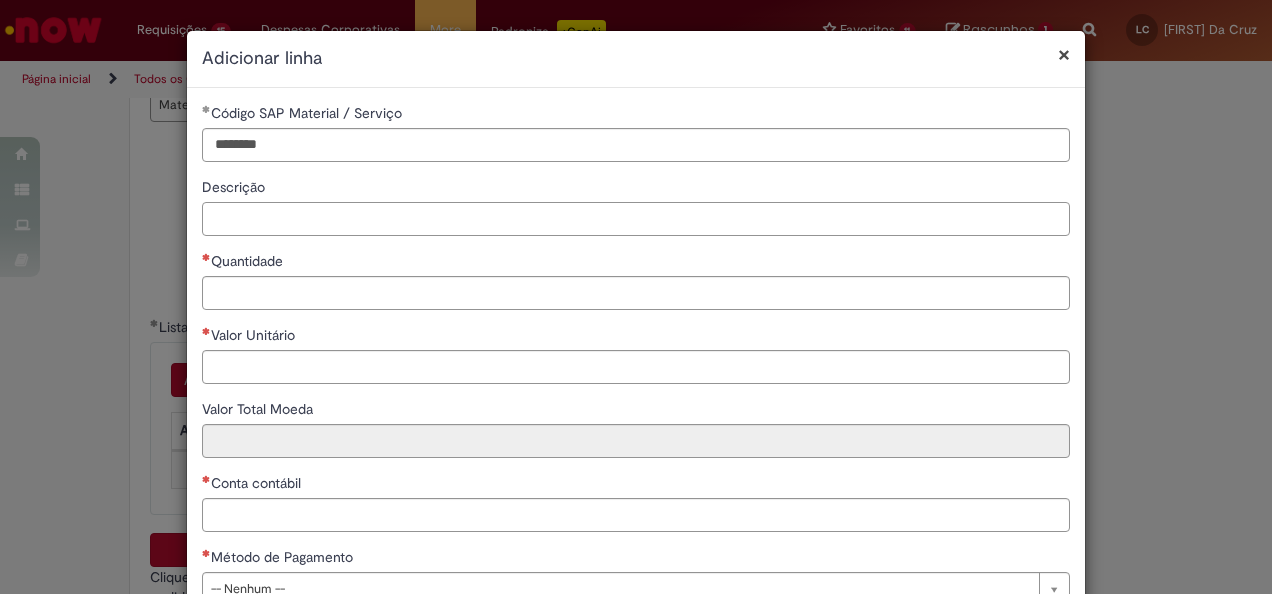 click on "Descrição" at bounding box center (636, 219) 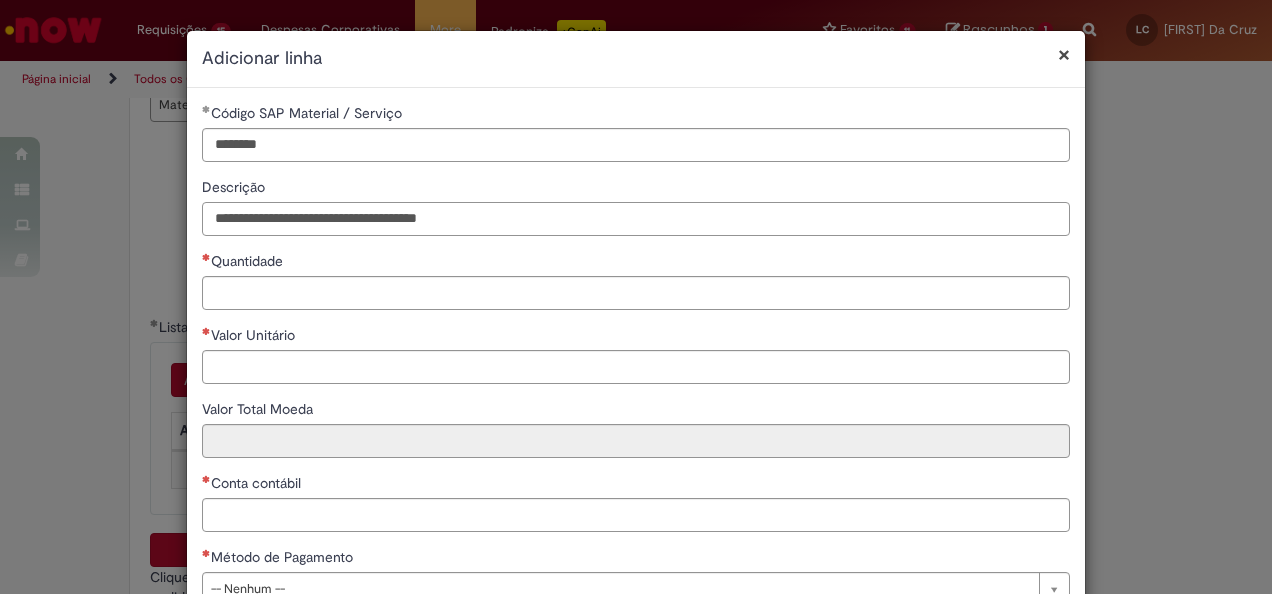 type on "**********" 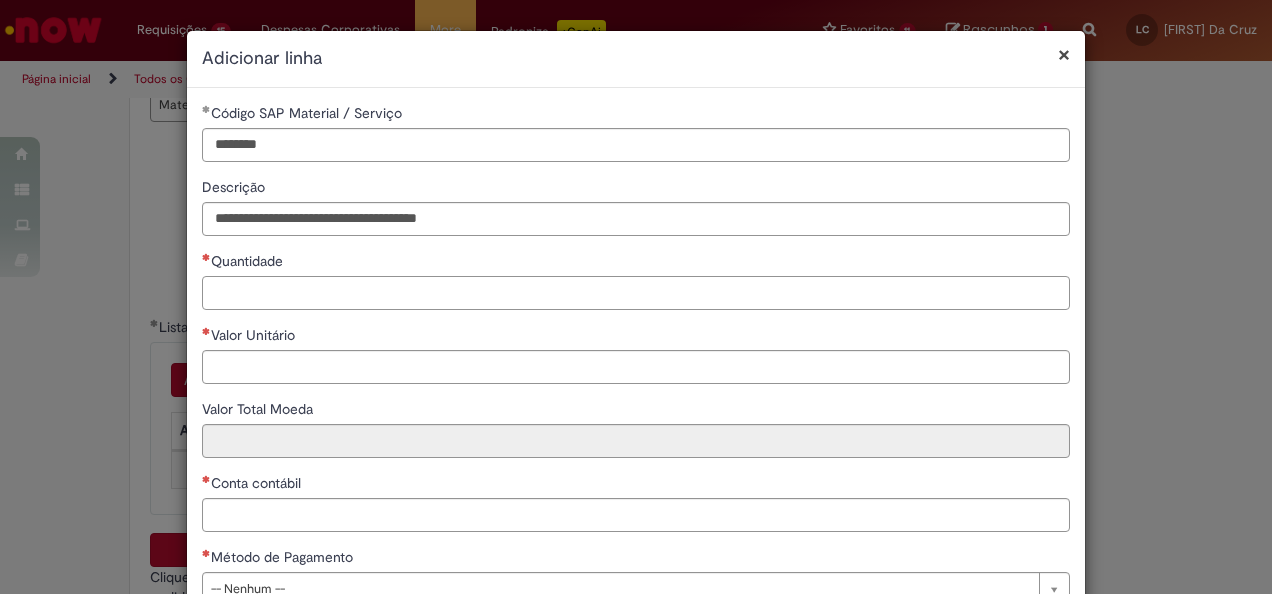 click on "Quantidade" at bounding box center [636, 293] 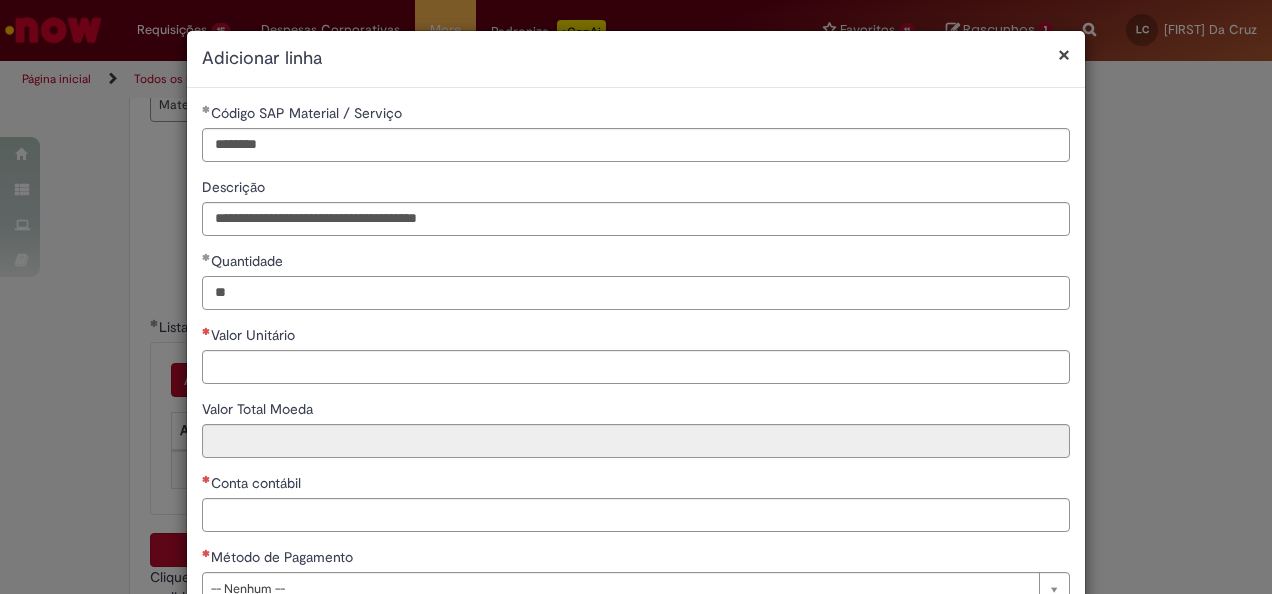 type on "**" 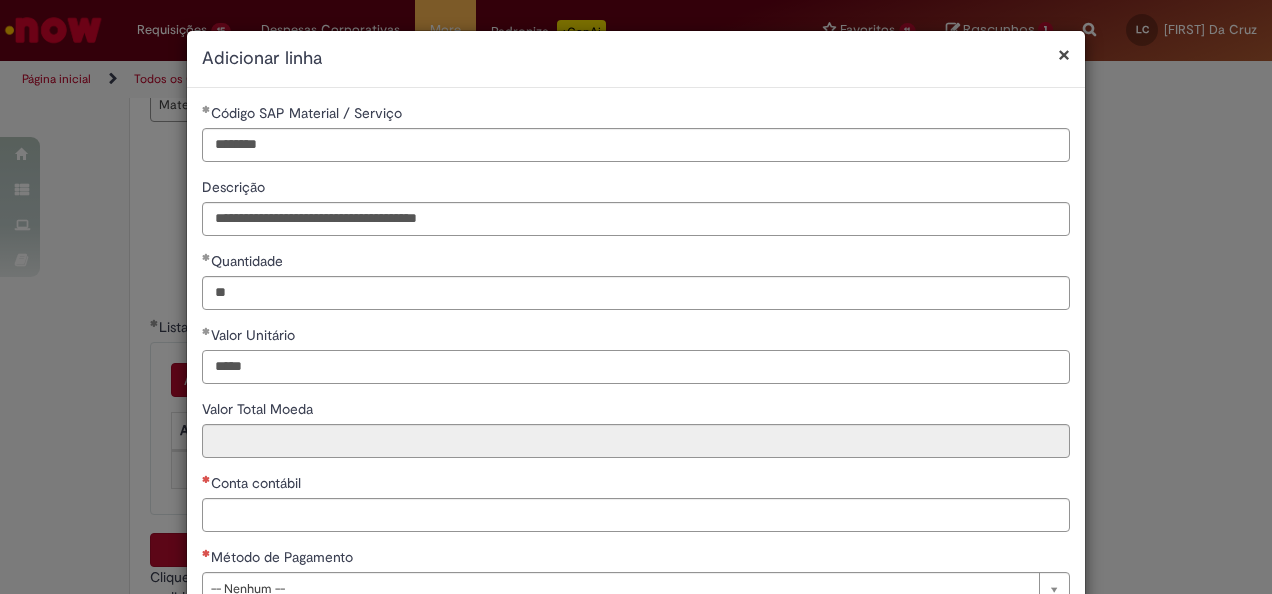 type on "*****" 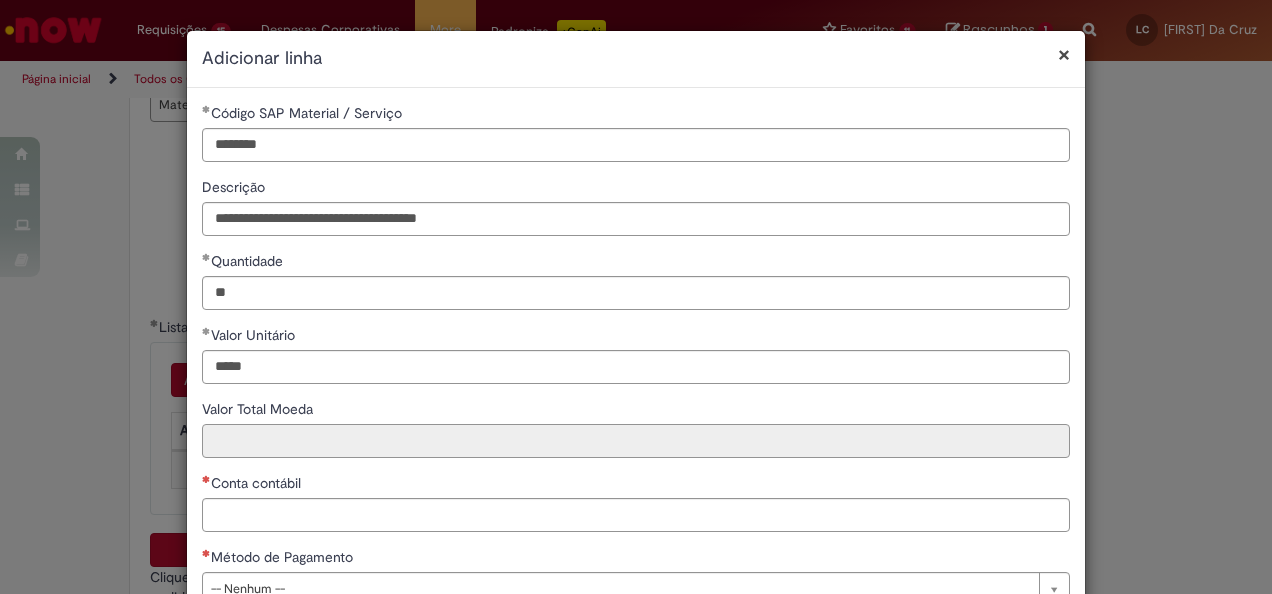 type on "******" 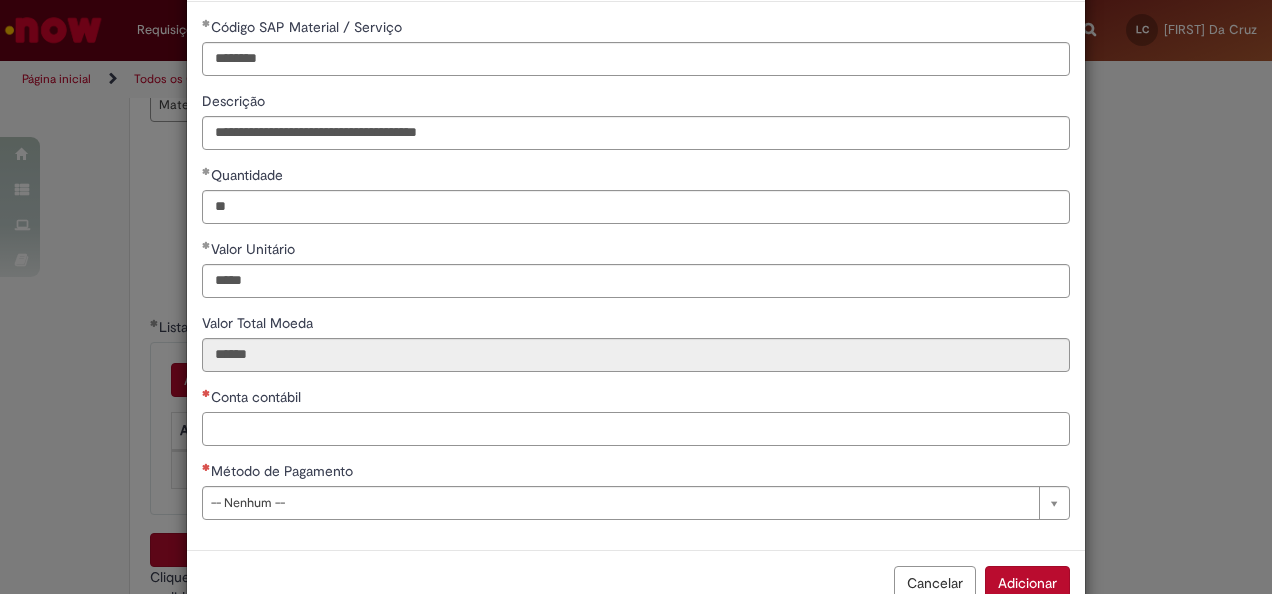 scroll, scrollTop: 100, scrollLeft: 0, axis: vertical 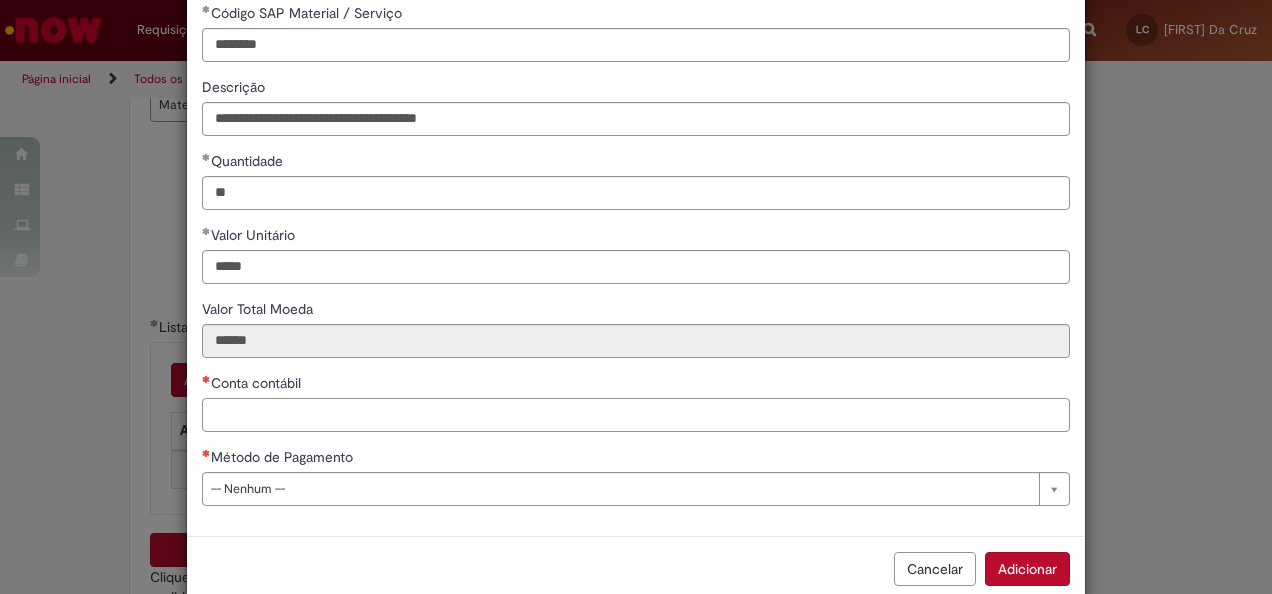 paste on "*******" 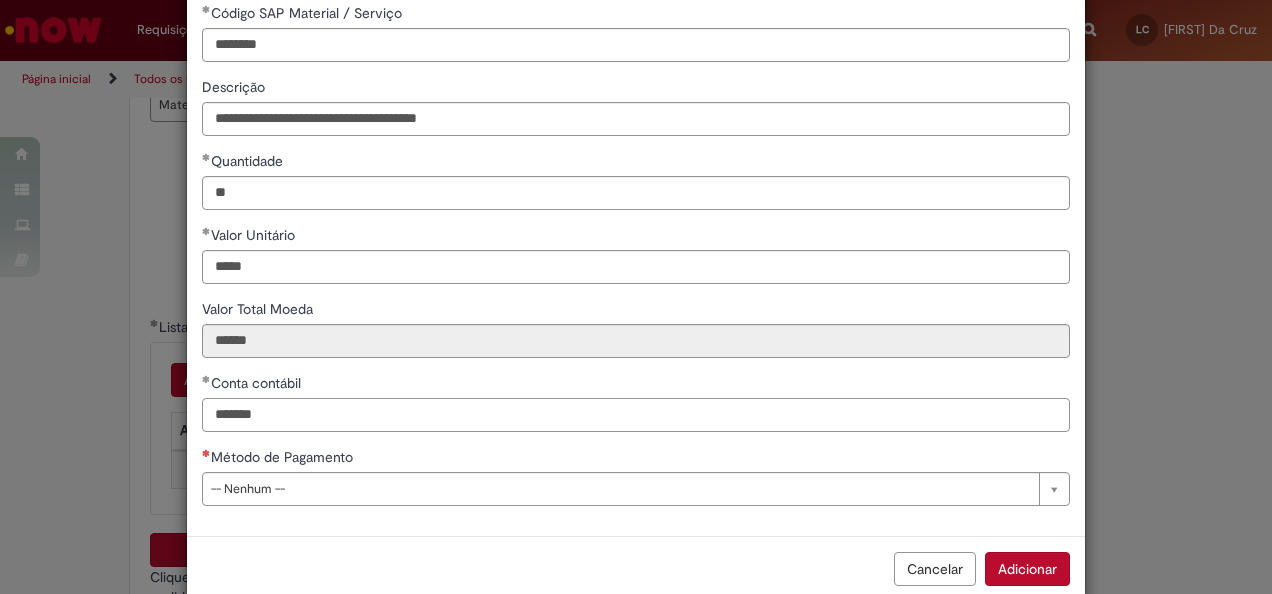 type on "*******" 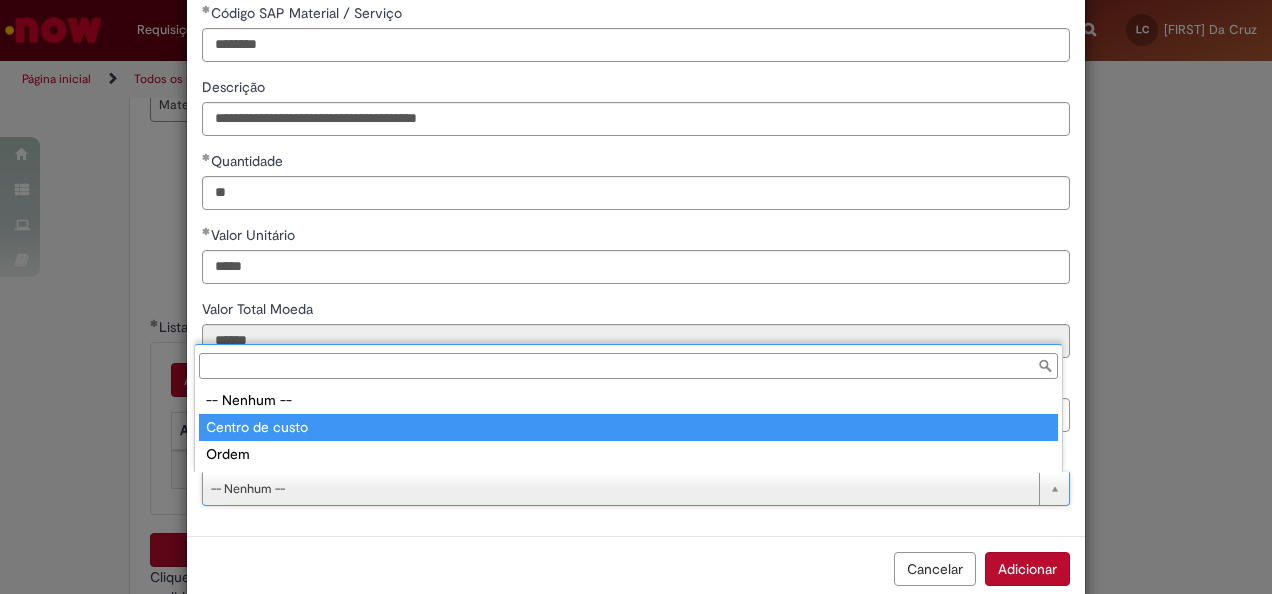 type on "**********" 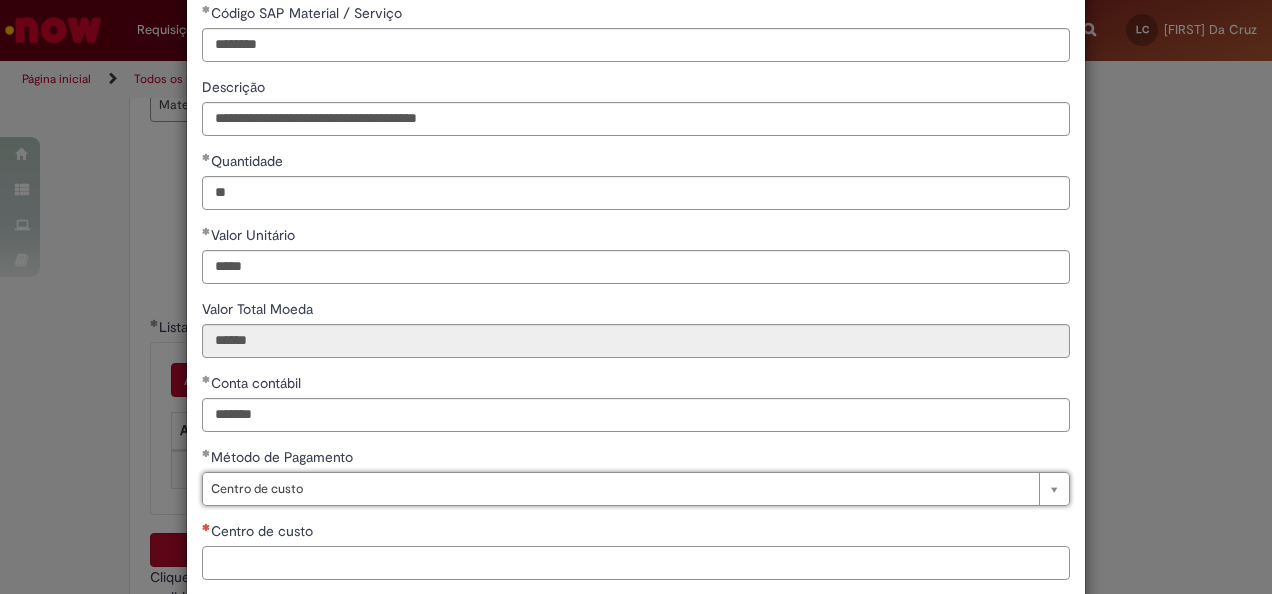 click on "Centro de custo" at bounding box center [636, 563] 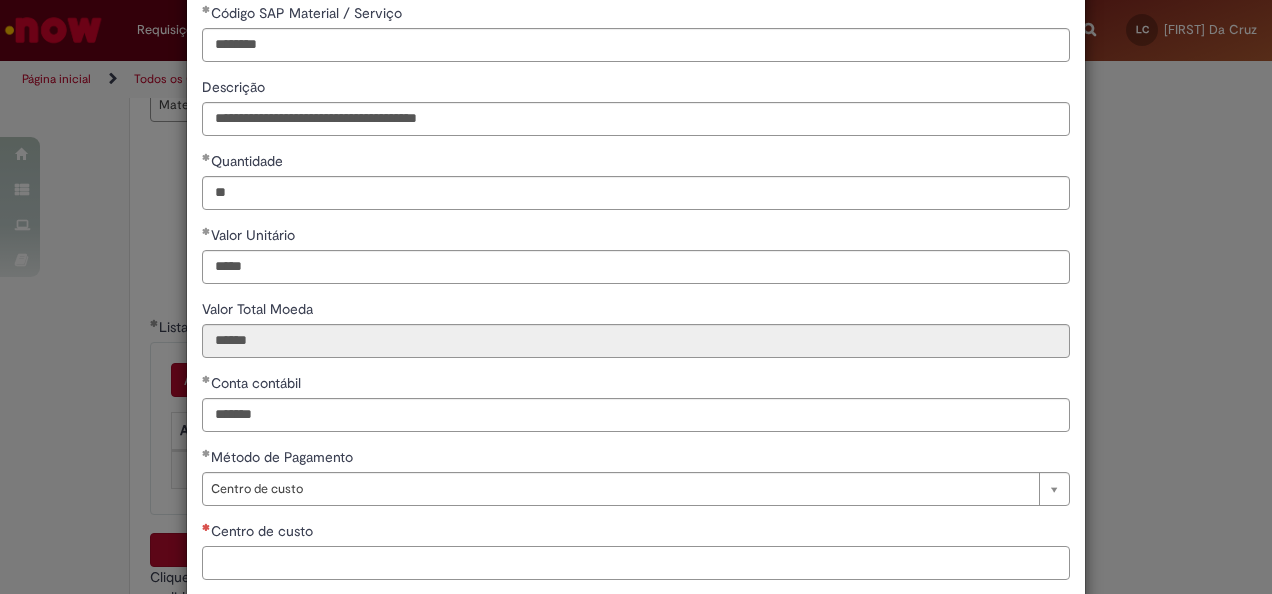 paste on "**********" 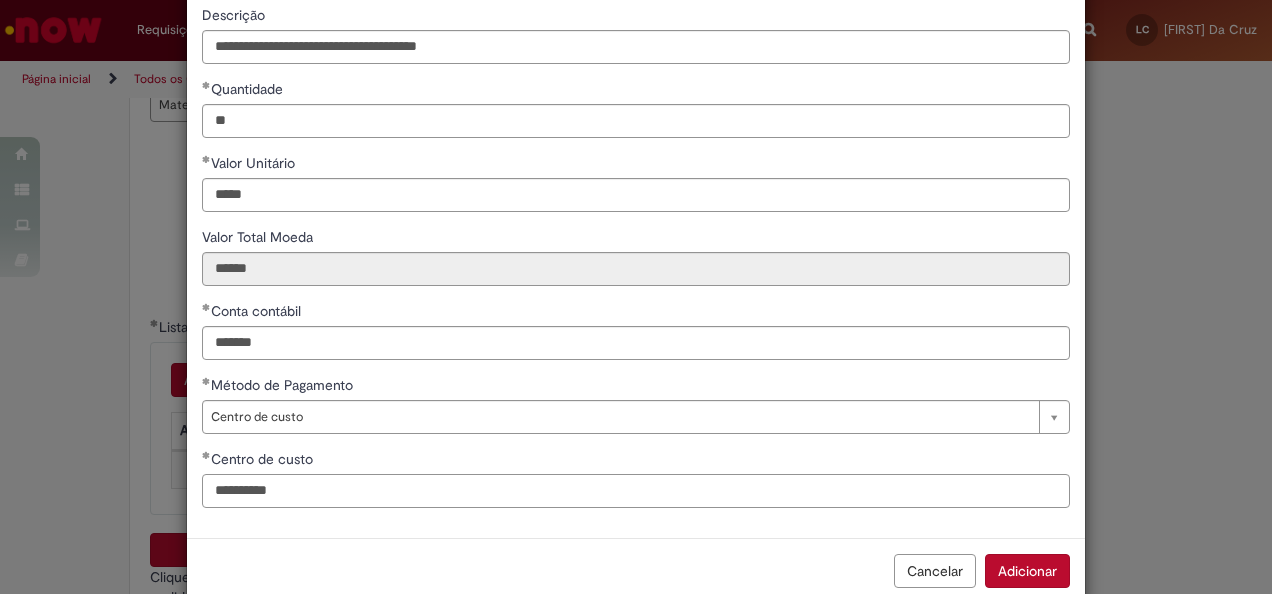 scroll, scrollTop: 210, scrollLeft: 0, axis: vertical 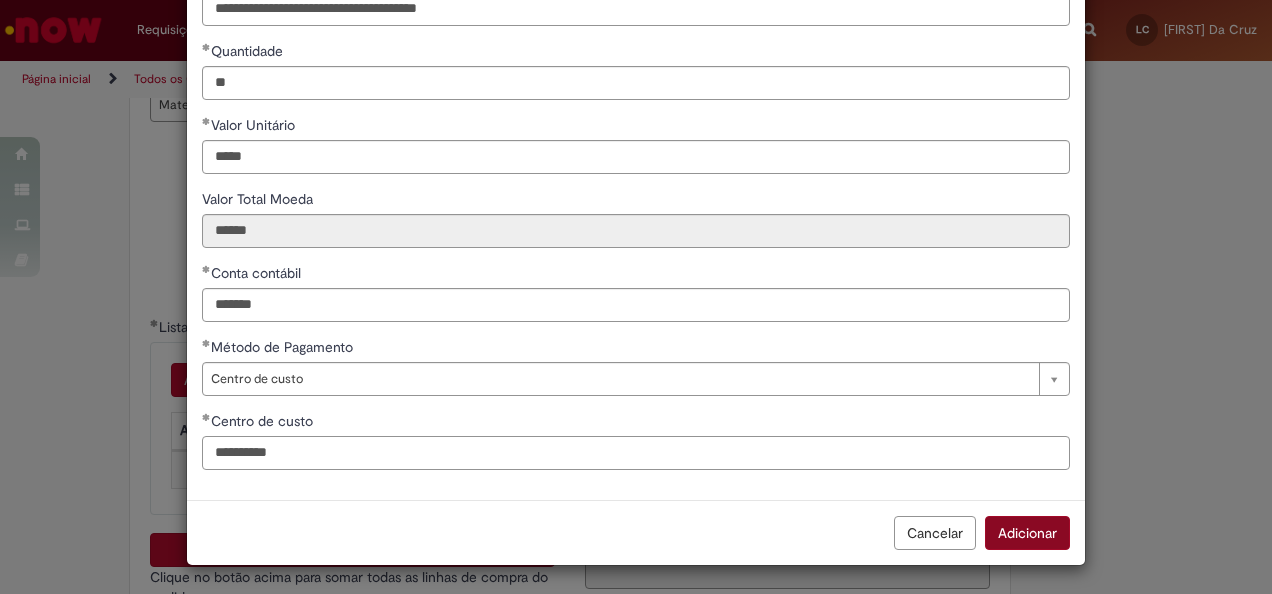 type on "**********" 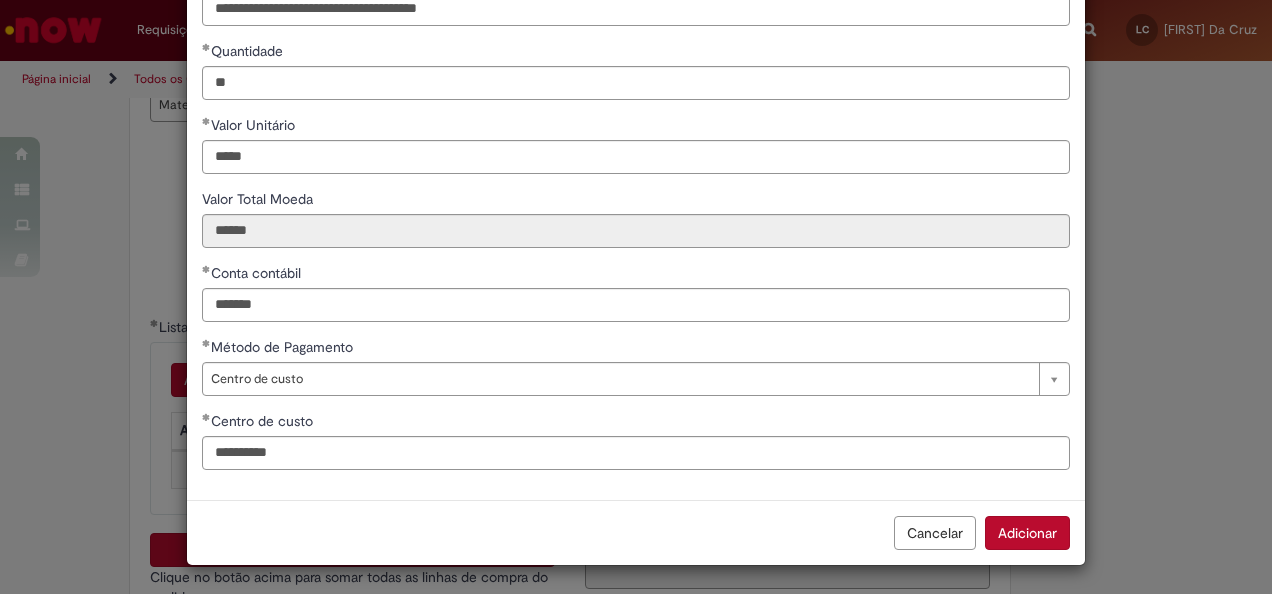 click on "Adicionar" at bounding box center (1027, 533) 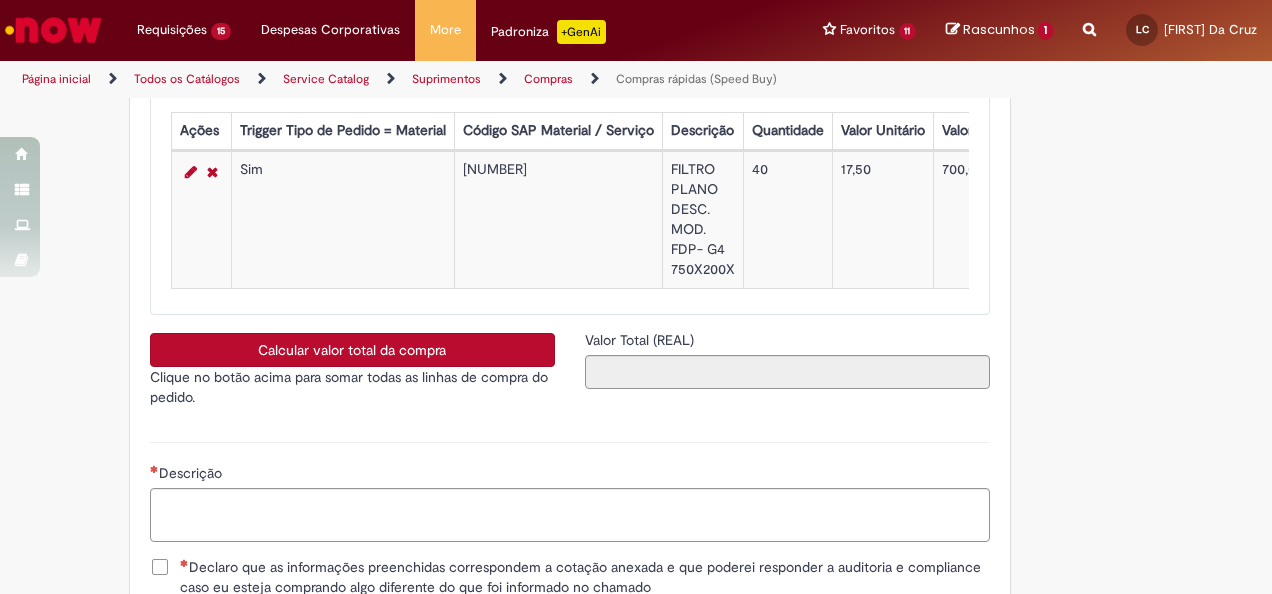 scroll, scrollTop: 3400, scrollLeft: 0, axis: vertical 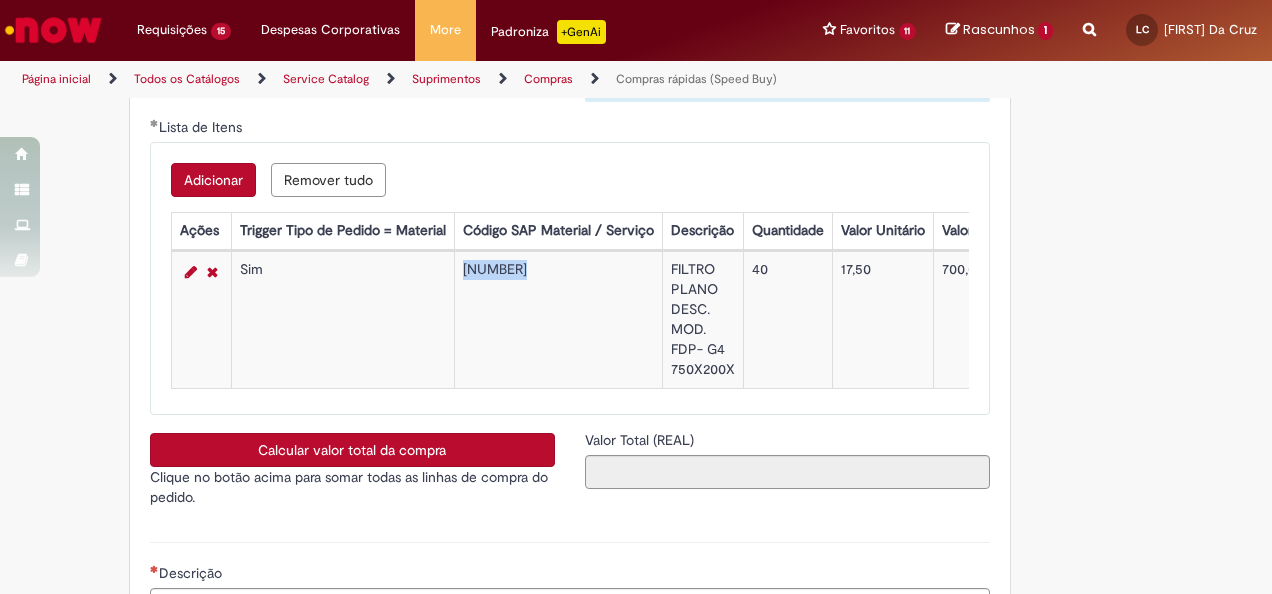 drag, startPoint x: 452, startPoint y: 277, endPoint x: 512, endPoint y: 276, distance: 60.00833 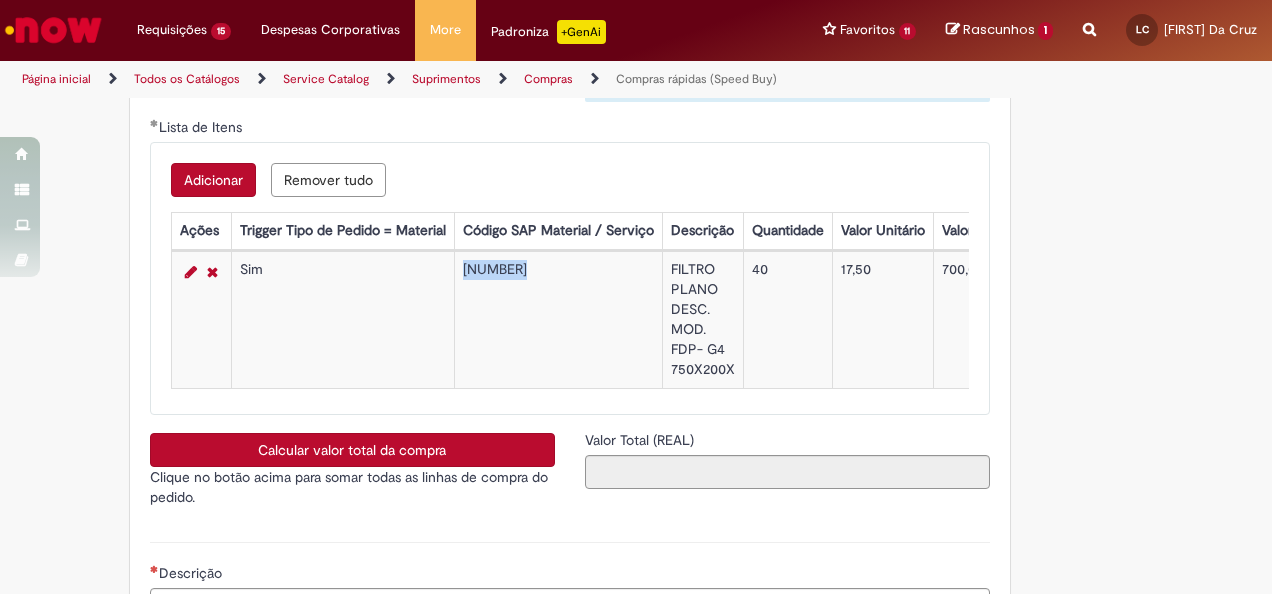 click on "Adicionar" at bounding box center (213, 180) 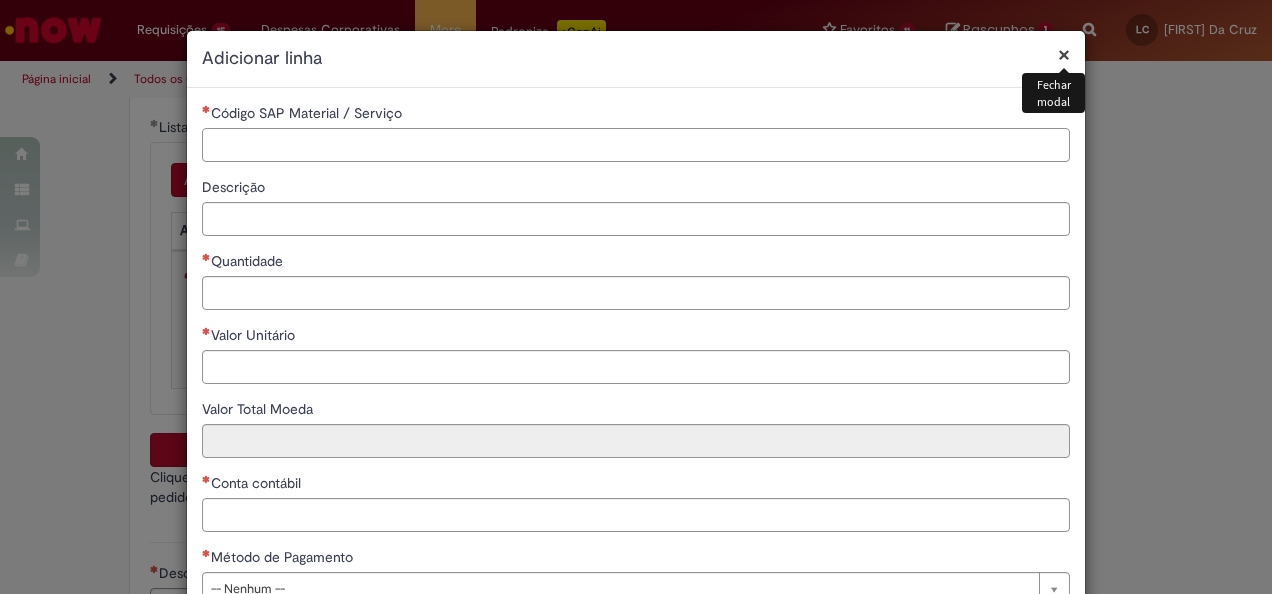 click on "Código SAP Material / Serviço" at bounding box center [636, 145] 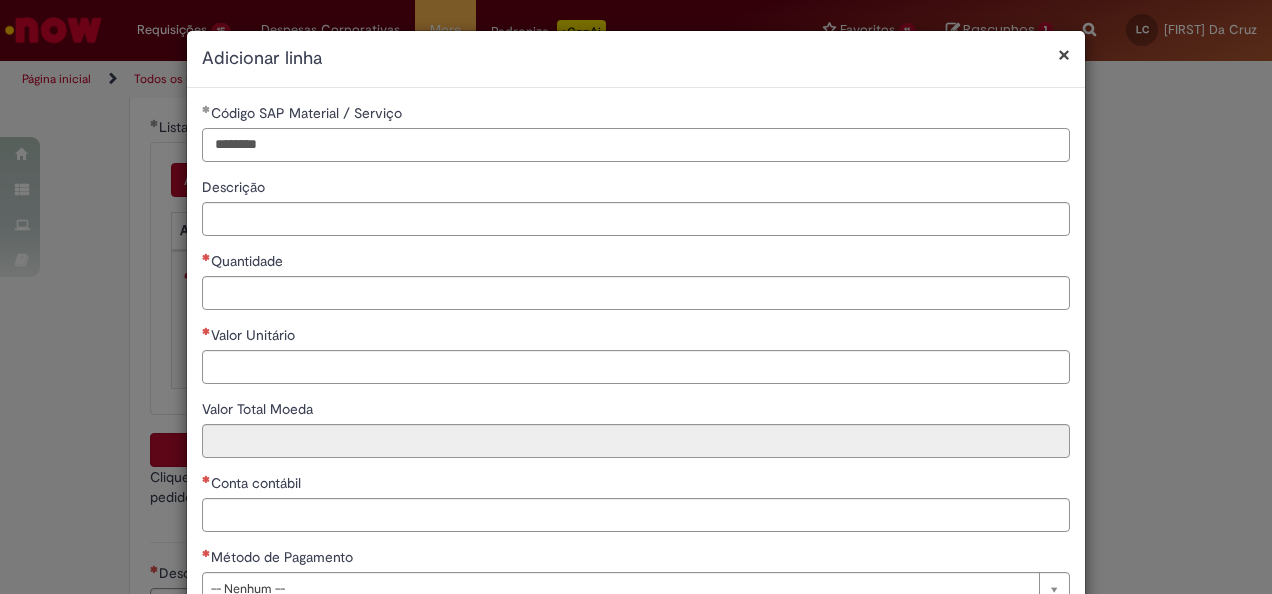 type on "********" 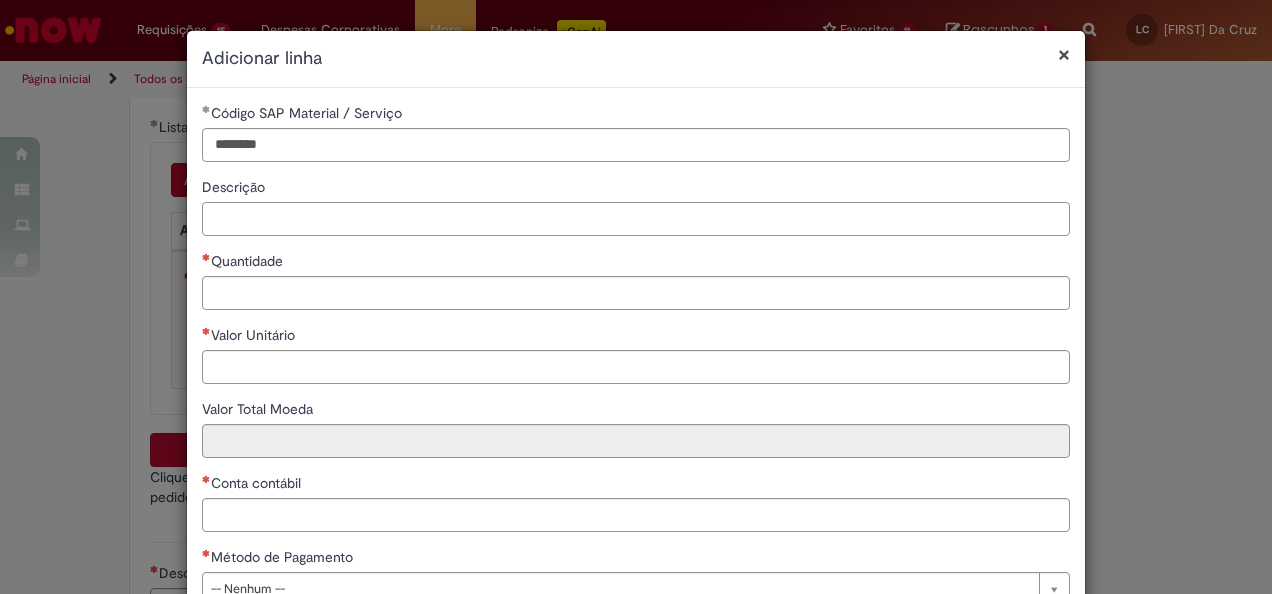 click on "Descrição" at bounding box center [636, 219] 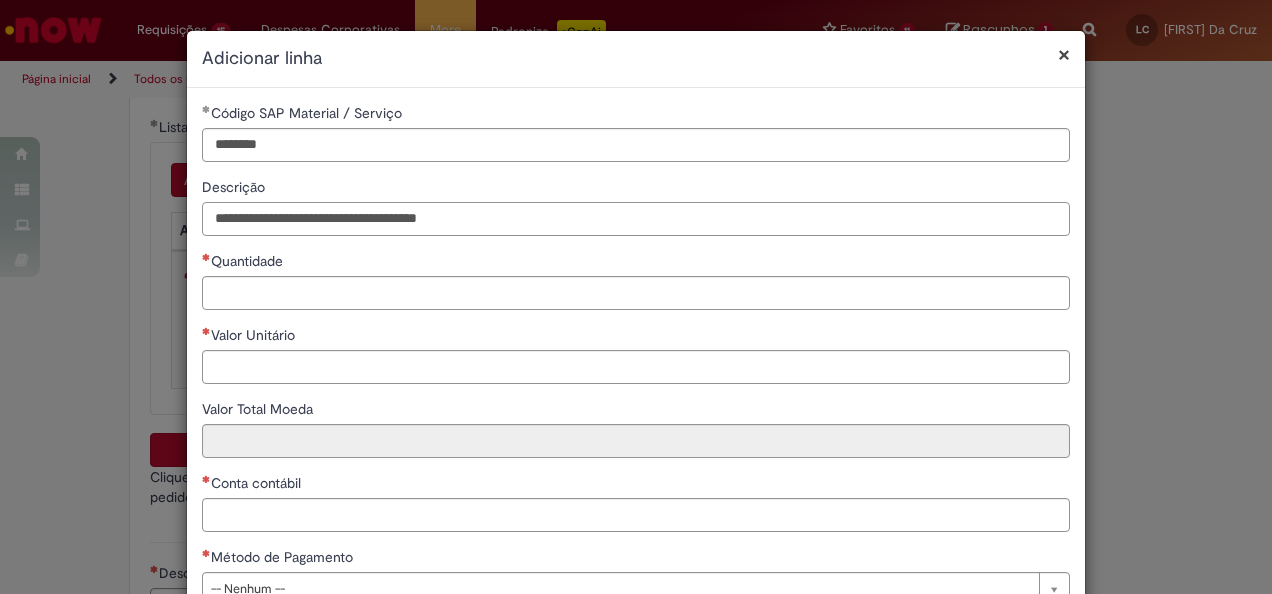 type on "**********" 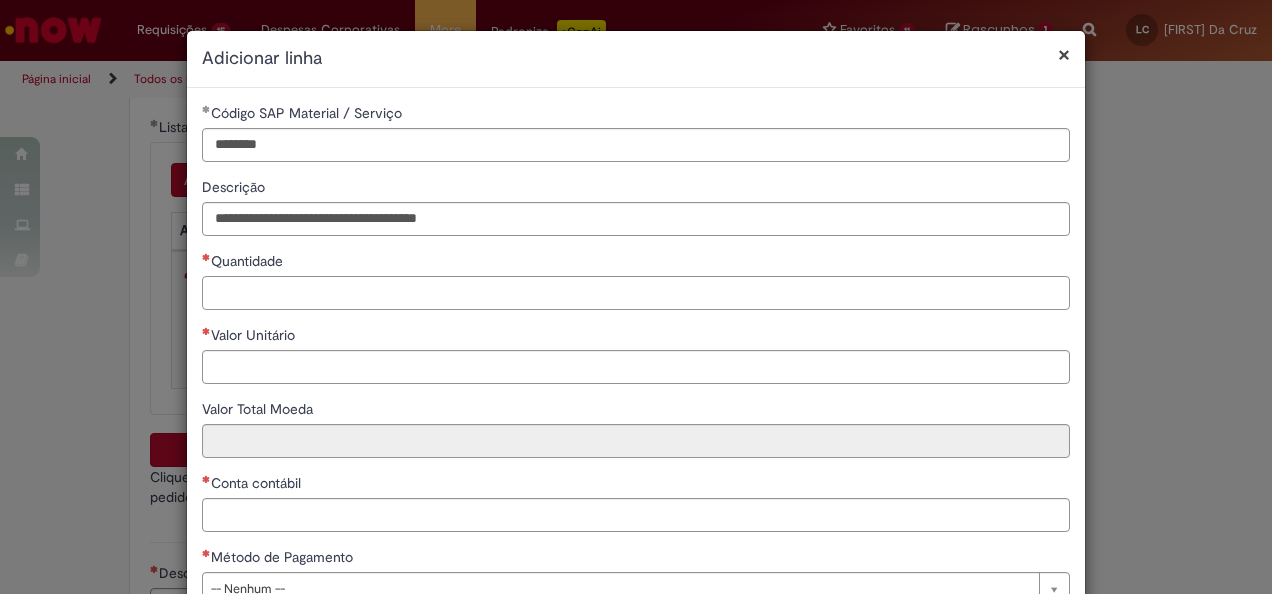 click on "Quantidade" at bounding box center [636, 293] 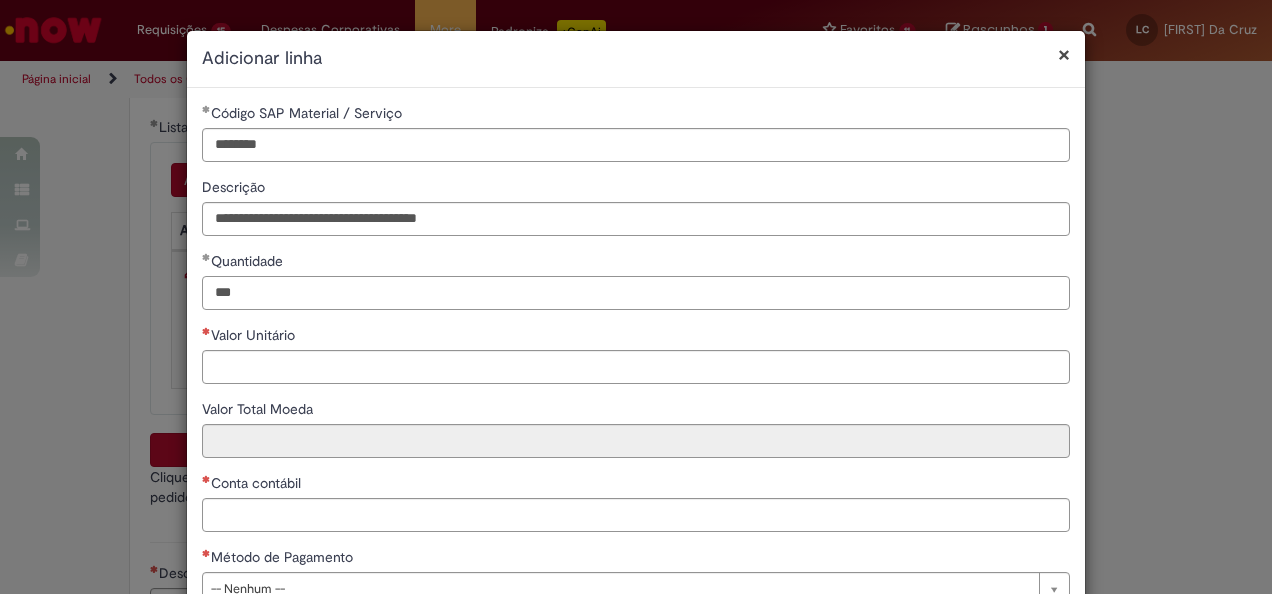type on "***" 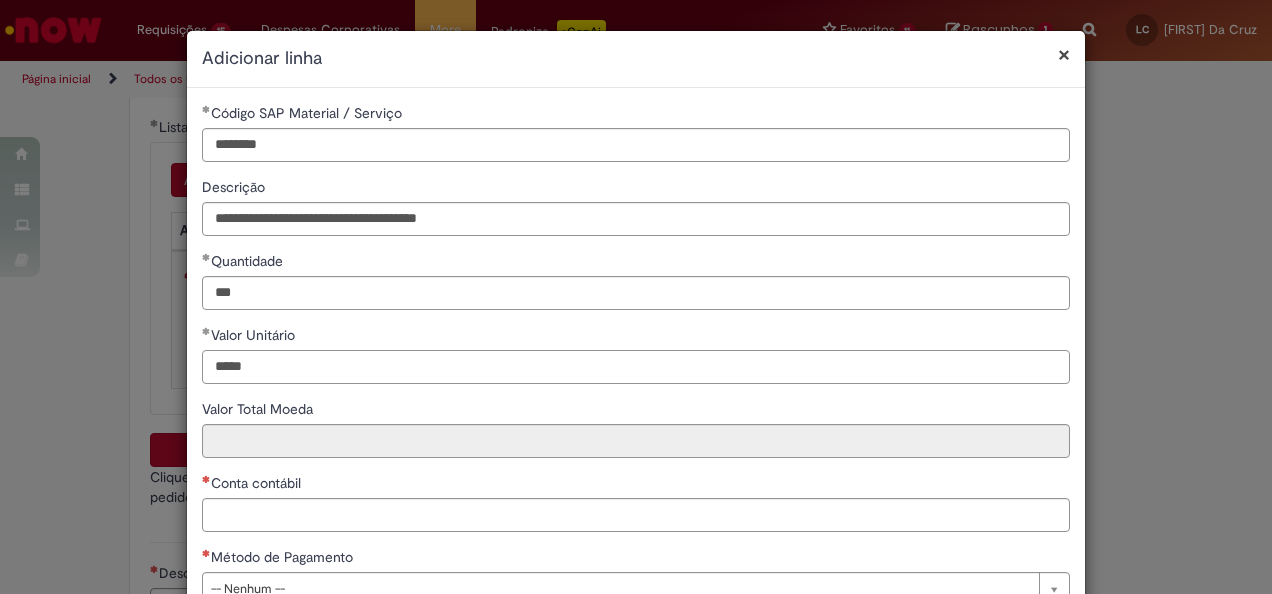 type on "*****" 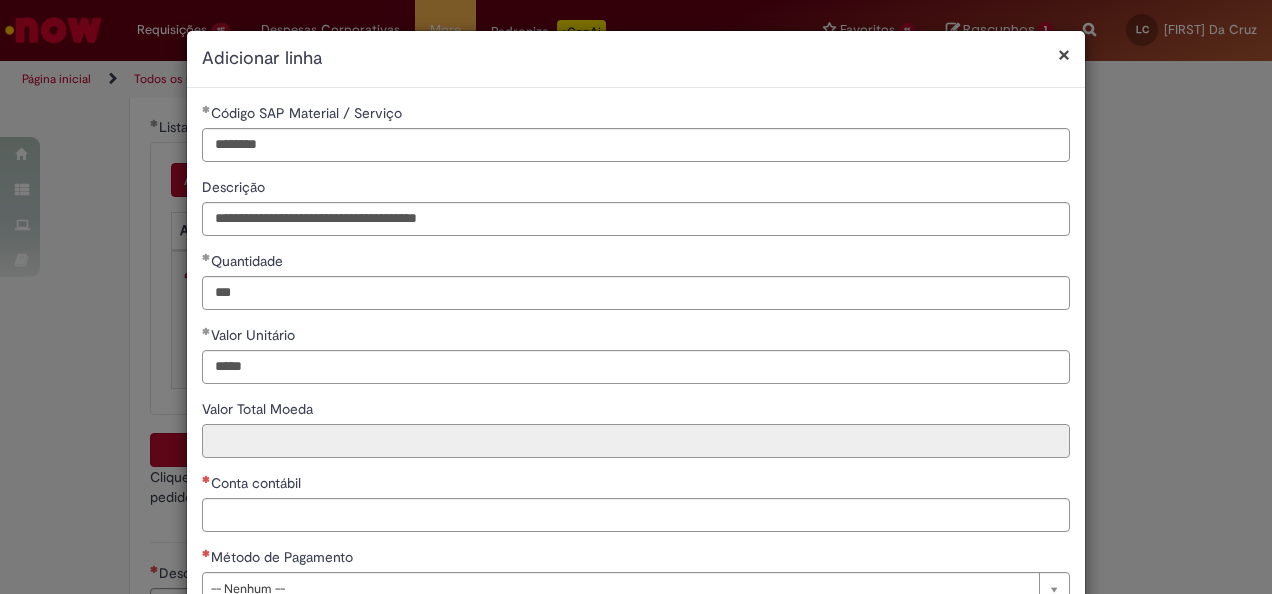 type on "********" 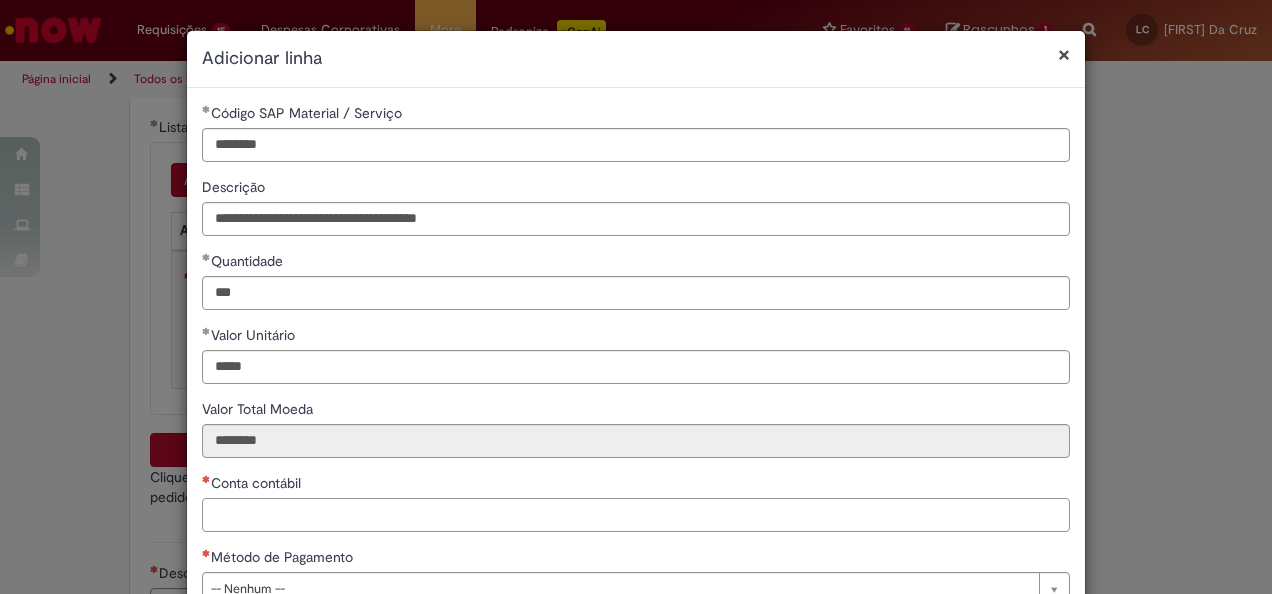 click on "Conta contábil" at bounding box center (636, 515) 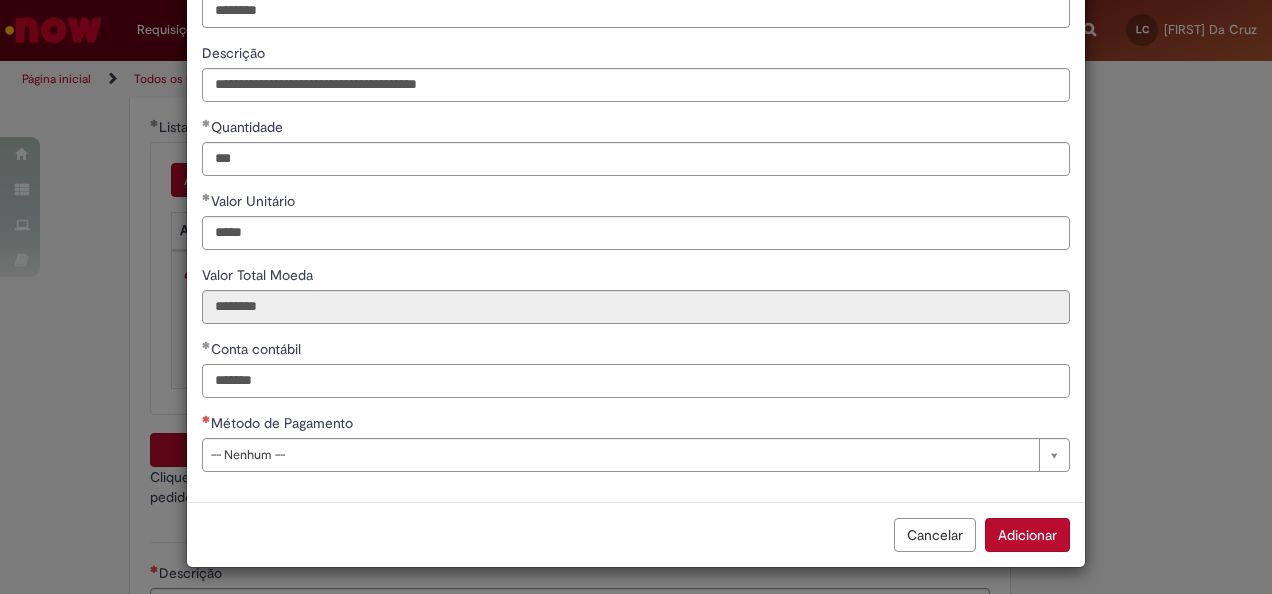 scroll, scrollTop: 136, scrollLeft: 0, axis: vertical 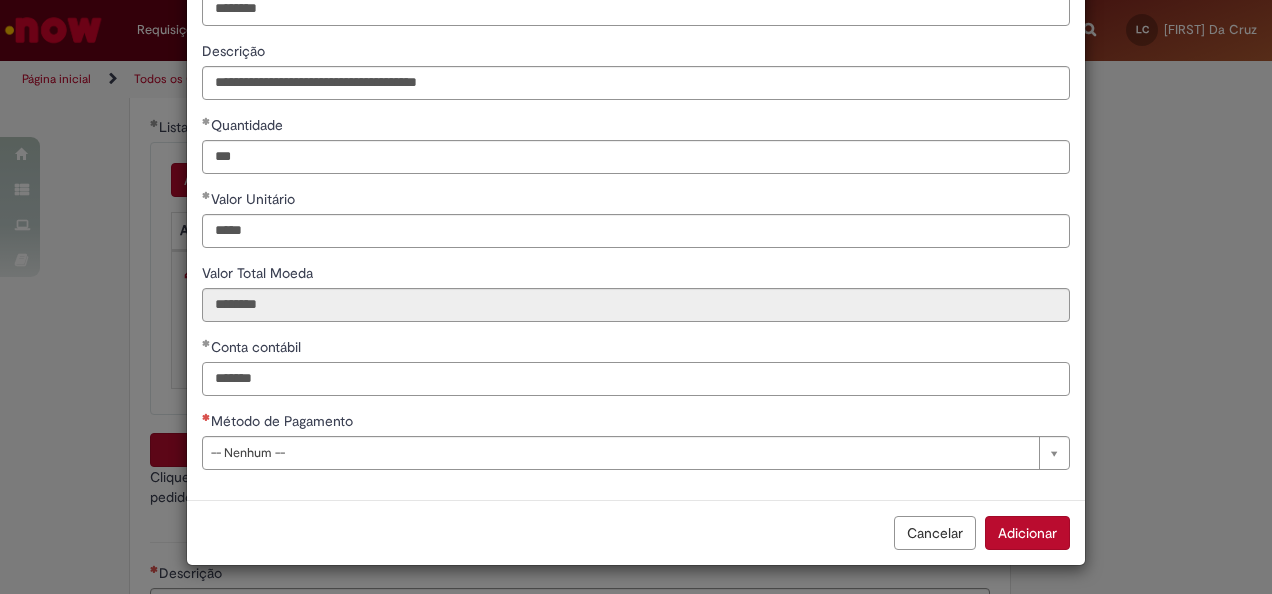 type on "*******" 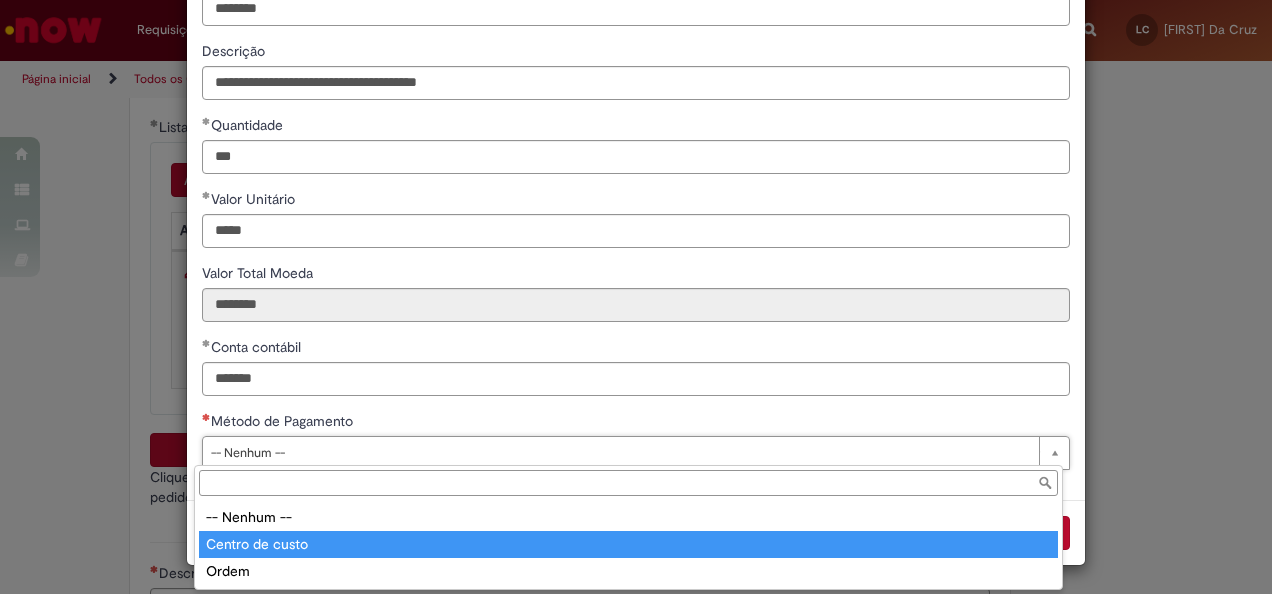 type on "**********" 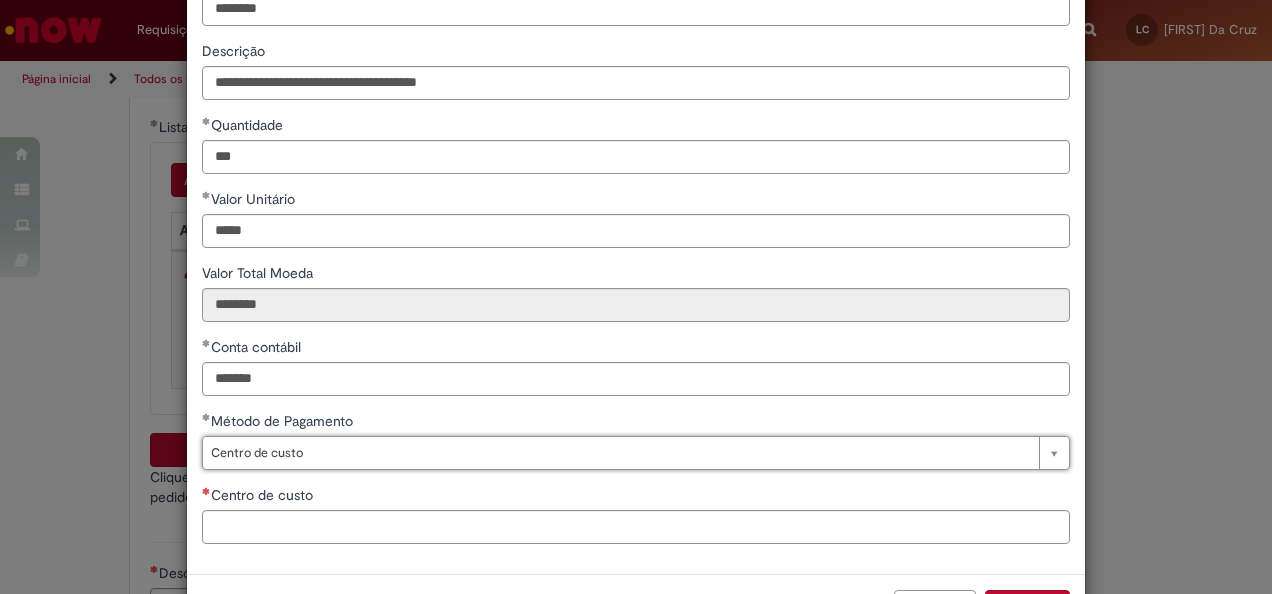 scroll, scrollTop: 210, scrollLeft: 0, axis: vertical 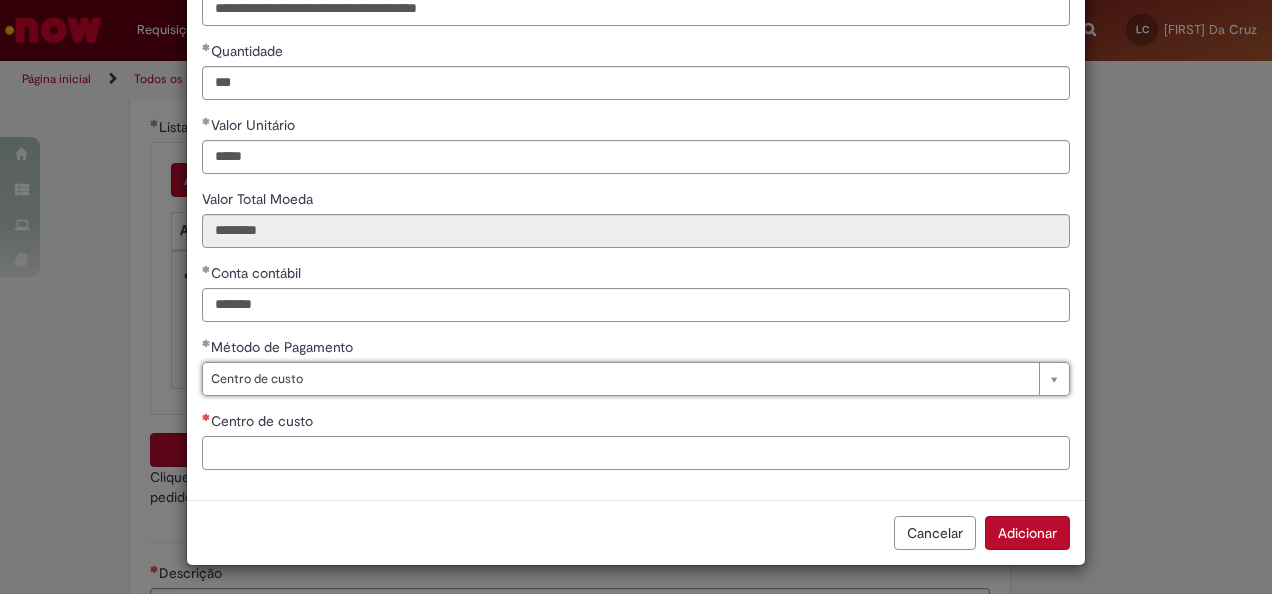 click on "Centro de custo" at bounding box center [636, 453] 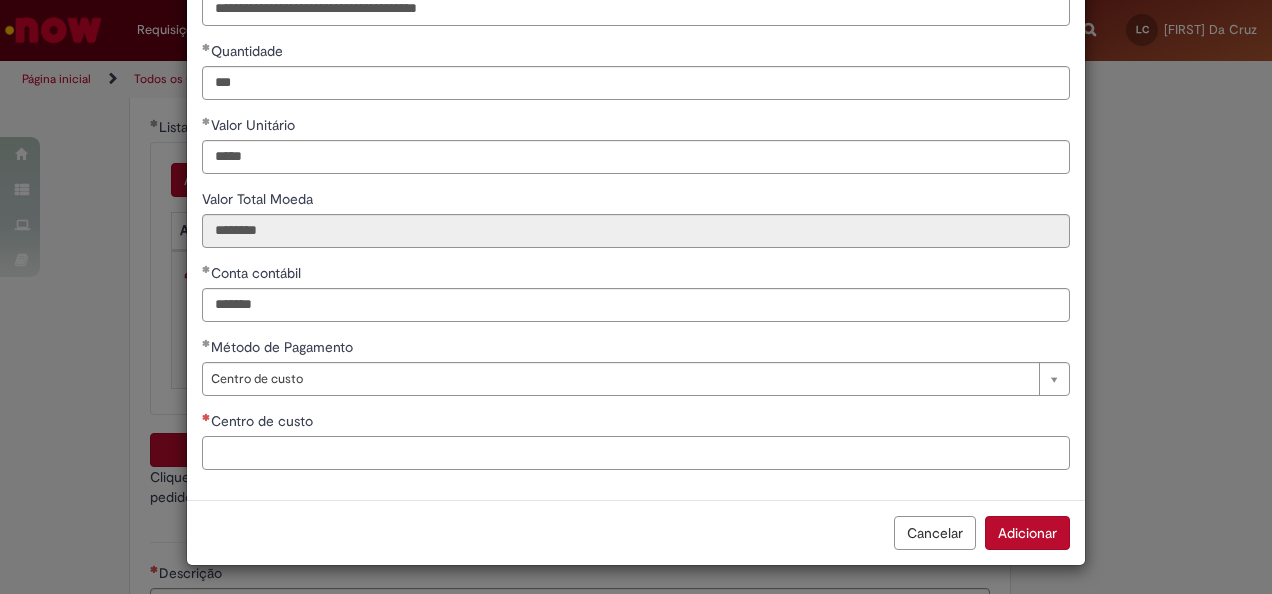 paste on "**********" 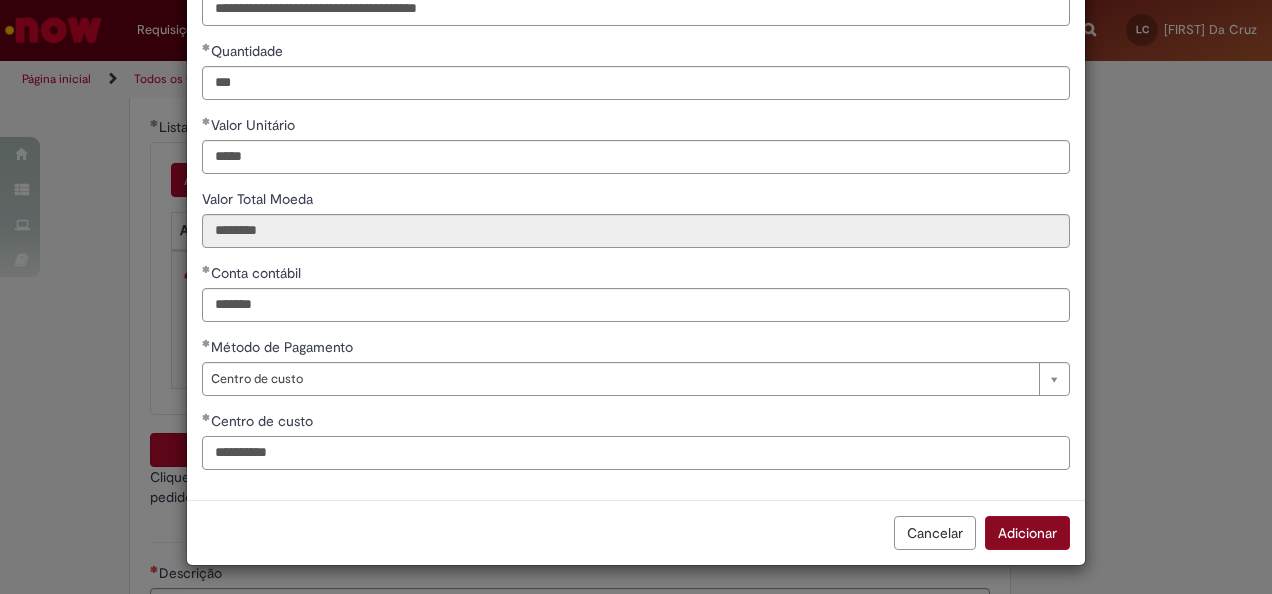 type on "**********" 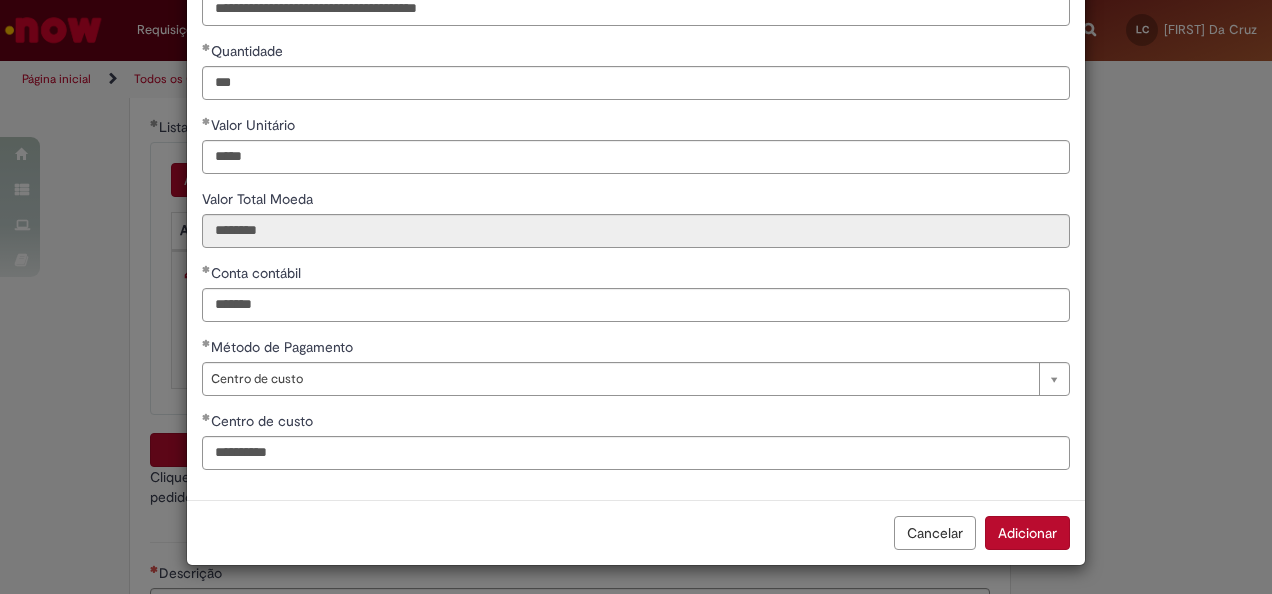 click on "Adicionar" at bounding box center (1027, 533) 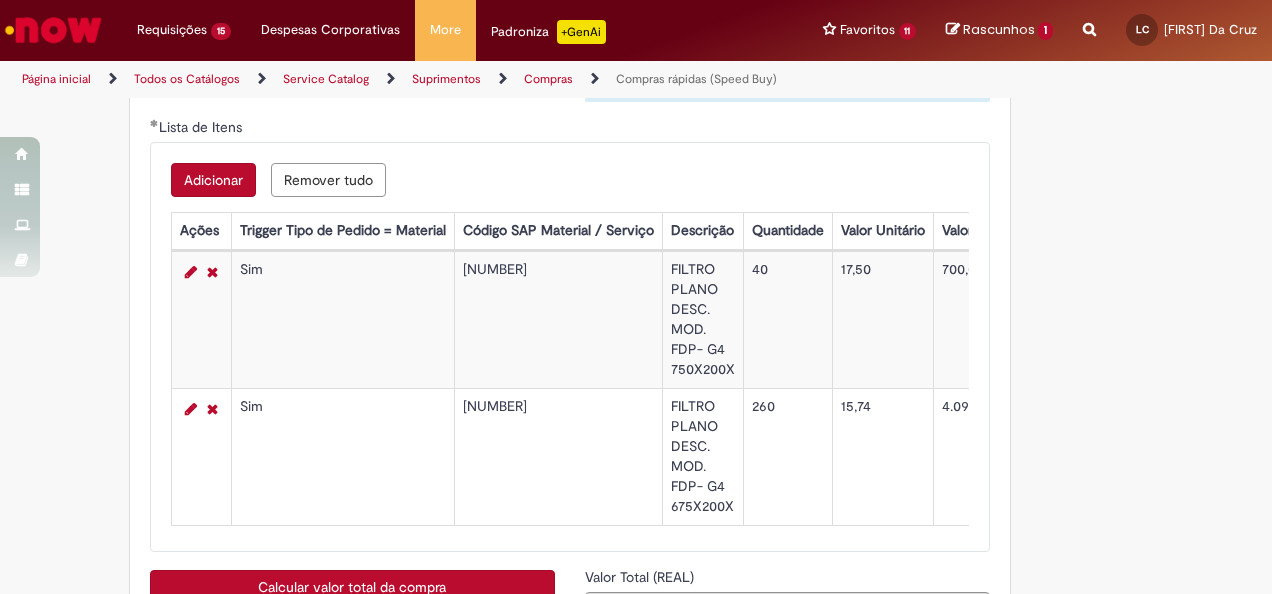 click on "Adicionar" at bounding box center (213, 180) 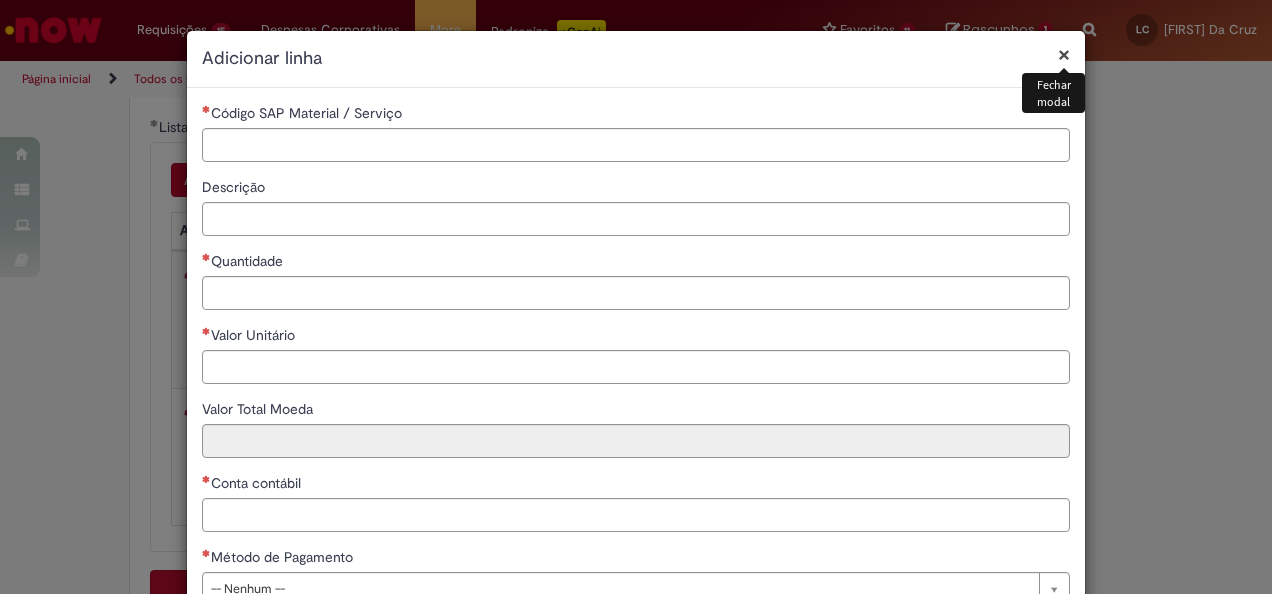 click on "×" at bounding box center [1064, 54] 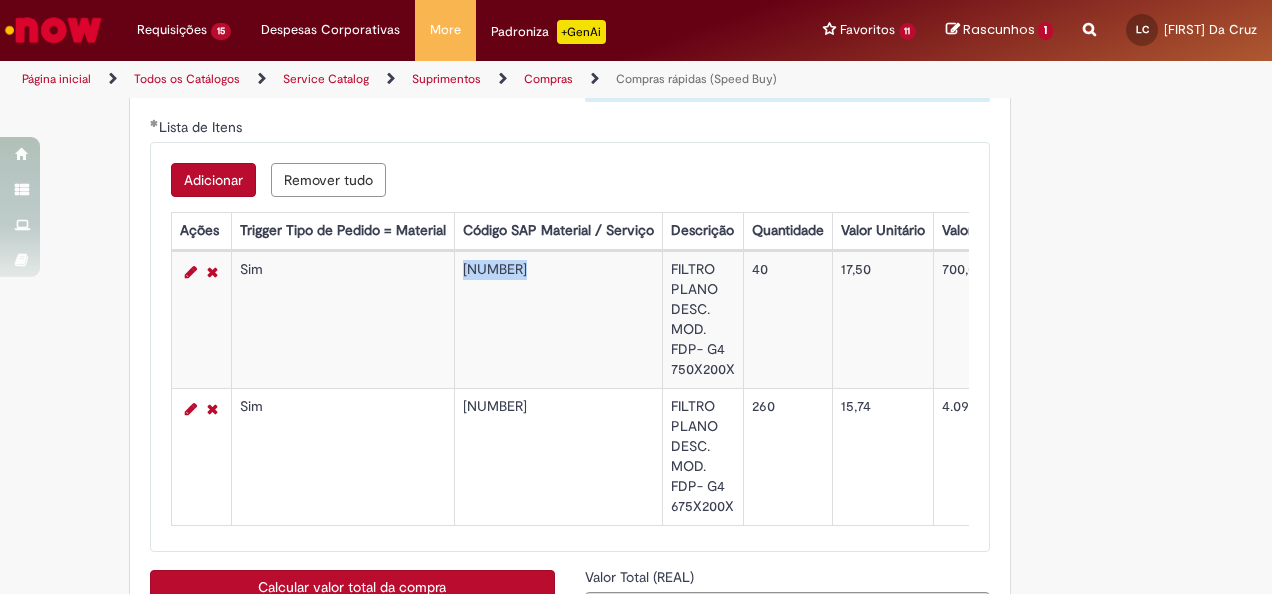 drag, startPoint x: 450, startPoint y: 277, endPoint x: 521, endPoint y: 276, distance: 71.00704 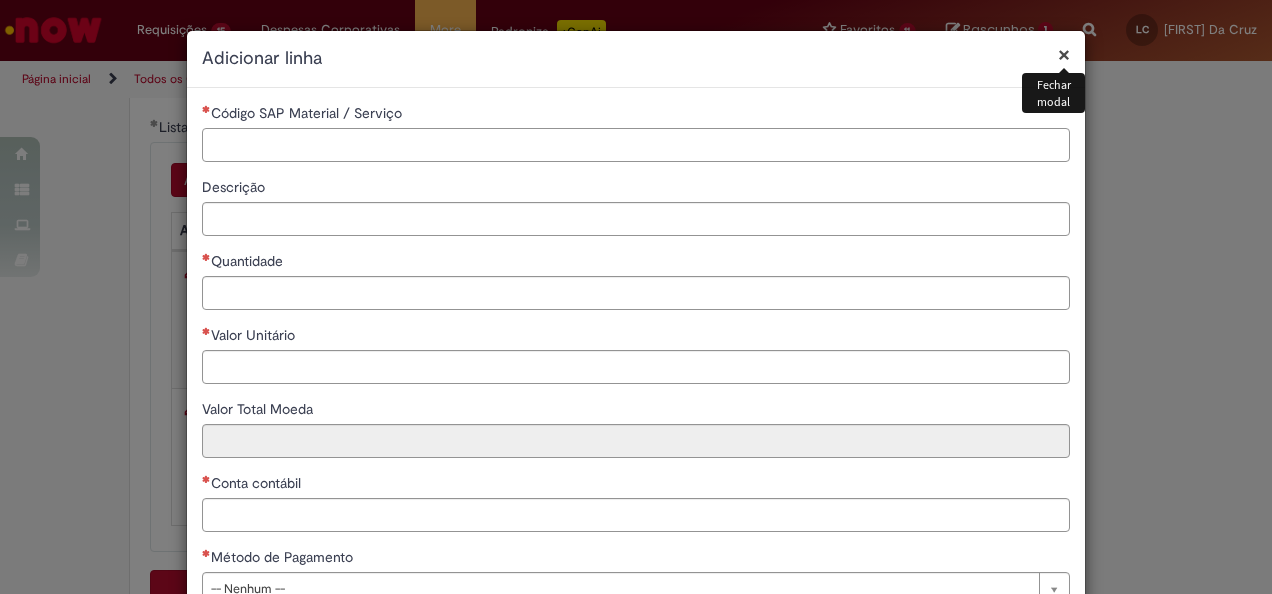 click on "Código SAP Material / Serviço" at bounding box center [636, 145] 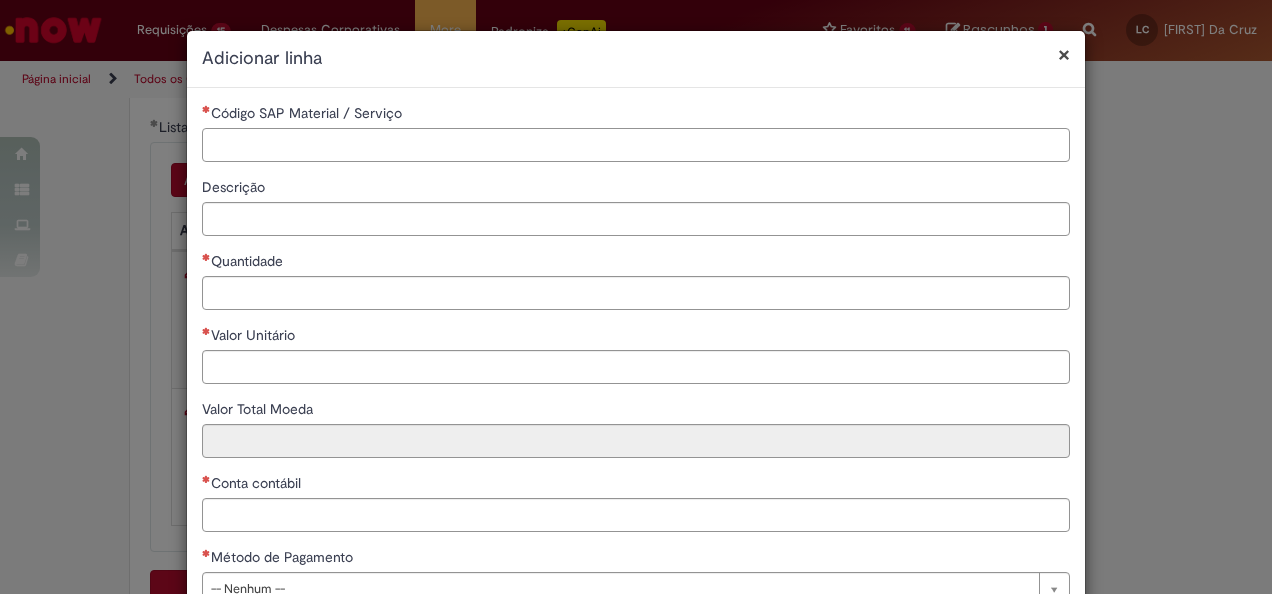 paste on "********" 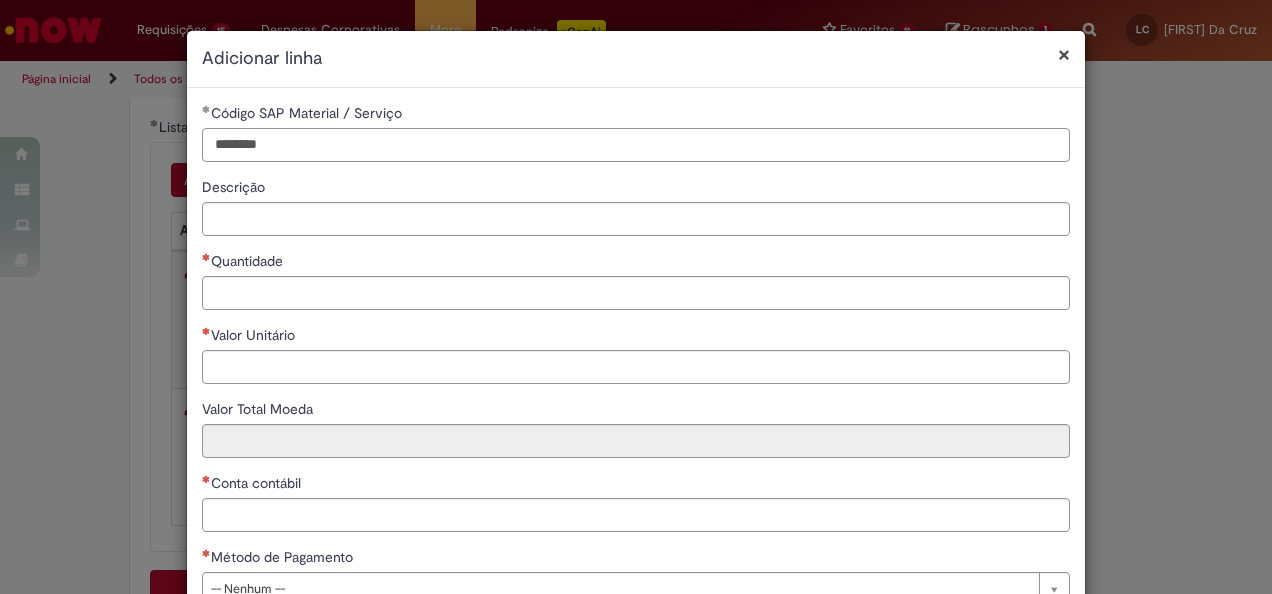 type on "********" 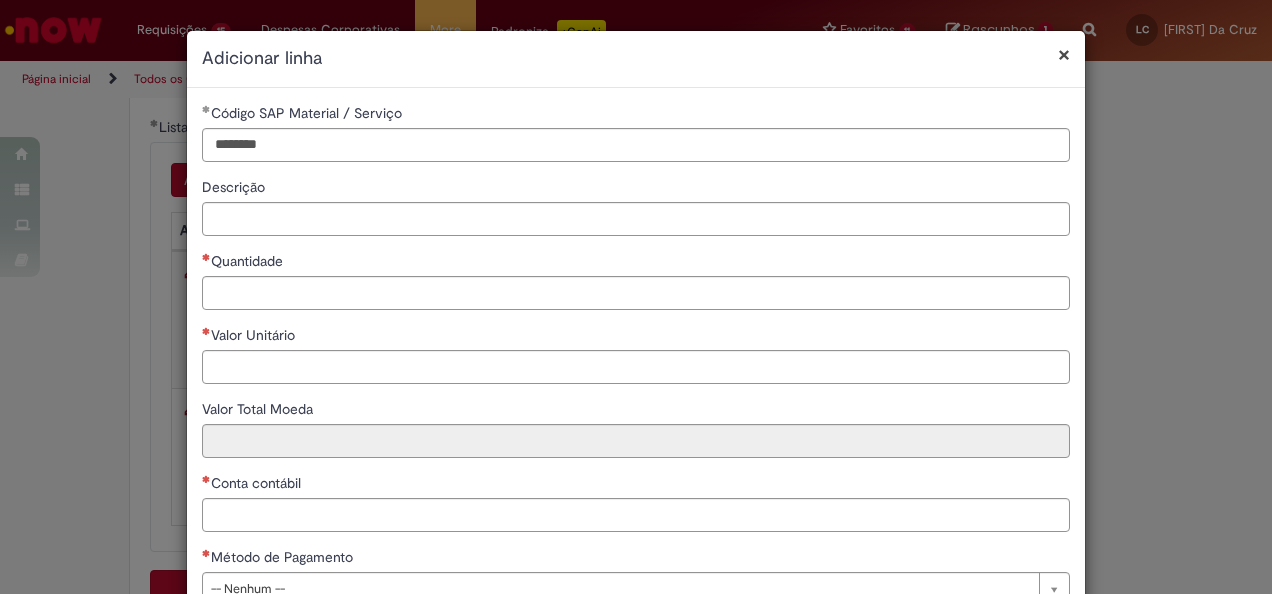 click on "**********" at bounding box center [636, 362] 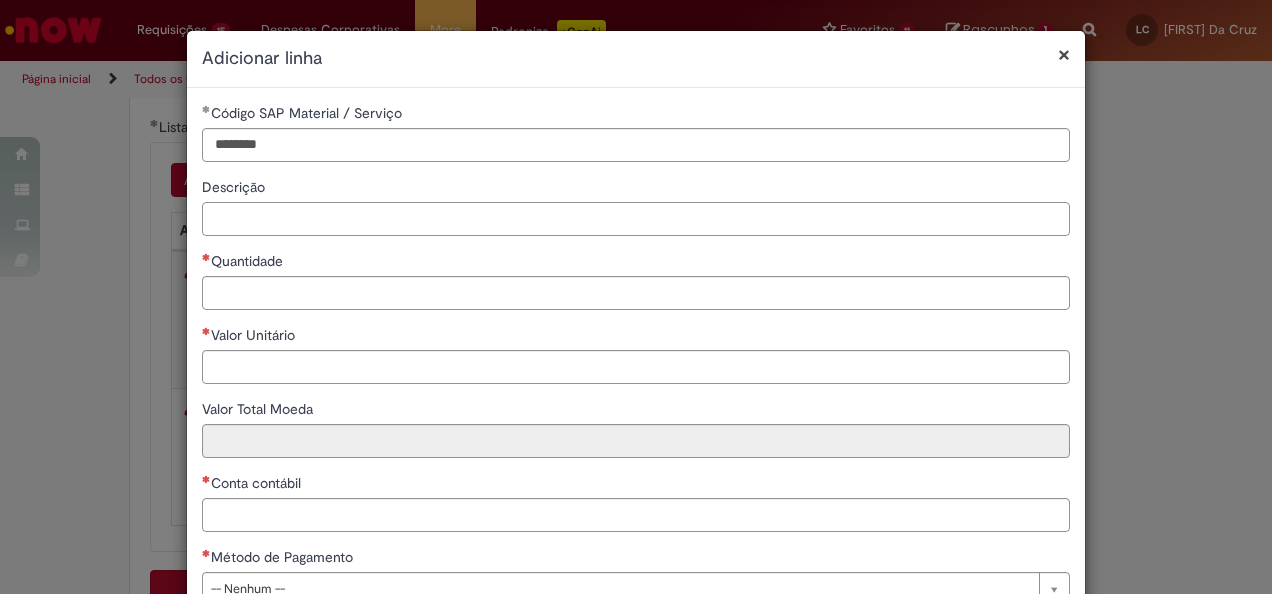 click on "Descrição" at bounding box center (636, 219) 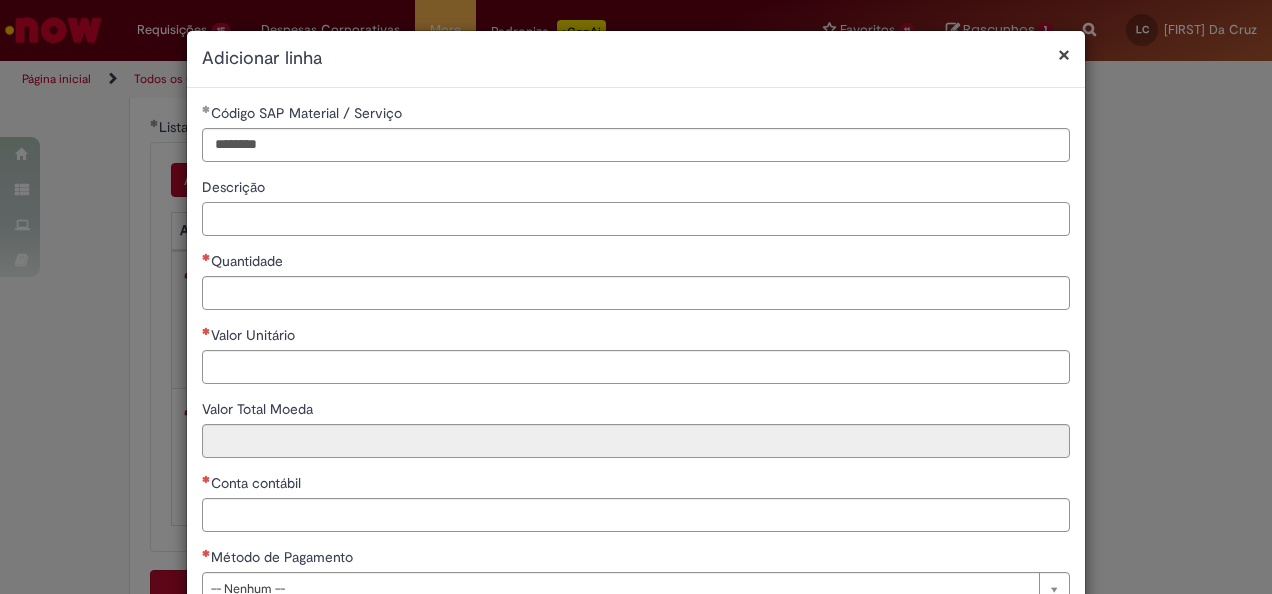 click on "Descrição" at bounding box center (636, 219) 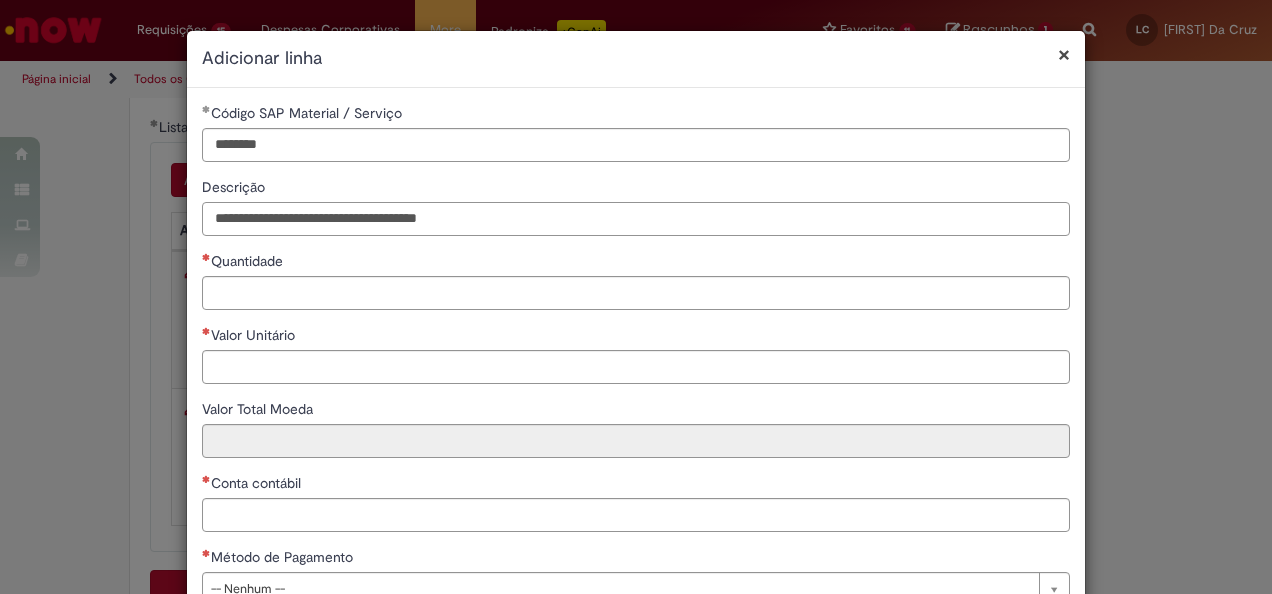 type on "**********" 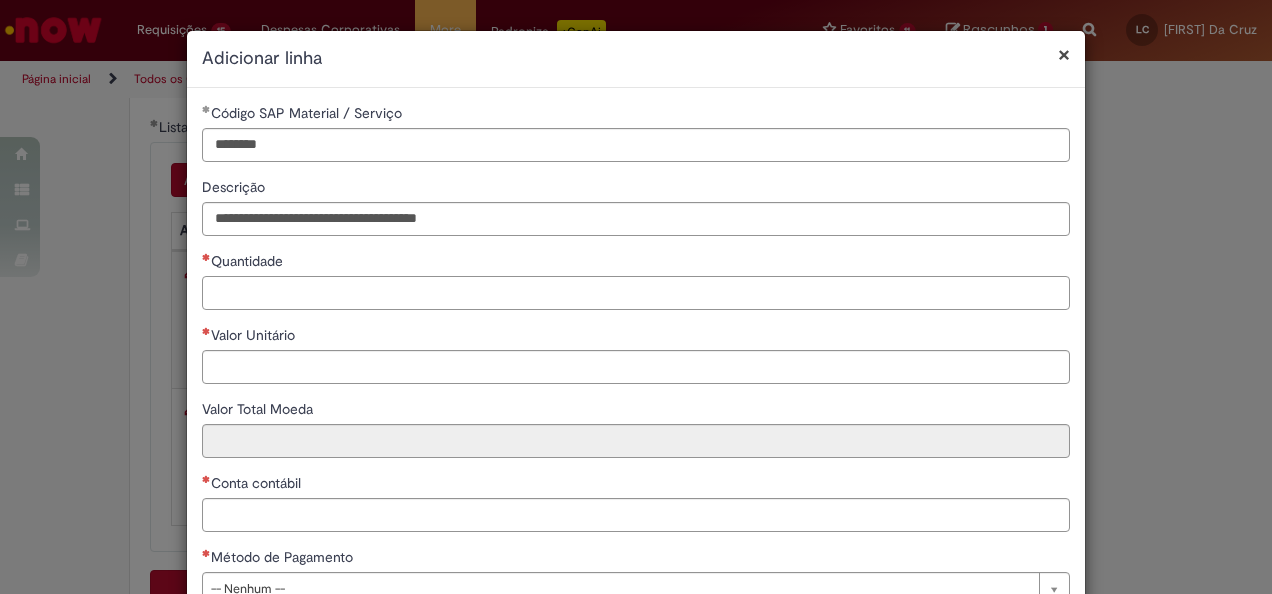 click on "Quantidade" at bounding box center (636, 293) 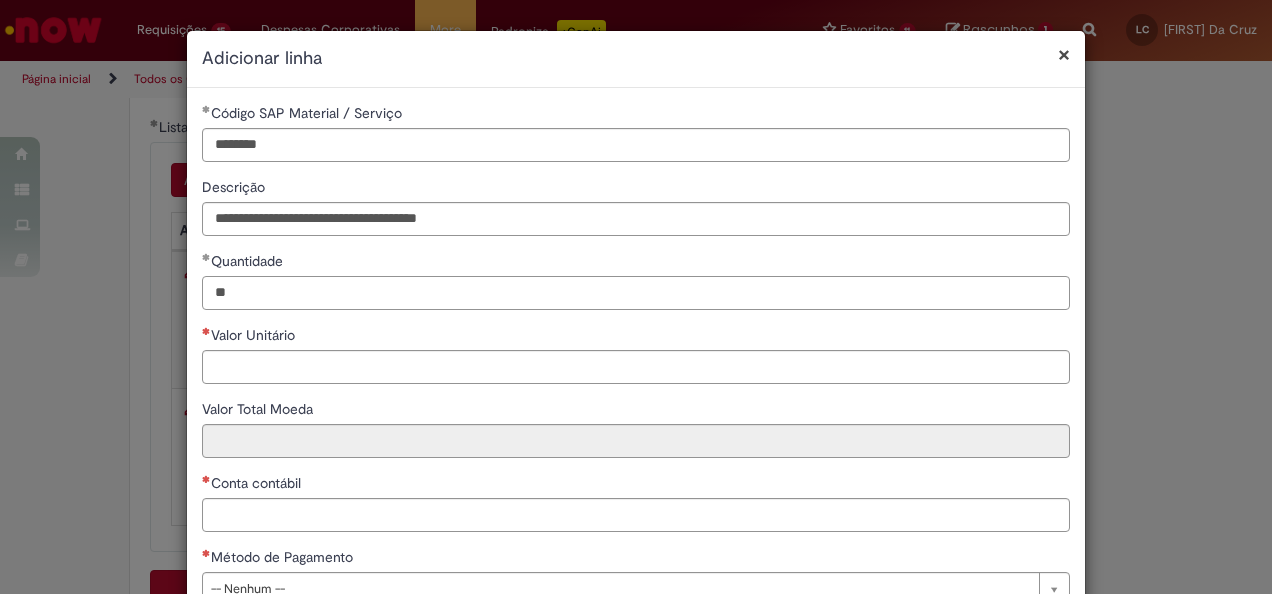 type on "**" 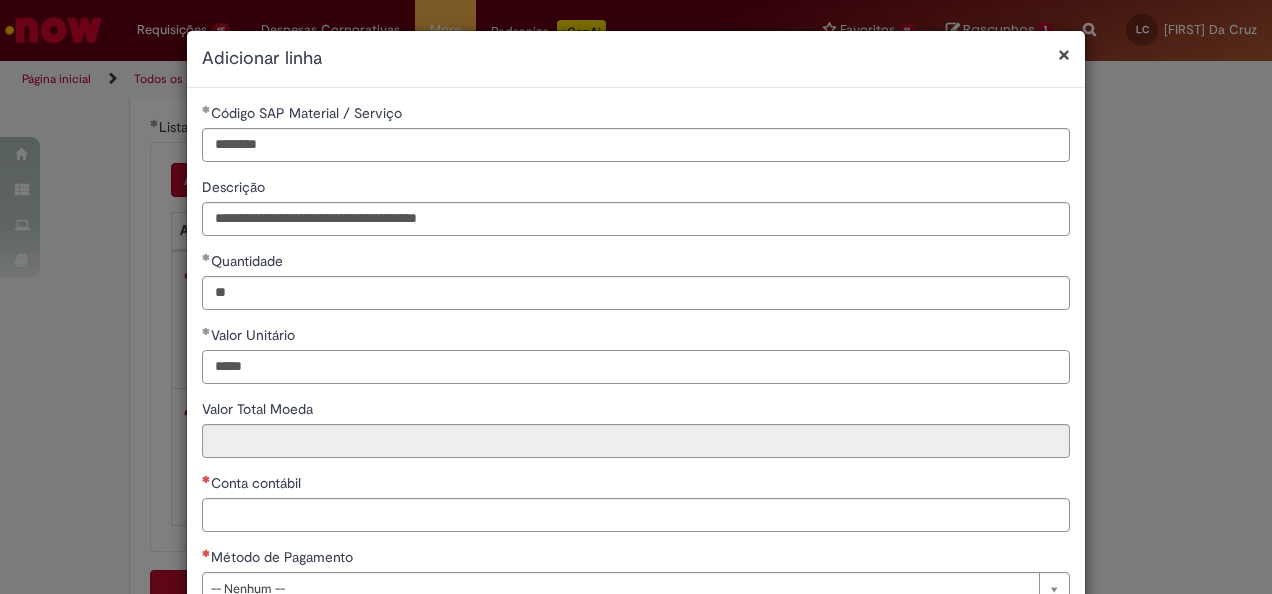 type on "*****" 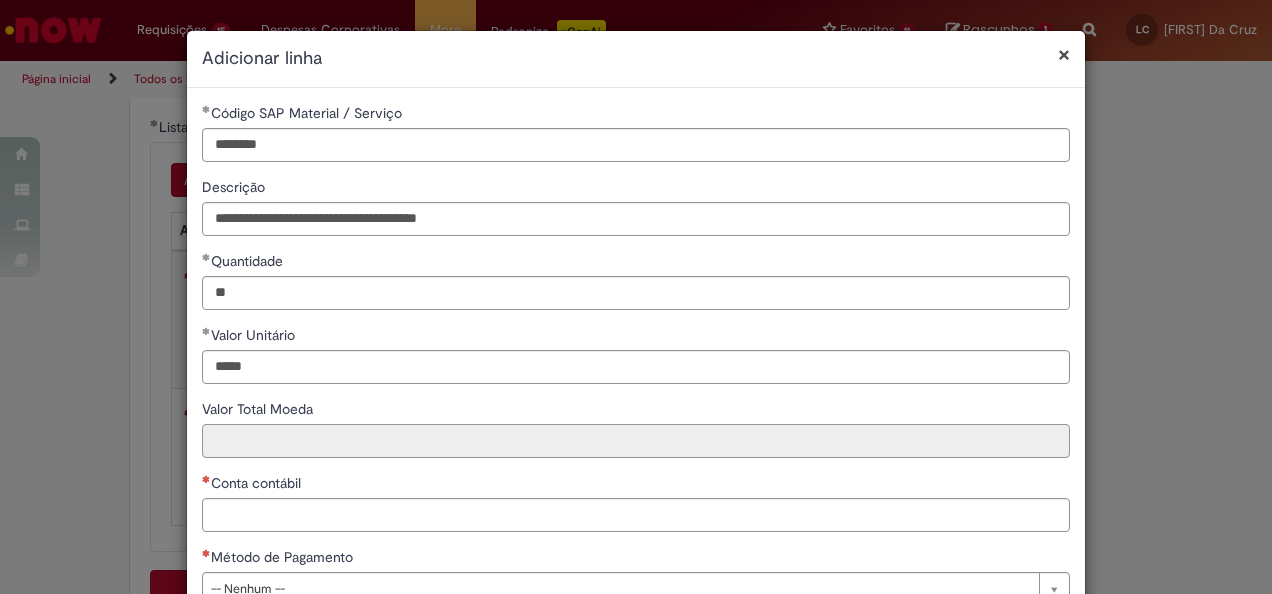 type on "******" 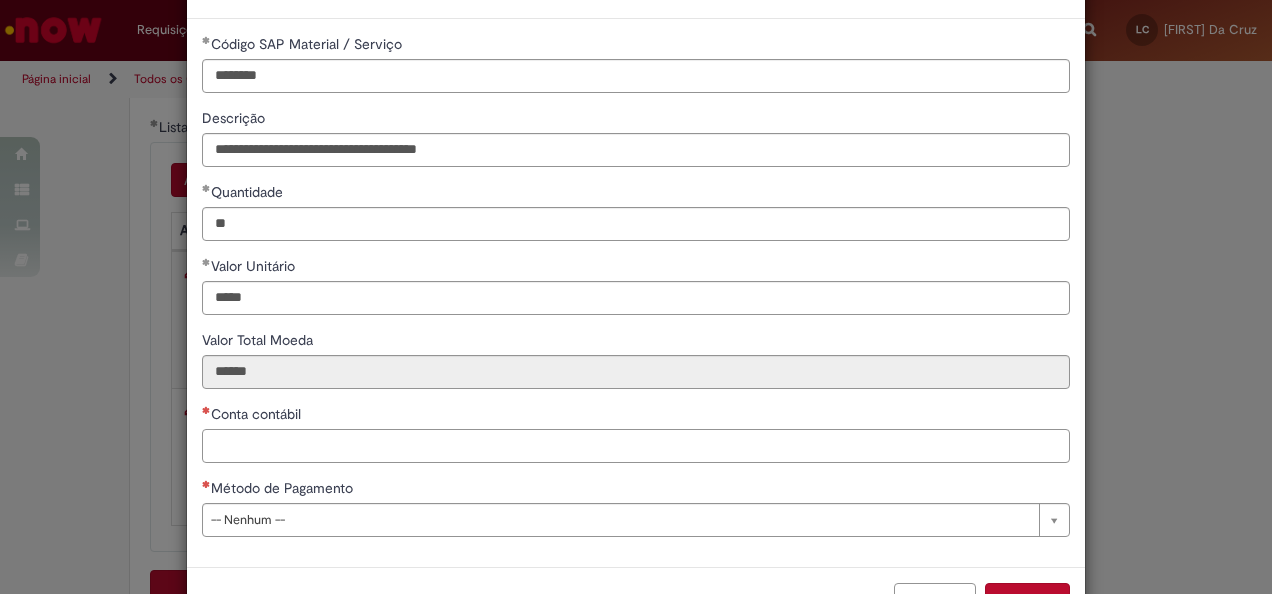 scroll, scrollTop: 100, scrollLeft: 0, axis: vertical 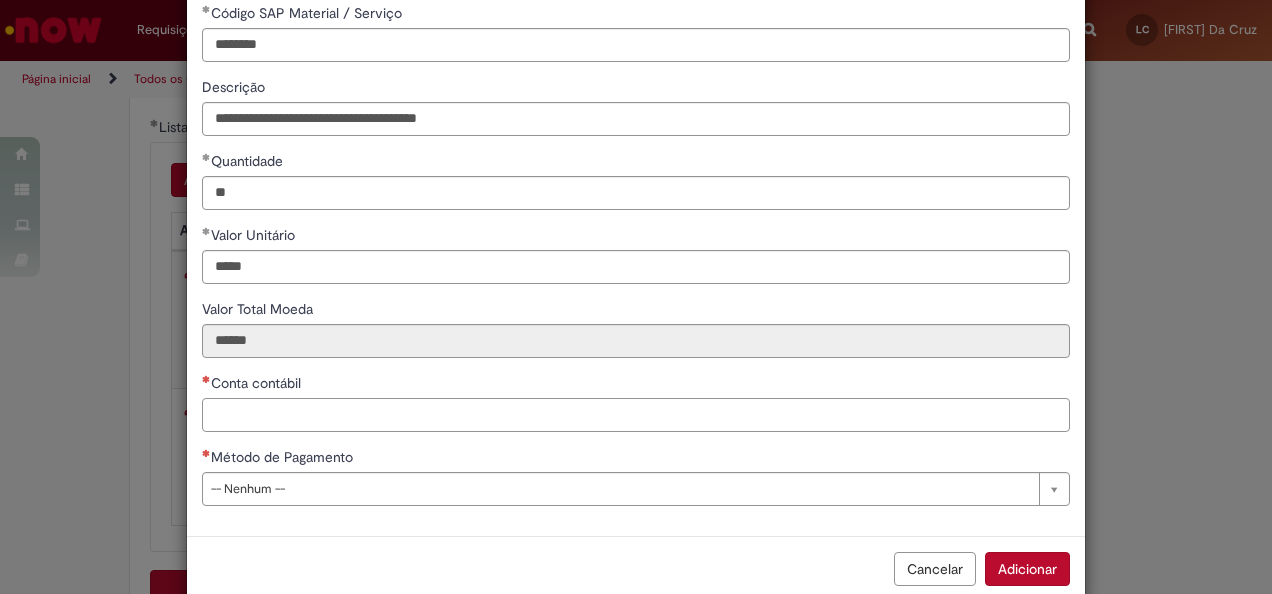 paste on "*******" 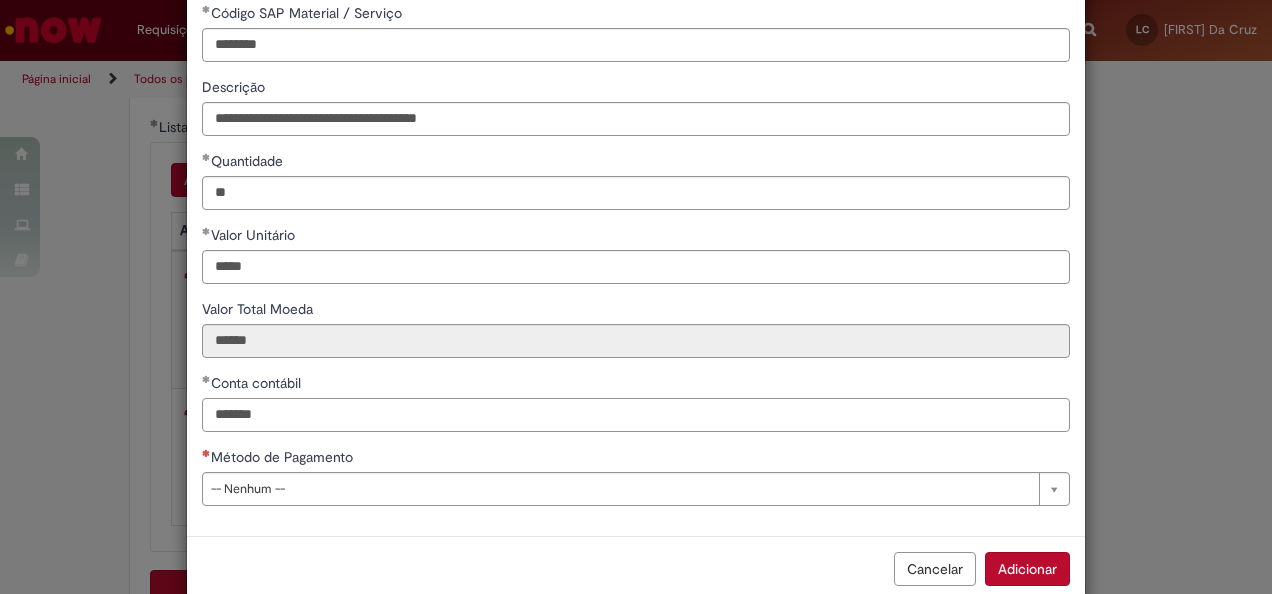 type on "*******" 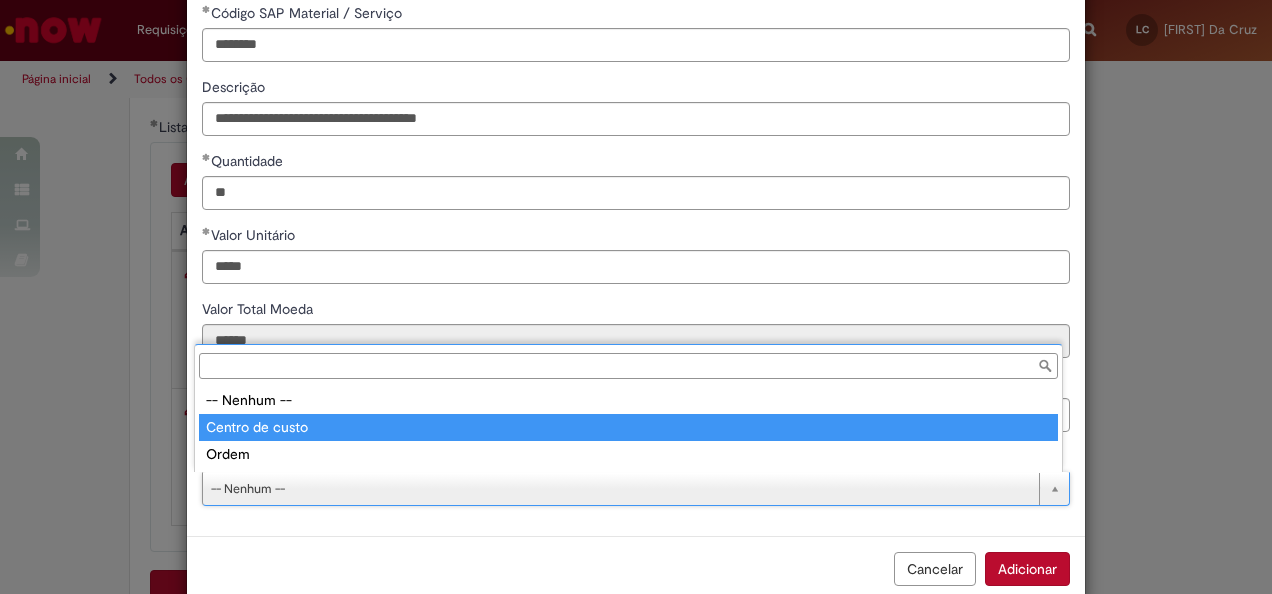 type on "**********" 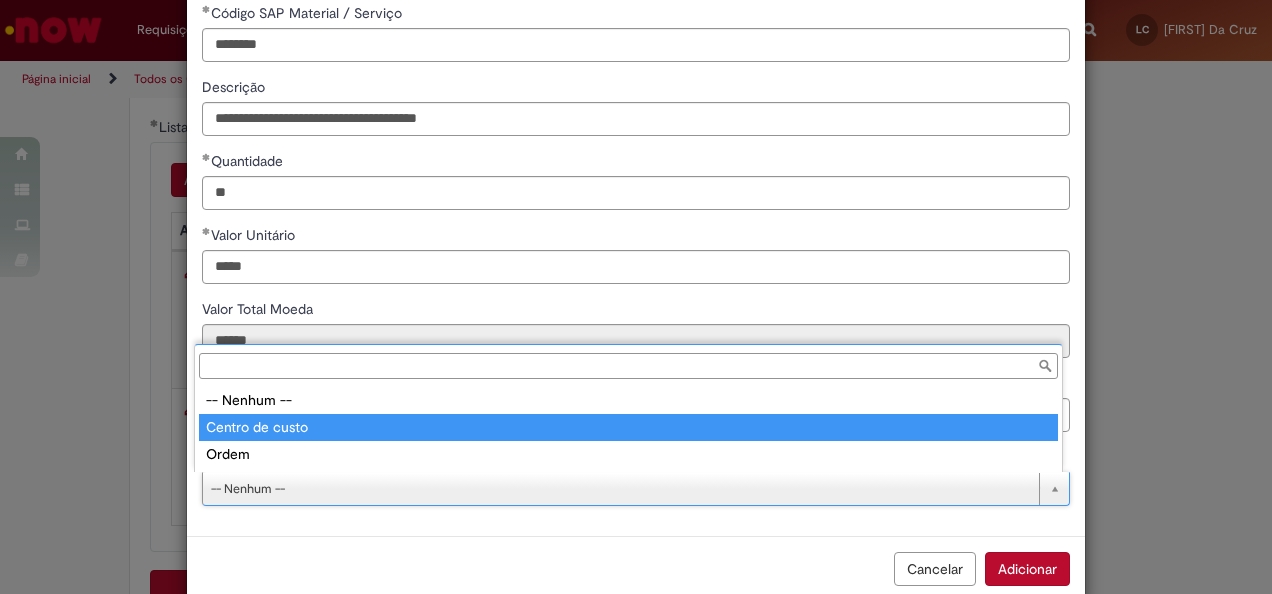 select on "**********" 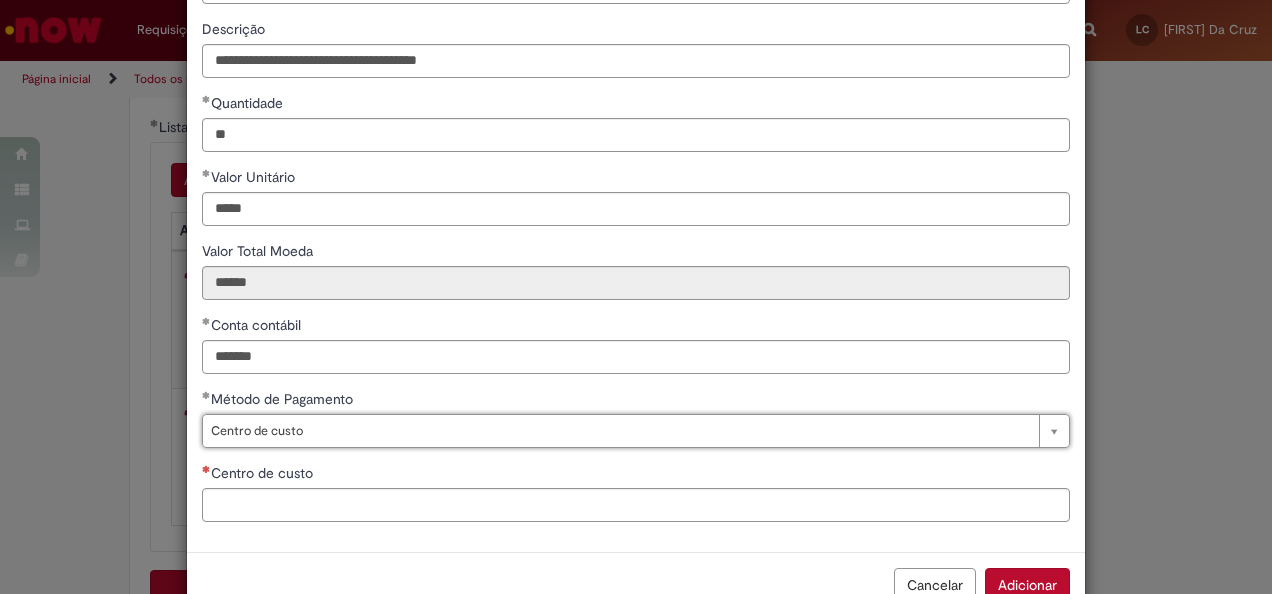 scroll, scrollTop: 200, scrollLeft: 0, axis: vertical 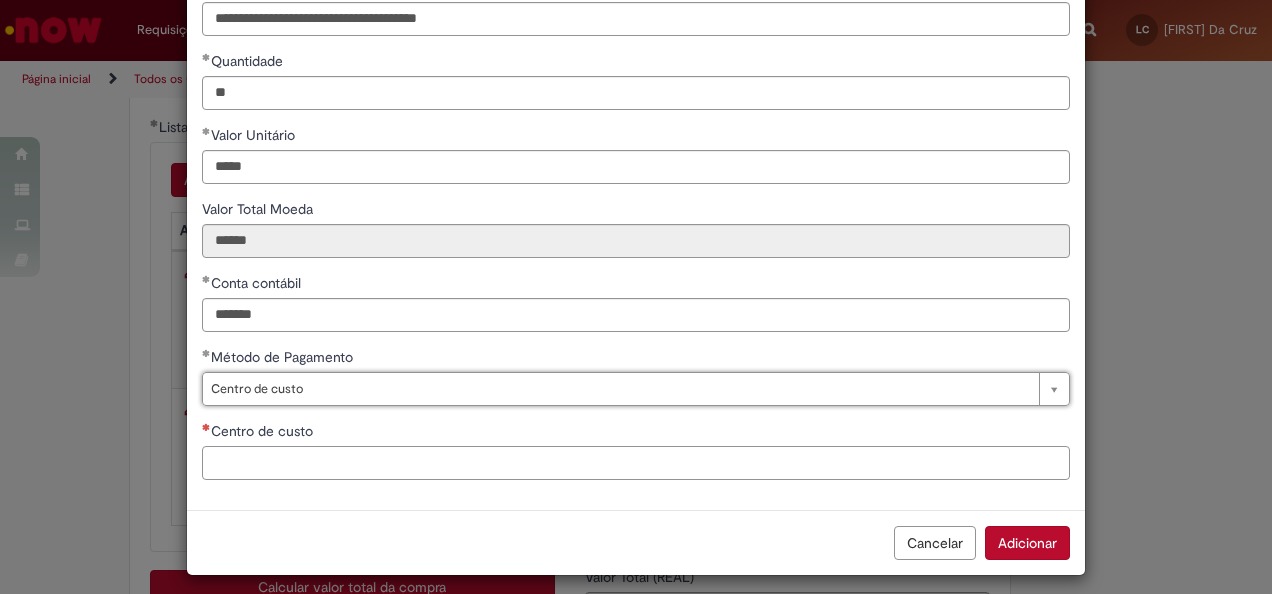 click on "Centro de custo" at bounding box center [636, 463] 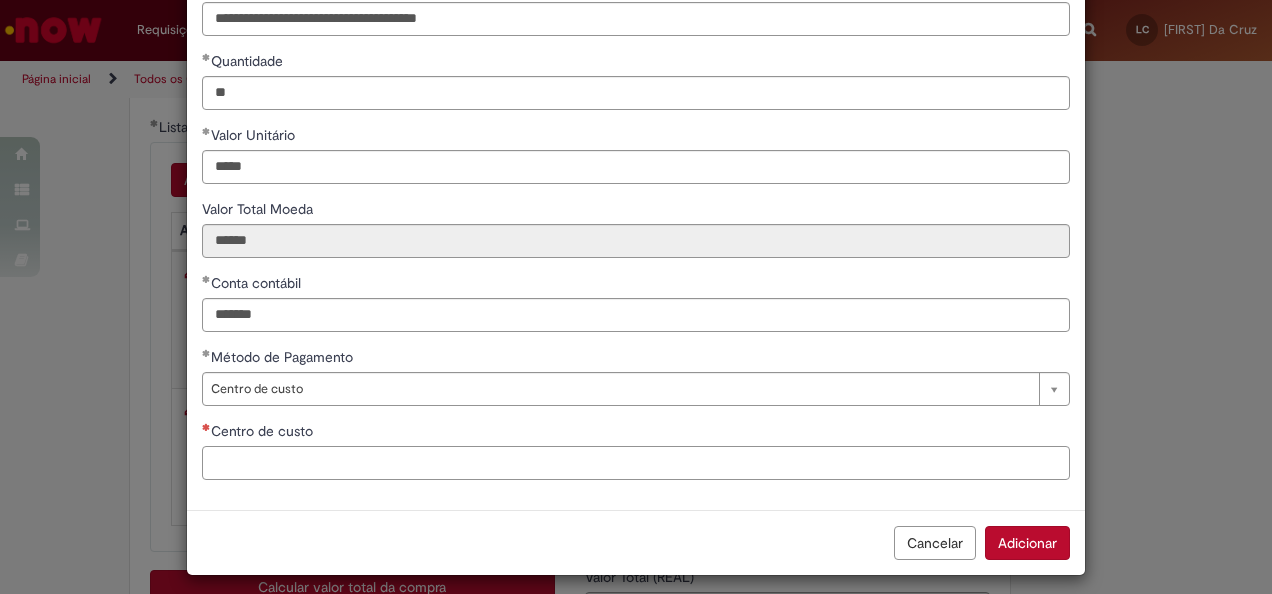 paste on "**********" 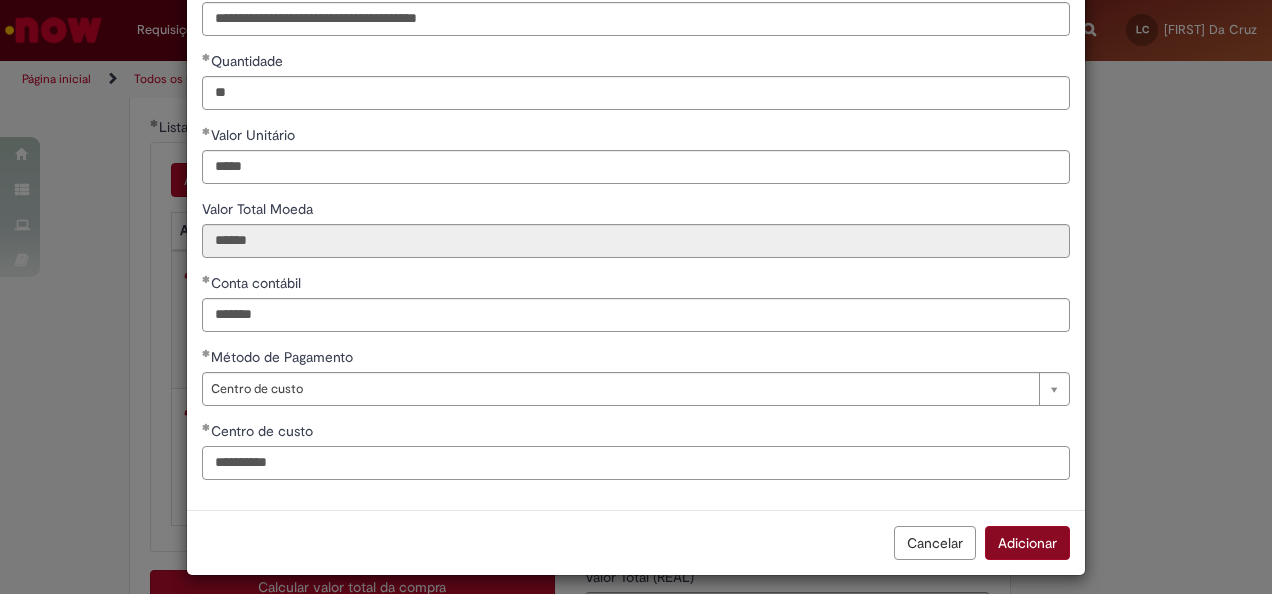 type on "**********" 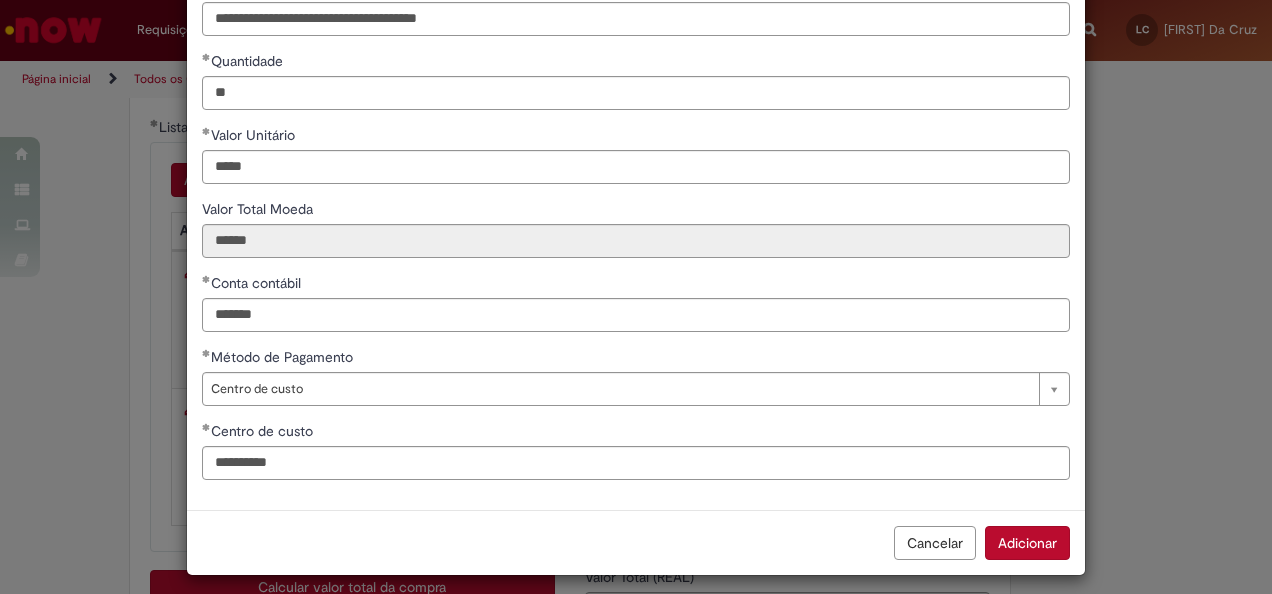 click on "Adicionar" at bounding box center (1027, 543) 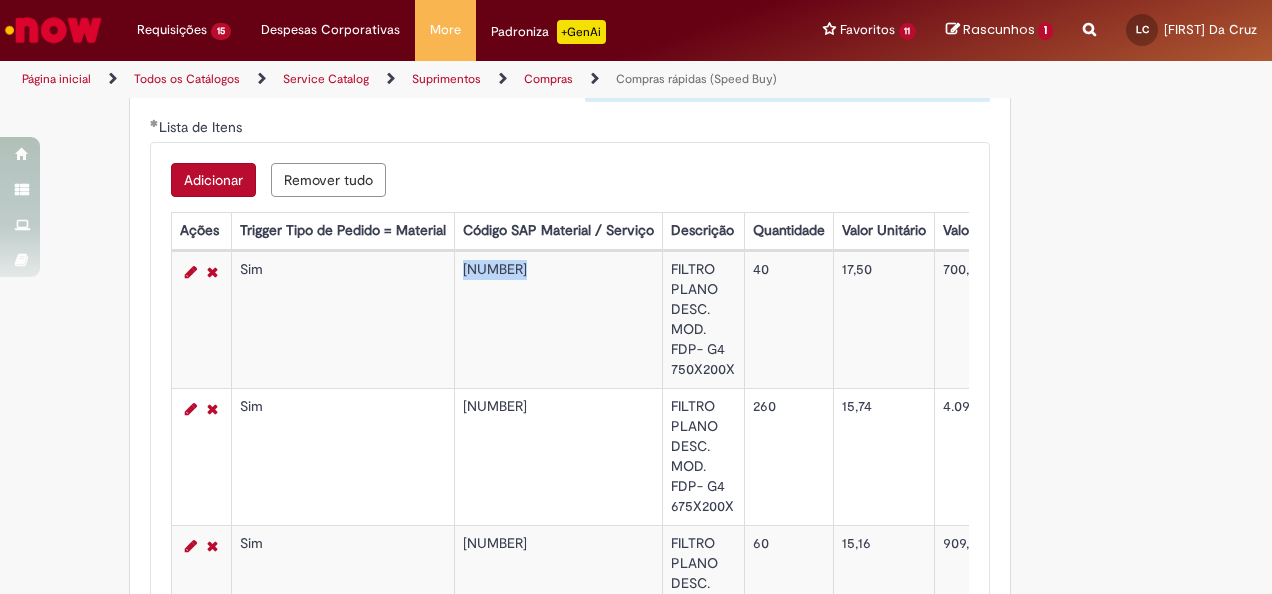 drag, startPoint x: 518, startPoint y: 274, endPoint x: 442, endPoint y: 277, distance: 76.05919 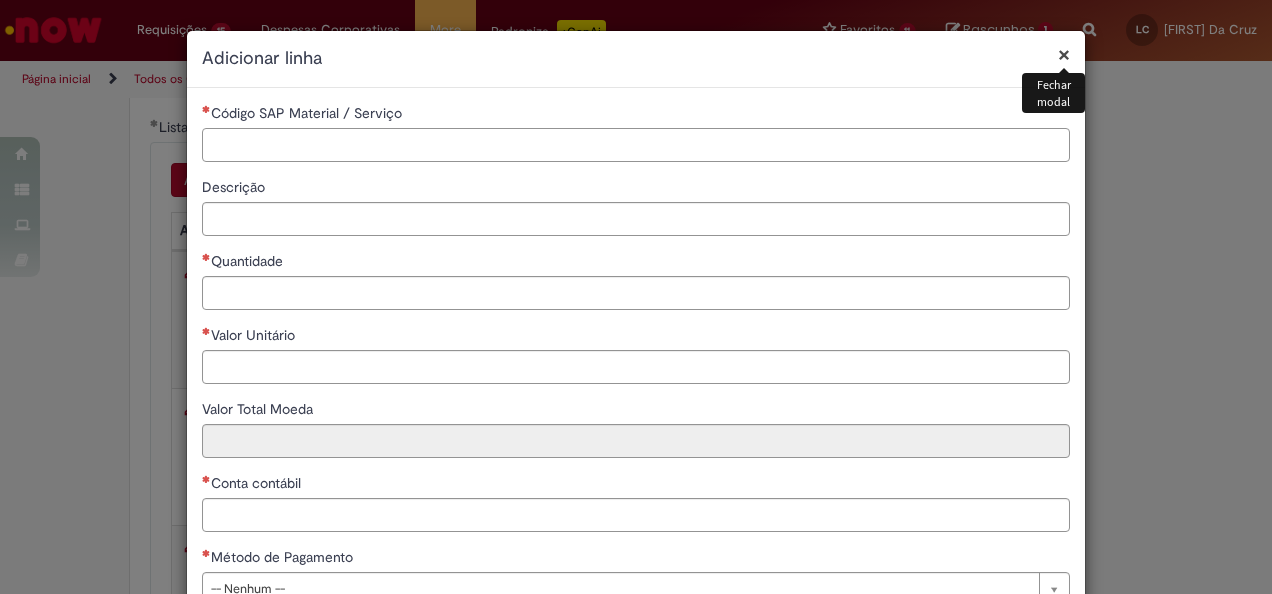 click on "Código SAP Material / Serviço" at bounding box center [636, 145] 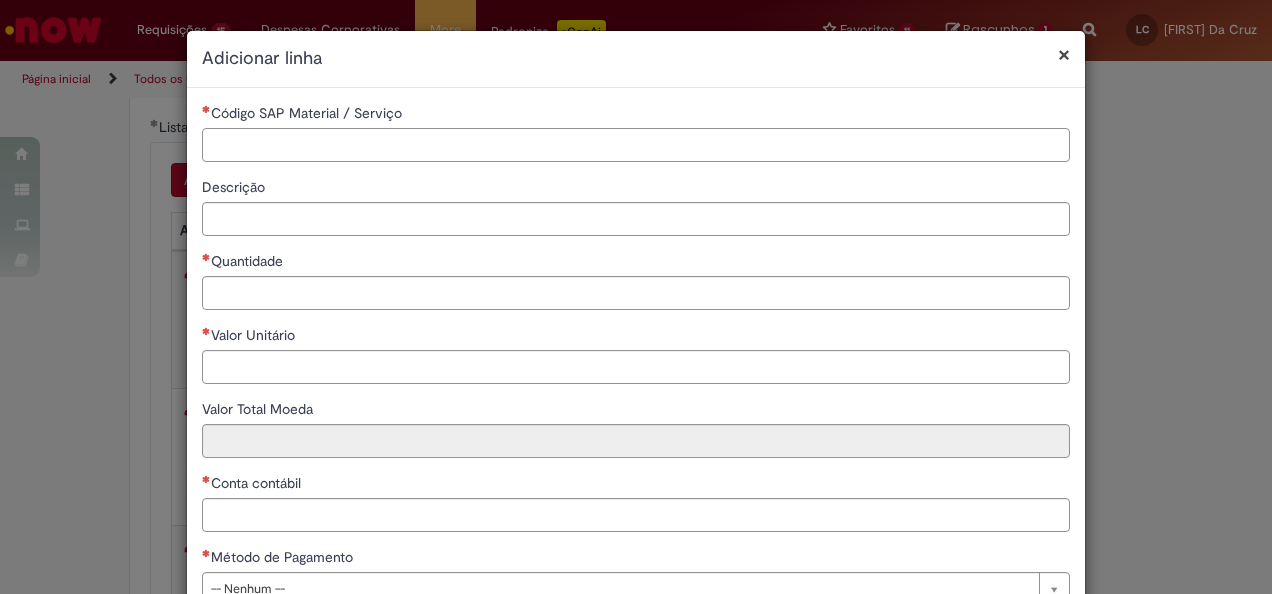 paste on "********" 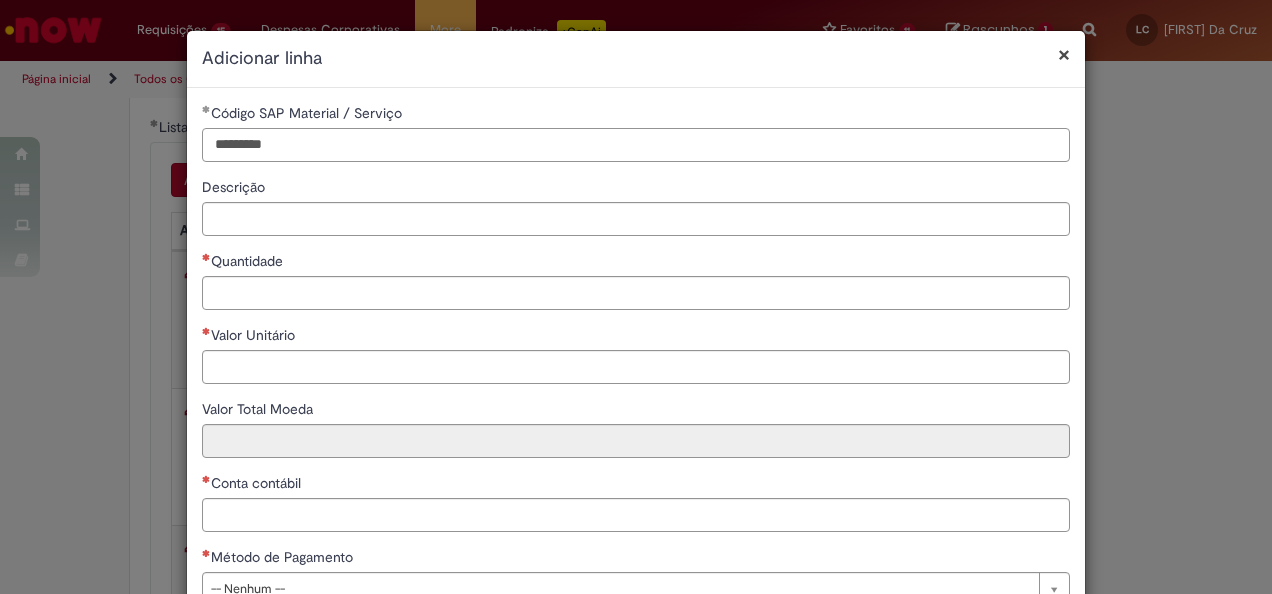 drag, startPoint x: 226, startPoint y: 142, endPoint x: 236, endPoint y: 144, distance: 10.198039 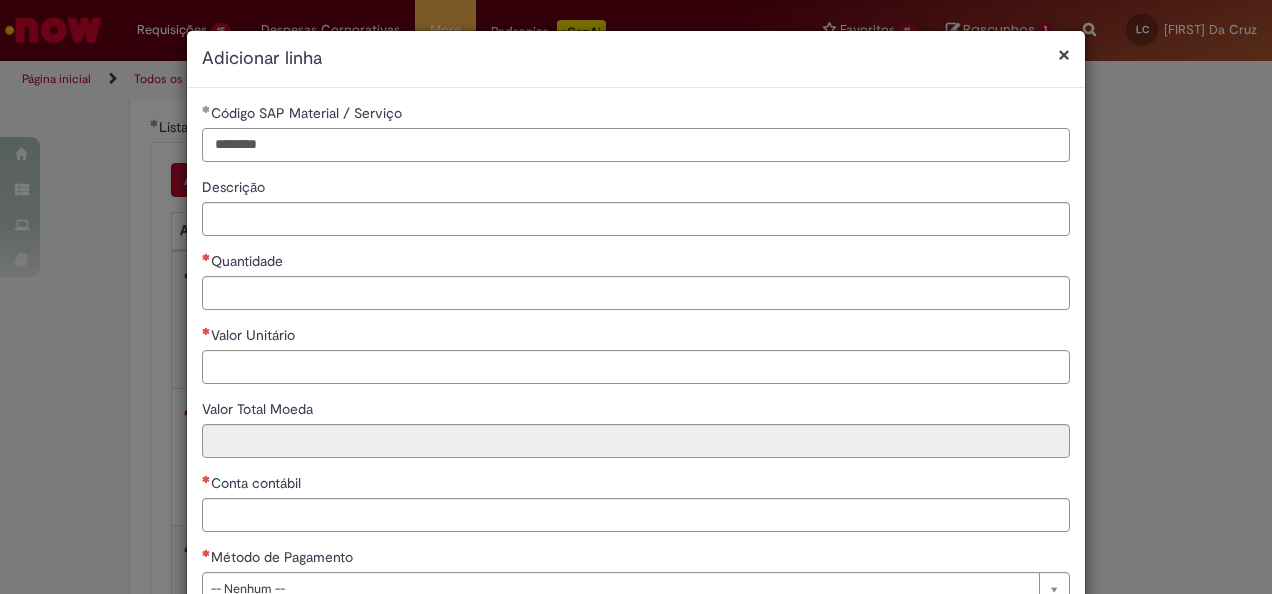 type on "********" 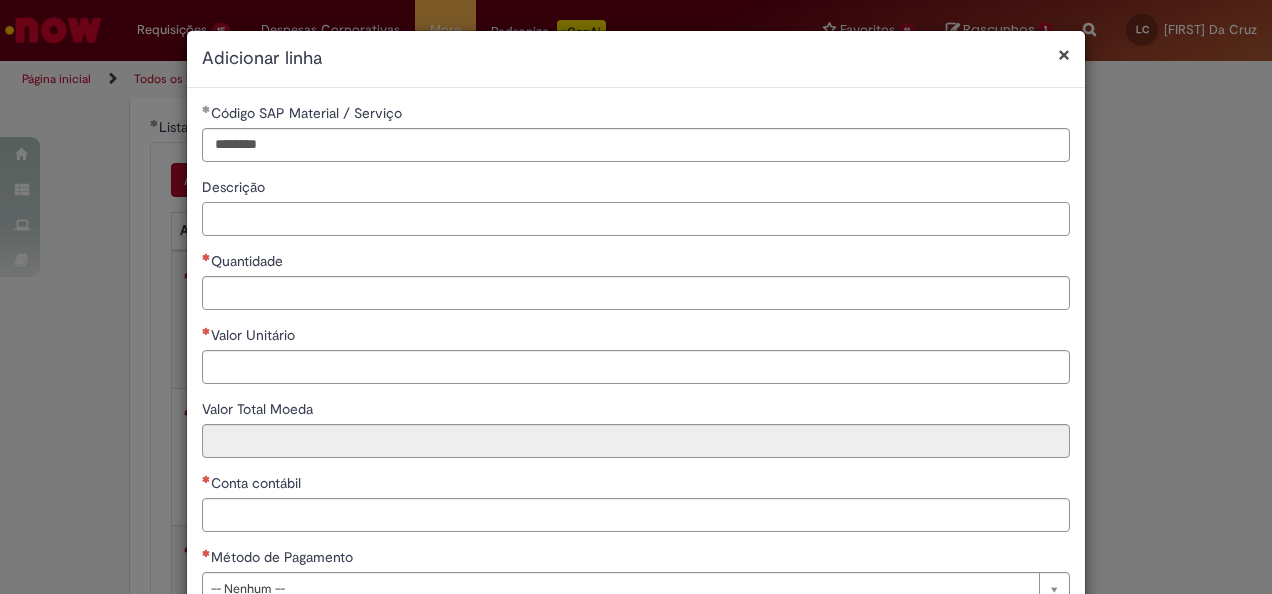 click on "Descrição" at bounding box center [636, 219] 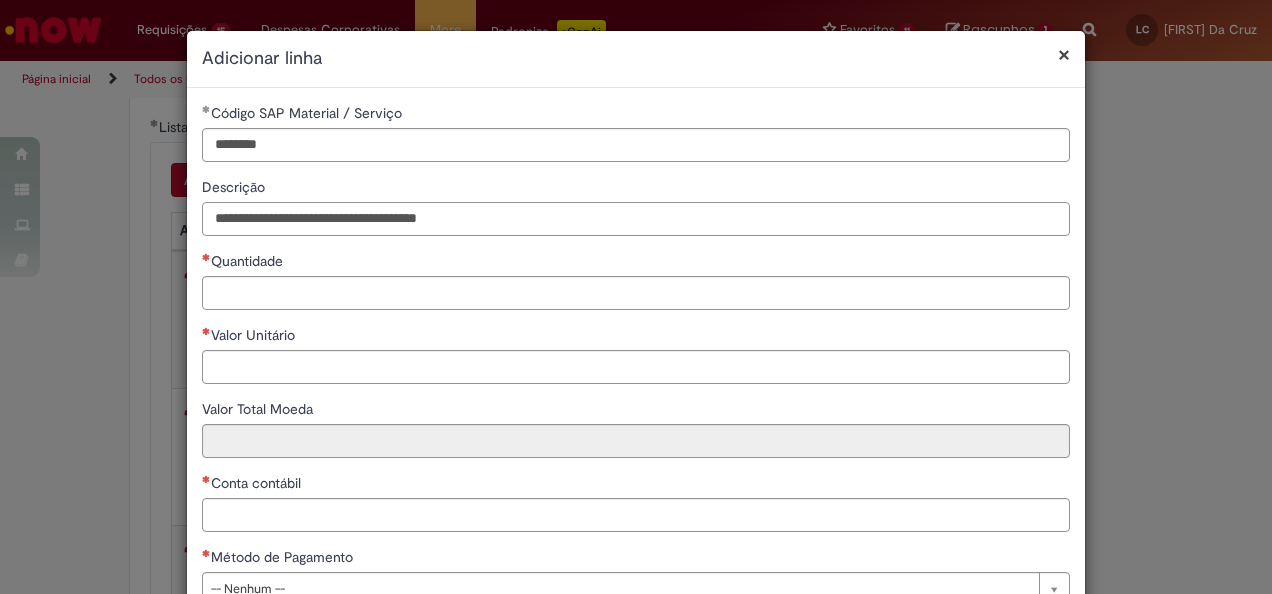 type on "**********" 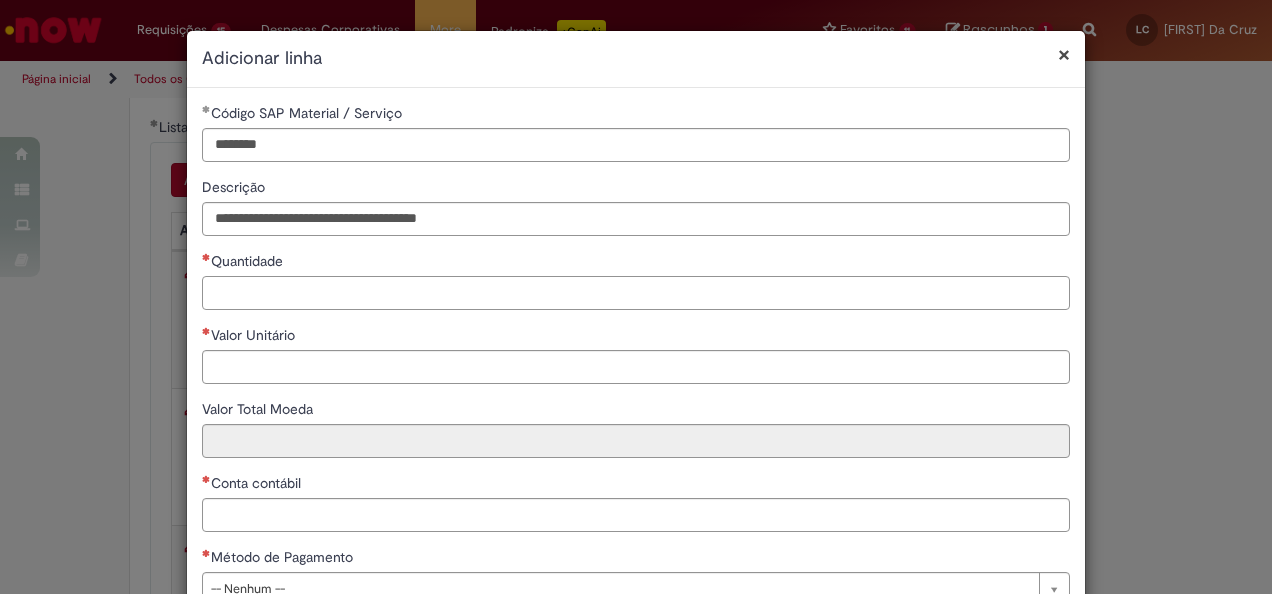 click on "Quantidade" at bounding box center [636, 293] 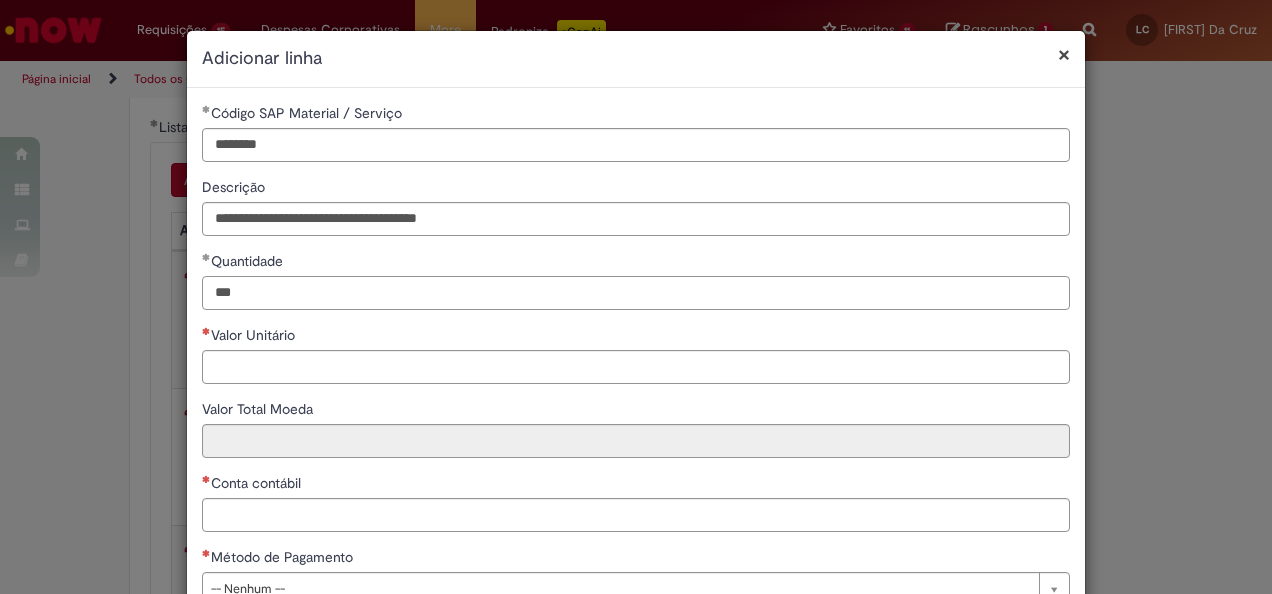 type on "***" 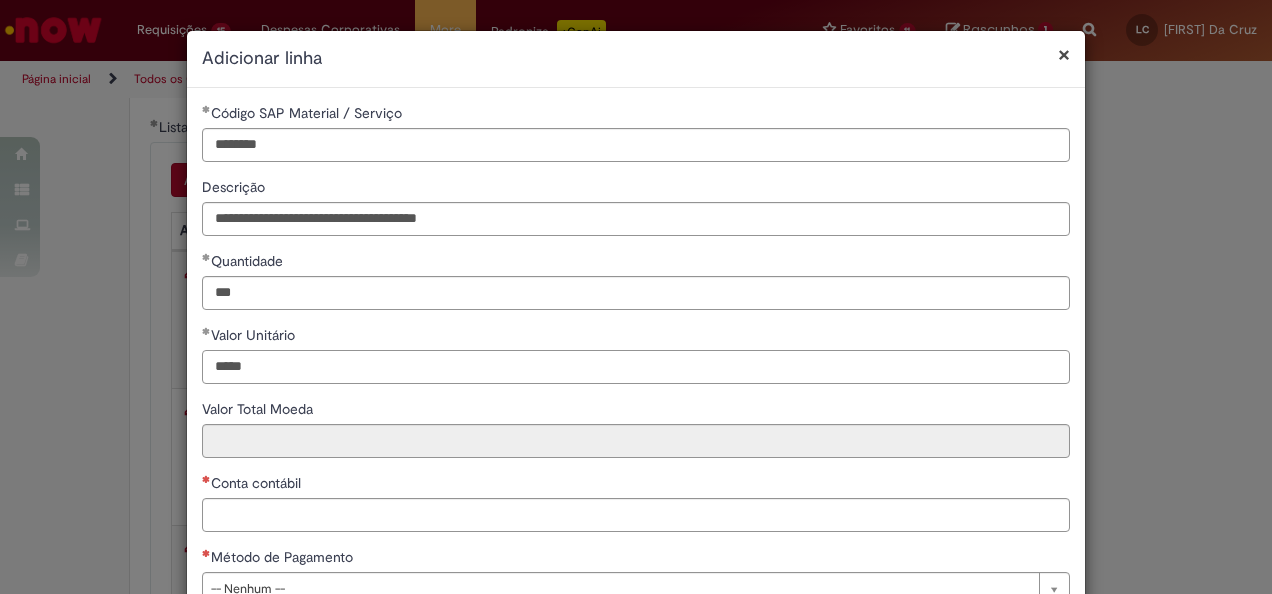 type on "*****" 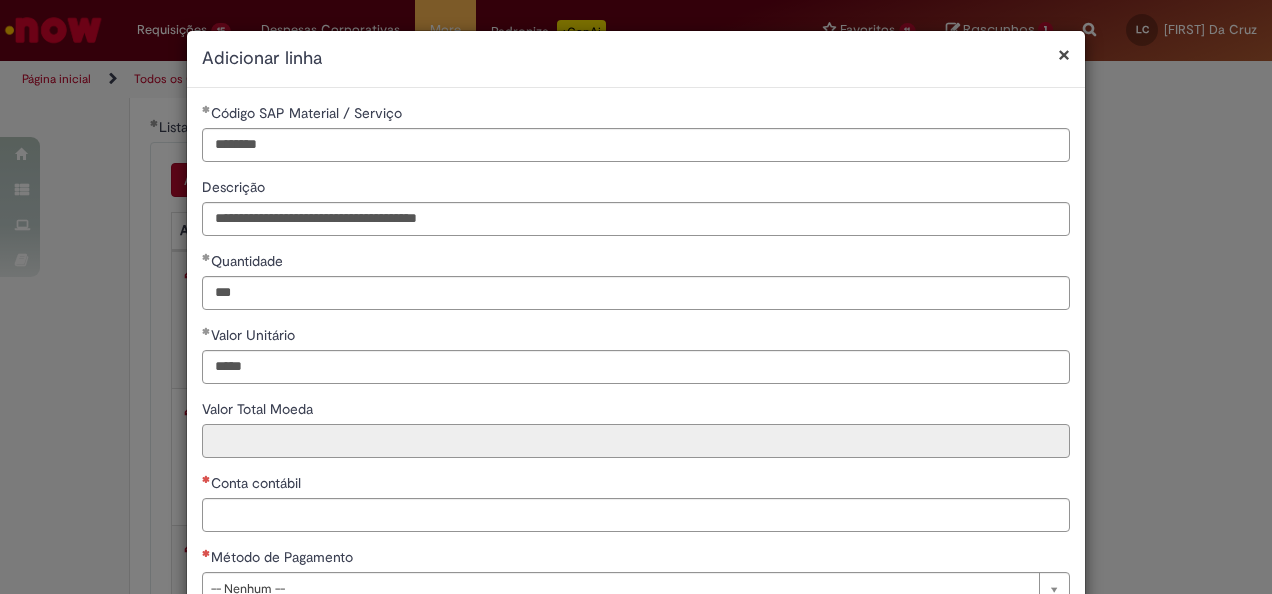 type on "********" 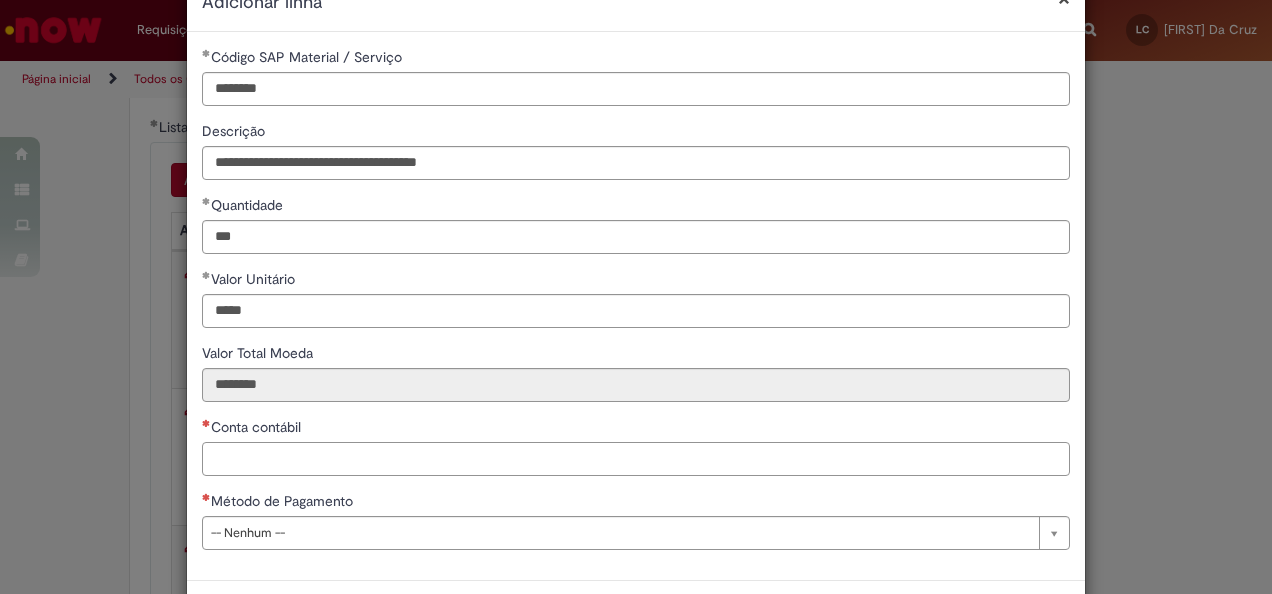 scroll, scrollTop: 100, scrollLeft: 0, axis: vertical 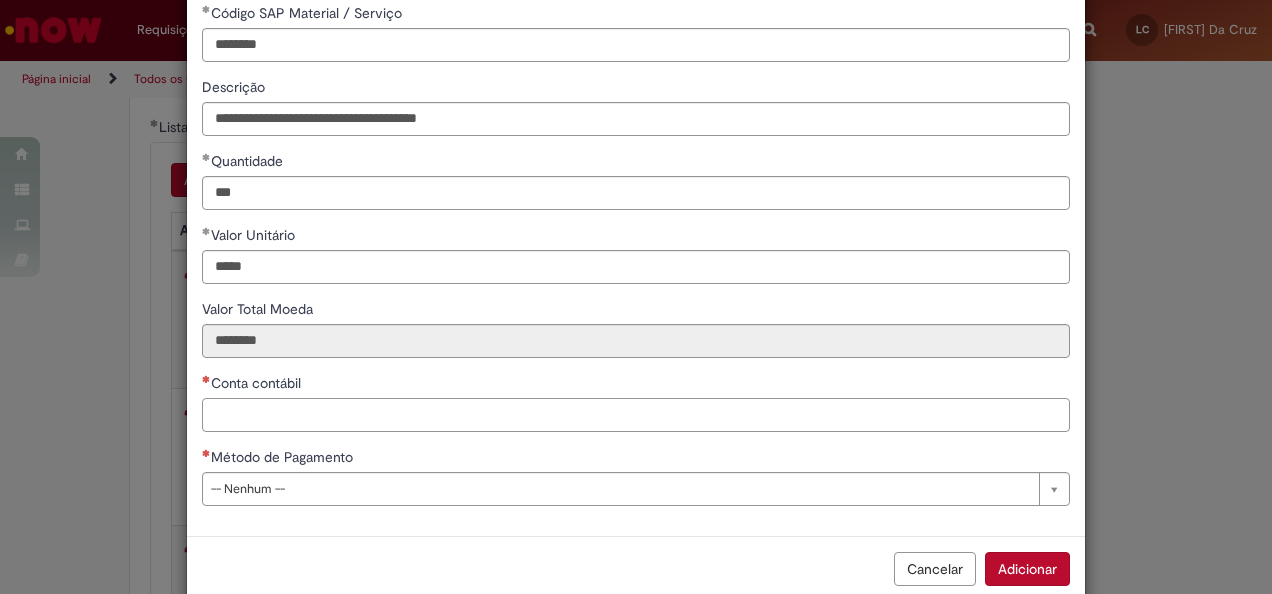 paste on "*******" 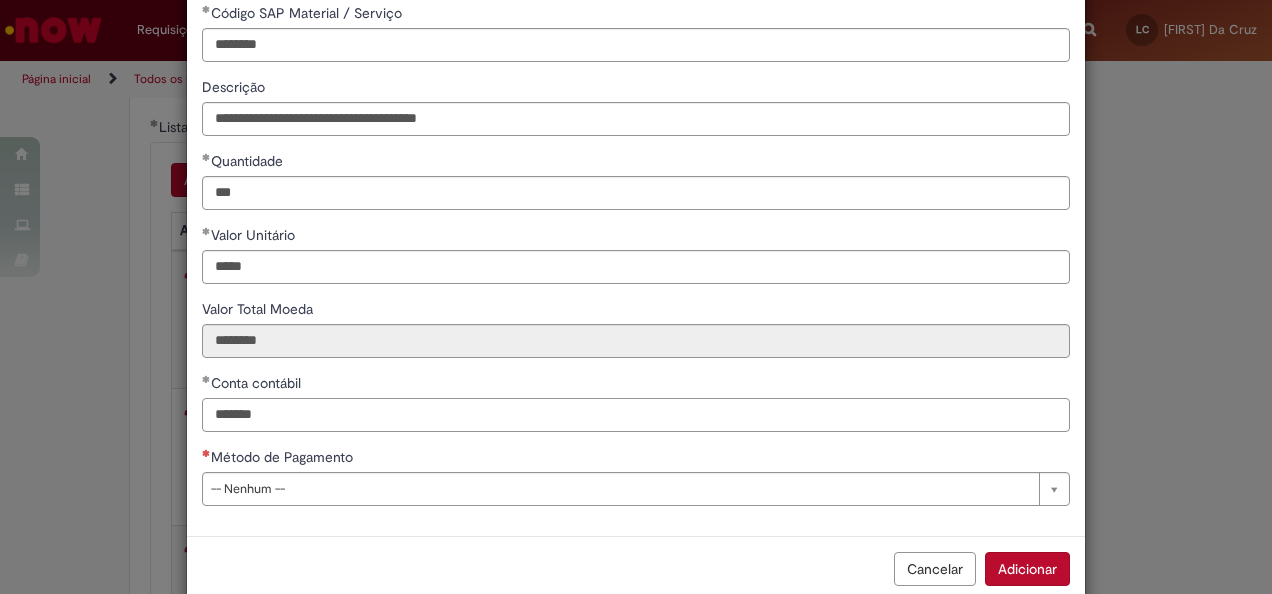 type on "*******" 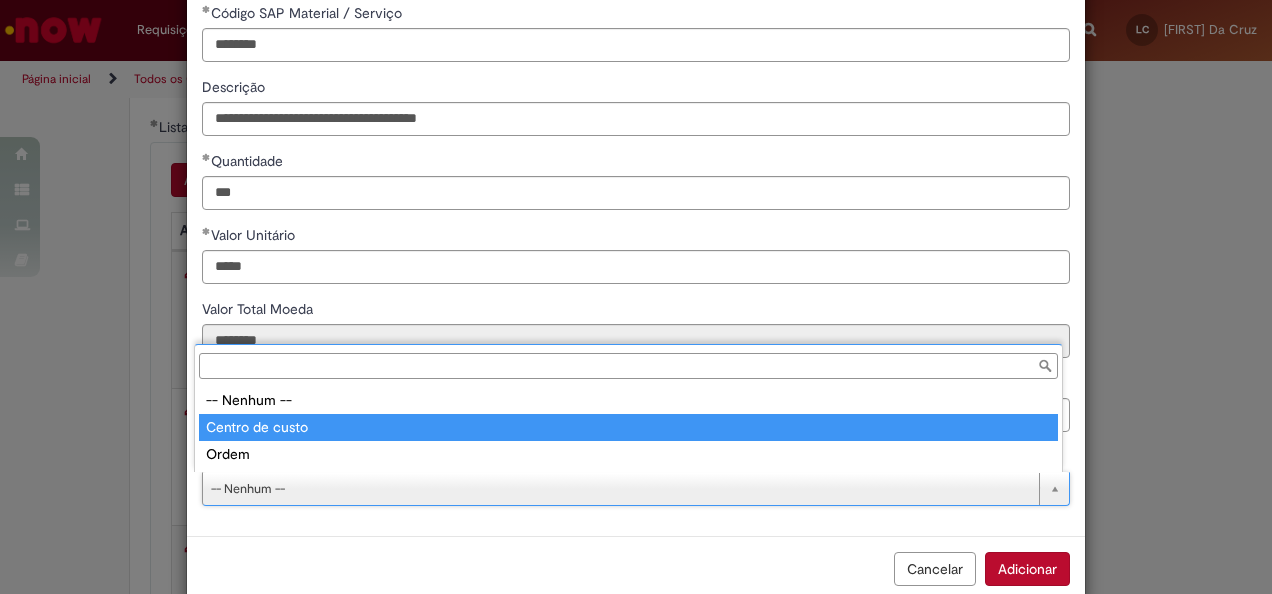 type on "**********" 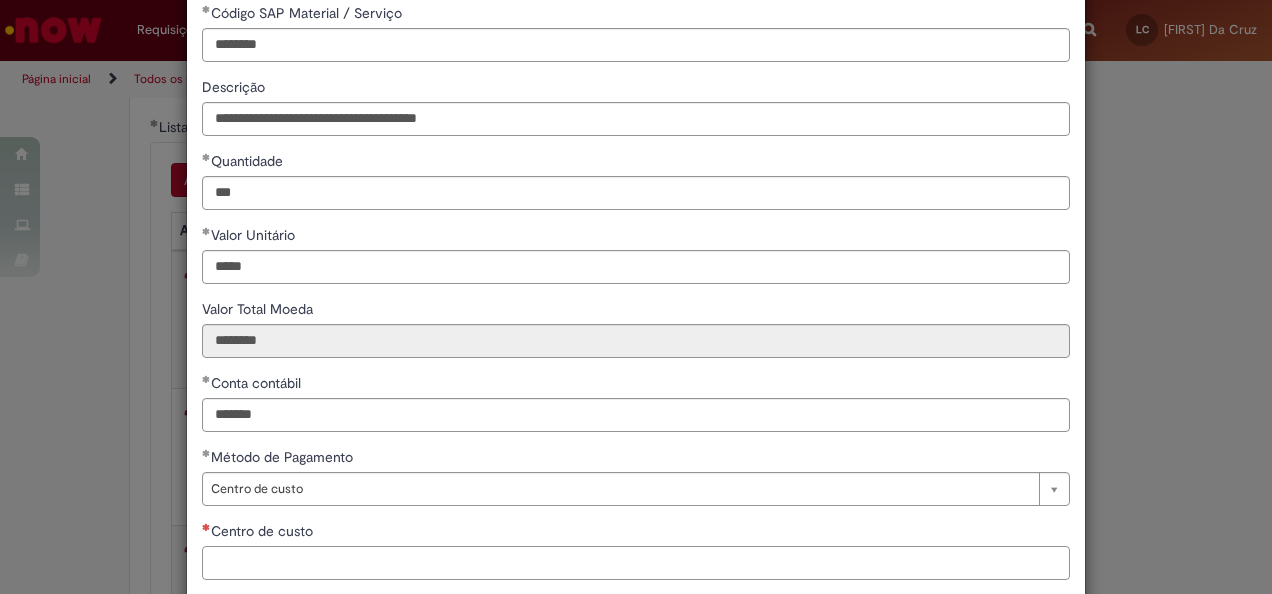 click on "Centro de custo" at bounding box center [636, 563] 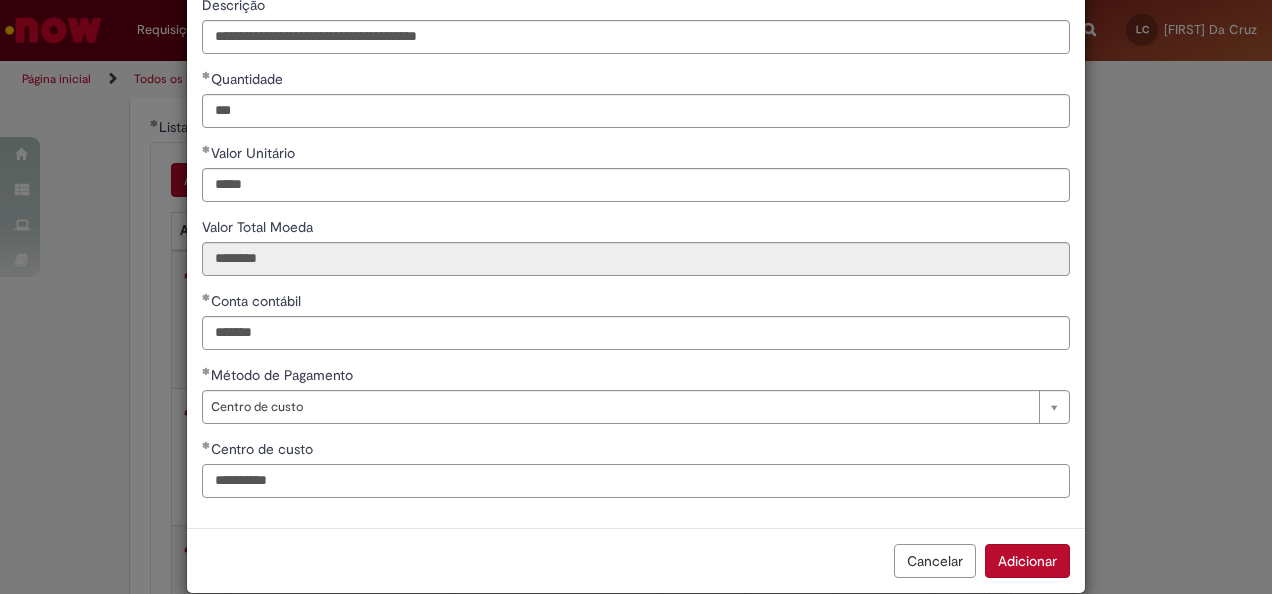 scroll, scrollTop: 210, scrollLeft: 0, axis: vertical 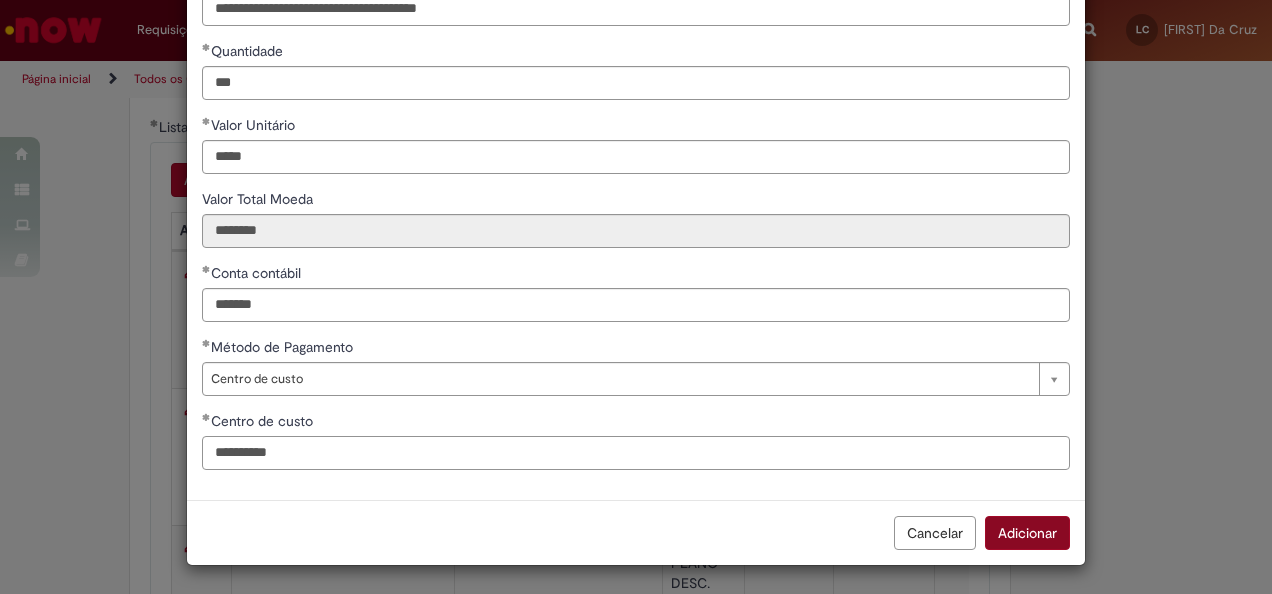 type on "**********" 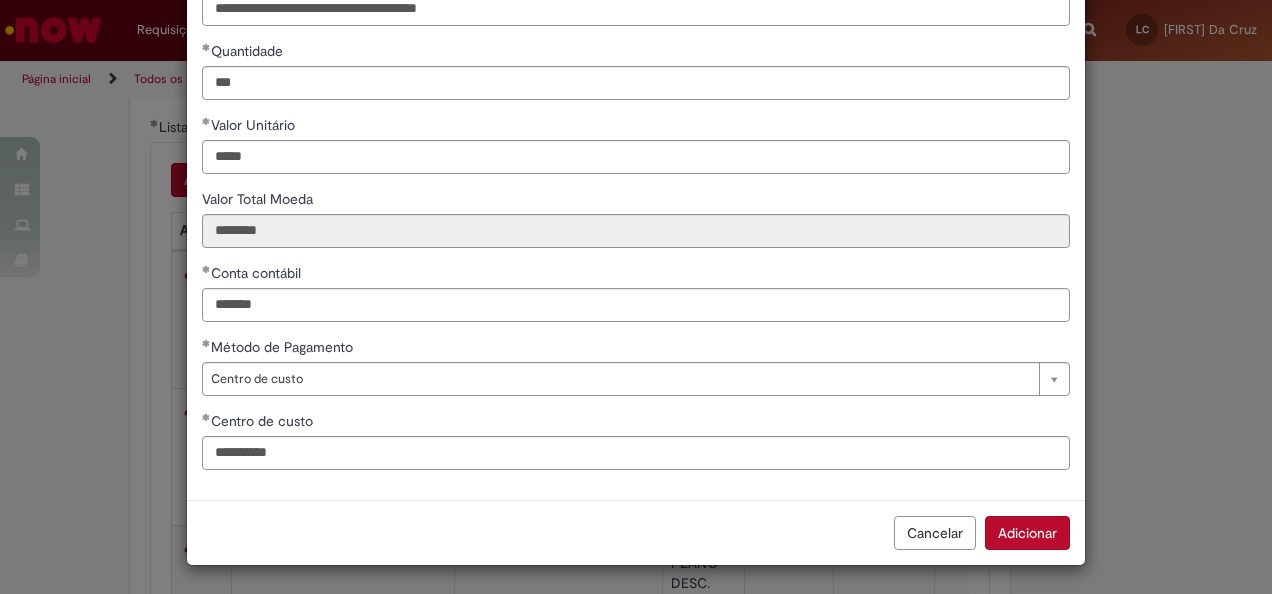 click on "Adicionar" at bounding box center [1027, 533] 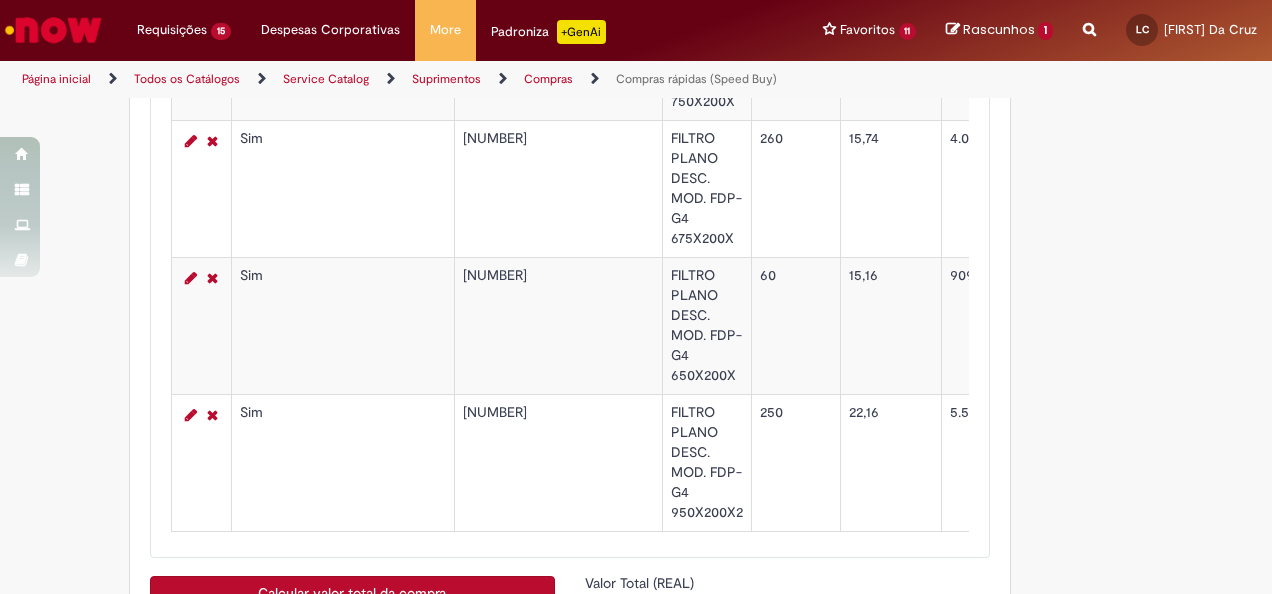 scroll, scrollTop: 3700, scrollLeft: 0, axis: vertical 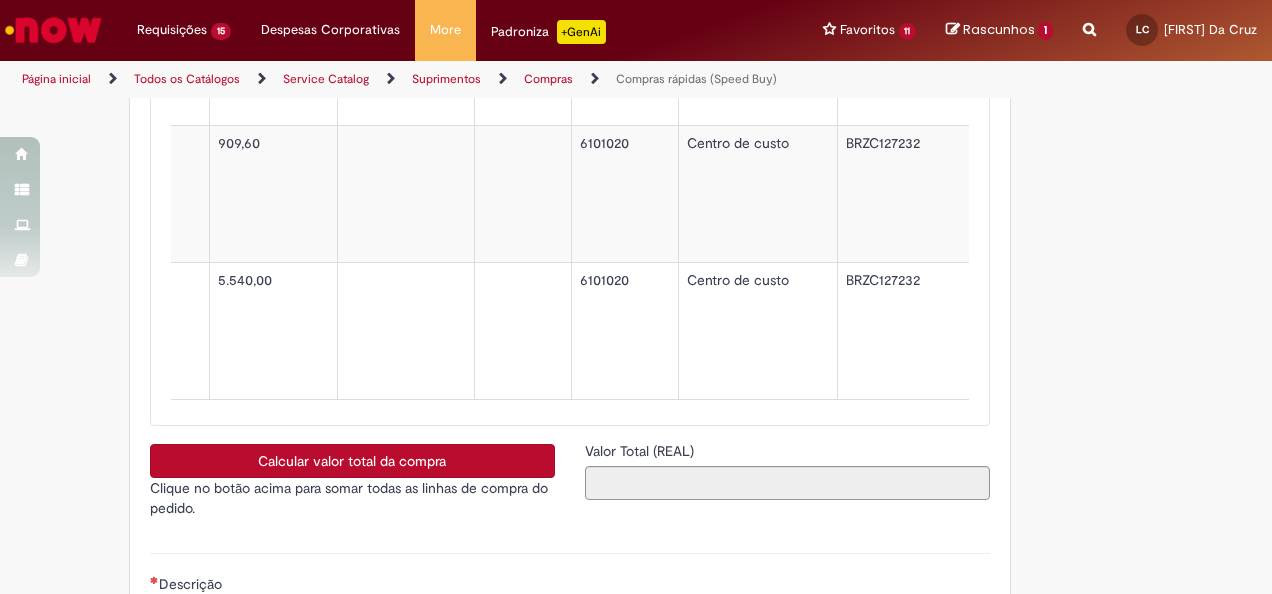 click on "Calcular valor total da compra" at bounding box center (352, 461) 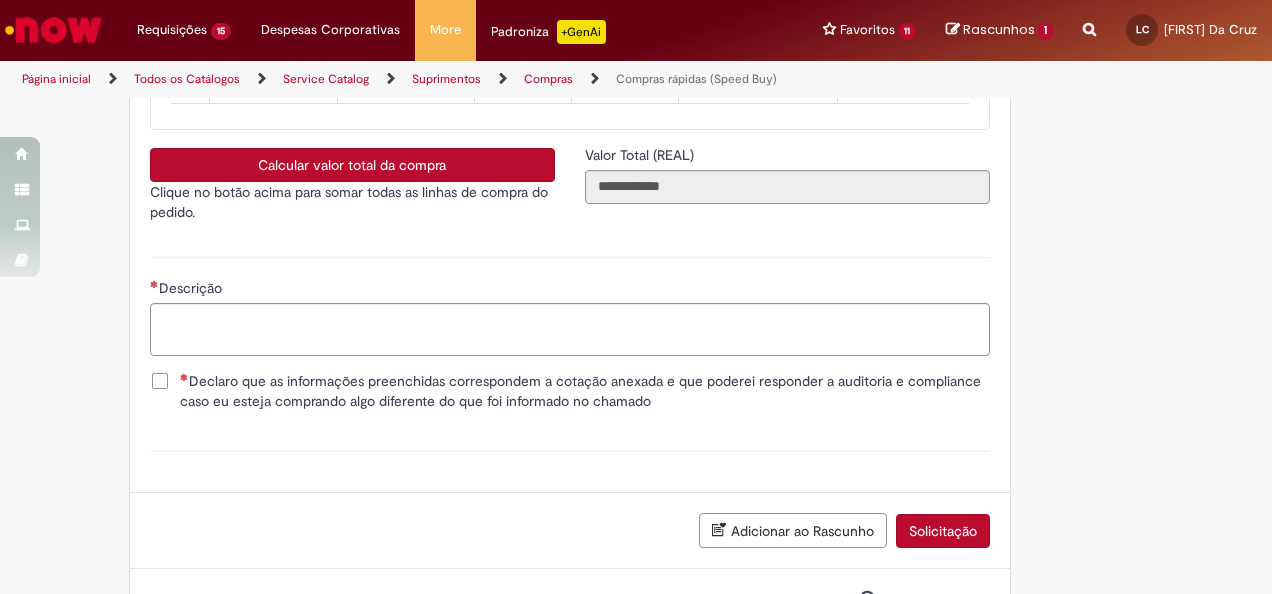 scroll, scrollTop: 4100, scrollLeft: 0, axis: vertical 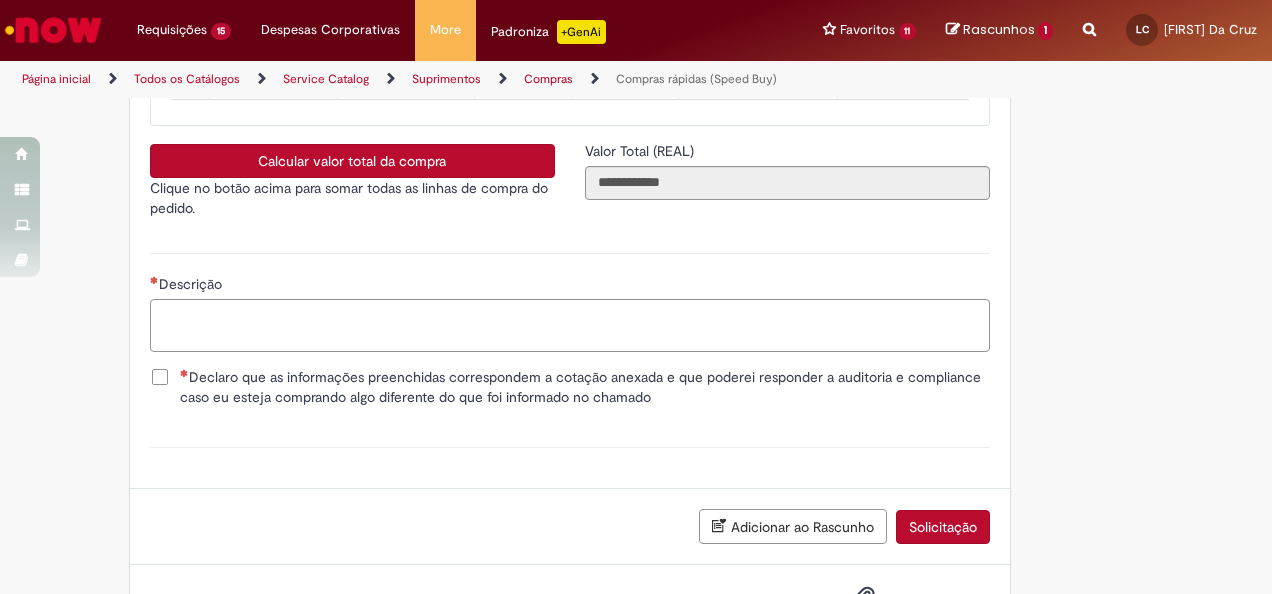 click on "Descrição" at bounding box center (570, 325) 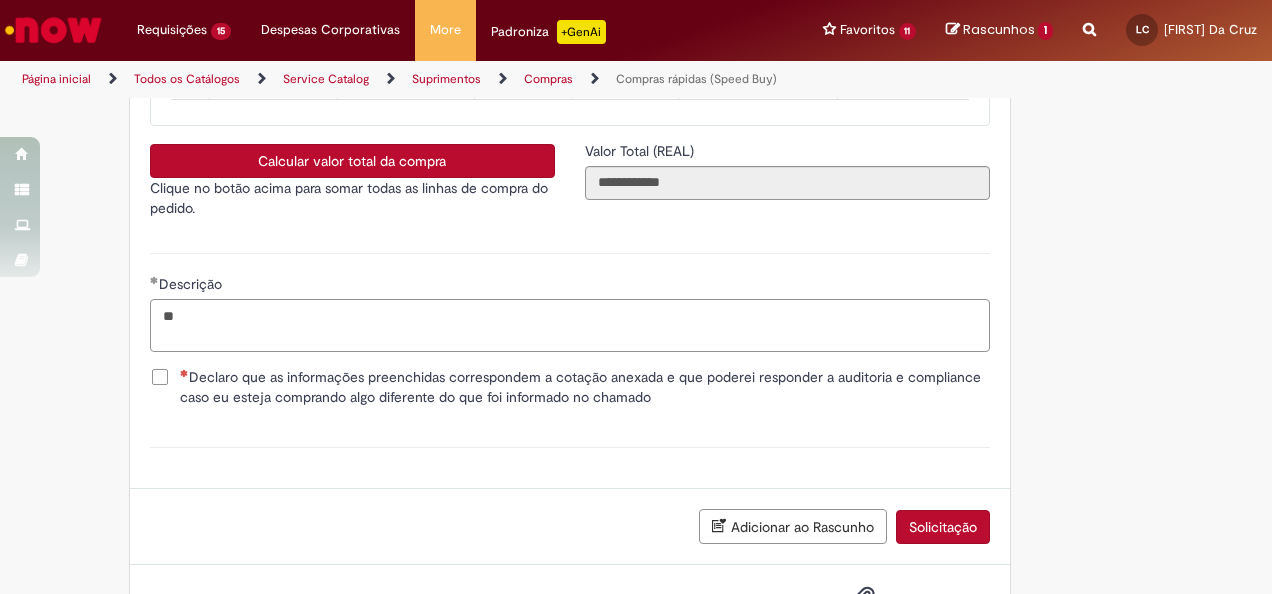 type on "*" 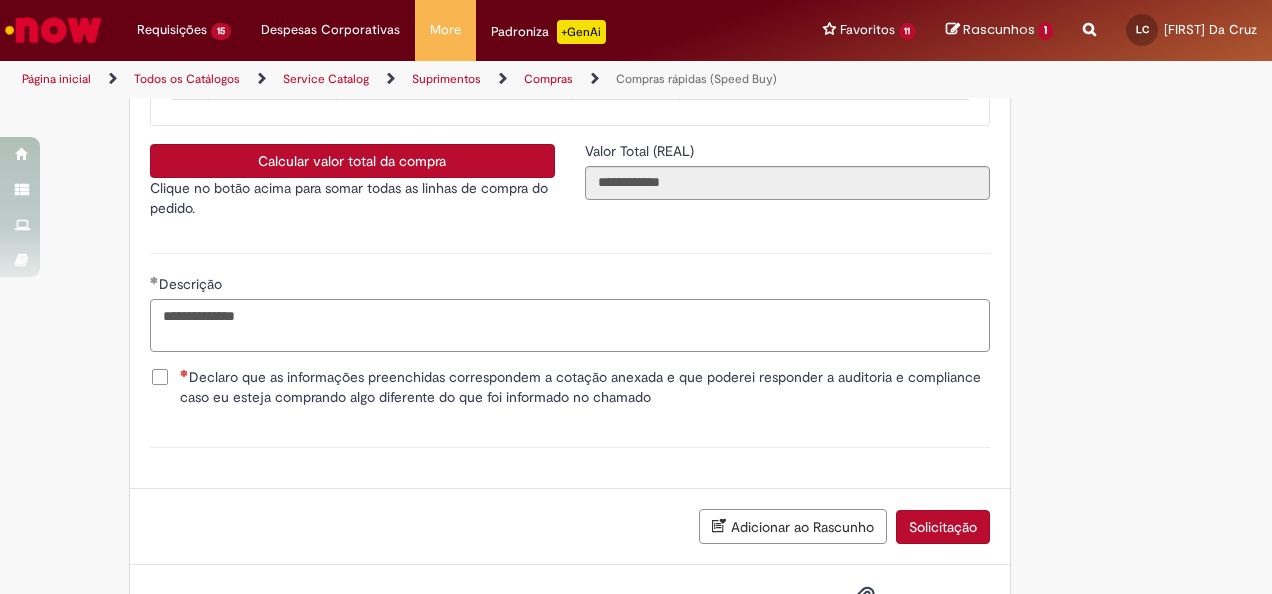 type on "**********" 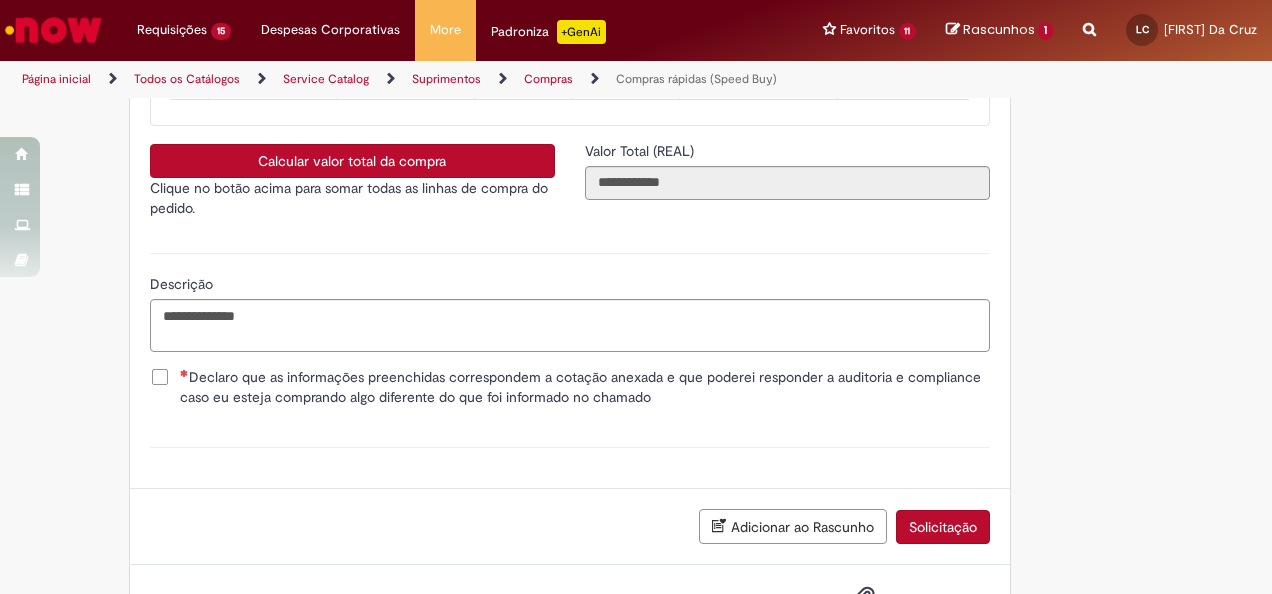 click on "Declaro que as informações preenchidas correspondem a cotação anexada e que poderei responder a auditoria e compliance caso eu esteja comprando algo diferente do que foi informado no chamado" at bounding box center (585, 387) 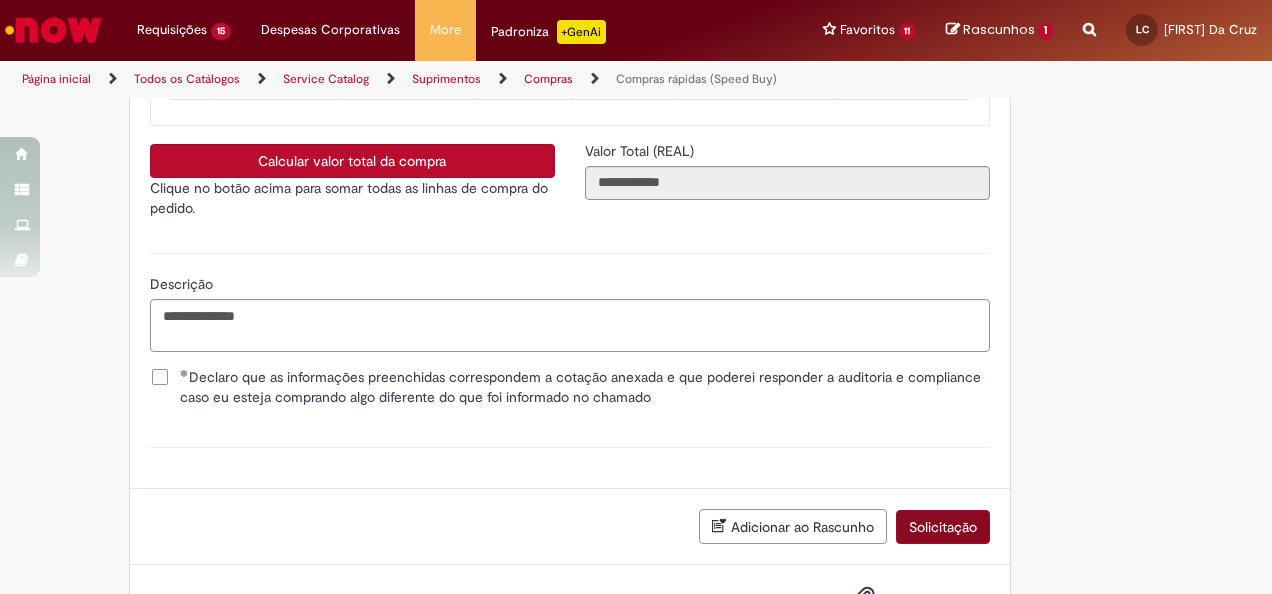 scroll, scrollTop: 4195, scrollLeft: 0, axis: vertical 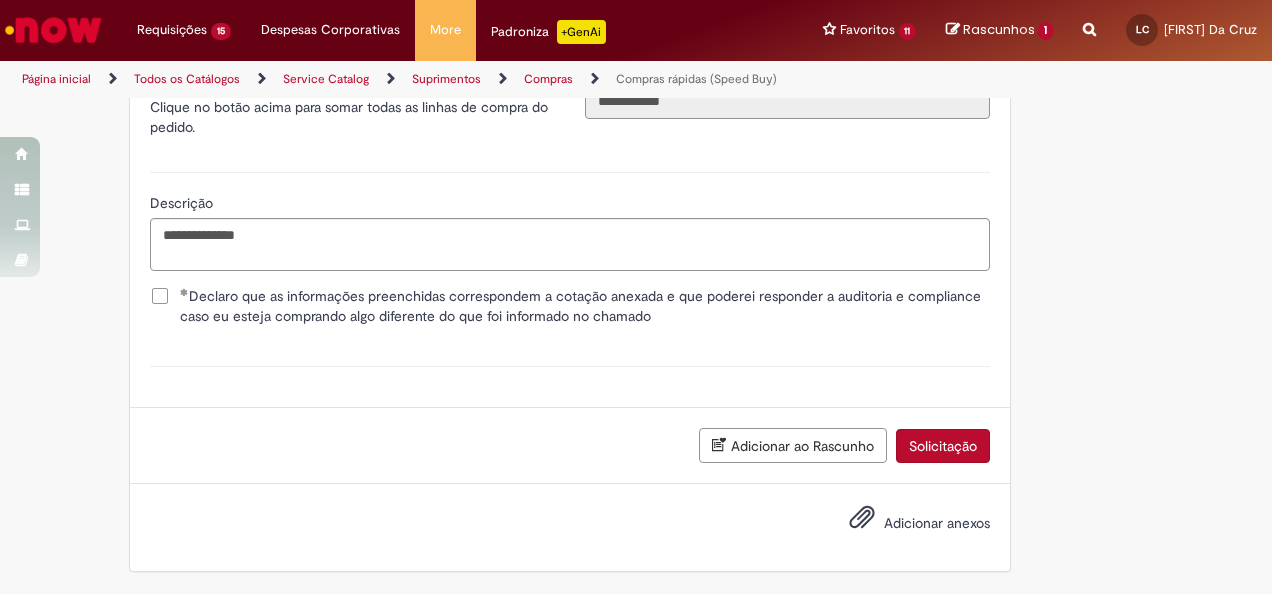 click on "Adicionar anexos" at bounding box center [937, 523] 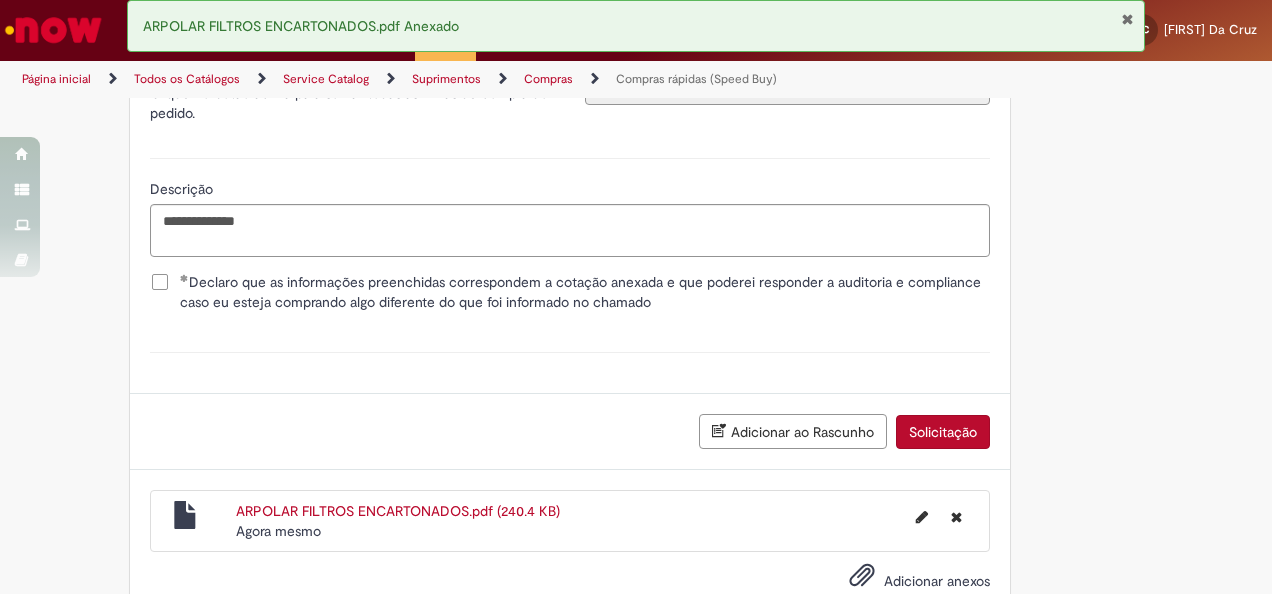click on "Solicitação" at bounding box center (943, 432) 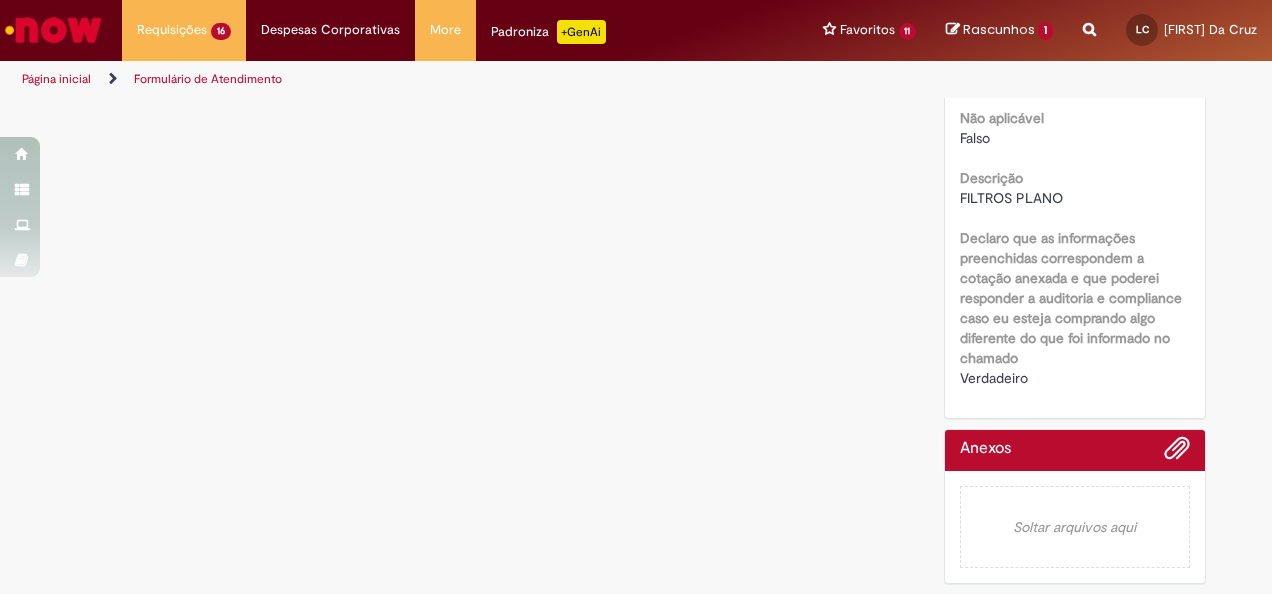 scroll, scrollTop: 0, scrollLeft: 0, axis: both 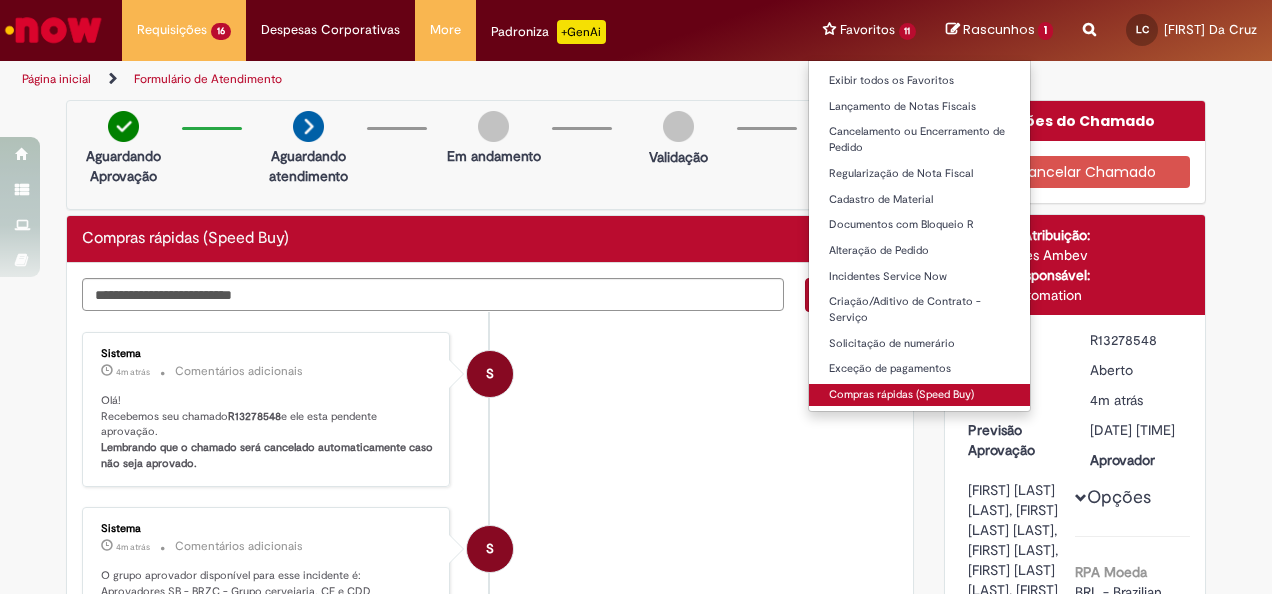 click on "Compras rápidas (Speed Buy)" at bounding box center [920, 395] 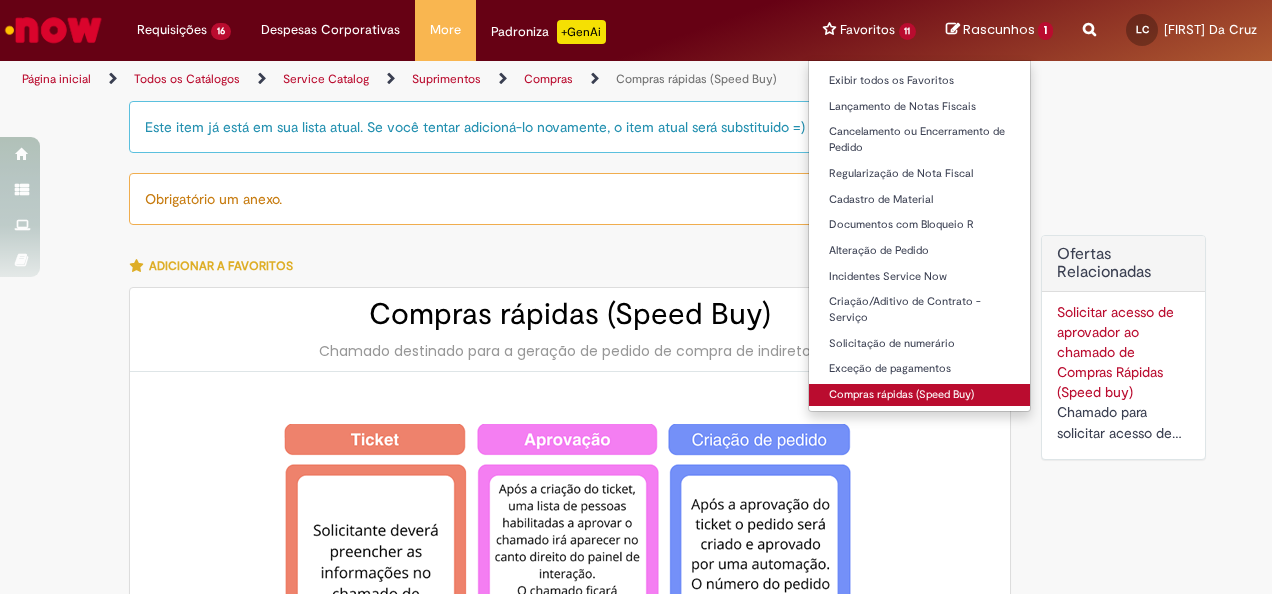 type on "*******" 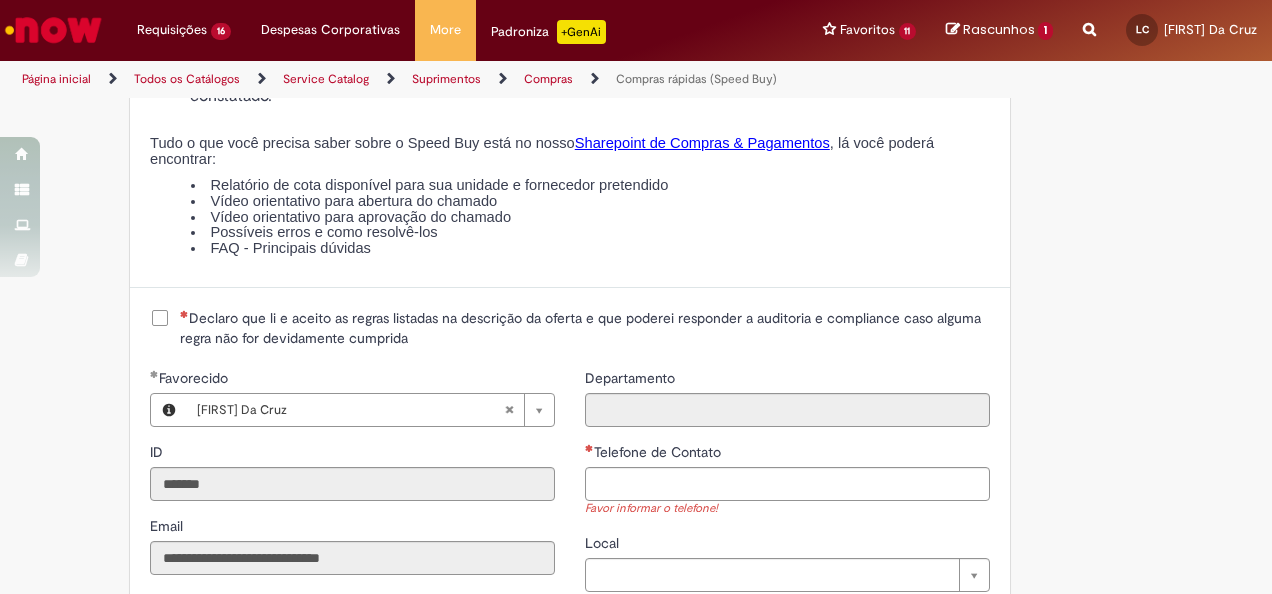scroll, scrollTop: 2500, scrollLeft: 0, axis: vertical 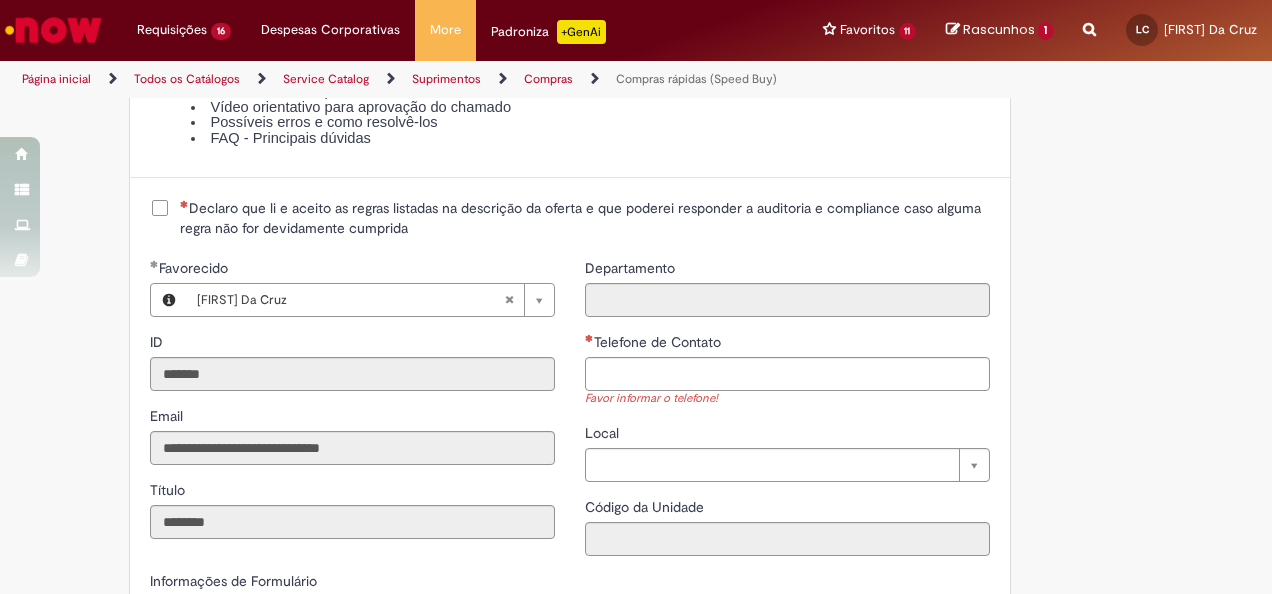 click on "Declaro que li e aceito as regras listadas na descrição da oferta e que poderei responder a auditoria e compliance caso alguma regra não for devidamente cumprida" at bounding box center [585, 218] 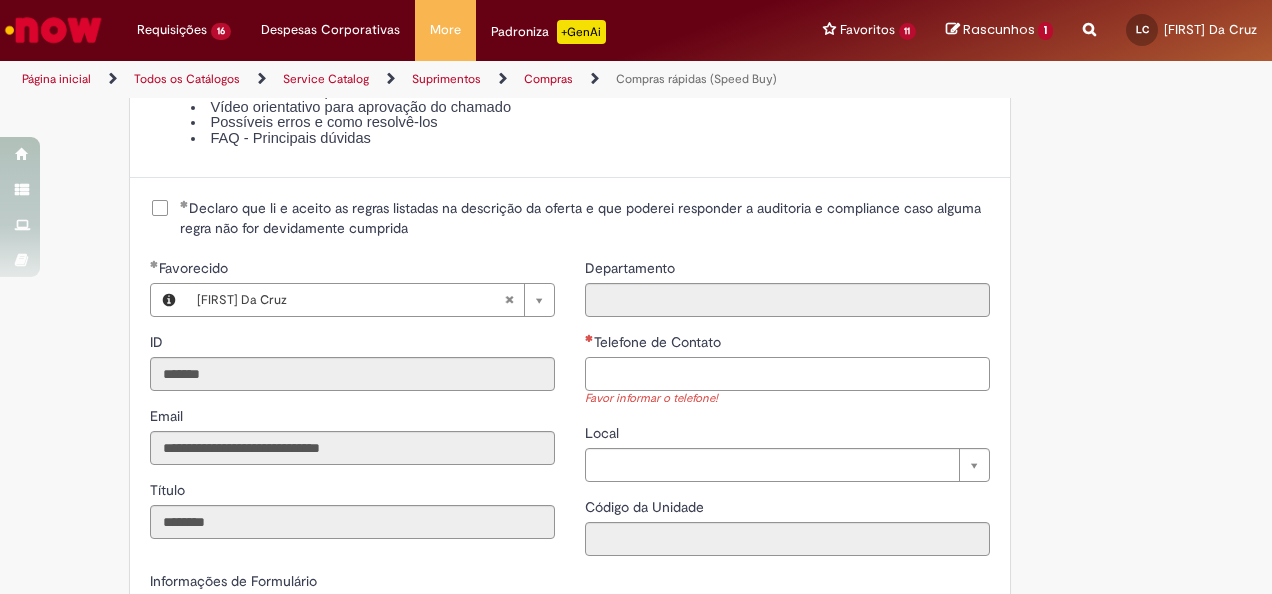 click on "Telefone de Contato" at bounding box center (787, 374) 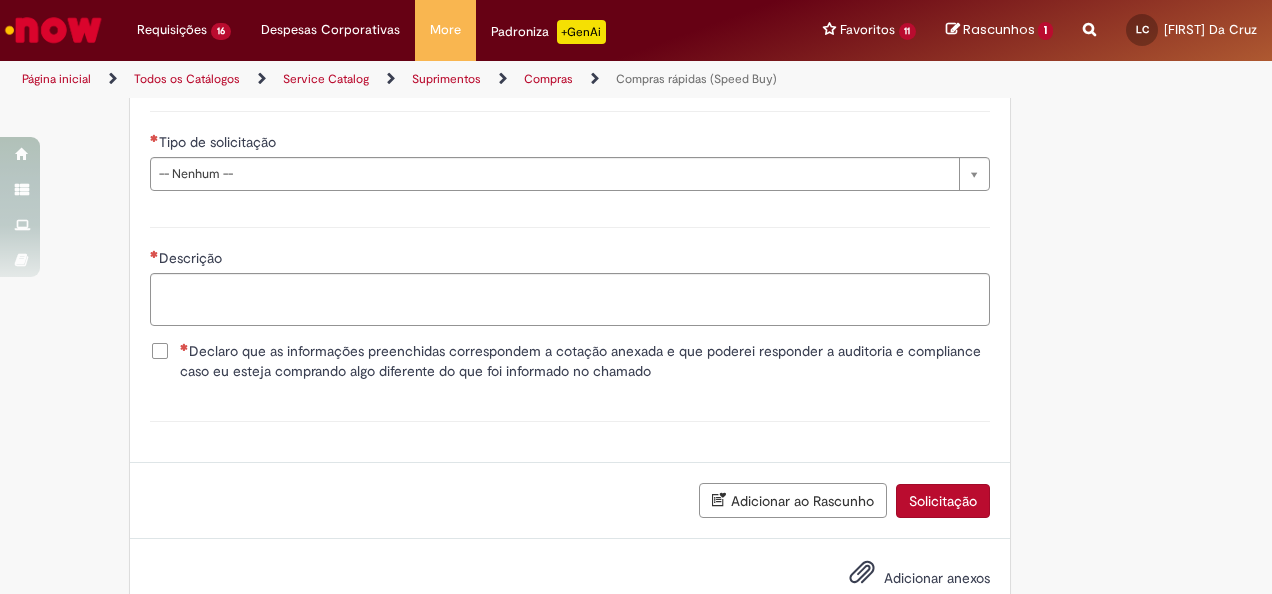 type on "**********" 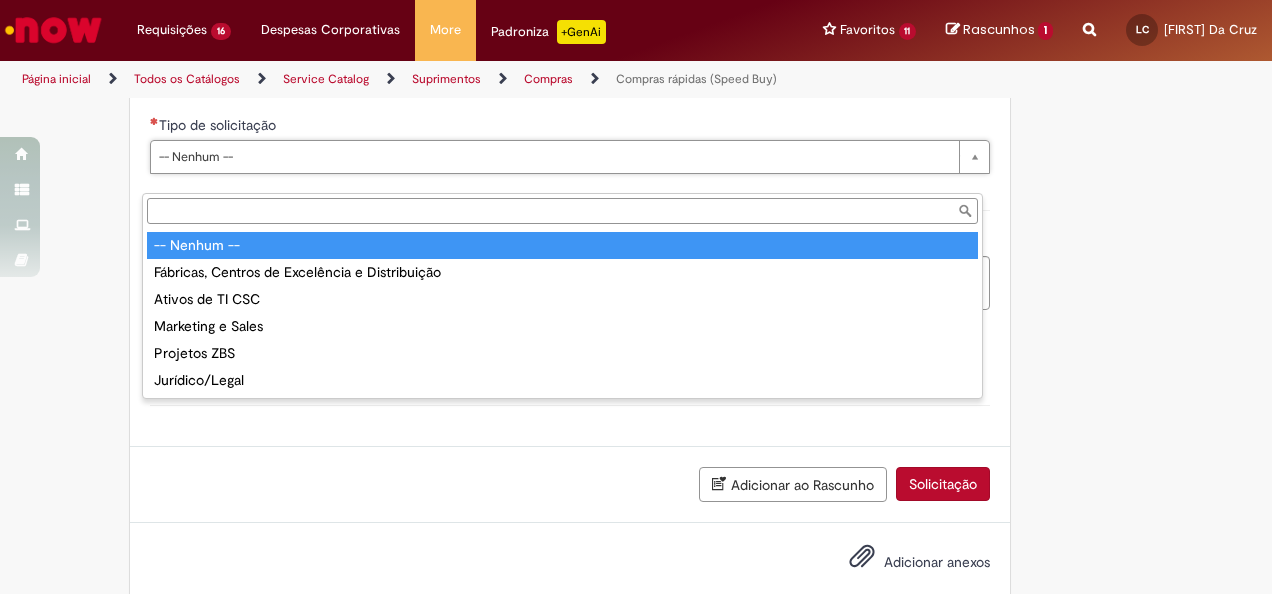 scroll, scrollTop: 2983, scrollLeft: 0, axis: vertical 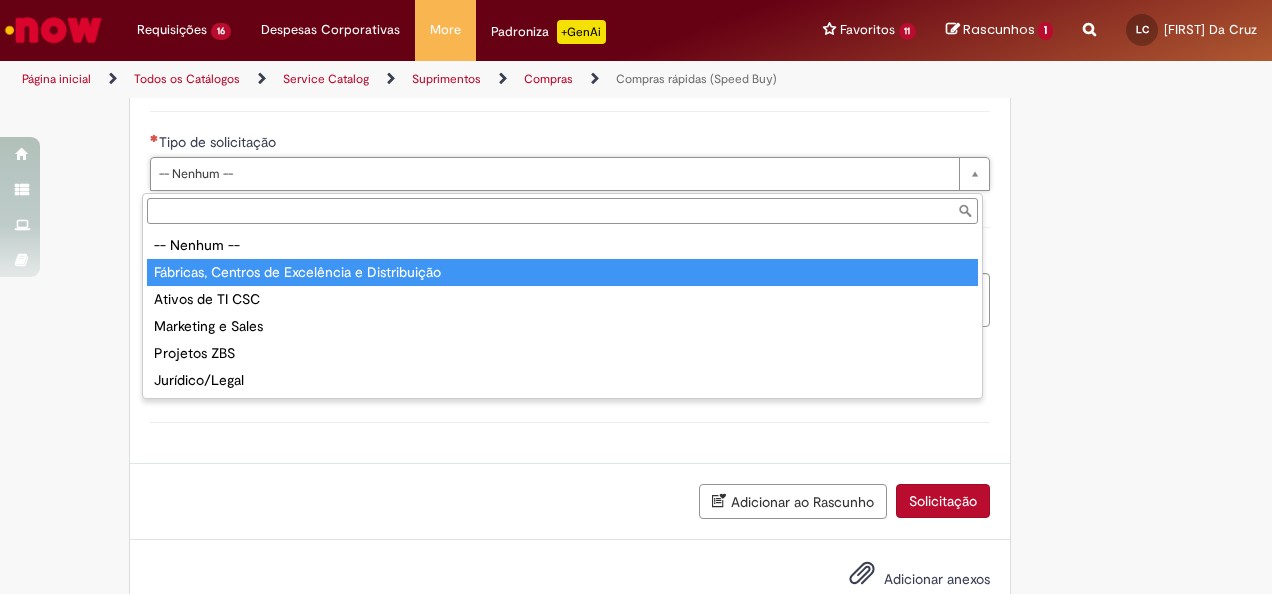 type on "**********" 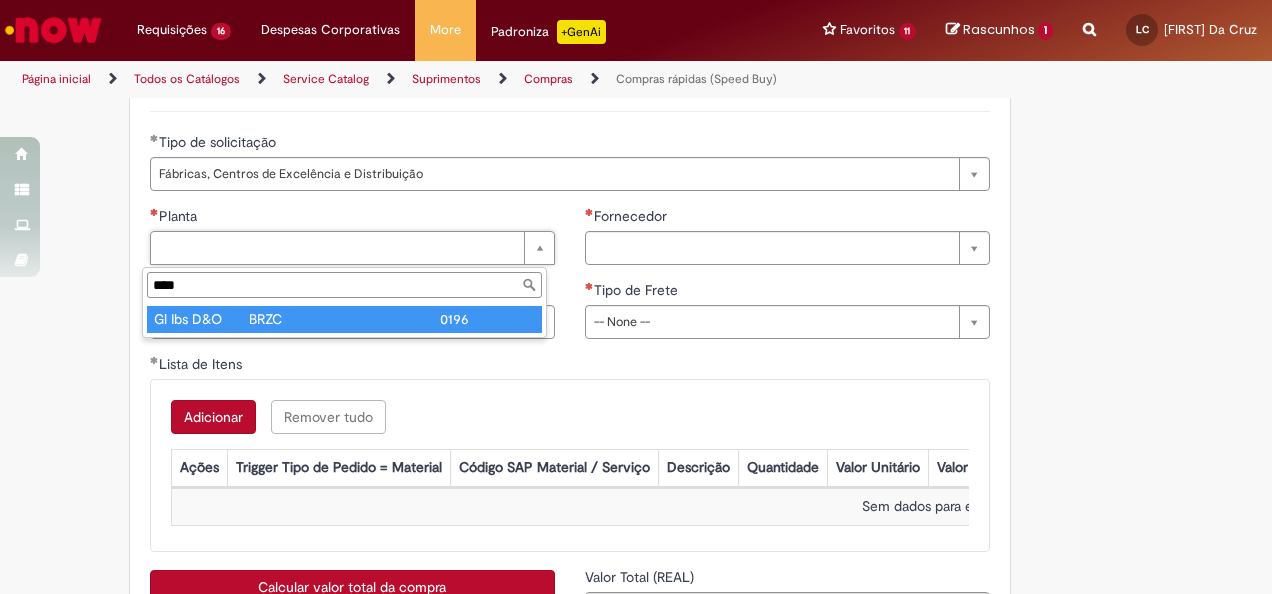 type on "****" 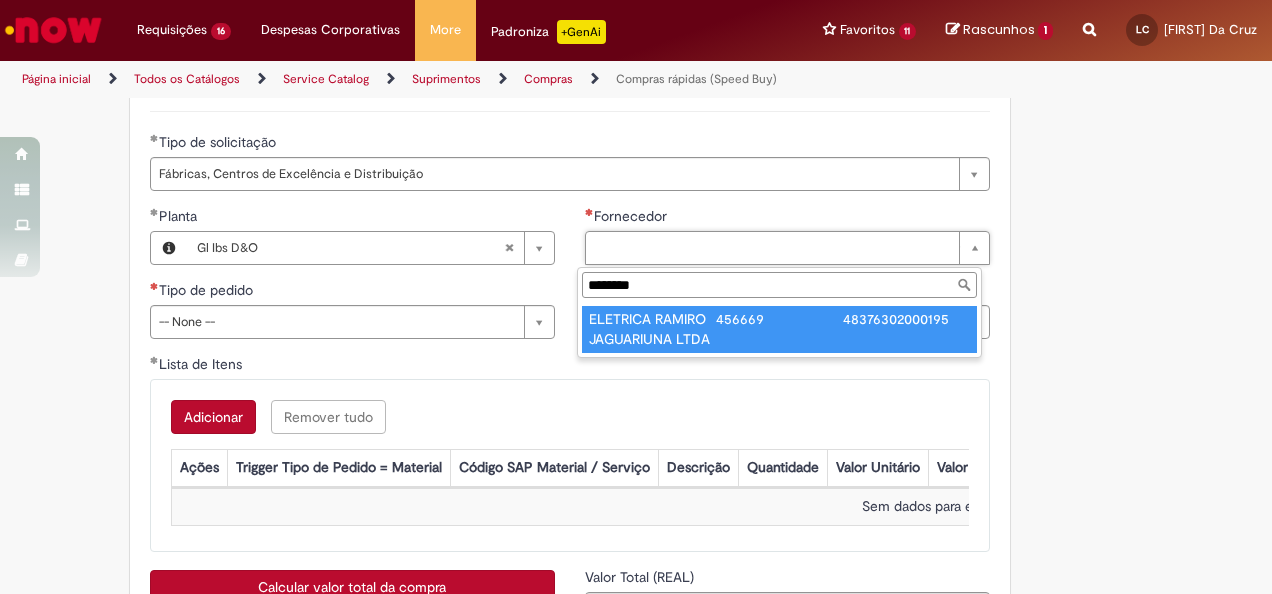 type on "********" 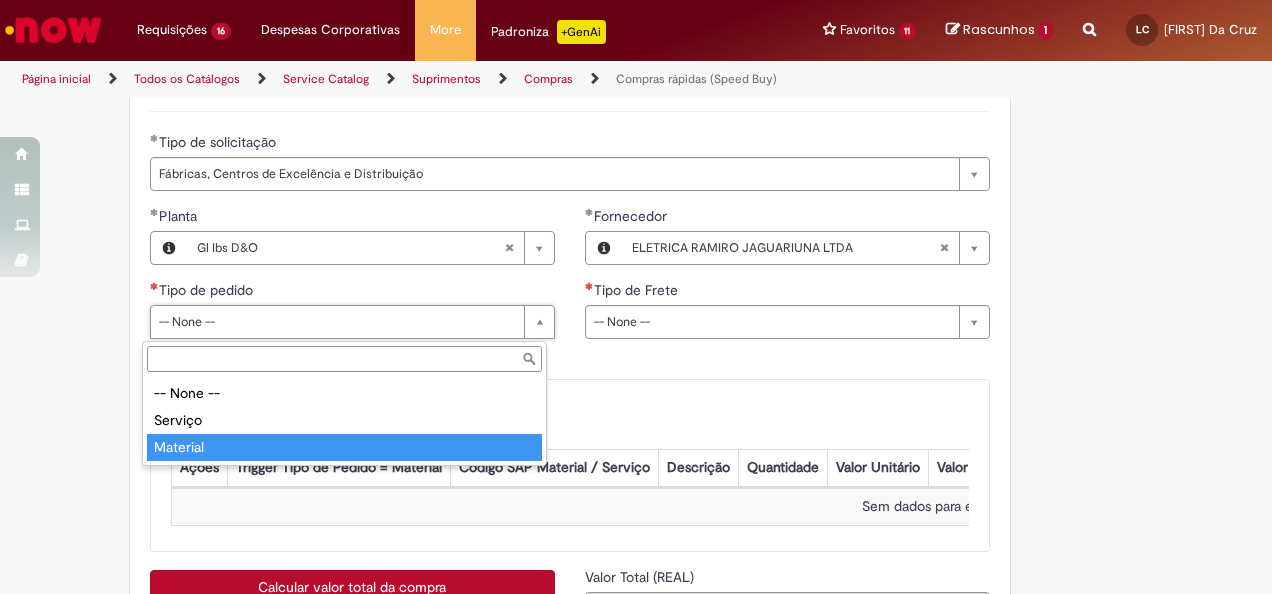 type on "********" 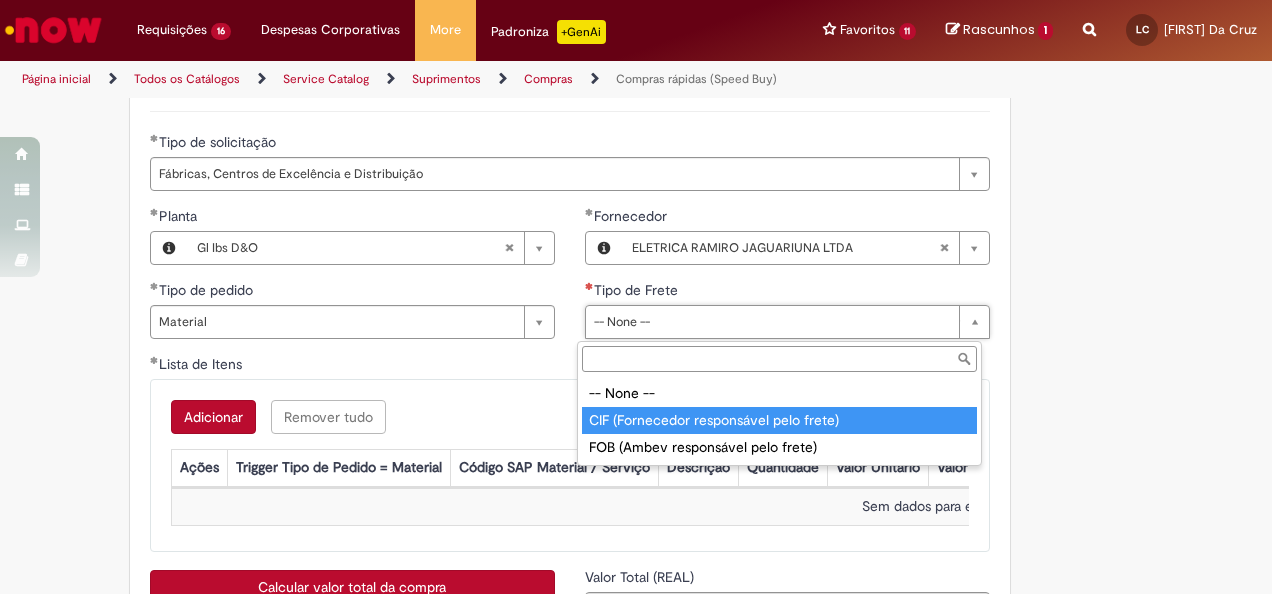 type on "**********" 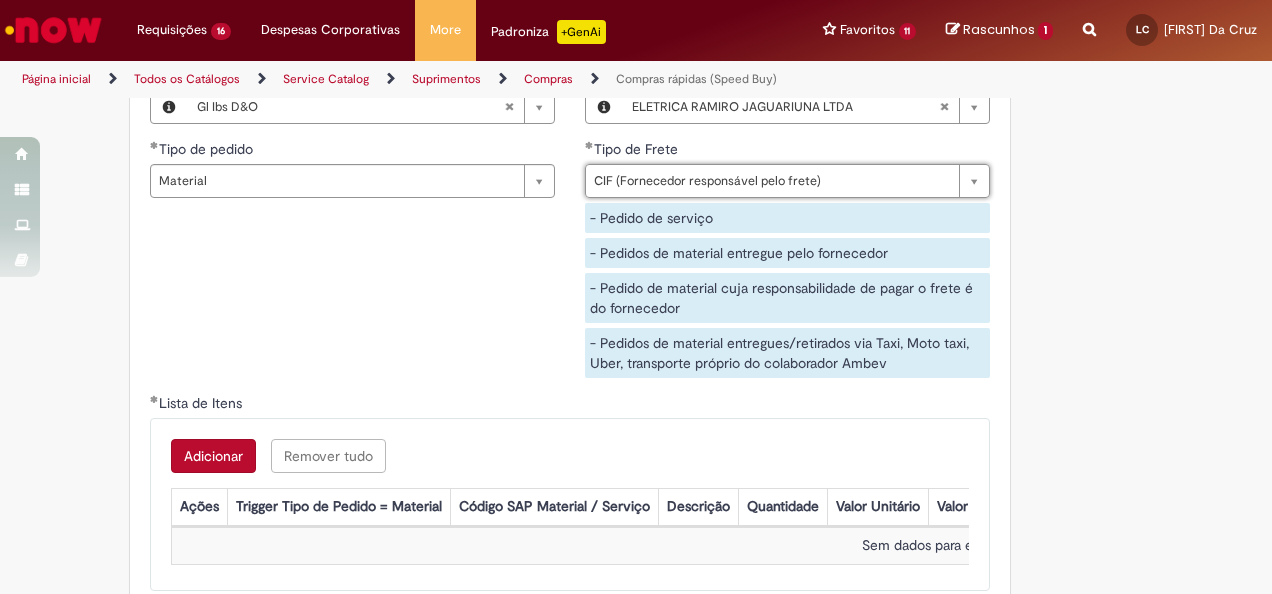 scroll, scrollTop: 3183, scrollLeft: 0, axis: vertical 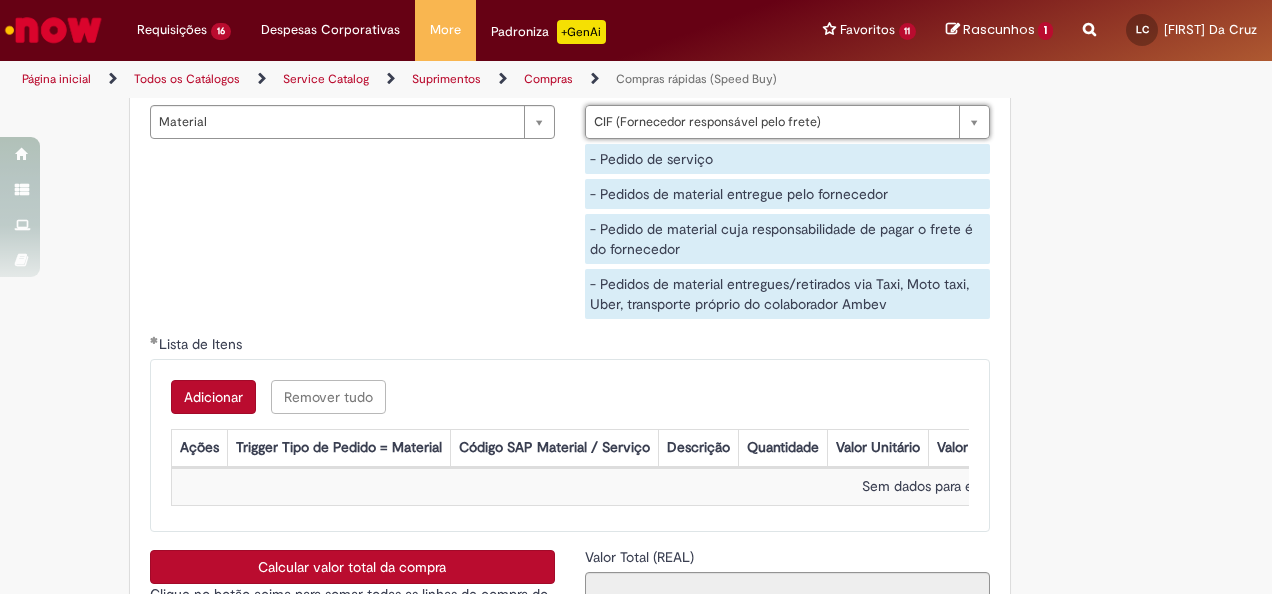 click on "Adicionar" at bounding box center [213, 397] 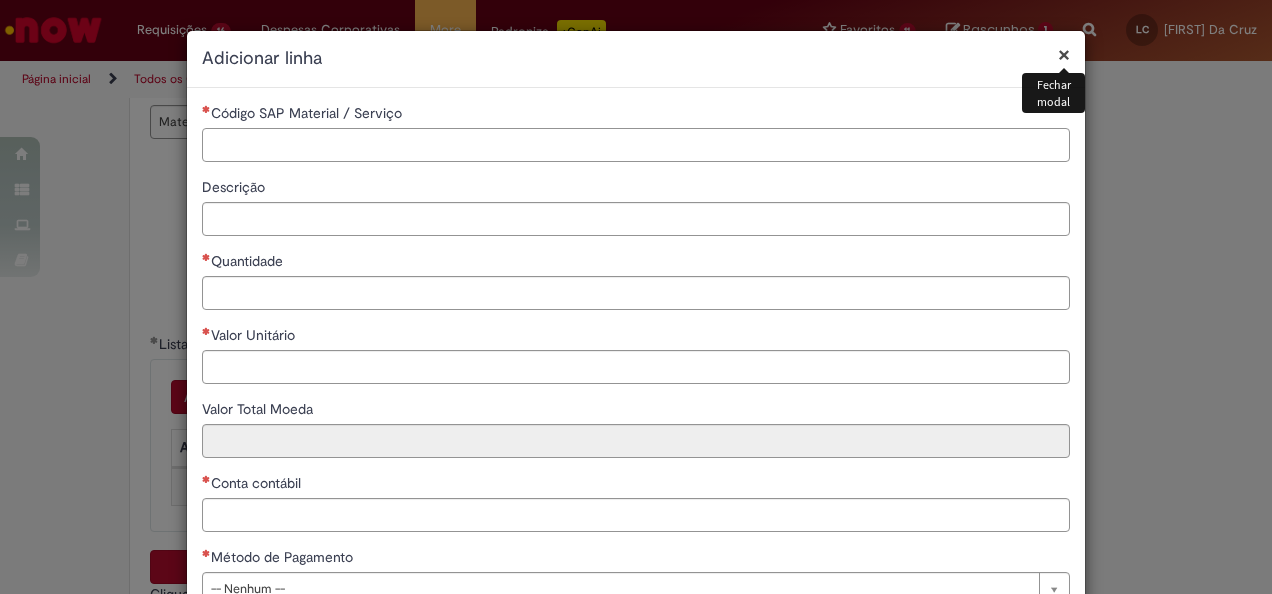 click on "Código SAP Material / Serviço" at bounding box center [636, 145] 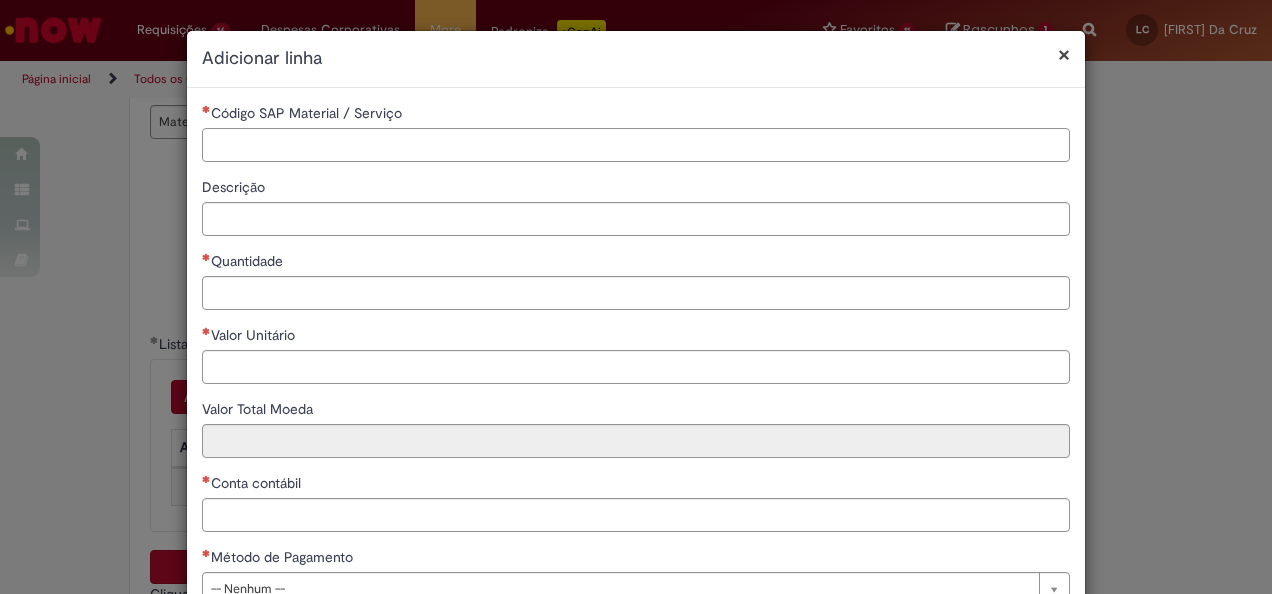 paste on "********" 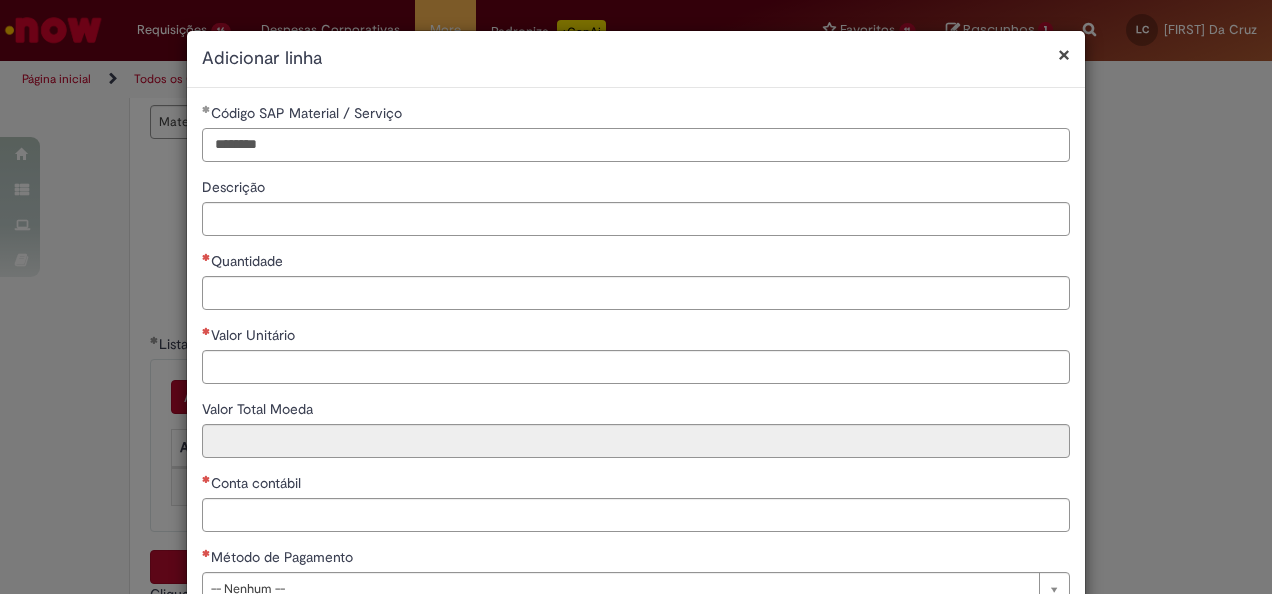 type on "********" 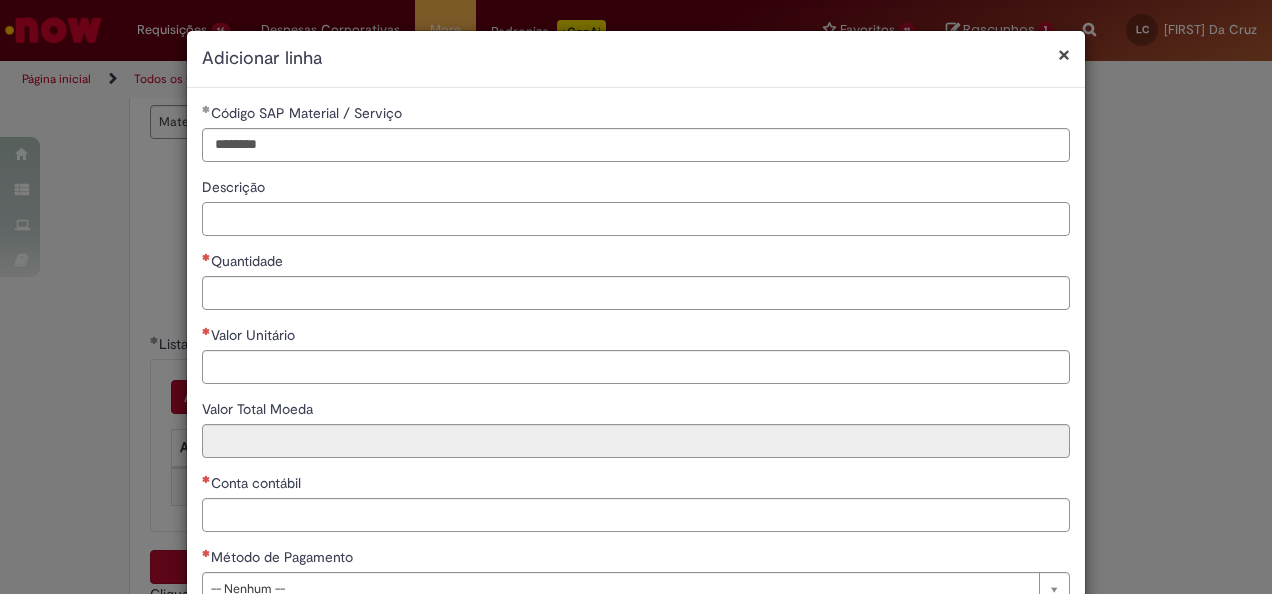click on "Descrição" at bounding box center (636, 219) 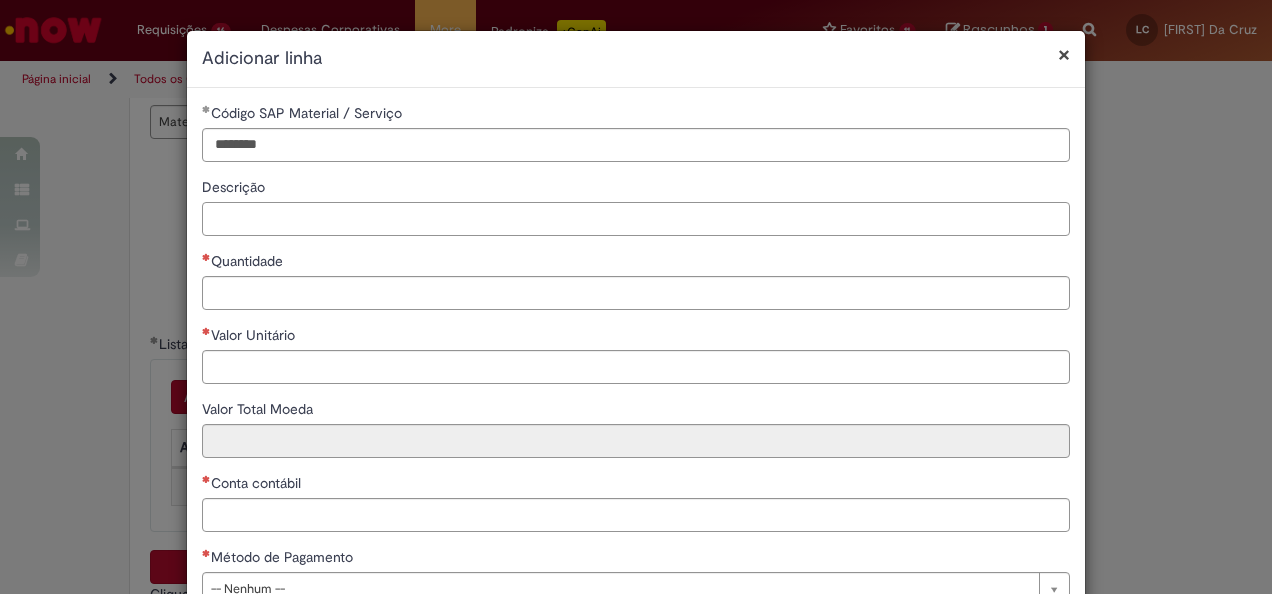 click on "Descrição" at bounding box center (636, 219) 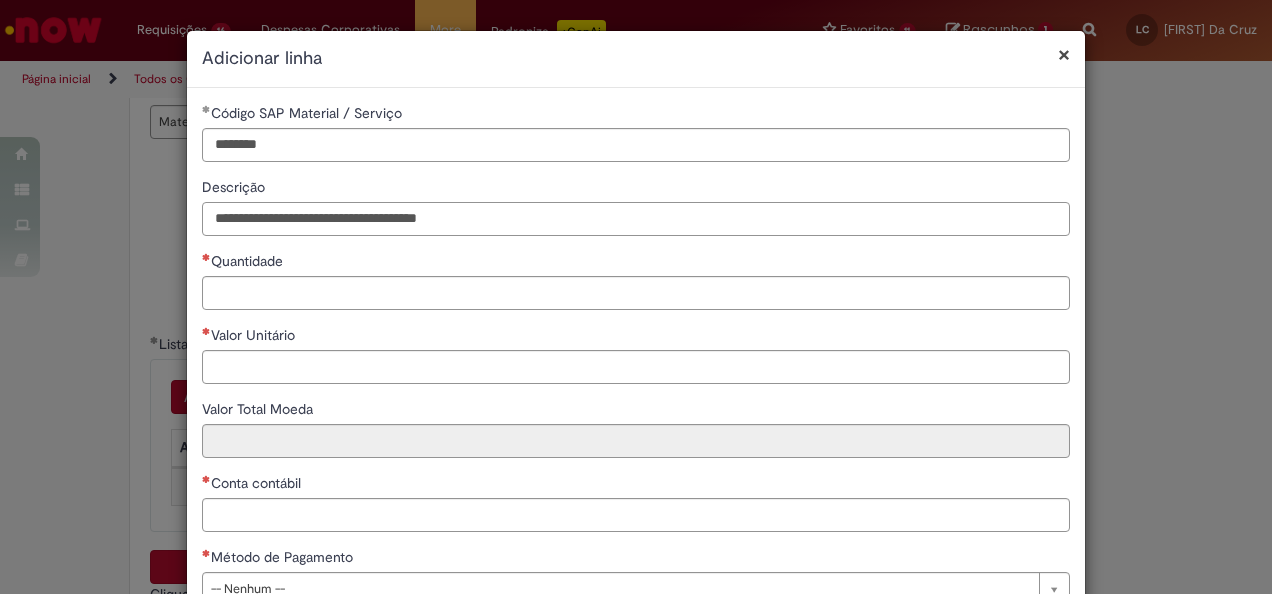 type on "**********" 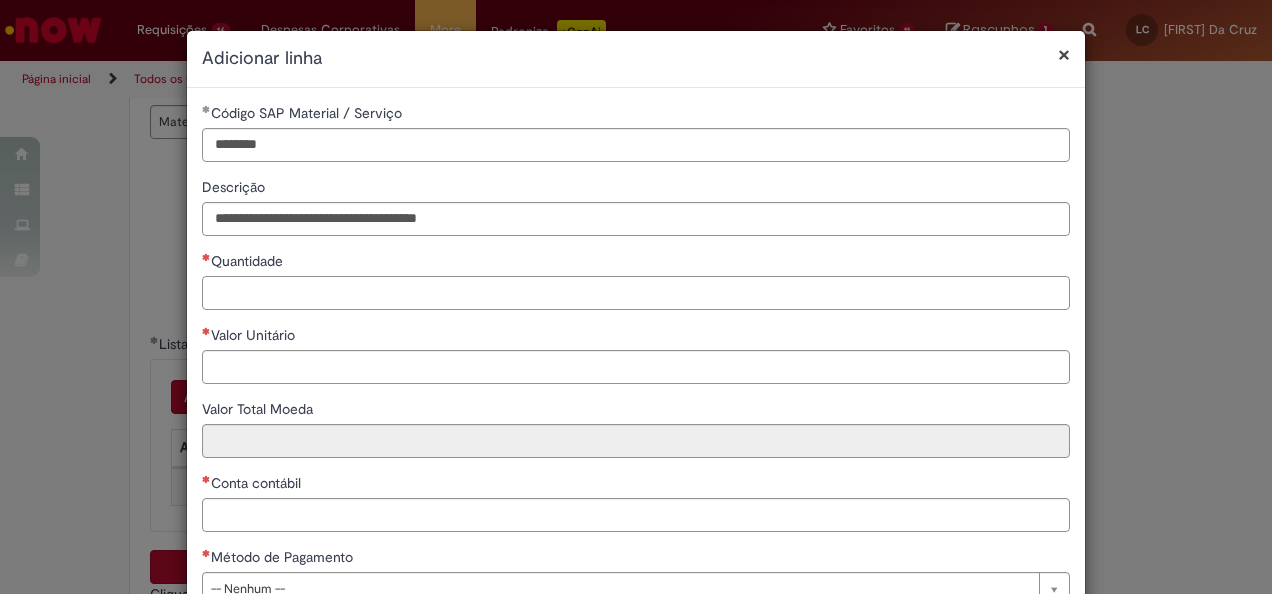 click on "Quantidade" at bounding box center [636, 293] 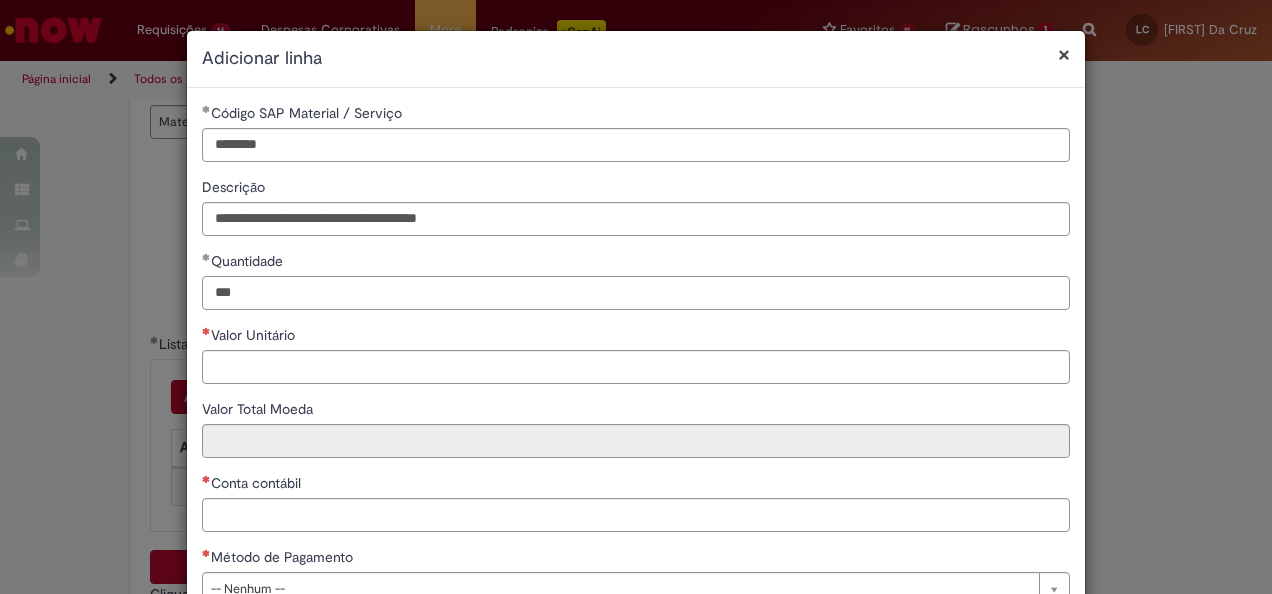 type on "***" 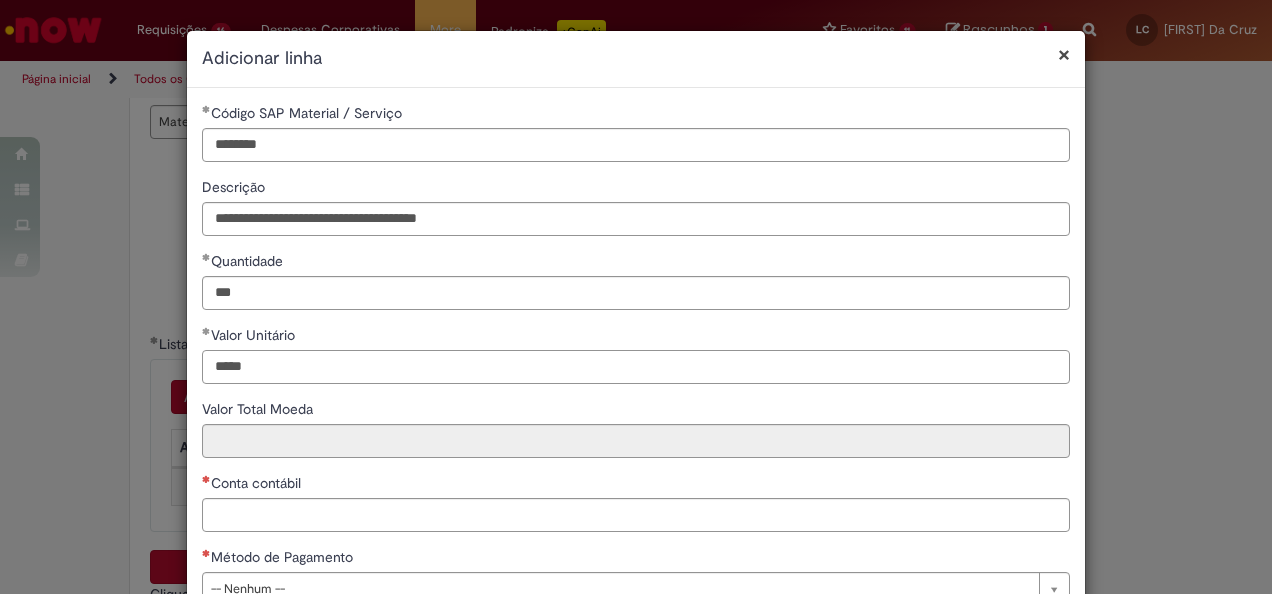 type on "*****" 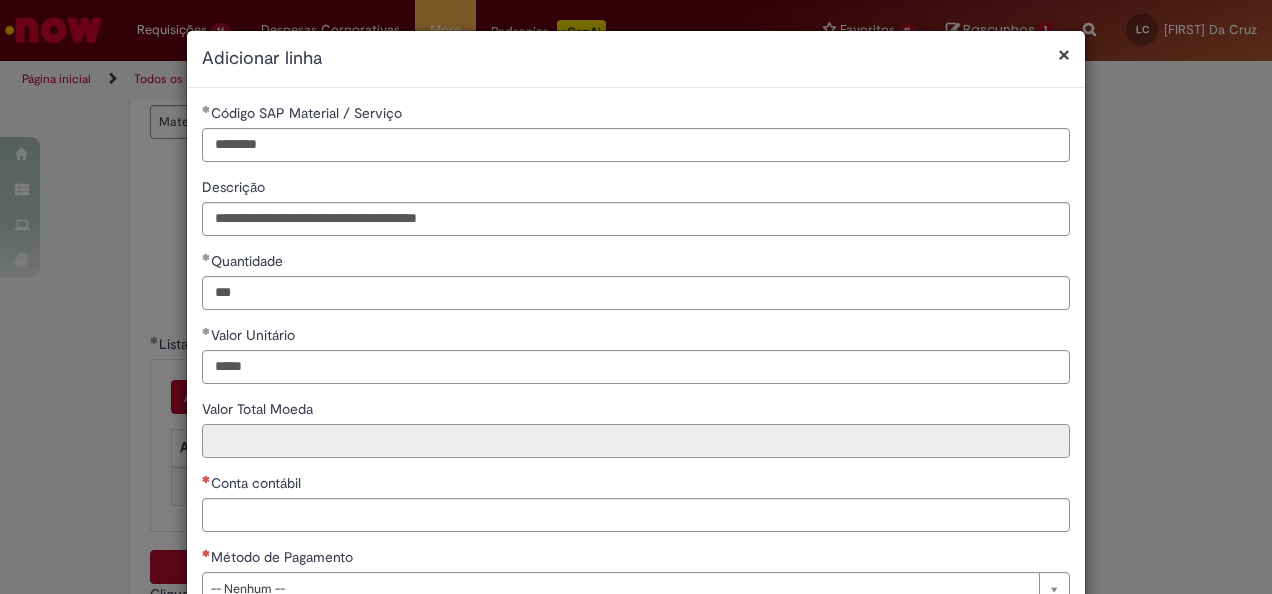 type on "*********" 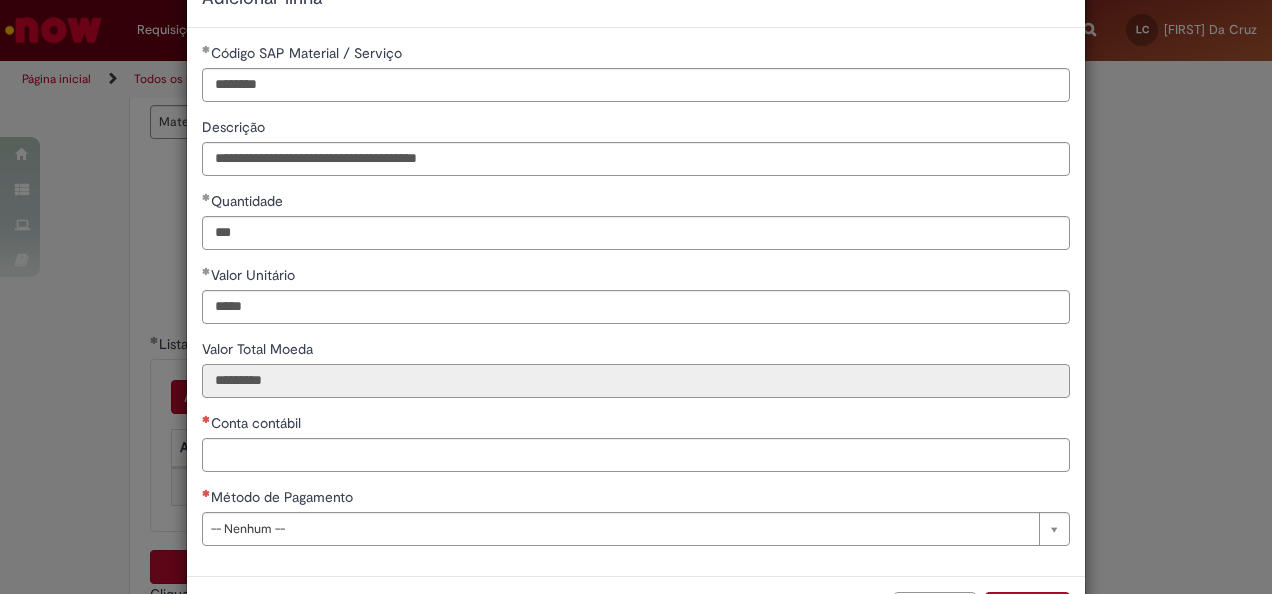 scroll, scrollTop: 100, scrollLeft: 0, axis: vertical 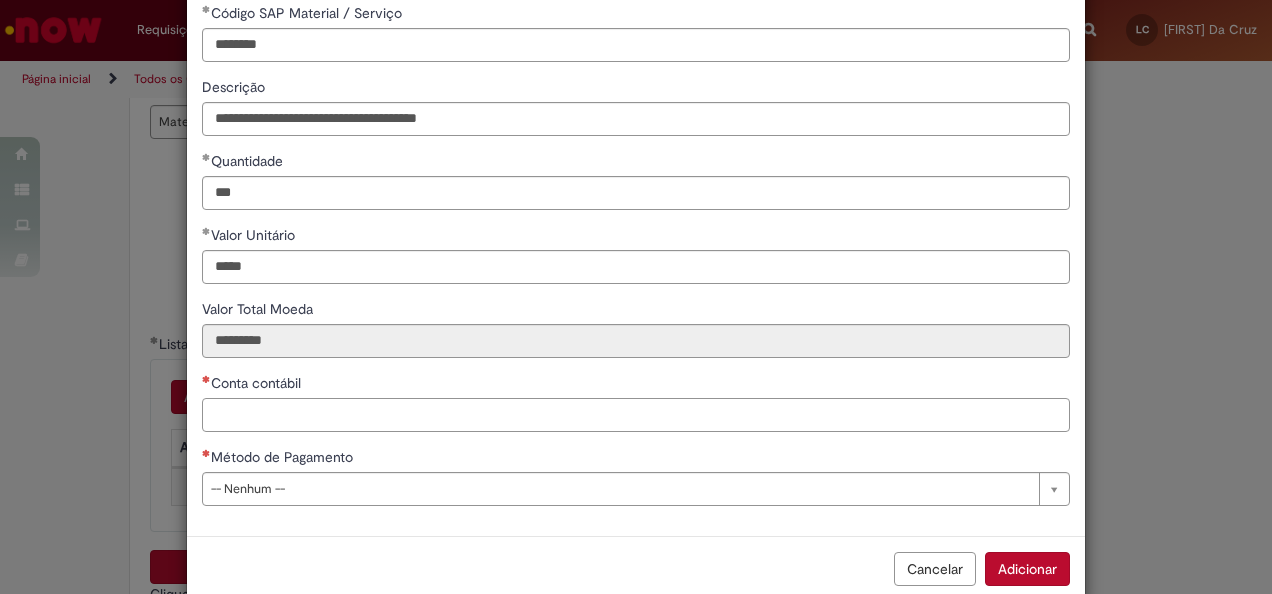 click on "Conta contábil" at bounding box center [636, 415] 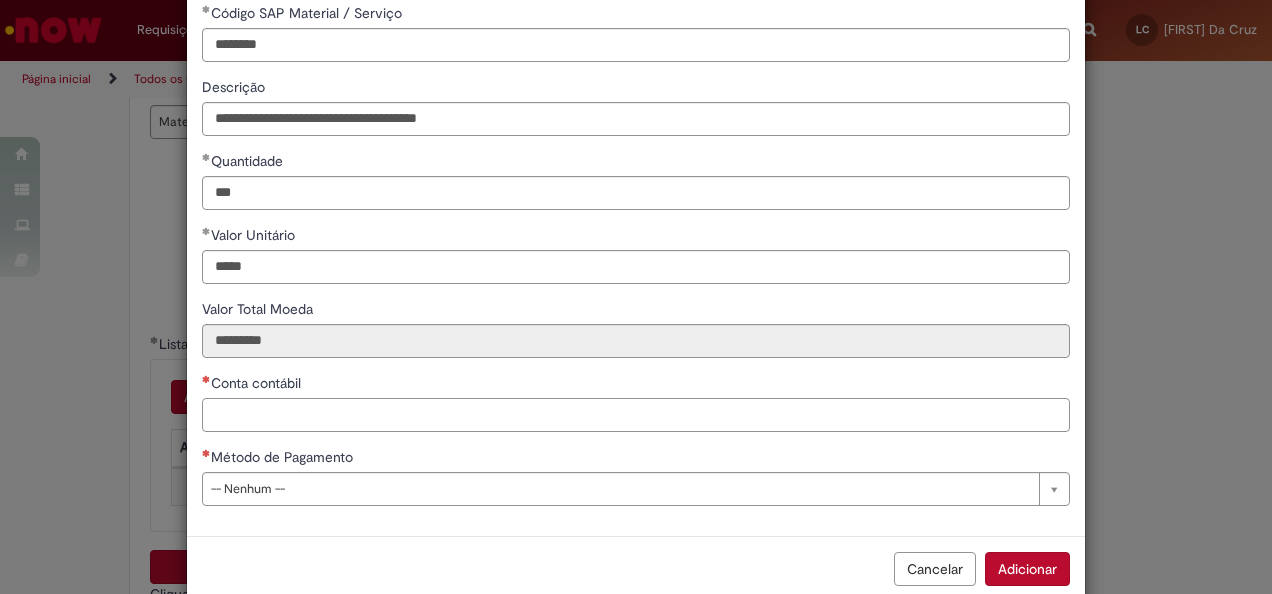 click on "Conta contábil" at bounding box center [636, 415] 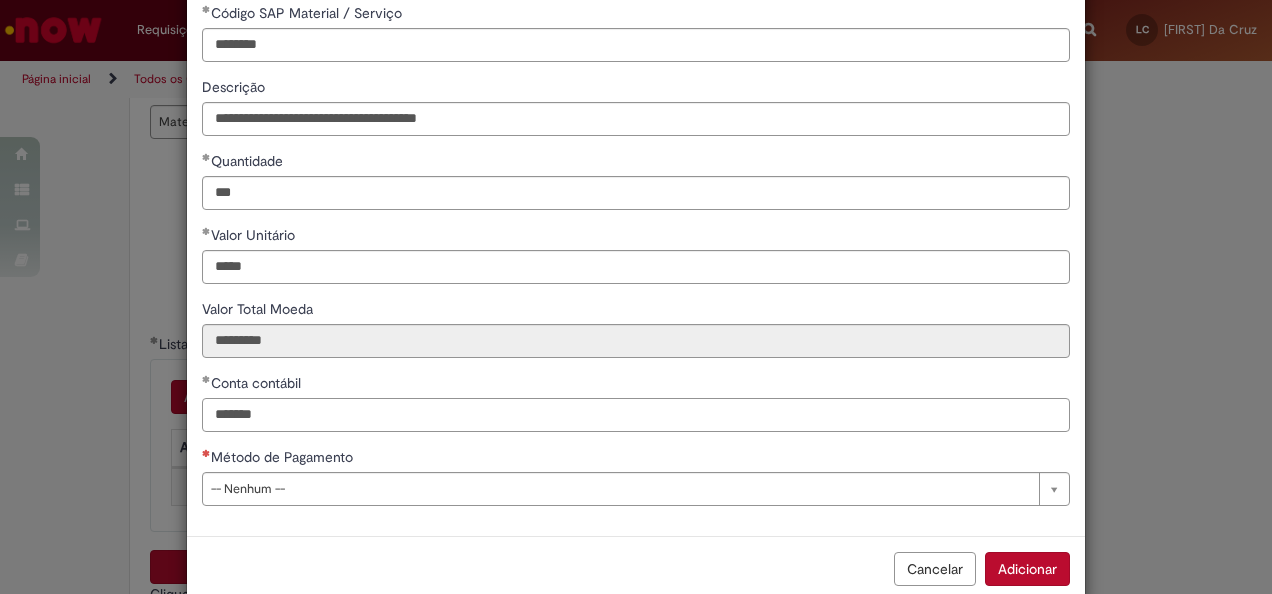 type on "*******" 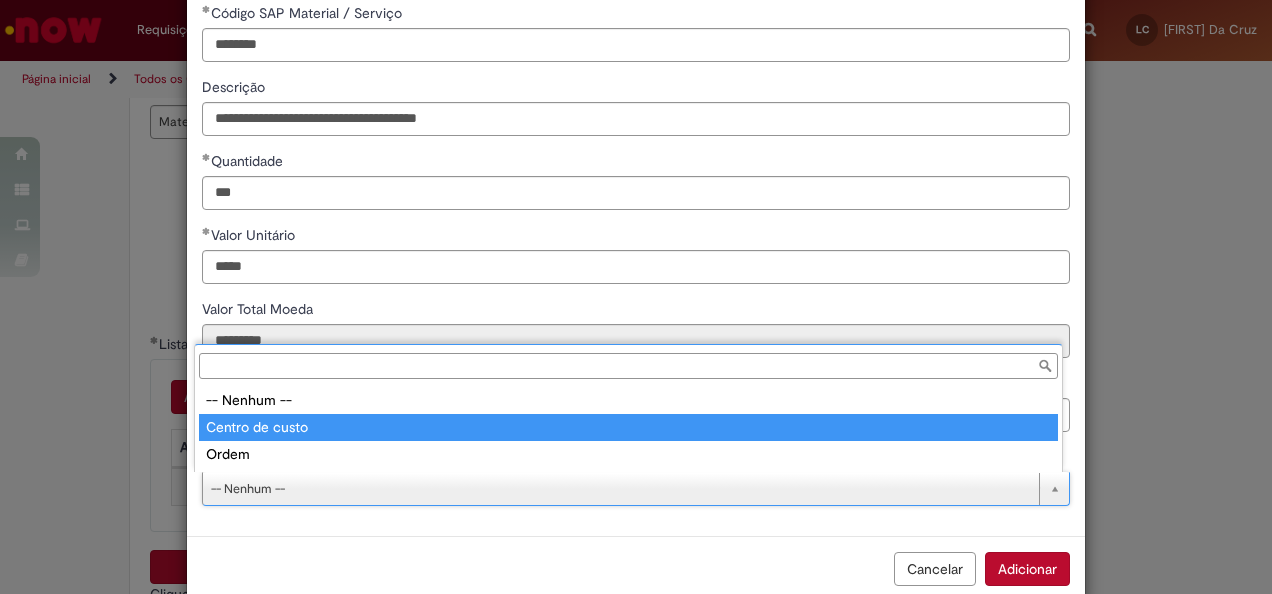 type on "**********" 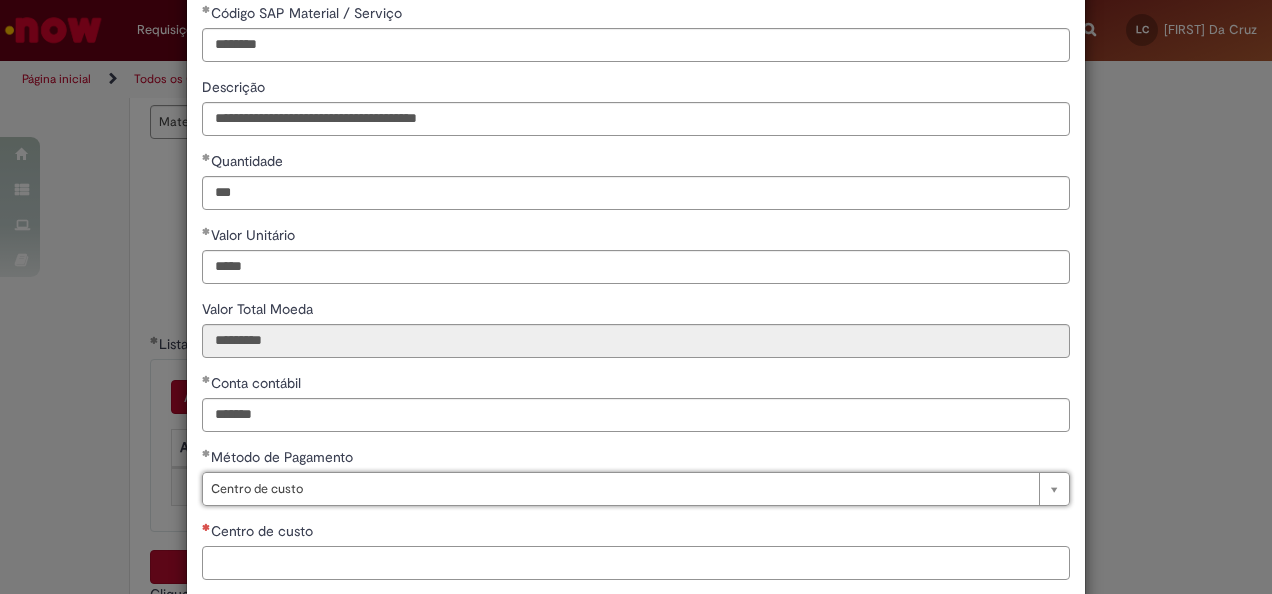 click on "Centro de custo" at bounding box center [636, 563] 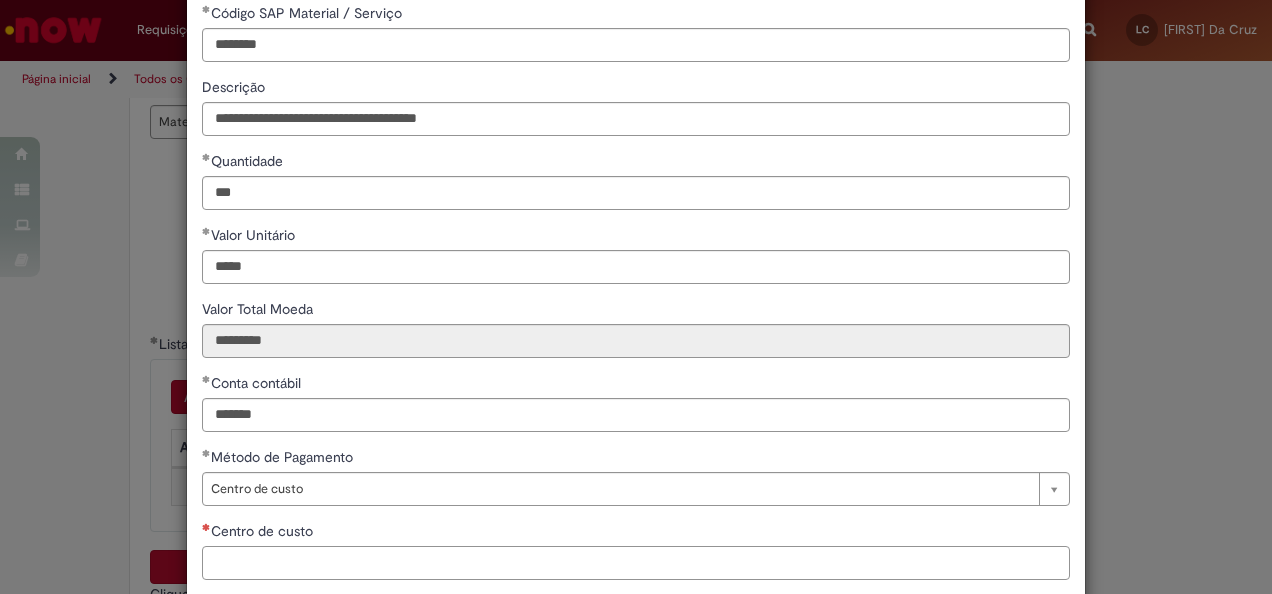paste on "**********" 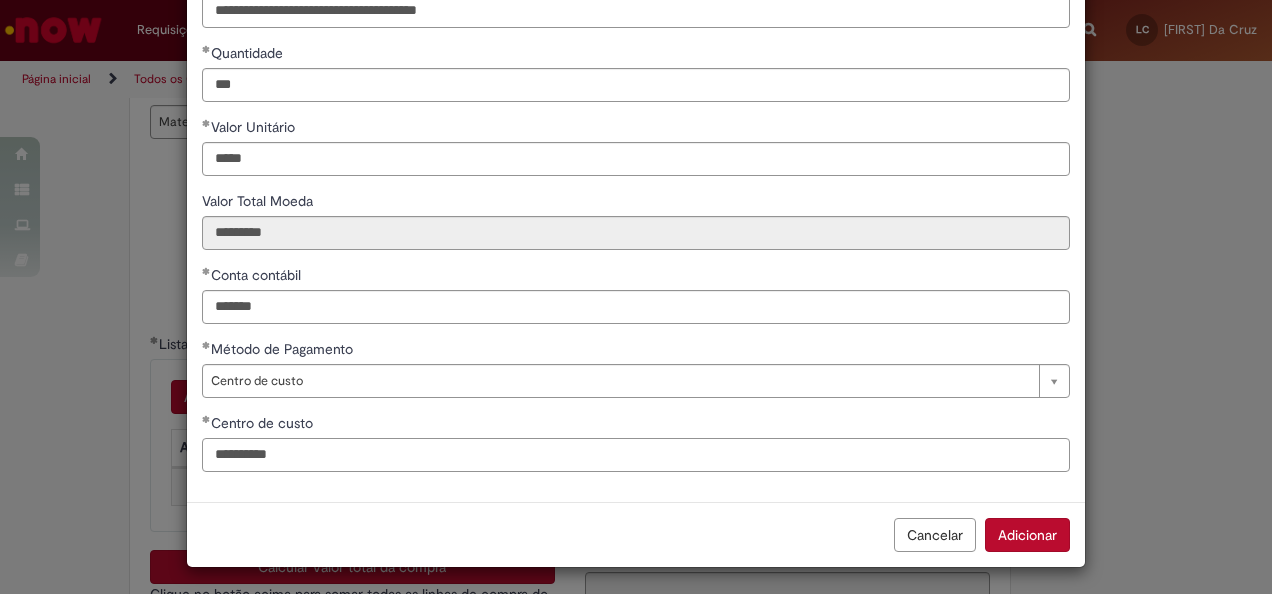 scroll, scrollTop: 210, scrollLeft: 0, axis: vertical 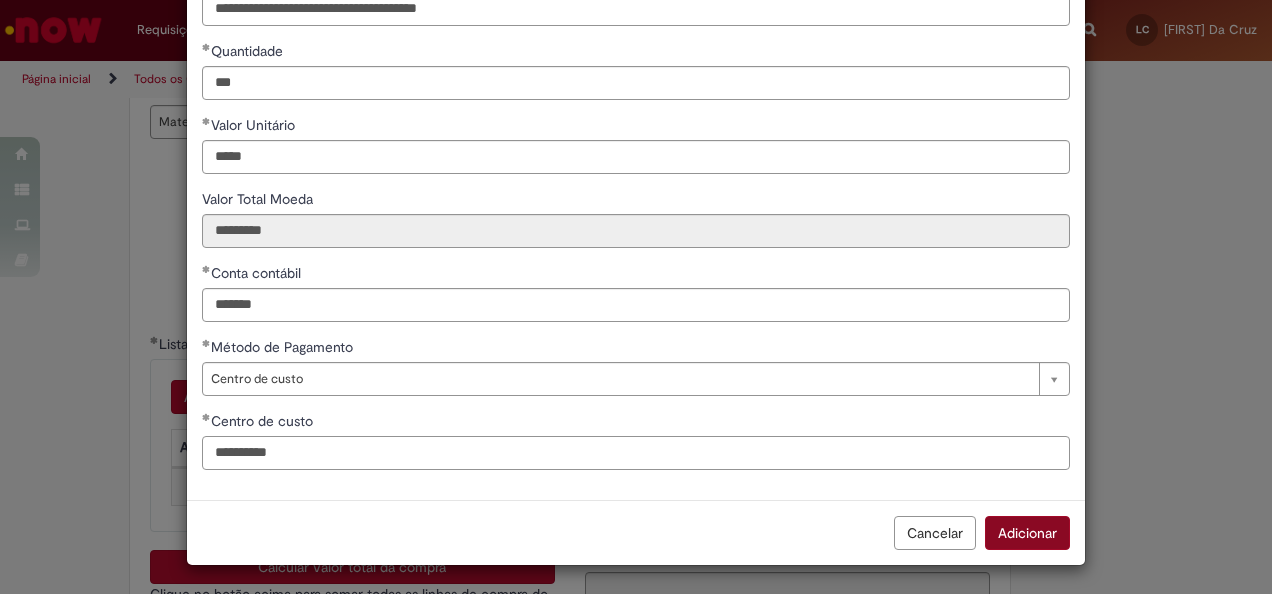 type on "**********" 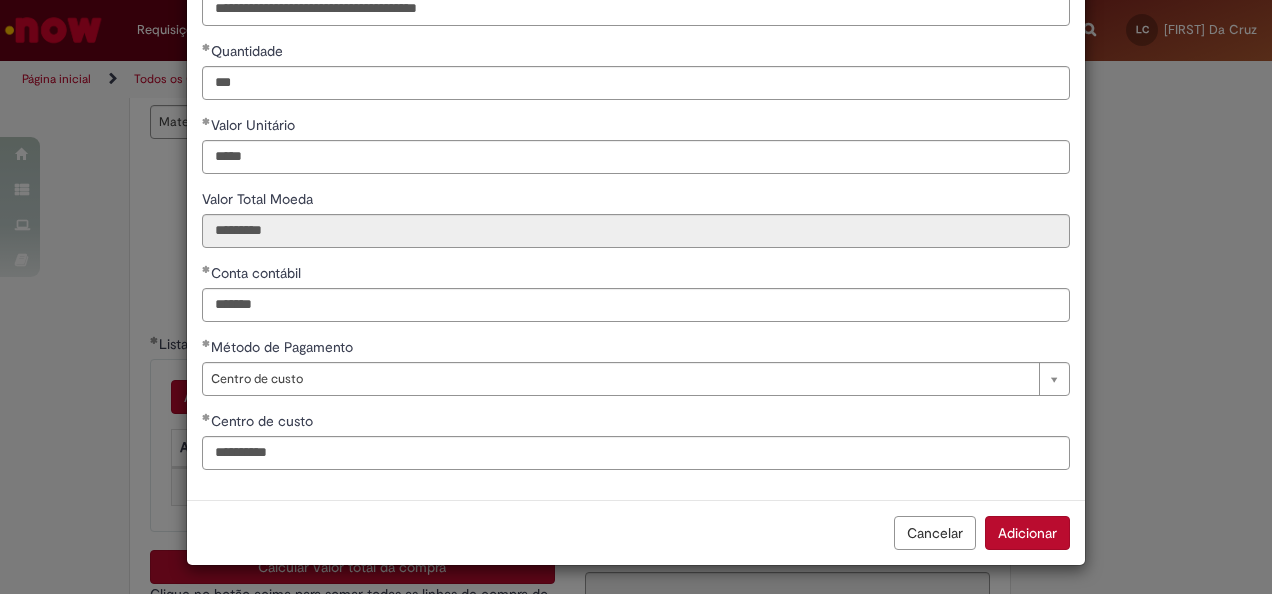click on "Adicionar" at bounding box center [1027, 533] 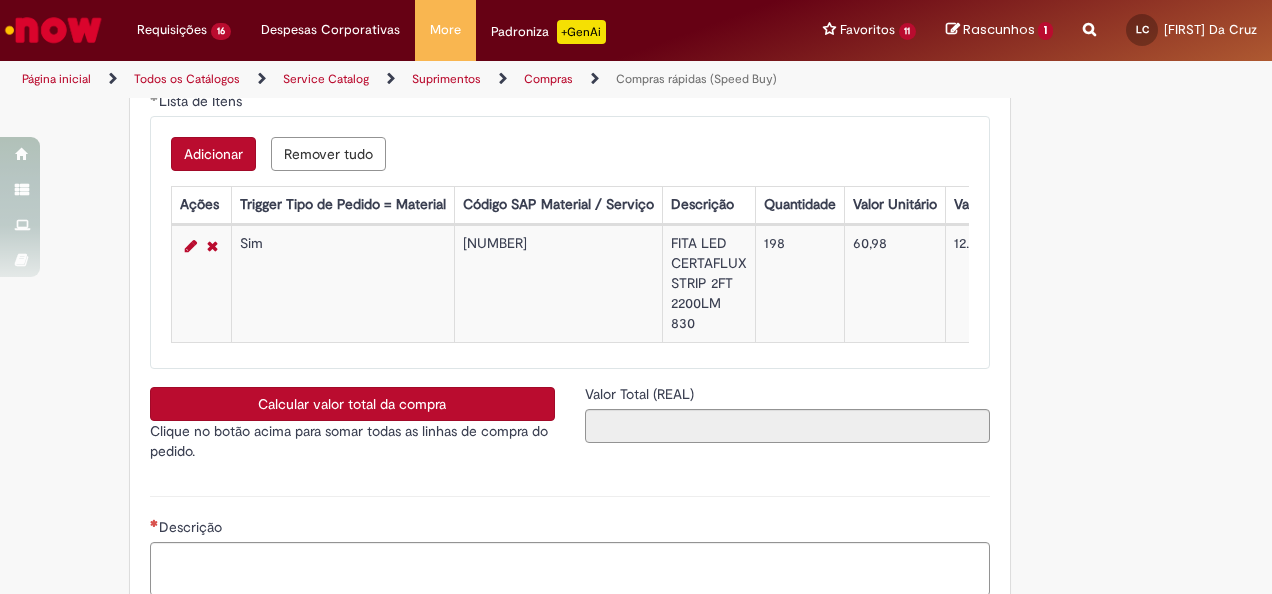 scroll, scrollTop: 3383, scrollLeft: 0, axis: vertical 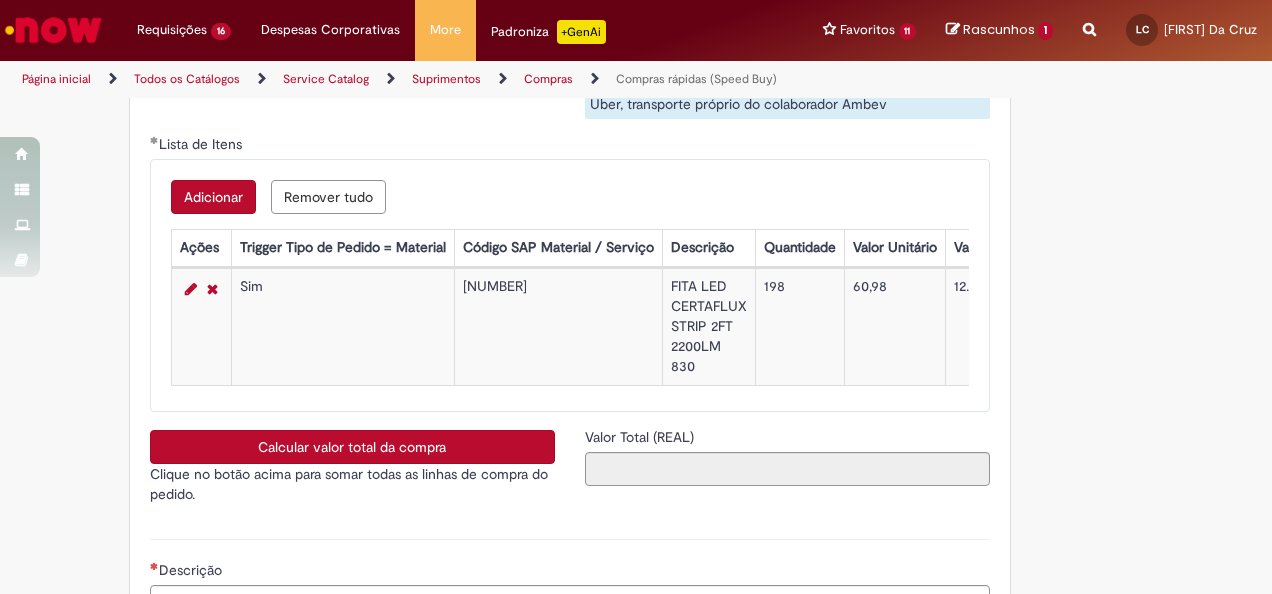 type 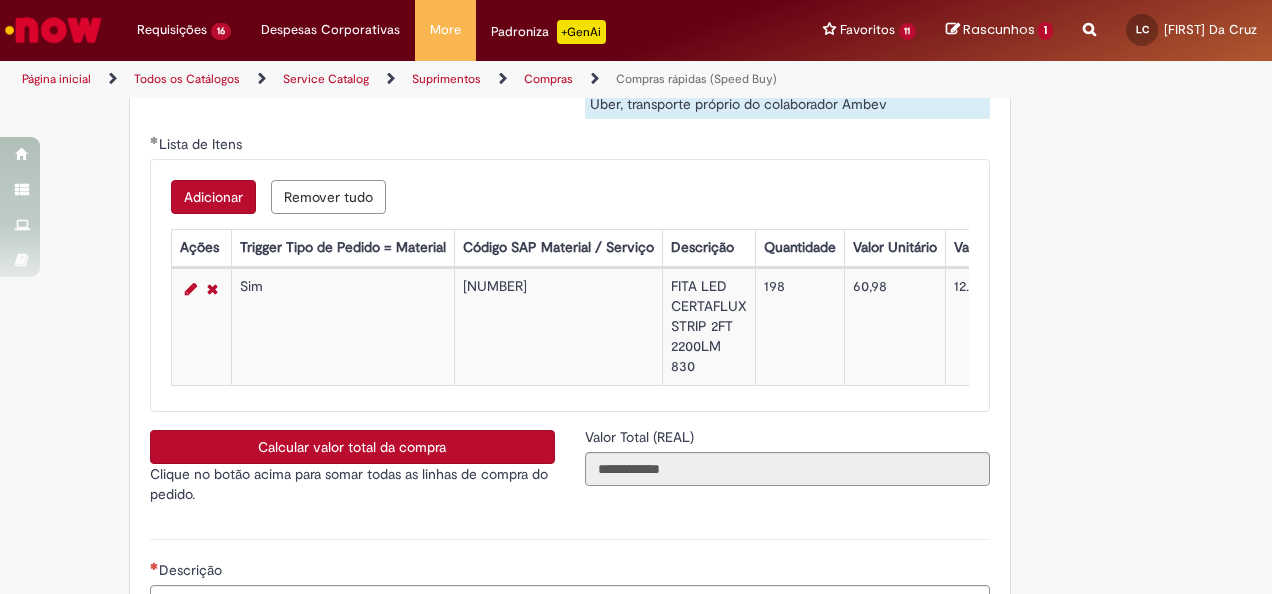 scroll, scrollTop: 3483, scrollLeft: 0, axis: vertical 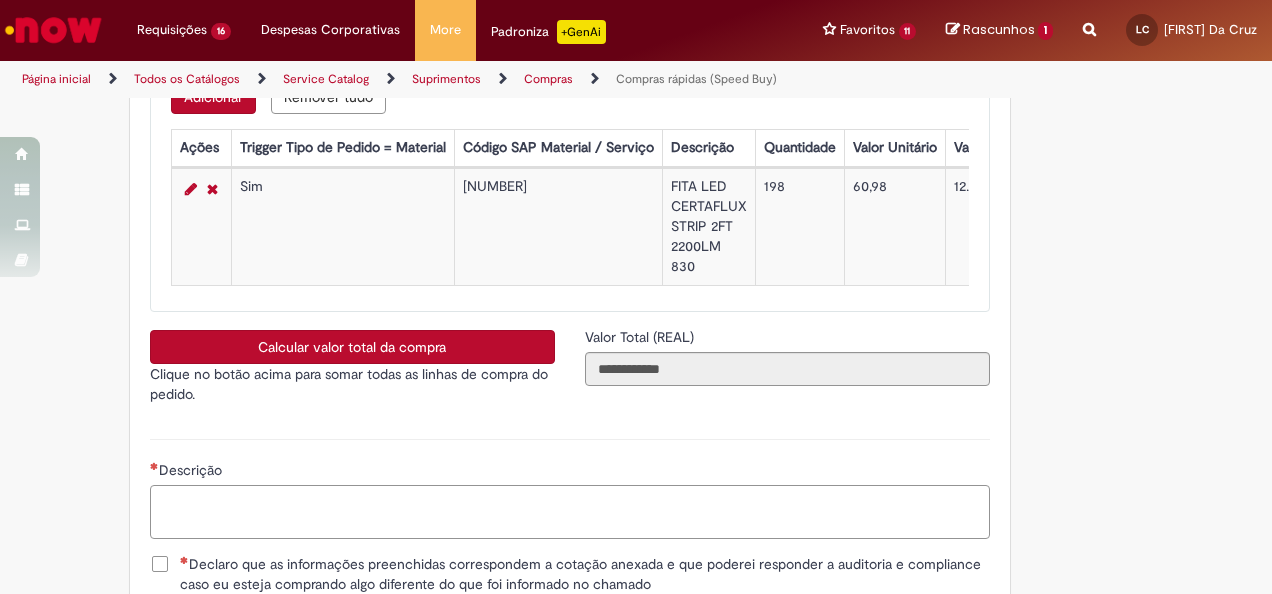 click on "Descrição" at bounding box center [570, 511] 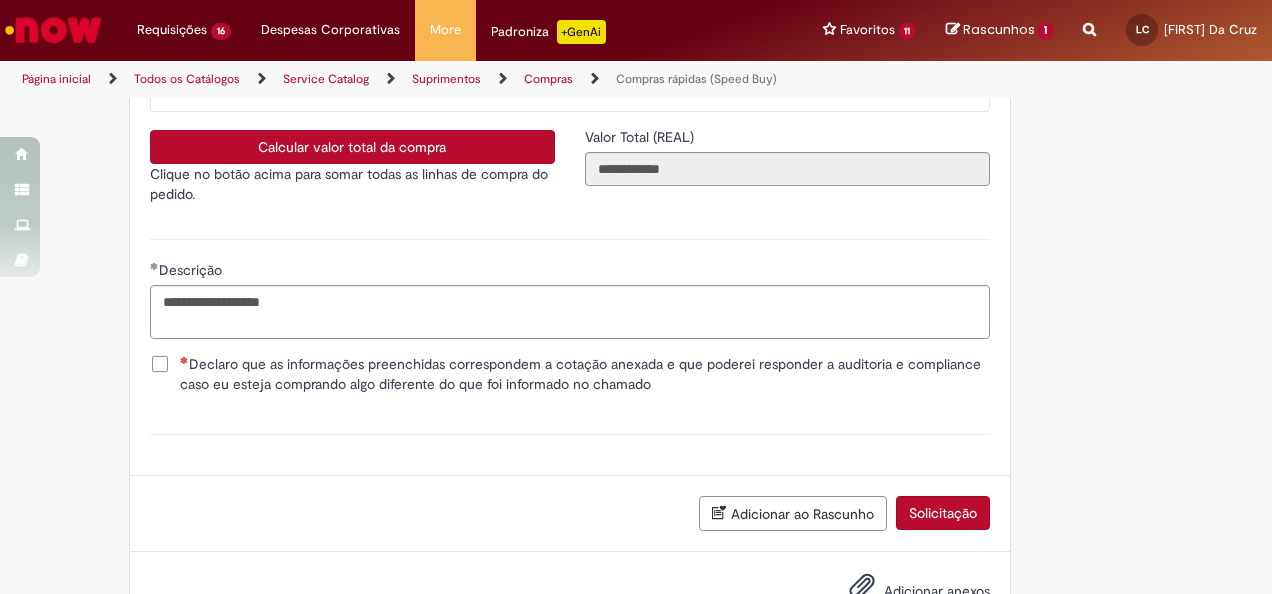 click on "Declaro que as informações preenchidas correspondem a cotação anexada e que poderei responder a auditoria e compliance caso eu esteja comprando algo diferente do que foi informado no chamado" at bounding box center [585, 374] 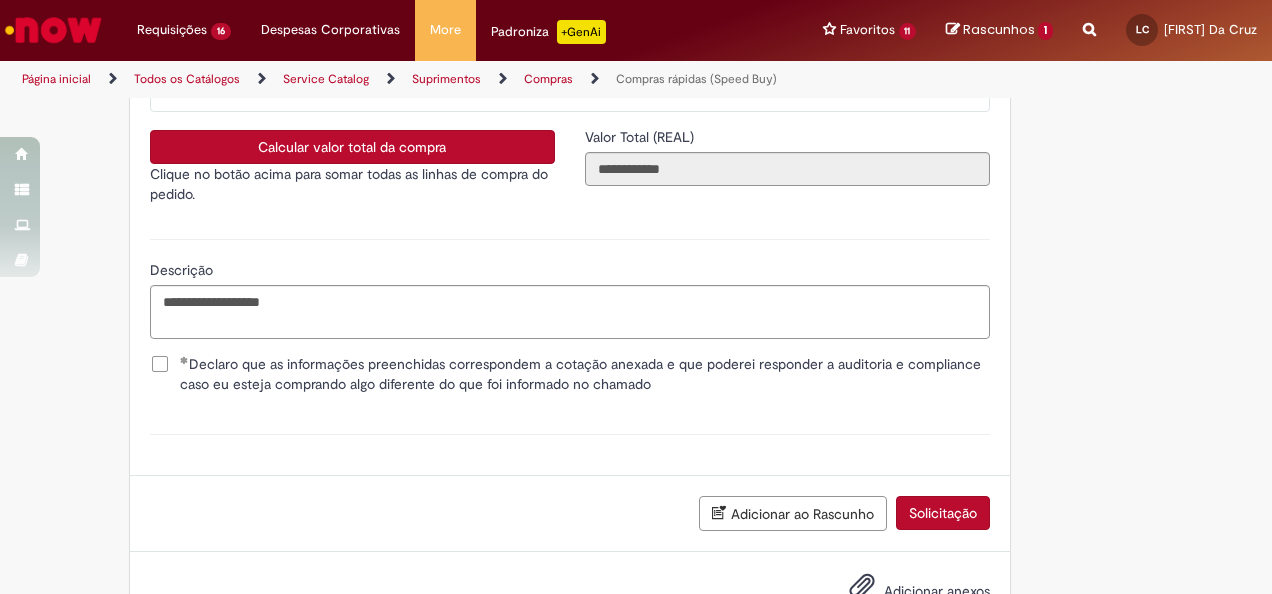 scroll, scrollTop: 3766, scrollLeft: 0, axis: vertical 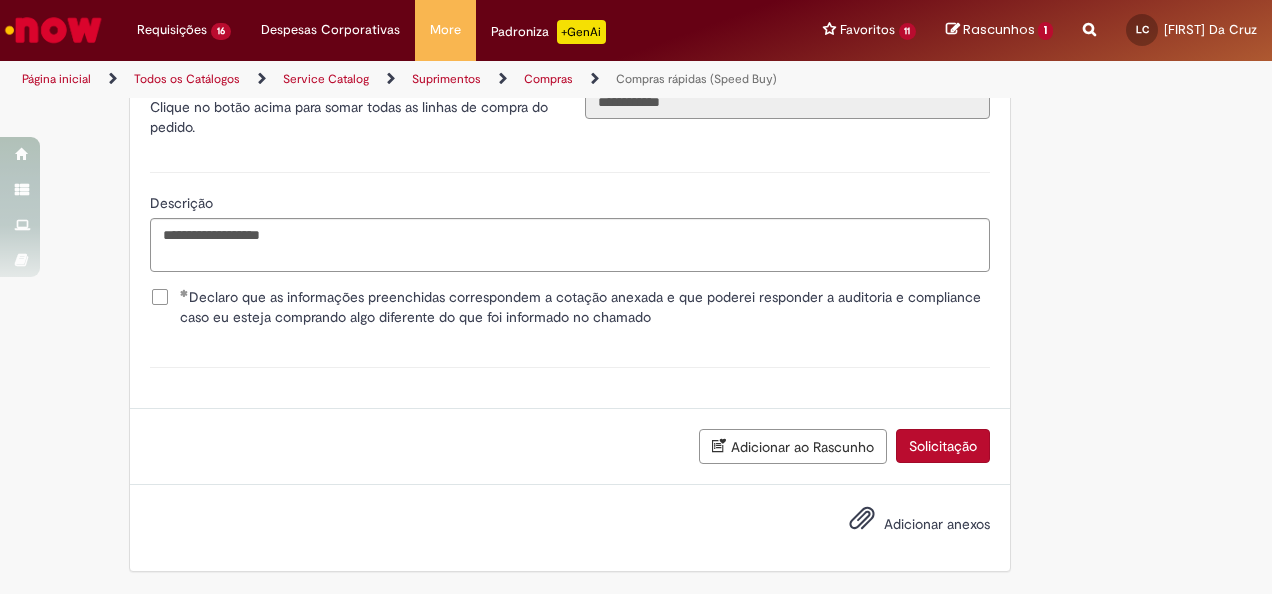 click on "Adicionar anexos" at bounding box center [905, 525] 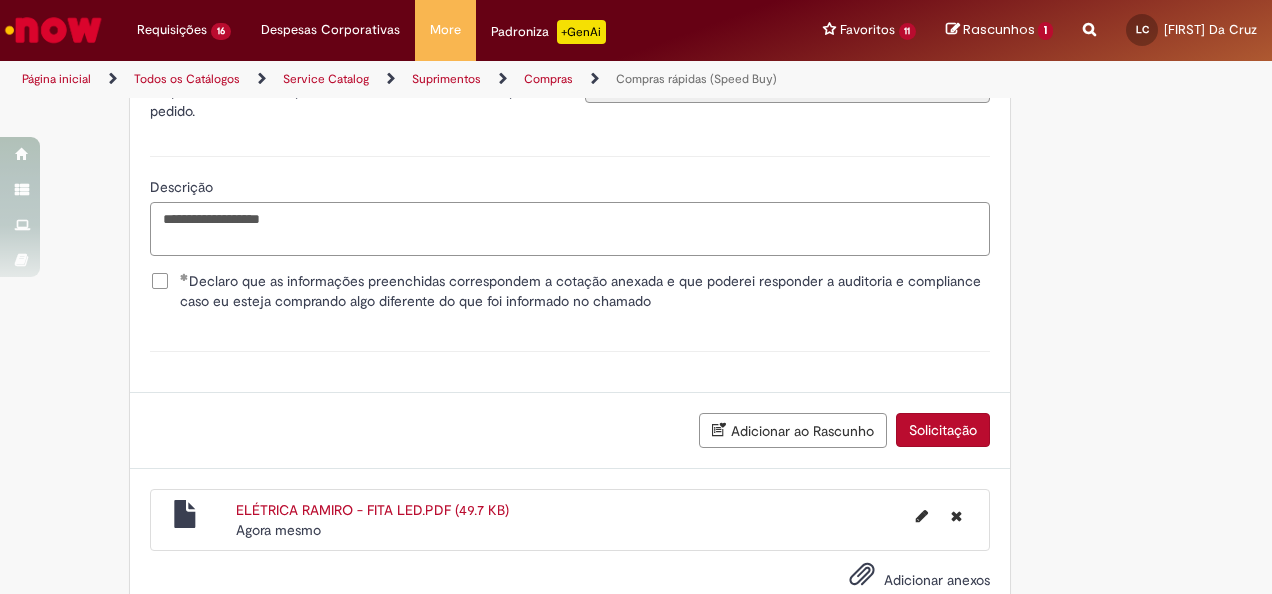 click on "**********" at bounding box center (570, 228) 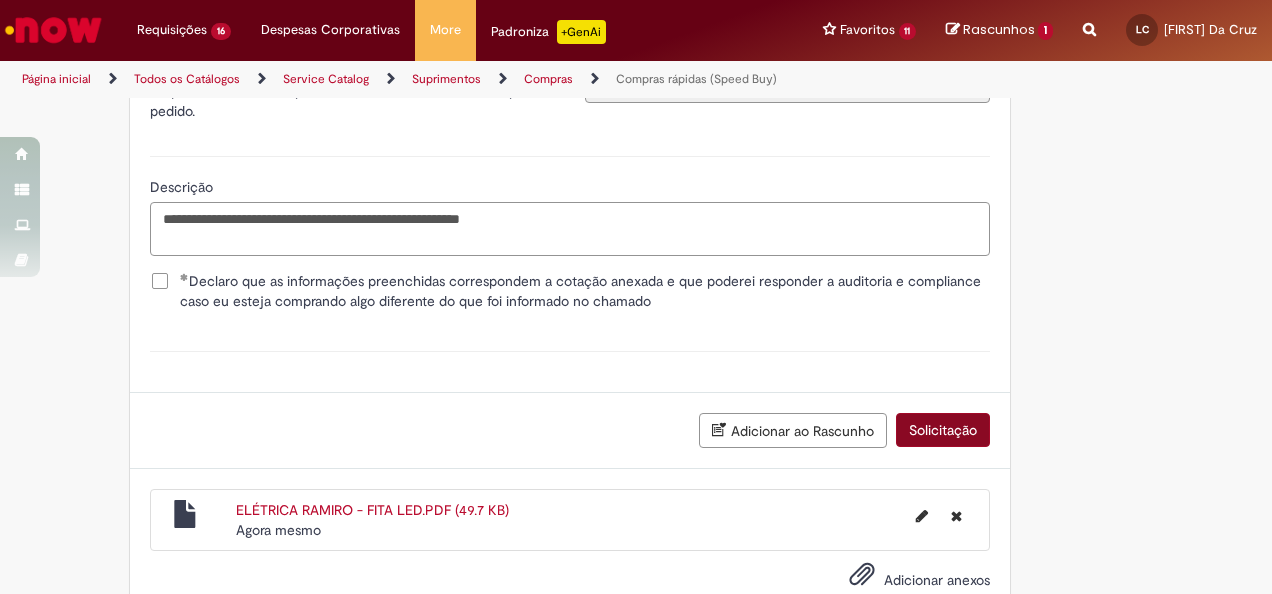 type on "**********" 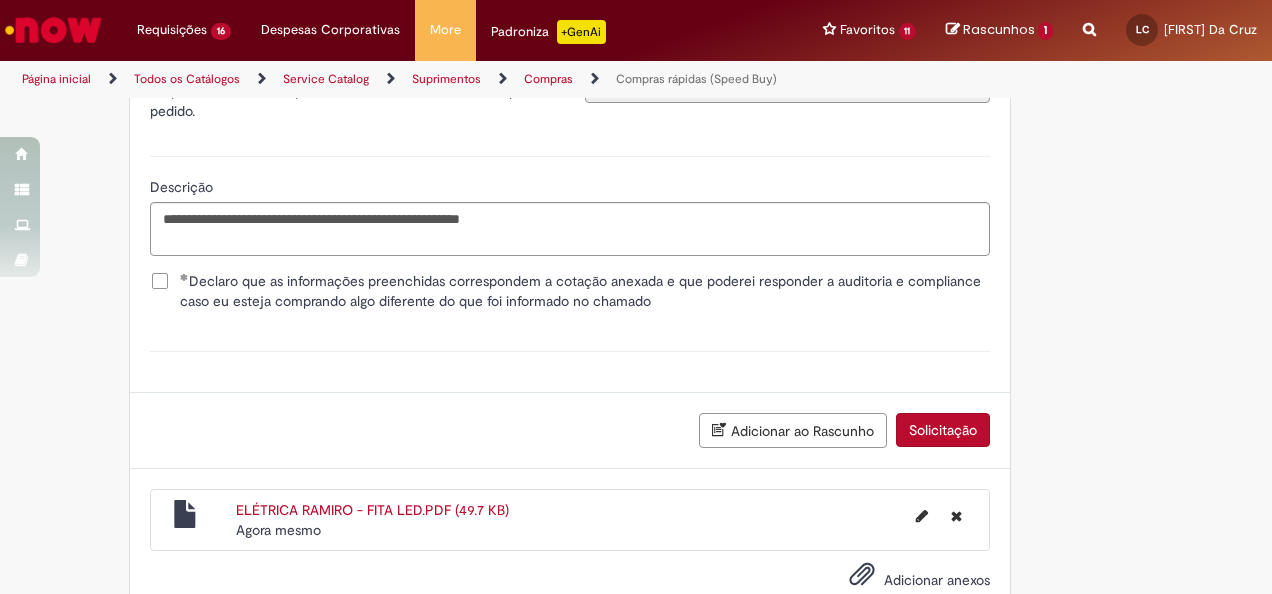 click on "Solicitação" at bounding box center [943, 430] 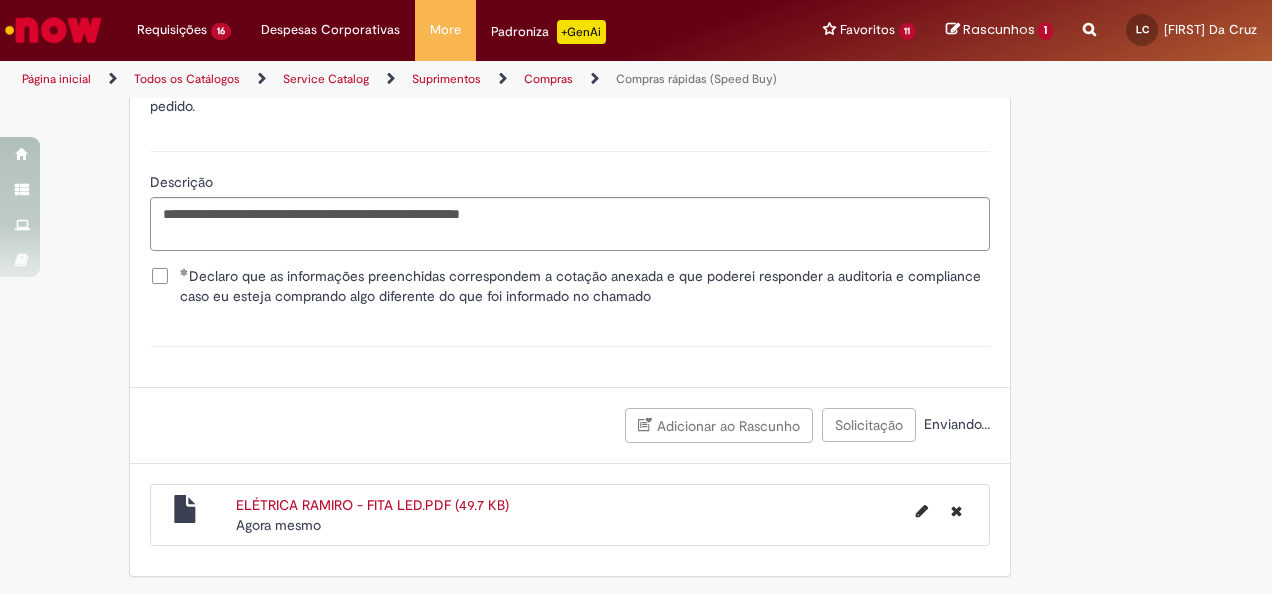scroll, scrollTop: 3791, scrollLeft: 0, axis: vertical 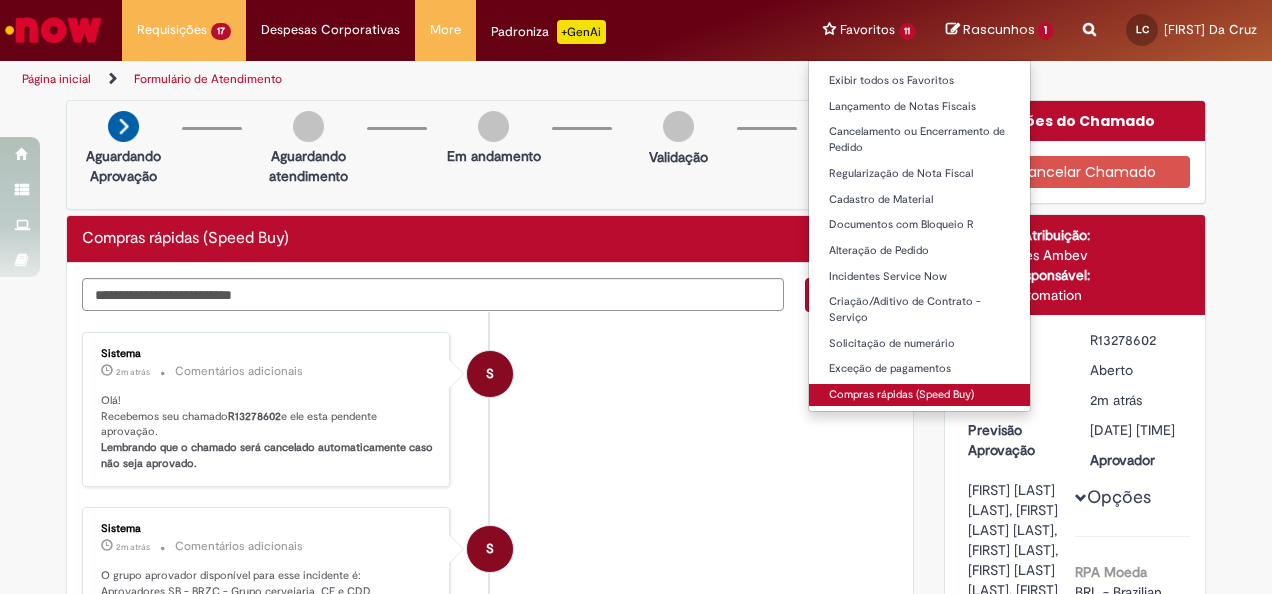 click on "Compras rápidas (Speed Buy)" at bounding box center (920, 395) 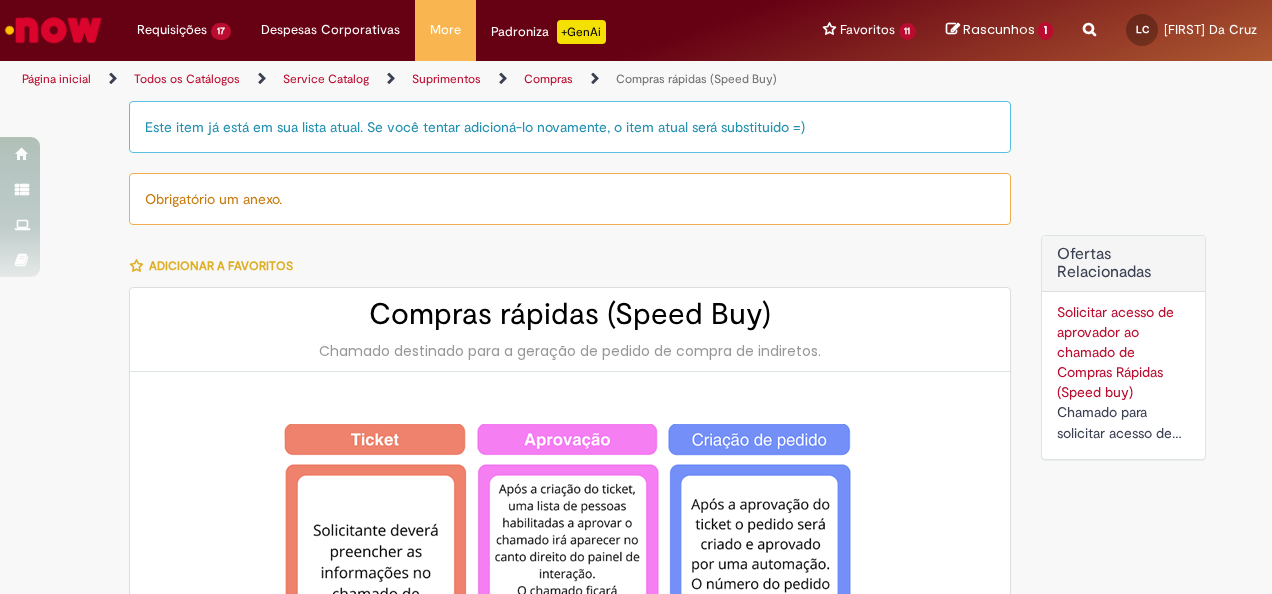 type on "*******" 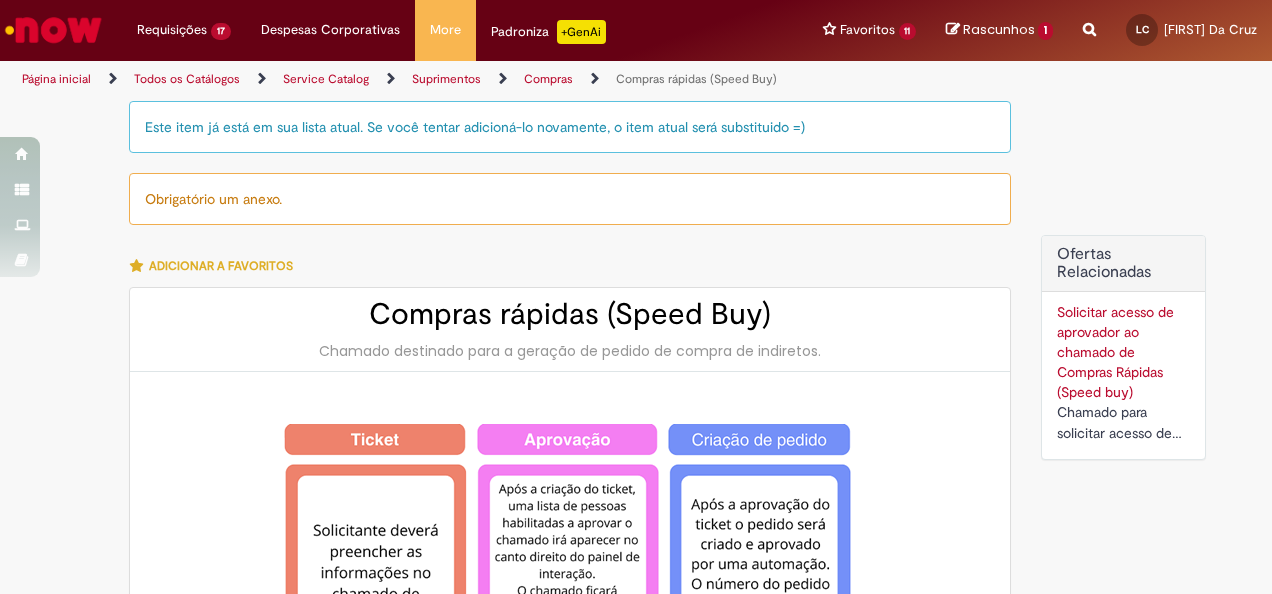 type on "**********" 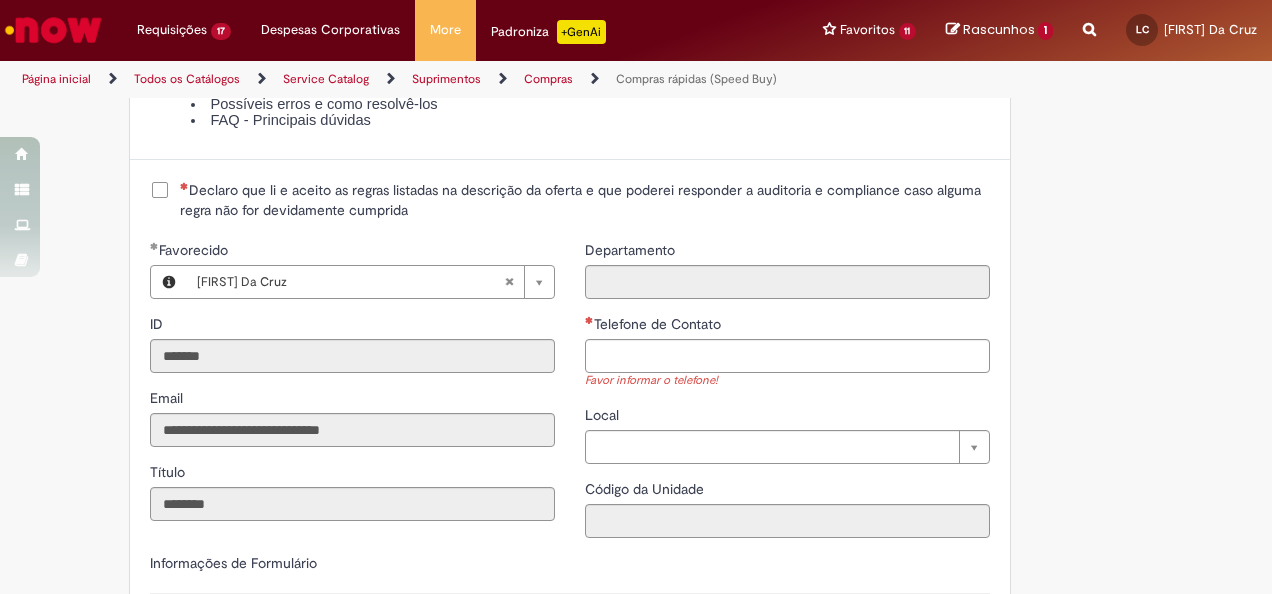 scroll, scrollTop: 2500, scrollLeft: 0, axis: vertical 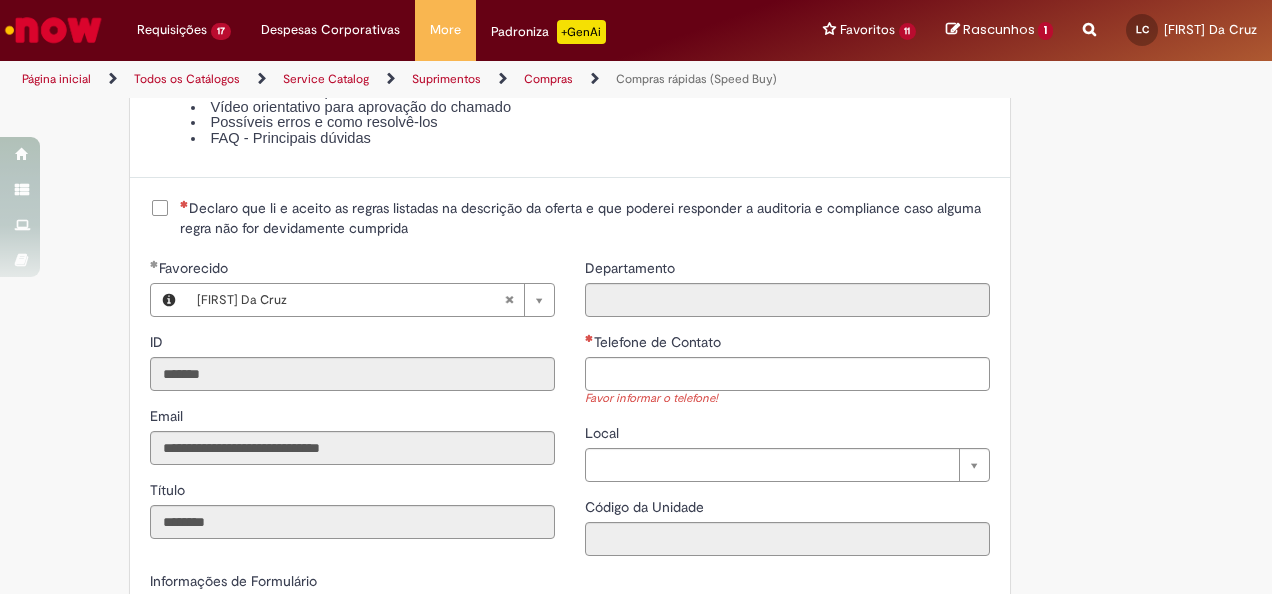 click on "Declaro que li e aceito as regras listadas na descrição da oferta e que poderei responder a auditoria e compliance caso alguma regra não for devidamente cumprida" at bounding box center (585, 218) 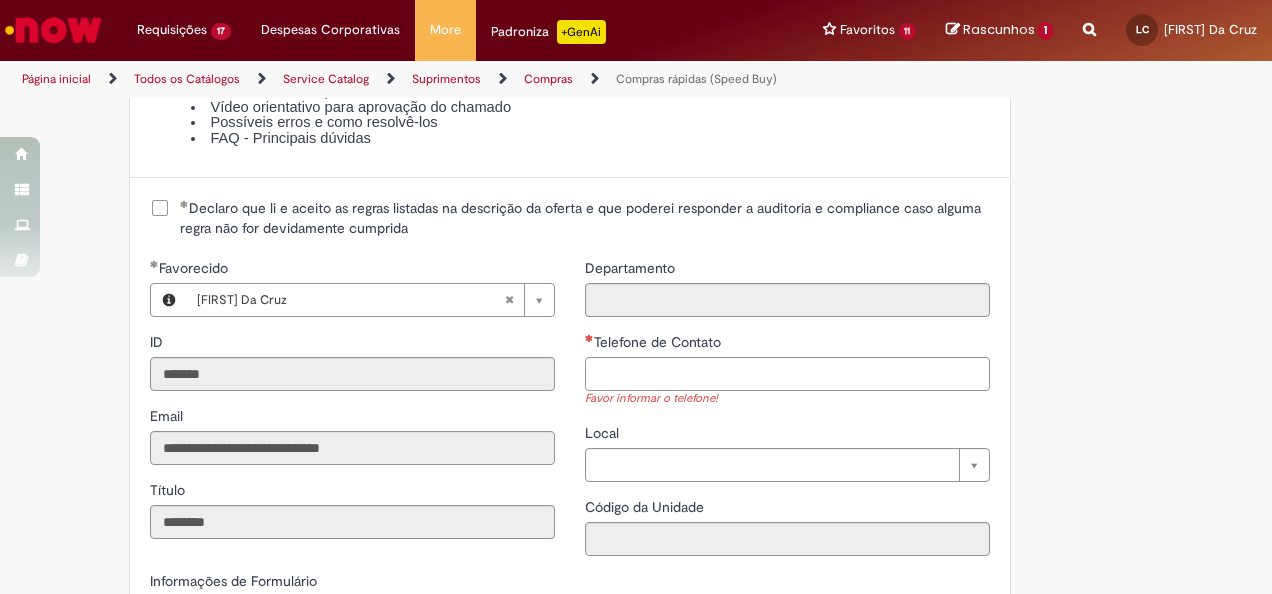 click on "Telefone de Contato" at bounding box center [787, 374] 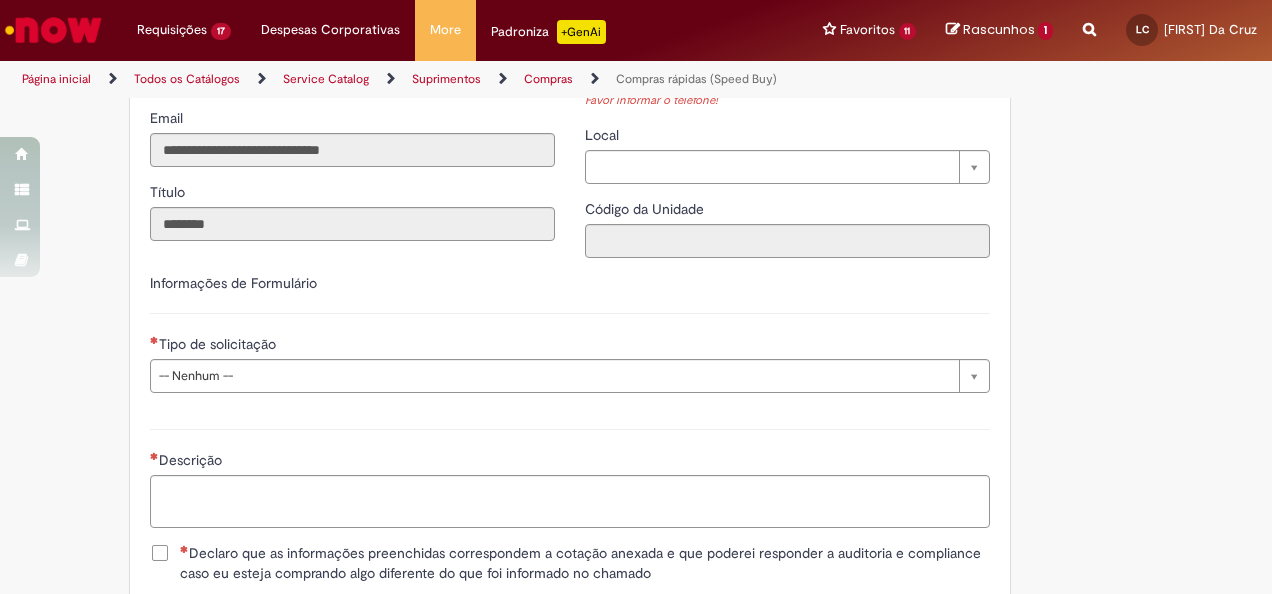 scroll, scrollTop: 2800, scrollLeft: 0, axis: vertical 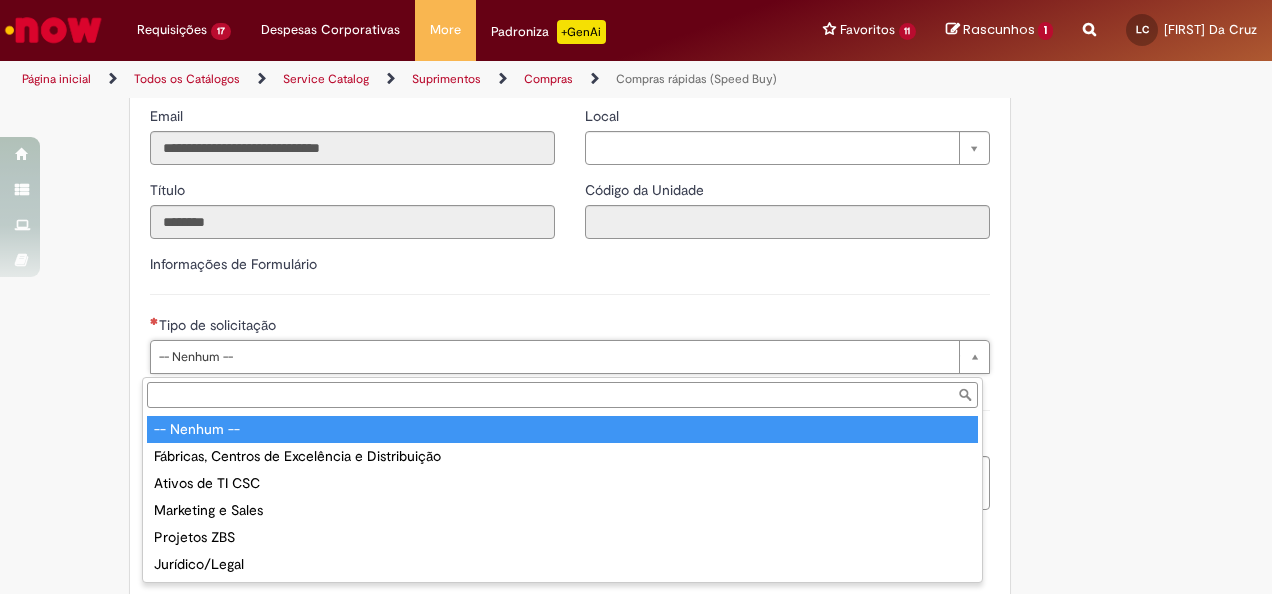 type on "**********" 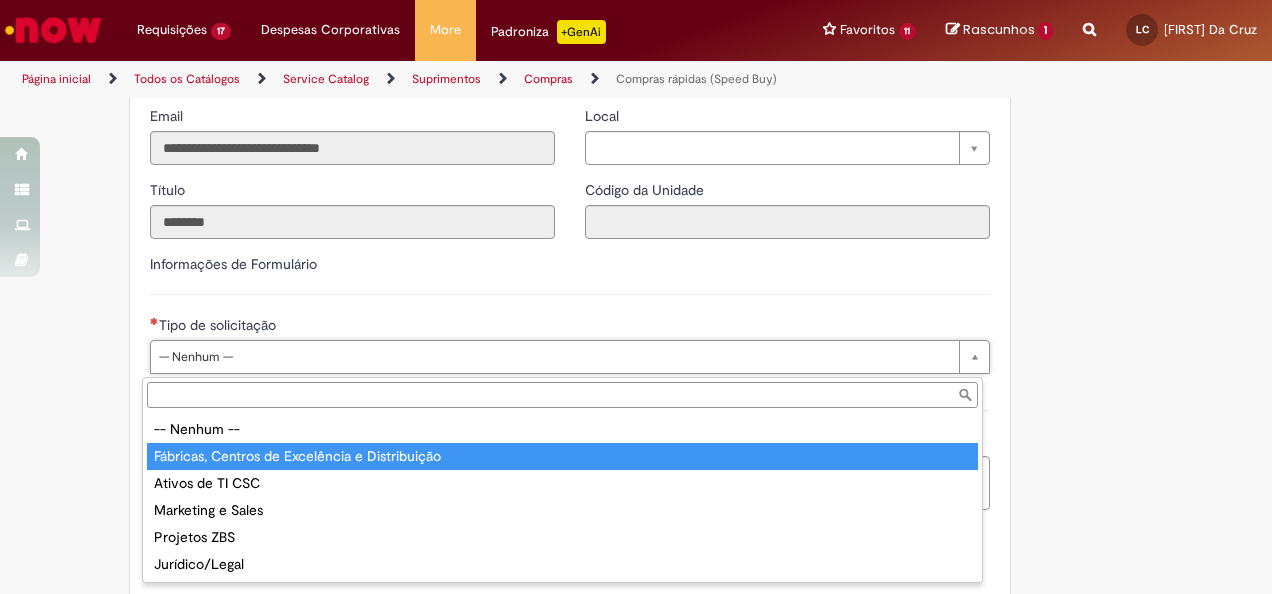 type on "**********" 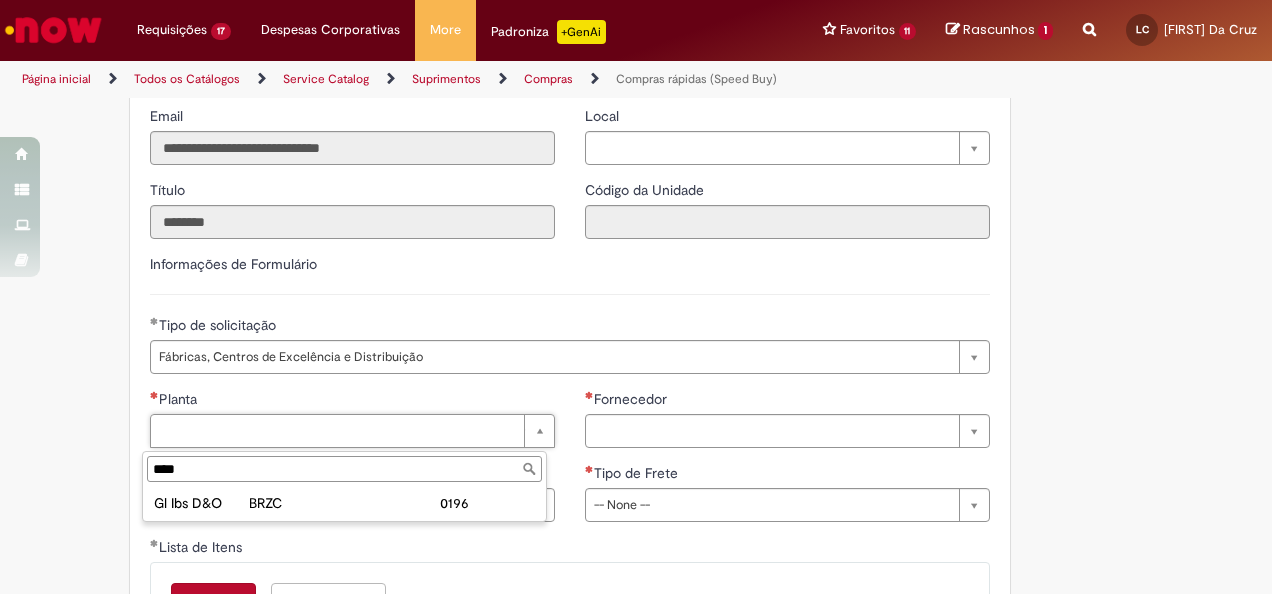 type on "****" 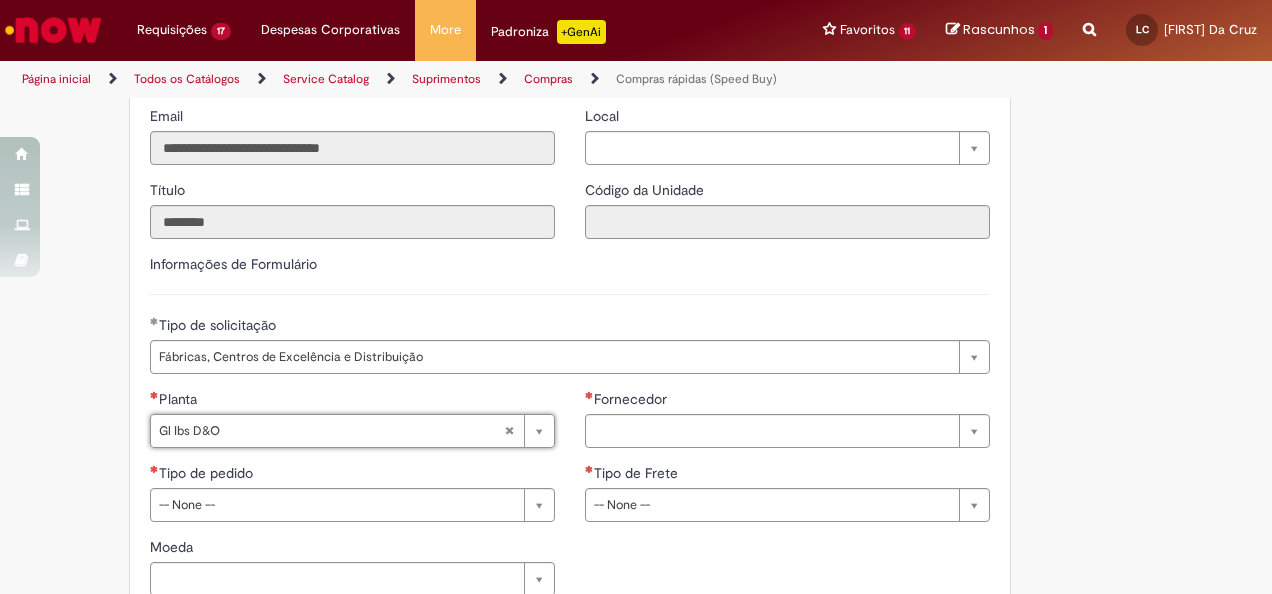type on "**********" 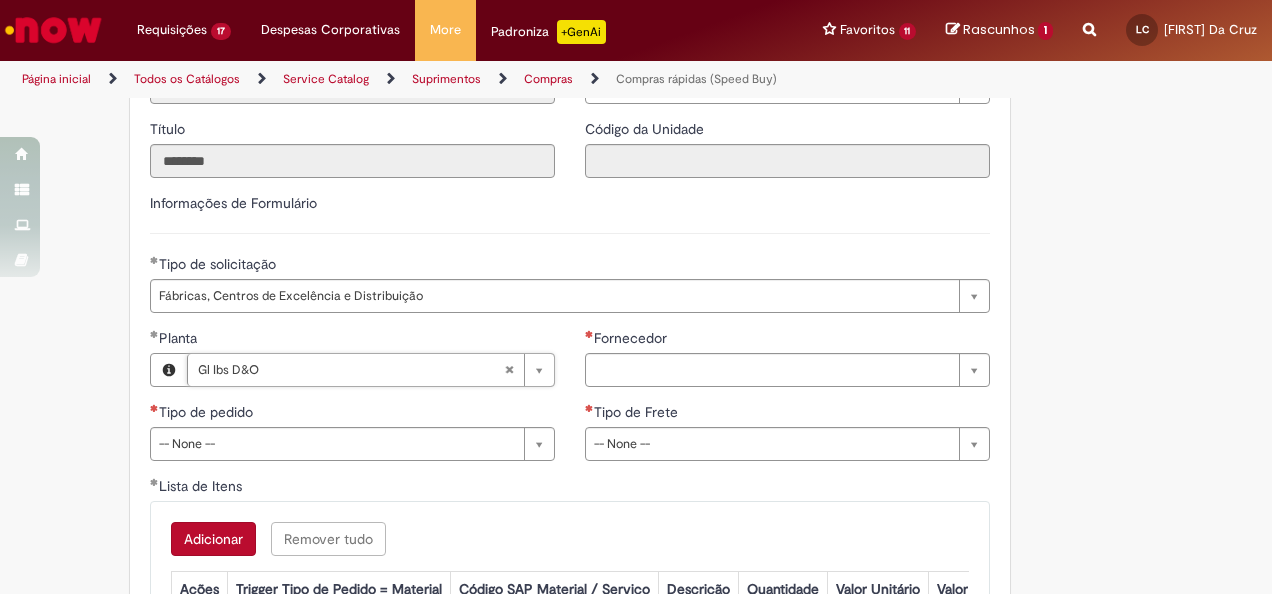 scroll, scrollTop: 2900, scrollLeft: 0, axis: vertical 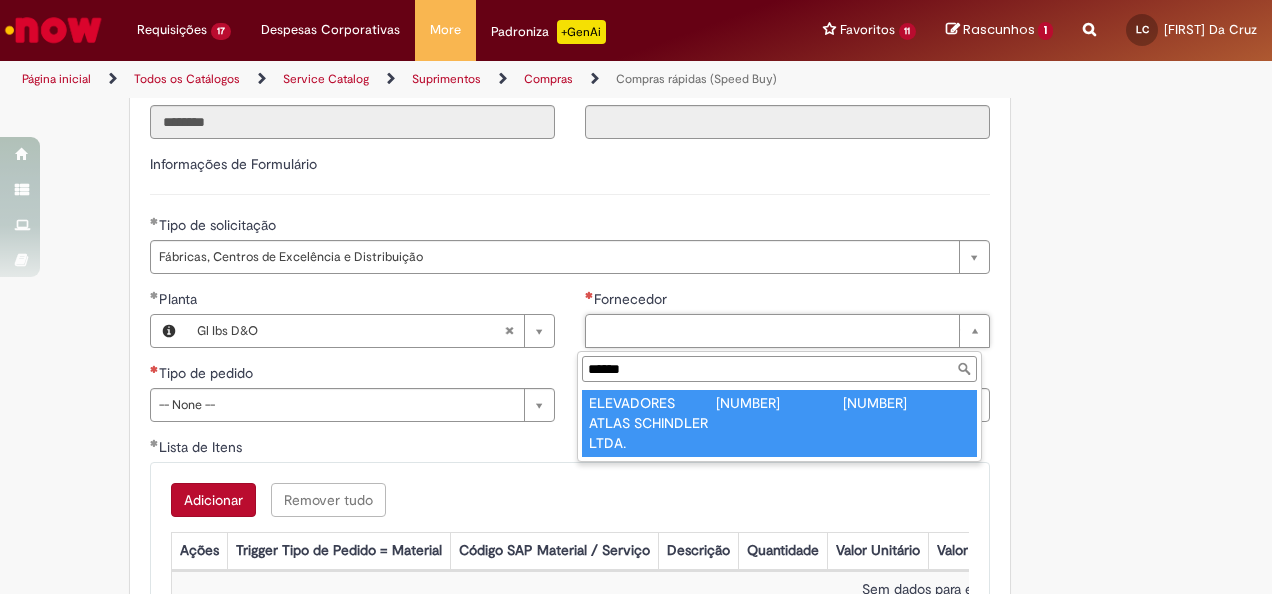 type on "******" 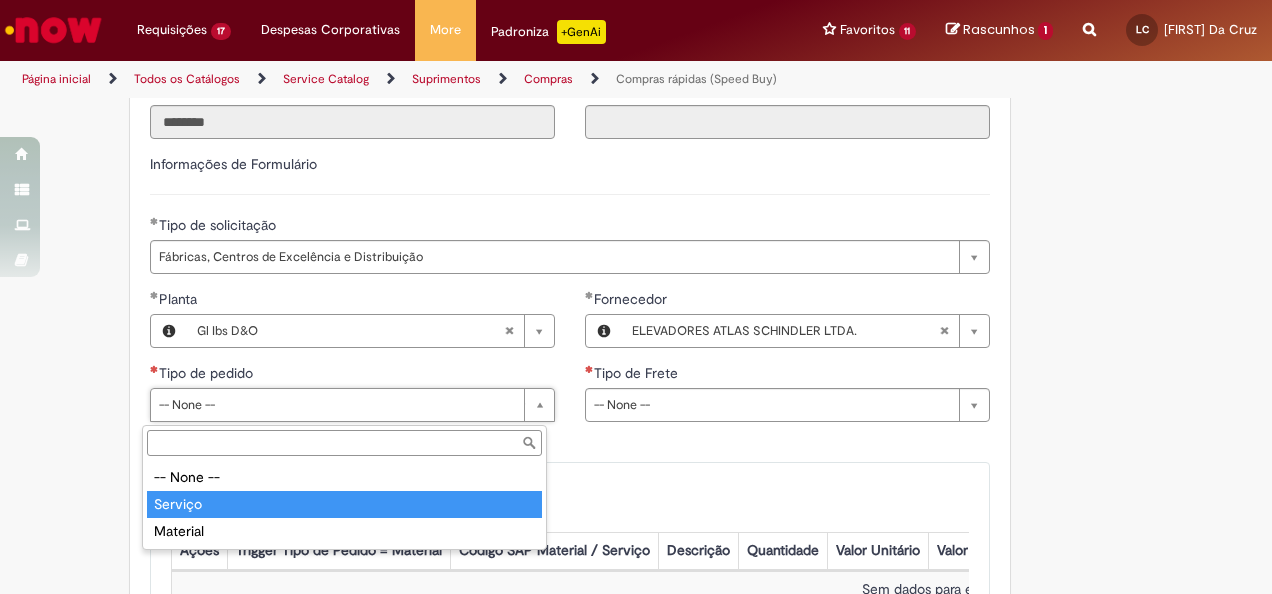 type on "*******" 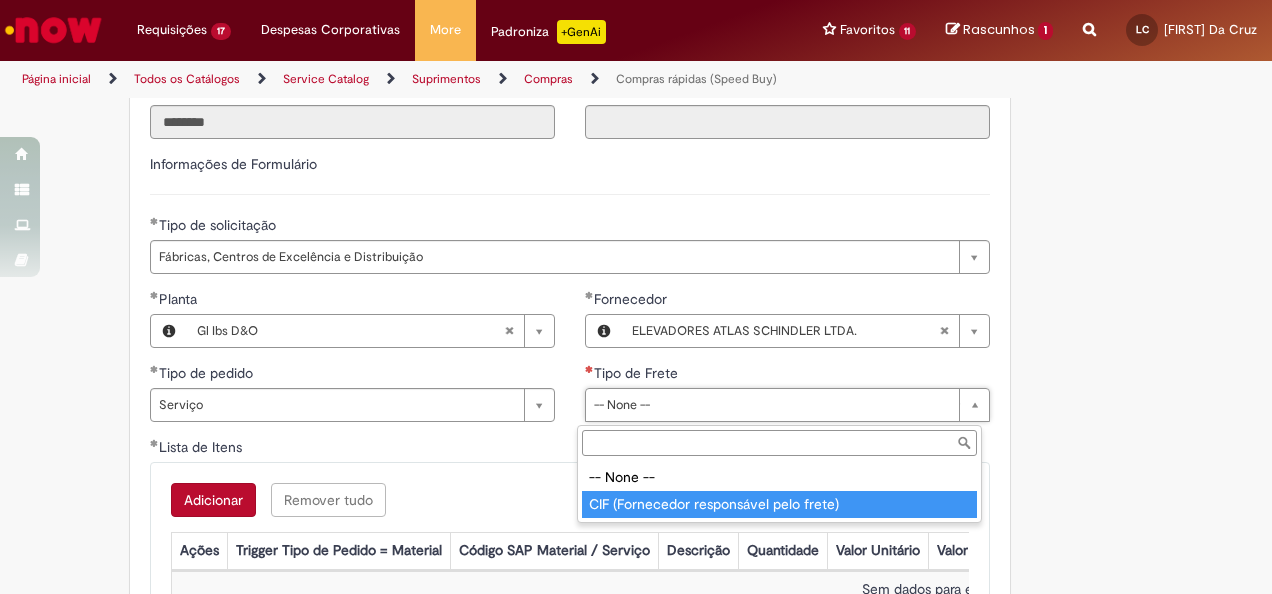 type on "**********" 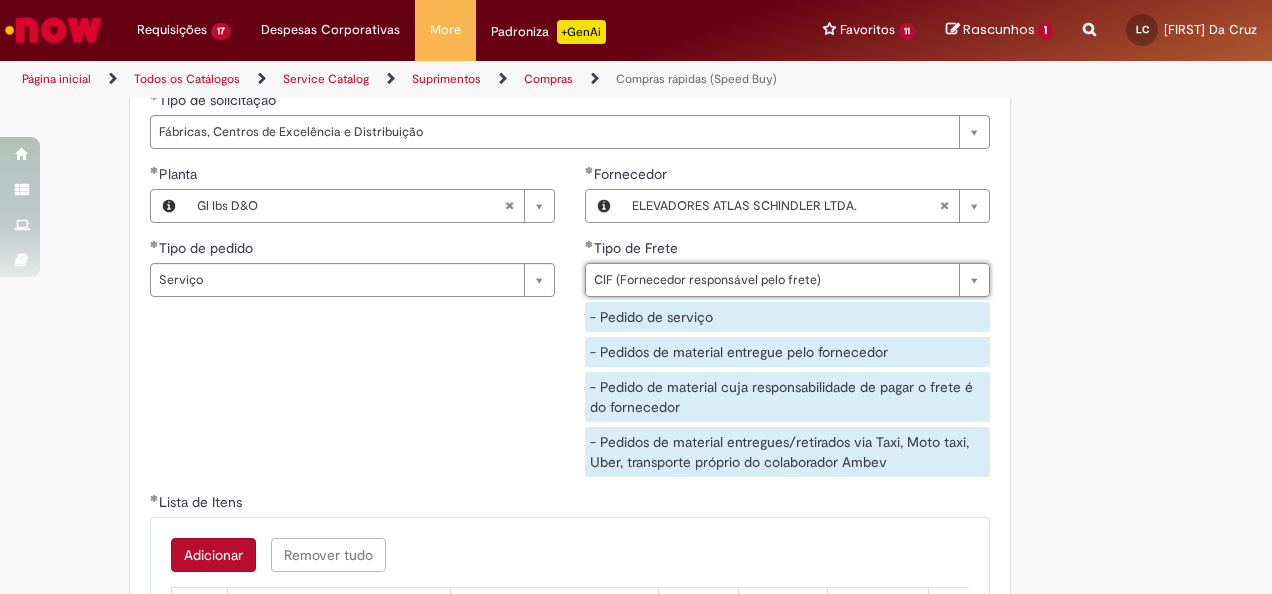scroll, scrollTop: 3100, scrollLeft: 0, axis: vertical 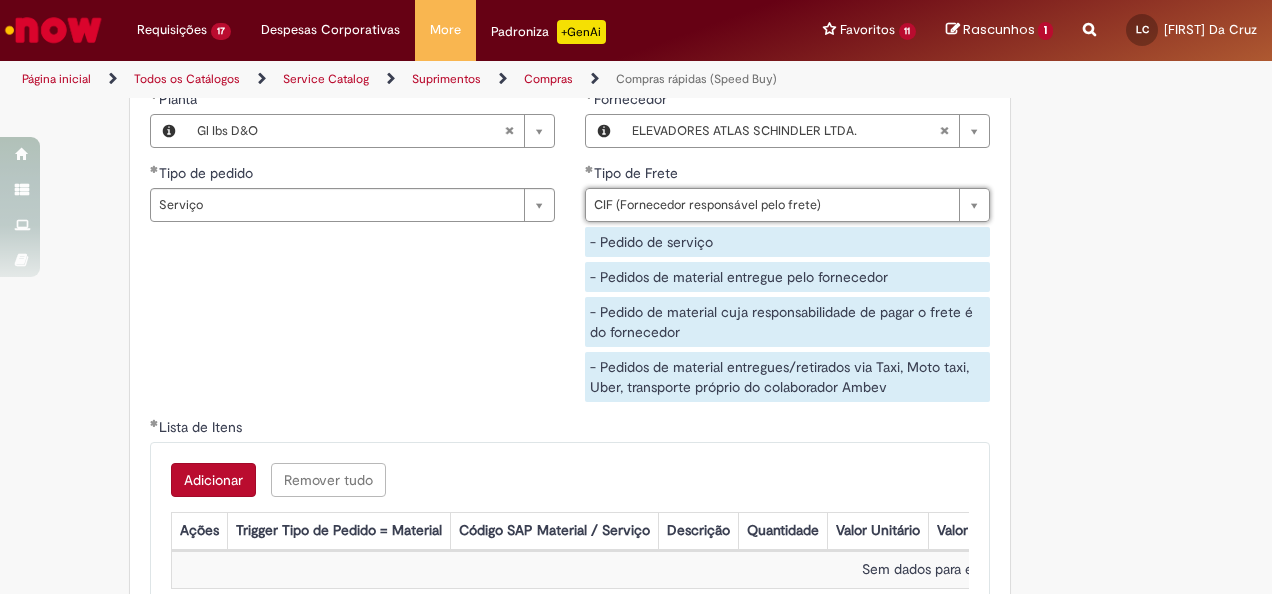 click on "Adicionar" at bounding box center [213, 480] 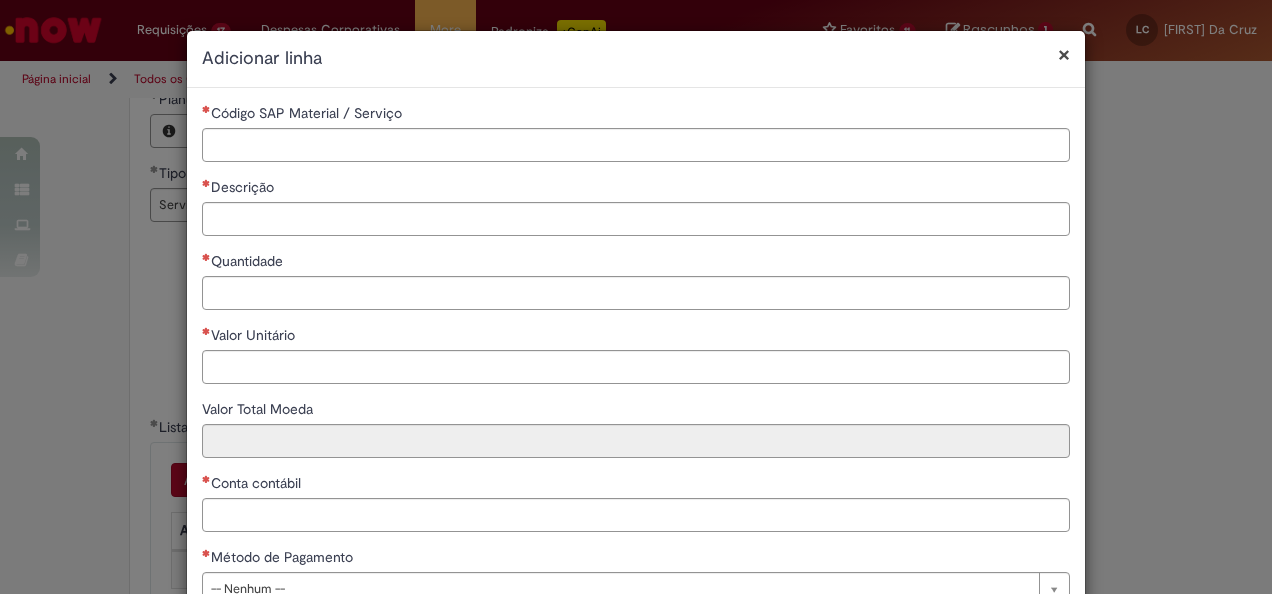 type 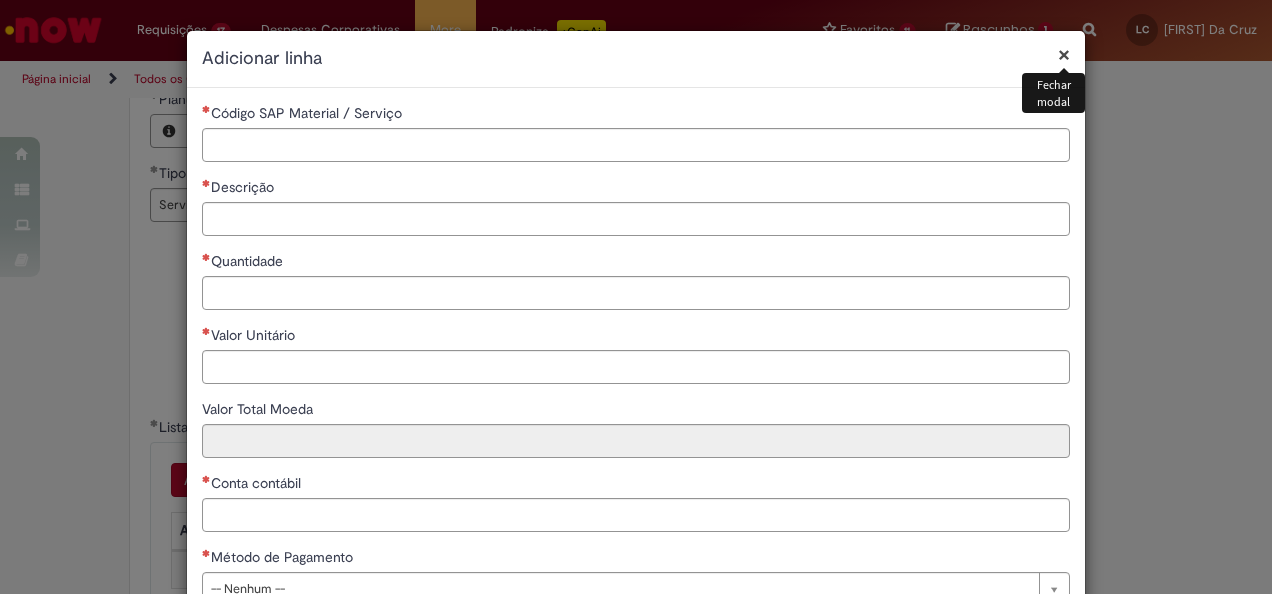 click on "×" at bounding box center (1064, 54) 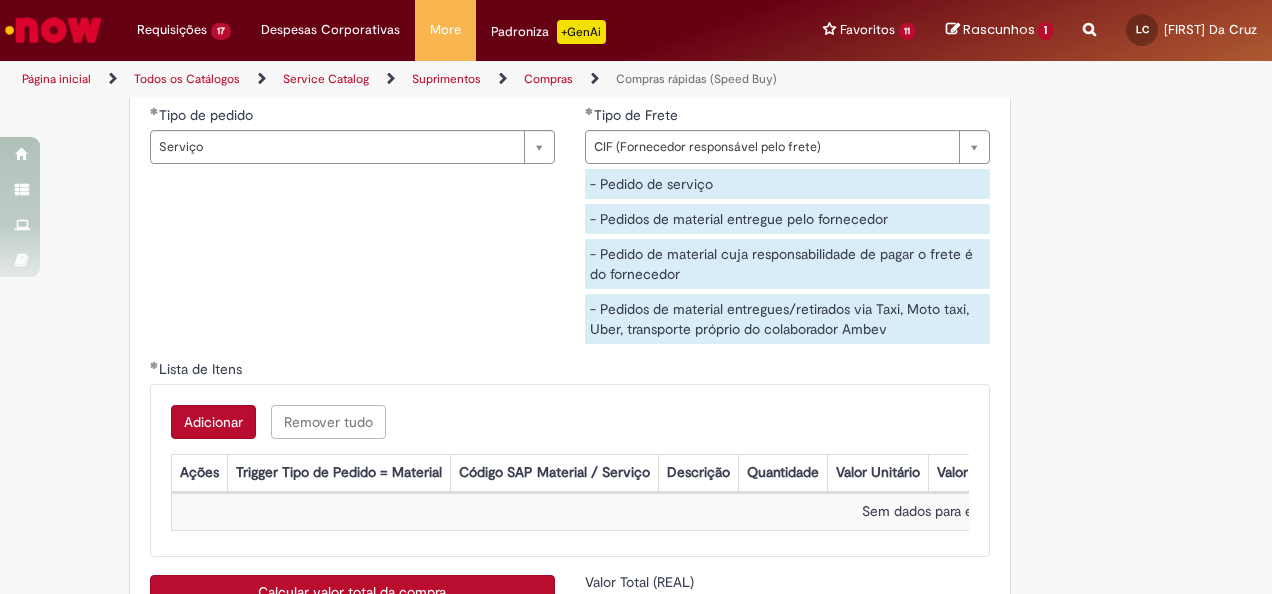 scroll, scrollTop: 3200, scrollLeft: 0, axis: vertical 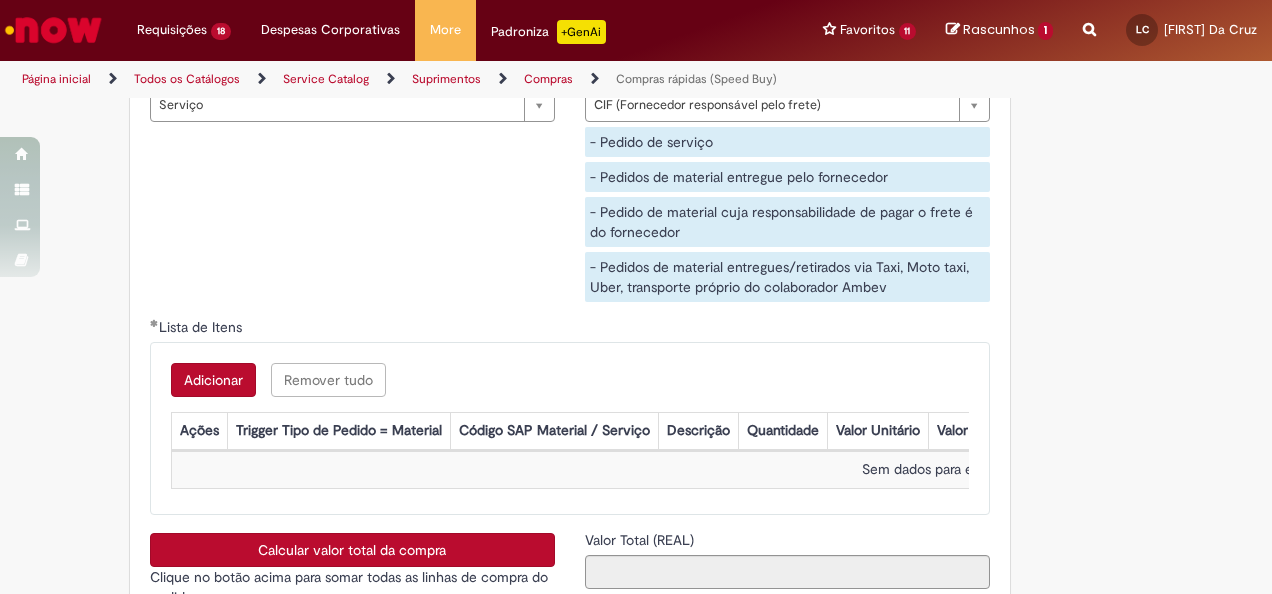 click on "Adicionar" at bounding box center [213, 380] 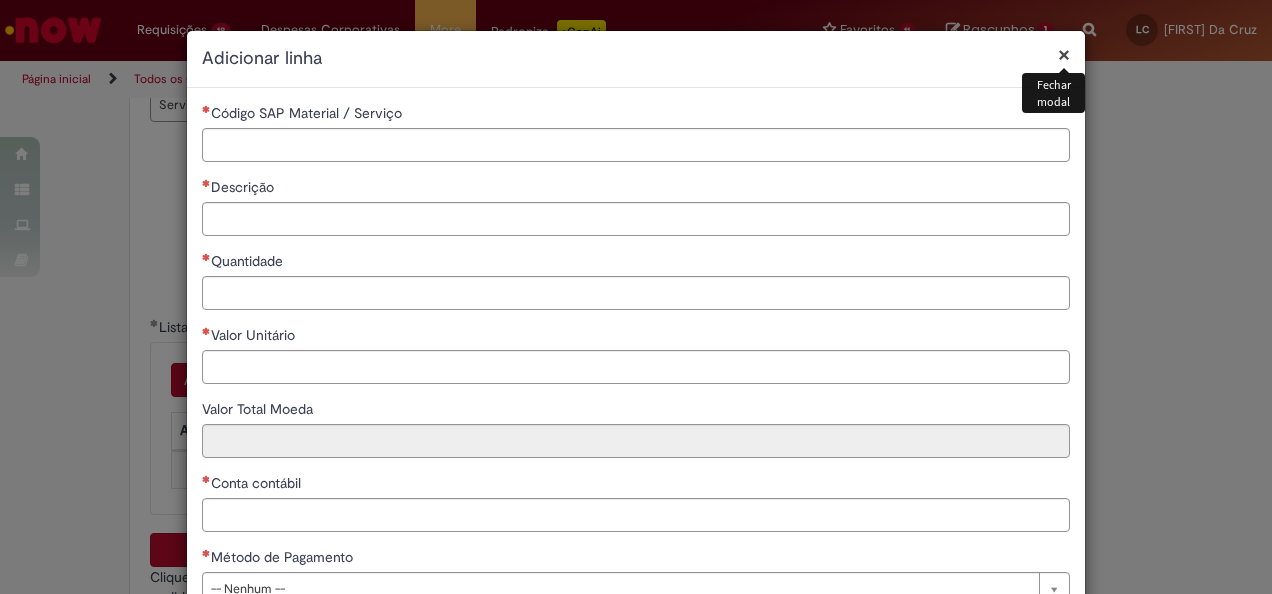 scroll, scrollTop: 3200, scrollLeft: 0, axis: vertical 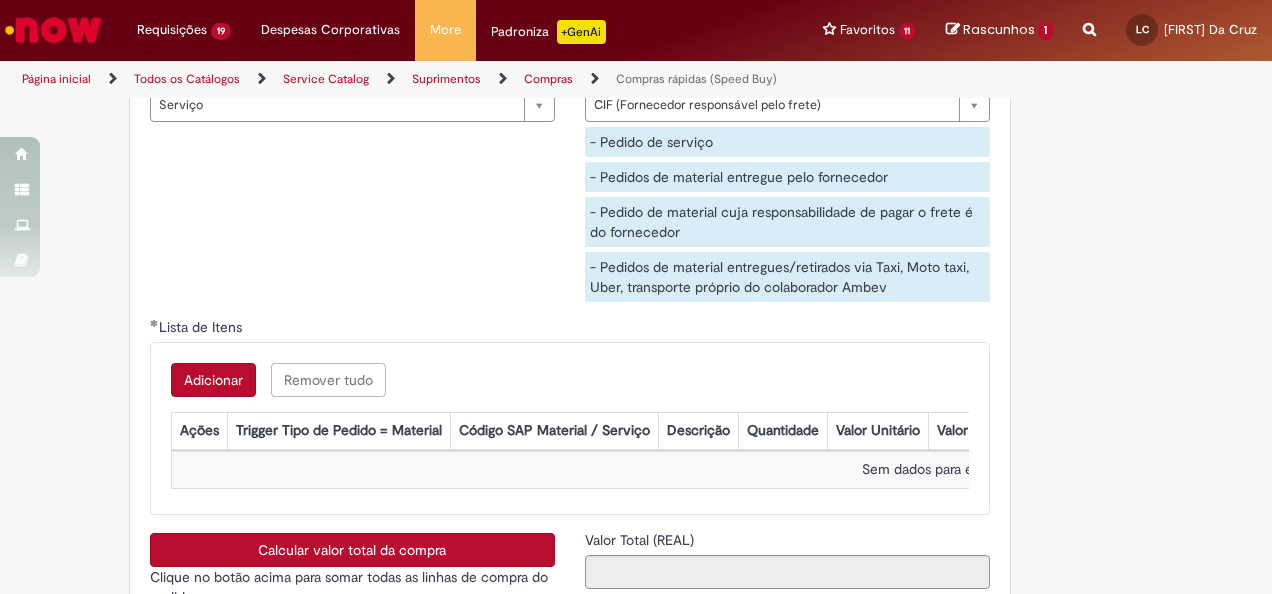 click on "Adicionar" at bounding box center (213, 380) 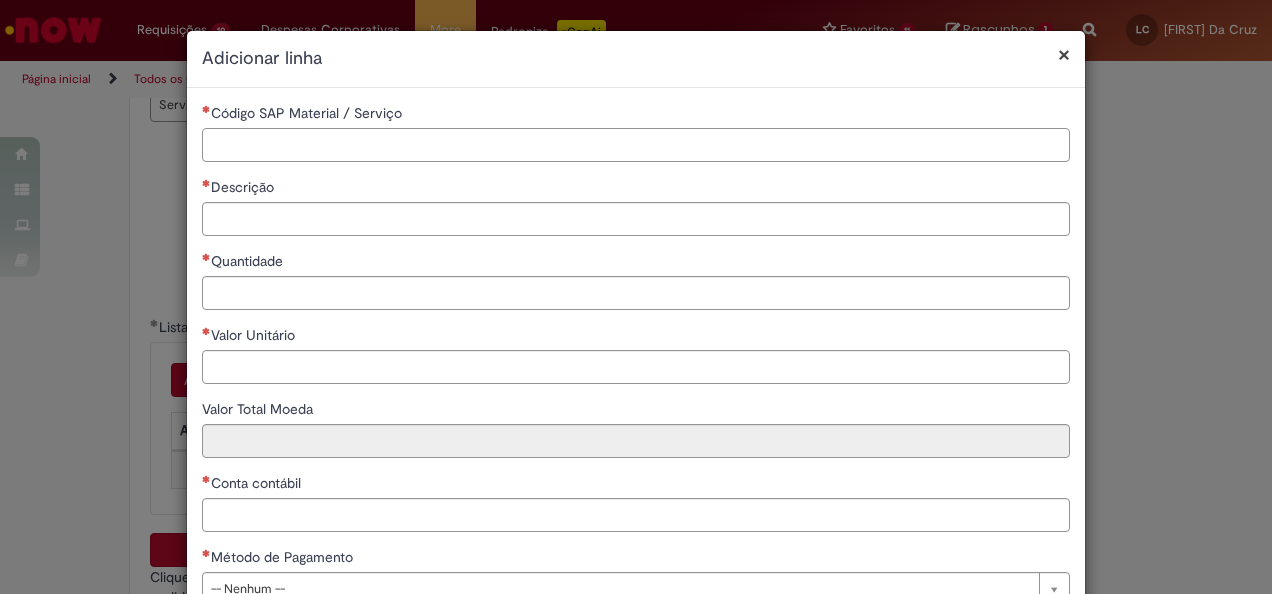click on "Código SAP Material / Serviço" at bounding box center [636, 145] 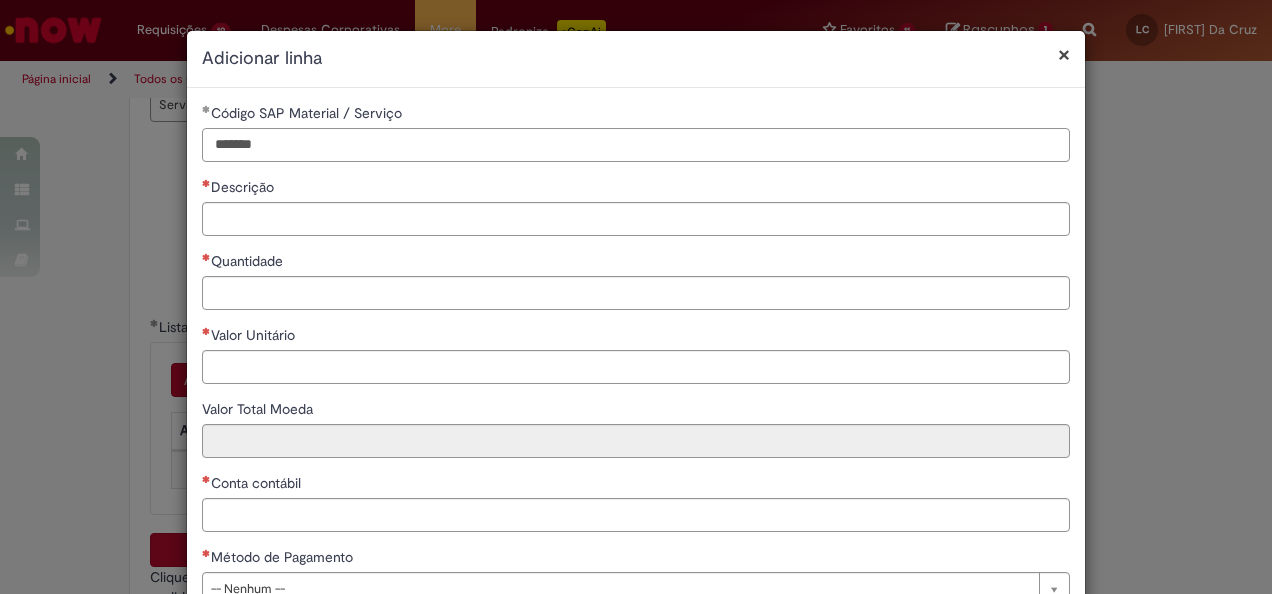 type on "*******" 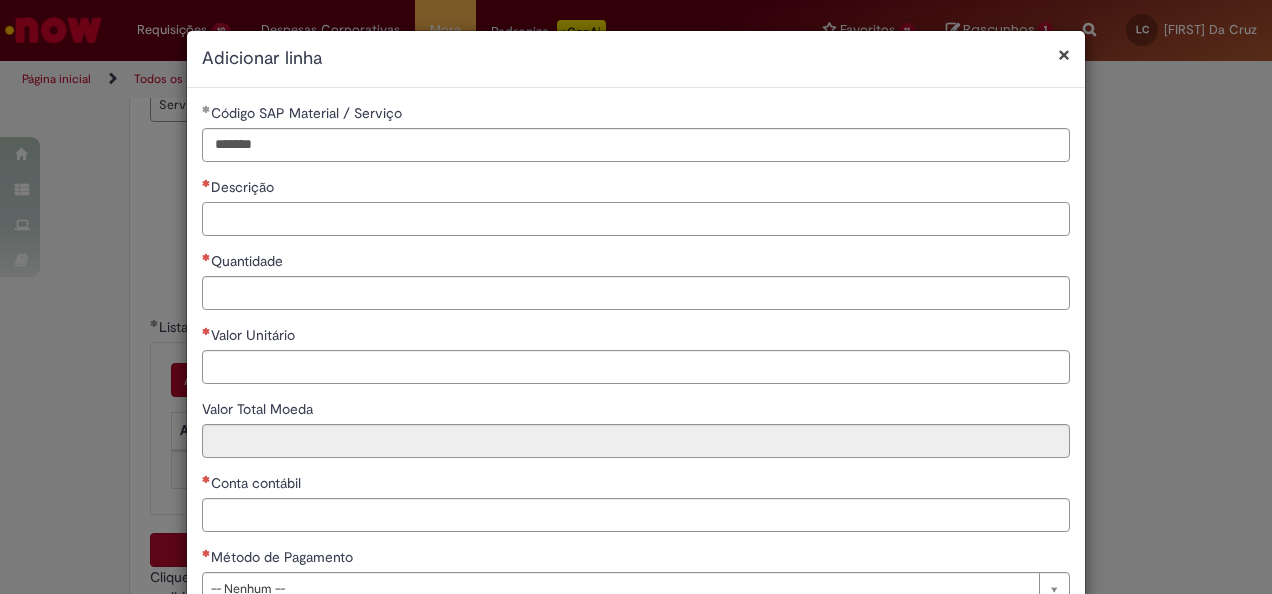 click on "Descrição" at bounding box center (636, 219) 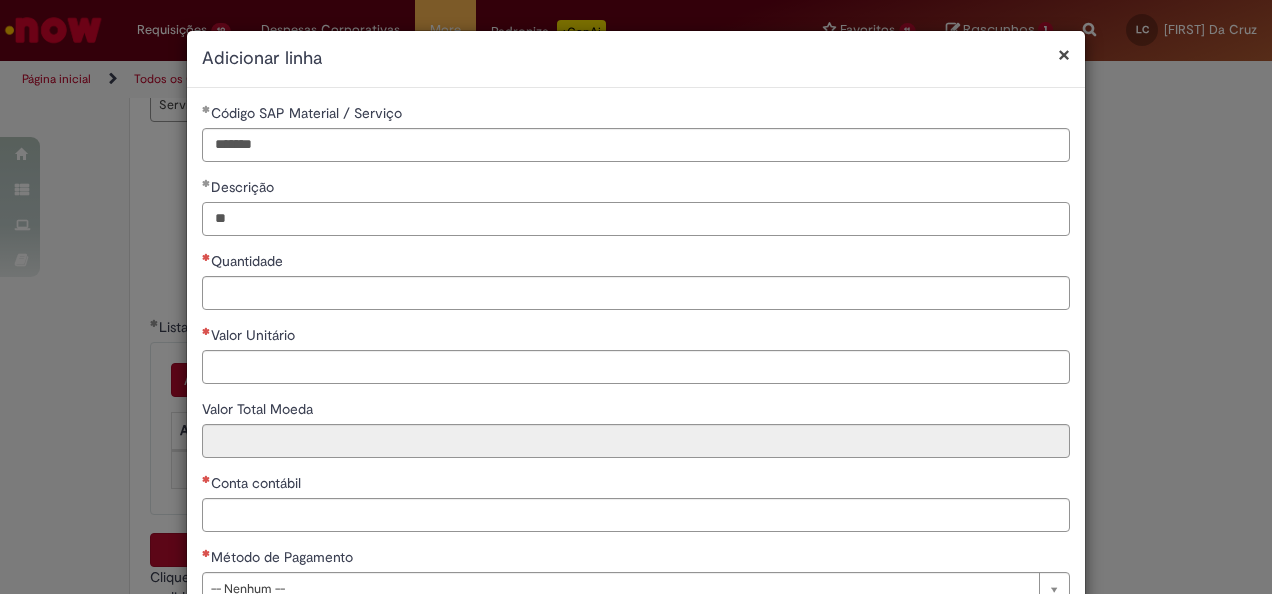 type on "*" 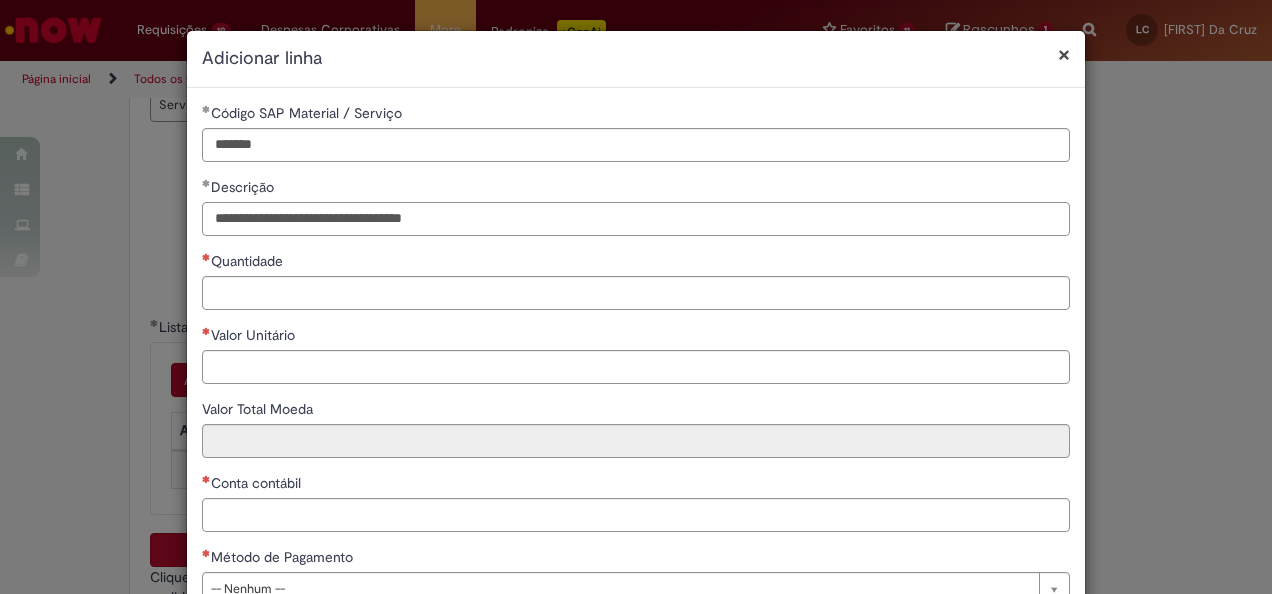 type on "**********" 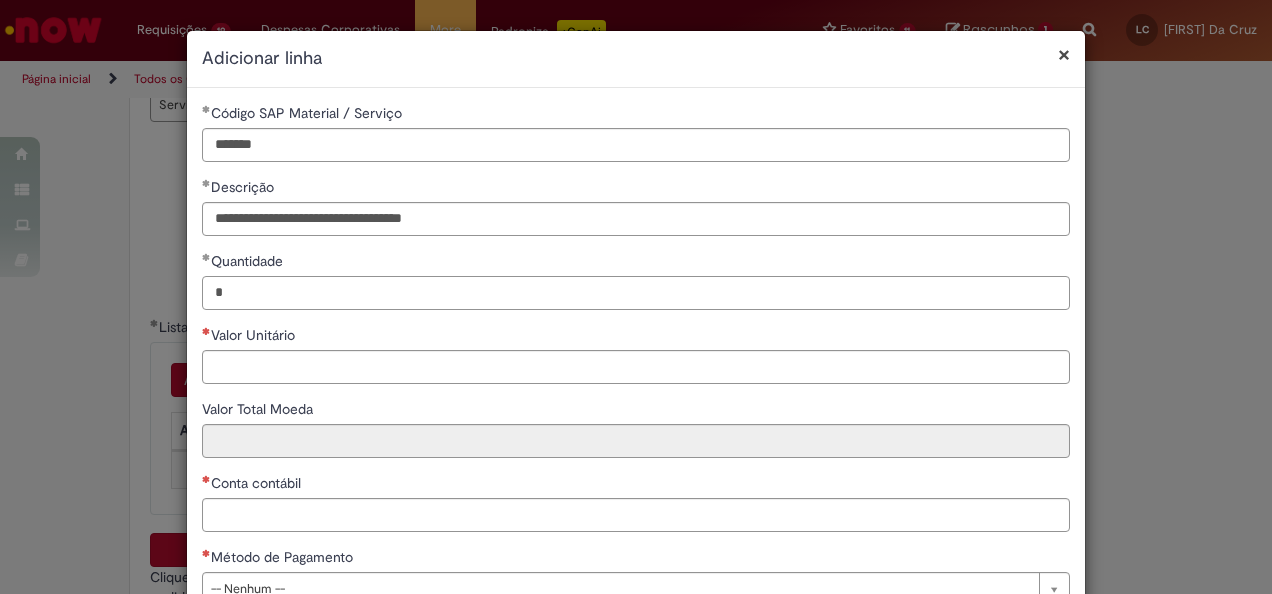 type on "*" 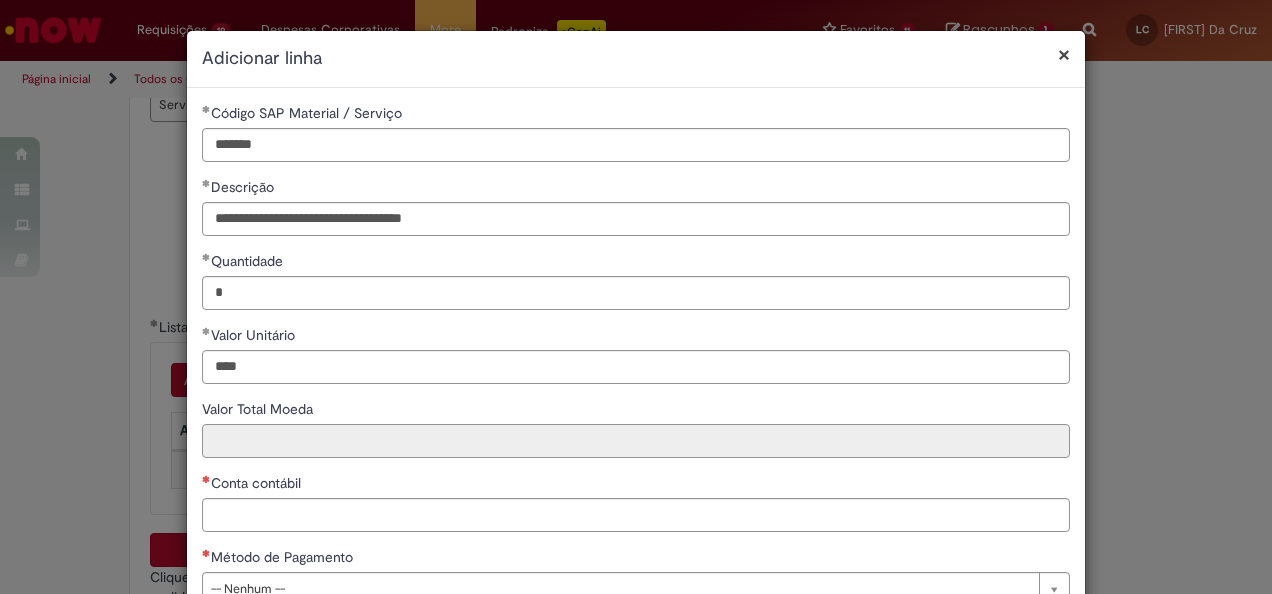 type on "********" 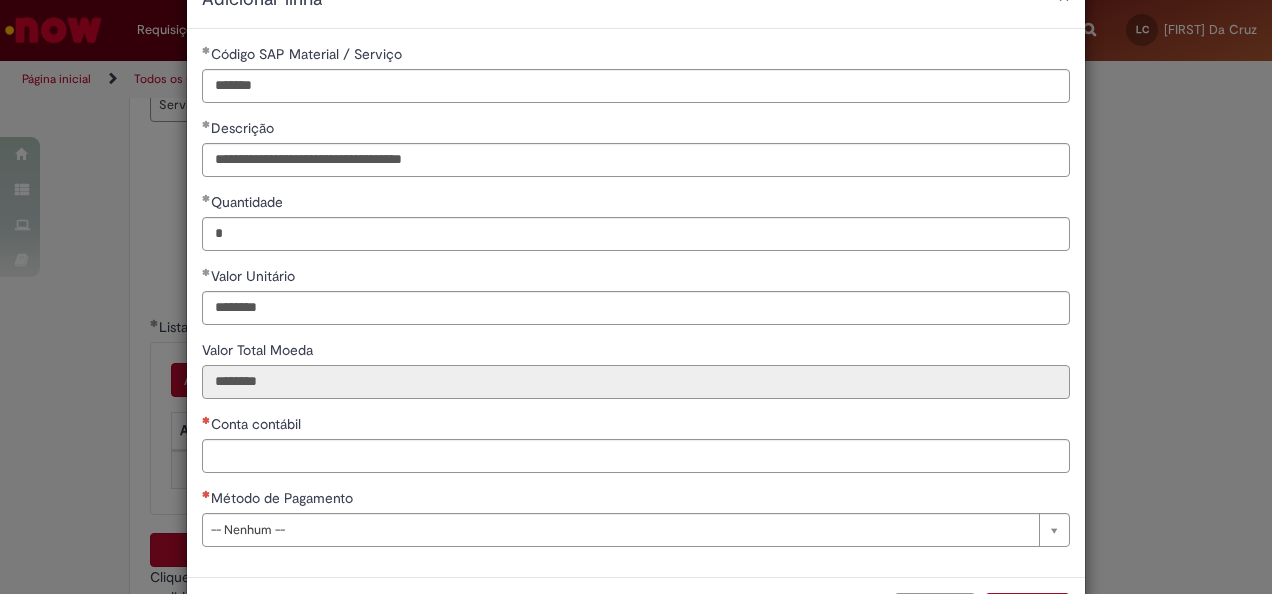 scroll, scrollTop: 100, scrollLeft: 0, axis: vertical 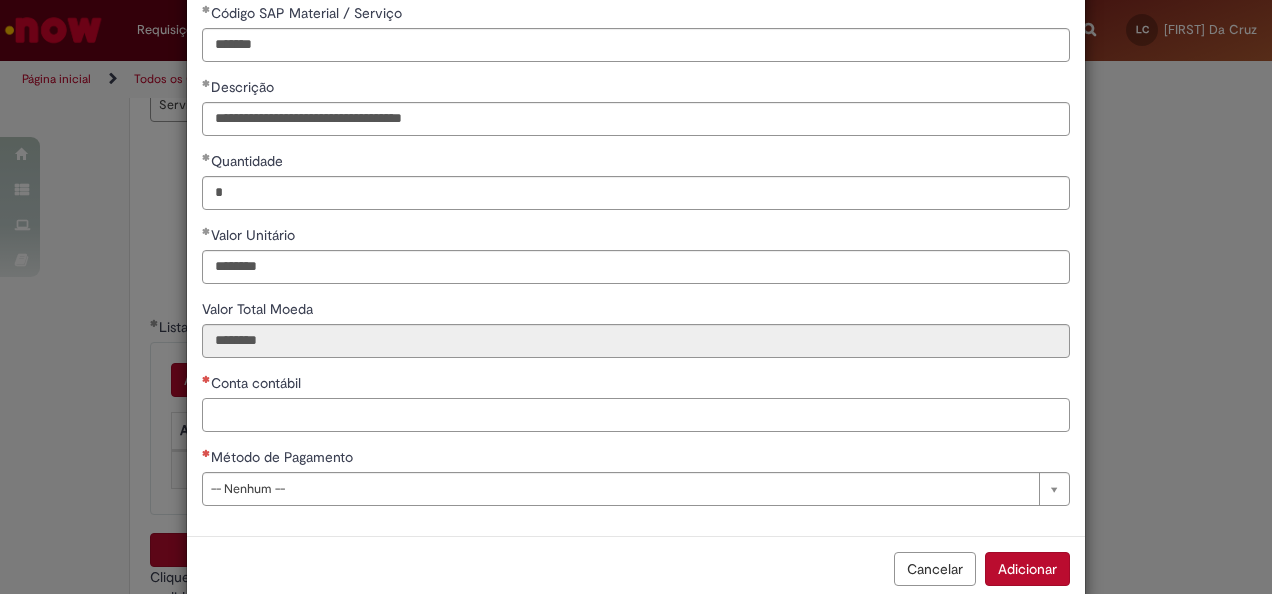 click on "Conta contábil" at bounding box center [636, 415] 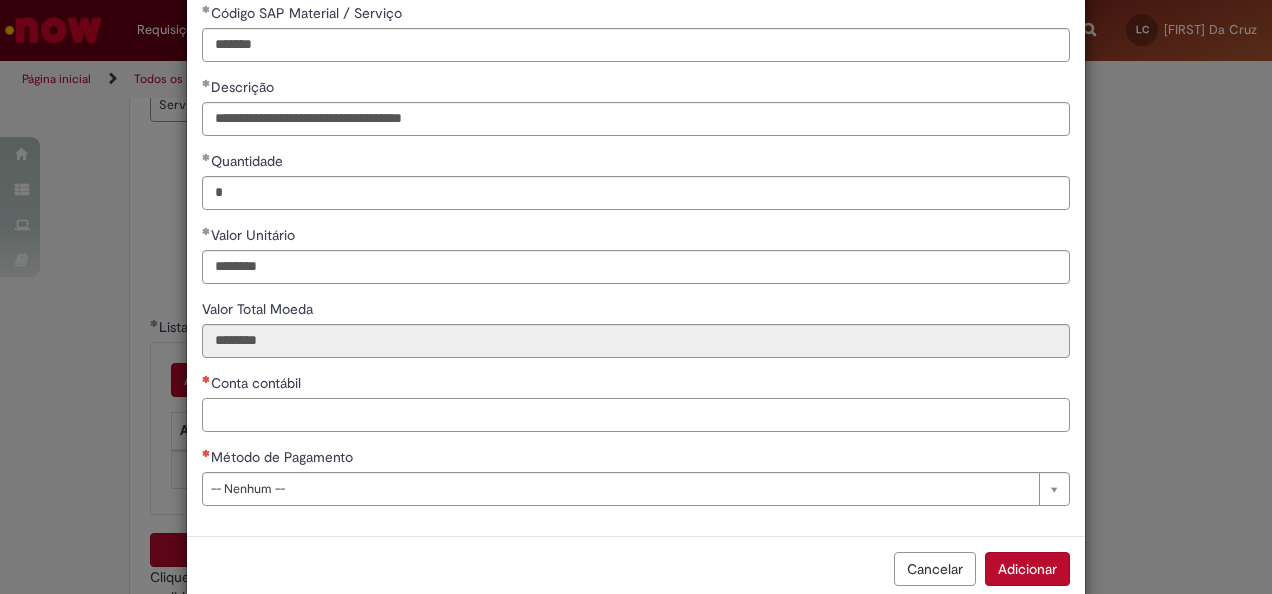 paste on "**********" 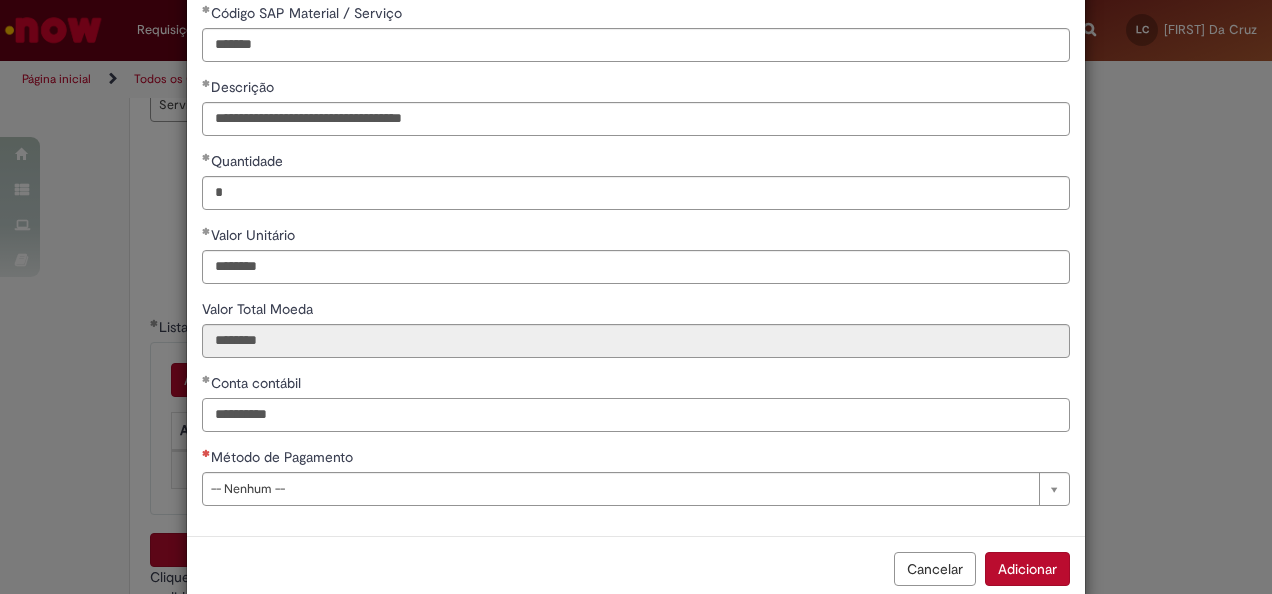 type on "**********" 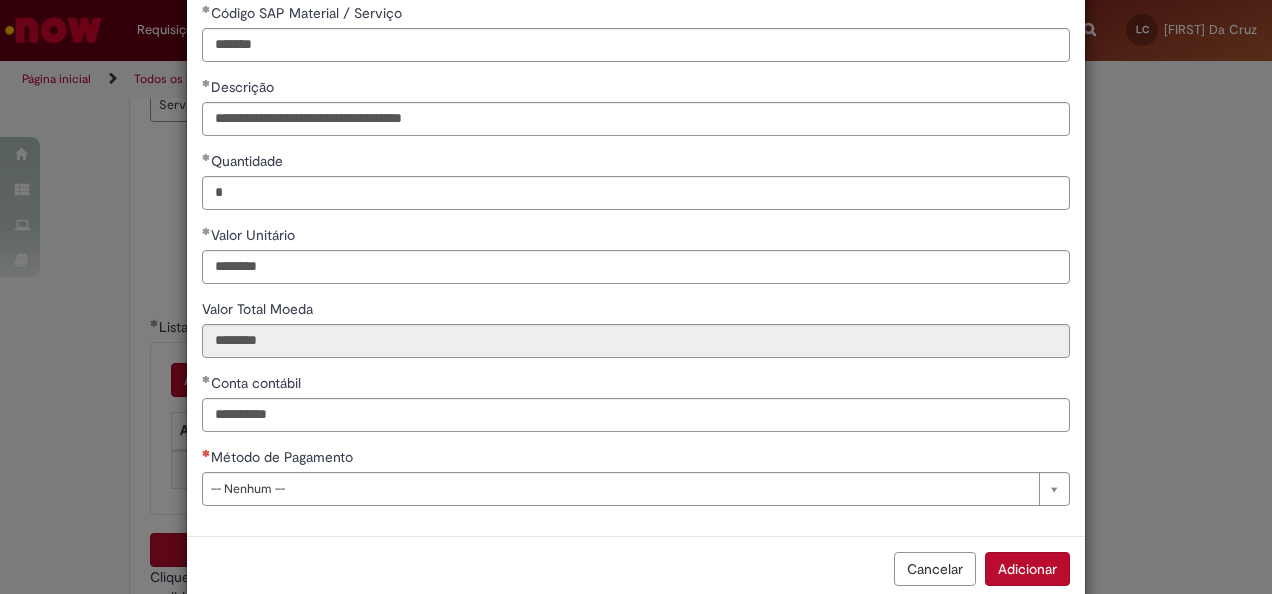 type 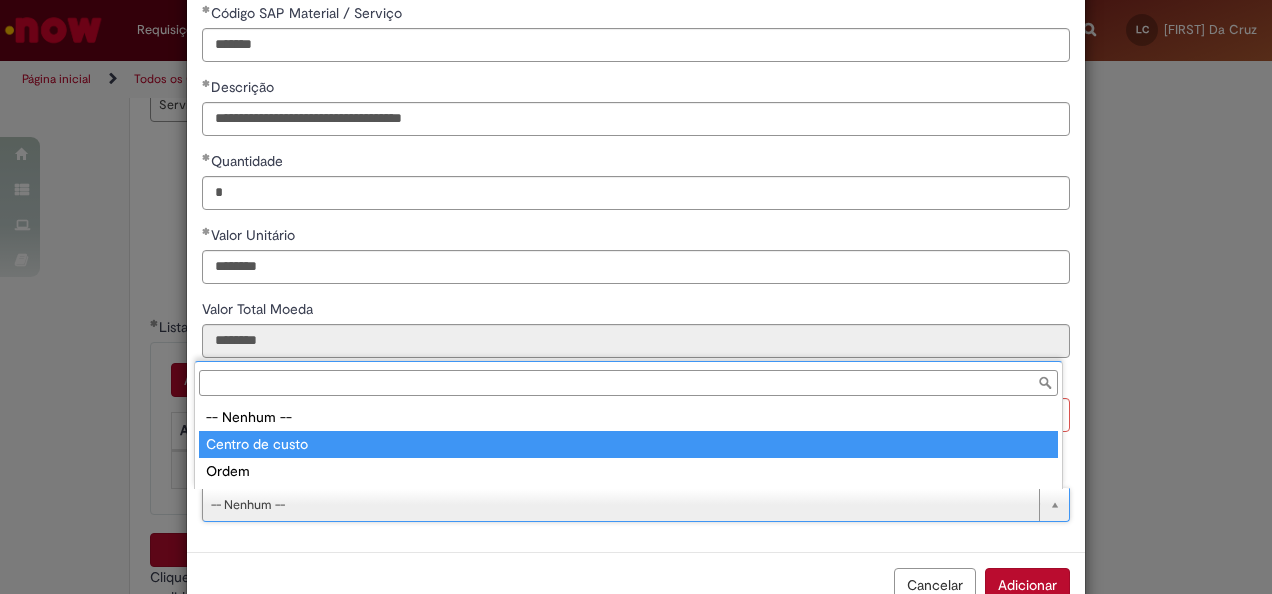type on "**********" 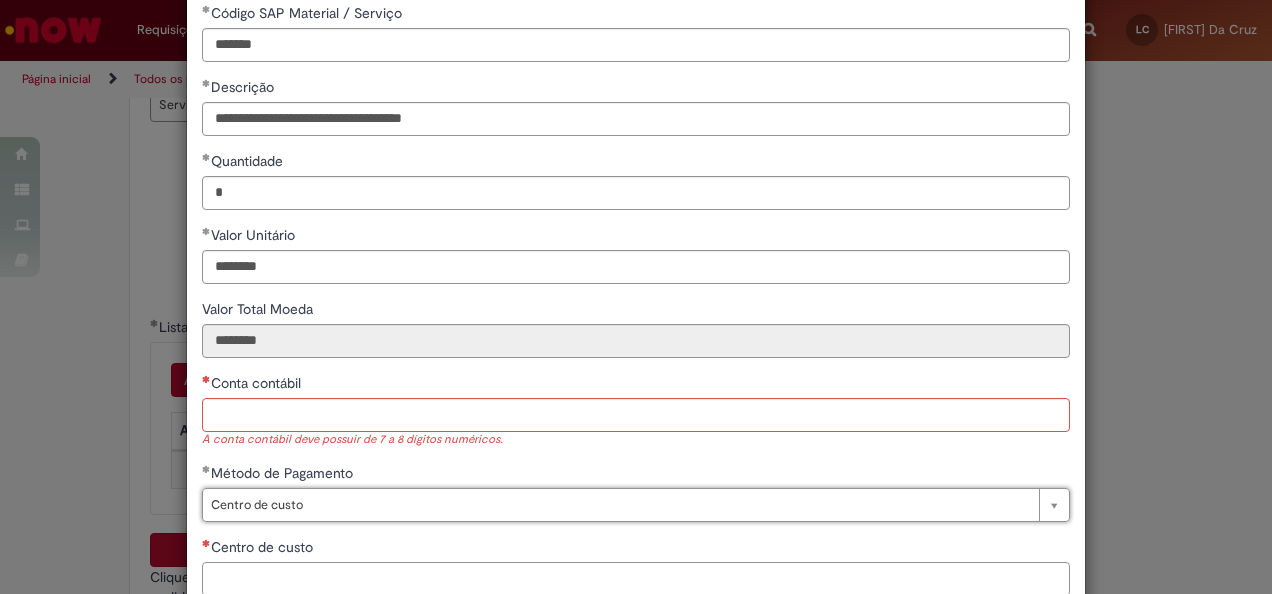 click on "Centro de custo" at bounding box center (636, 579) 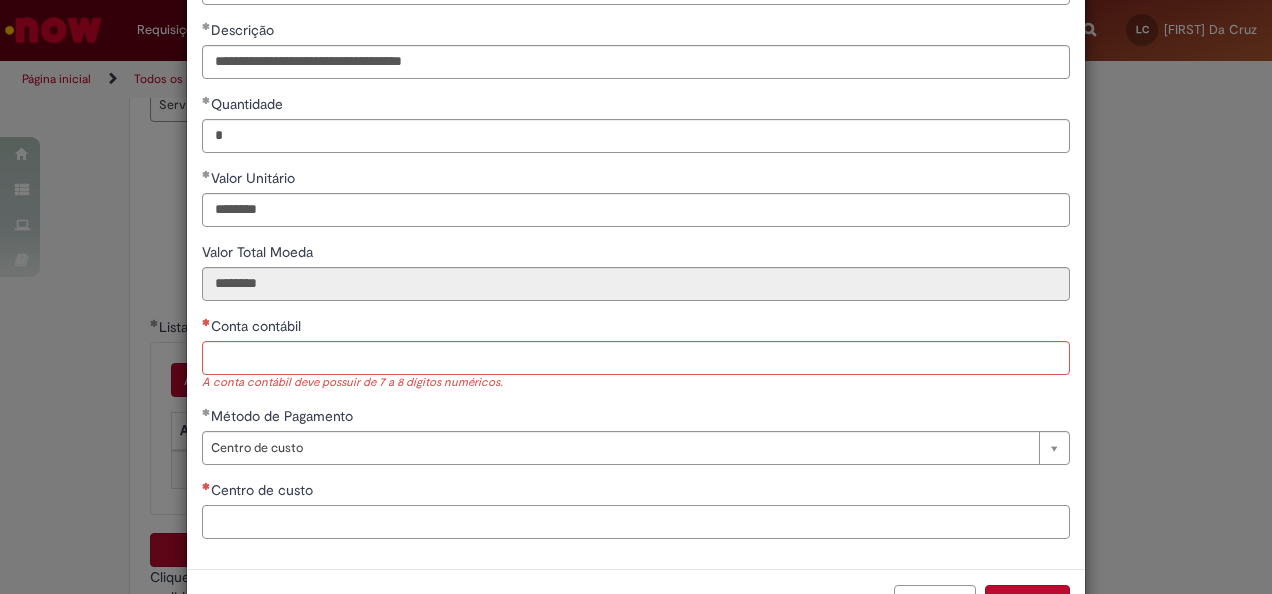 scroll, scrollTop: 200, scrollLeft: 0, axis: vertical 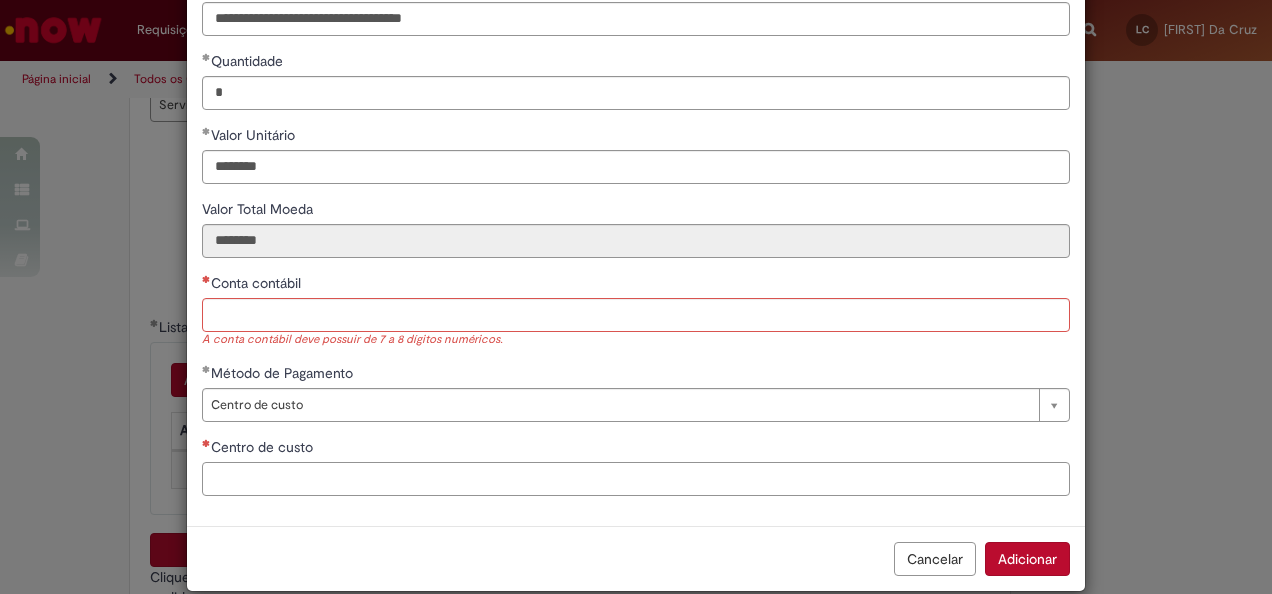paste on "**********" 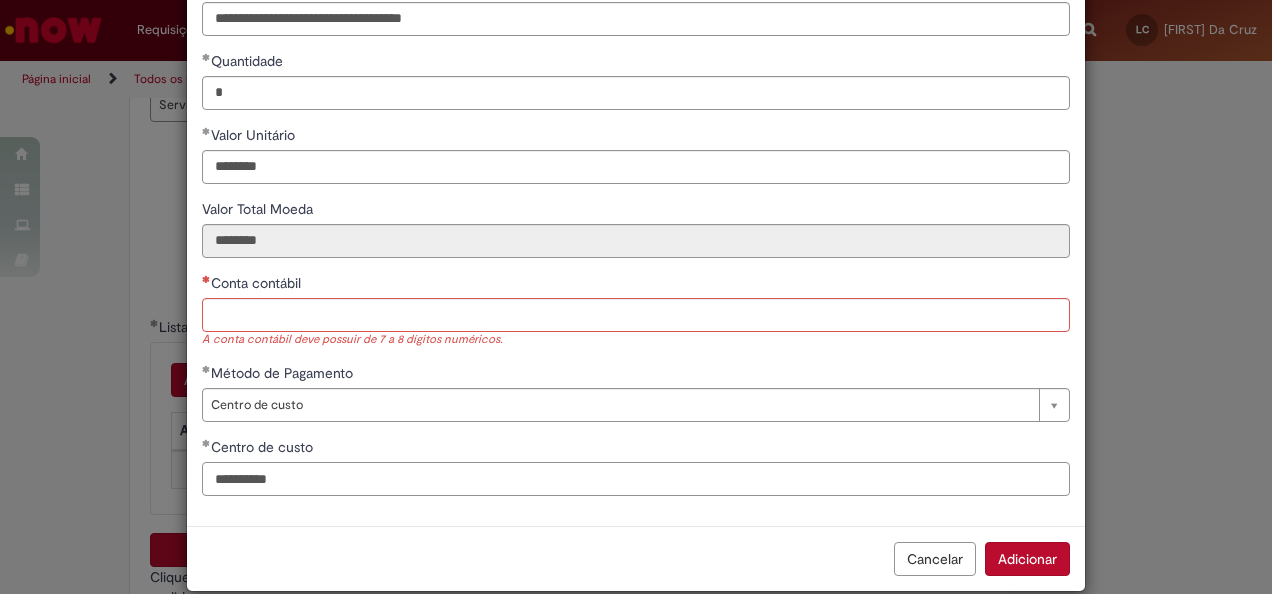type on "**********" 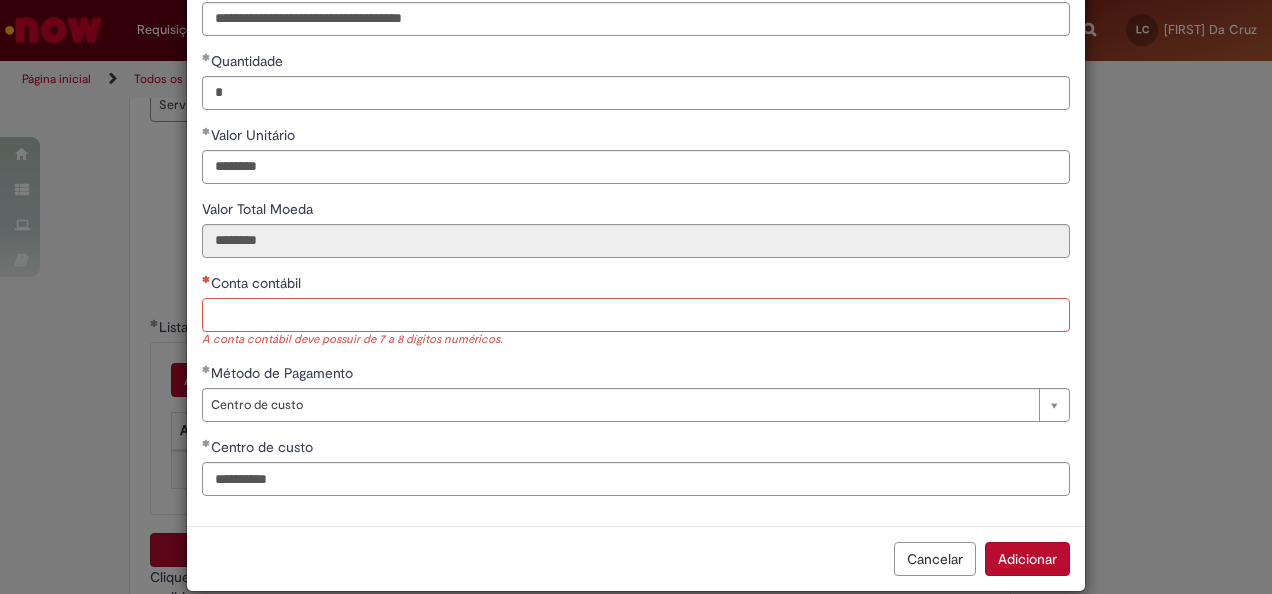 click on "Conta contábil" at bounding box center (636, 315) 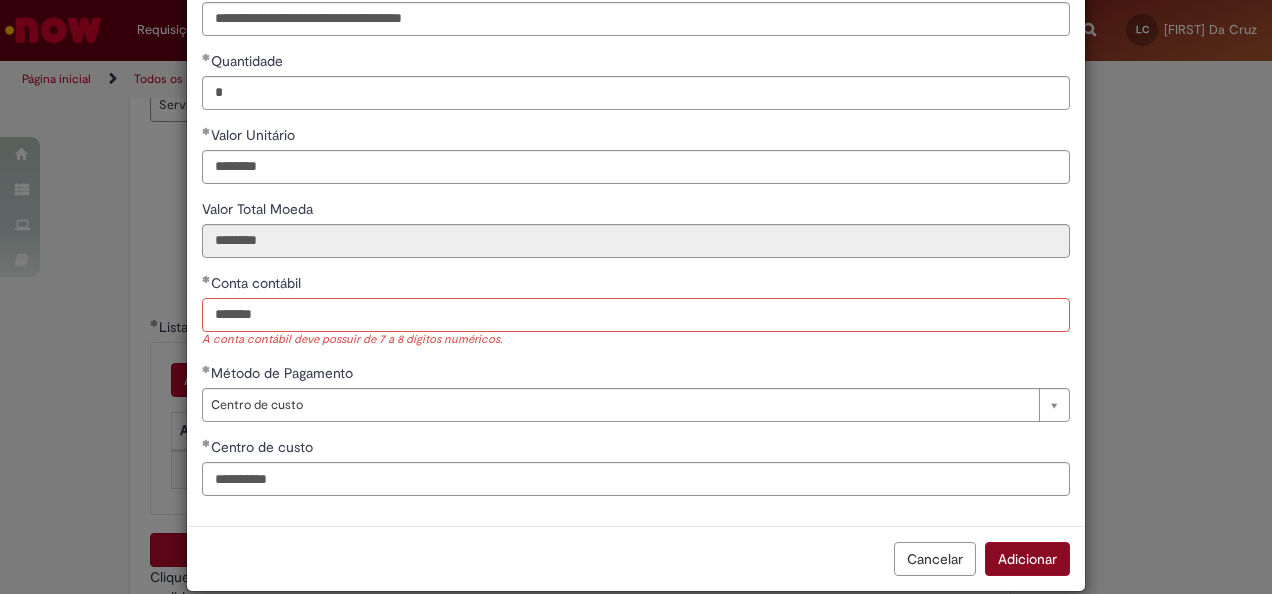 type on "*******" 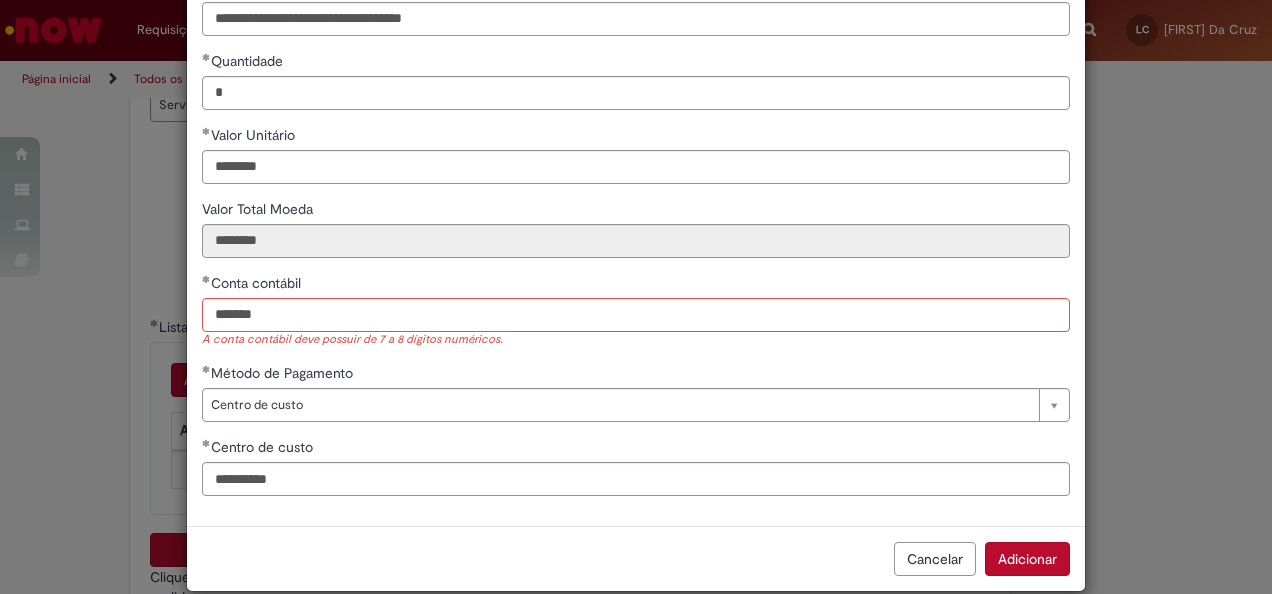 click on "Adicionar" at bounding box center [1027, 559] 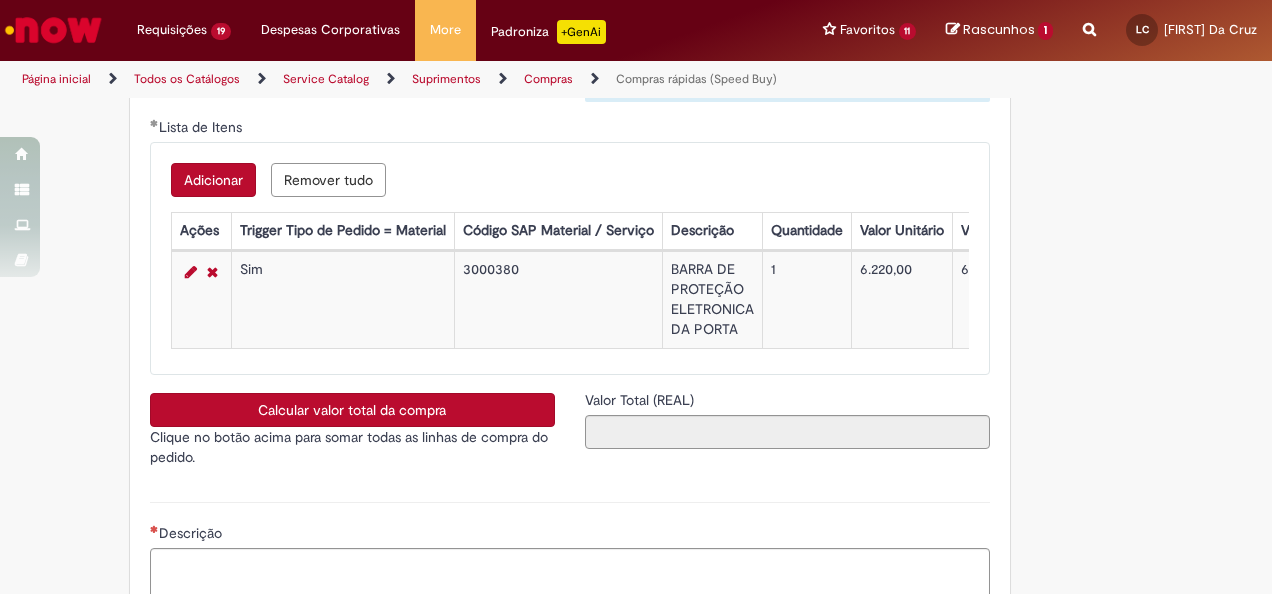 click on "Calcular valor total da compra" at bounding box center (352, 410) 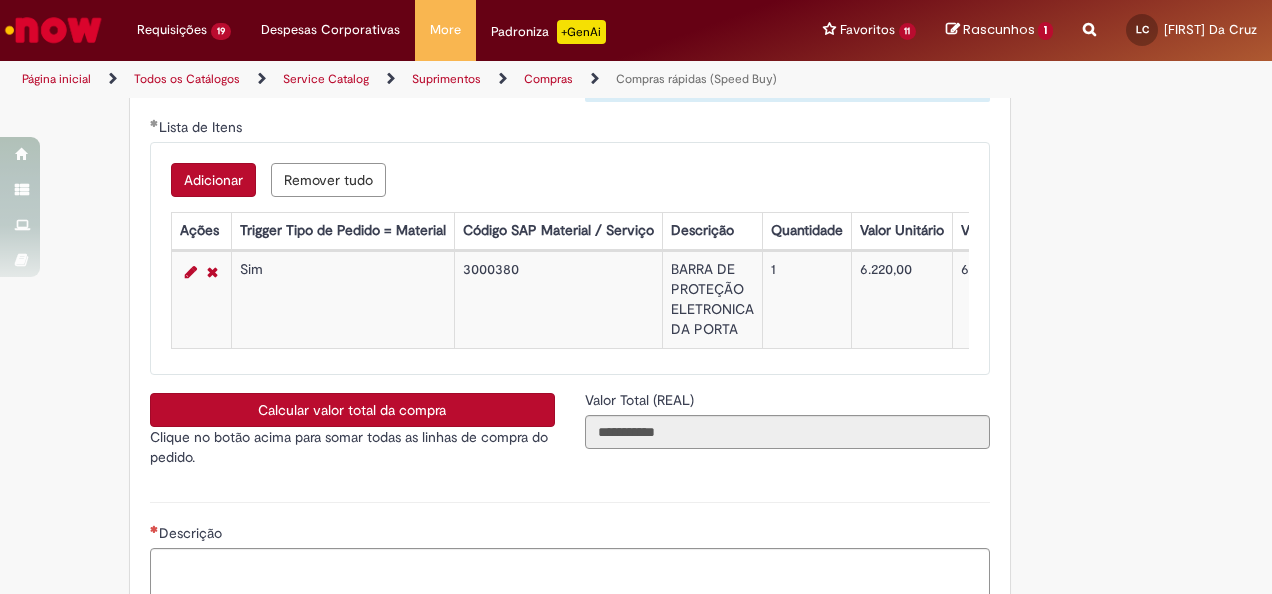 scroll, scrollTop: 3500, scrollLeft: 0, axis: vertical 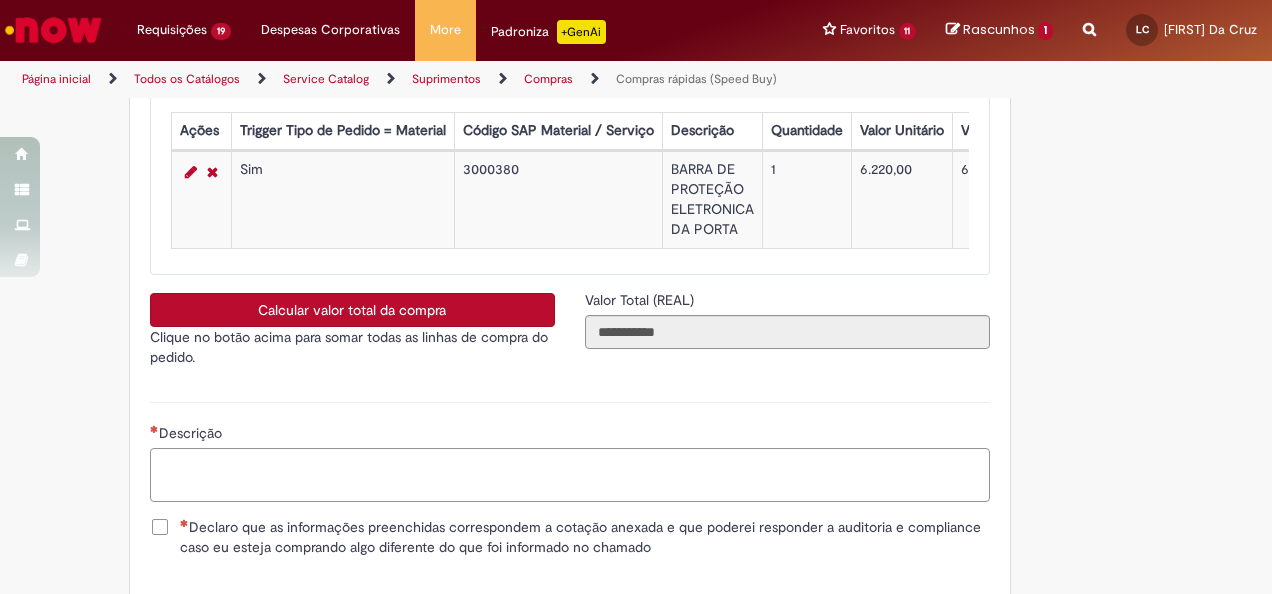click on "Descrição" at bounding box center (570, 474) 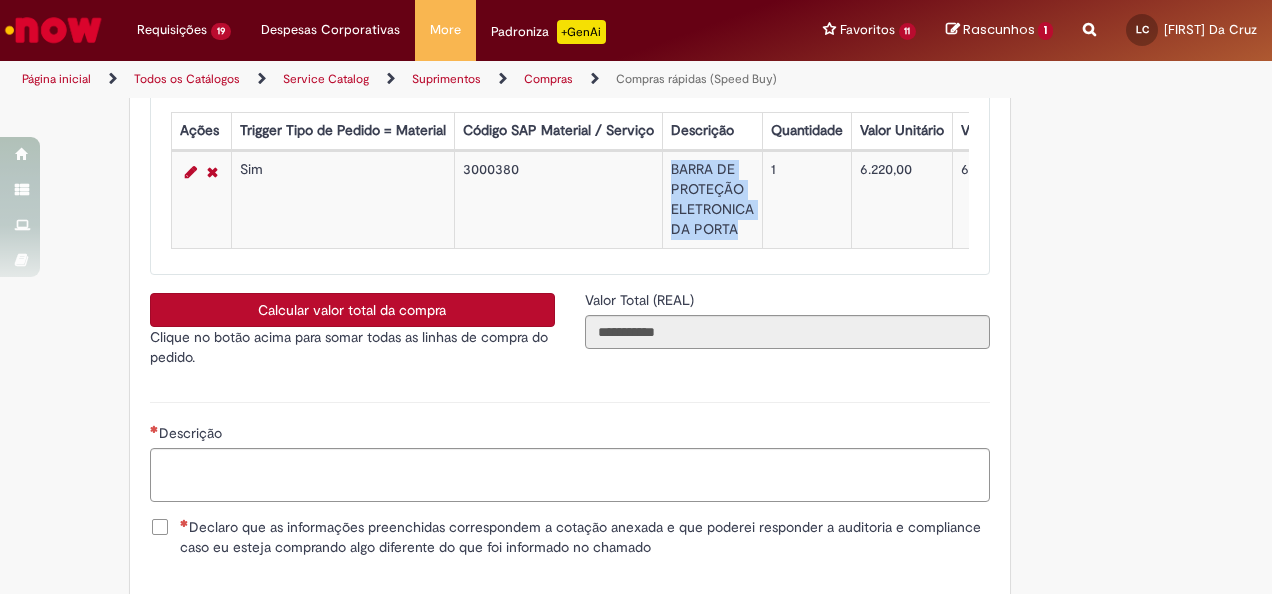 drag, startPoint x: 655, startPoint y: 170, endPoint x: 724, endPoint y: 236, distance: 95.48299 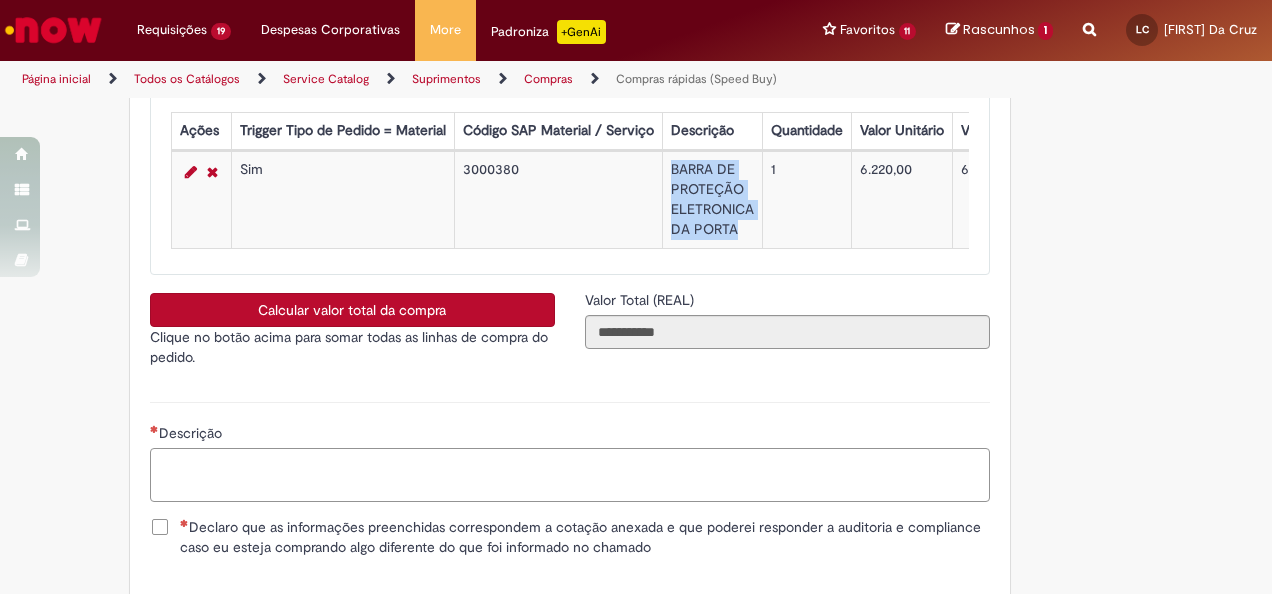 click on "Descrição" at bounding box center [570, 474] 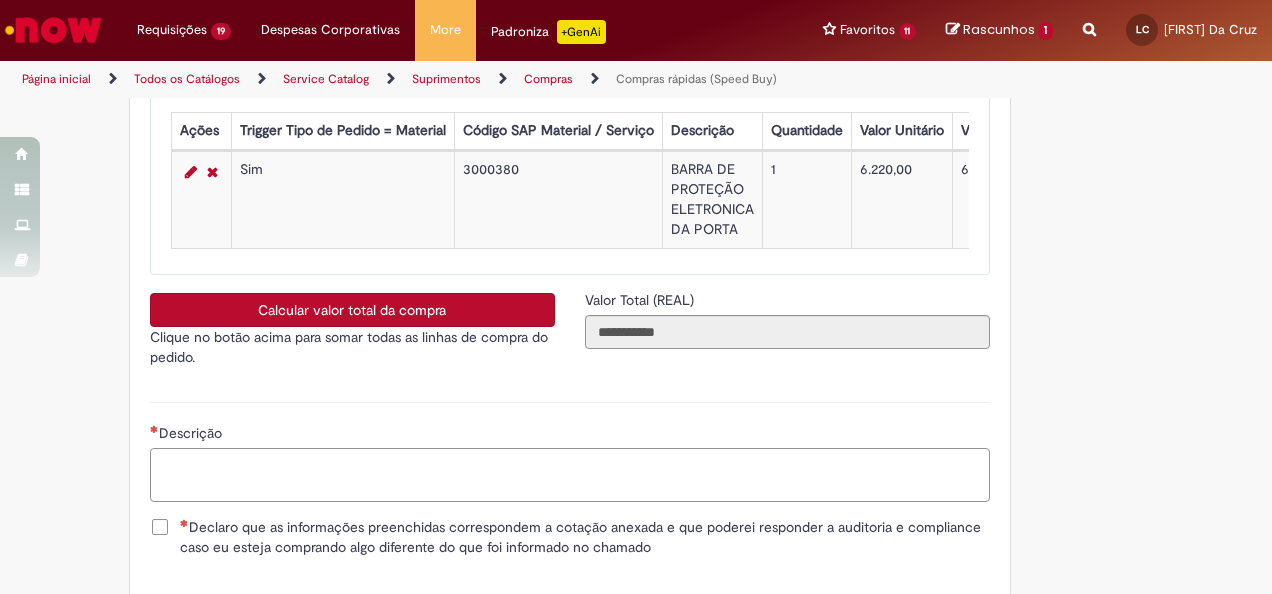 paste on "**********" 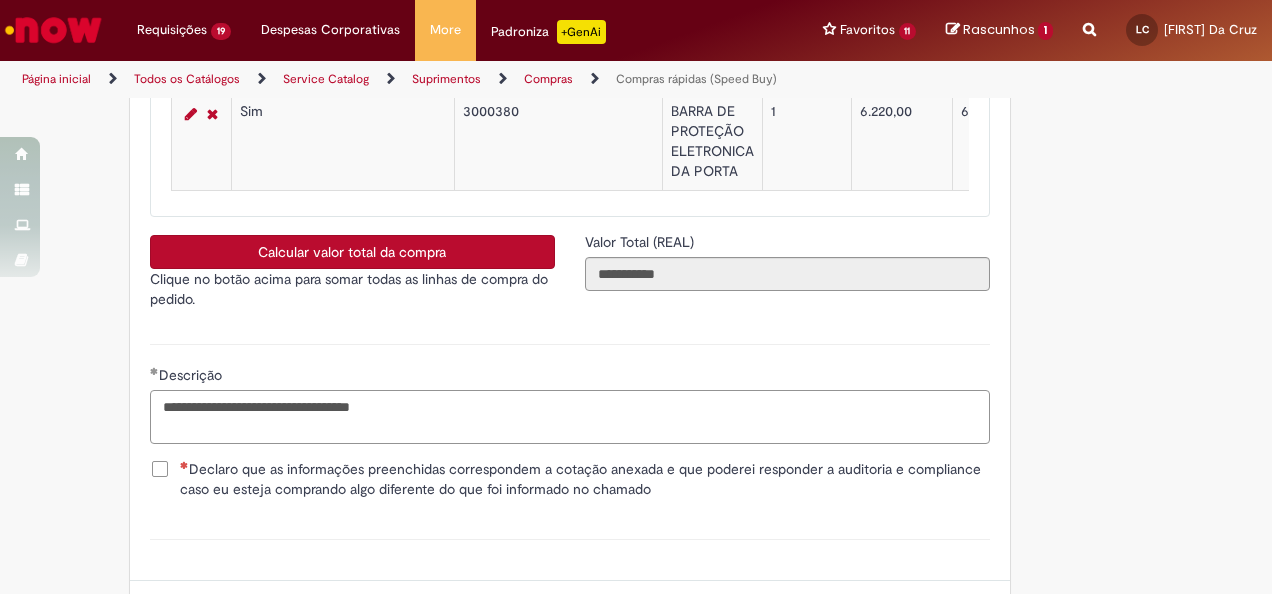 scroll, scrollTop: 3600, scrollLeft: 0, axis: vertical 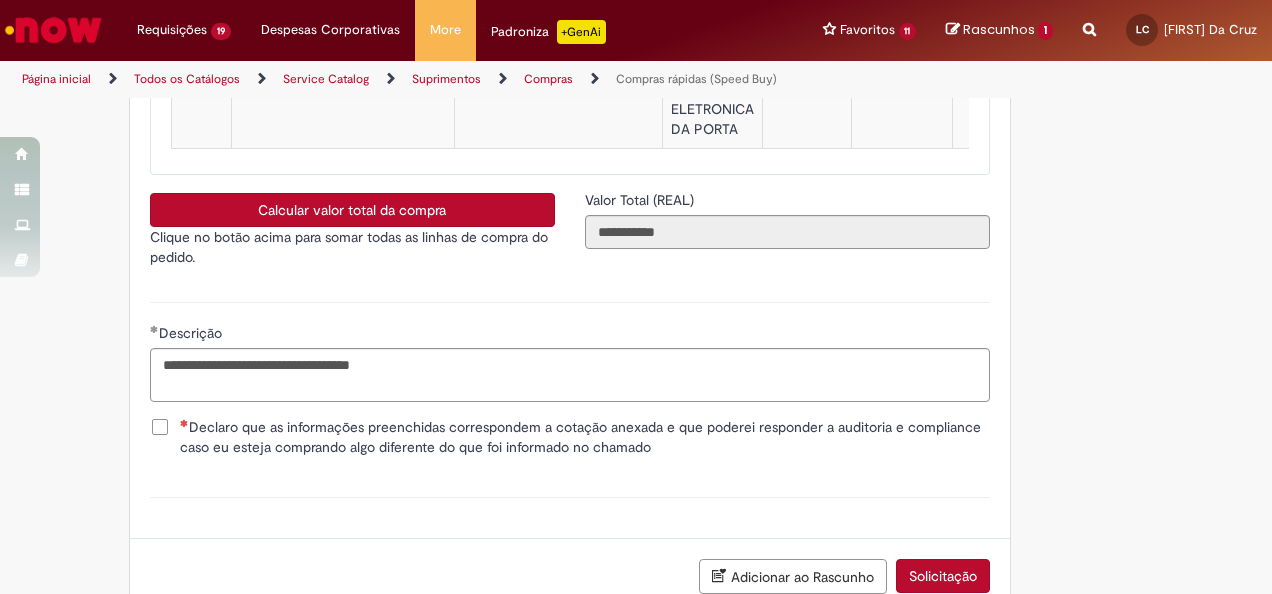 click on "Declaro que as informações preenchidas correspondem a cotação anexada e que poderei responder a auditoria e compliance caso eu esteja comprando algo diferente do que foi informado no chamado" at bounding box center [585, 437] 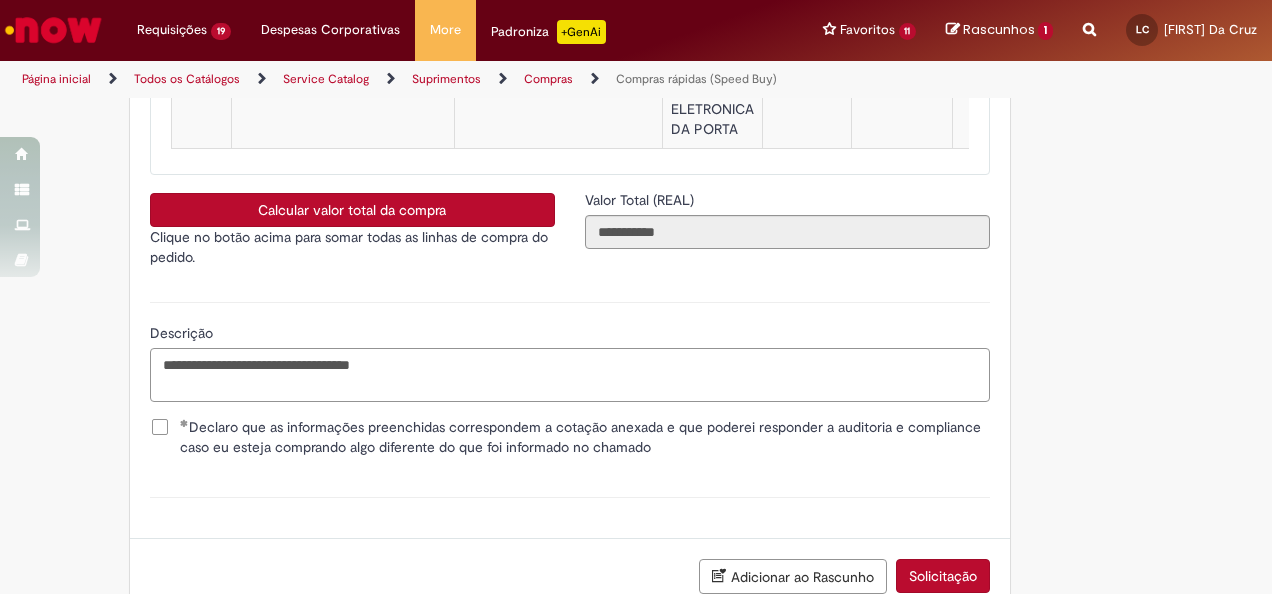 click on "**********" at bounding box center (570, 374) 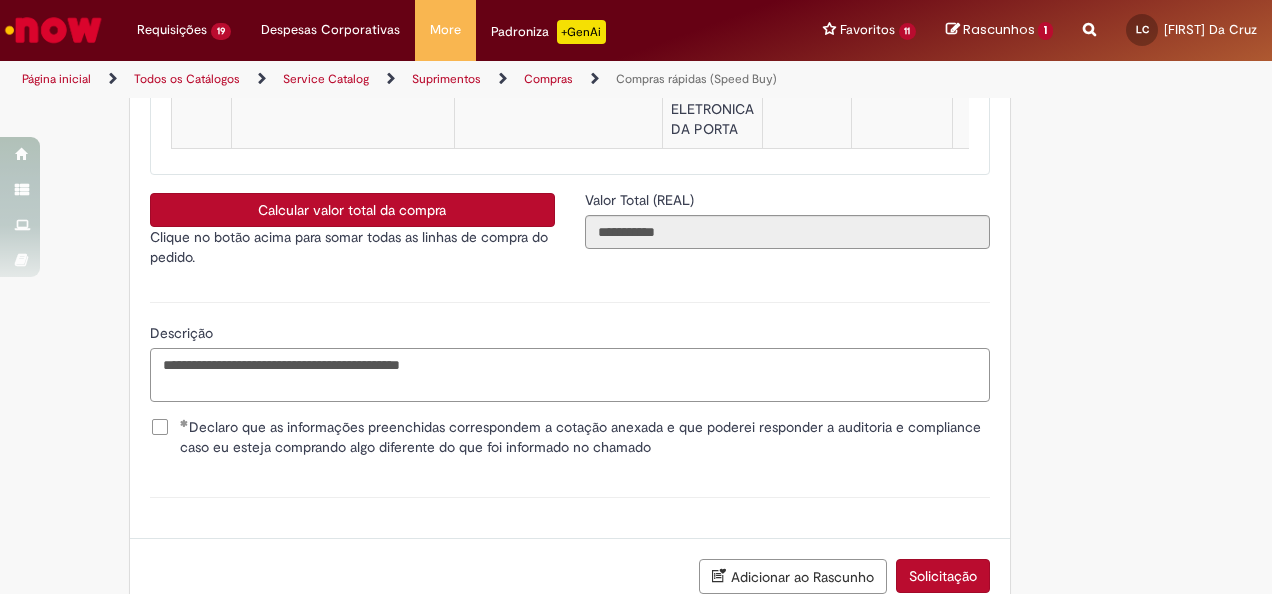 click on "**********" at bounding box center [570, 374] 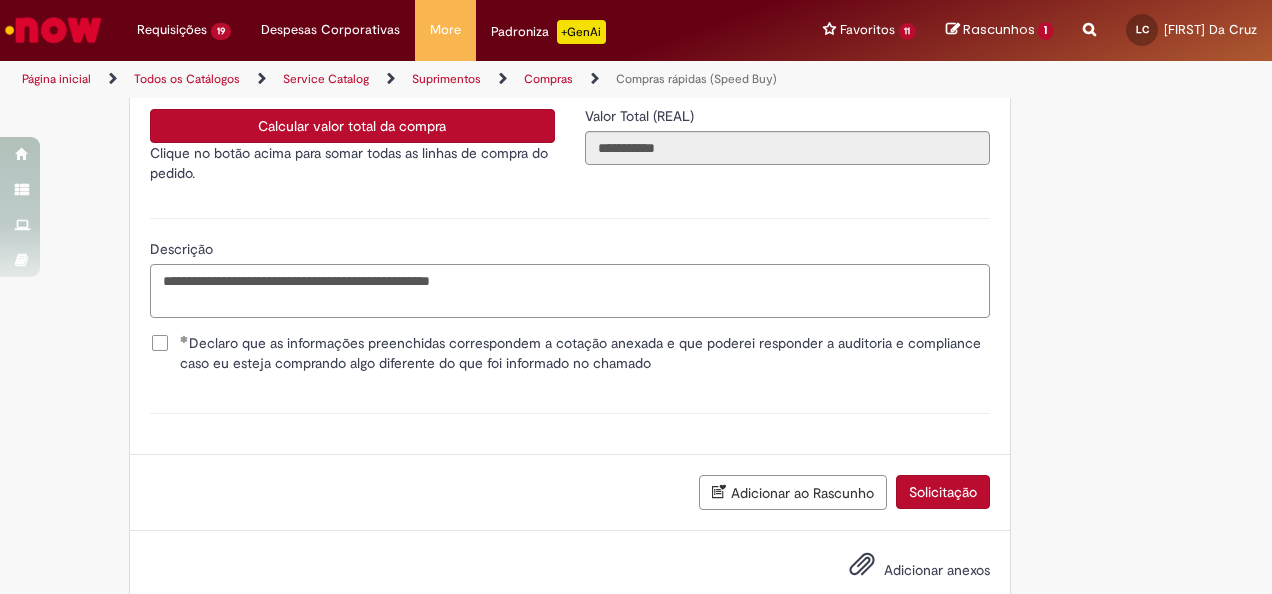 scroll, scrollTop: 3746, scrollLeft: 0, axis: vertical 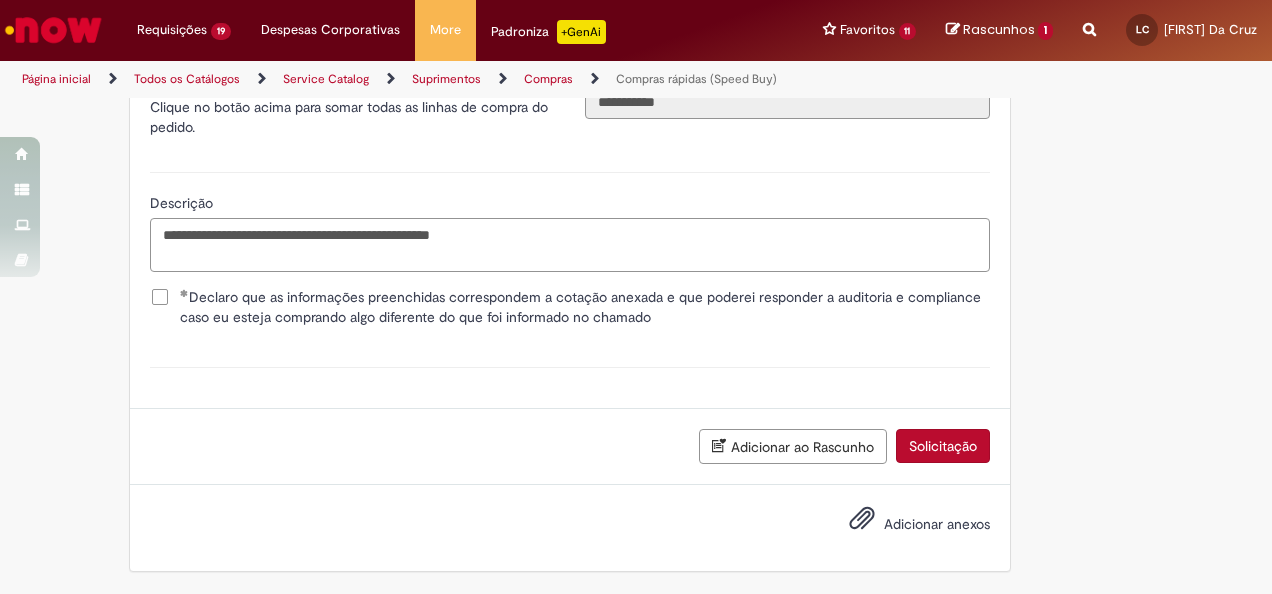 type on "**********" 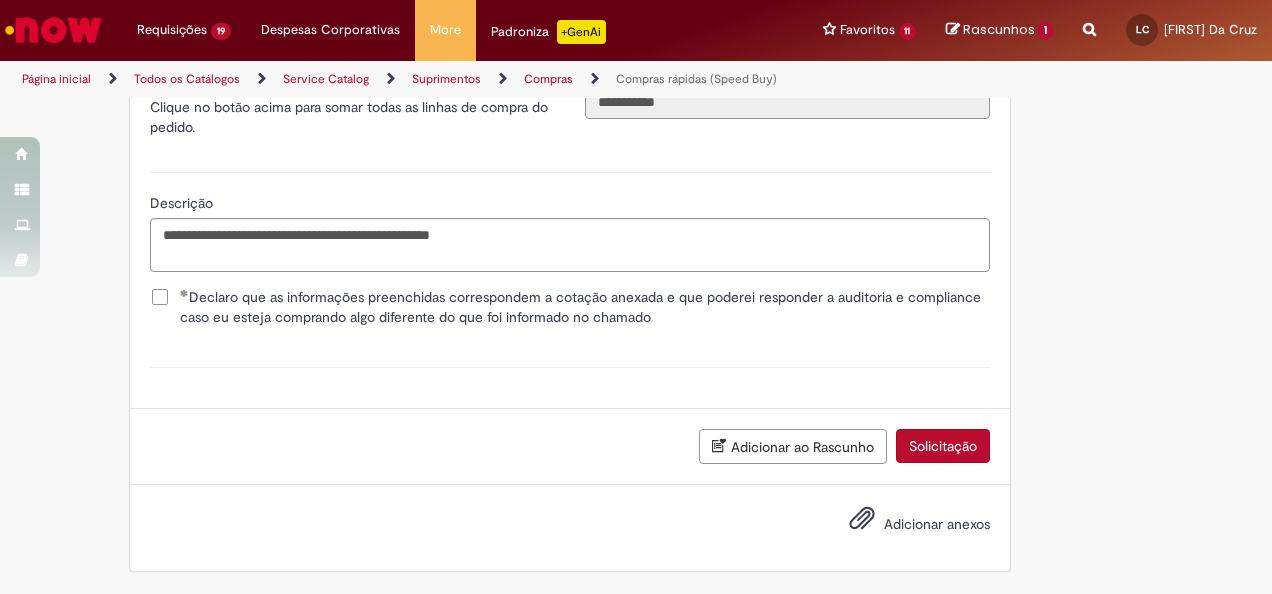 click on "Adicionar anexos" at bounding box center (937, 524) 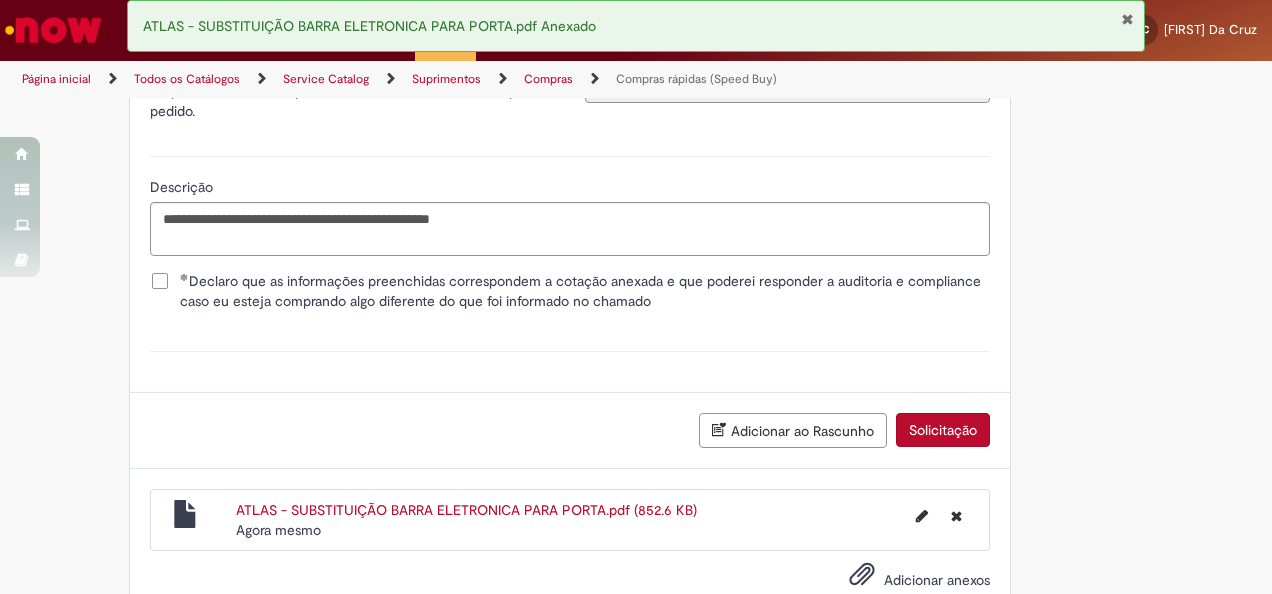 click on "Solicitação" at bounding box center (943, 430) 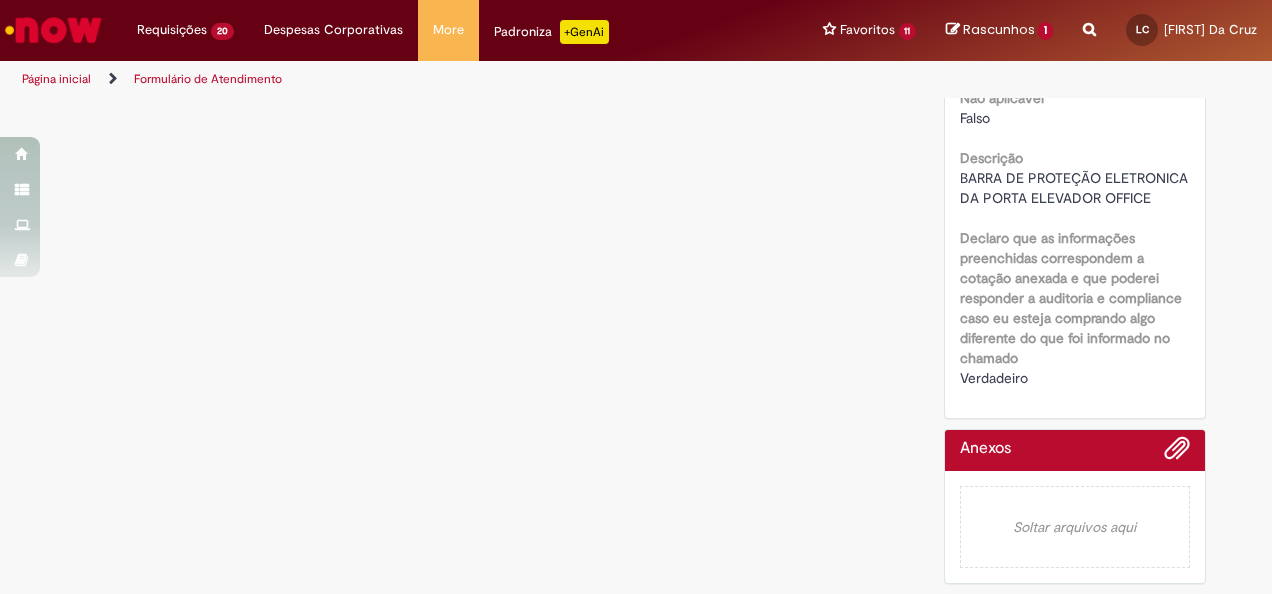 scroll, scrollTop: 0, scrollLeft: 0, axis: both 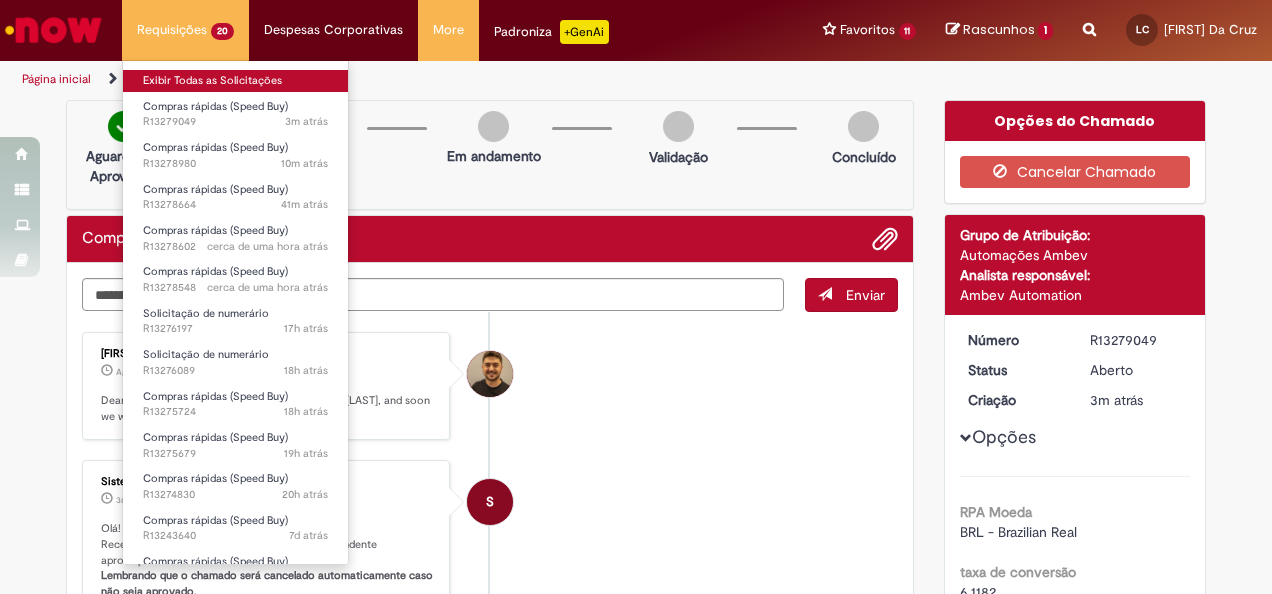 click on "Exibir Todas as Solicitações" at bounding box center (235, 81) 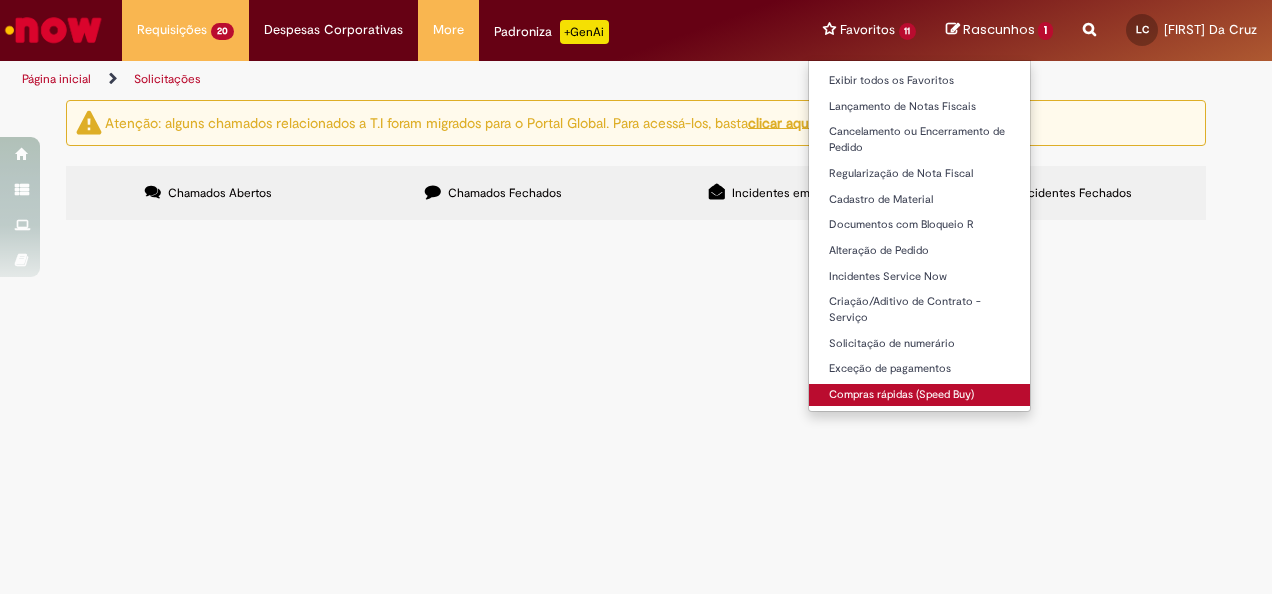 click on "Compras rápidas (Speed Buy)" at bounding box center (920, 395) 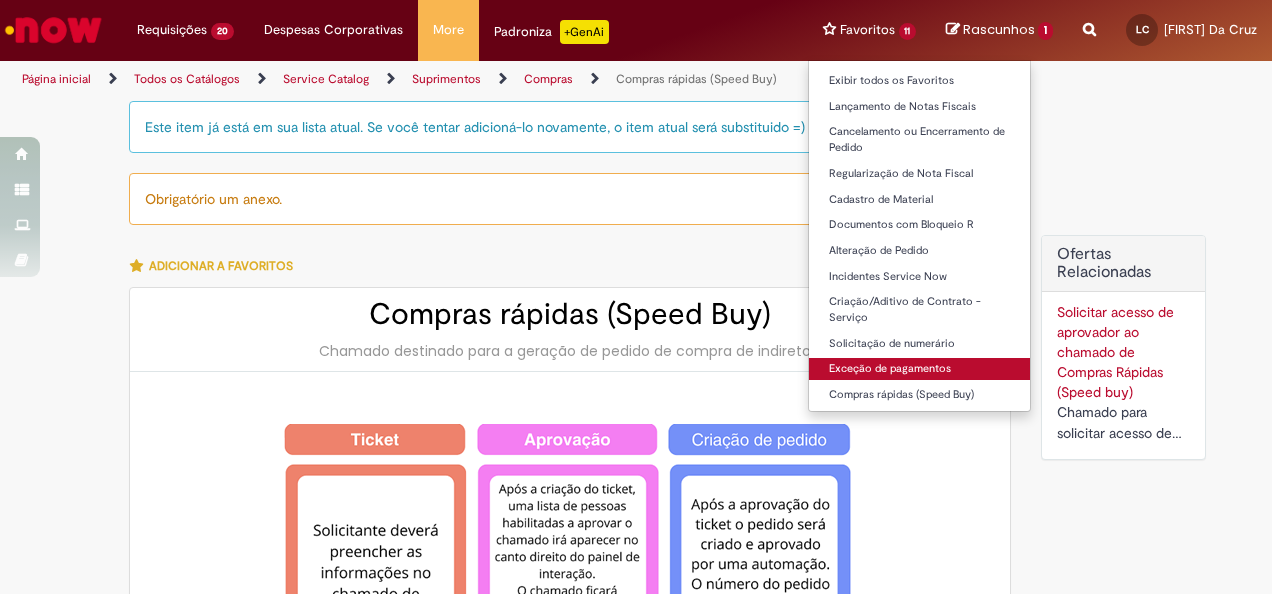 type on "*******" 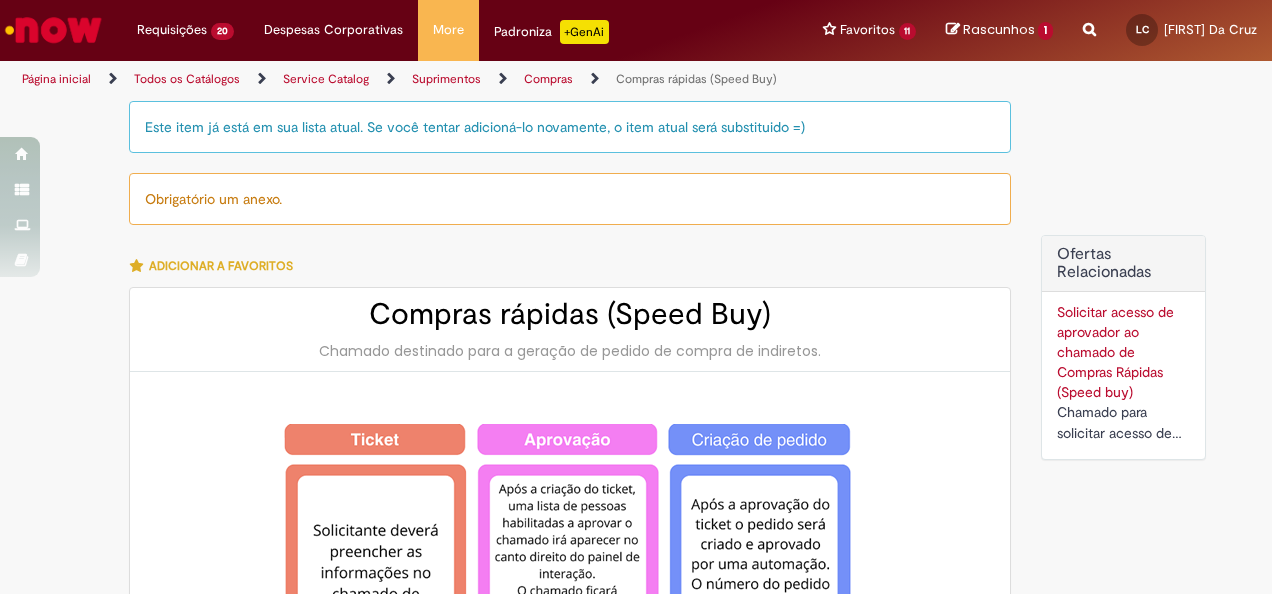 type on "**********" 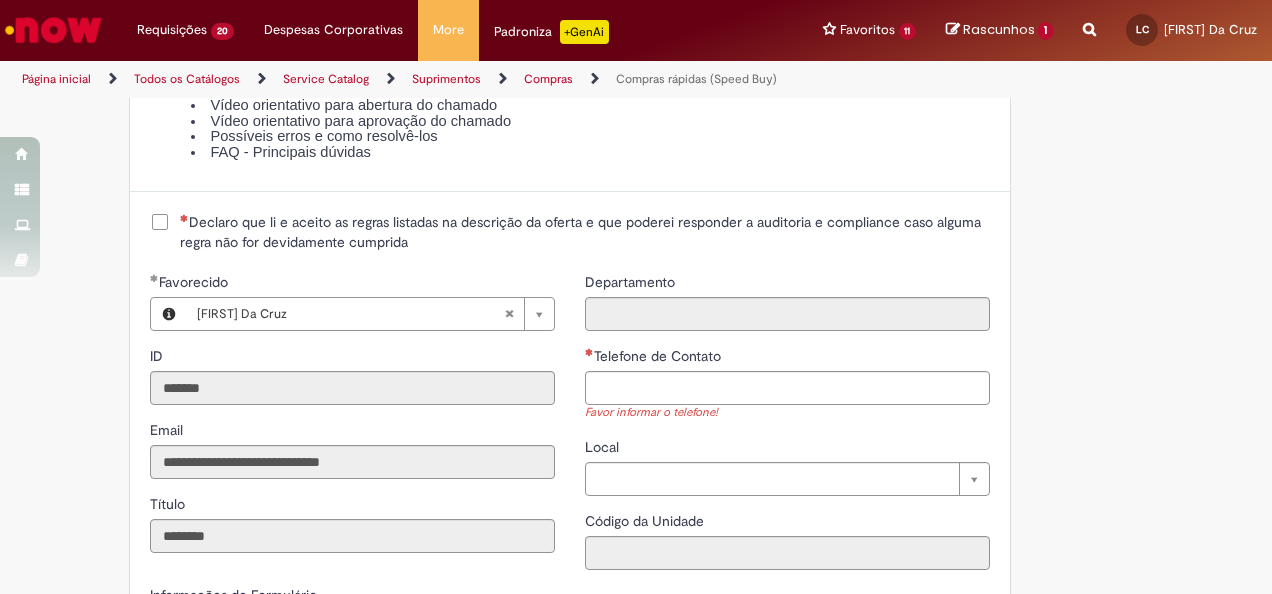 scroll, scrollTop: 2500, scrollLeft: 0, axis: vertical 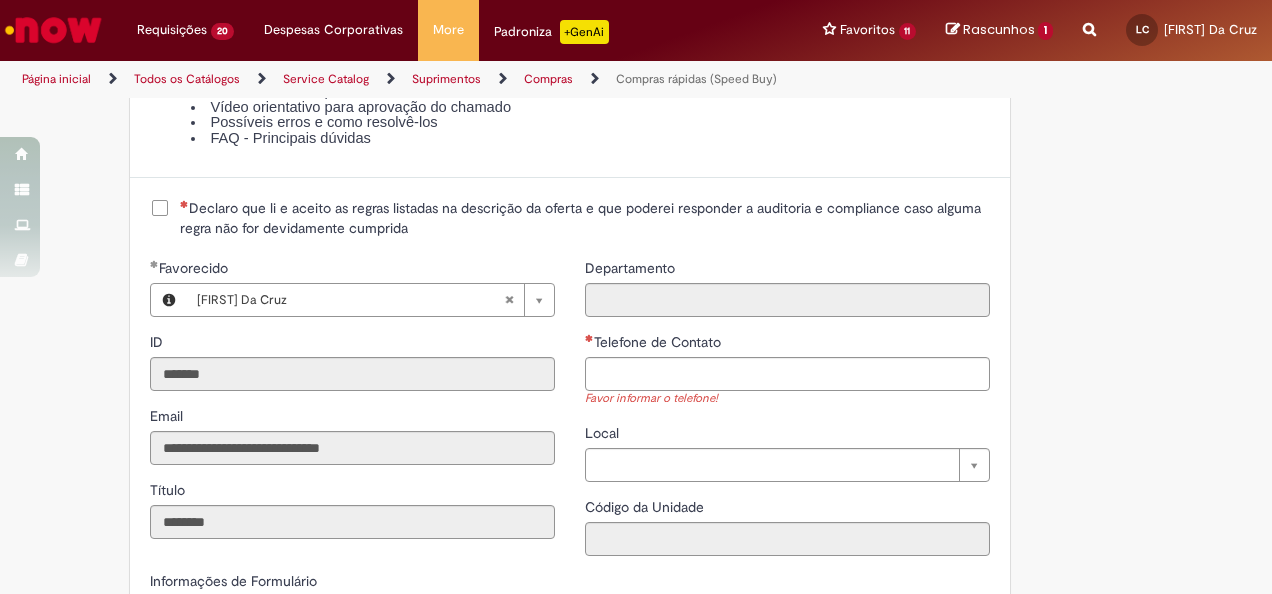 click on "Declaro que li e aceito as regras listadas na descrição da oferta e que poderei responder a auditoria e compliance caso alguma regra não for devidamente cumprida" at bounding box center [585, 218] 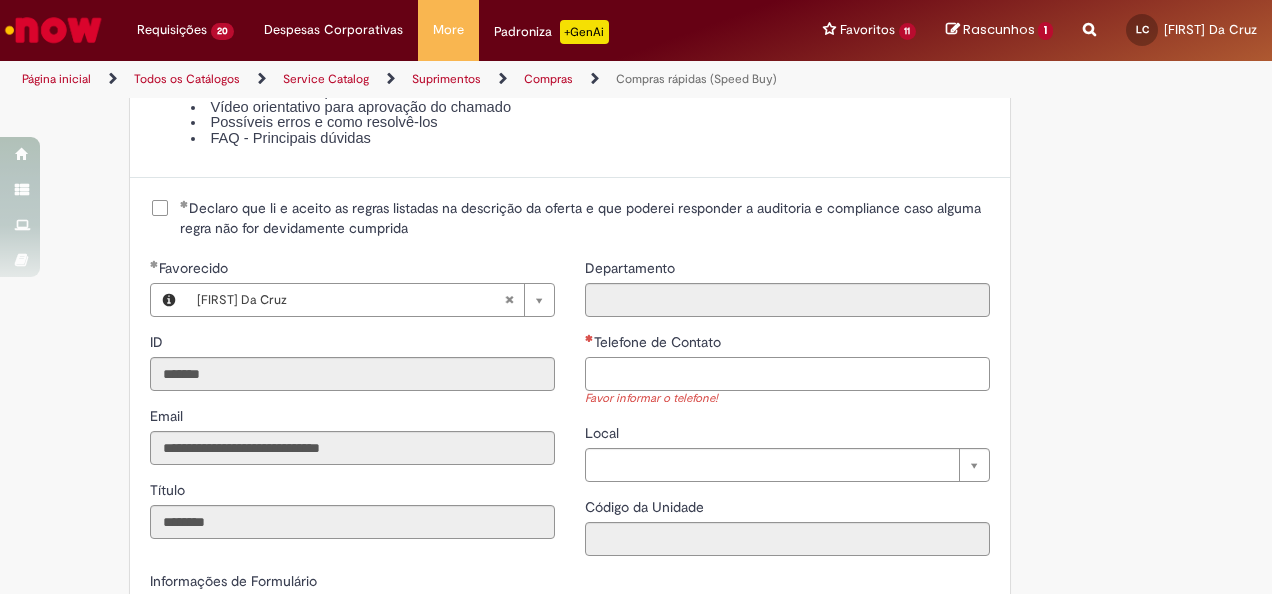 click on "Telefone de Contato" at bounding box center [787, 374] 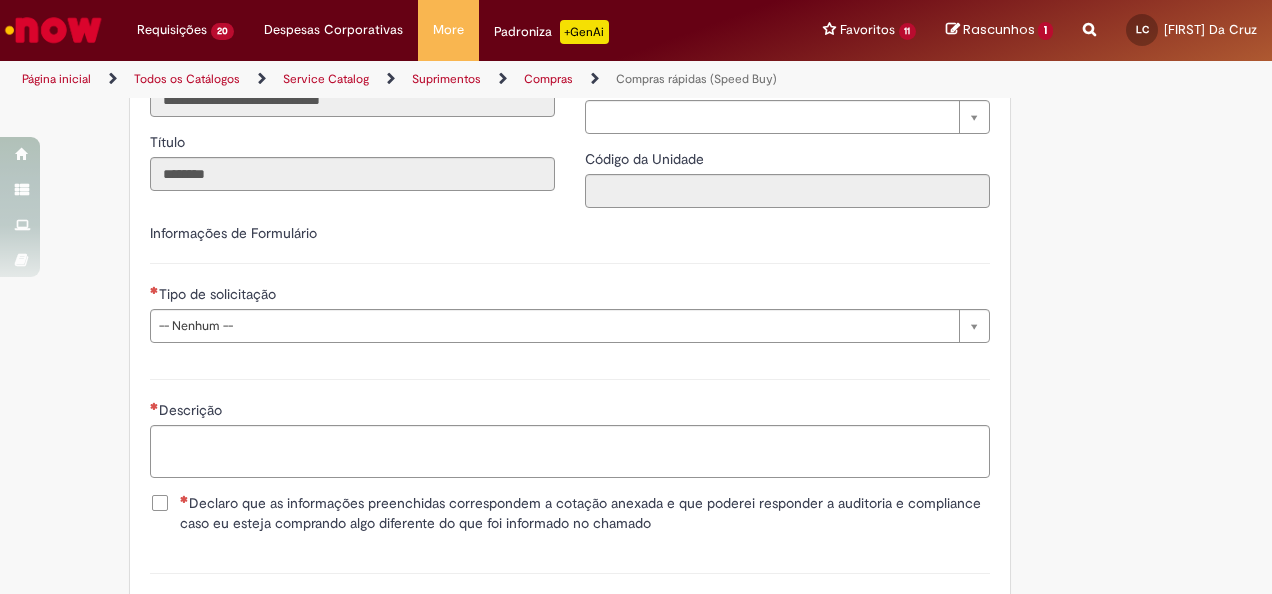 scroll, scrollTop: 2900, scrollLeft: 0, axis: vertical 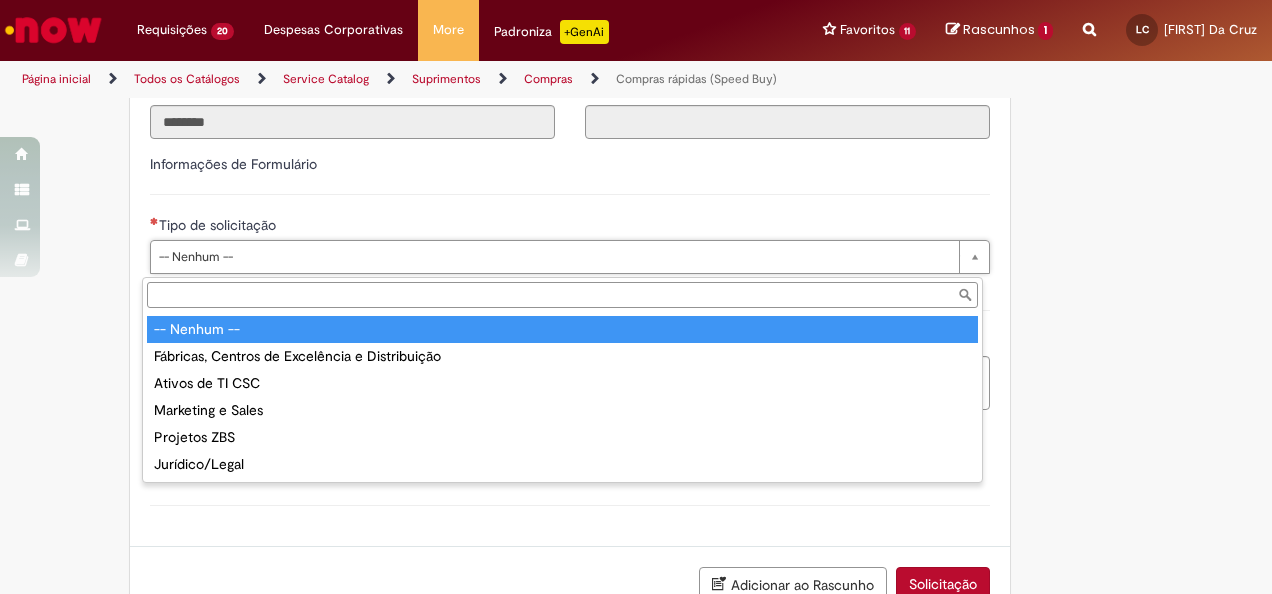 type on "**********" 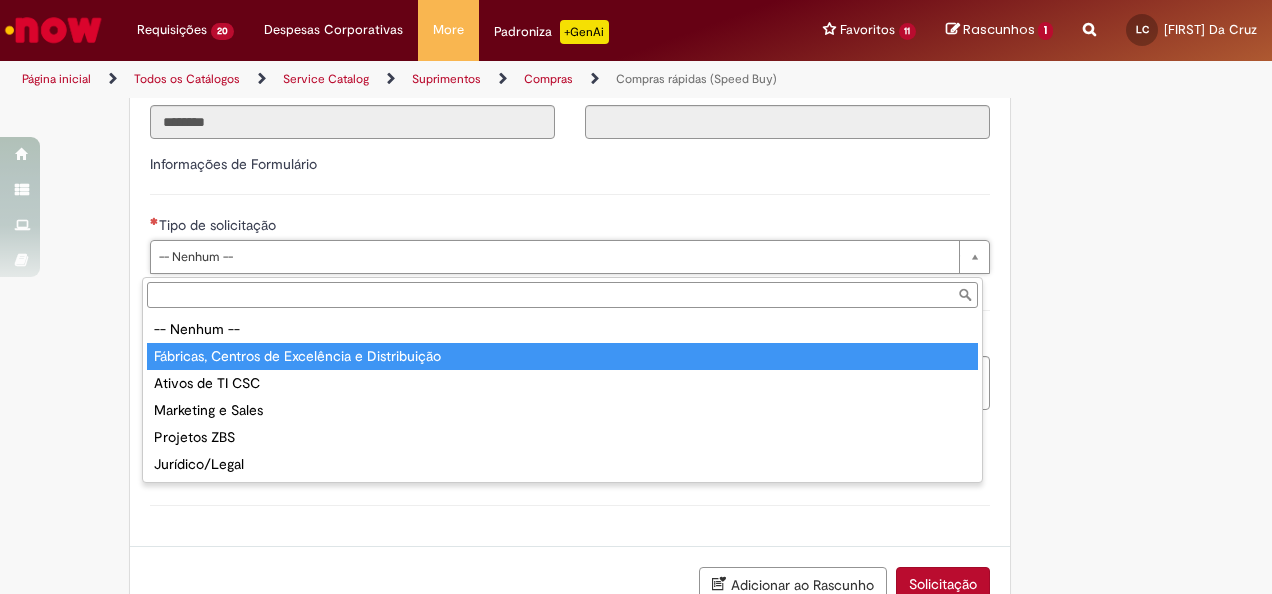 drag, startPoint x: 298, startPoint y: 352, endPoint x: 347, endPoint y: 364, distance: 50.447994 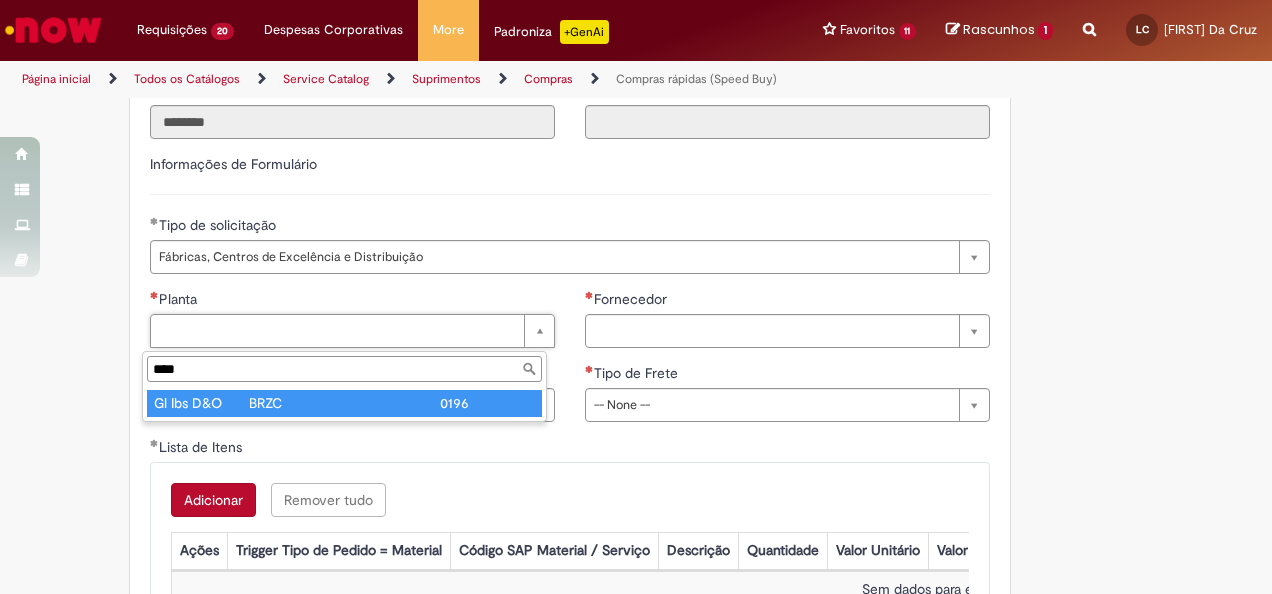 type on "****" 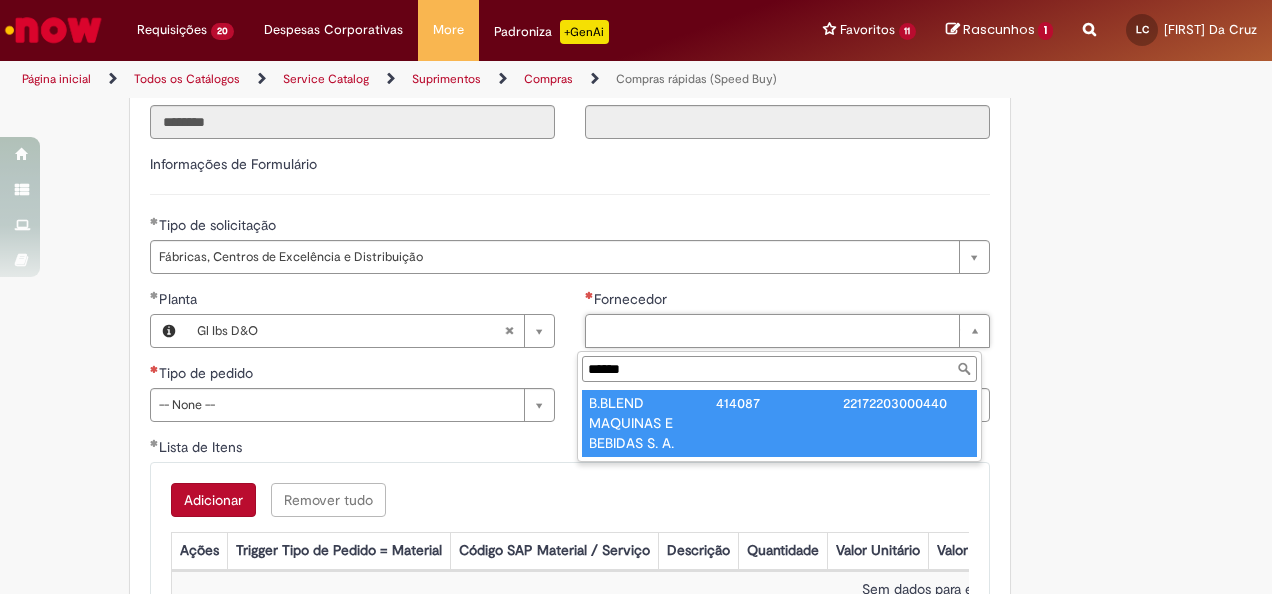 type on "******" 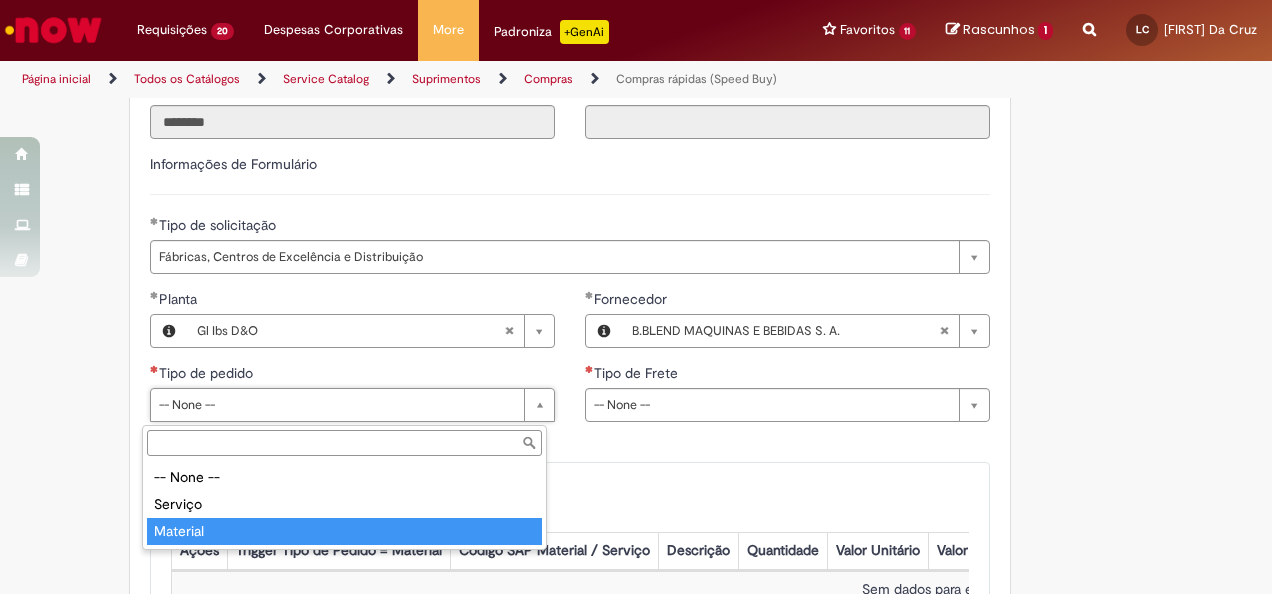 type on "********" 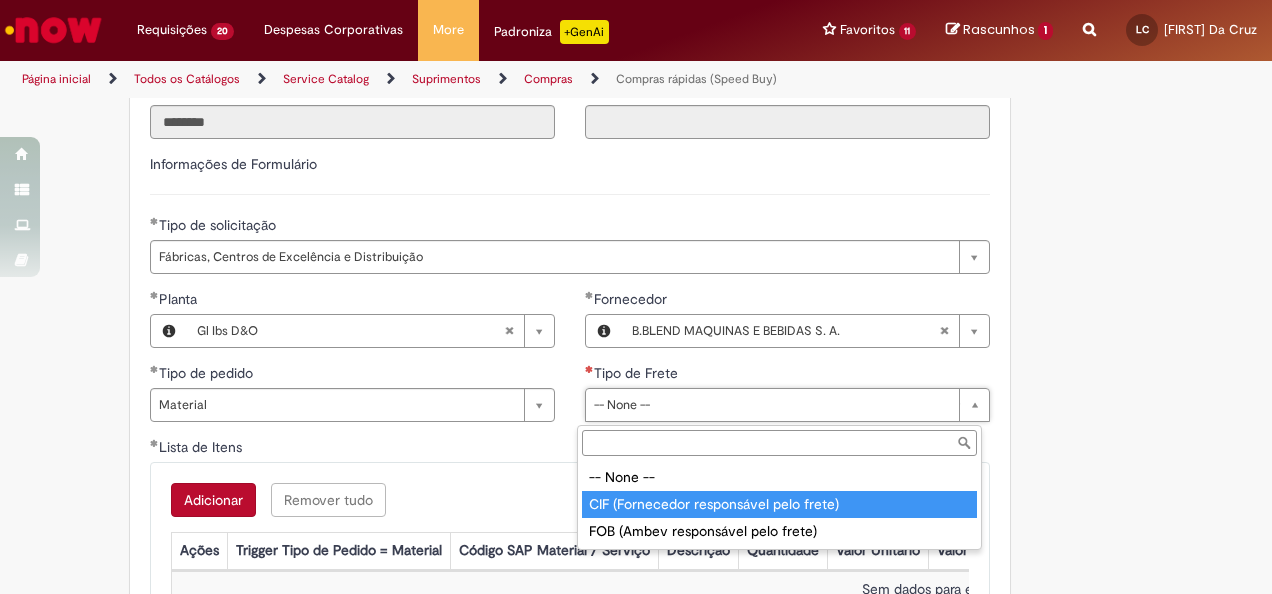 type on "**********" 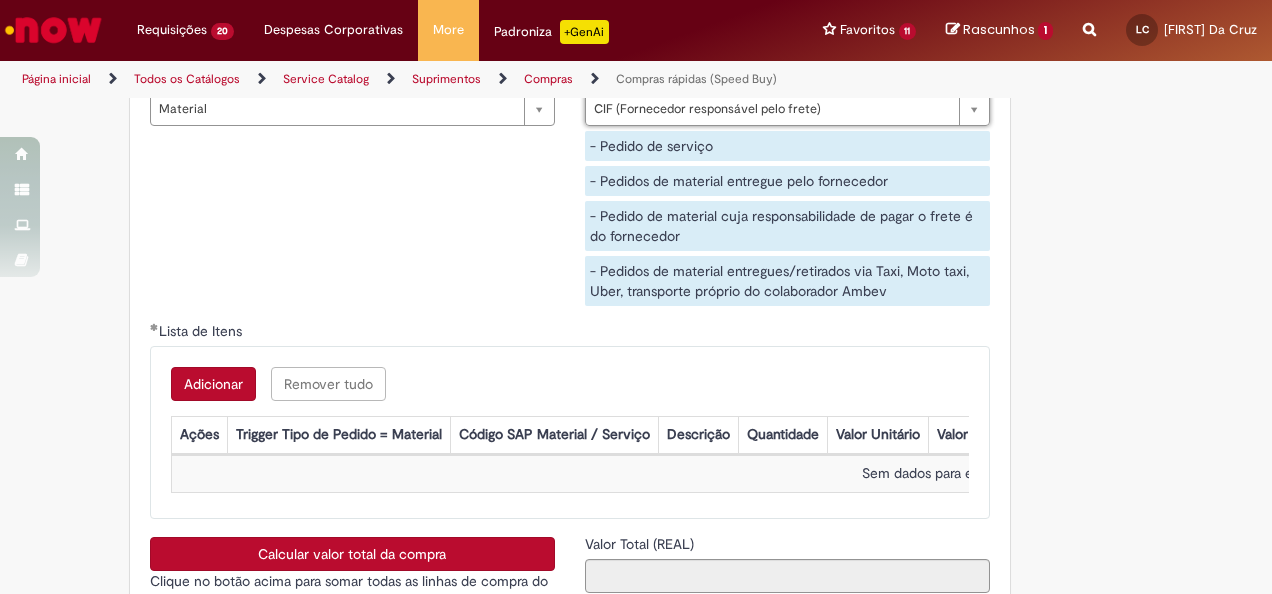 scroll, scrollTop: 3200, scrollLeft: 0, axis: vertical 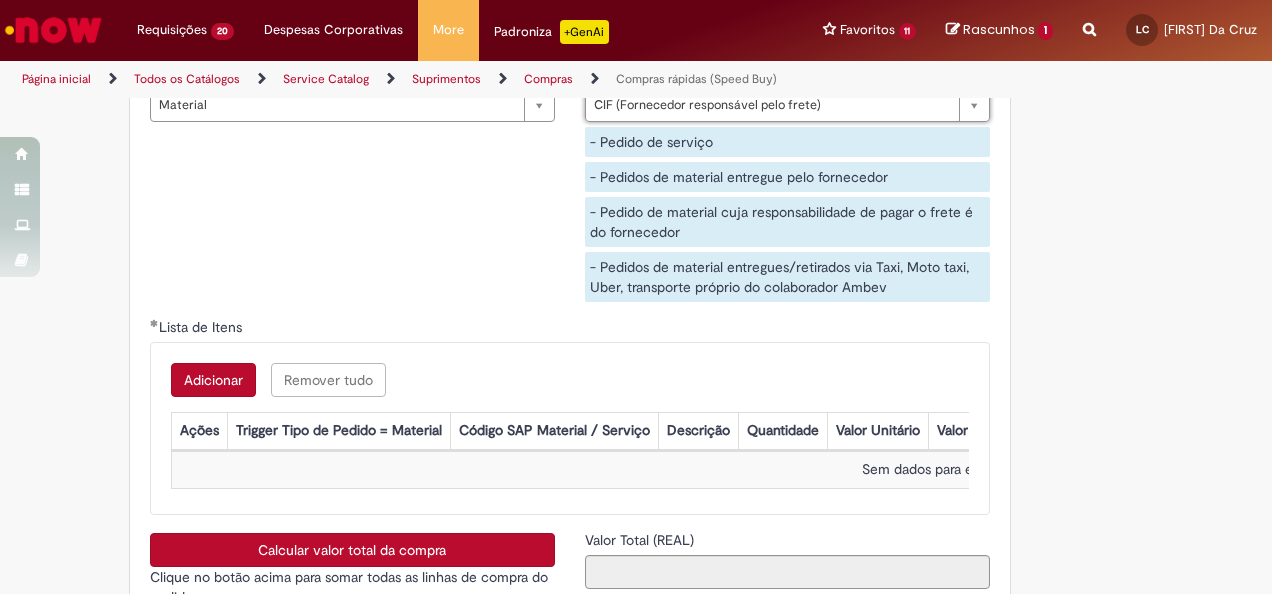 click on "Adicionar" at bounding box center (213, 380) 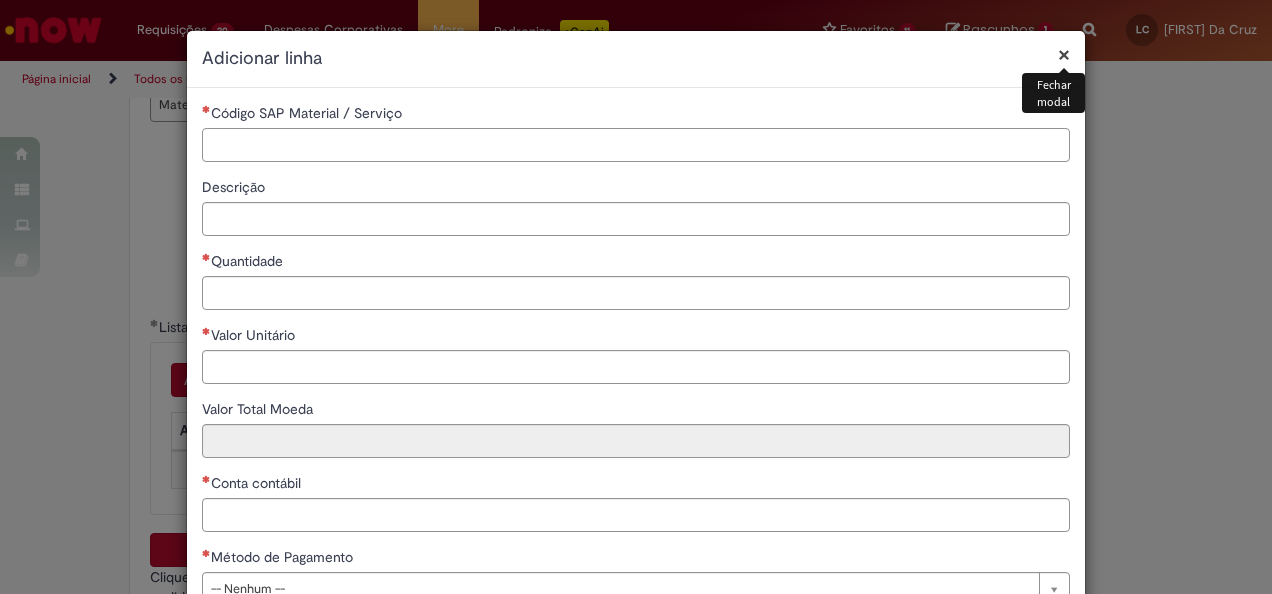 click on "Código SAP Material / Serviço" at bounding box center (636, 145) 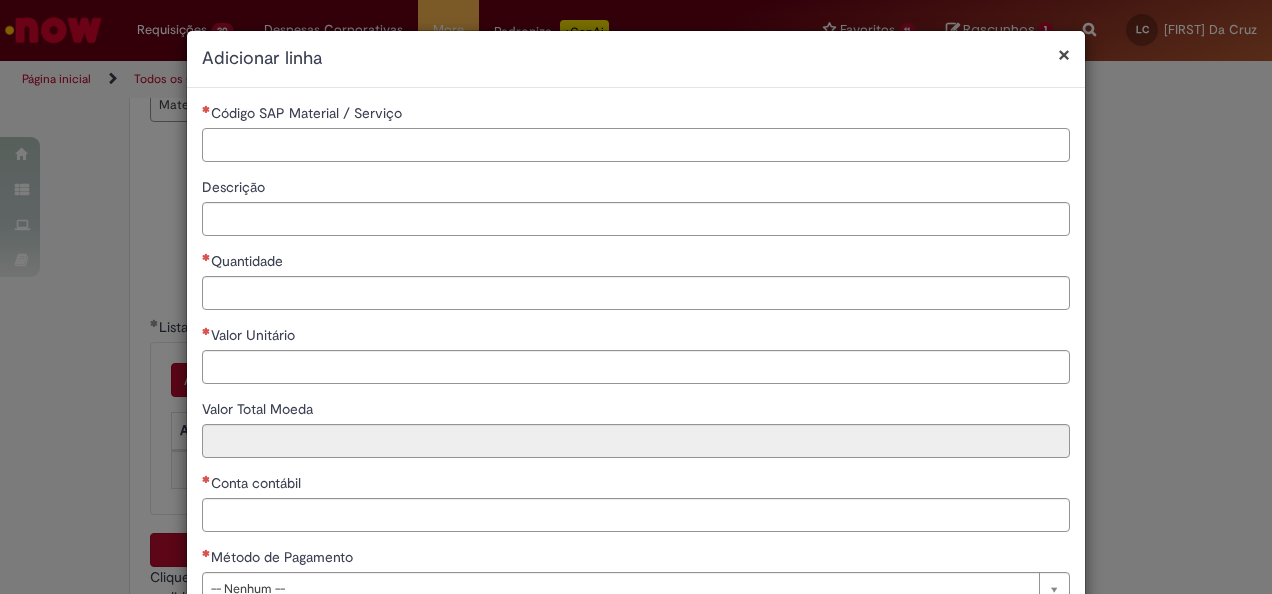 paste on "********" 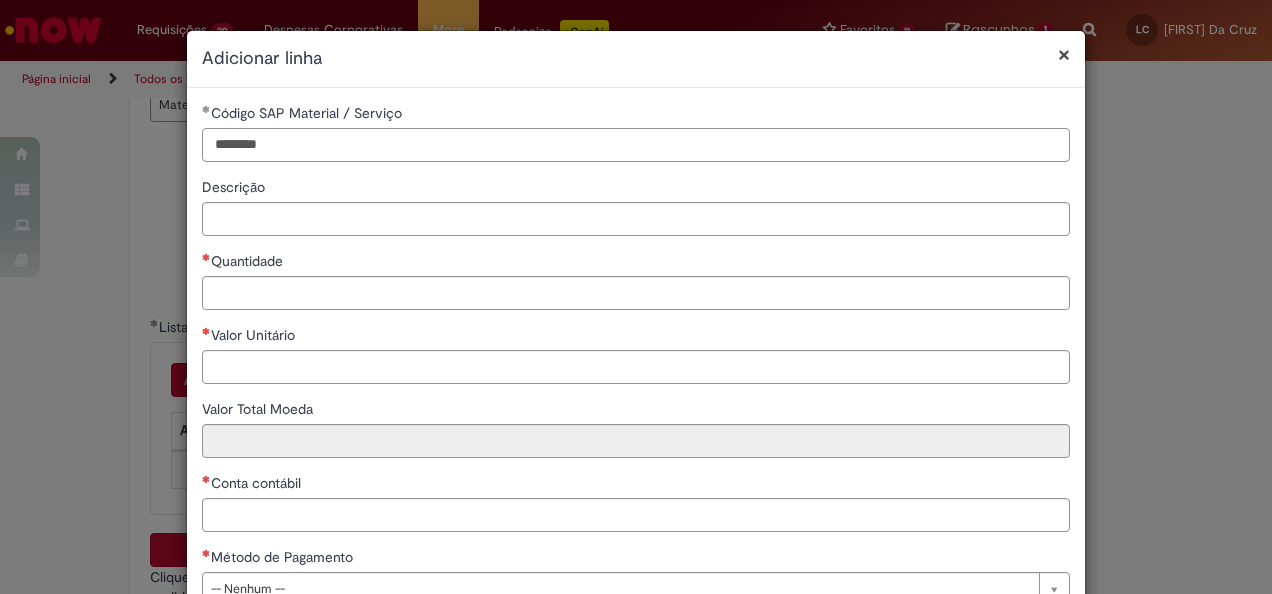 type on "********" 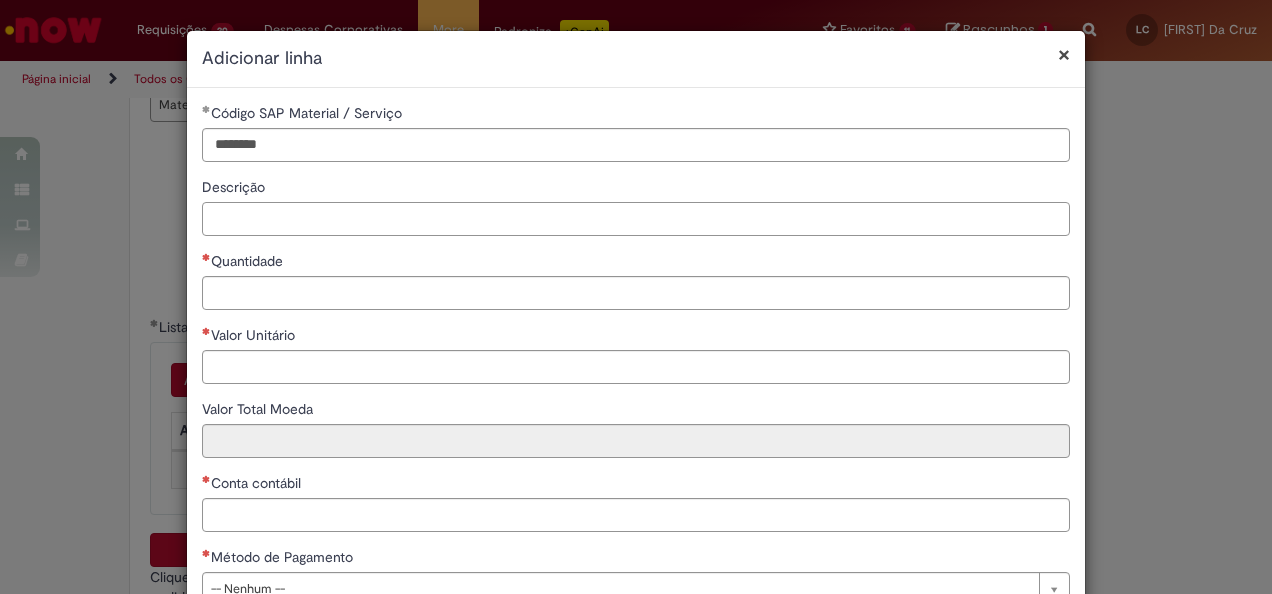 click on "Descrição" at bounding box center (636, 219) 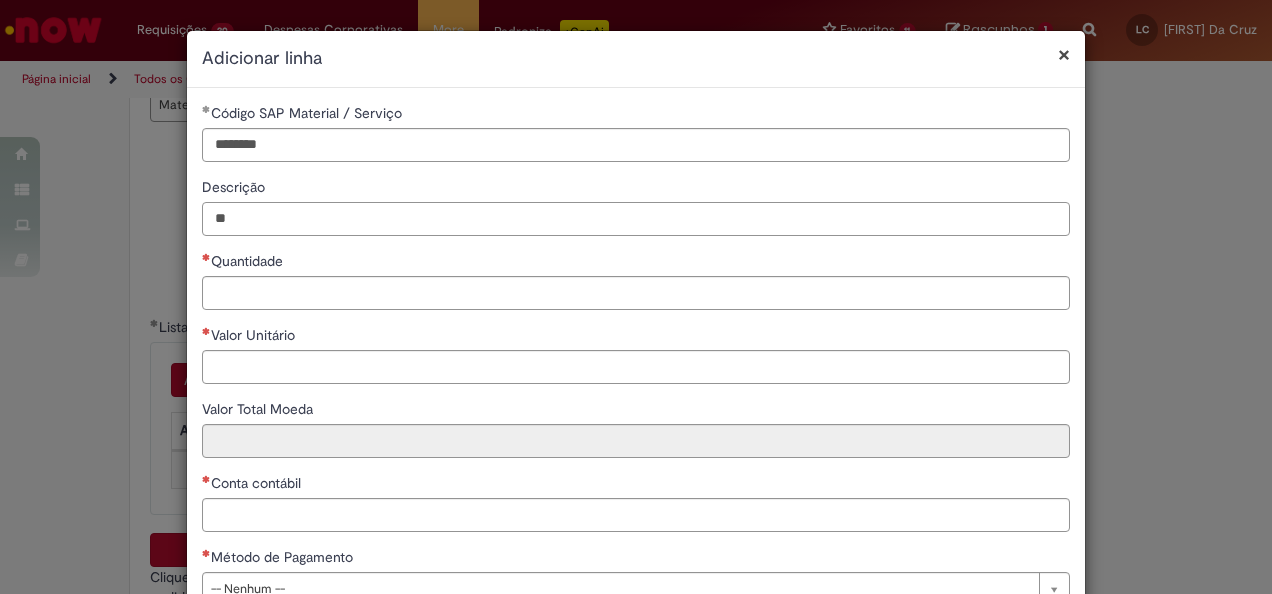 type on "*" 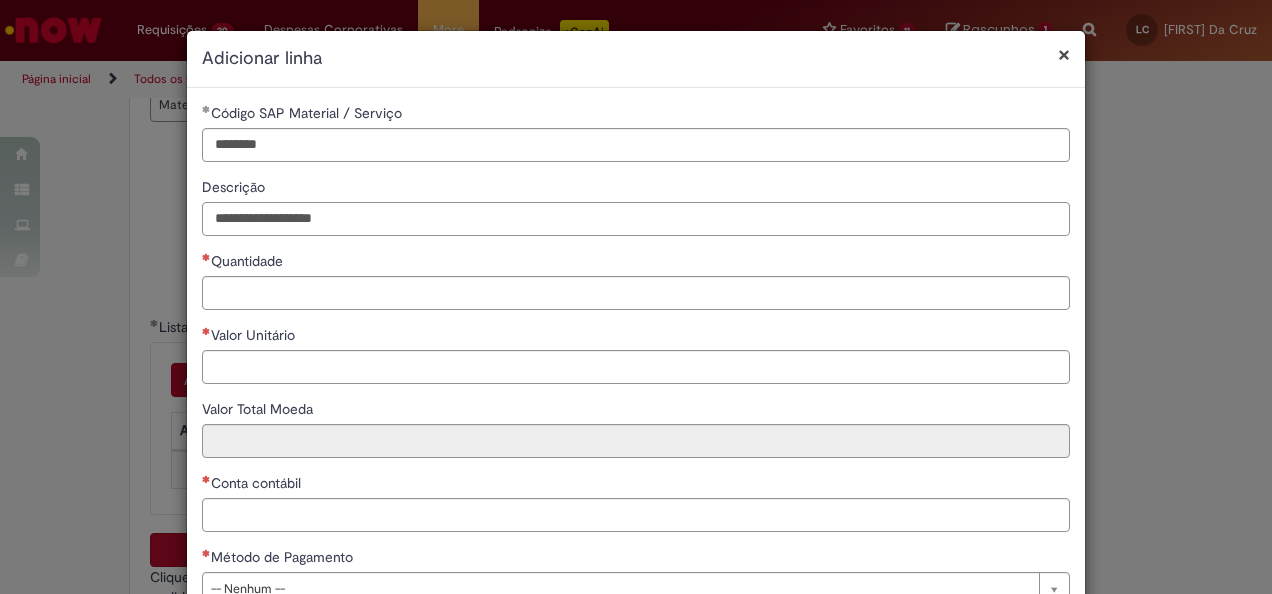 type on "**********" 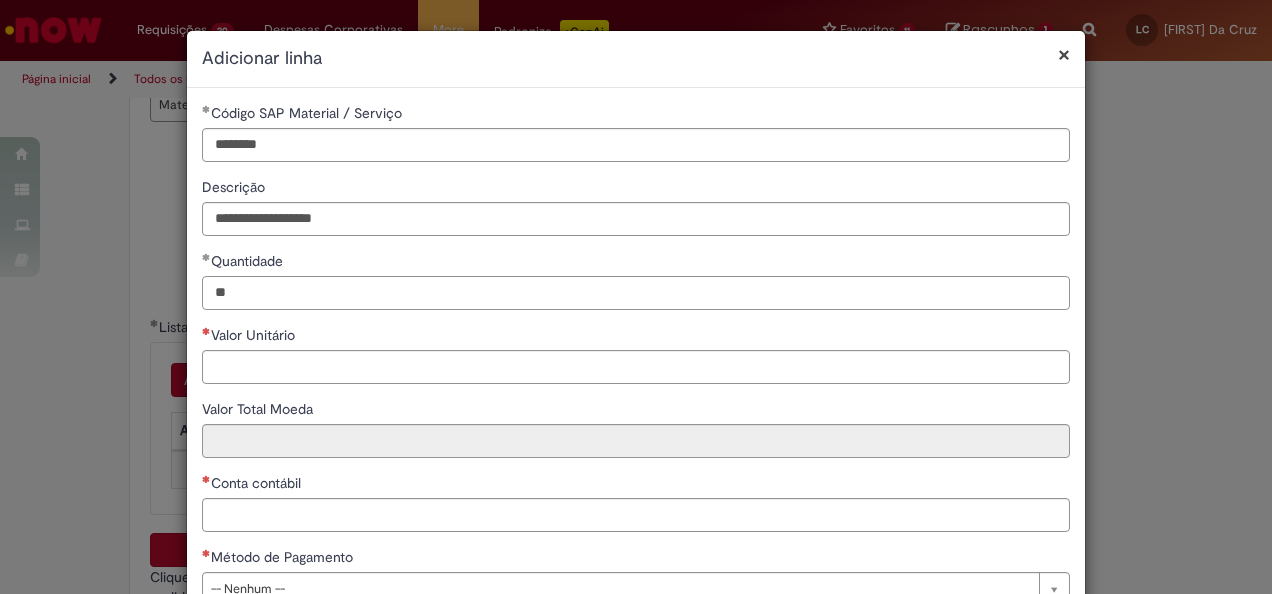 type on "**" 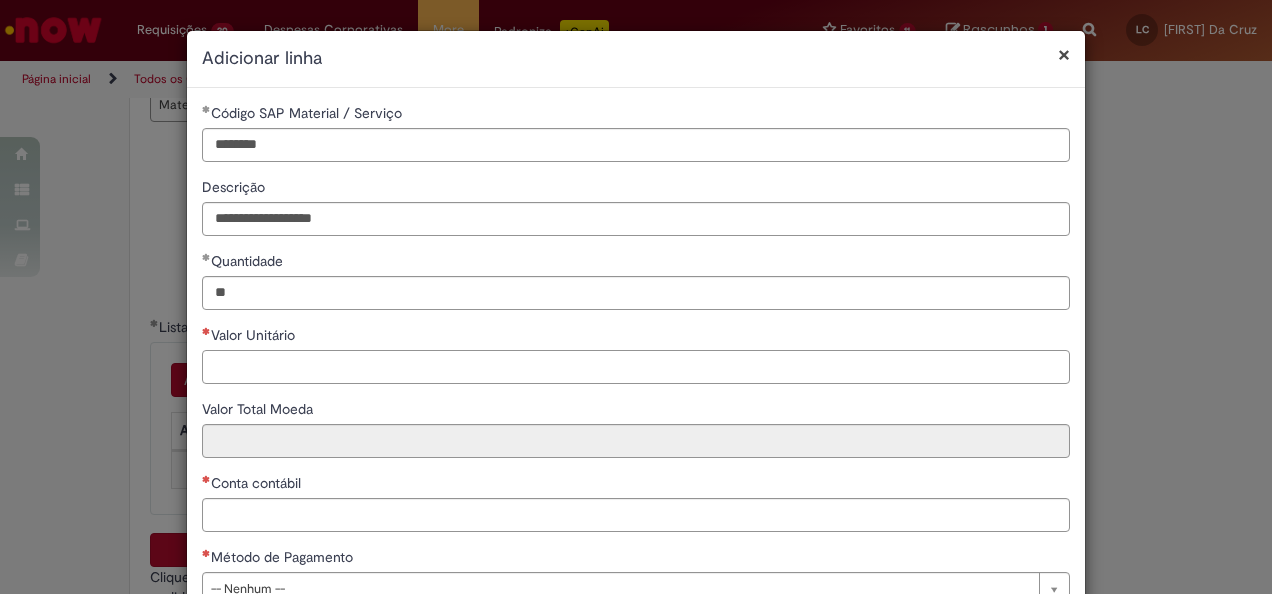 click on "Valor Unitário" at bounding box center (636, 367) 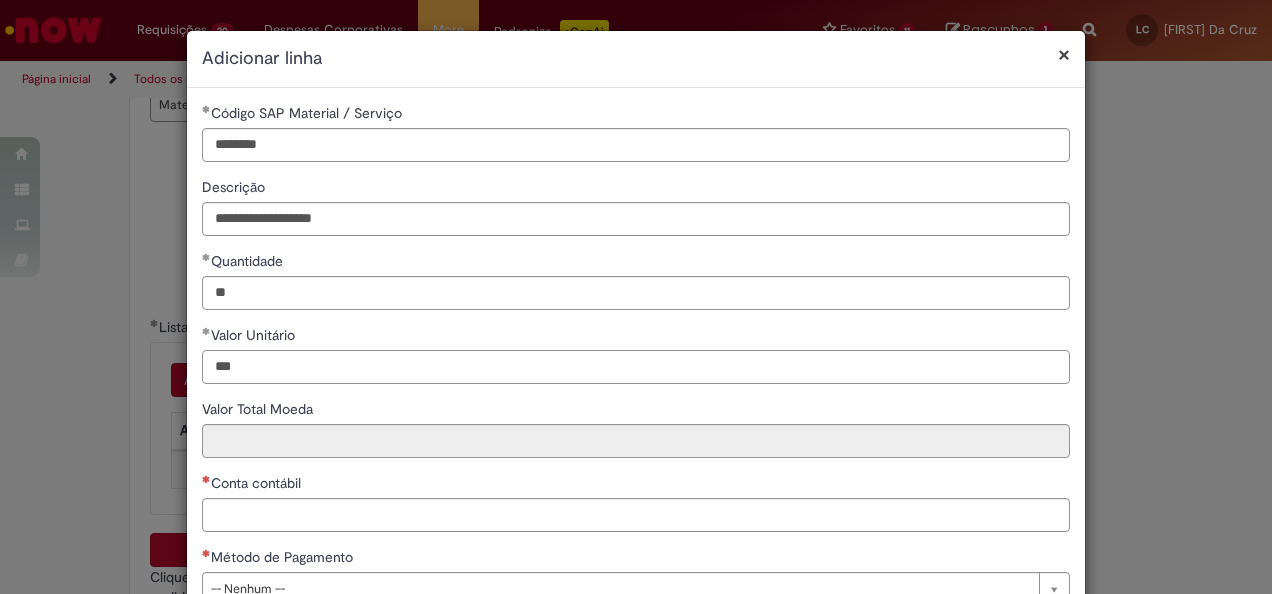 type on "***" 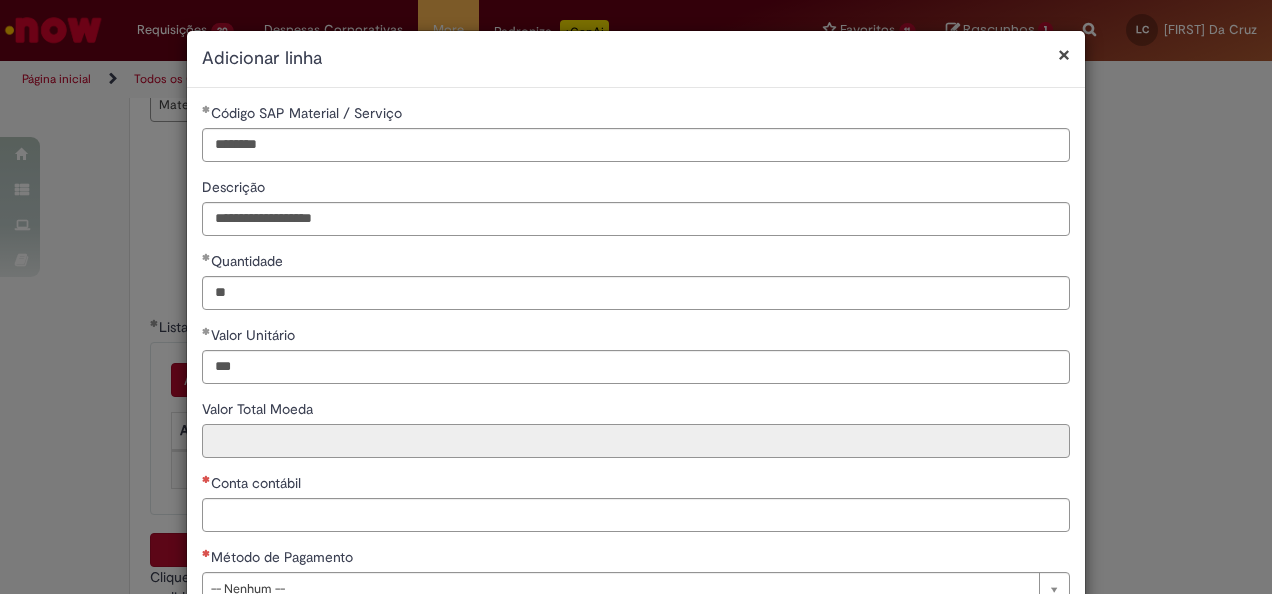 type on "********" 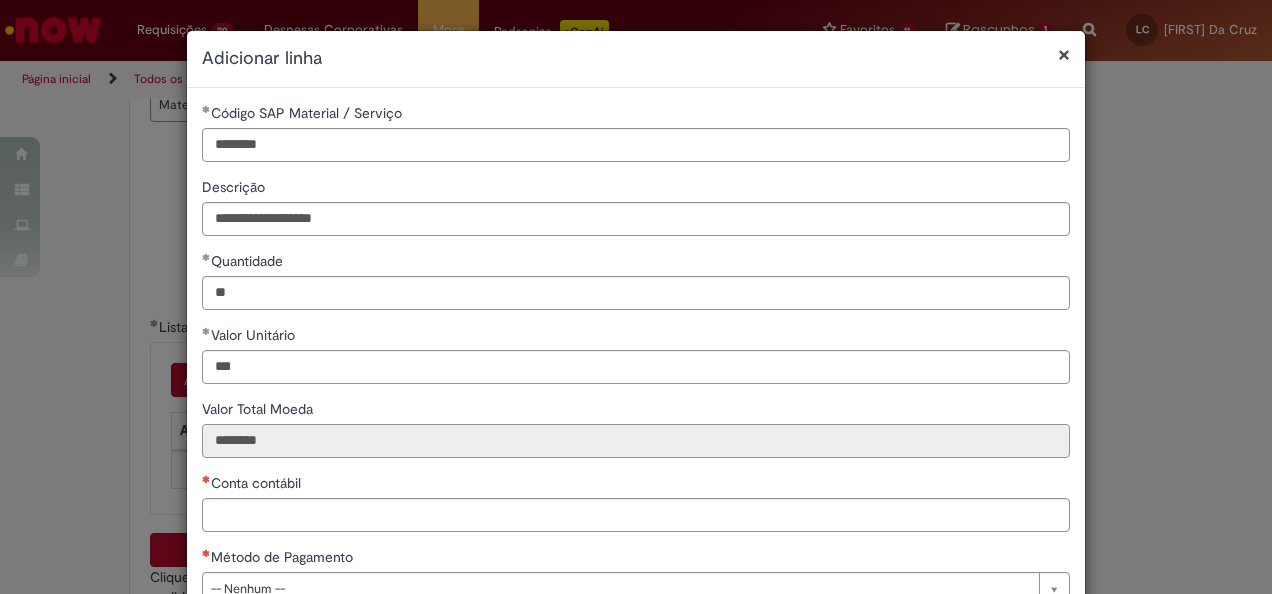 type on "******" 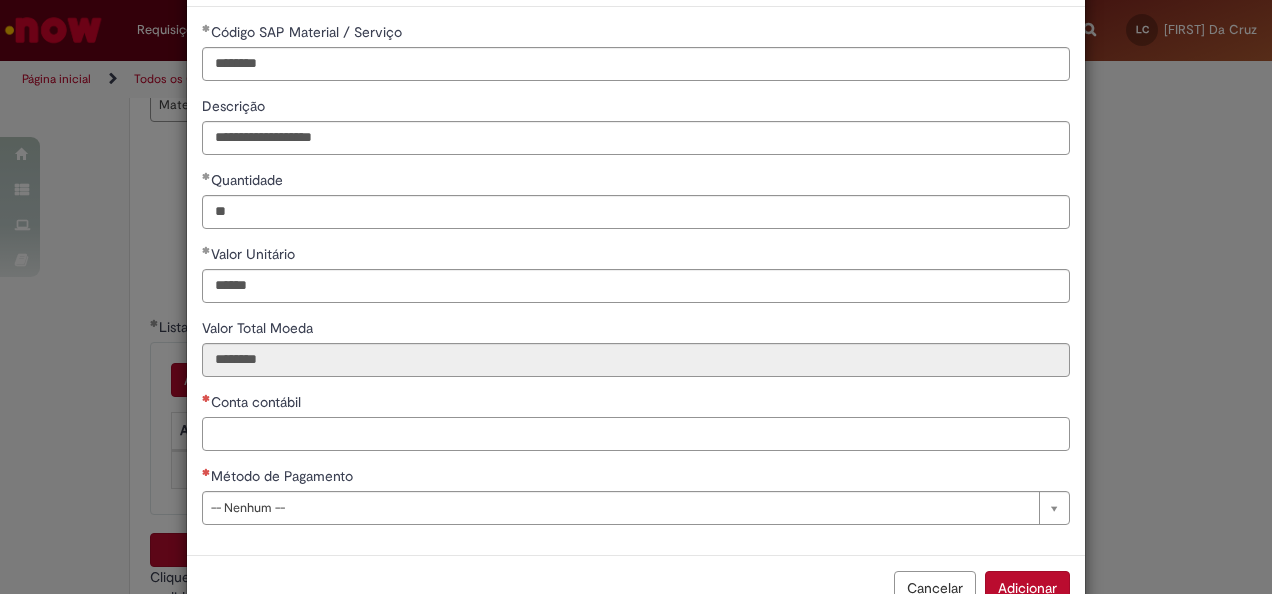 scroll, scrollTop: 100, scrollLeft: 0, axis: vertical 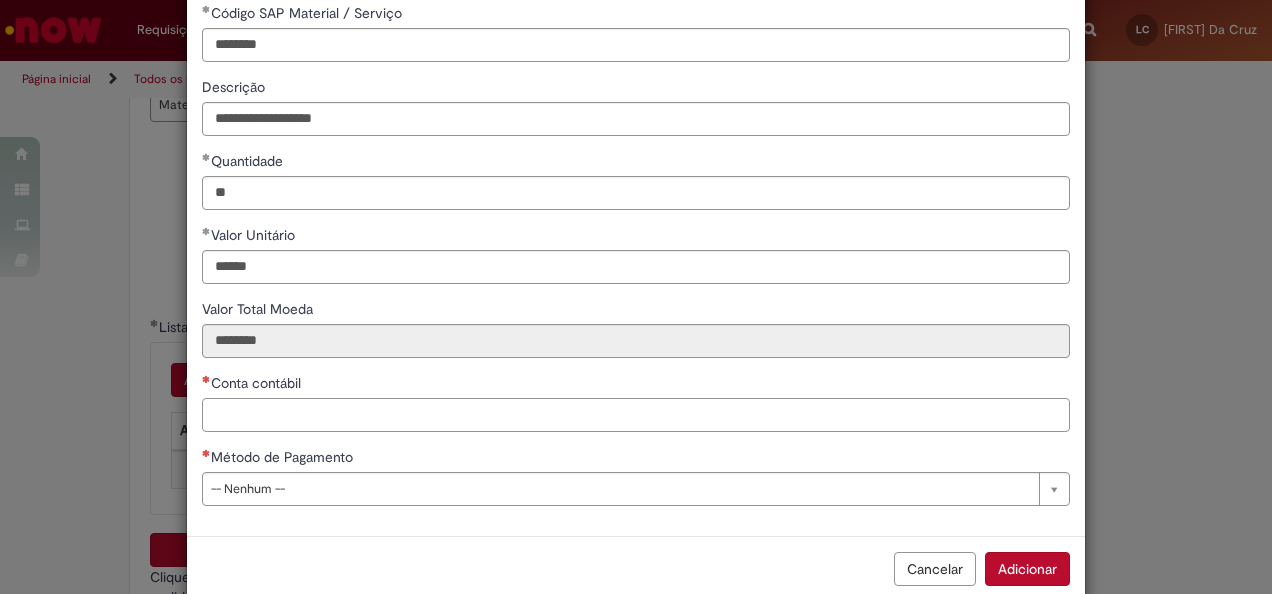 paste on "*******" 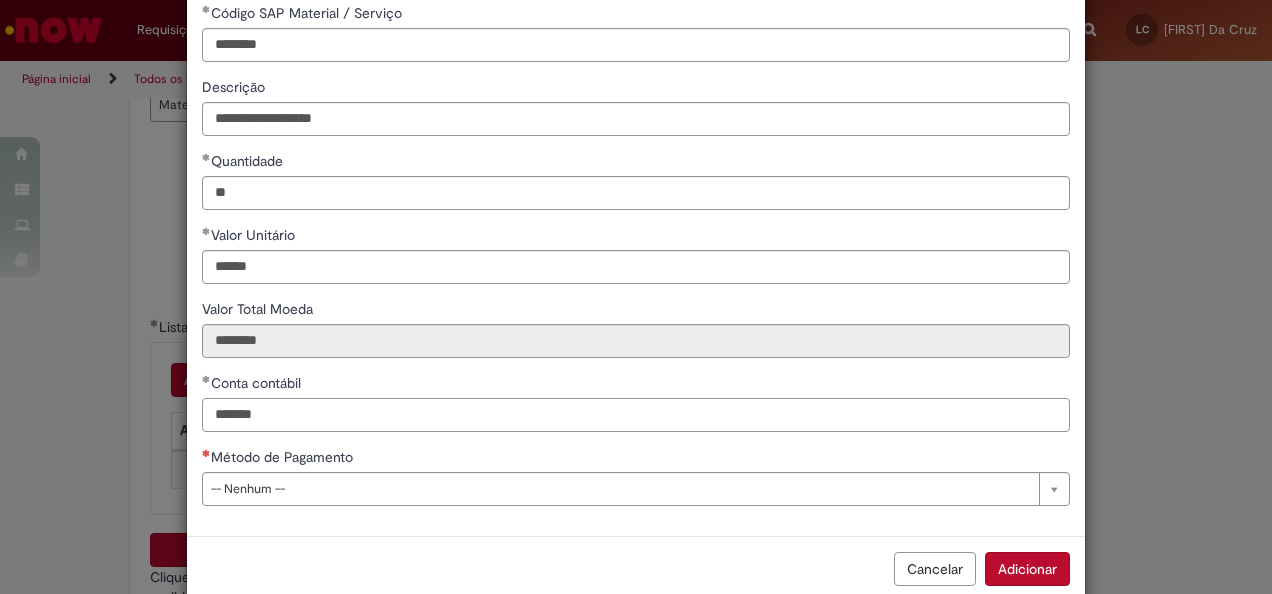 type on "*******" 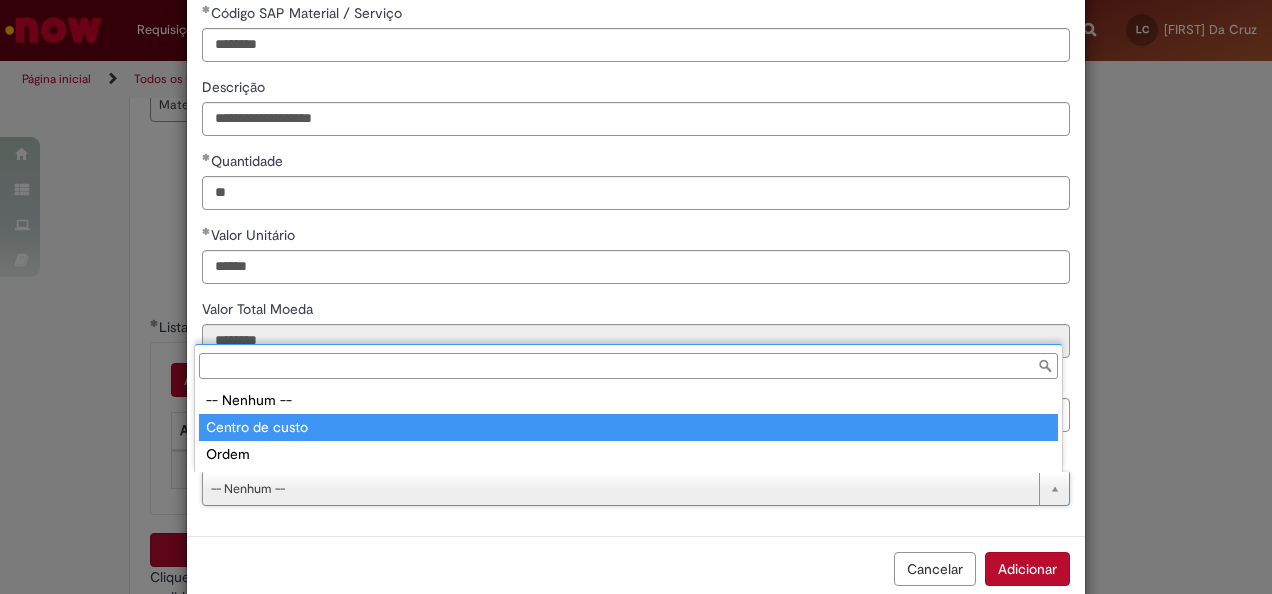 type on "**********" 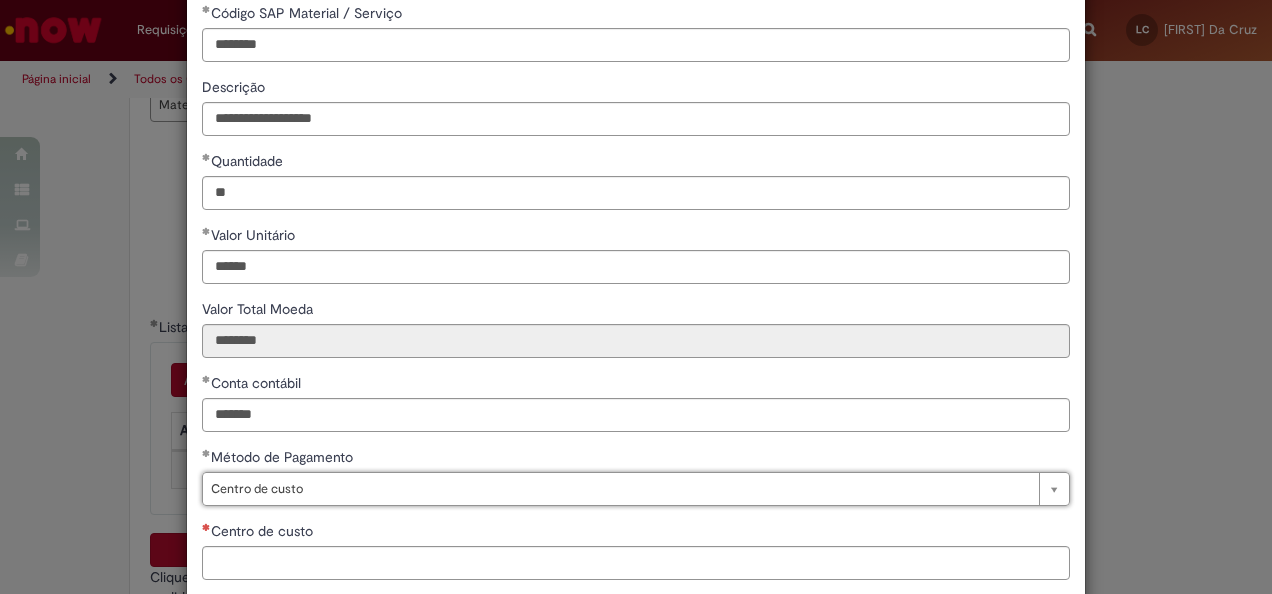 scroll, scrollTop: 200, scrollLeft: 0, axis: vertical 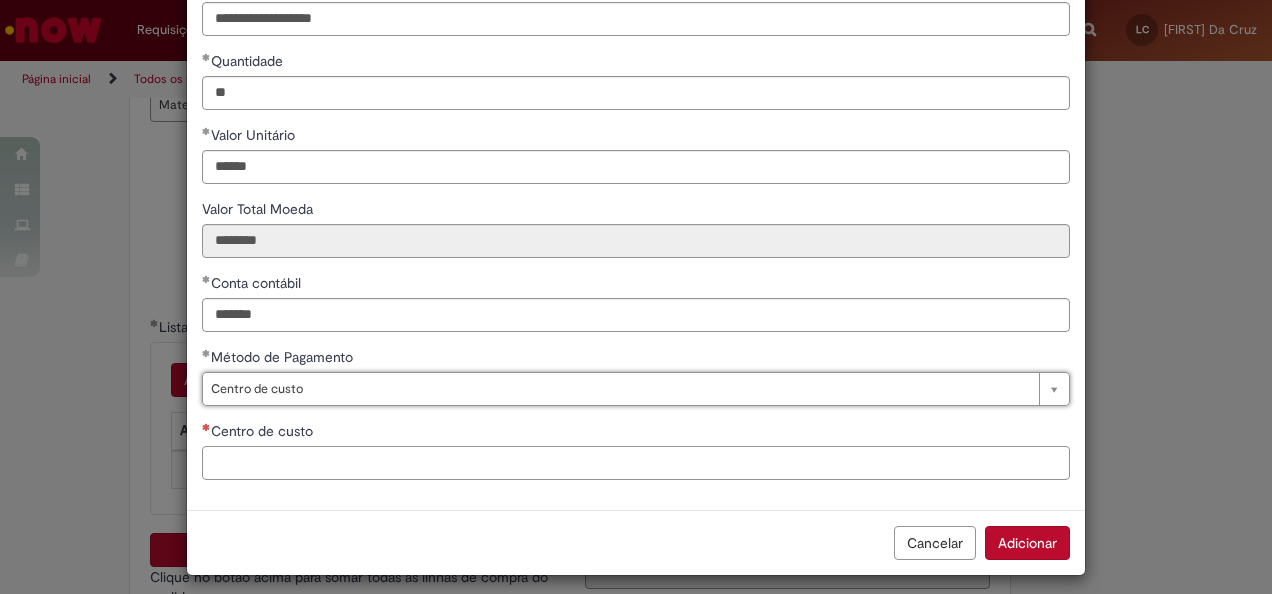 click on "Centro de custo" at bounding box center (636, 463) 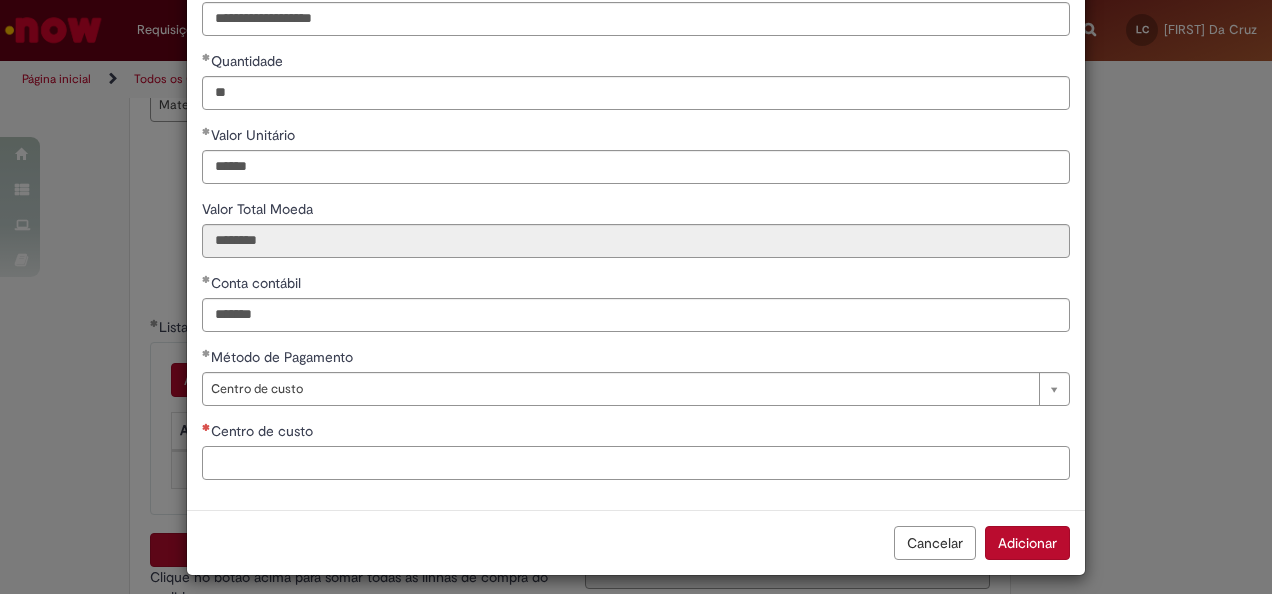 paste on "**********" 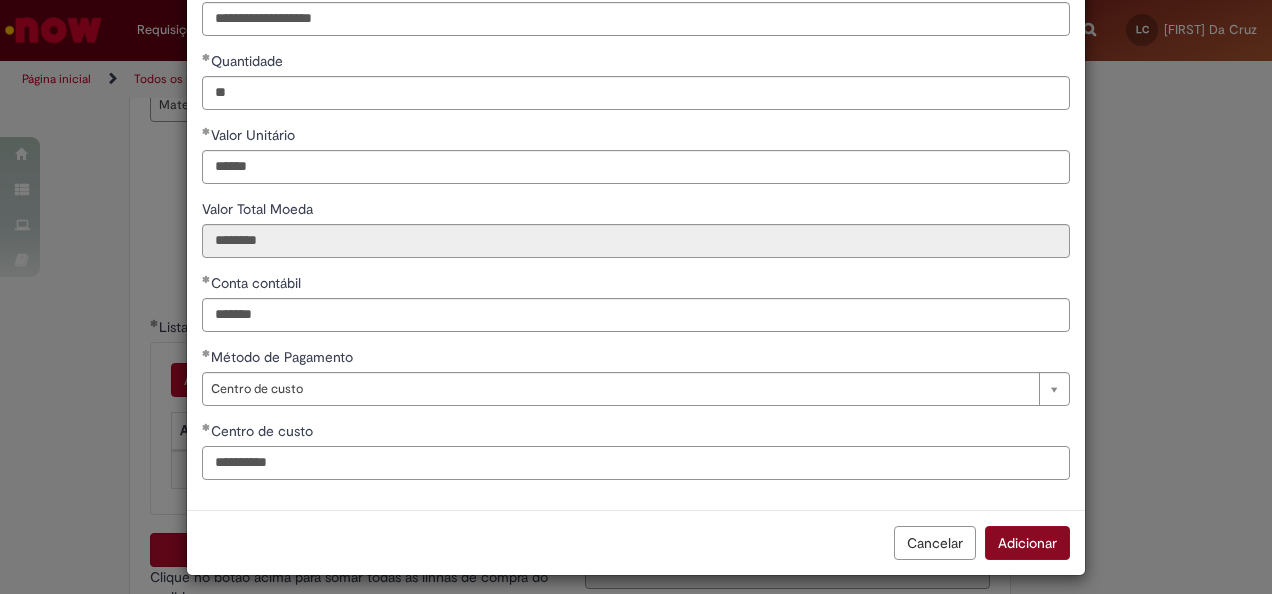 type on "**********" 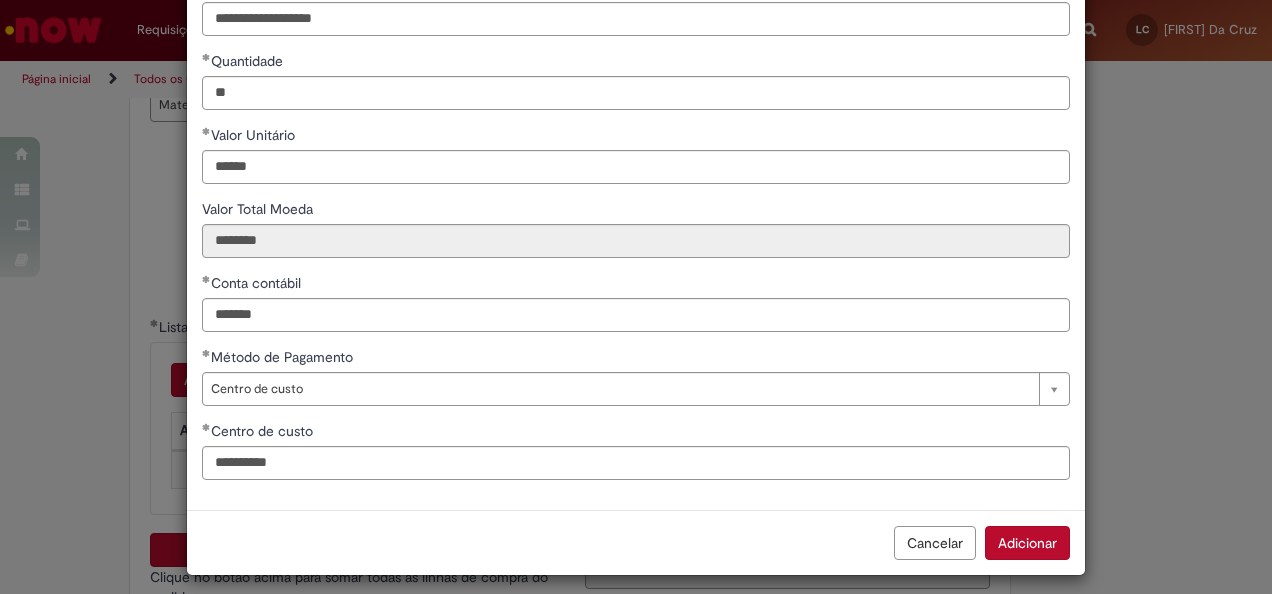 click on "Adicionar" at bounding box center (1027, 543) 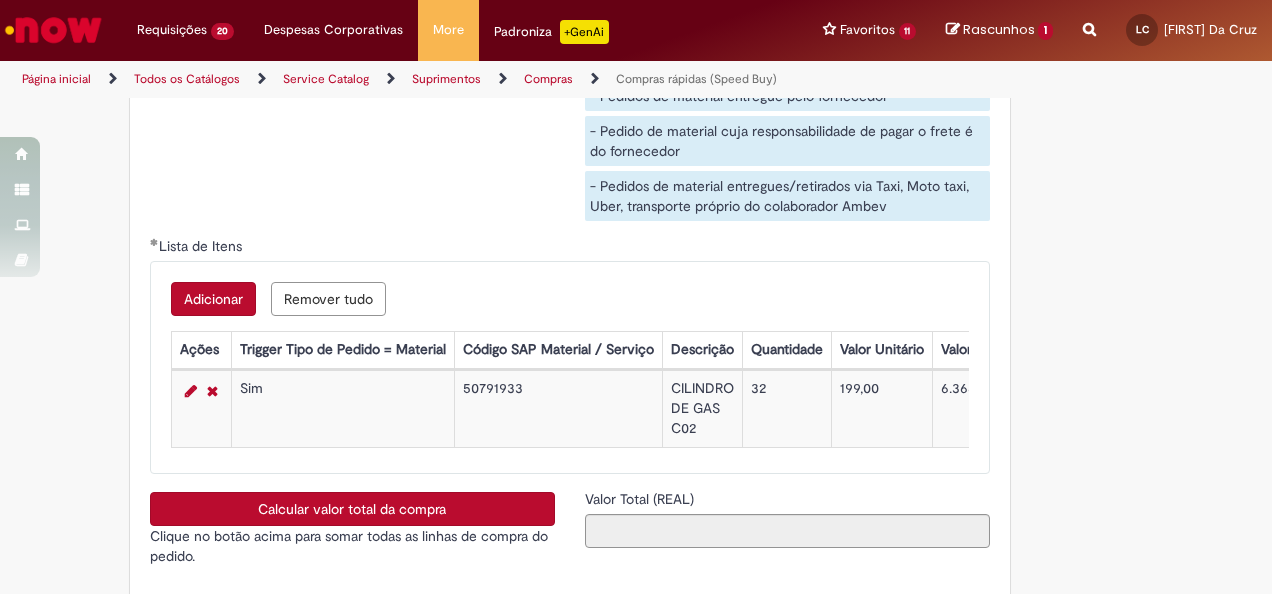 scroll, scrollTop: 3300, scrollLeft: 0, axis: vertical 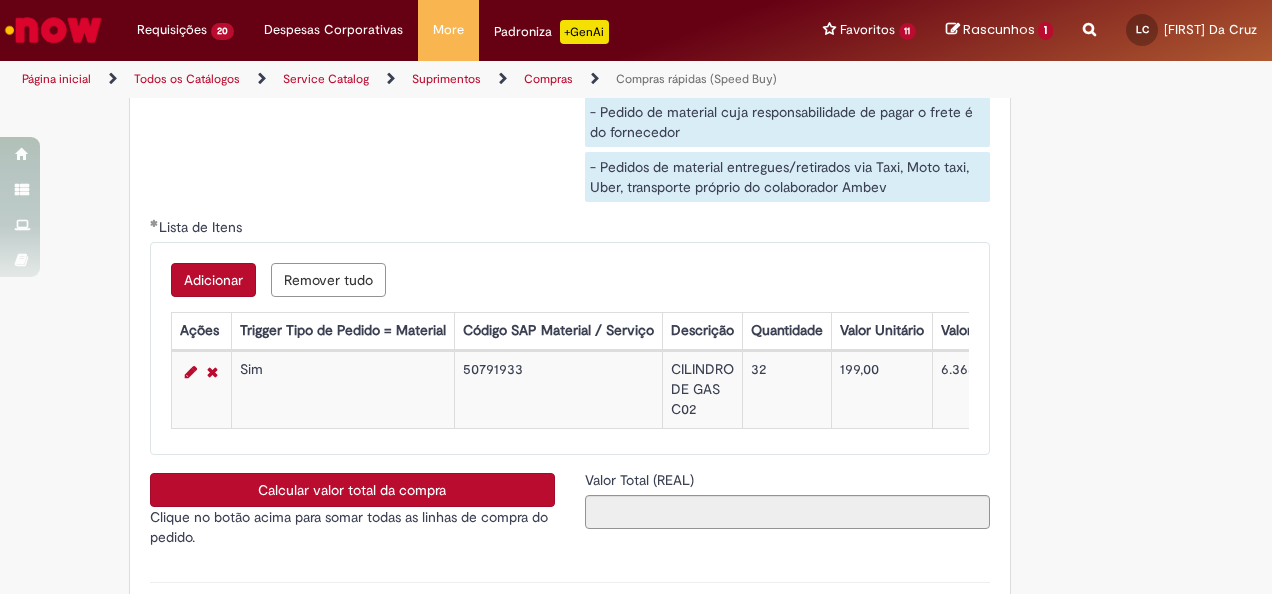 click on "Calcular valor total da compra" at bounding box center (352, 490) 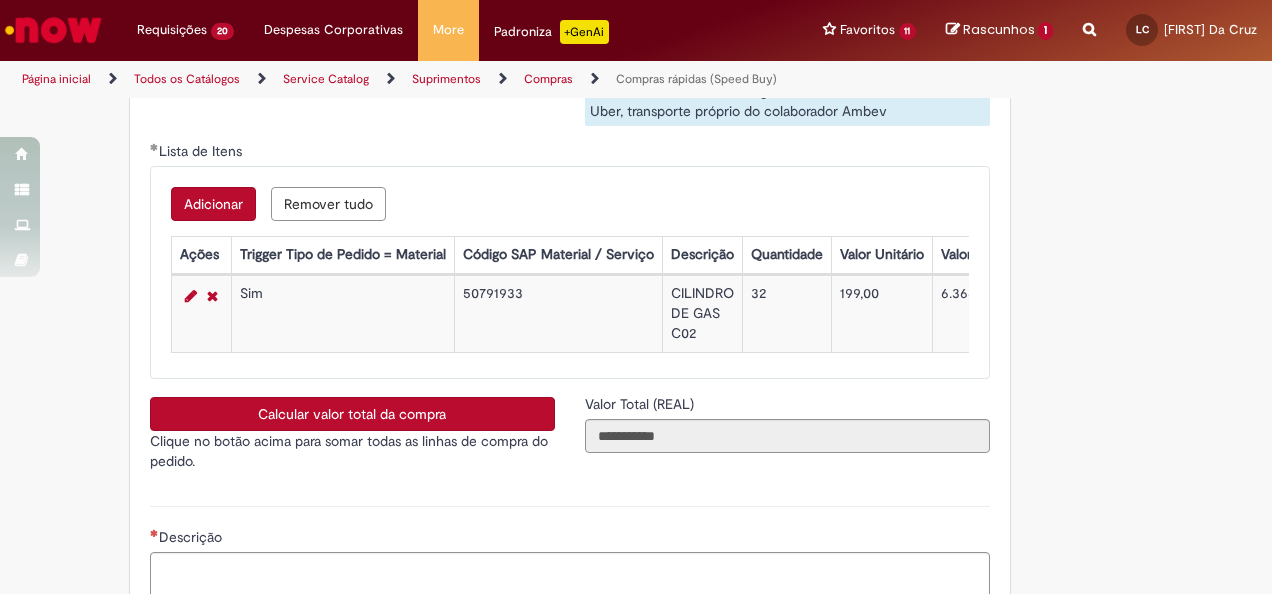 scroll, scrollTop: 3500, scrollLeft: 0, axis: vertical 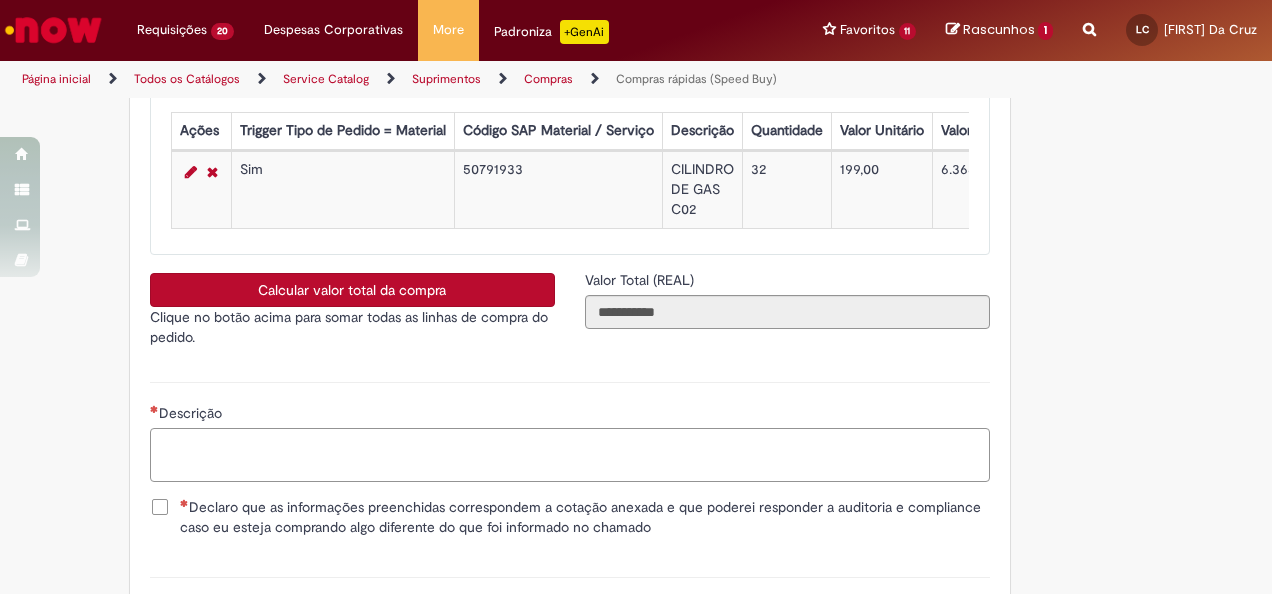 click on "Descrição" at bounding box center [570, 454] 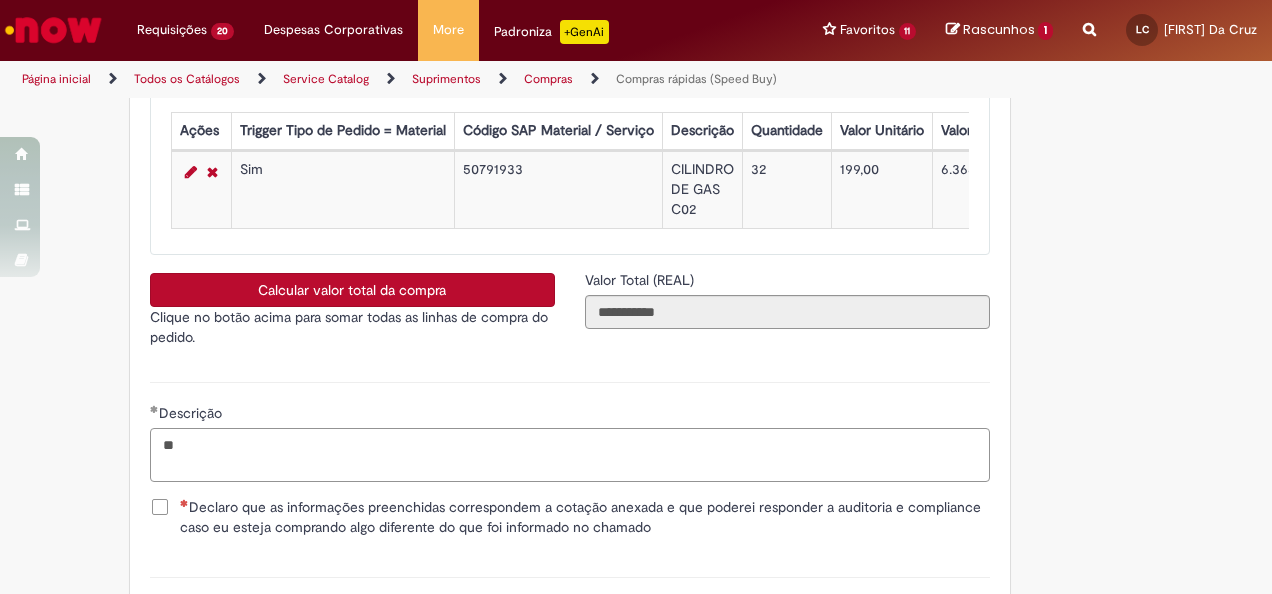 type on "*" 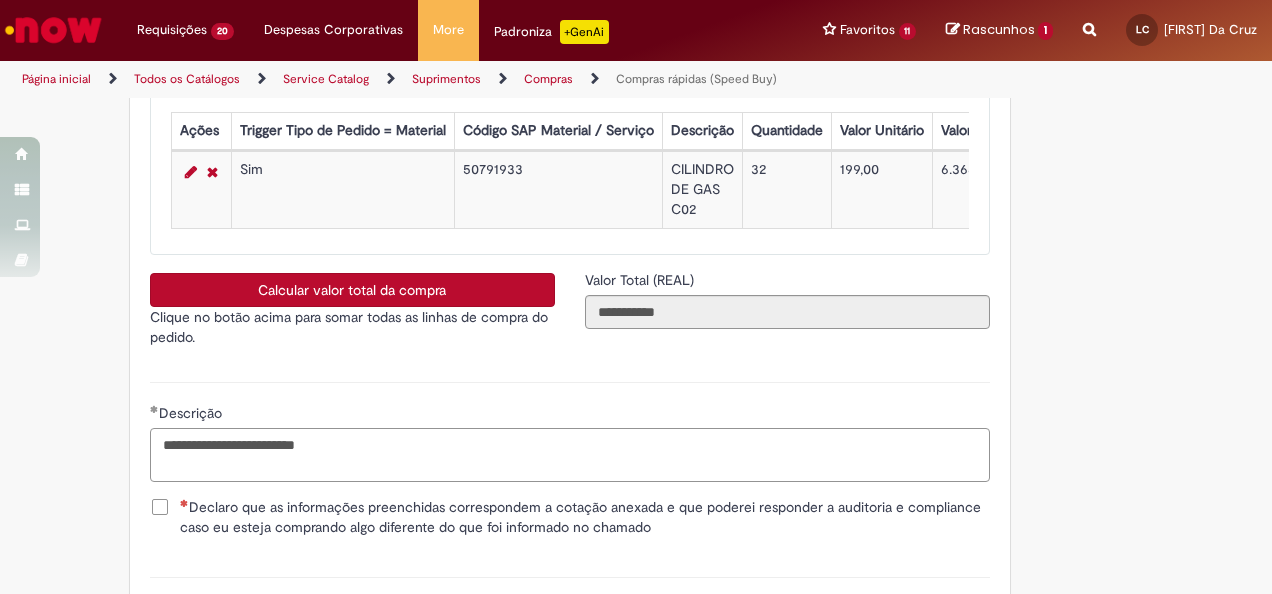 type on "**********" 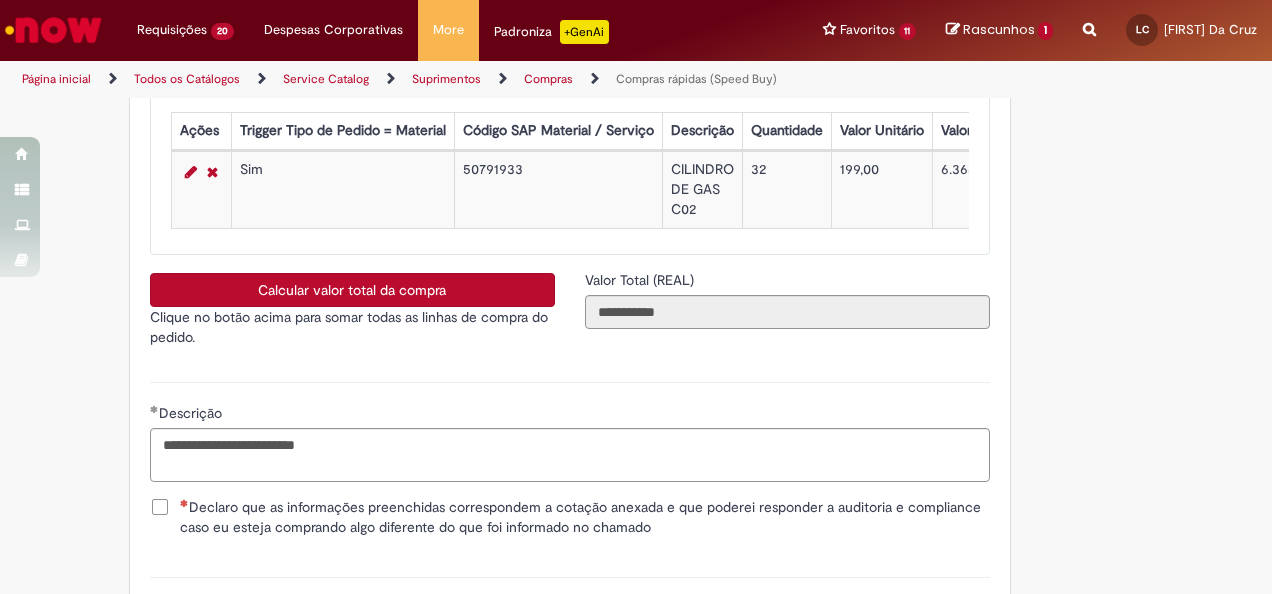 click on "Declaro que as informações preenchidas correspondem a cotação anexada e que poderei responder a auditoria e compliance caso eu esteja comprando algo diferente do que foi informado no chamado" at bounding box center [585, 517] 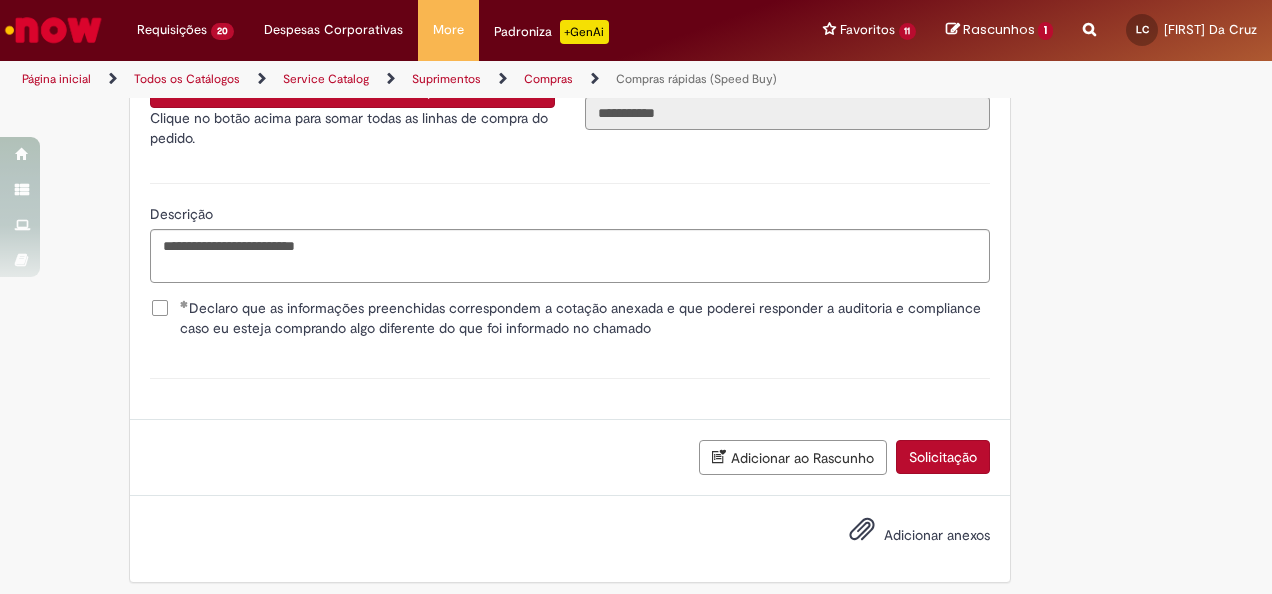scroll, scrollTop: 3700, scrollLeft: 0, axis: vertical 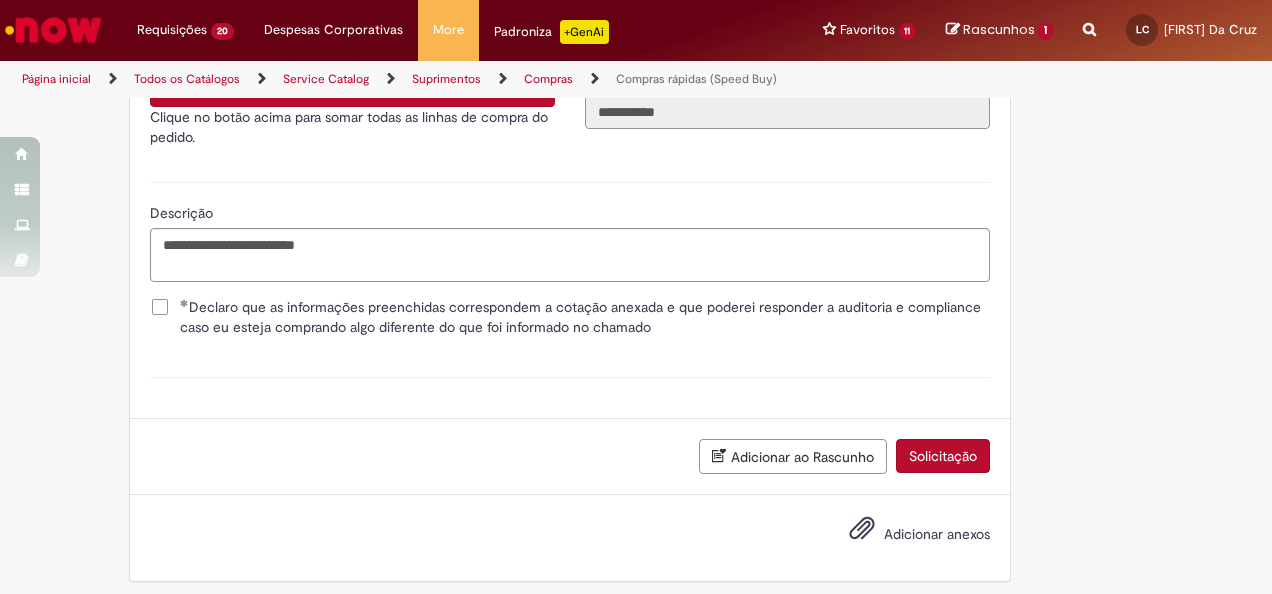 click on "Adicionar anexos" at bounding box center [937, 534] 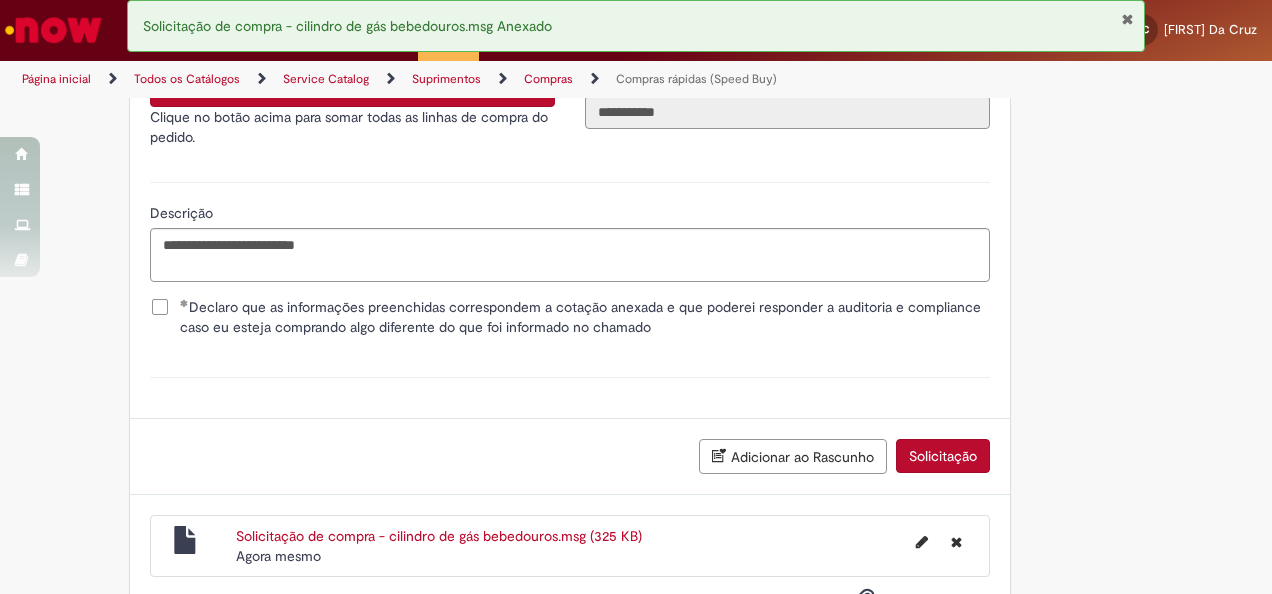 click on "Solicitação" at bounding box center (943, 456) 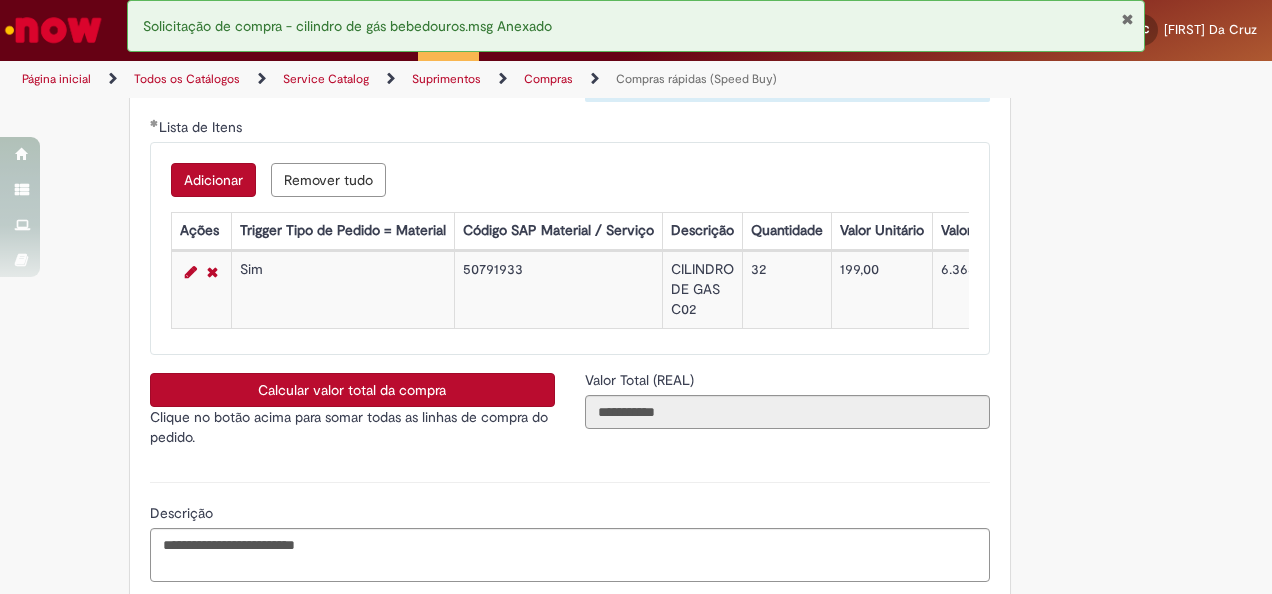 scroll, scrollTop: 3500, scrollLeft: 0, axis: vertical 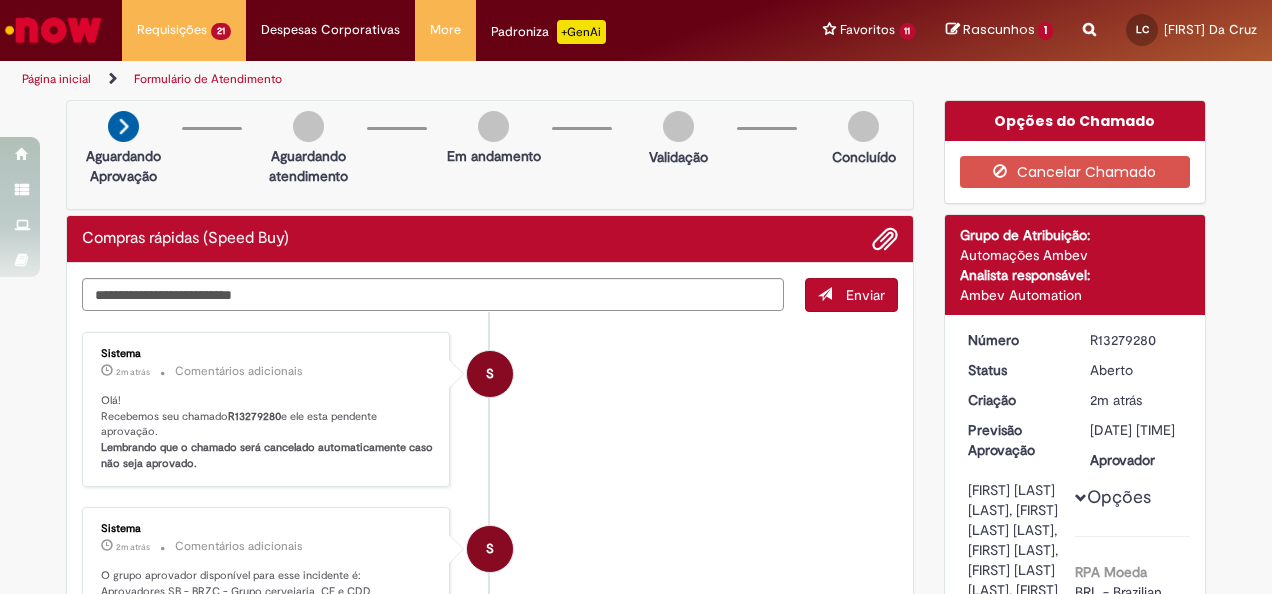 click on "S
Sistema
2m atrás 2 minutos atrás     Comentários adicionais
Olá!  Recebemos seu chamado  R13279280  e ele esta pendente aprovação.  Lembrando que o chamado será cancelado automaticamente caso não seja aprovado." at bounding box center [490, 410] 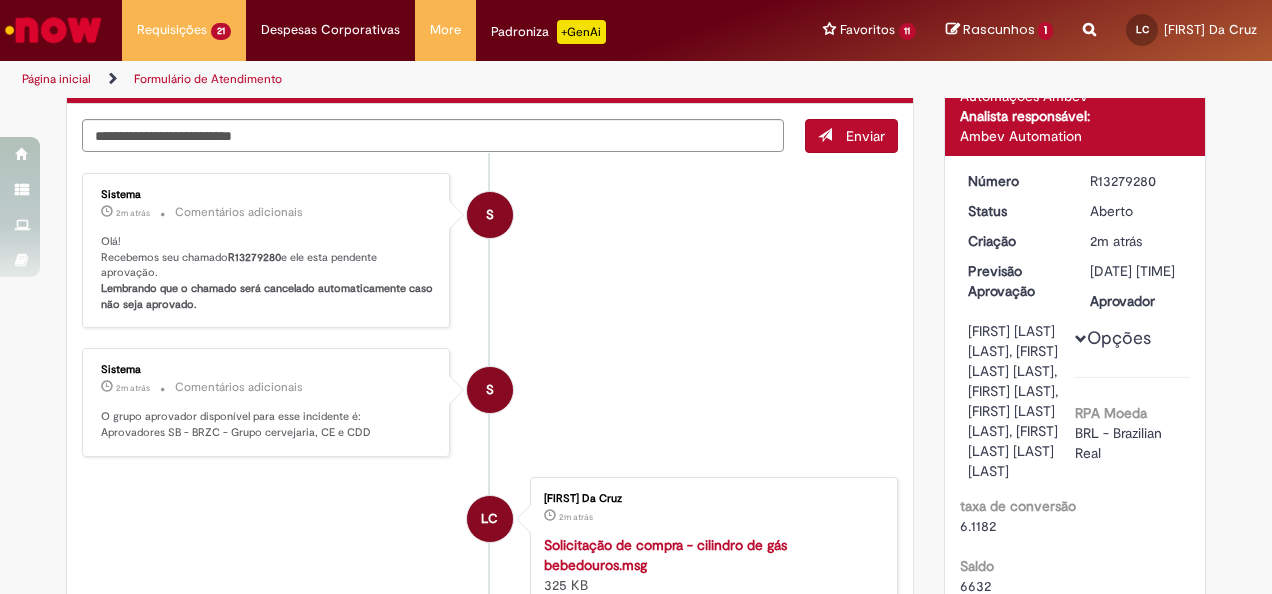 scroll, scrollTop: 0, scrollLeft: 0, axis: both 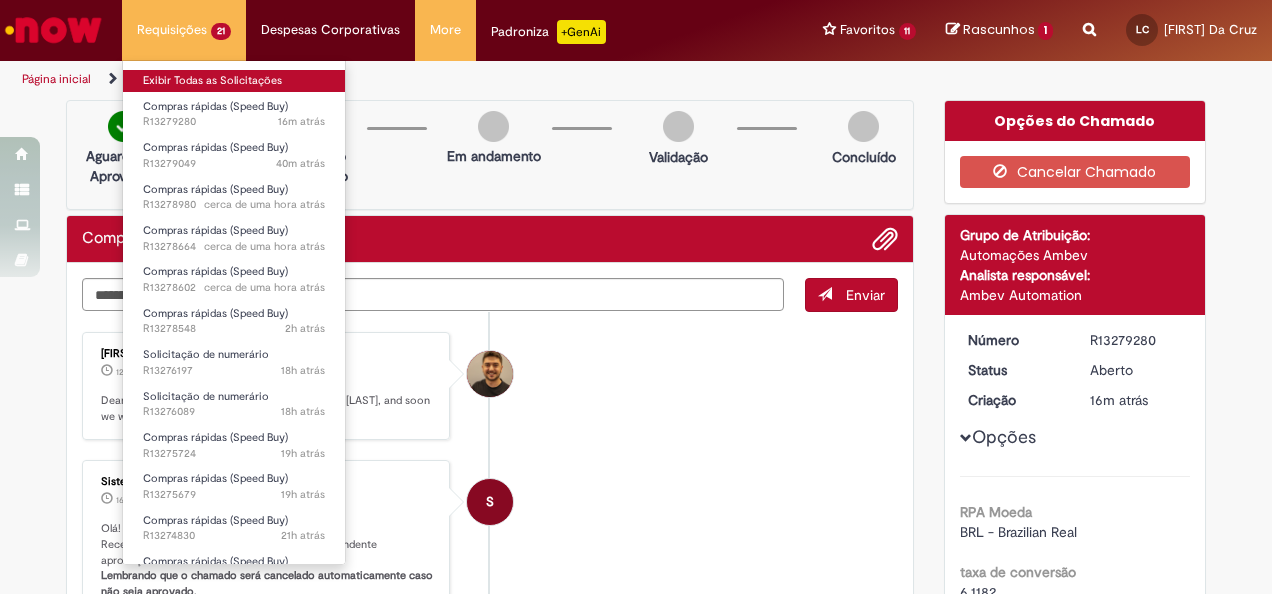 click on "Exibir Todas as Solicitações" at bounding box center (234, 81) 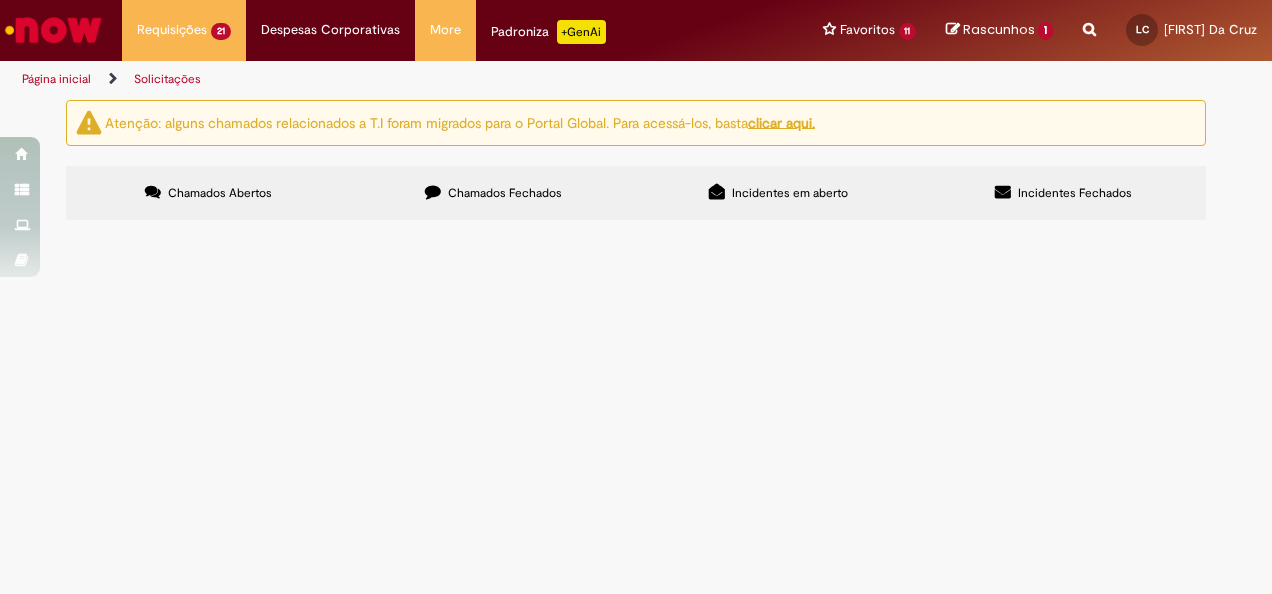scroll, scrollTop: 400, scrollLeft: 0, axis: vertical 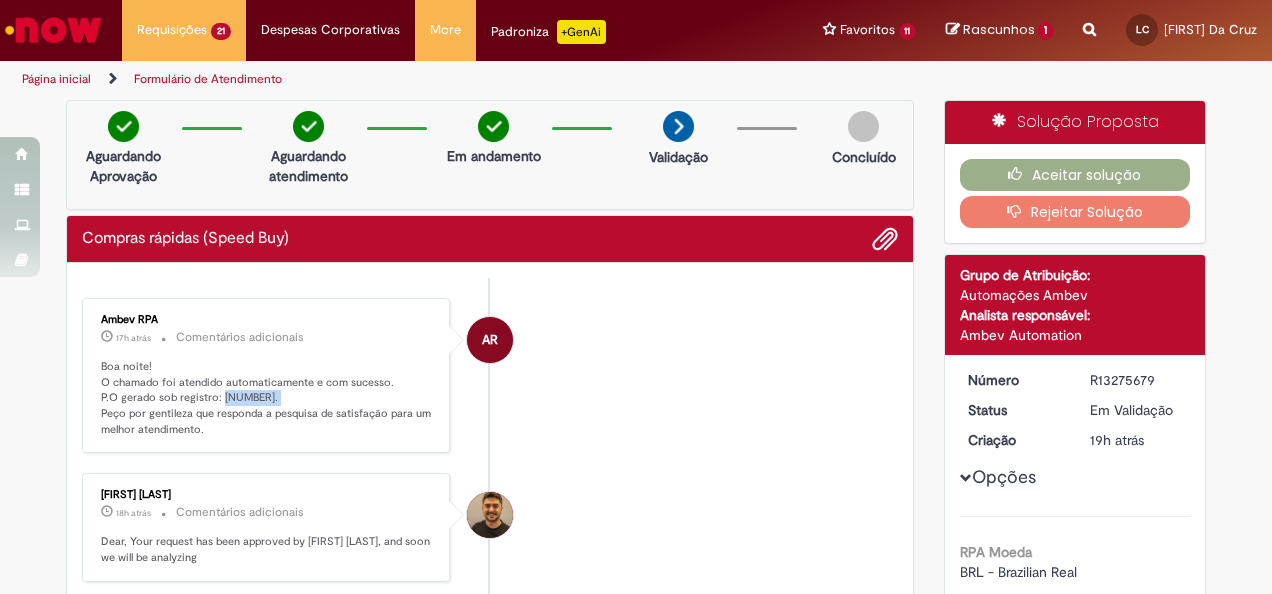 drag, startPoint x: 212, startPoint y: 394, endPoint x: 267, endPoint y: 396, distance: 55.03635 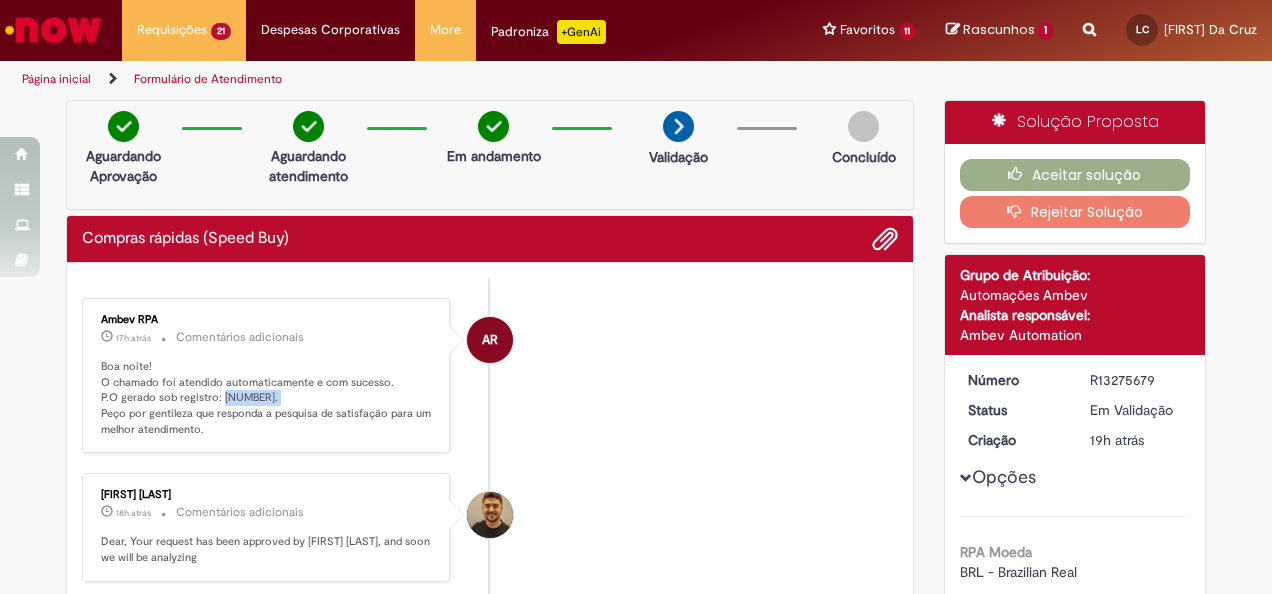 copy on "[NUMBER]" 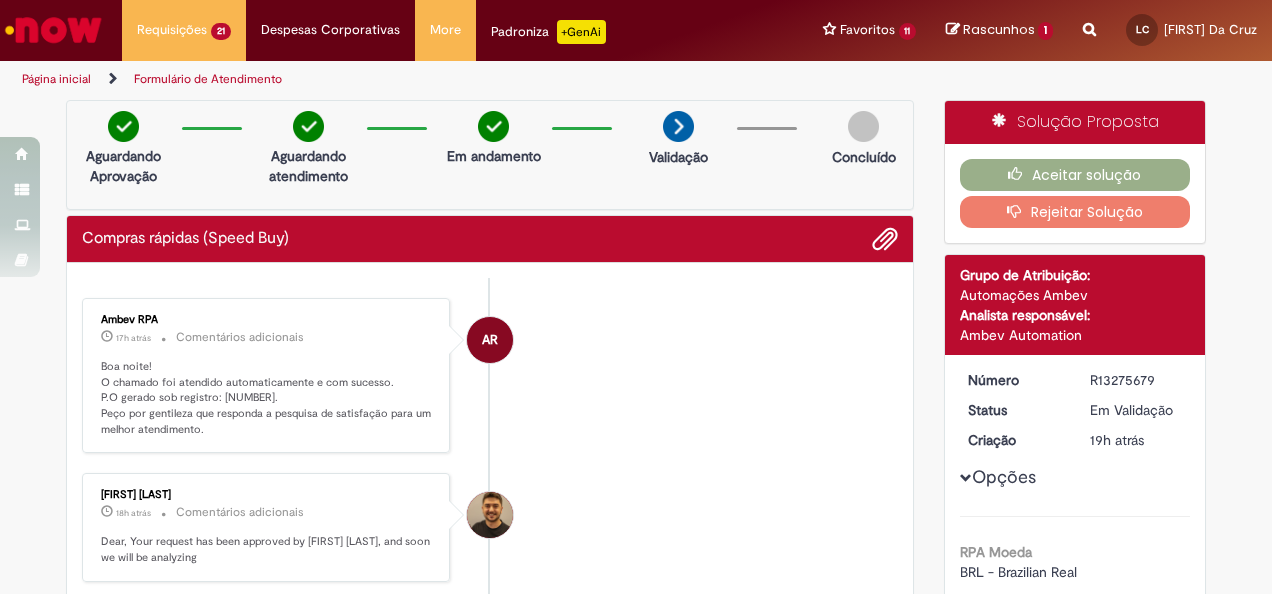 click on "Boa noite!
O chamado foi atendido automaticamente e com sucesso.
P.O gerado sob registro: [NUMBER].
Peço por gentileza que responda a pesquisa de satisfação para um melhor atendimento." at bounding box center (267, 398) 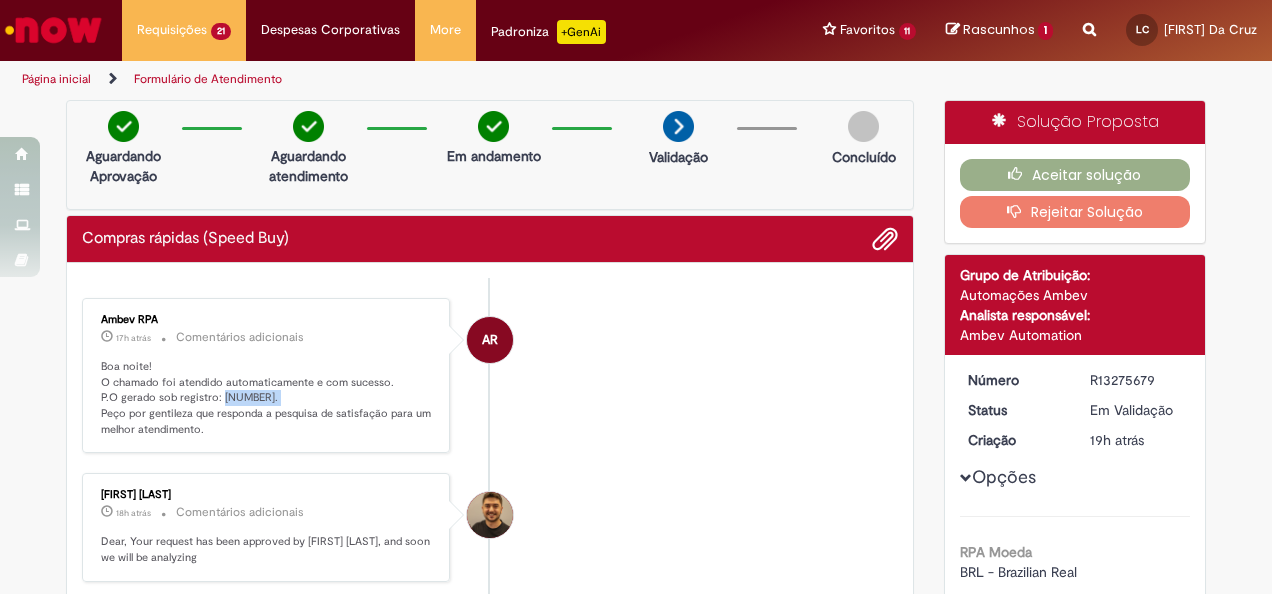 drag, startPoint x: 213, startPoint y: 396, endPoint x: 266, endPoint y: 394, distance: 53.037724 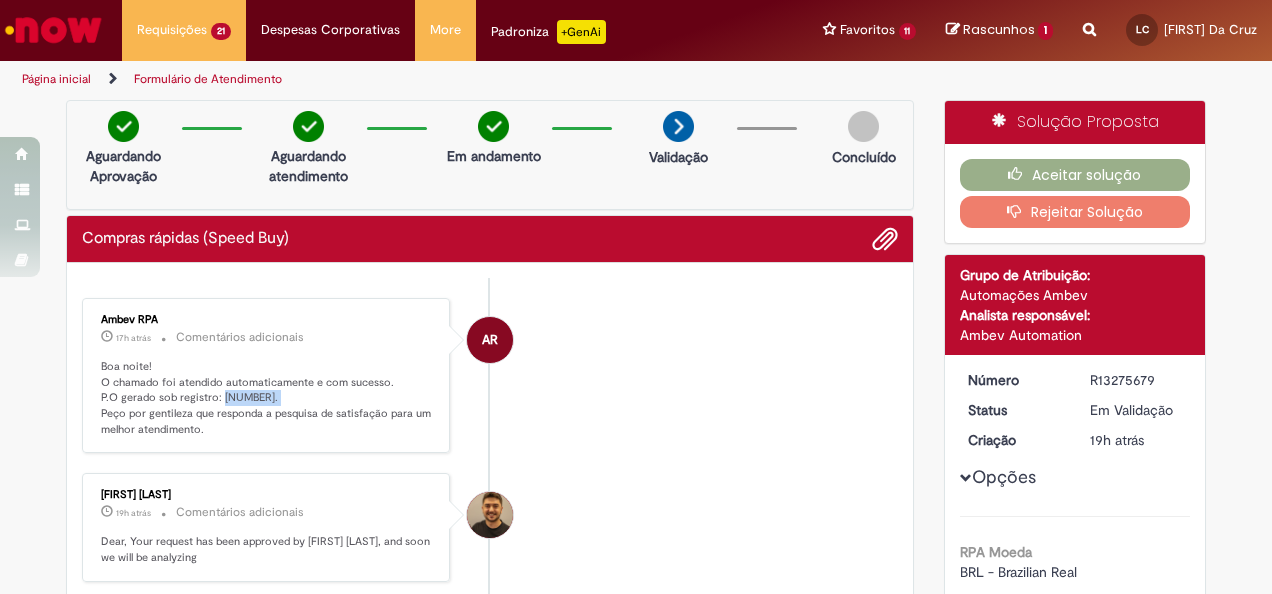 copy on "[NUMBER]" 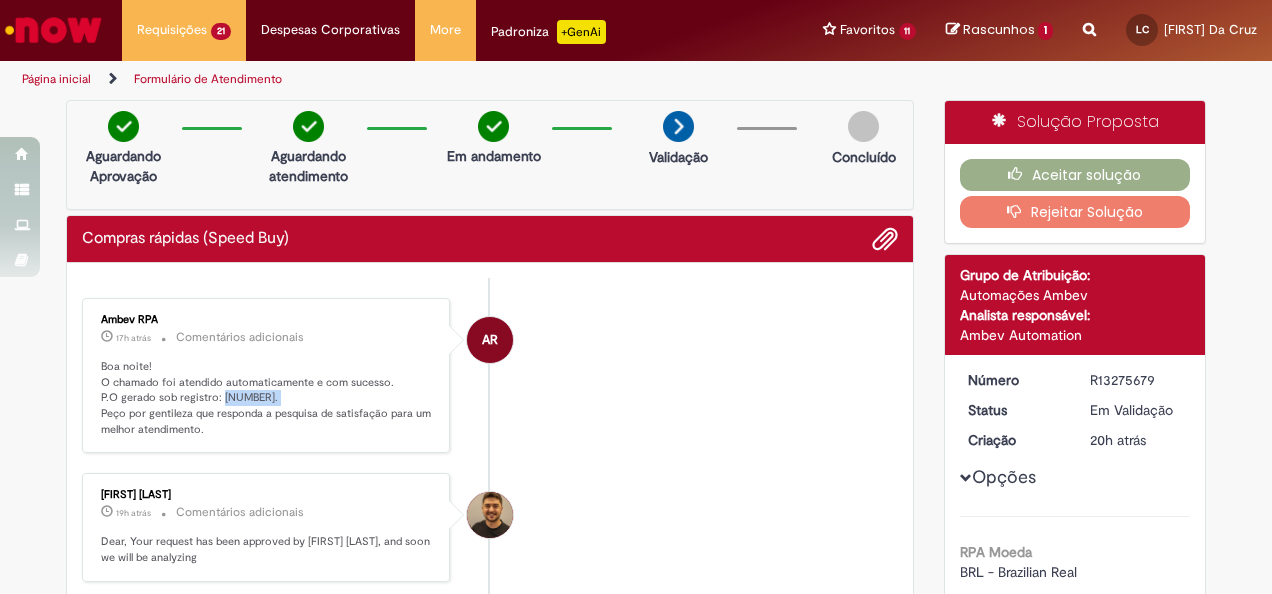 copy on "[NUMBER]" 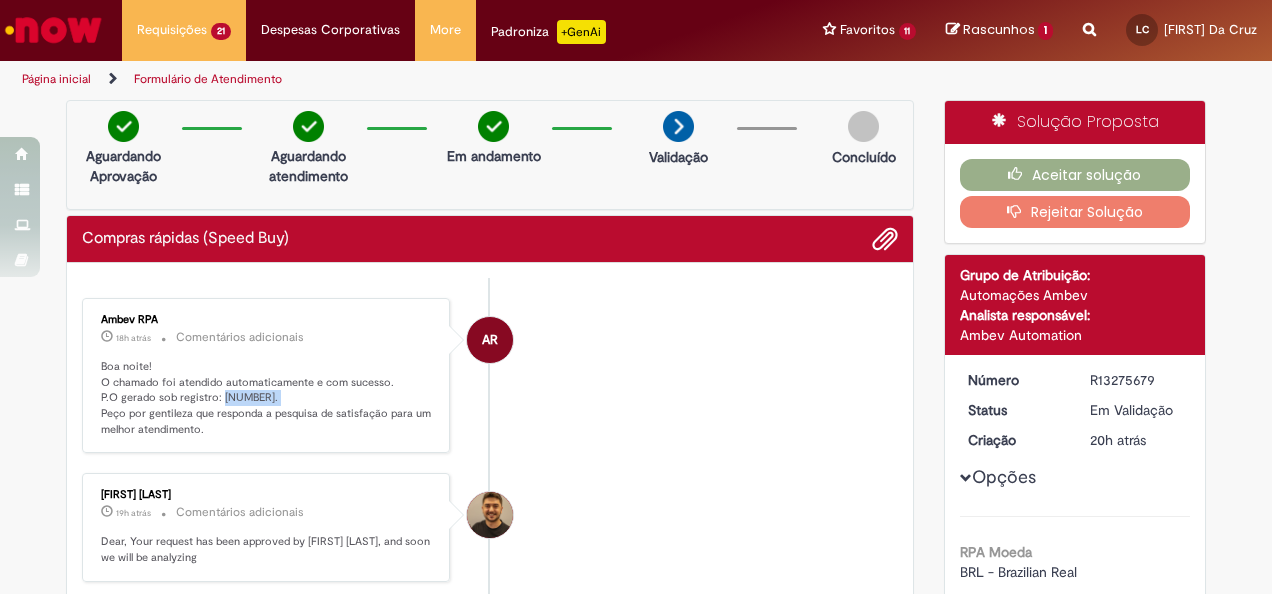 copy on "[NUMBER]" 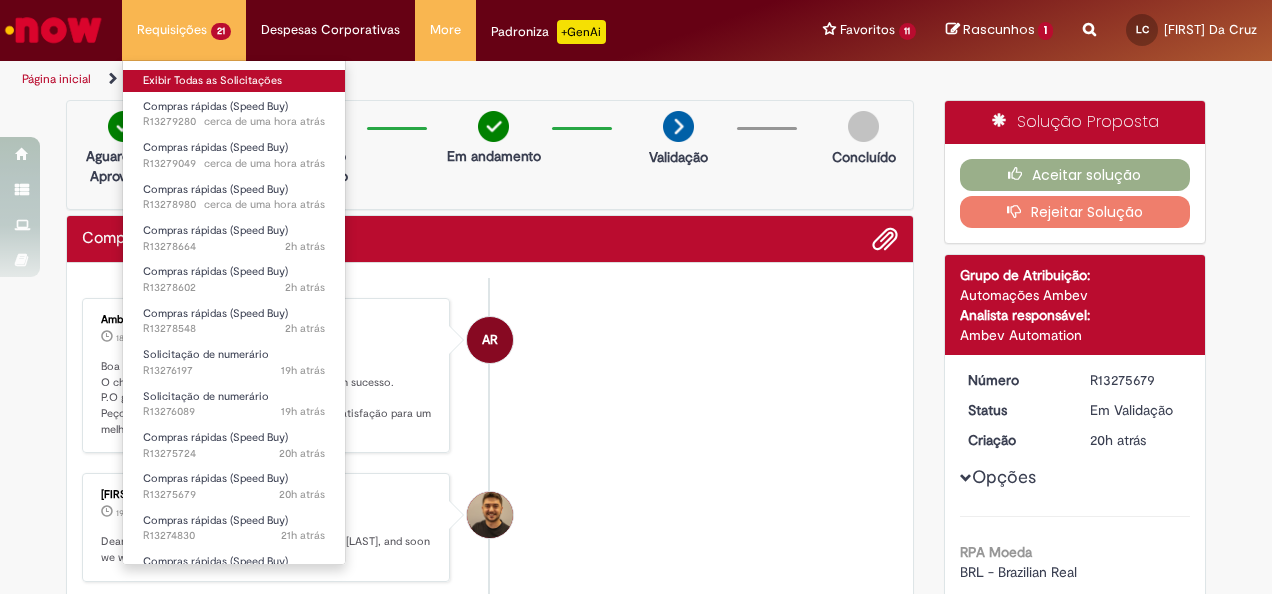click on "Exibir Todas as Solicitações" at bounding box center [234, 81] 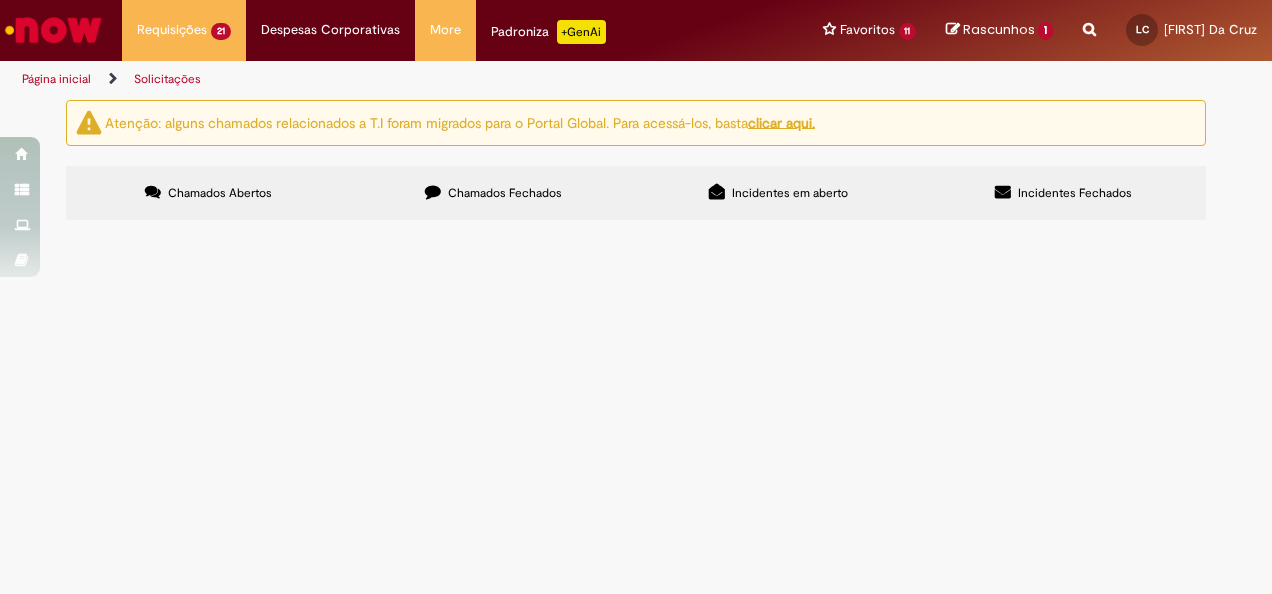 scroll, scrollTop: 800, scrollLeft: 0, axis: vertical 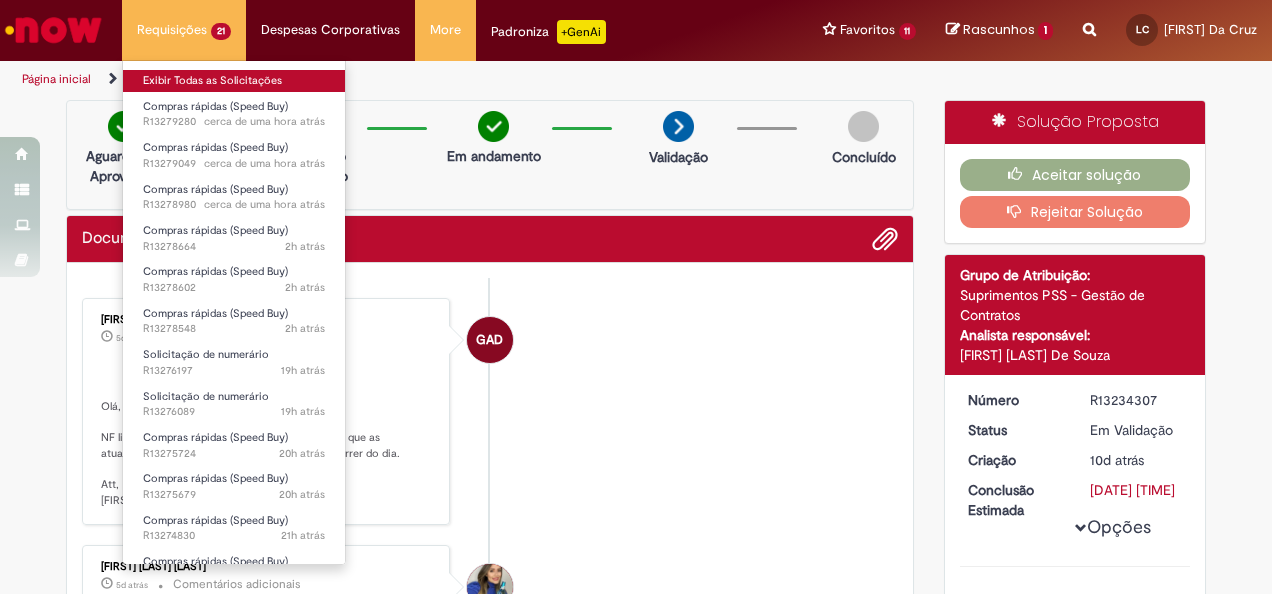 click on "Exibir Todas as Solicitações" at bounding box center [234, 81] 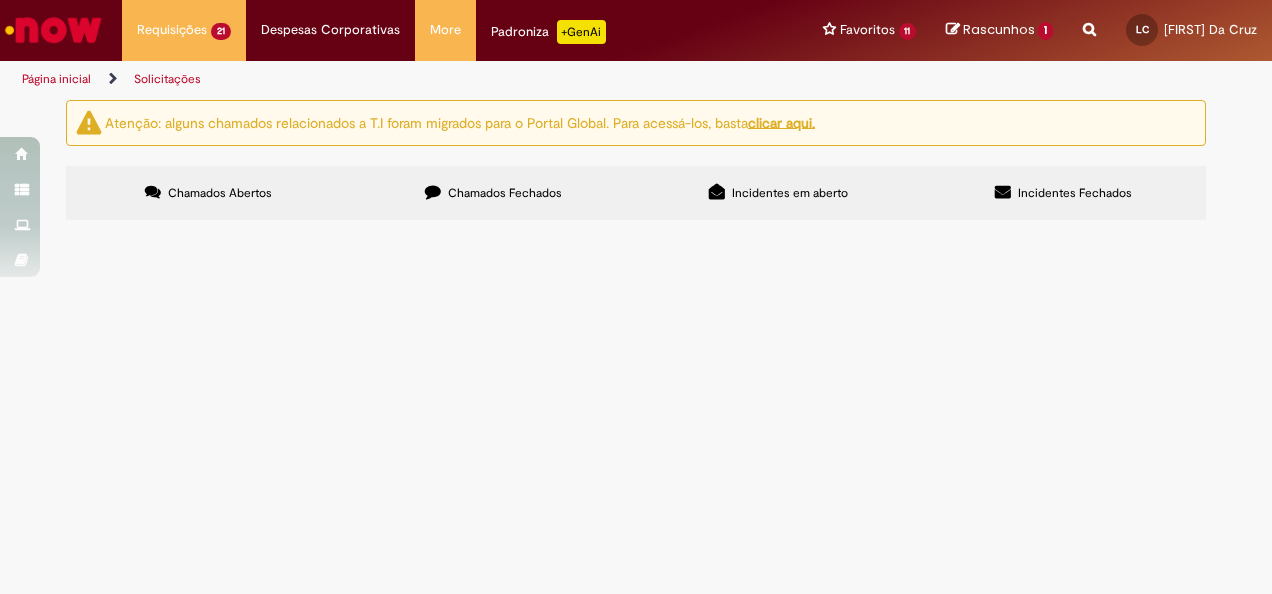 scroll, scrollTop: 400, scrollLeft: 0, axis: vertical 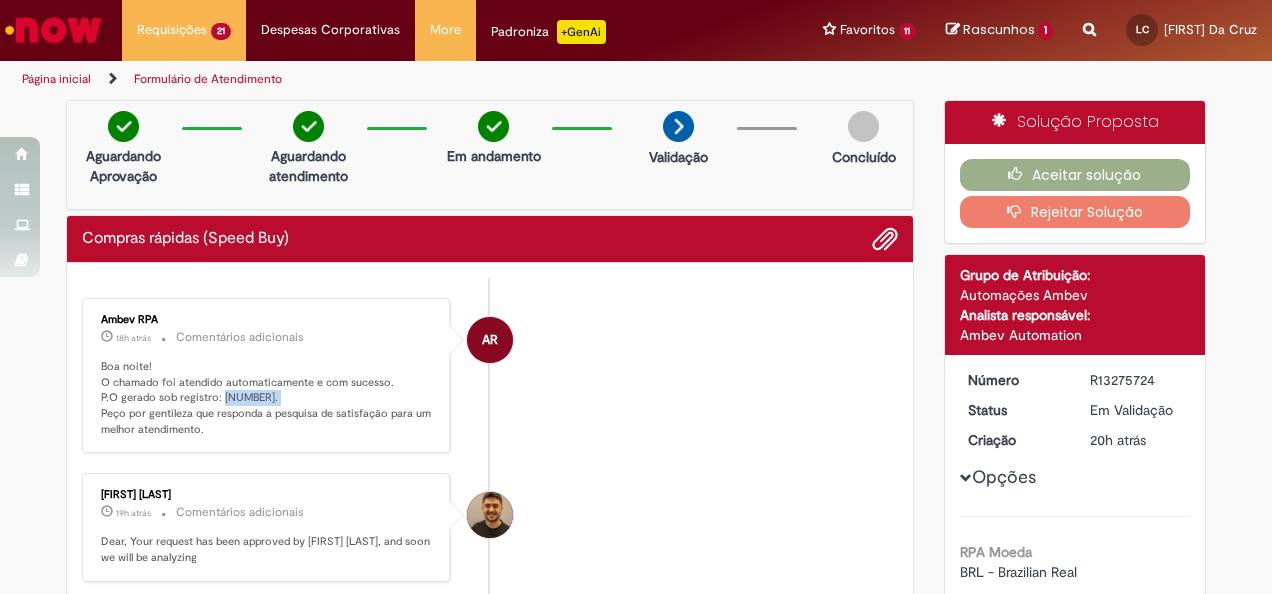 drag, startPoint x: 213, startPoint y: 278, endPoint x: 267, endPoint y: 393, distance: 127.04723 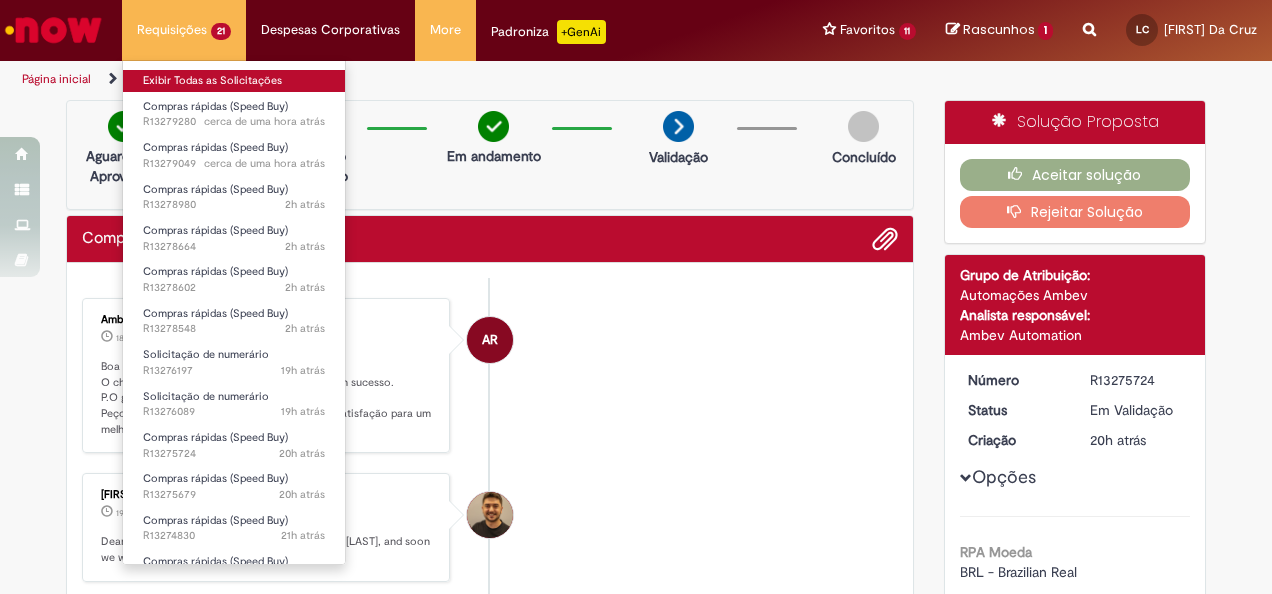 click on "Exibir Todas as Solicitações" at bounding box center [234, 81] 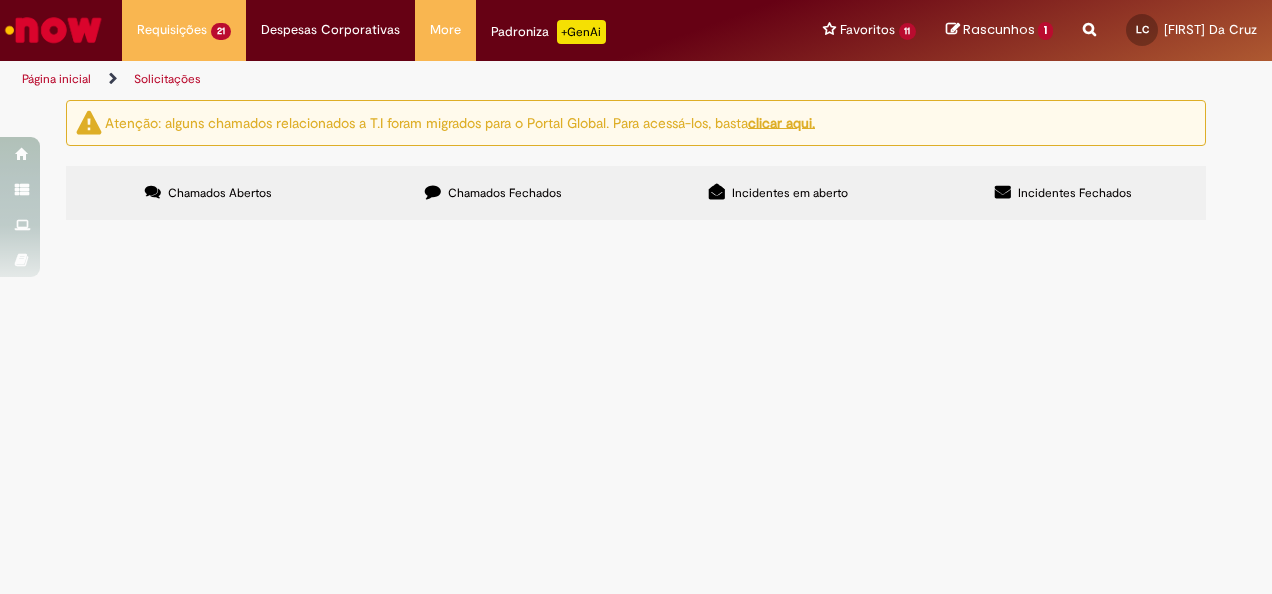 scroll, scrollTop: 300, scrollLeft: 0, axis: vertical 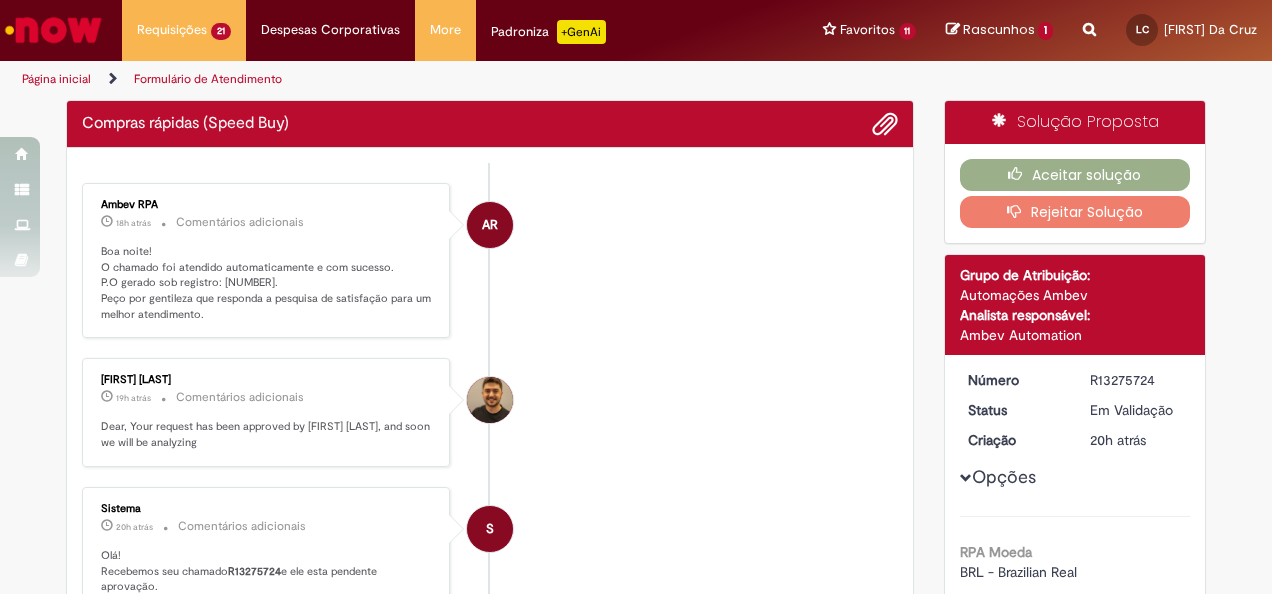drag, startPoint x: 265, startPoint y: 278, endPoint x: 213, endPoint y: 280, distance: 52.03845 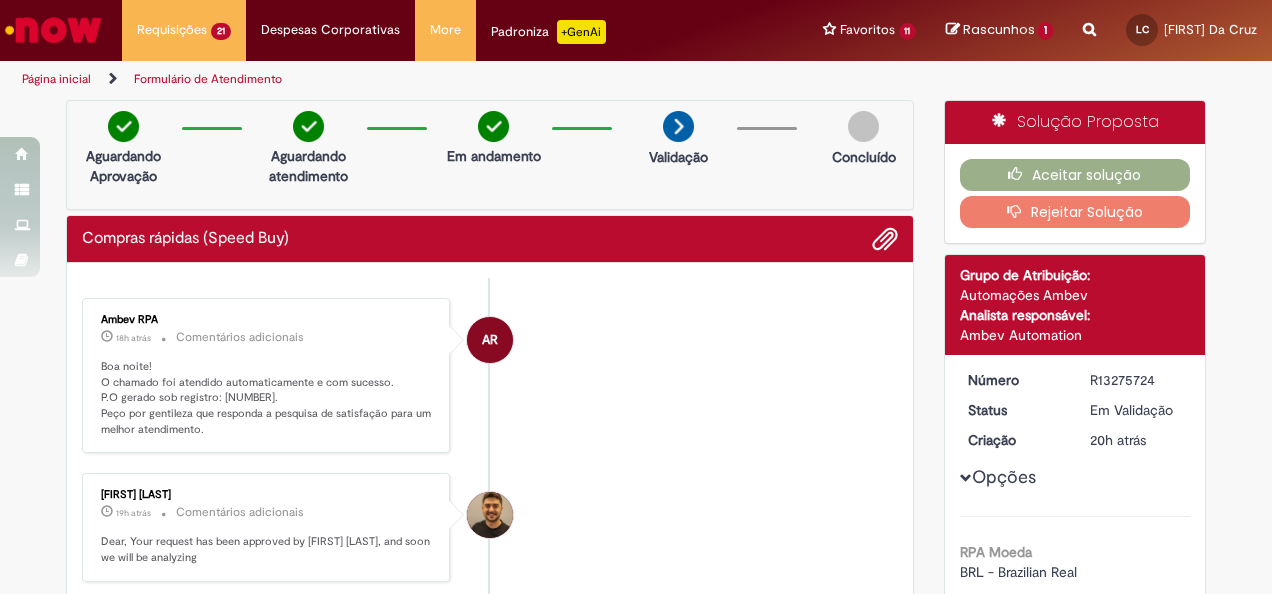 click on "Boa noite!
O chamado foi atendido automaticamente e com sucesso.
P.O gerado sob registro: [NUMBER].
Peço por gentileza que responda a pesquisa de satisfação para um melhor atendimento." at bounding box center [267, 398] 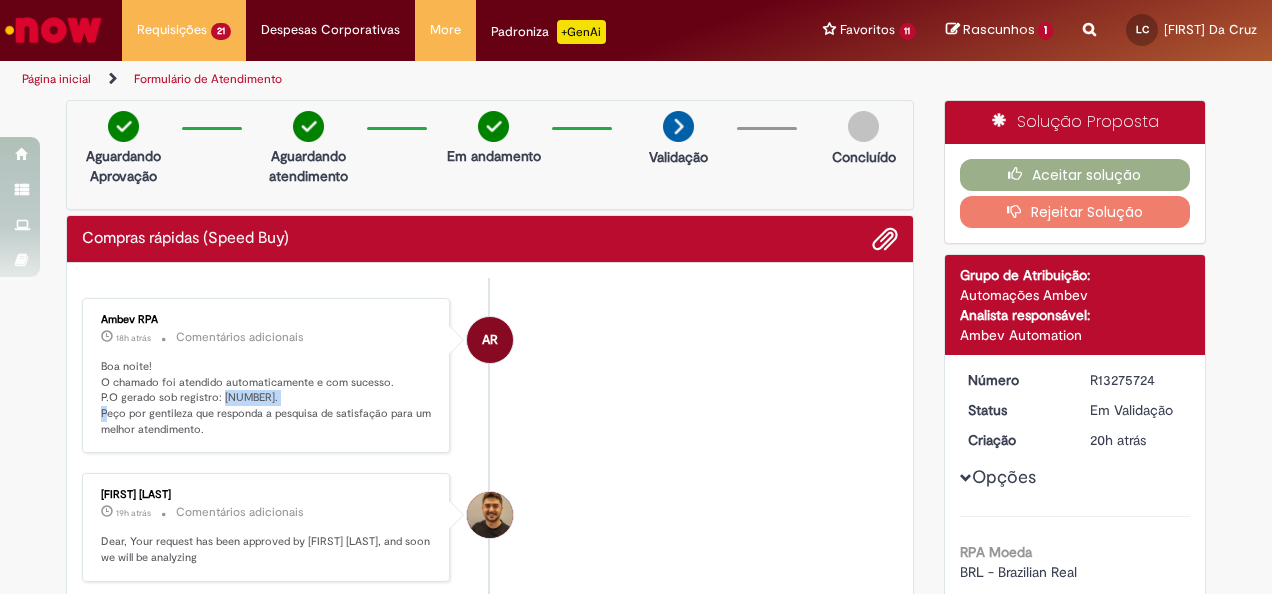 drag, startPoint x: 270, startPoint y: 394, endPoint x: 210, endPoint y: 394, distance: 60 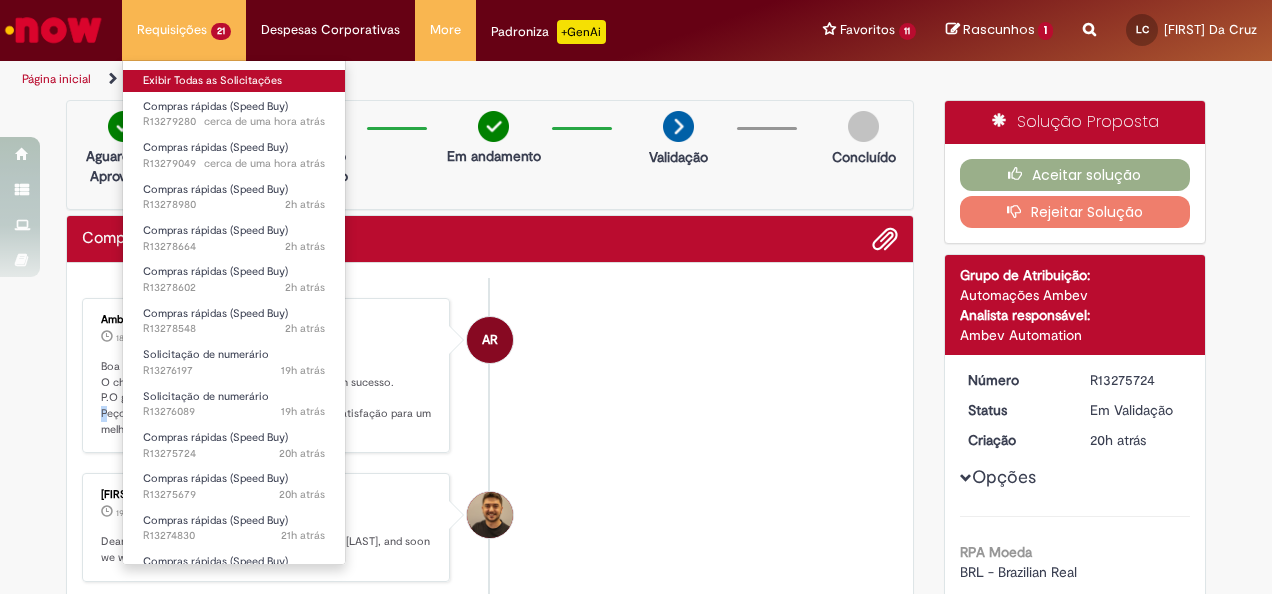 click on "Exibir Todas as Solicitações" at bounding box center [234, 81] 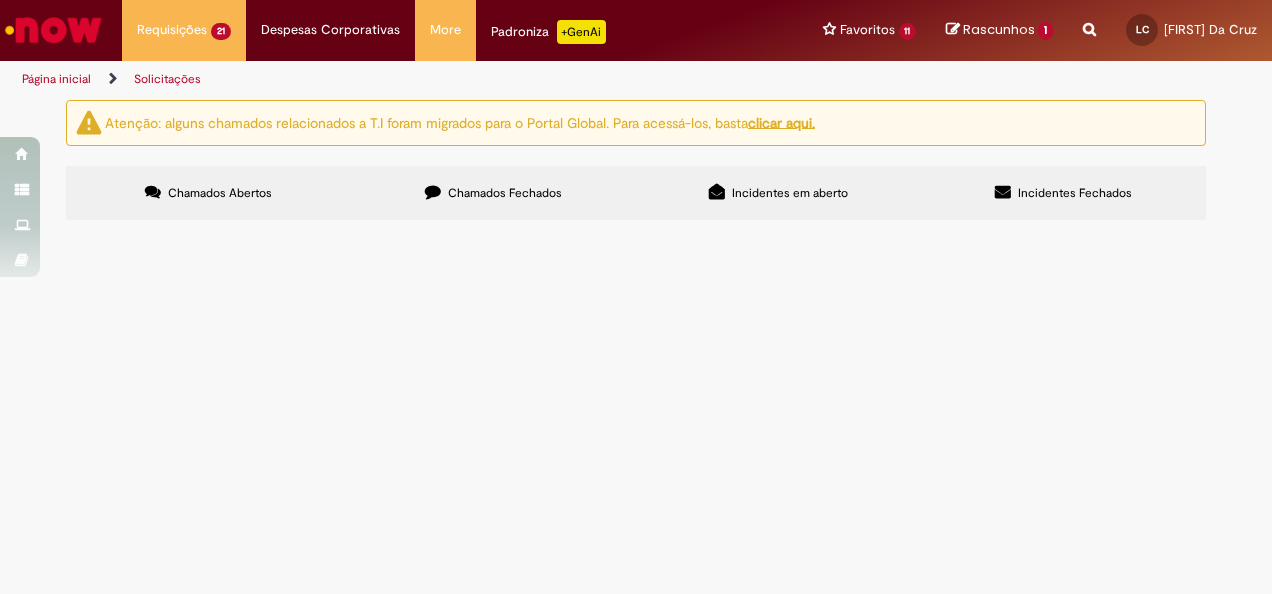 scroll, scrollTop: 300, scrollLeft: 0, axis: vertical 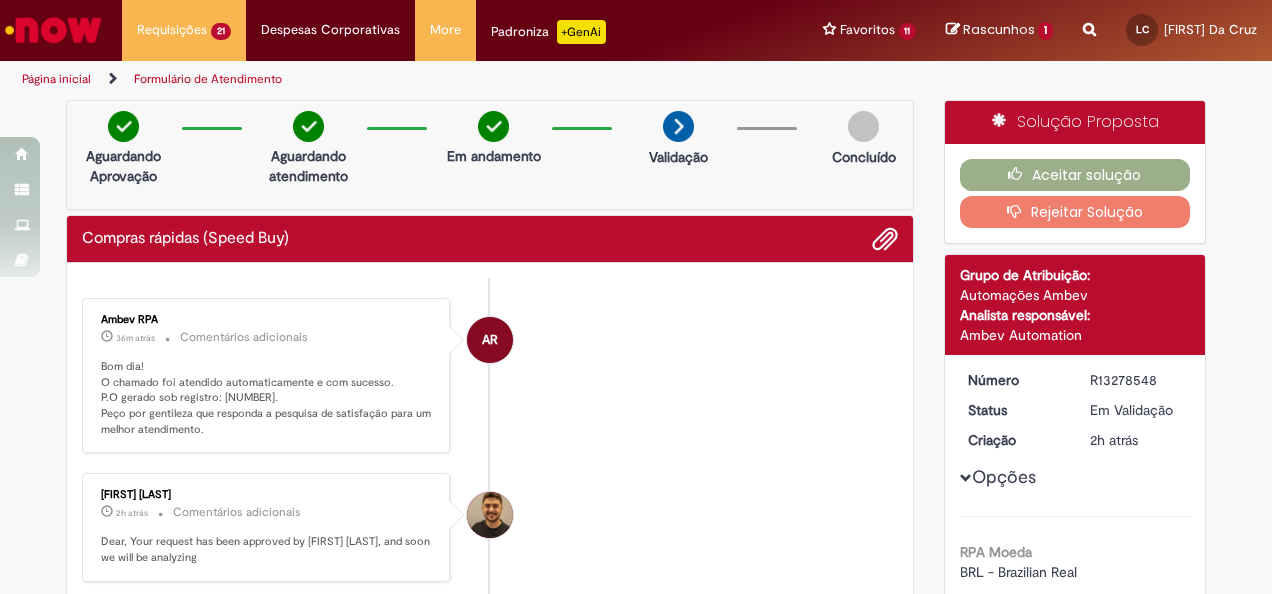 drag, startPoint x: 212, startPoint y: 278, endPoint x: 280, endPoint y: 306, distance: 73.53911 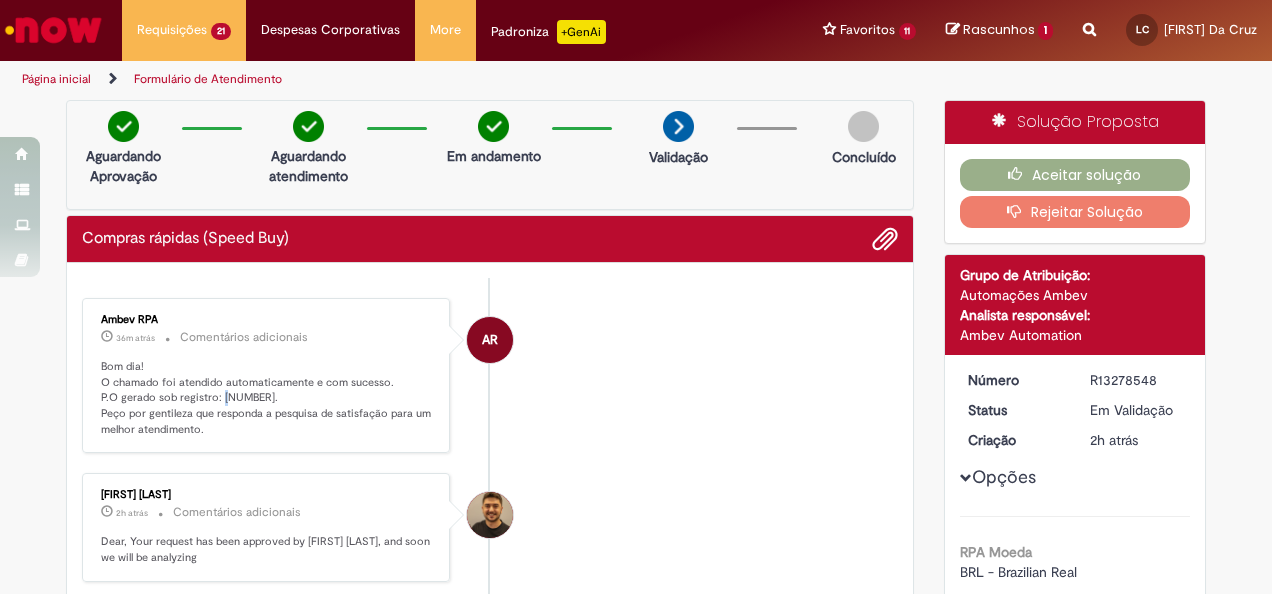 drag, startPoint x: 280, startPoint y: 306, endPoint x: 214, endPoint y: 392, distance: 108.40664 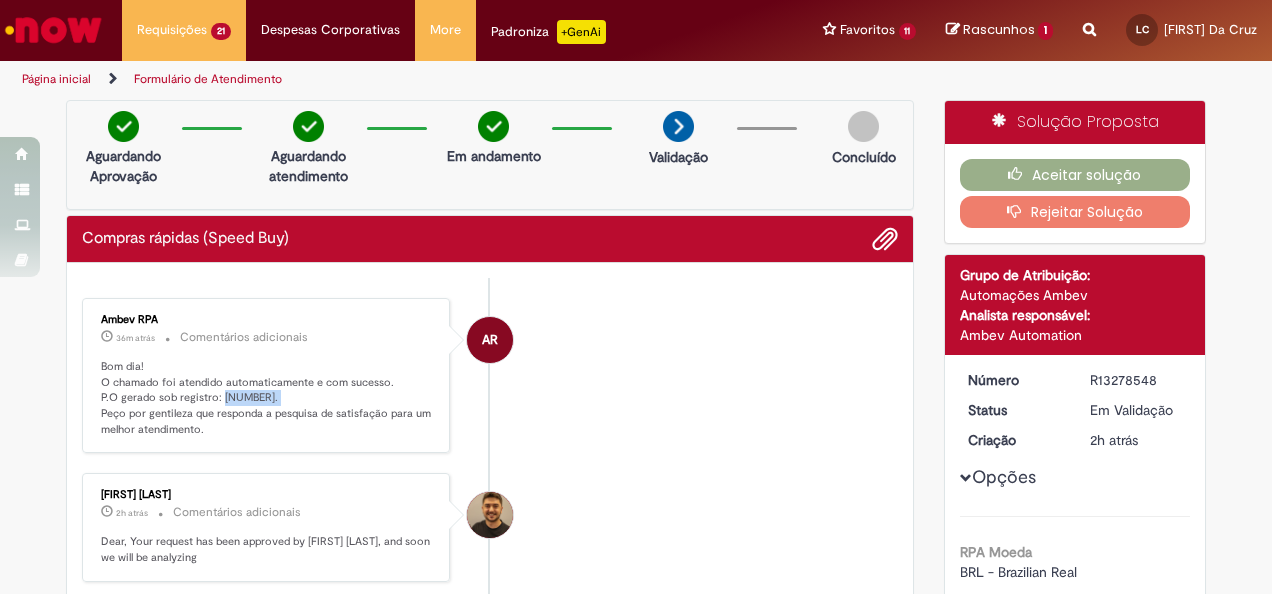 drag, startPoint x: 212, startPoint y: 392, endPoint x: 270, endPoint y: 392, distance: 58 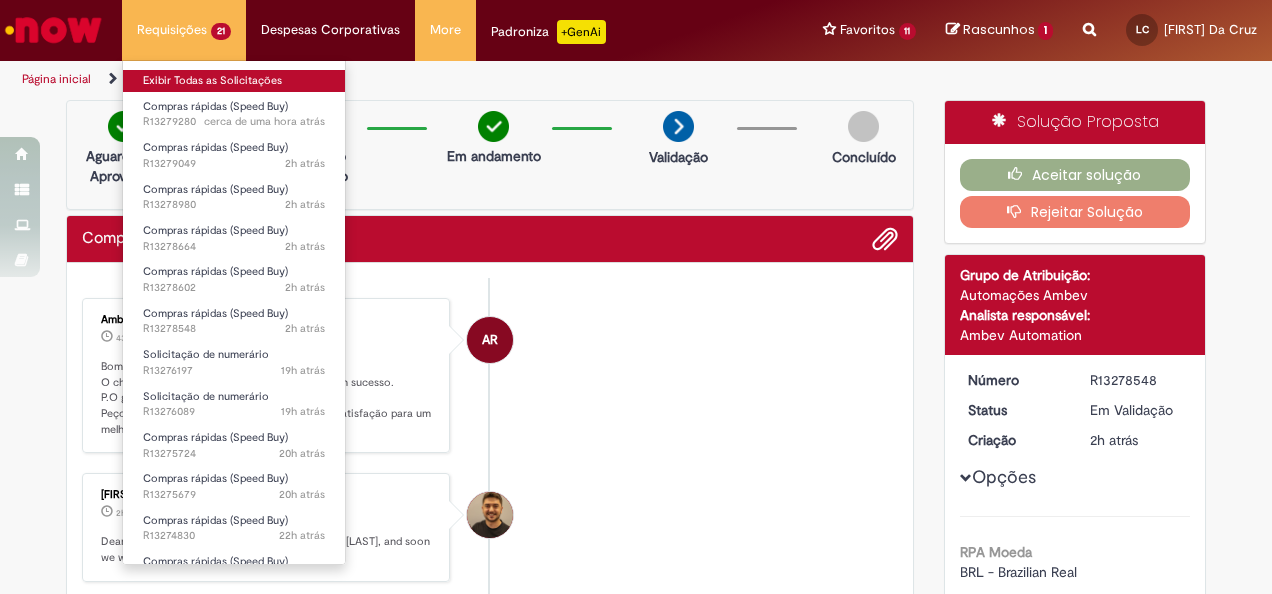 click on "Exibir Todas as Solicitações" at bounding box center (234, 81) 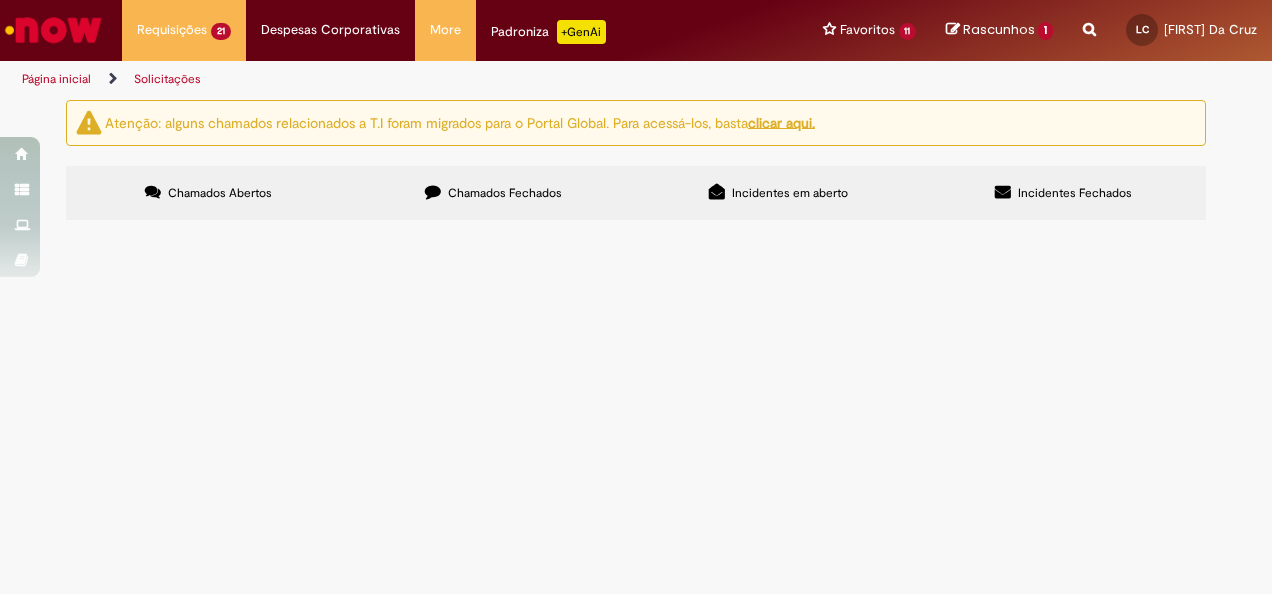 scroll, scrollTop: 200, scrollLeft: 0, axis: vertical 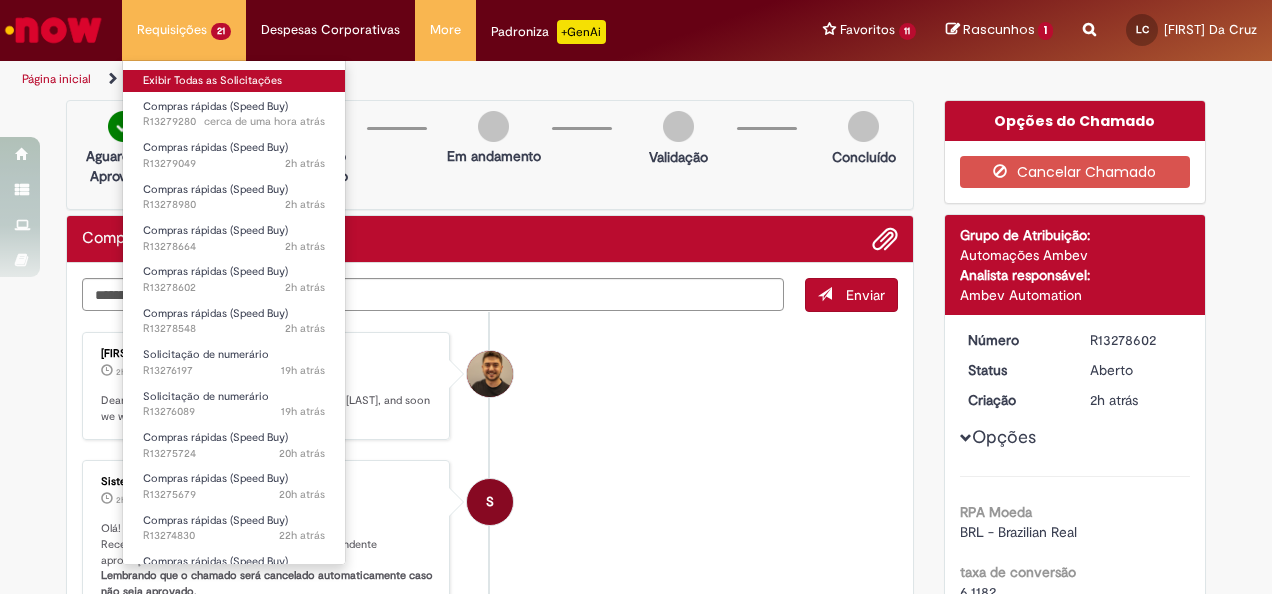 click on "Exibir Todas as Solicitações" at bounding box center (234, 81) 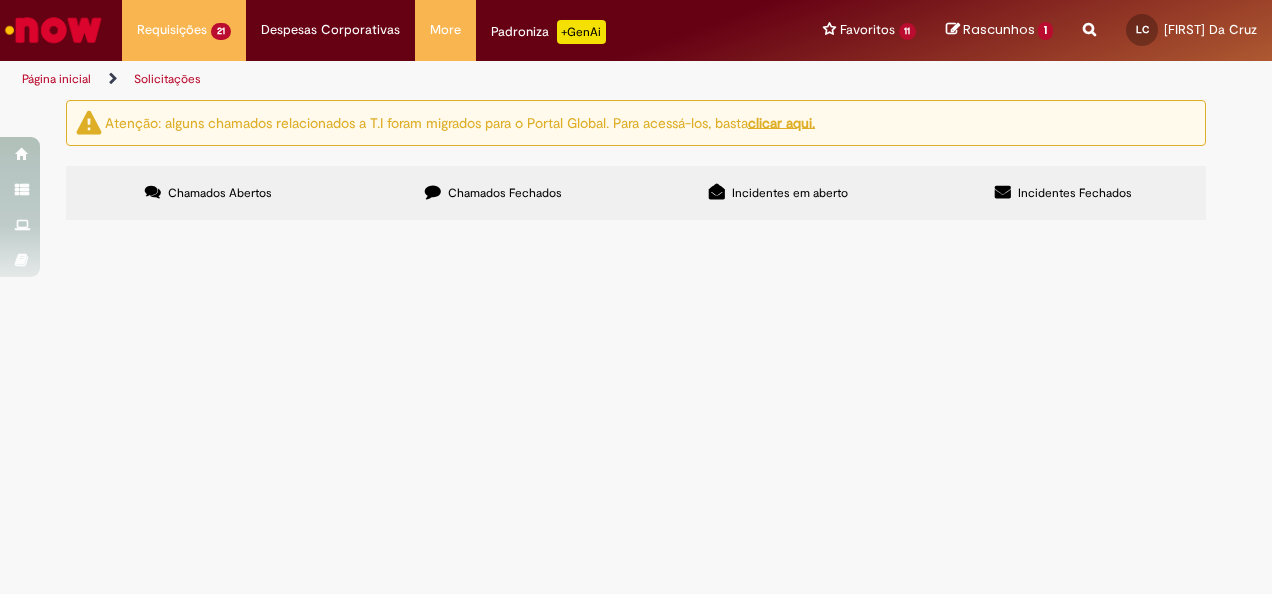 scroll, scrollTop: 100, scrollLeft: 0, axis: vertical 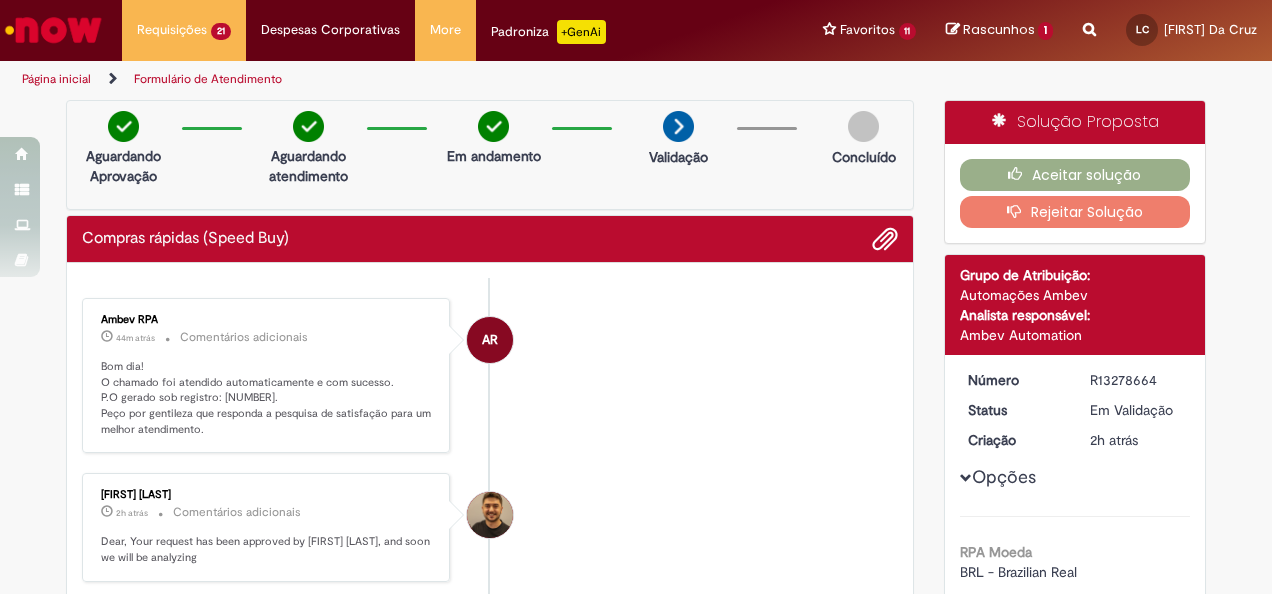 drag, startPoint x: 212, startPoint y: 279, endPoint x: 264, endPoint y: 393, distance: 125.299644 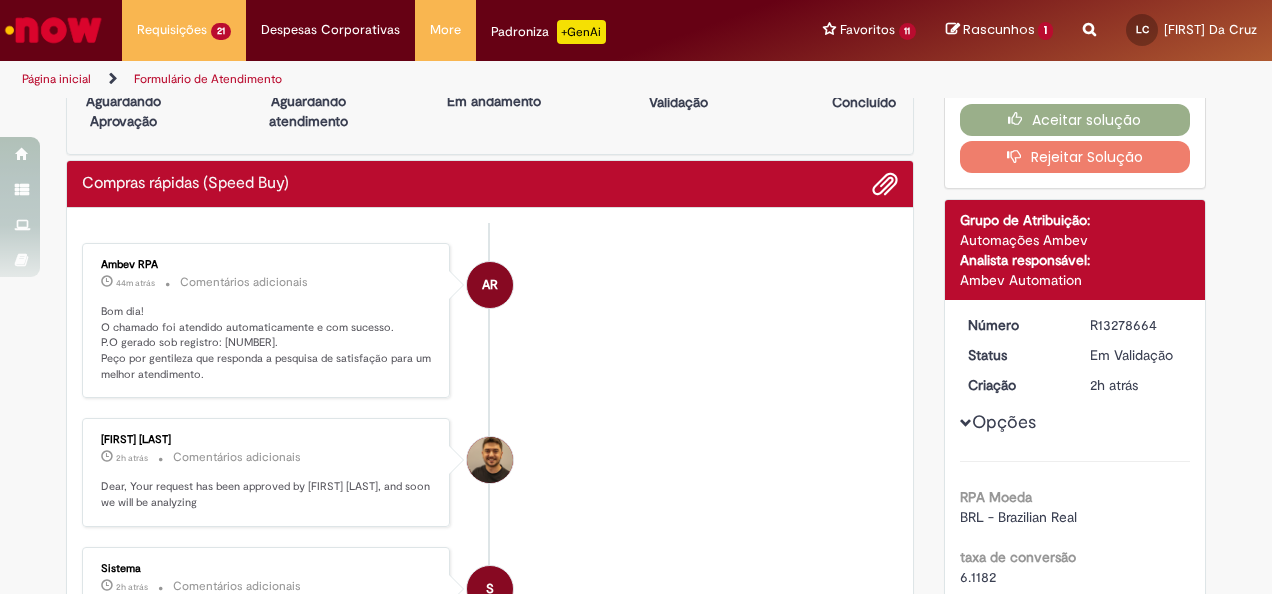 scroll, scrollTop: 100, scrollLeft: 0, axis: vertical 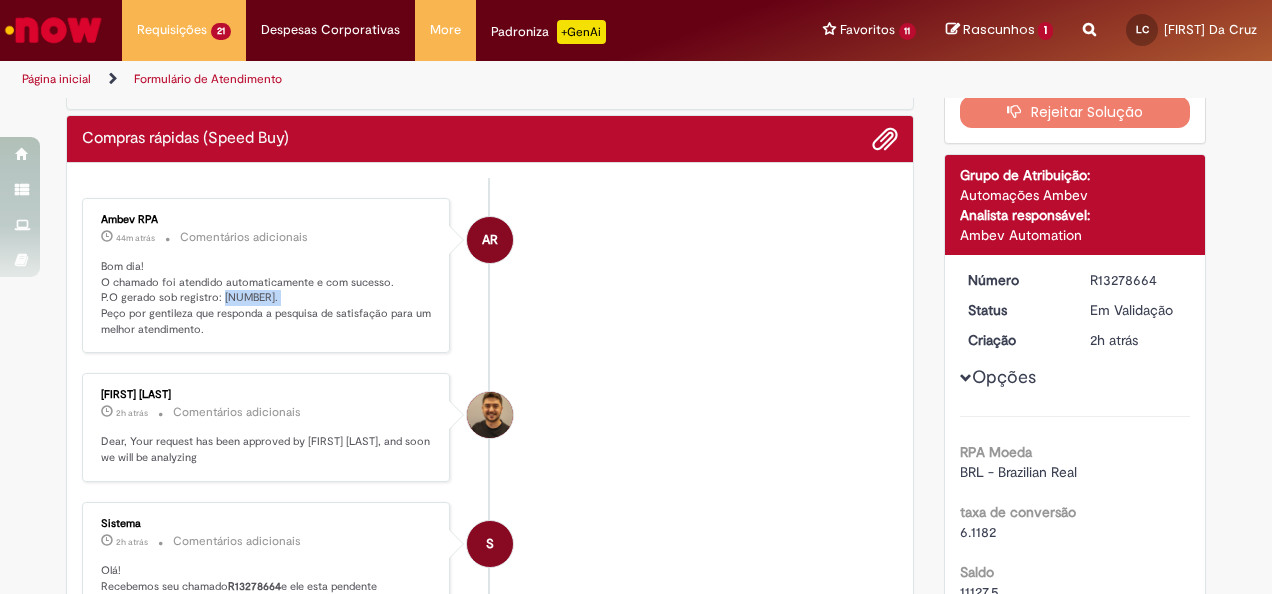 drag, startPoint x: 212, startPoint y: 294, endPoint x: 268, endPoint y: 296, distance: 56.0357 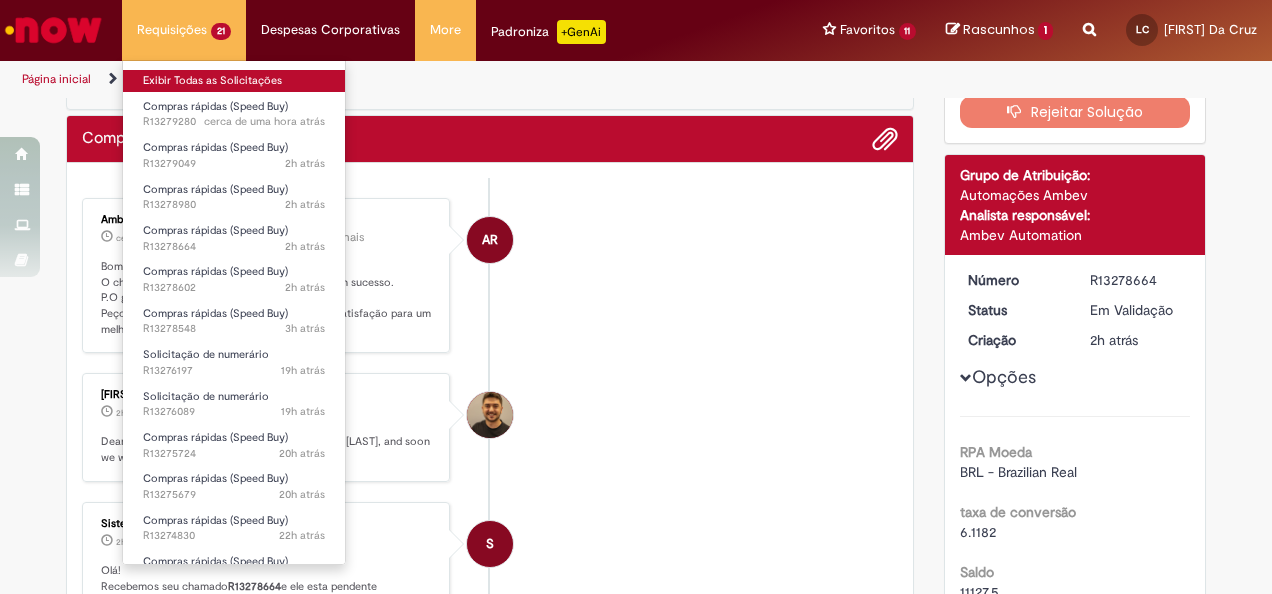 click on "Exibir Todas as Solicitações" at bounding box center [234, 81] 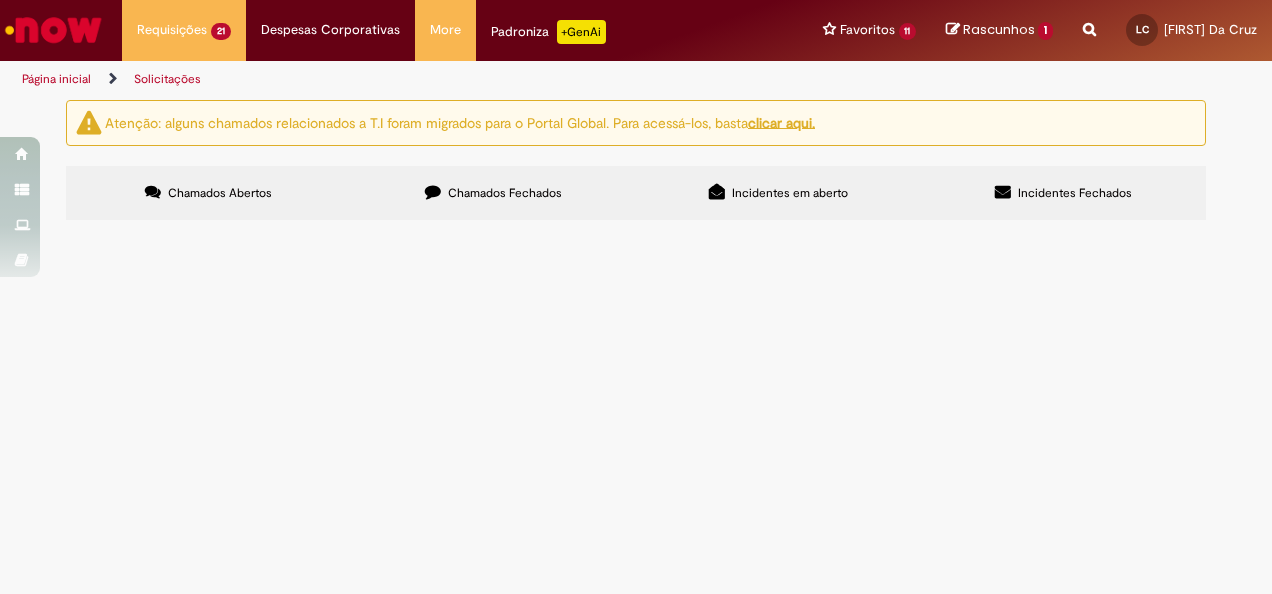 scroll, scrollTop: 0, scrollLeft: 0, axis: both 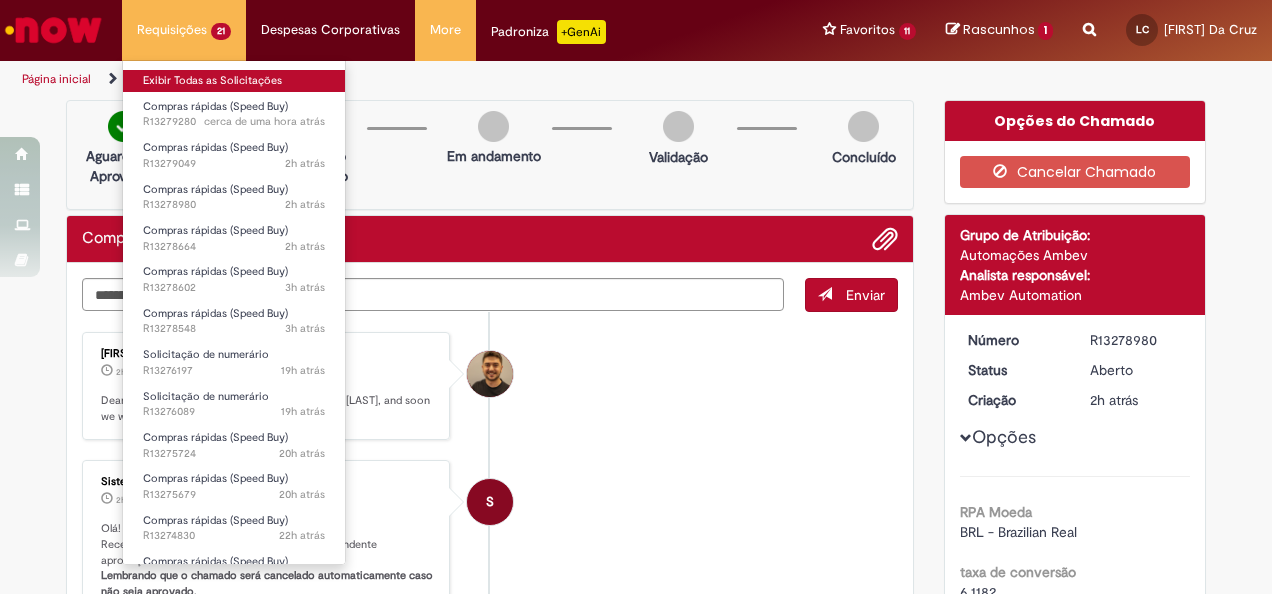 click on "Exibir Todas as Solicitações" at bounding box center (234, 81) 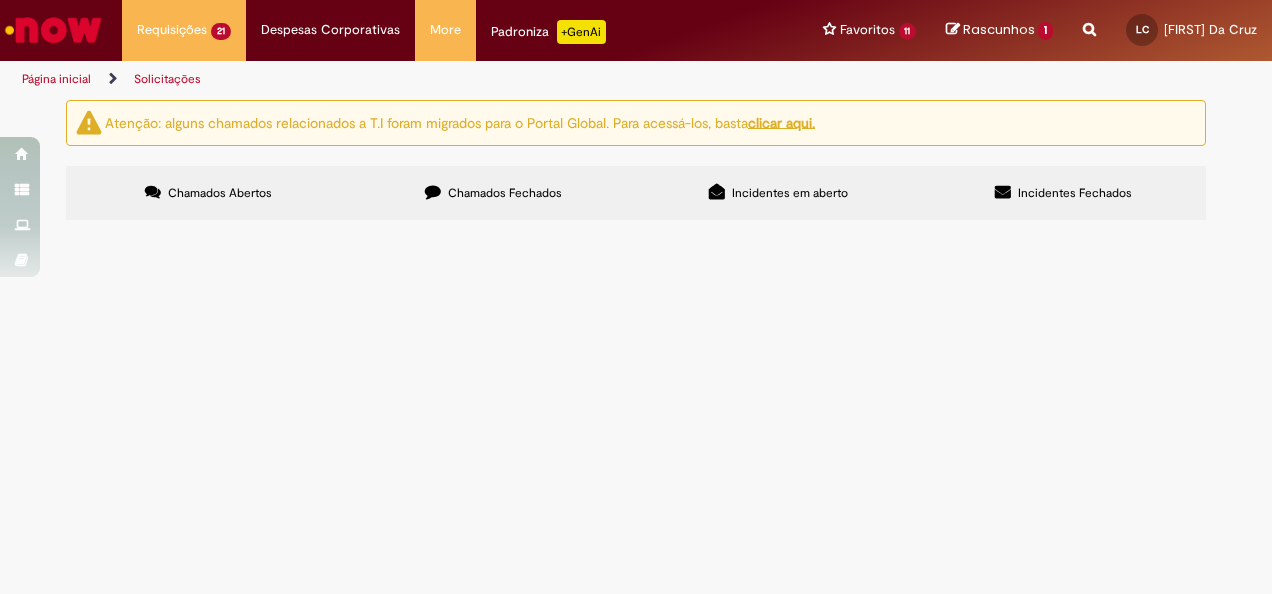 click on "BARRA DE PROTEÇÃO ELETRONICA DA PORTA ELEVADOR OFFICE" at bounding box center (0, 0) 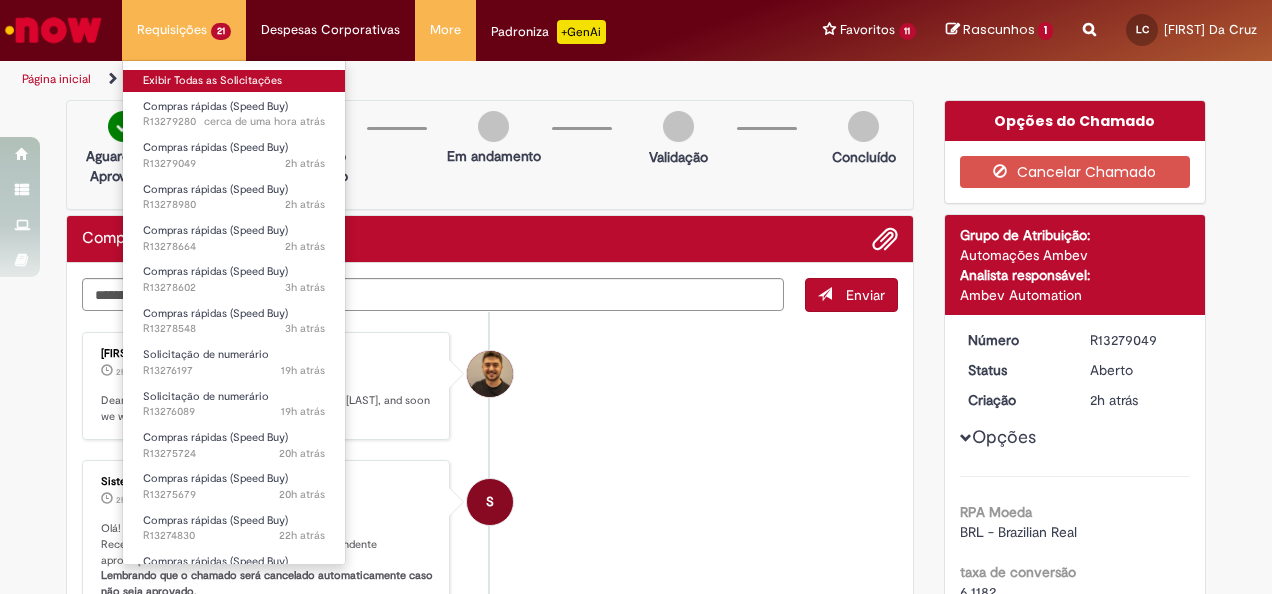 click on "Exibir Todas as Solicitações" at bounding box center [234, 81] 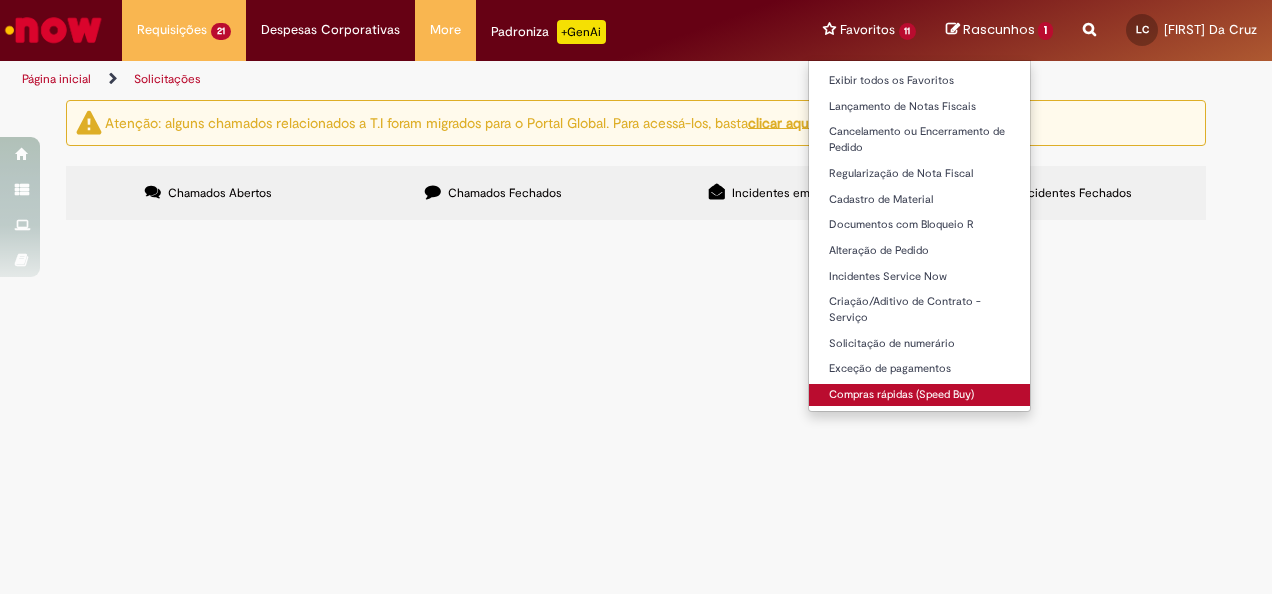 click on "Compras rápidas (Speed Buy)" at bounding box center (920, 395) 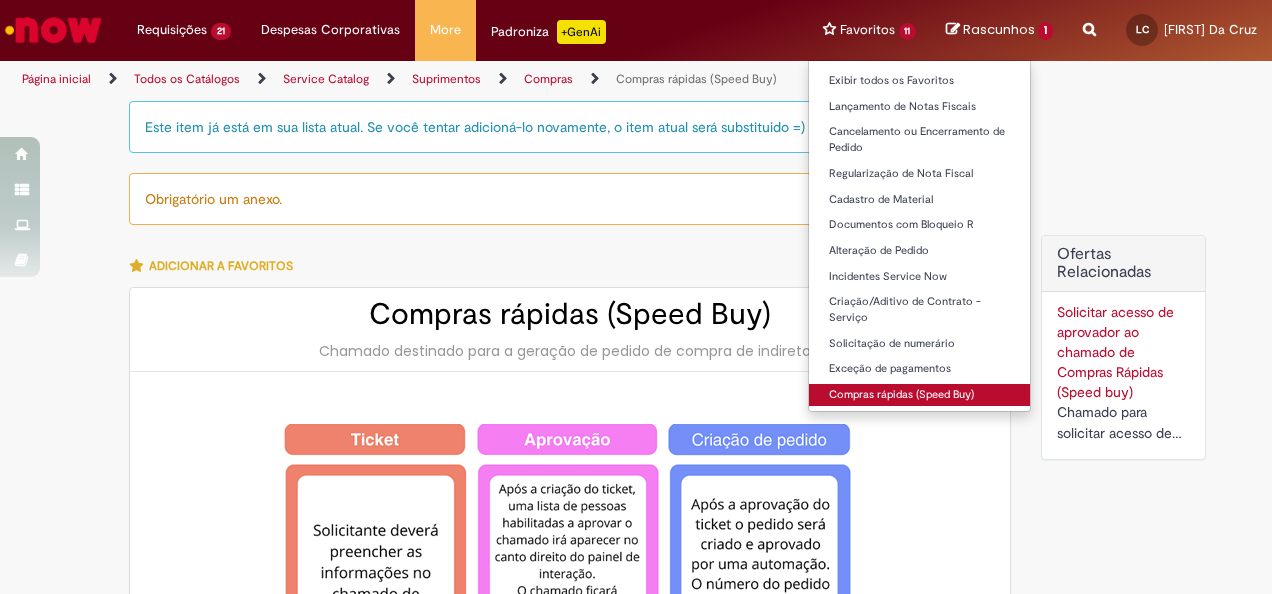 type on "*******" 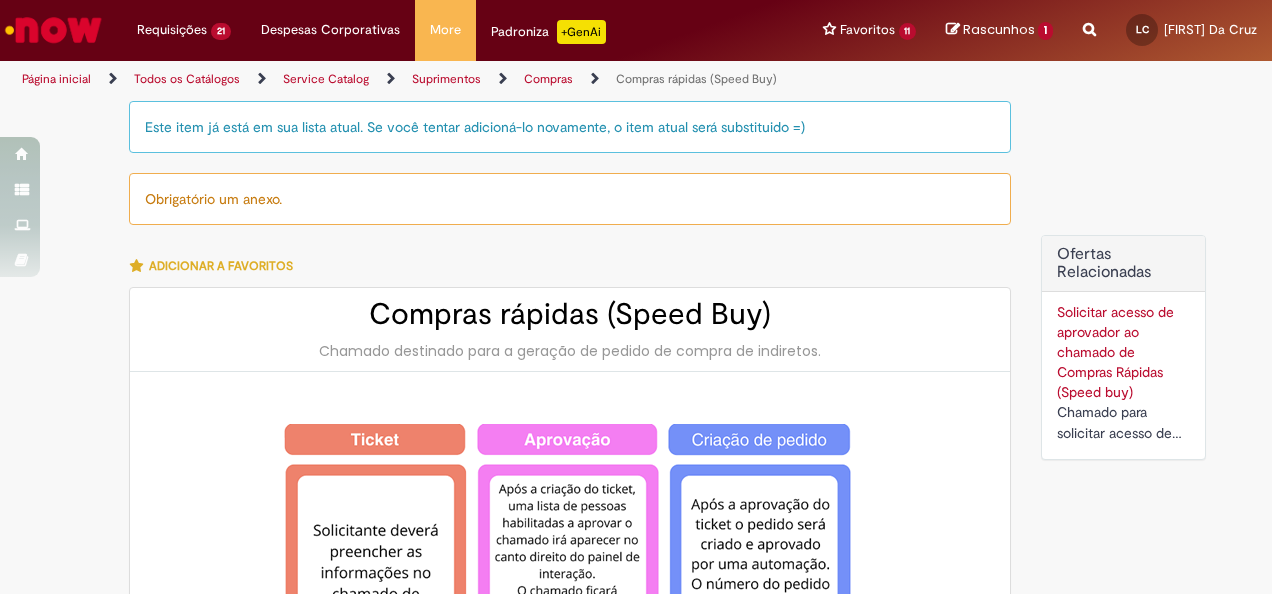 type on "**********" 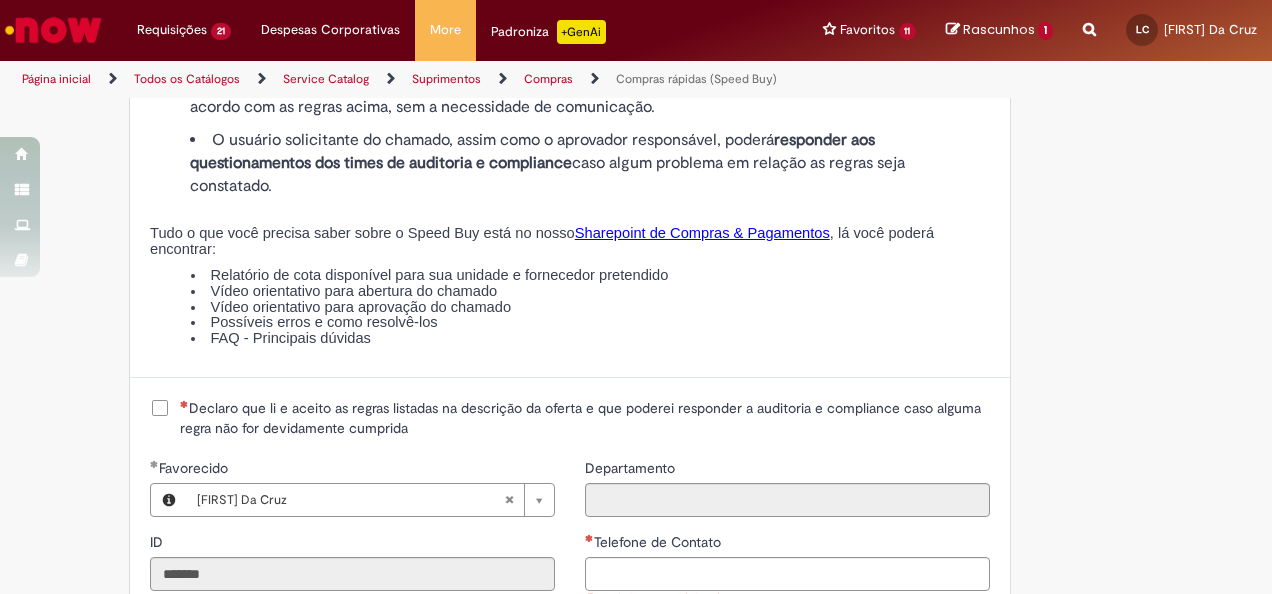 click on "Declaro que li e aceito as regras listadas na descrição da oferta e que poderei responder a auditoria e compliance caso alguma regra não for devidamente cumprida" at bounding box center [585, 418] 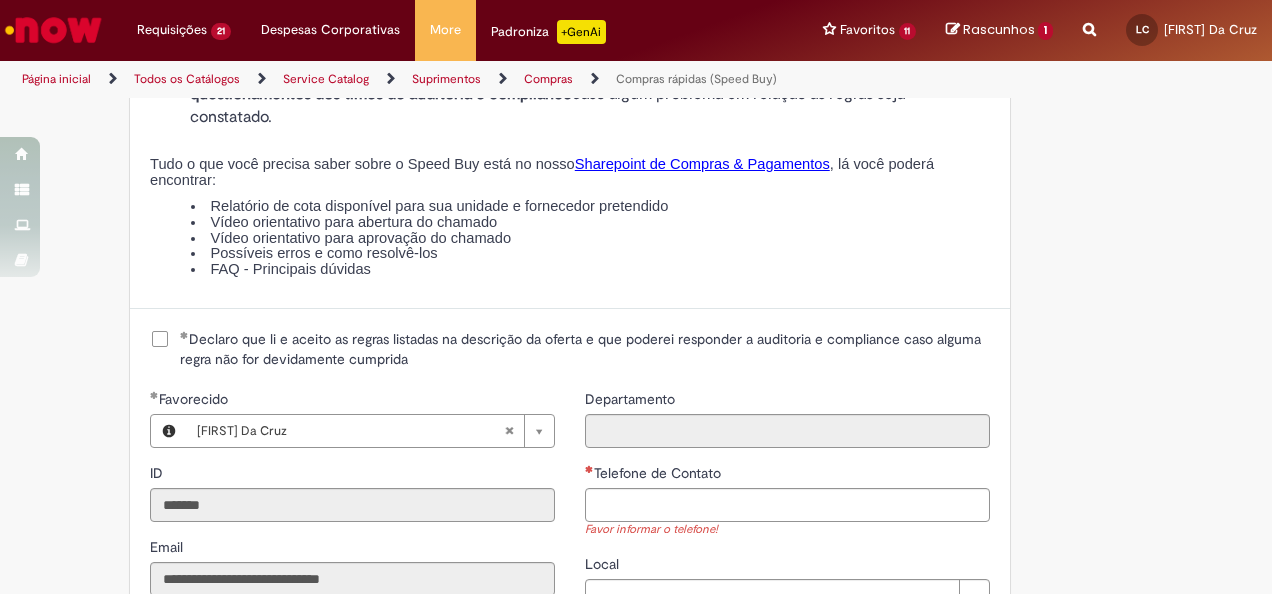 scroll, scrollTop: 2400, scrollLeft: 0, axis: vertical 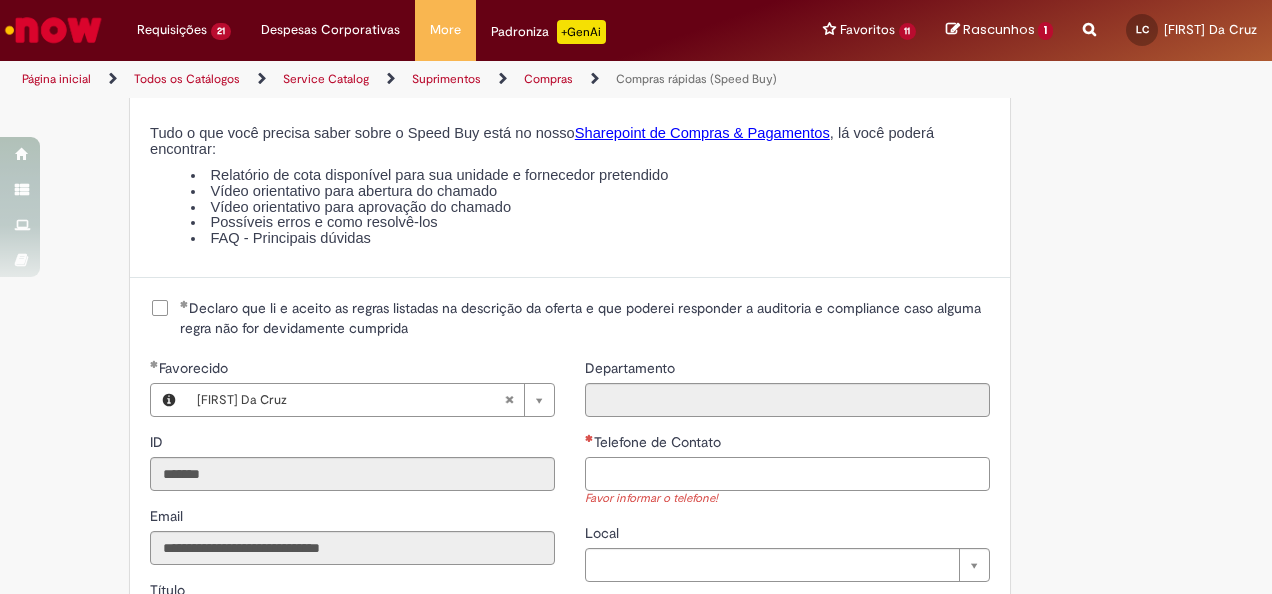click on "Telefone de Contato" at bounding box center [787, 474] 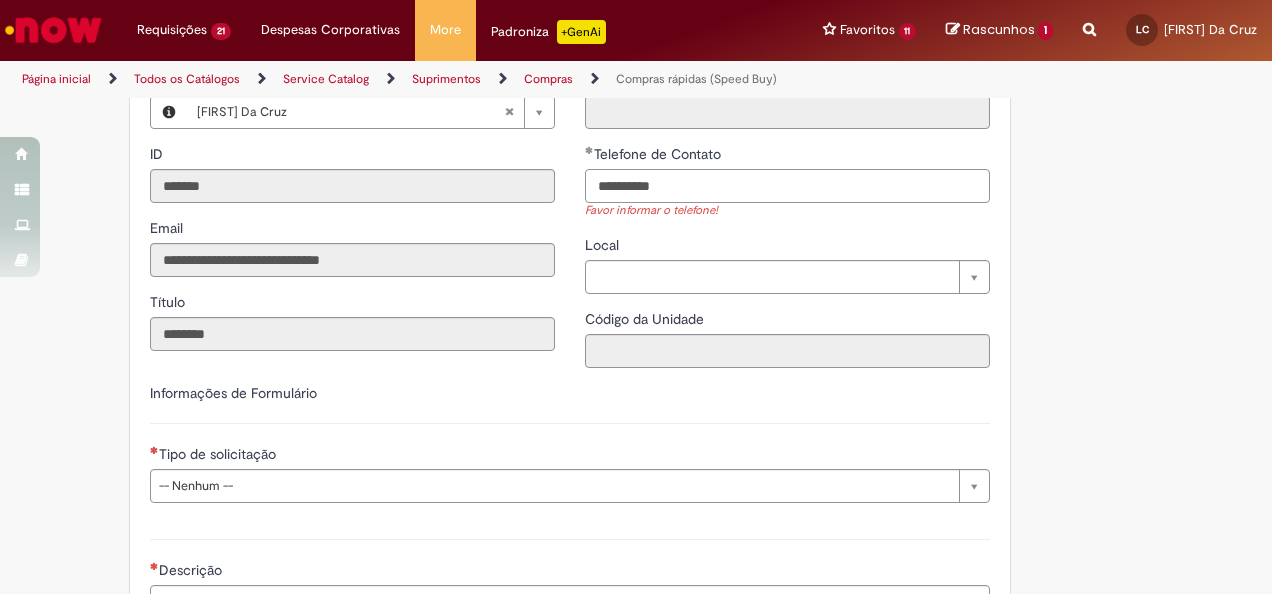 scroll, scrollTop: 2700, scrollLeft: 0, axis: vertical 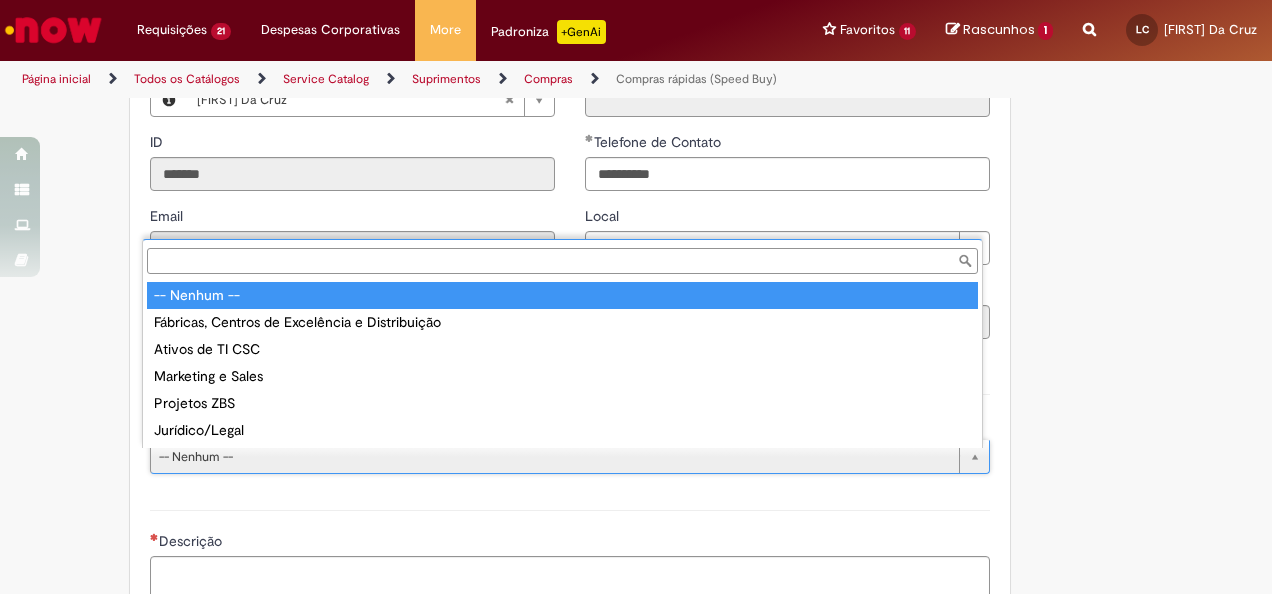 type on "**********" 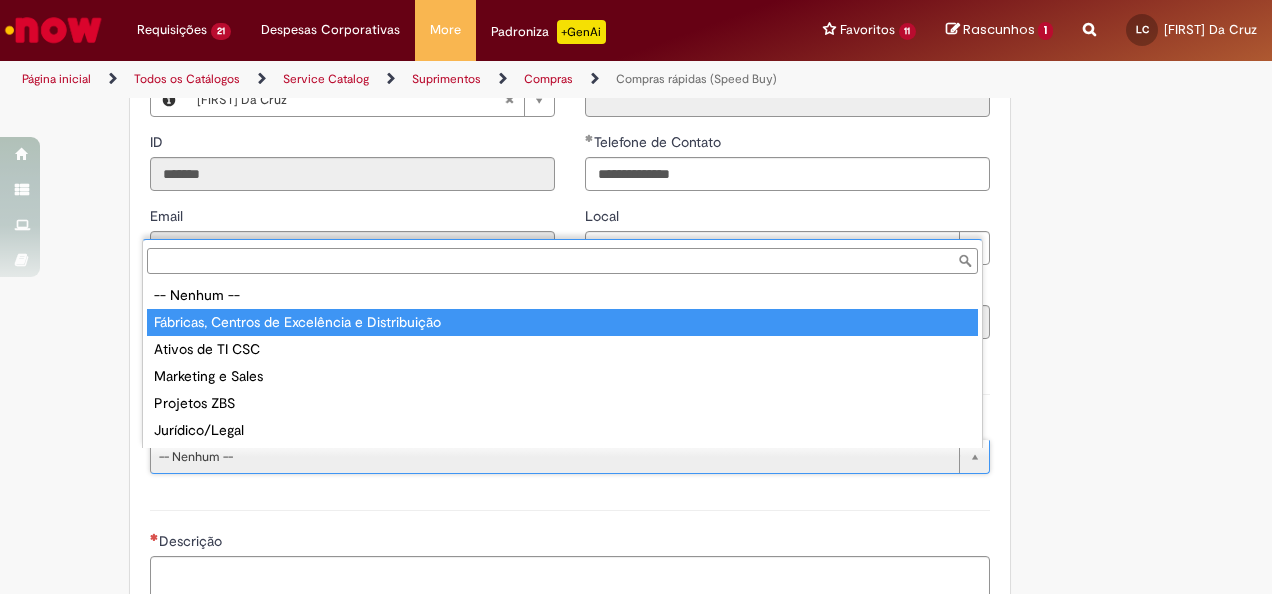 type on "**********" 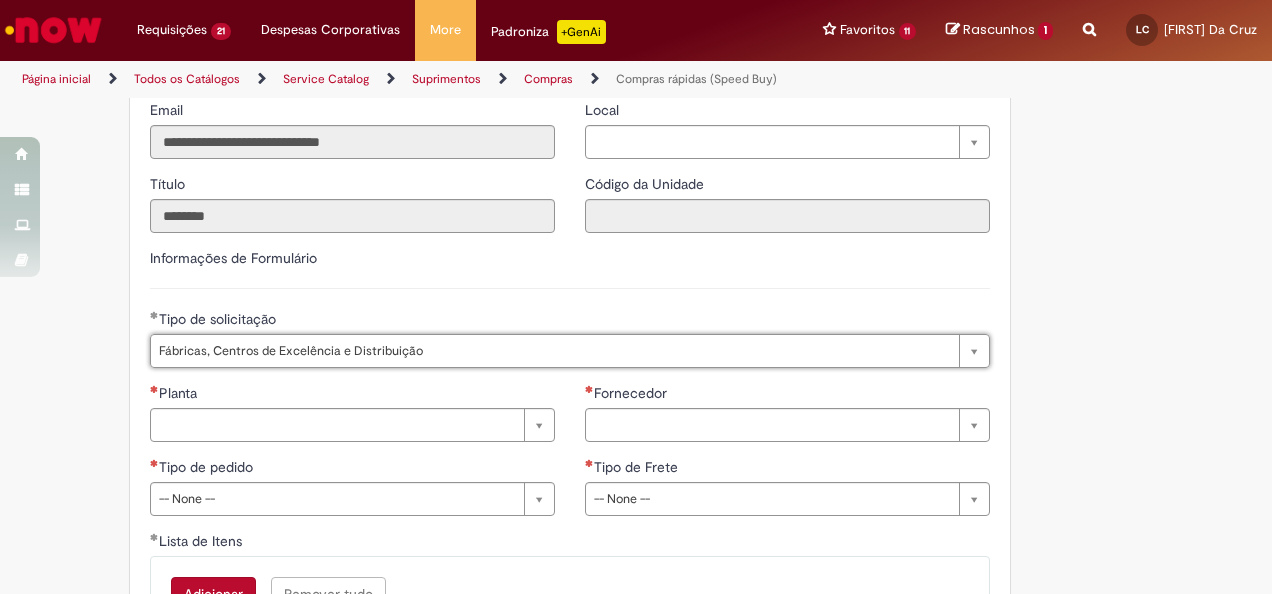 scroll, scrollTop: 2900, scrollLeft: 0, axis: vertical 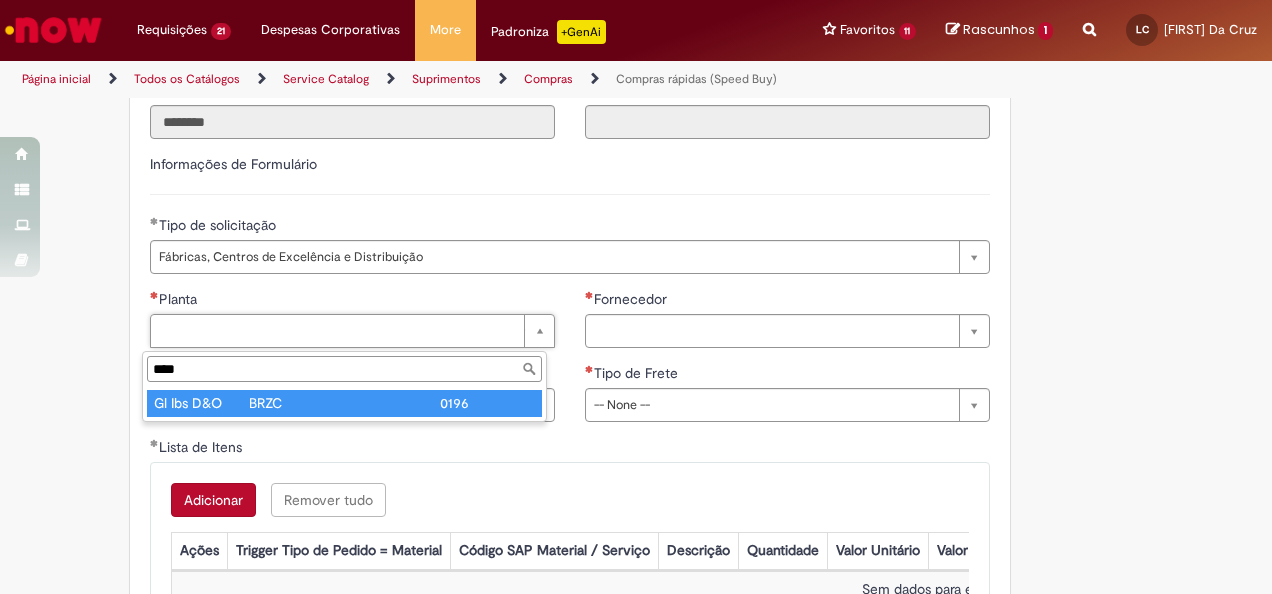 type on "****" 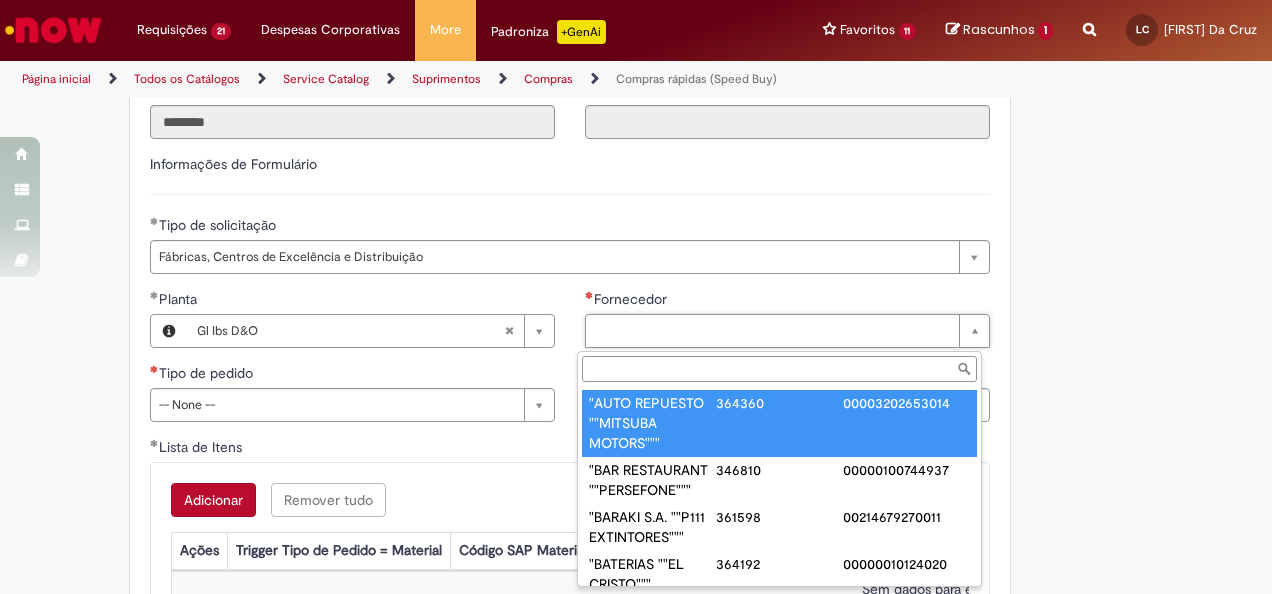 type on "*" 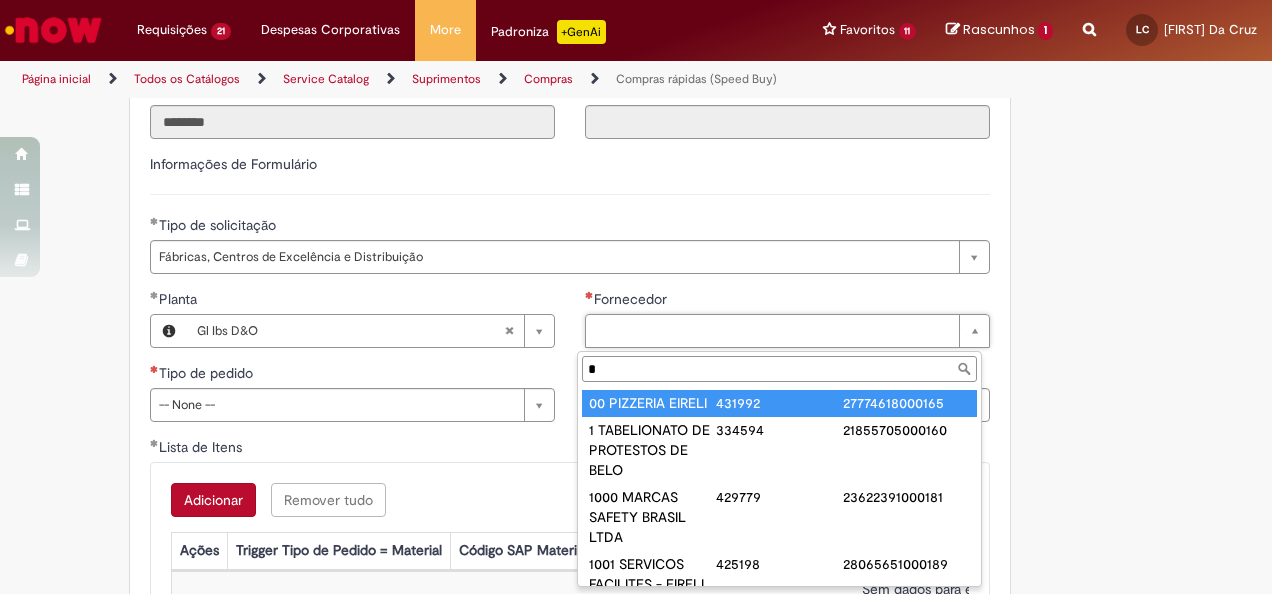 type 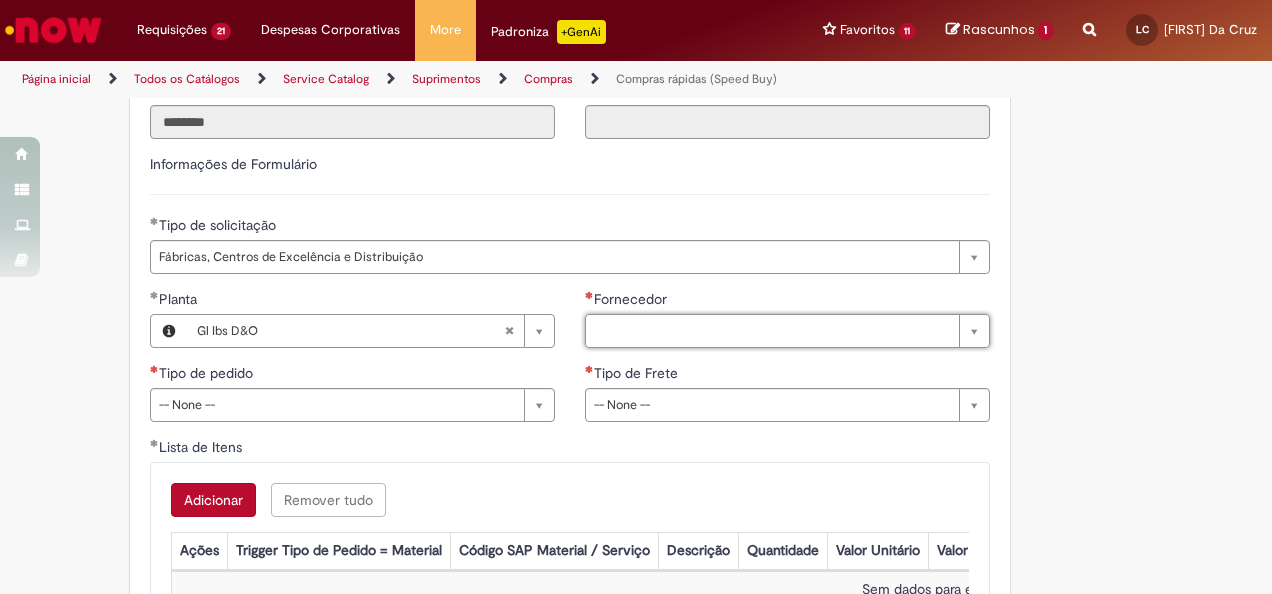 type on "*" 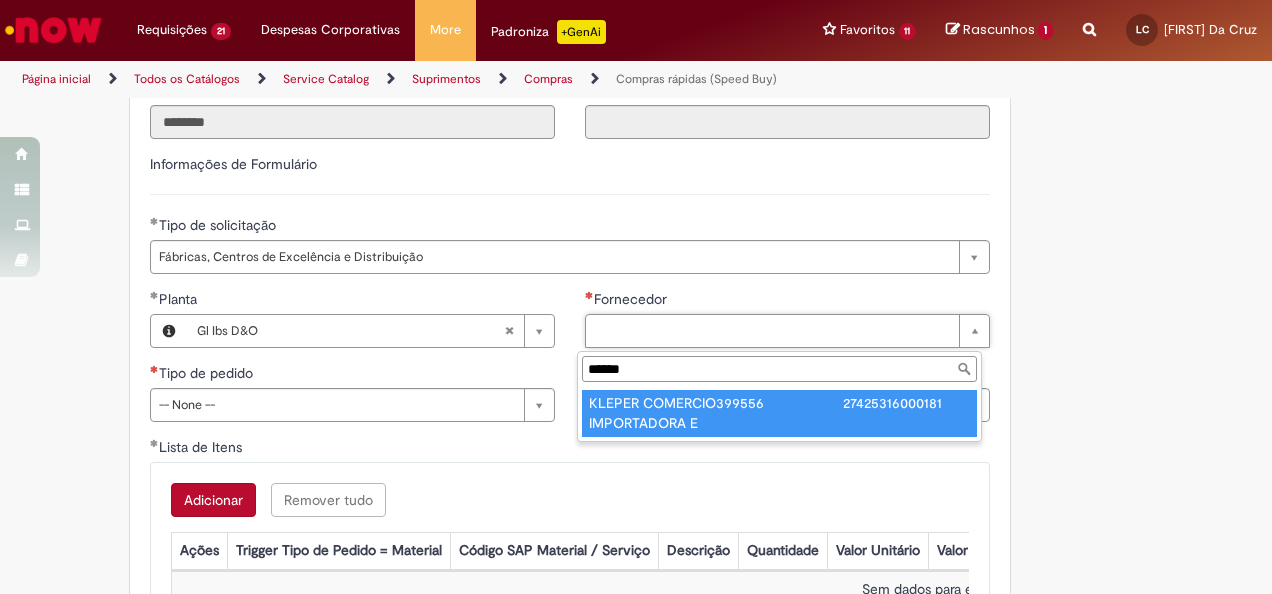 type on "******" 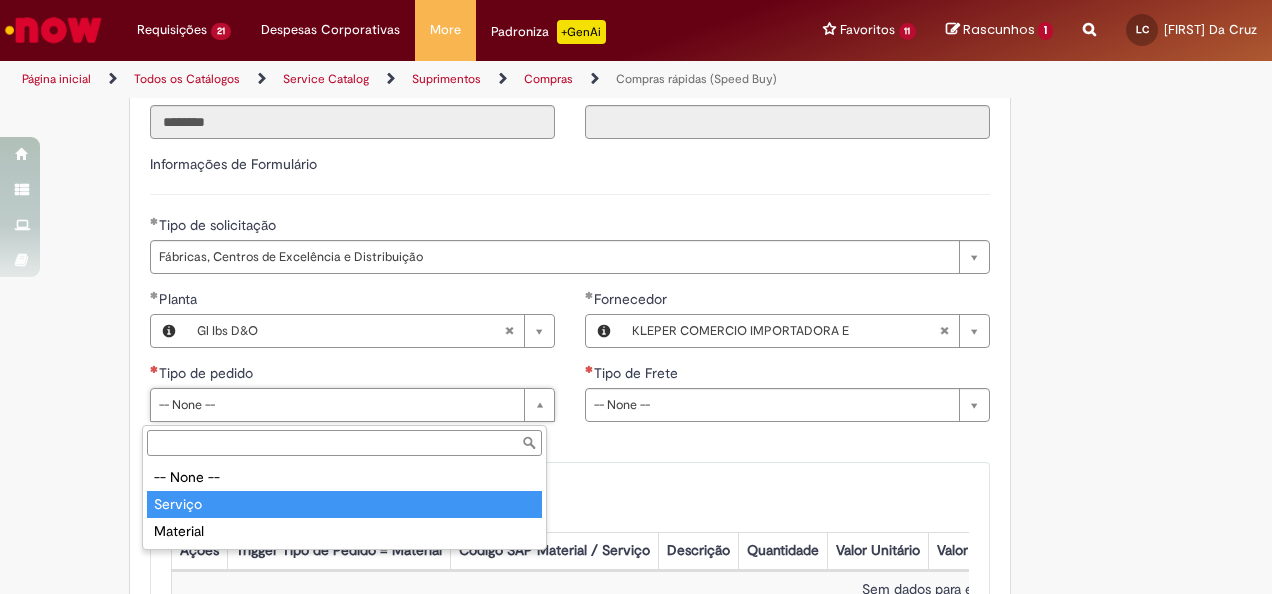 type on "*******" 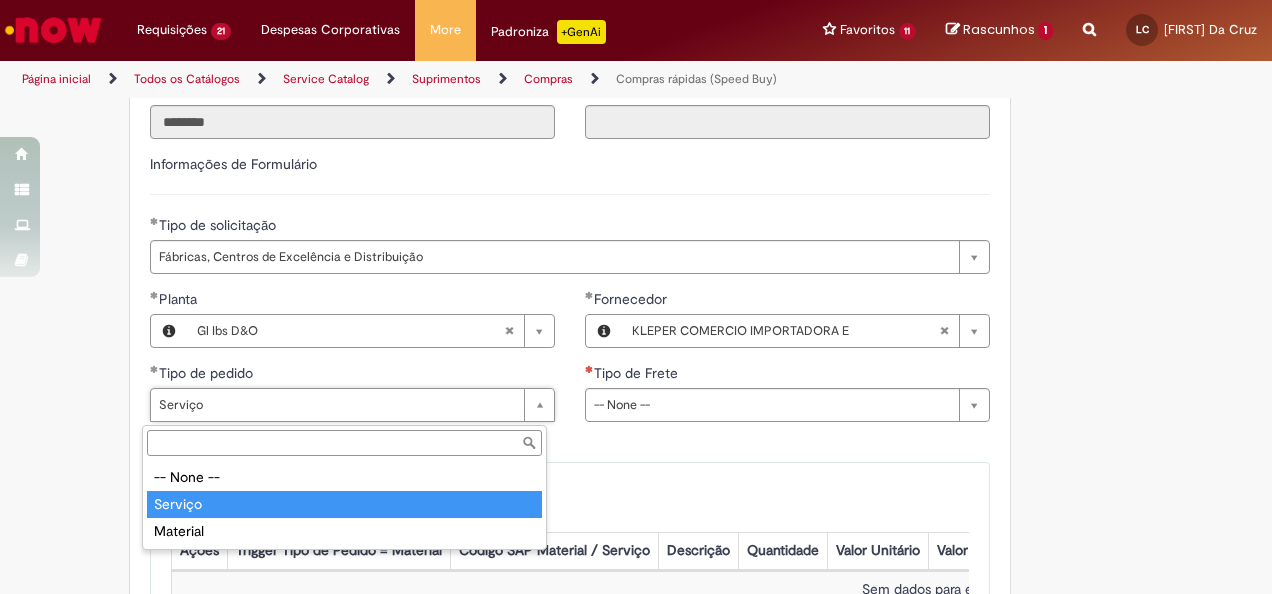 type on "*******" 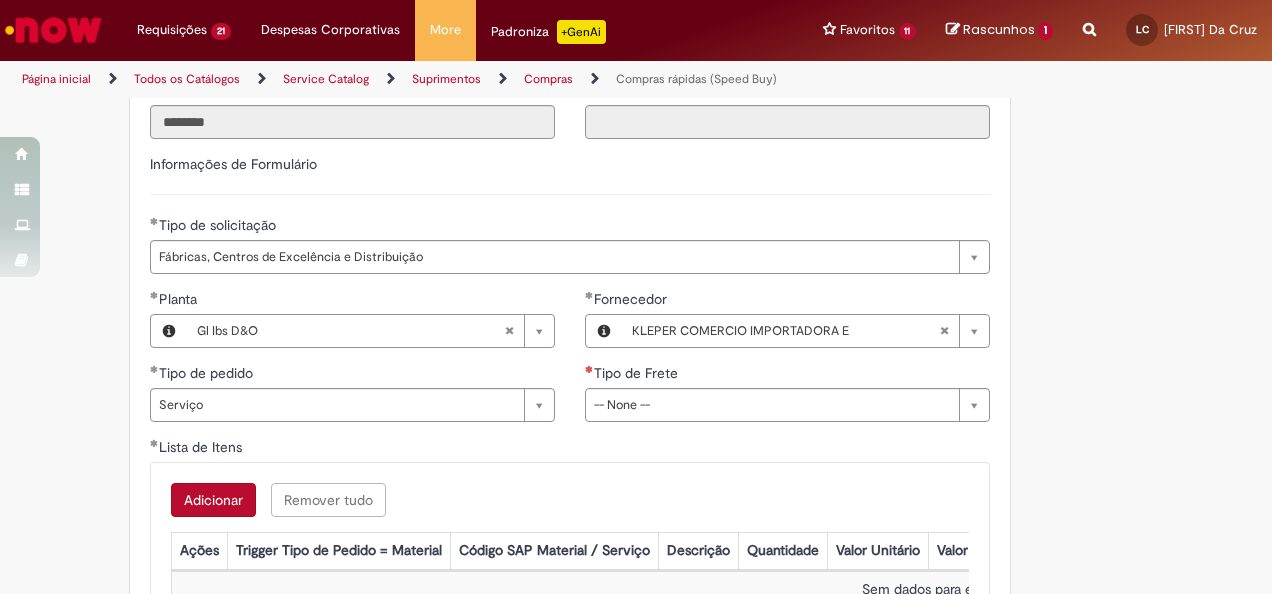 click on "Adicionar Remover tudo" at bounding box center (570, 500) 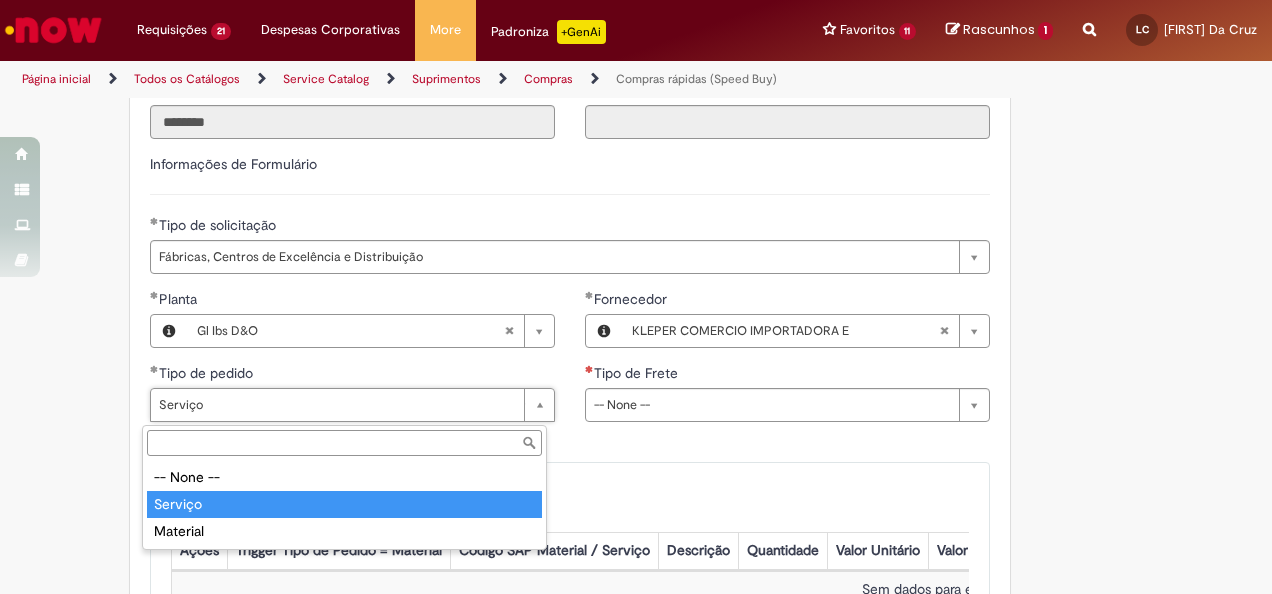 drag, startPoint x: 341, startPoint y: 515, endPoint x: 320, endPoint y: 421, distance: 96.317184 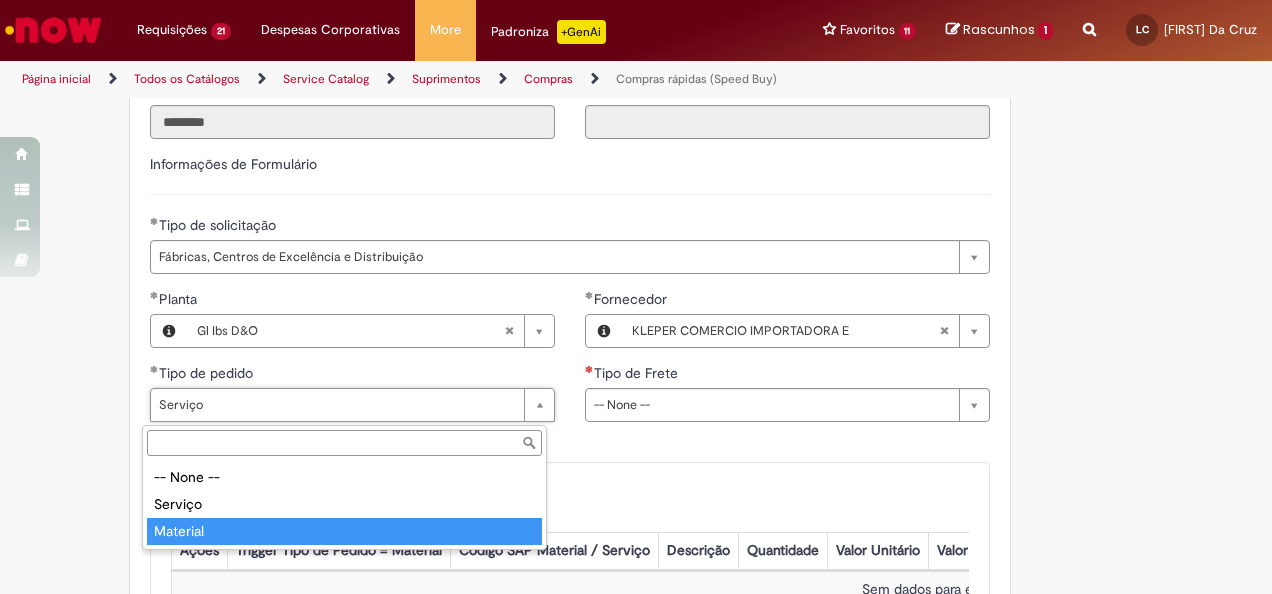 type on "********" 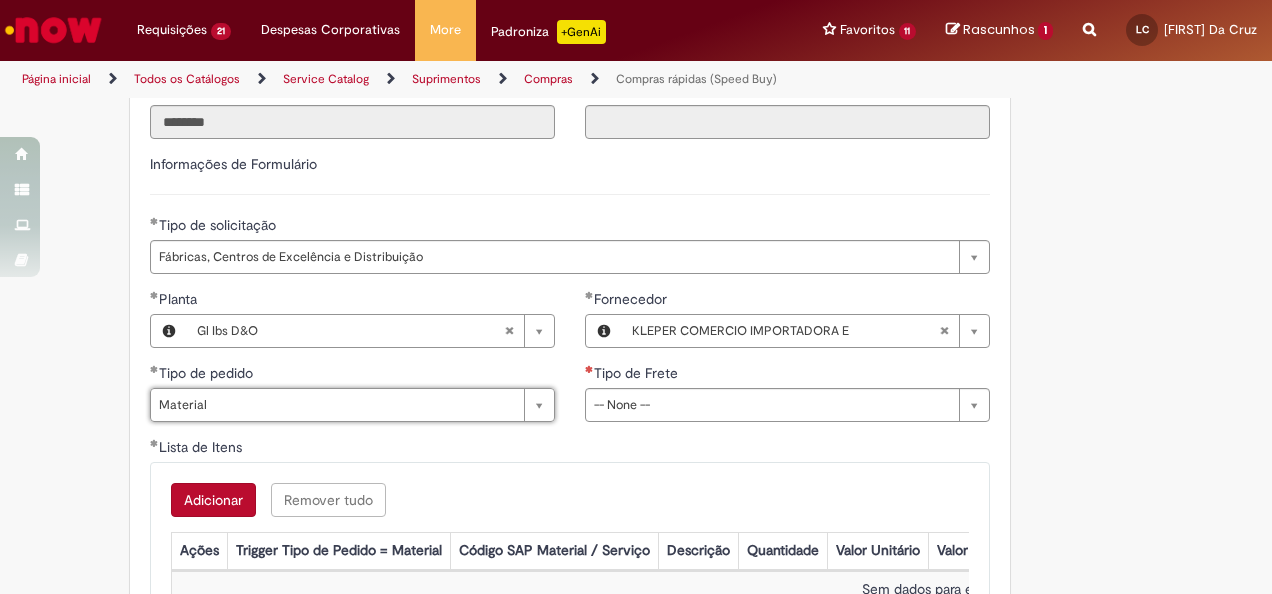 scroll, scrollTop: 0, scrollLeft: 0, axis: both 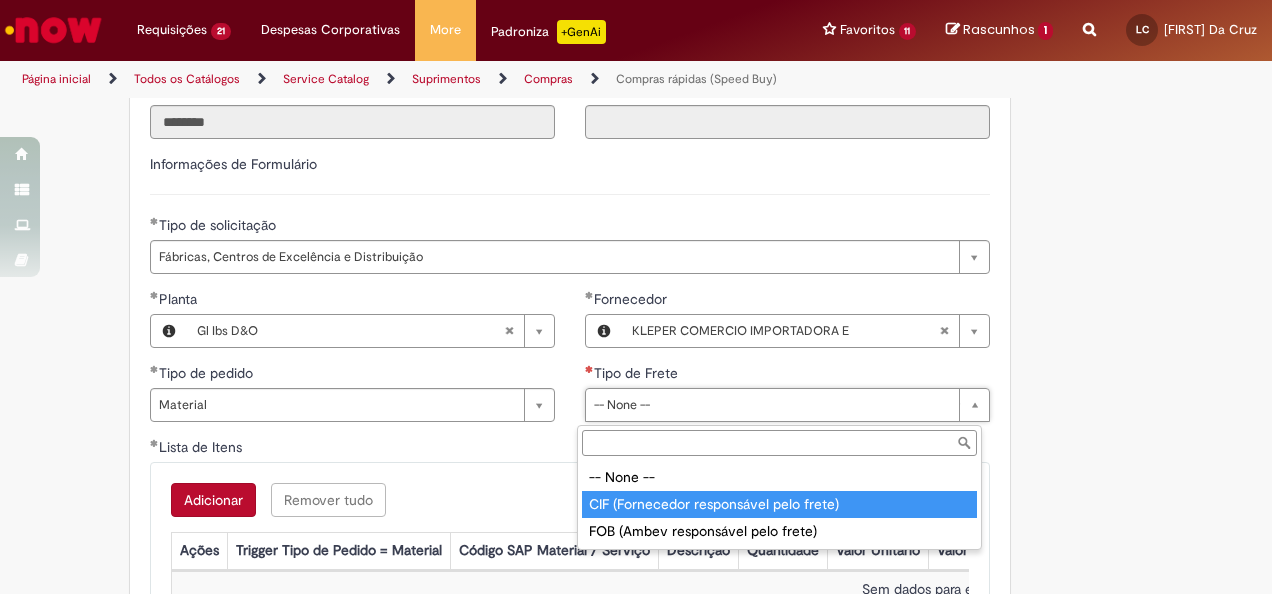 type on "**********" 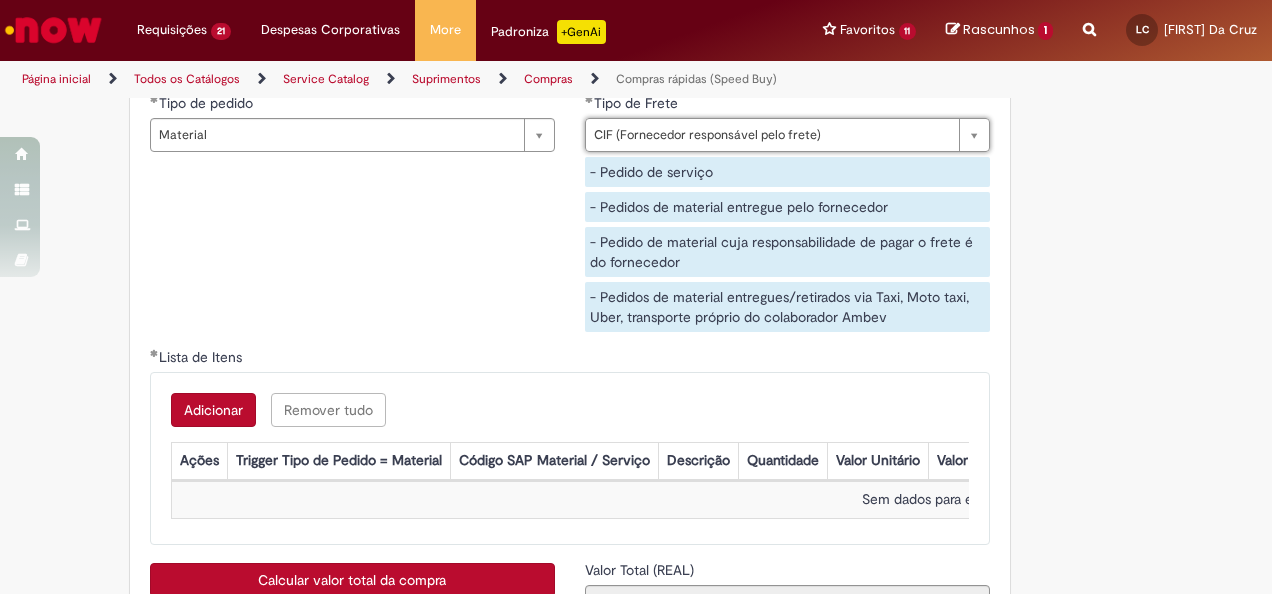 scroll, scrollTop: 3200, scrollLeft: 0, axis: vertical 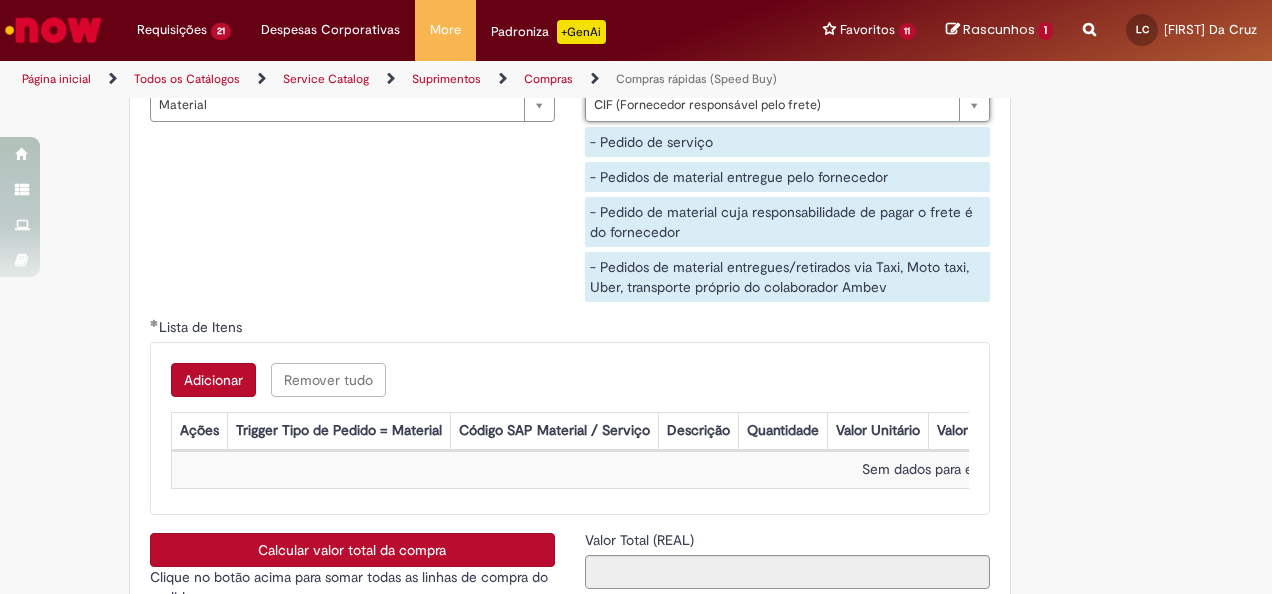 click on "Adicionar" at bounding box center (213, 380) 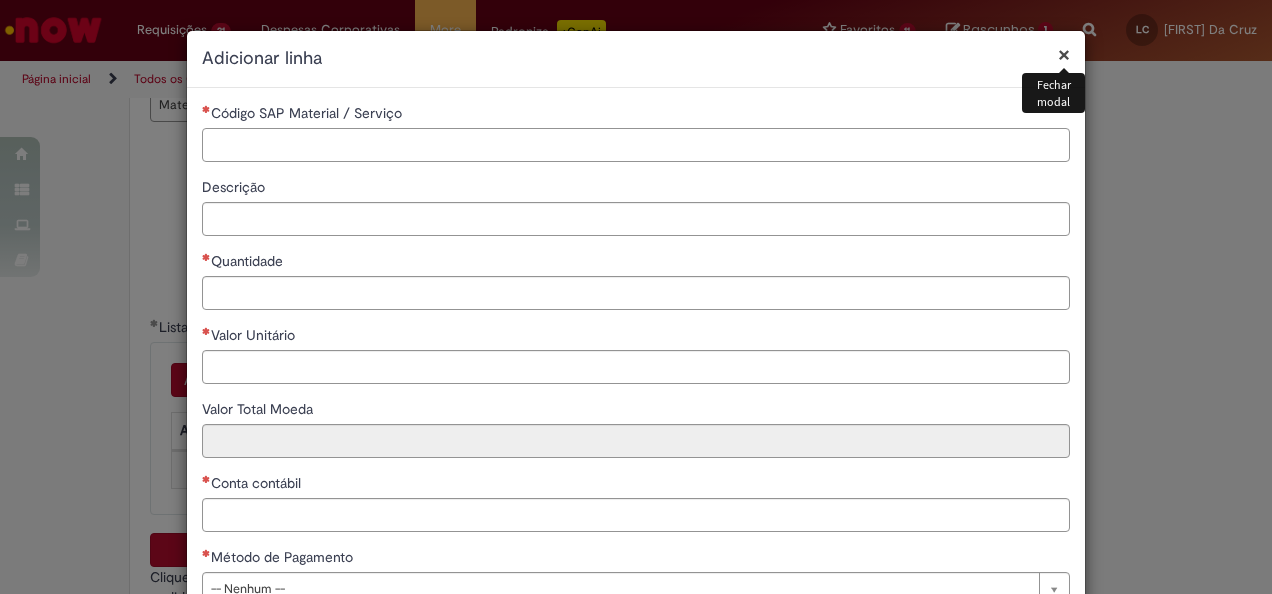 click on "Código SAP Material / Serviço" at bounding box center (636, 145) 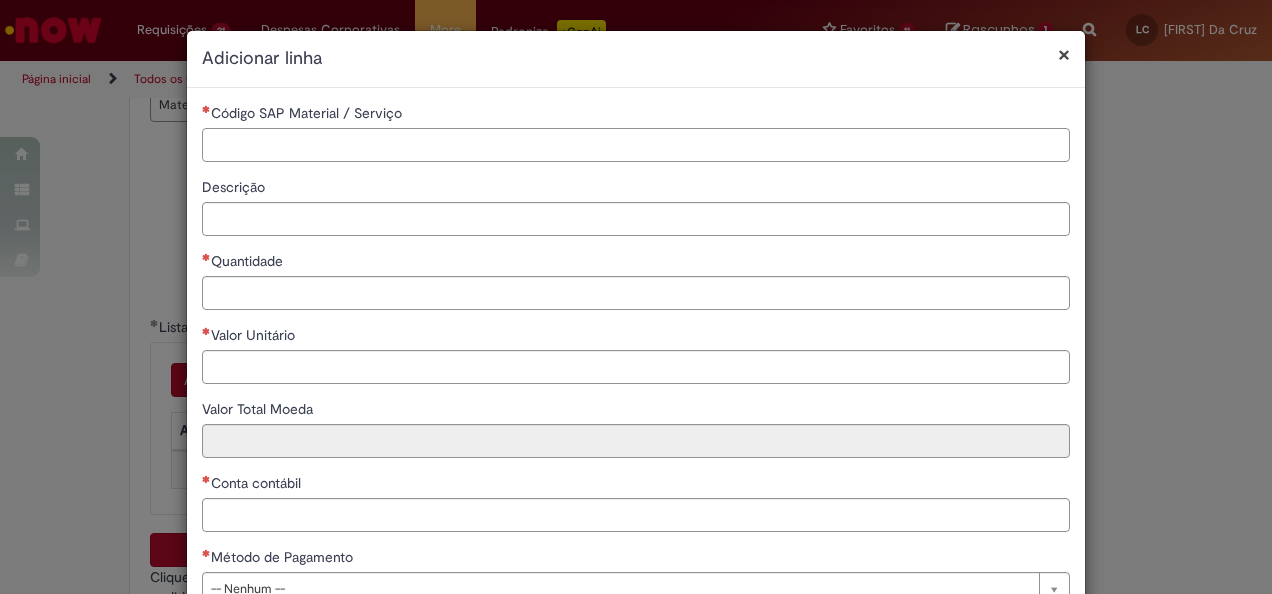paste on "*" 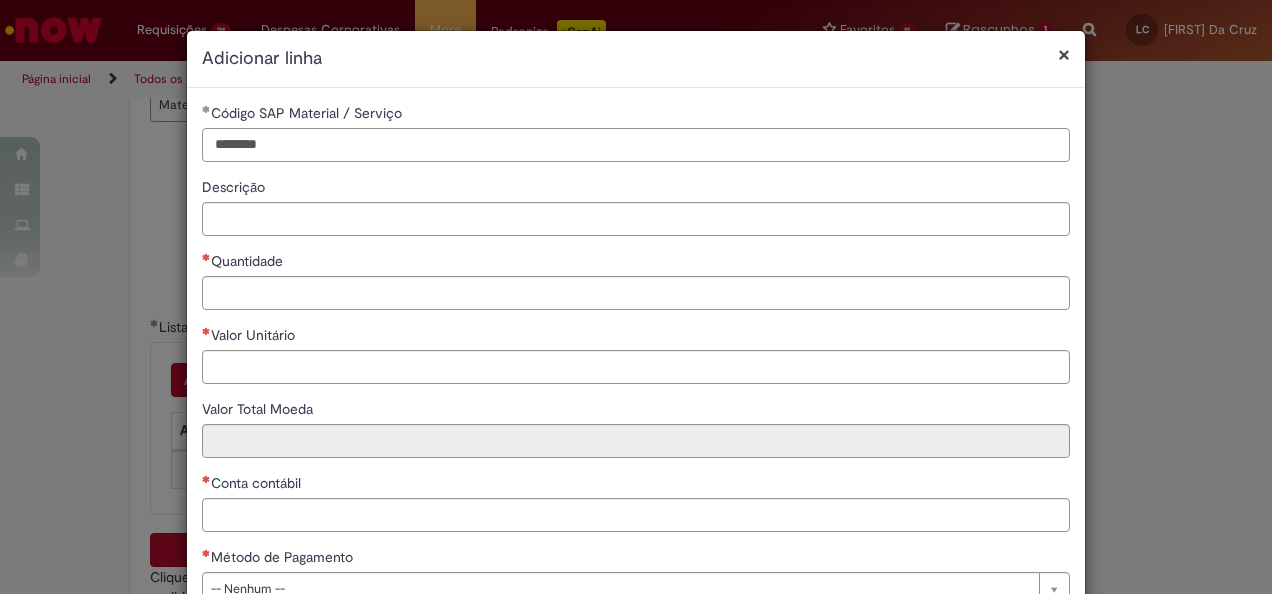 type on "********" 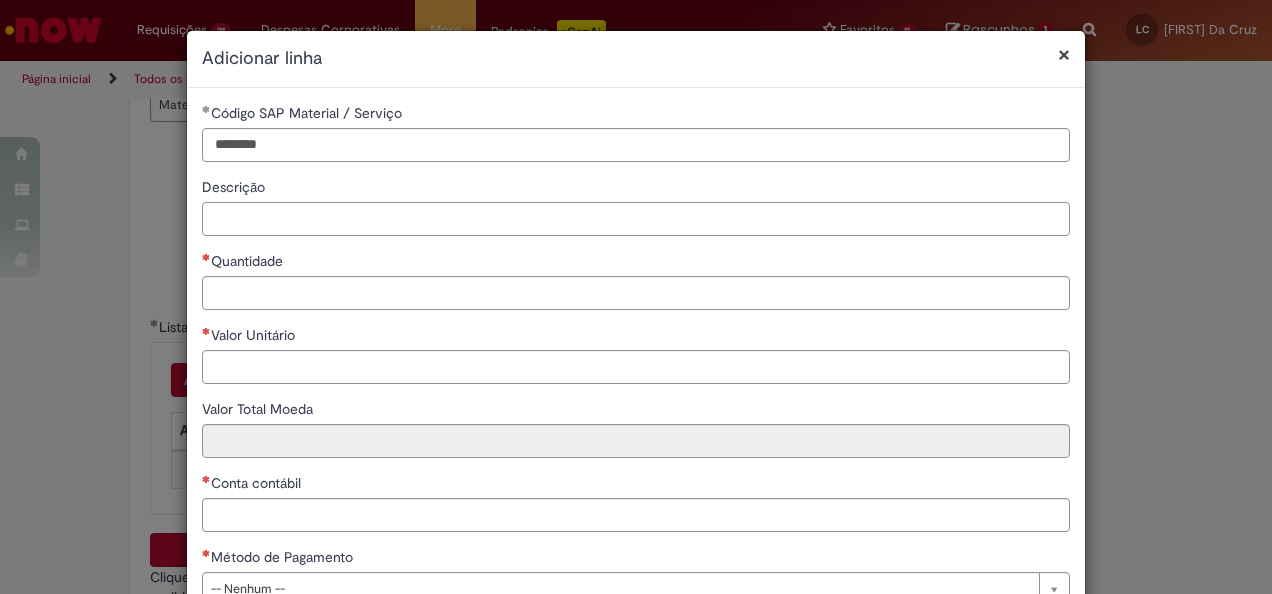 click on "Descrição" at bounding box center (636, 219) 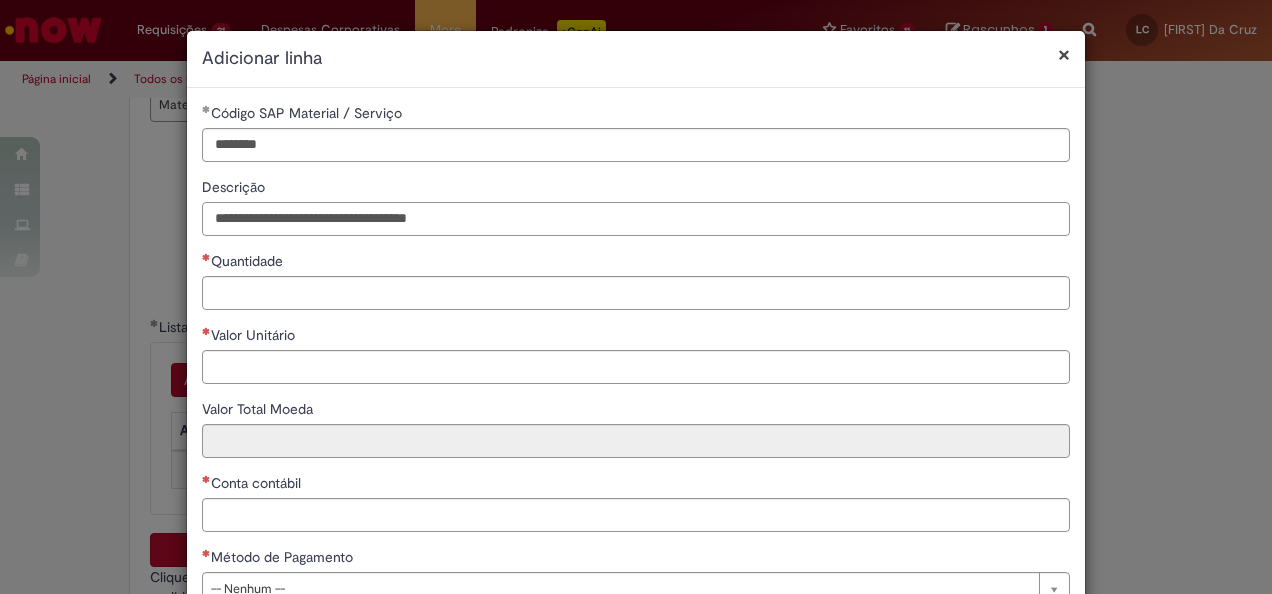 type on "**********" 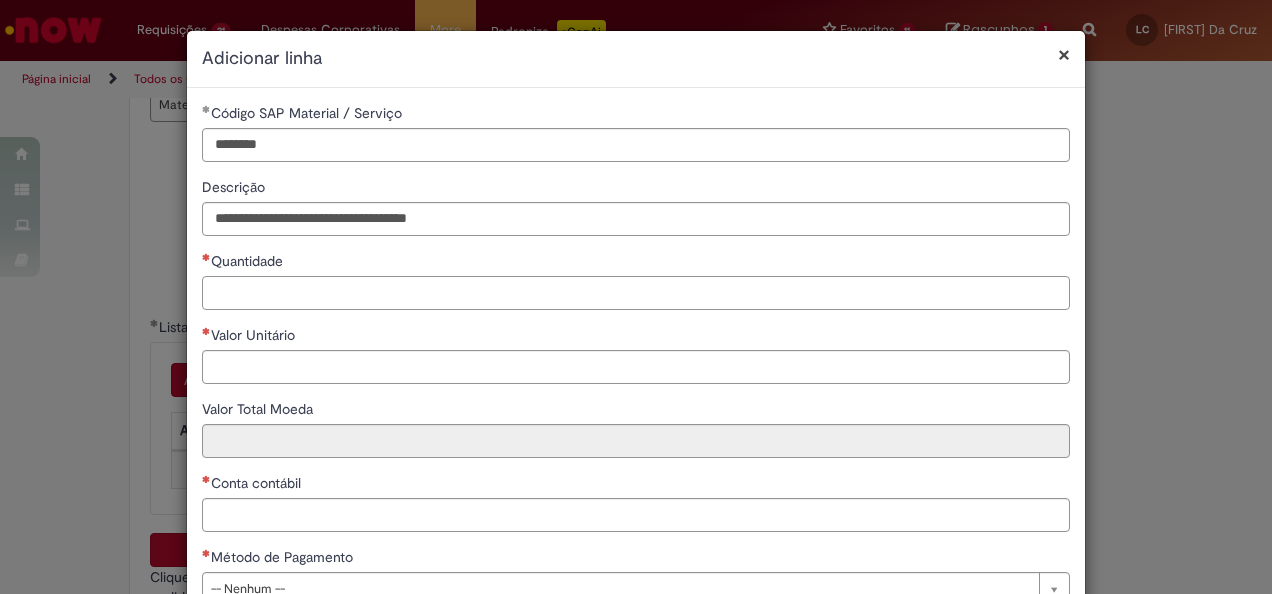 click on "Quantidade" at bounding box center [636, 293] 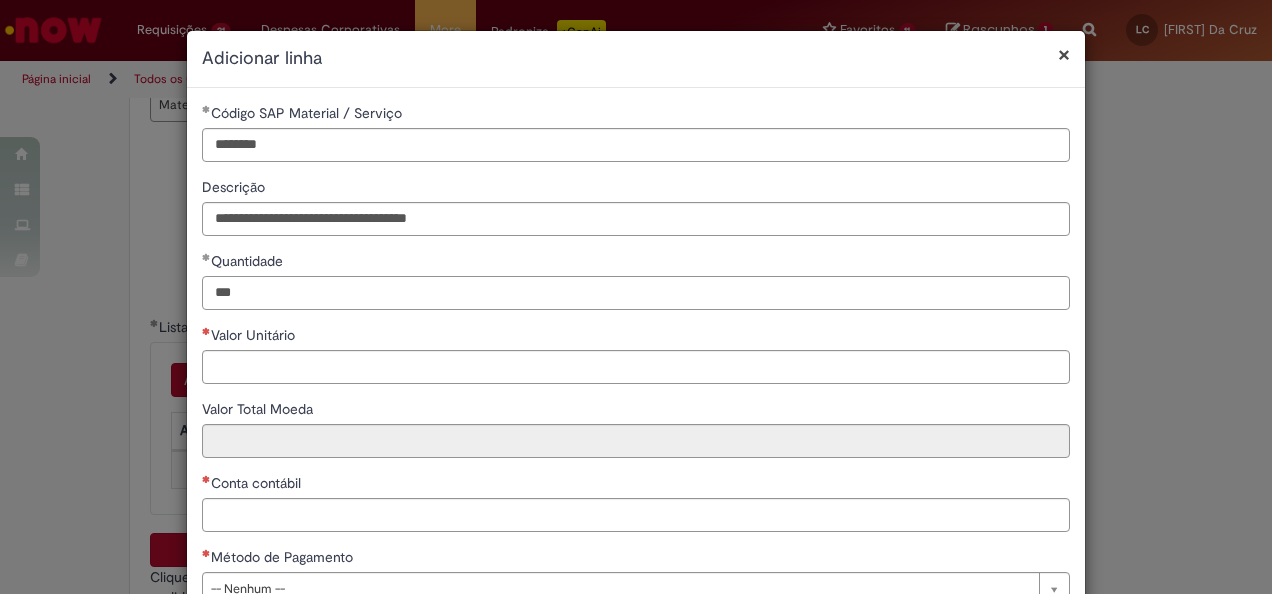 type on "***" 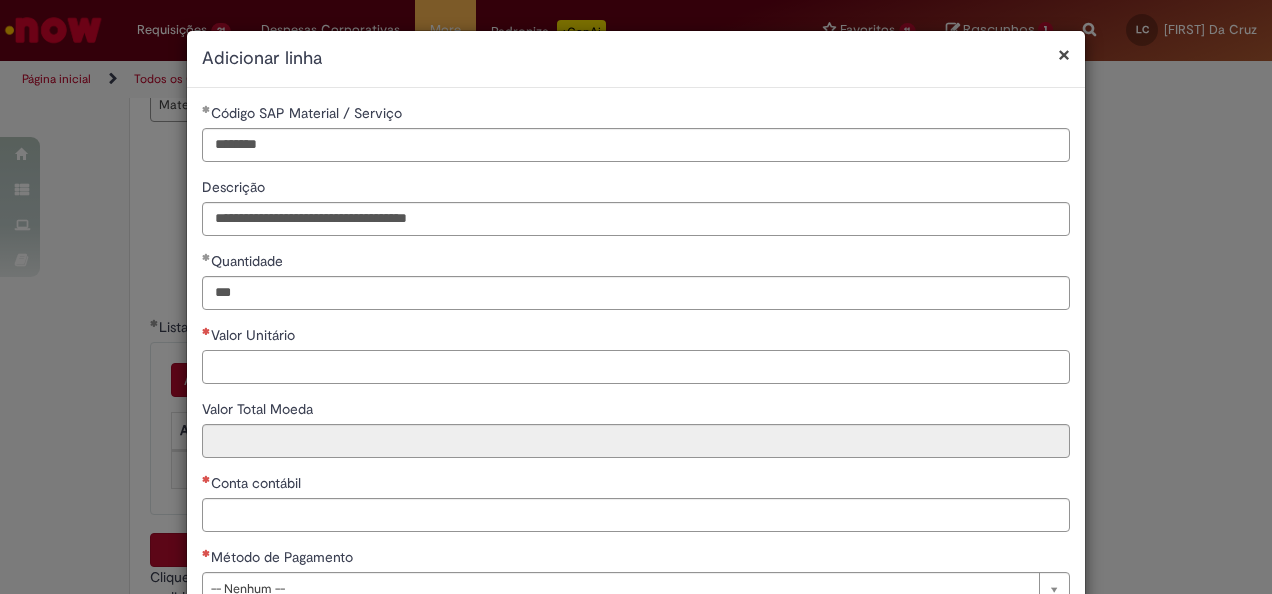 type on "*" 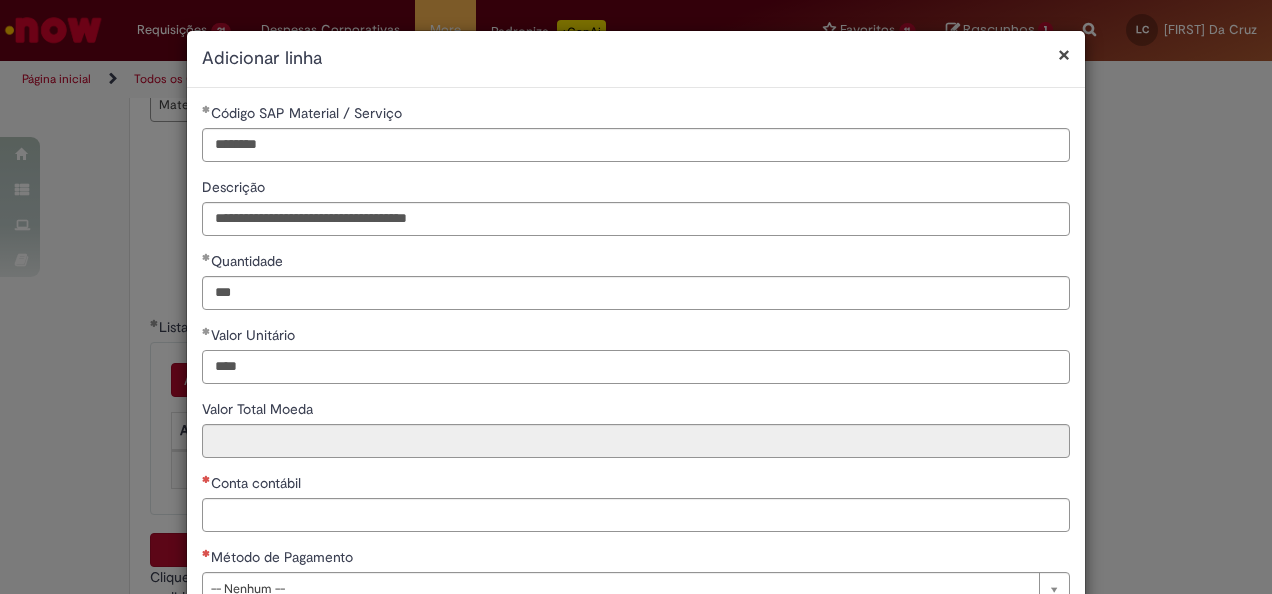 type on "****" 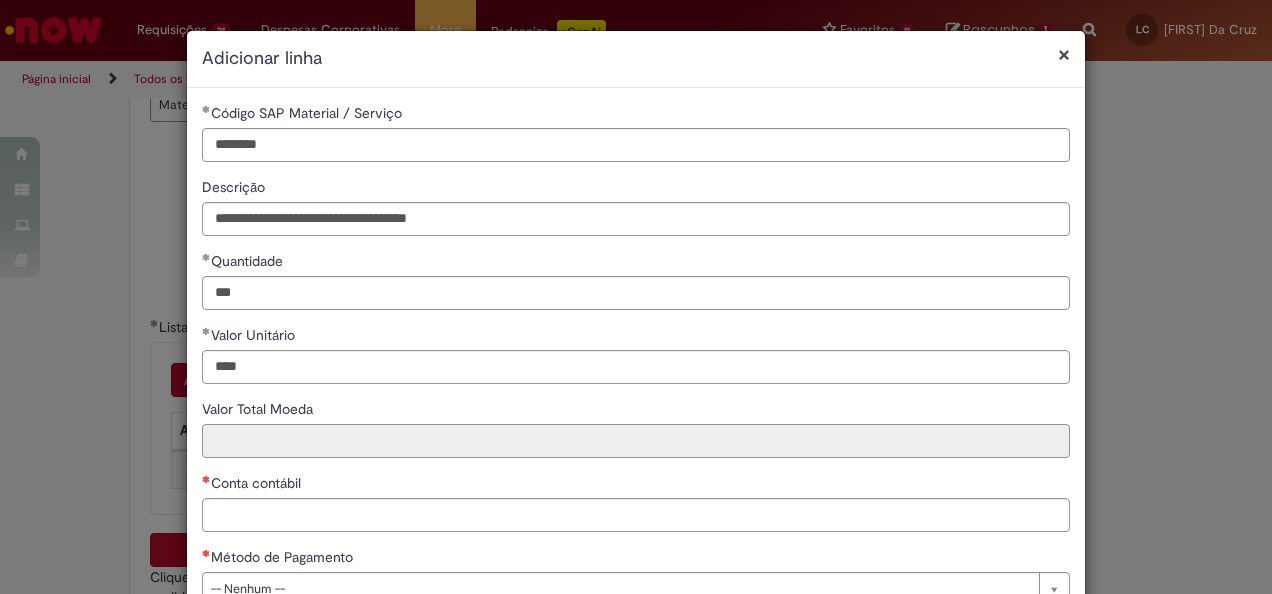 type on "********" 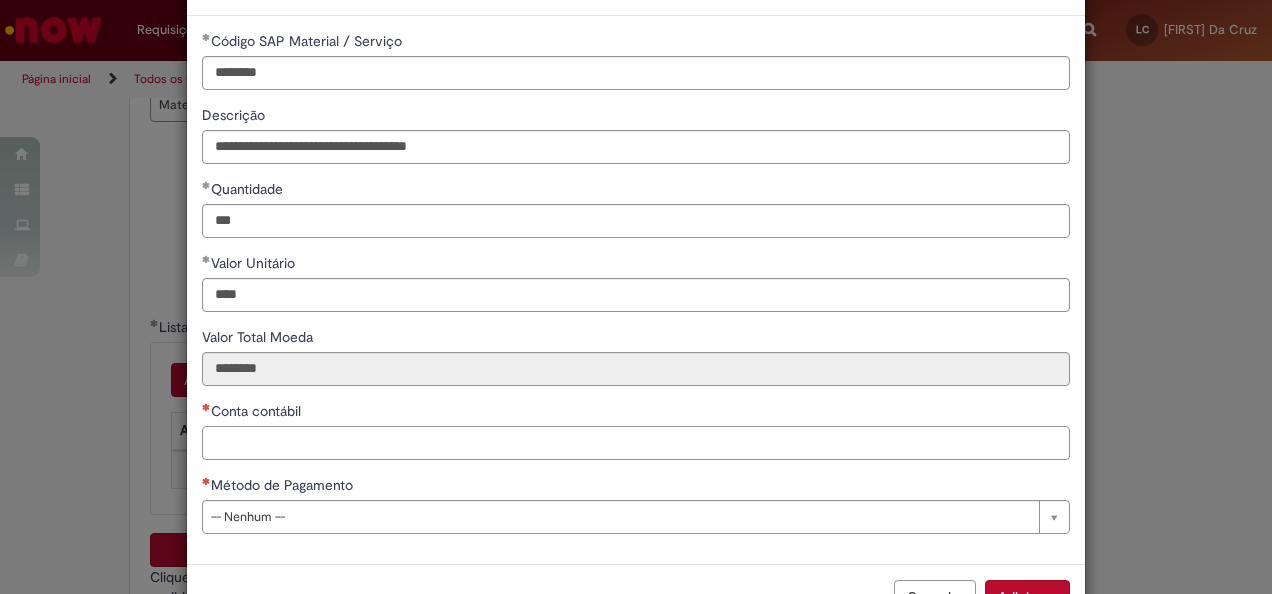 scroll, scrollTop: 100, scrollLeft: 0, axis: vertical 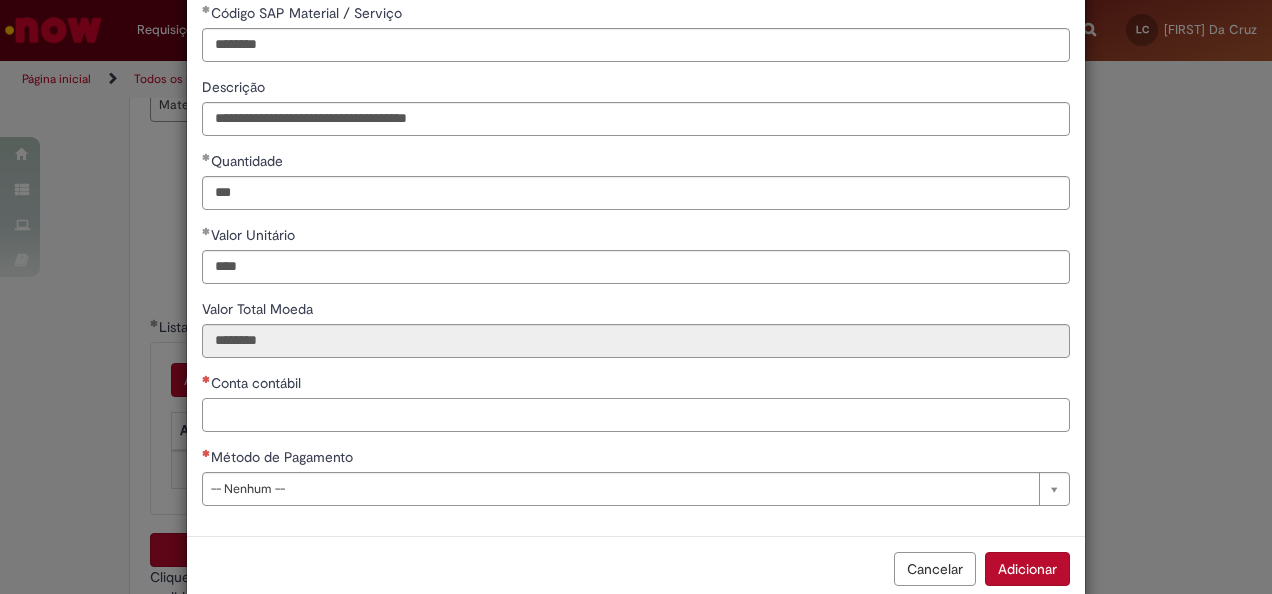 paste on "*******" 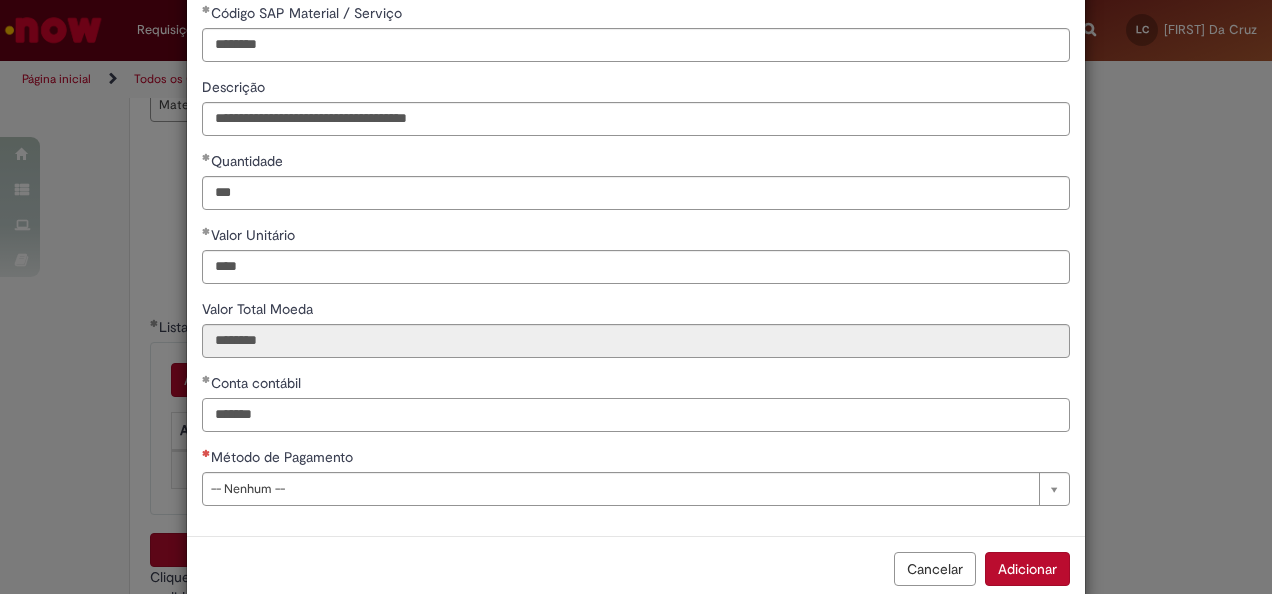 type on "*******" 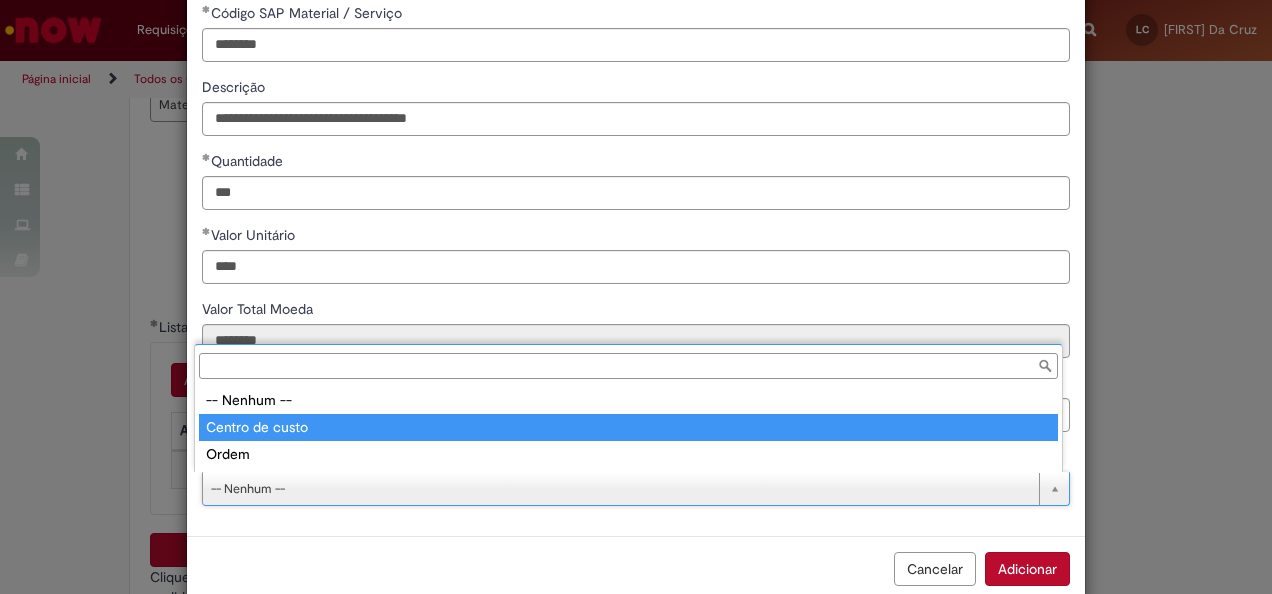 type on "**********" 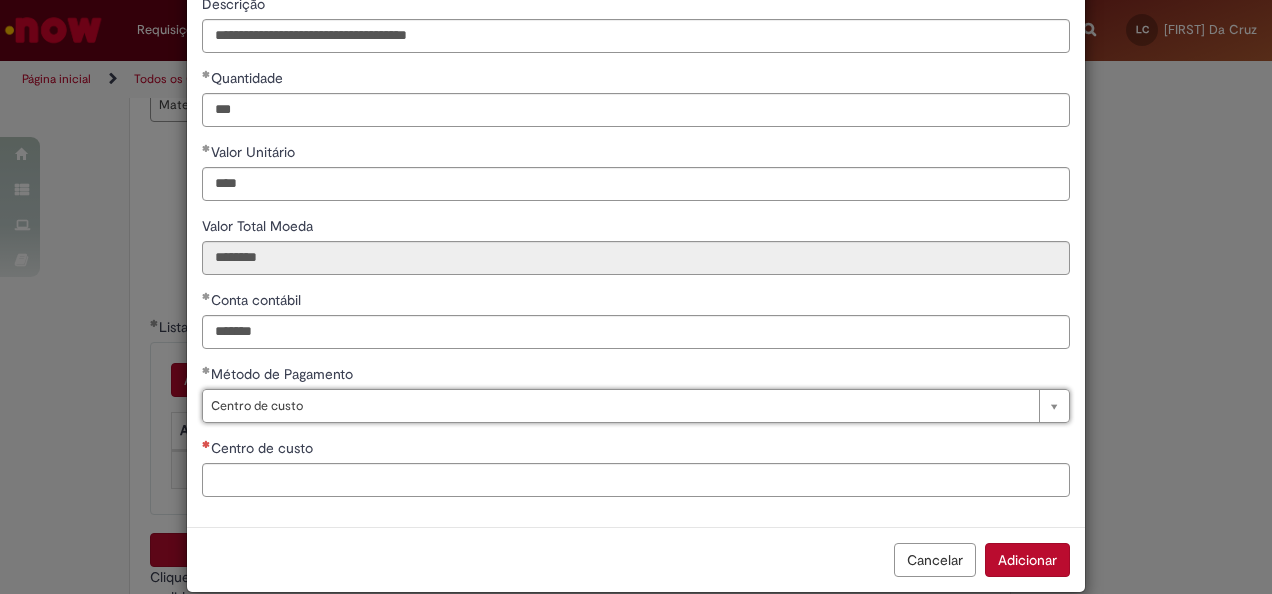 scroll, scrollTop: 200, scrollLeft: 0, axis: vertical 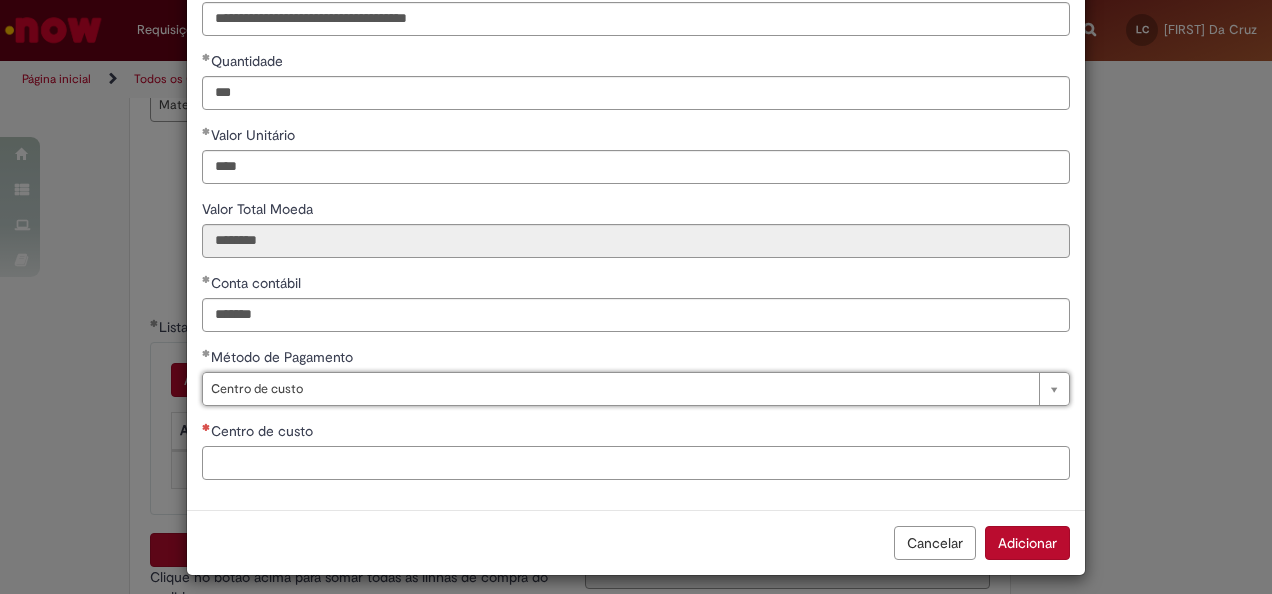 click on "Centro de custo" at bounding box center [636, 463] 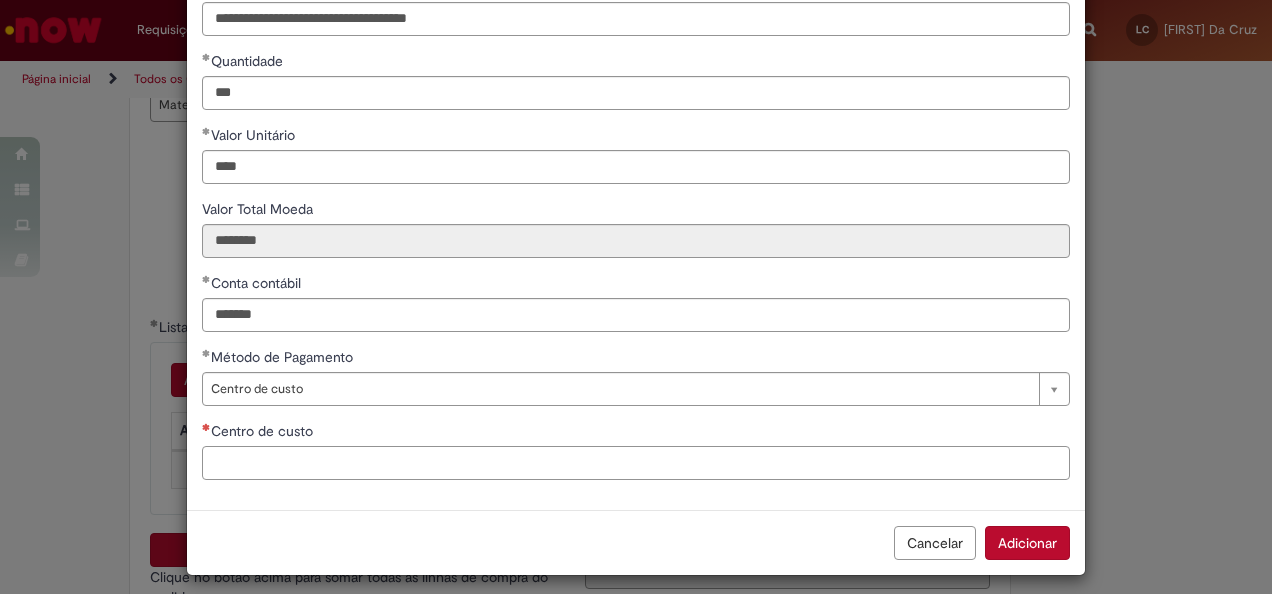 paste on "**********" 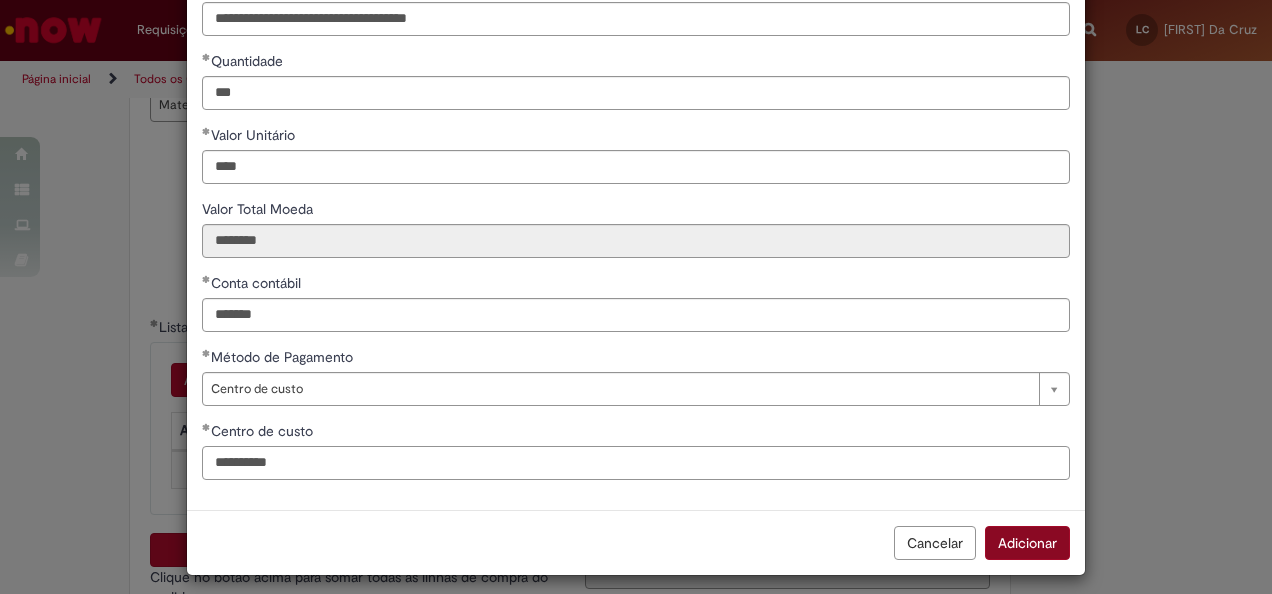 type on "**********" 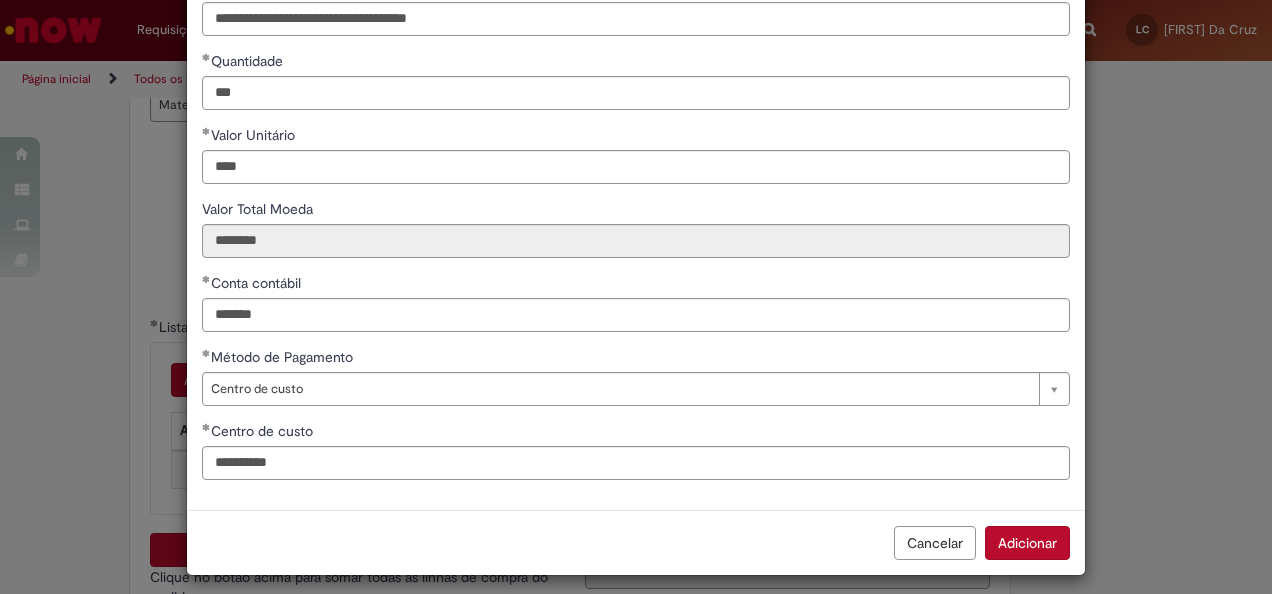 click on "Adicionar" at bounding box center (1027, 543) 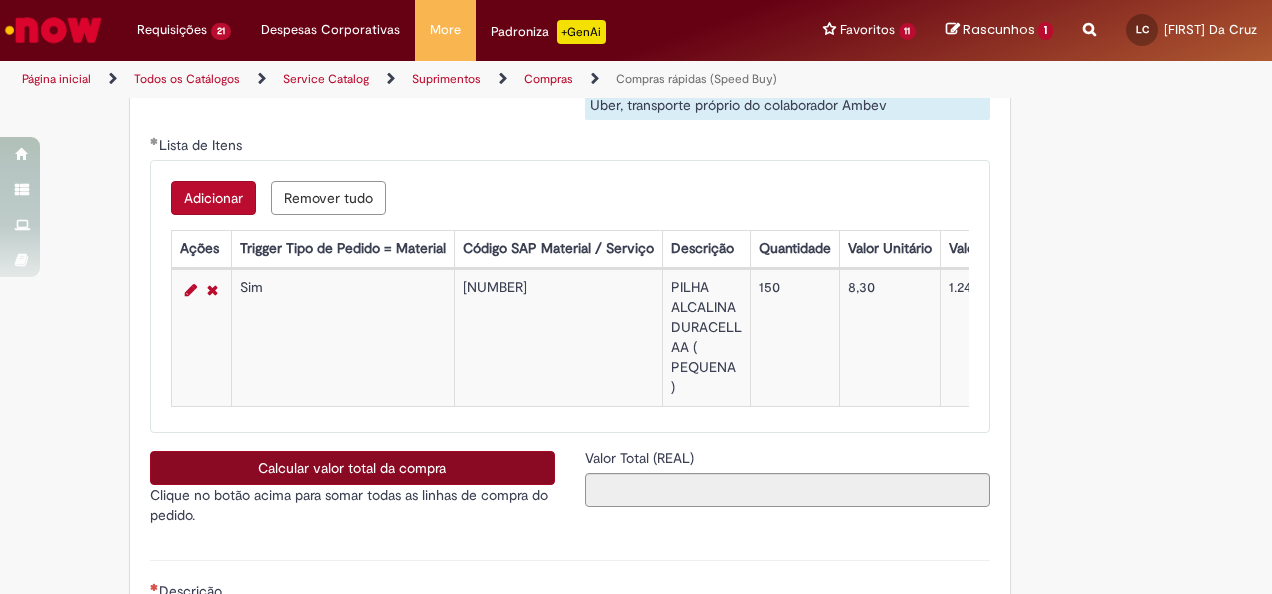 scroll, scrollTop: 3400, scrollLeft: 0, axis: vertical 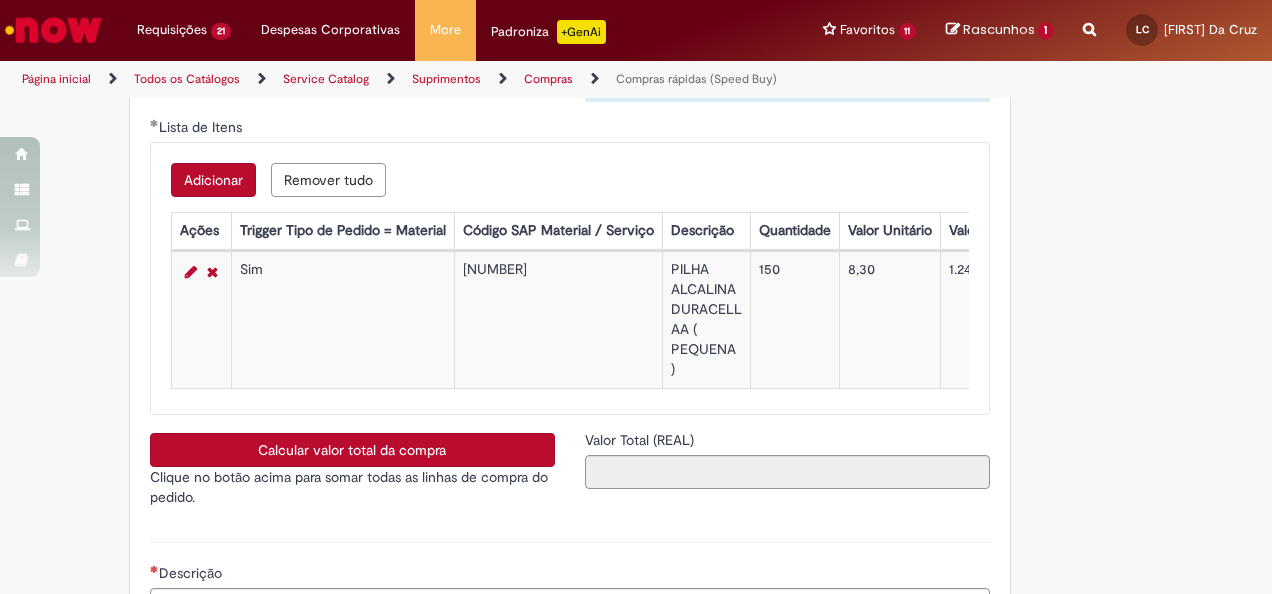 click on "Calcular valor total da compra" at bounding box center (352, 450) 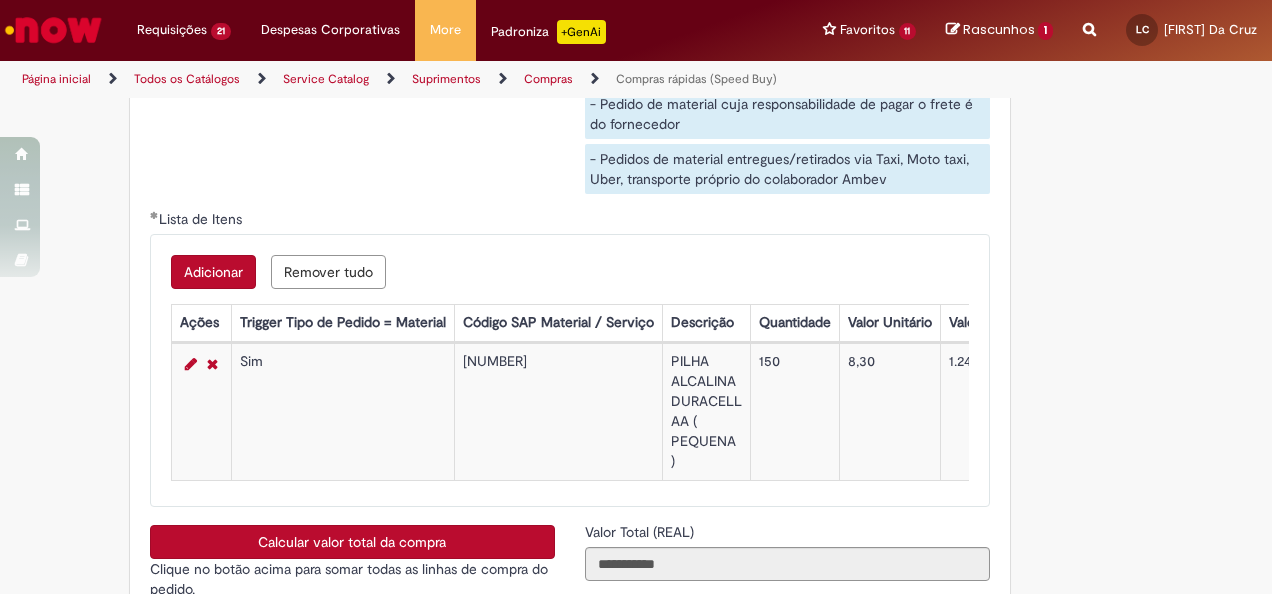 scroll, scrollTop: 3300, scrollLeft: 0, axis: vertical 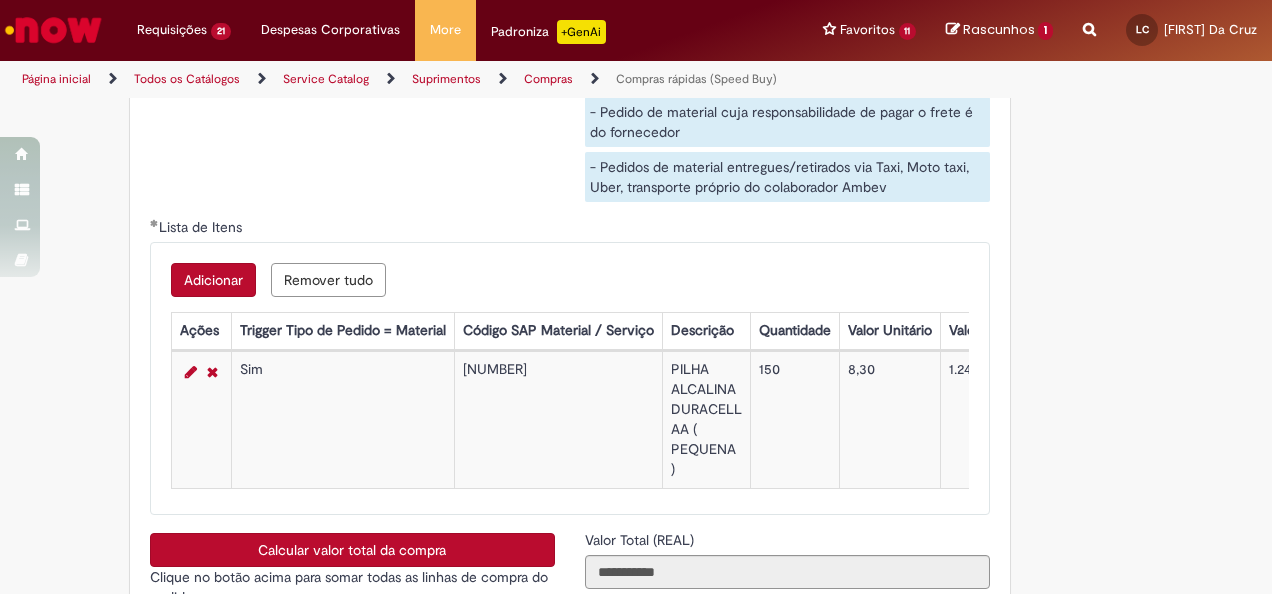 click on "Adicionar" at bounding box center [213, 280] 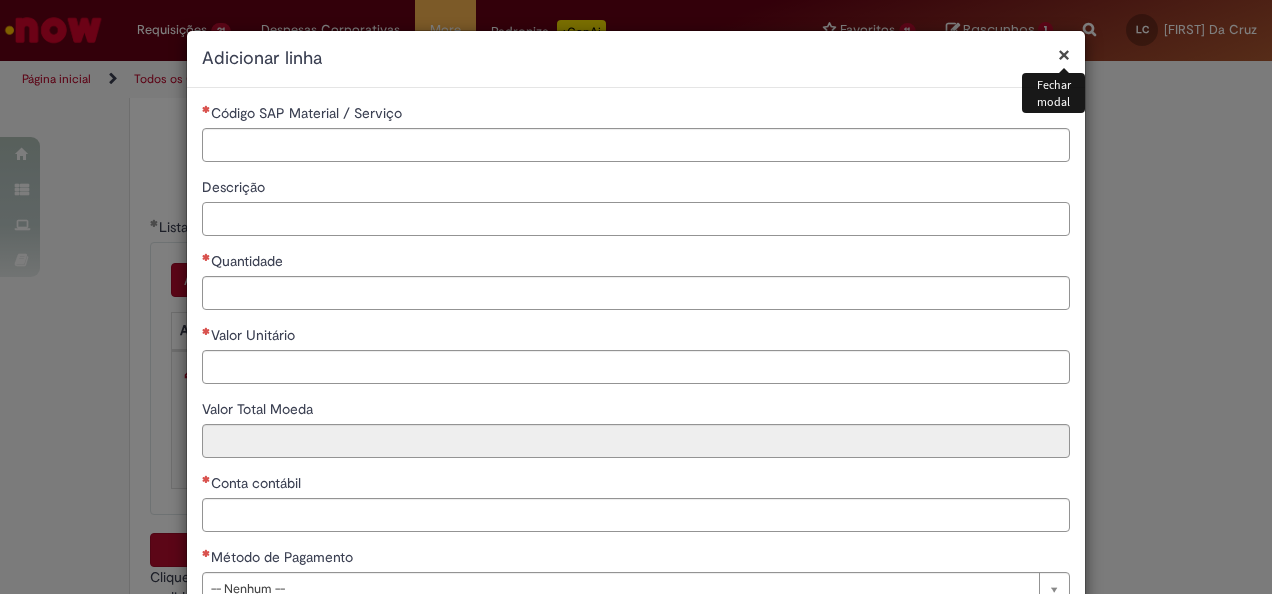 click on "Descrição" at bounding box center [636, 219] 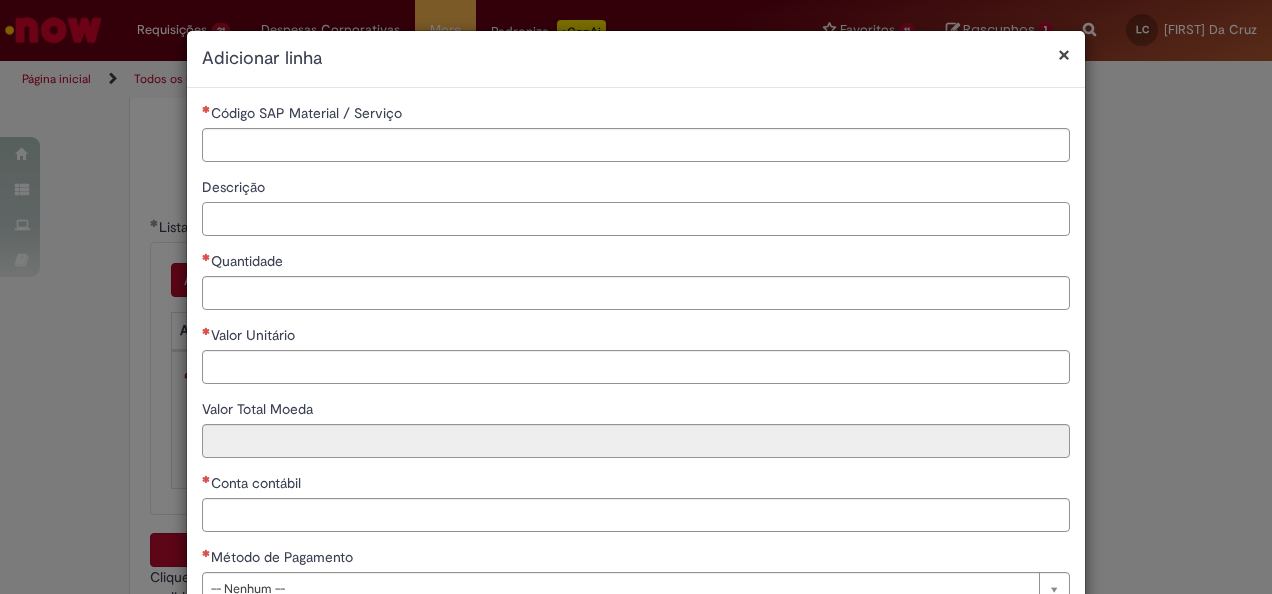 paste on "**********" 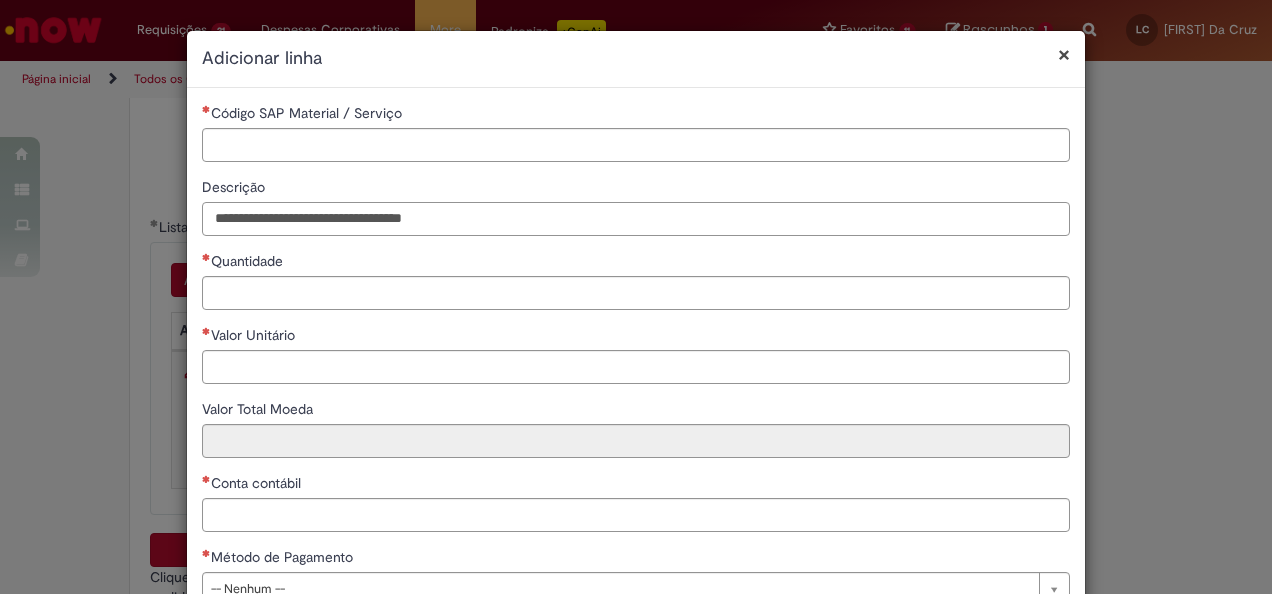 type on "**********" 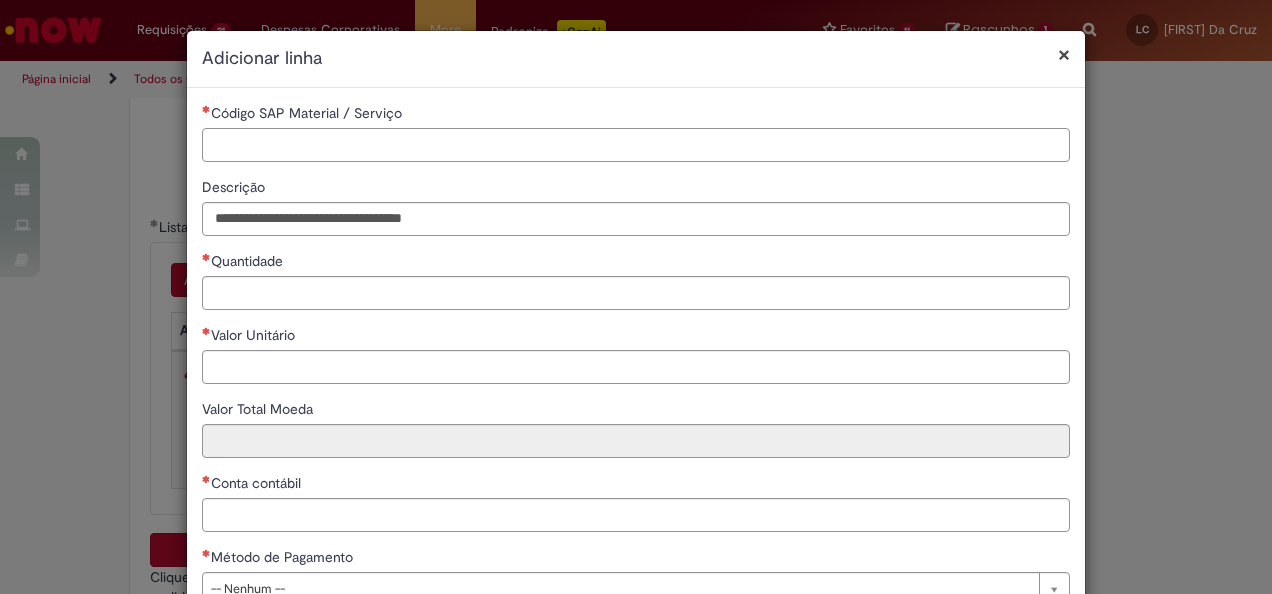 click on "Código SAP Material / Serviço" at bounding box center (636, 145) 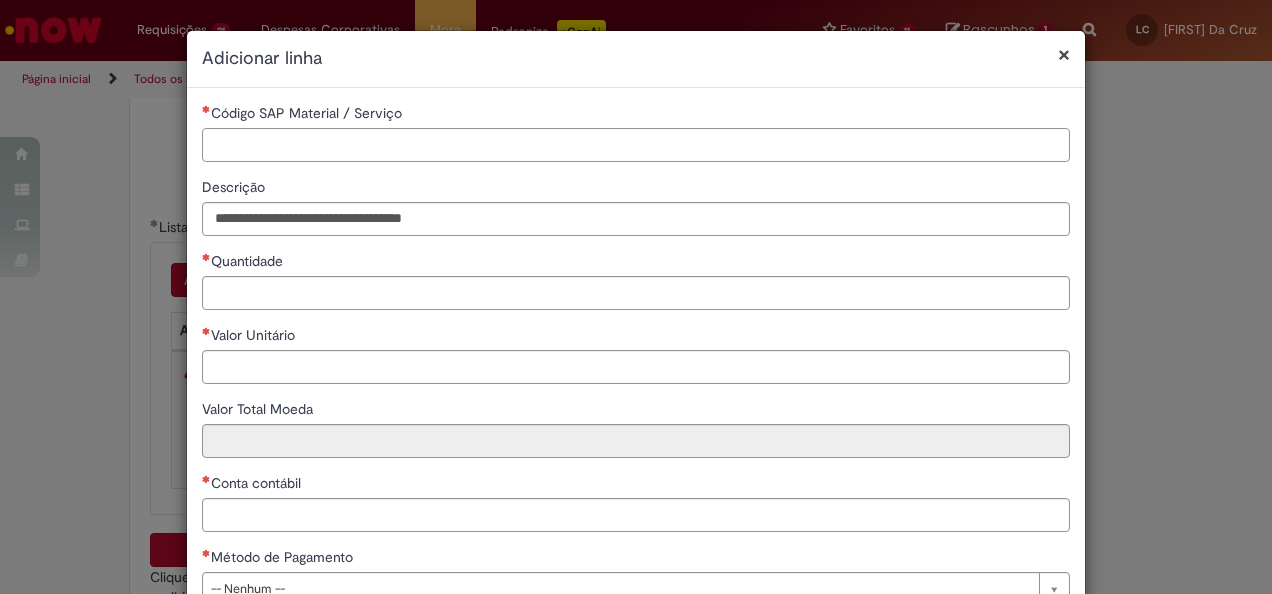 click on "Código SAP Material / Serviço" at bounding box center (636, 145) 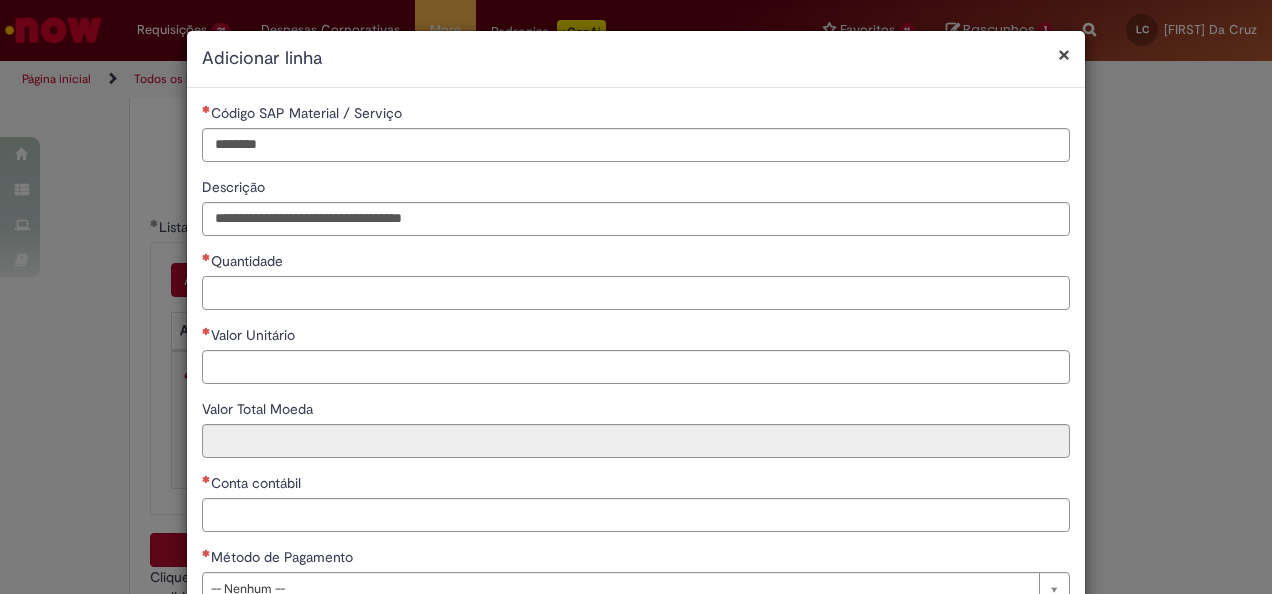 type on "***" 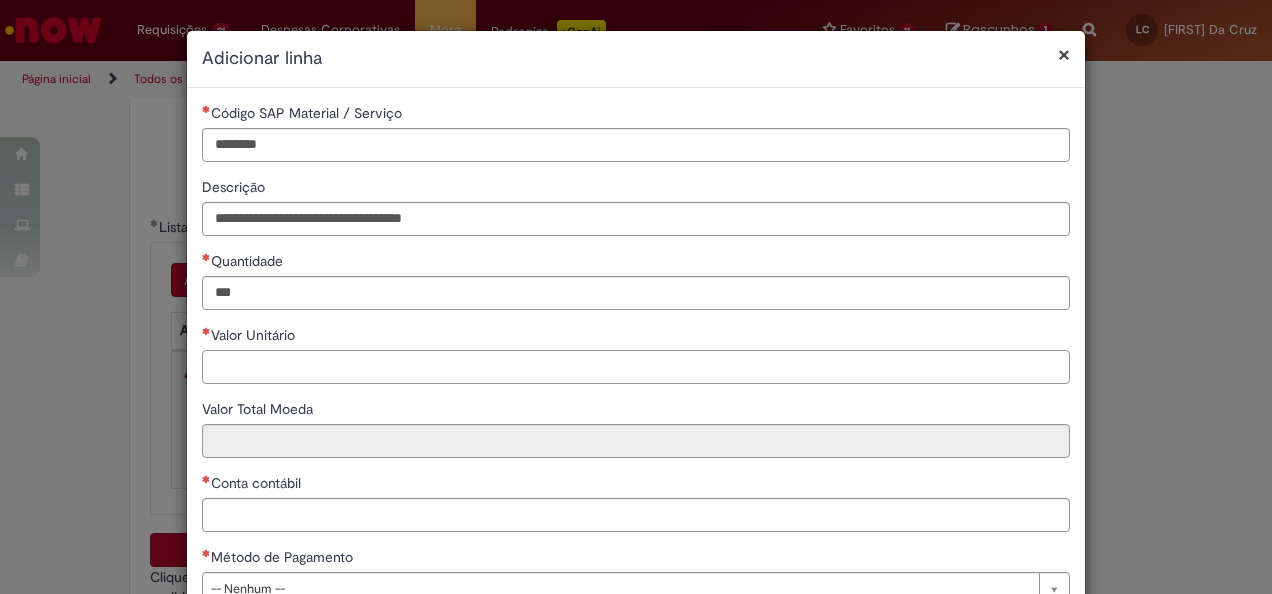 type on "****" 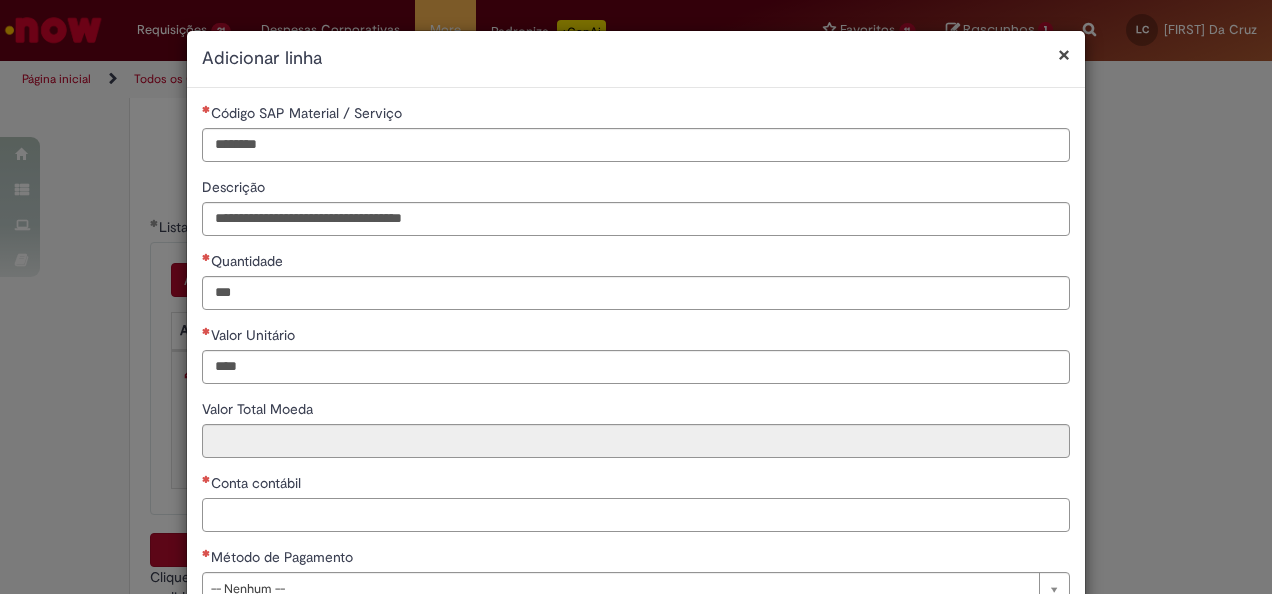 type on "*******" 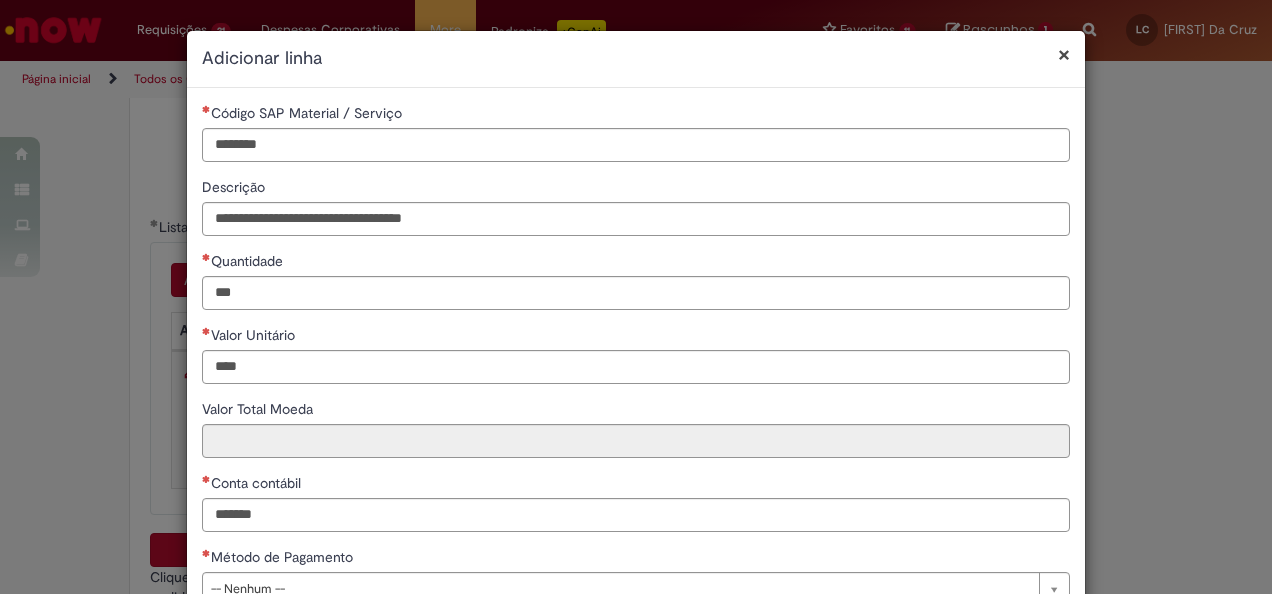 type on "**********" 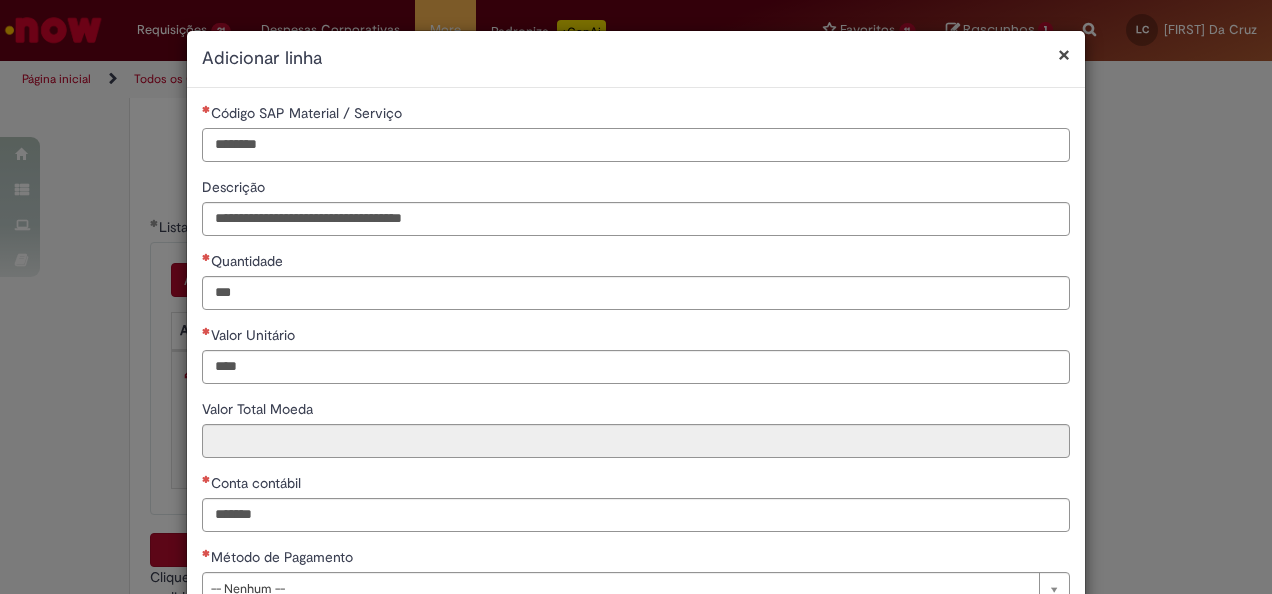type on "********" 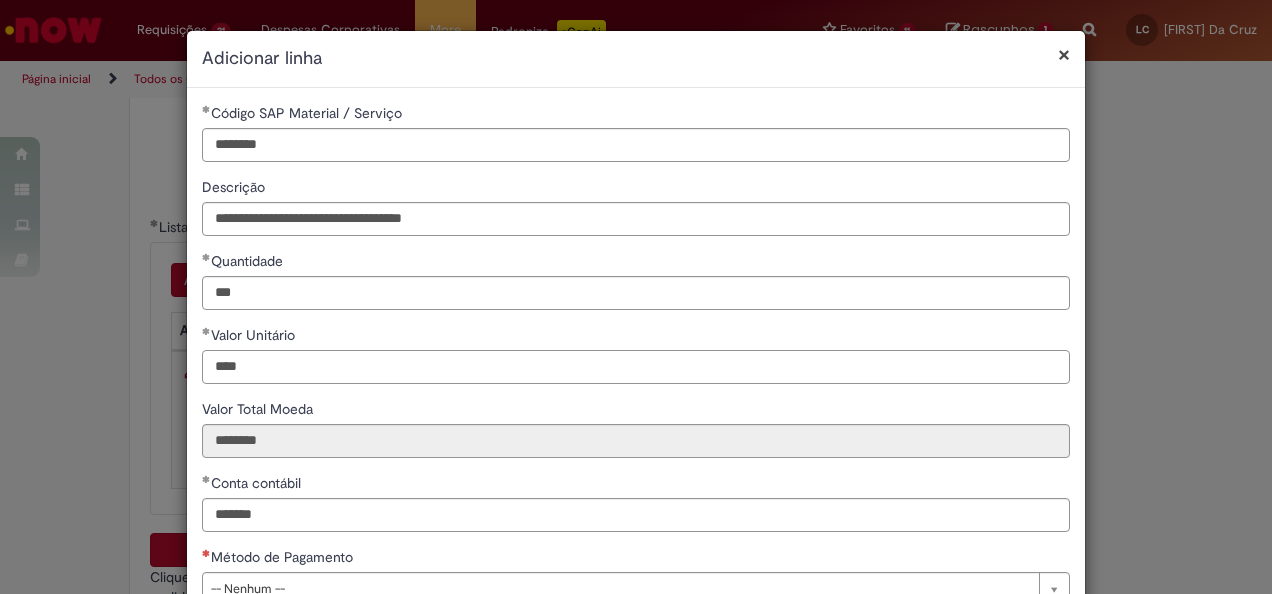 click on "****" at bounding box center [636, 367] 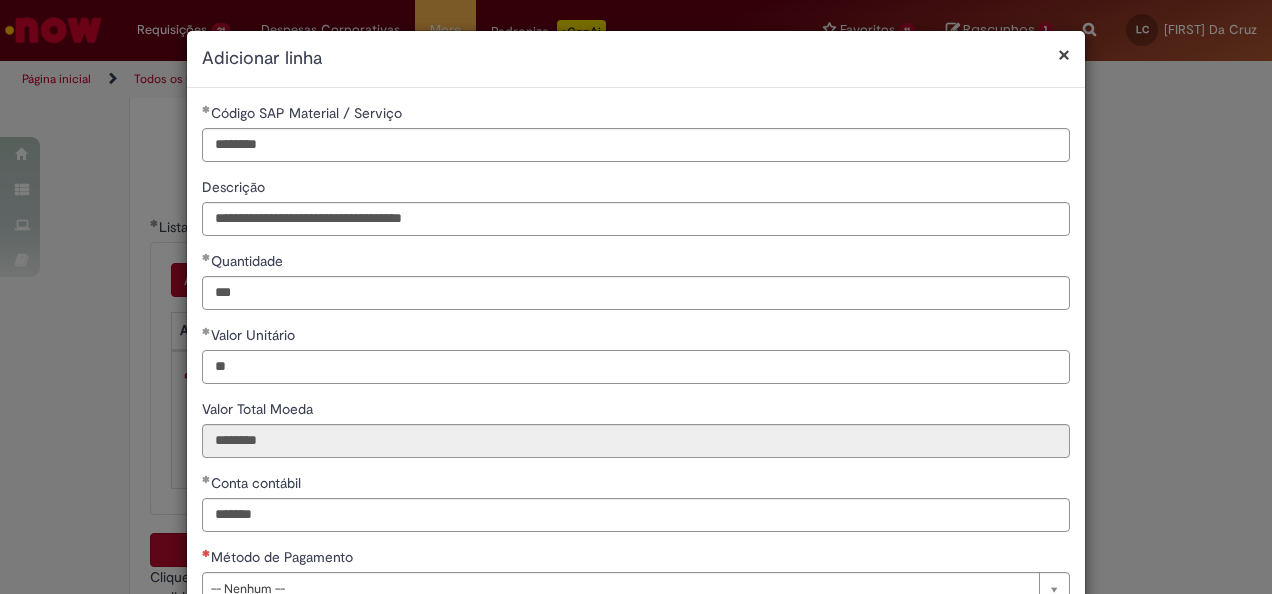 type on "*" 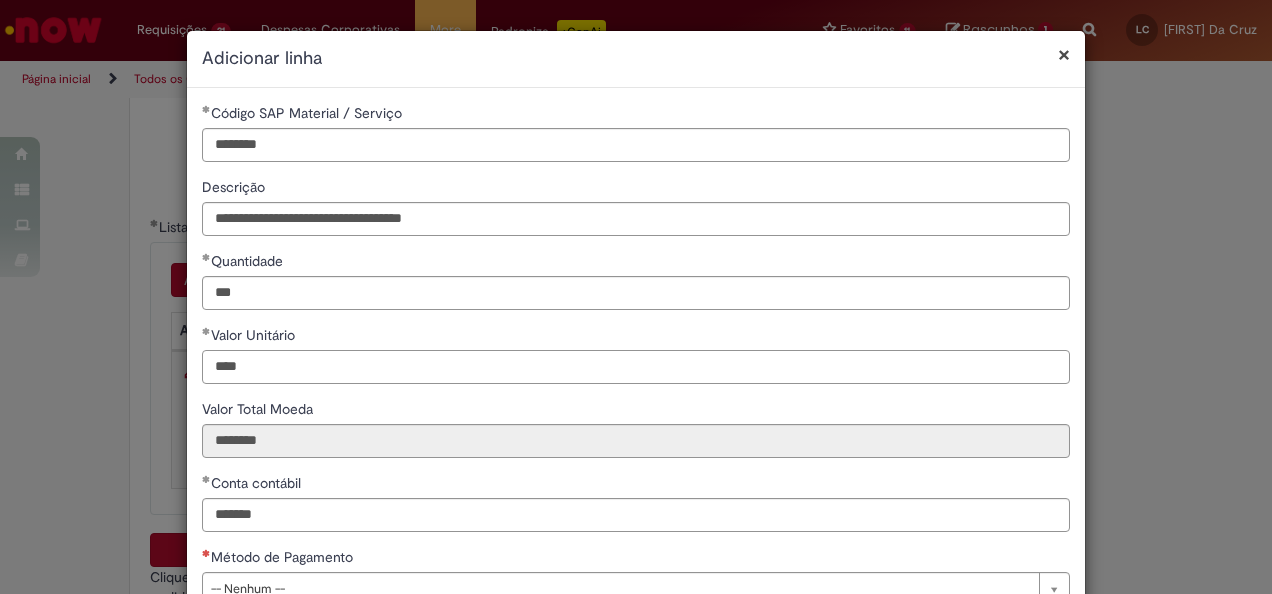 type on "****" 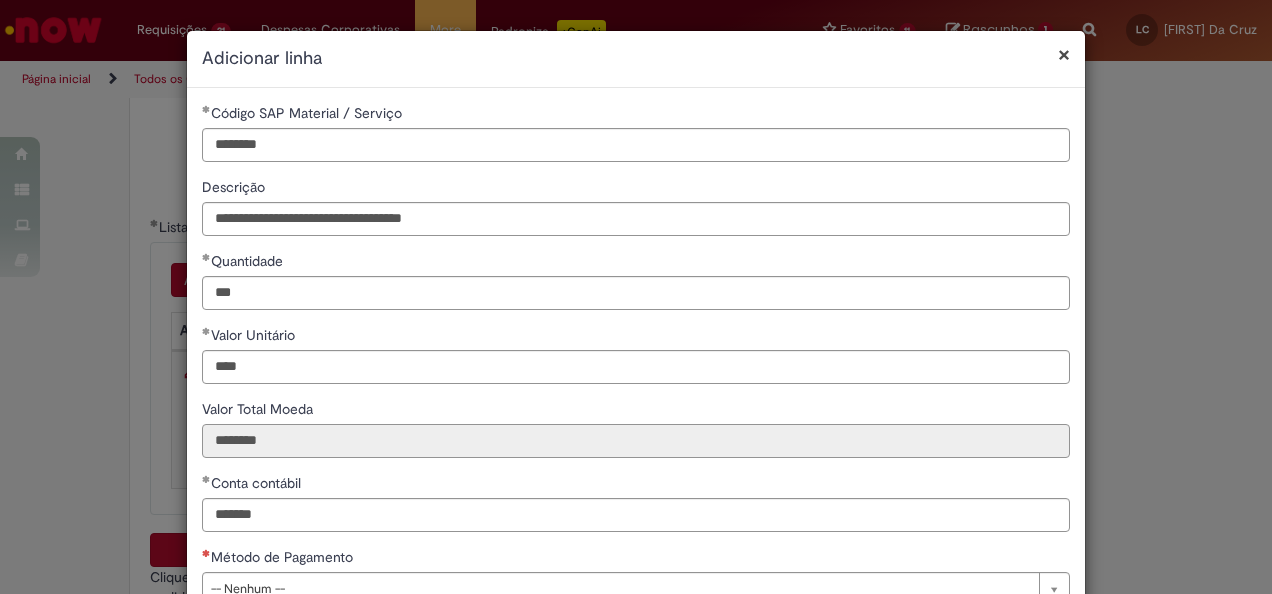 type on "******" 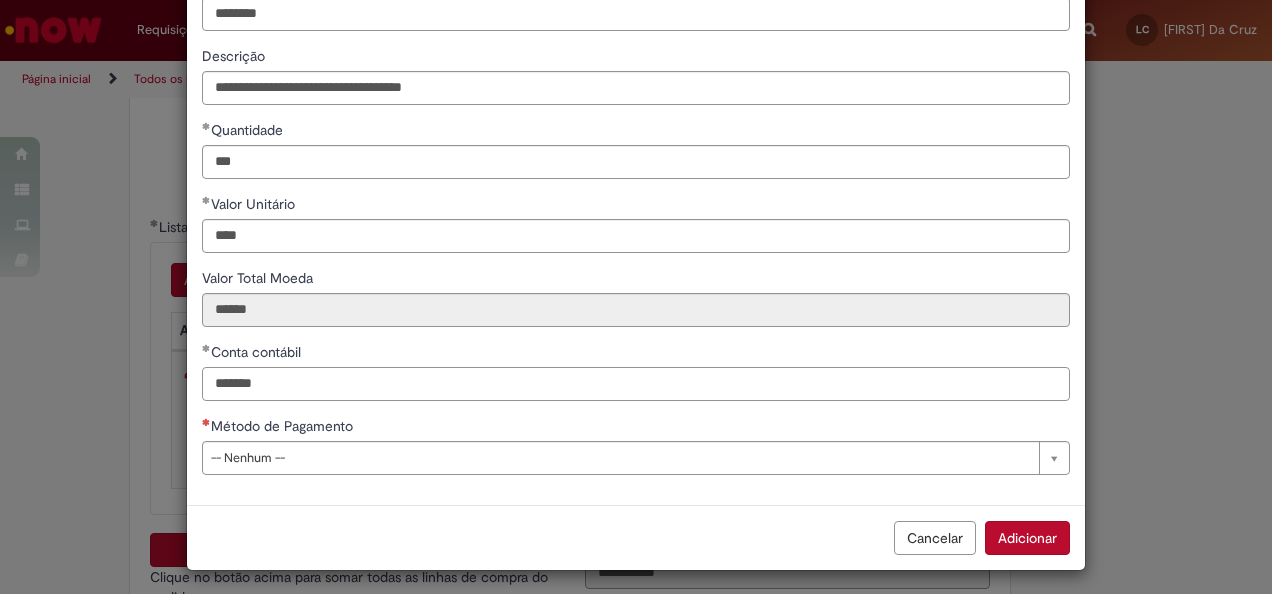 scroll, scrollTop: 136, scrollLeft: 0, axis: vertical 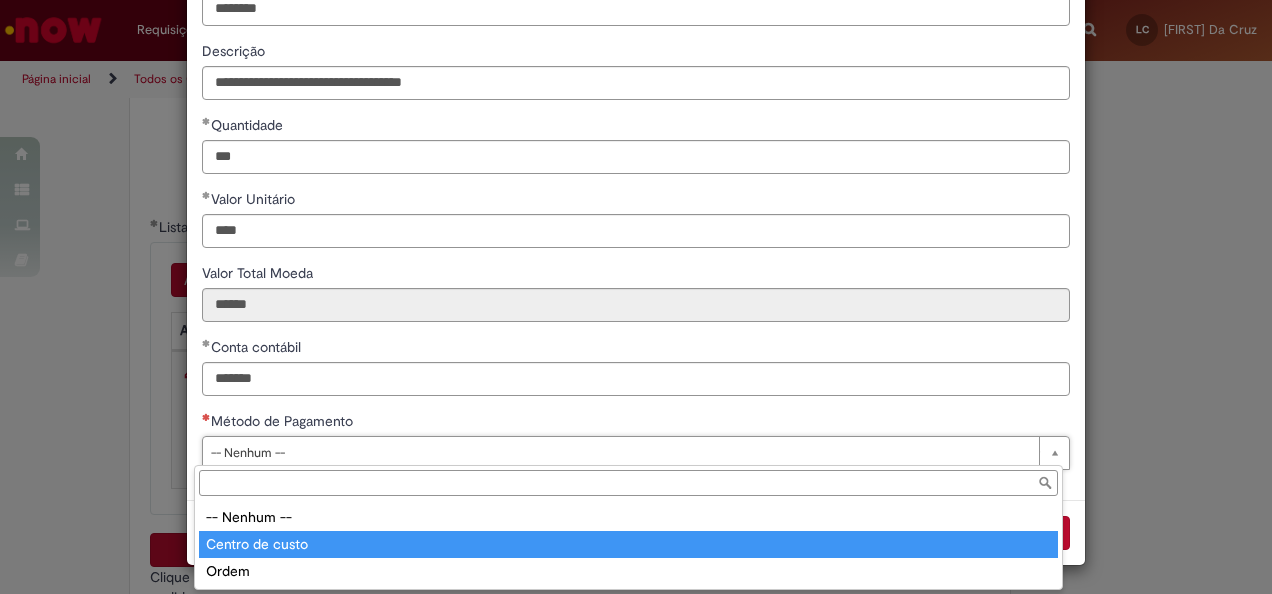 type on "**********" 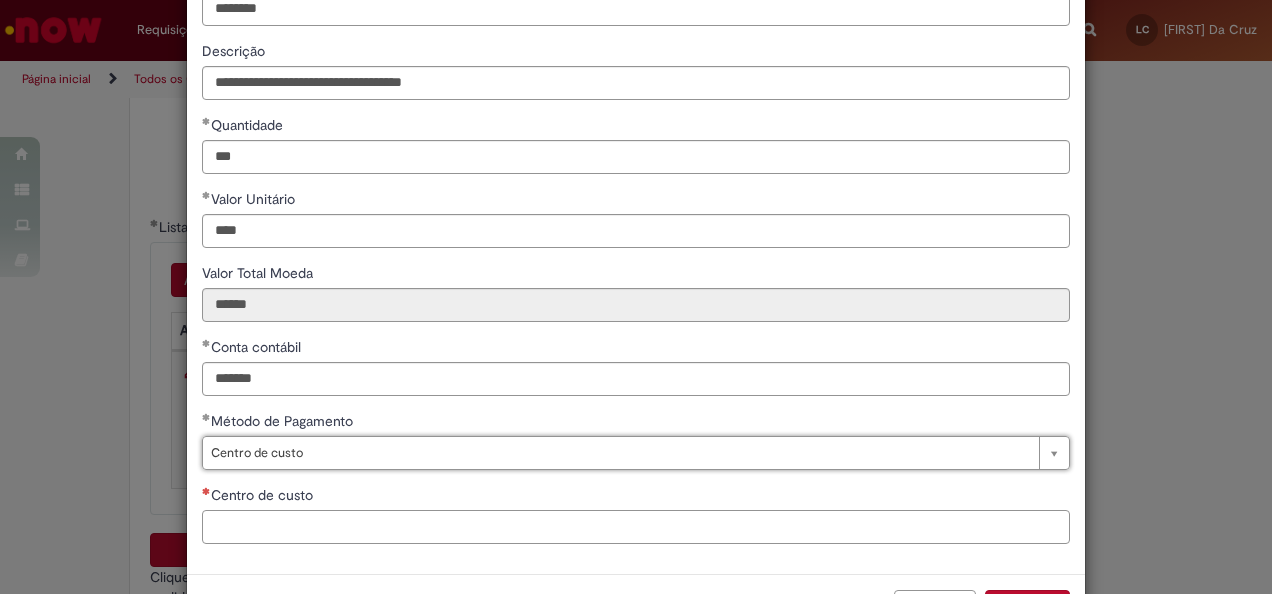 click on "Centro de custo" at bounding box center [636, 527] 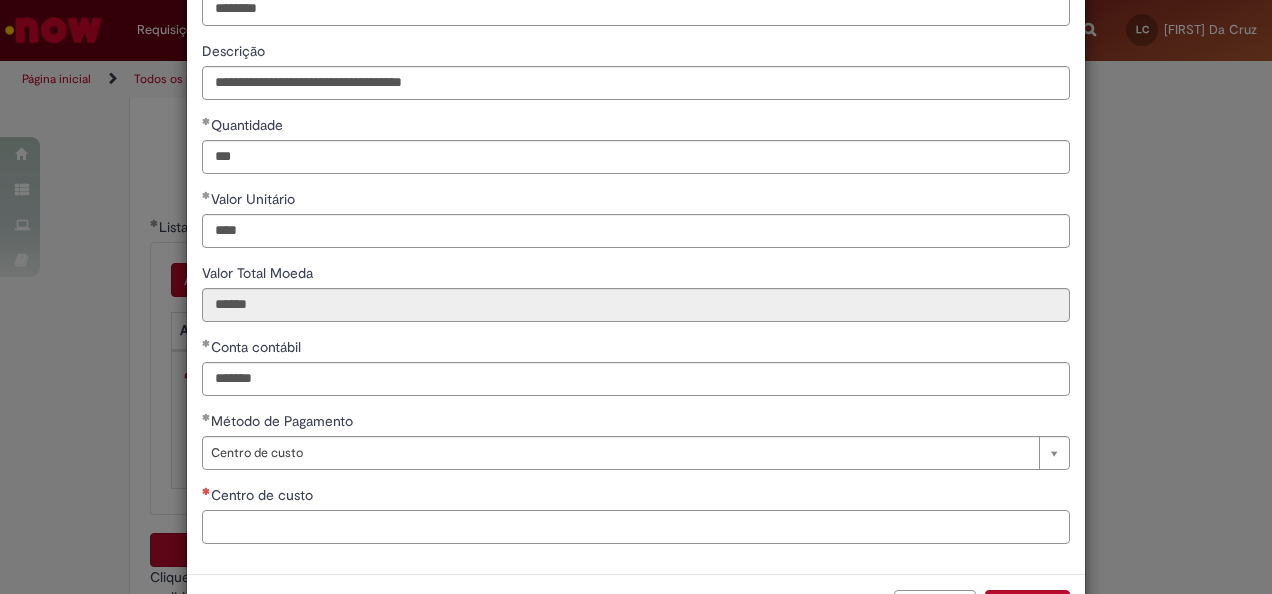 paste on "**********" 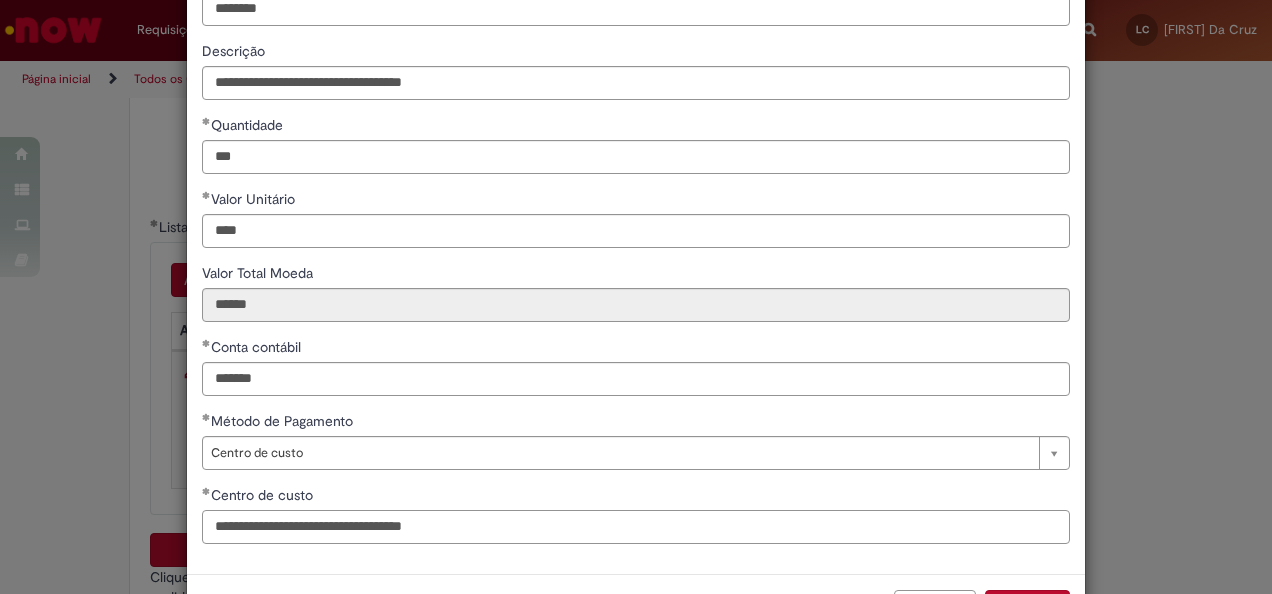 drag, startPoint x: 496, startPoint y: 528, endPoint x: 73, endPoint y: 510, distance: 423.3828 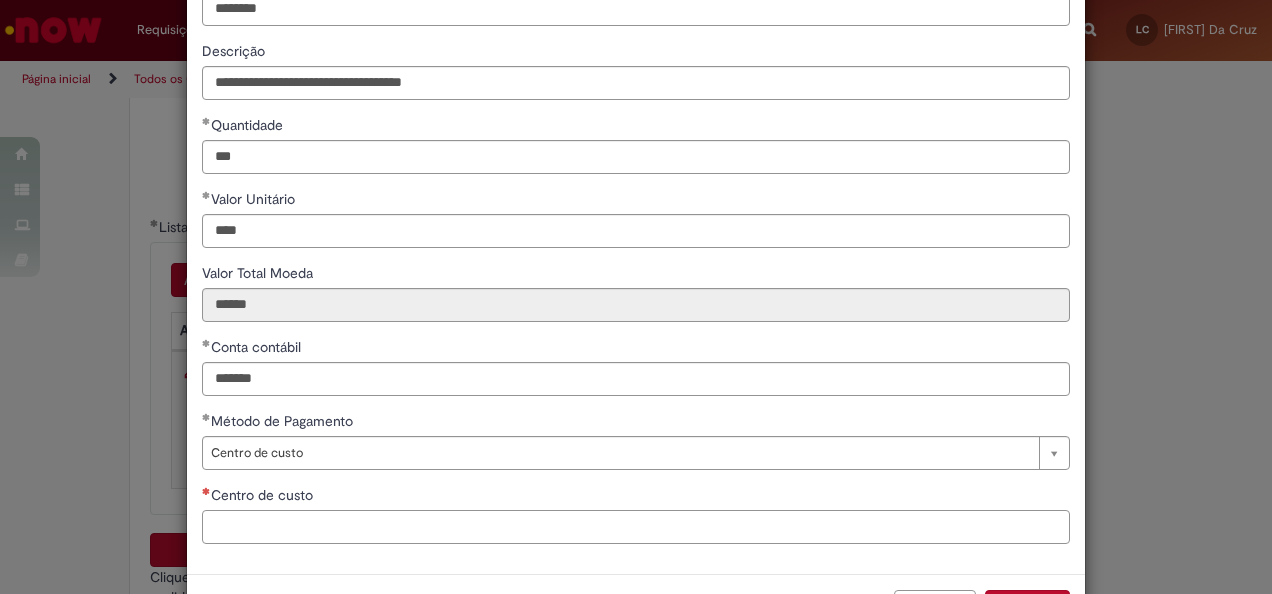 click on "Centro de custo" at bounding box center [636, 527] 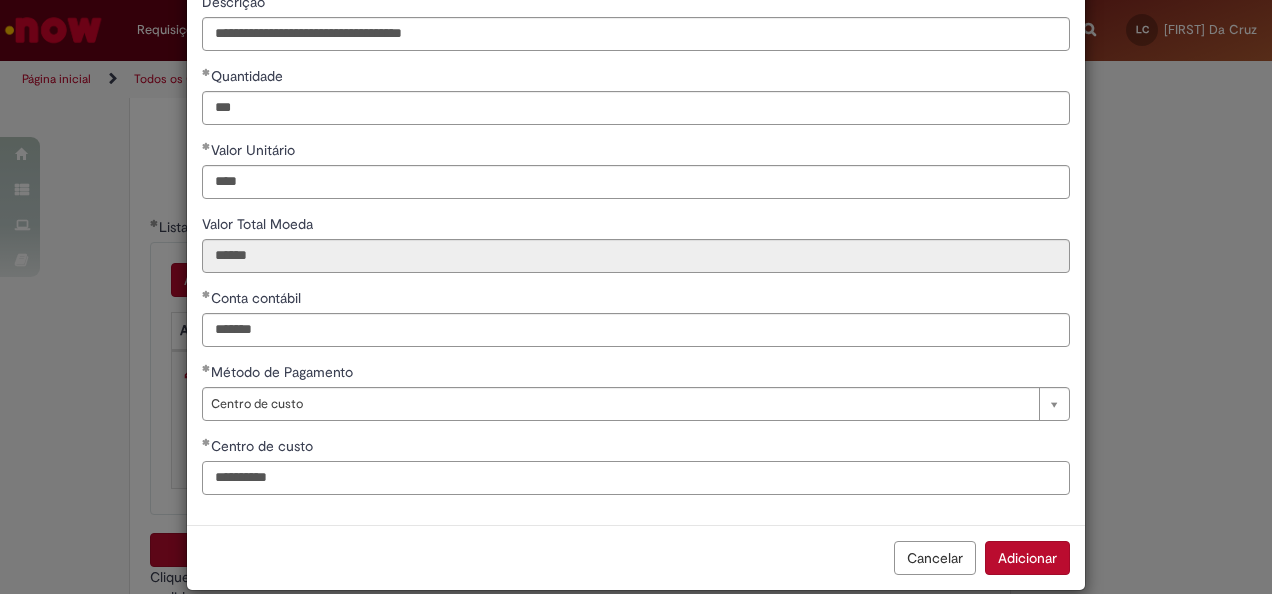 scroll, scrollTop: 210, scrollLeft: 0, axis: vertical 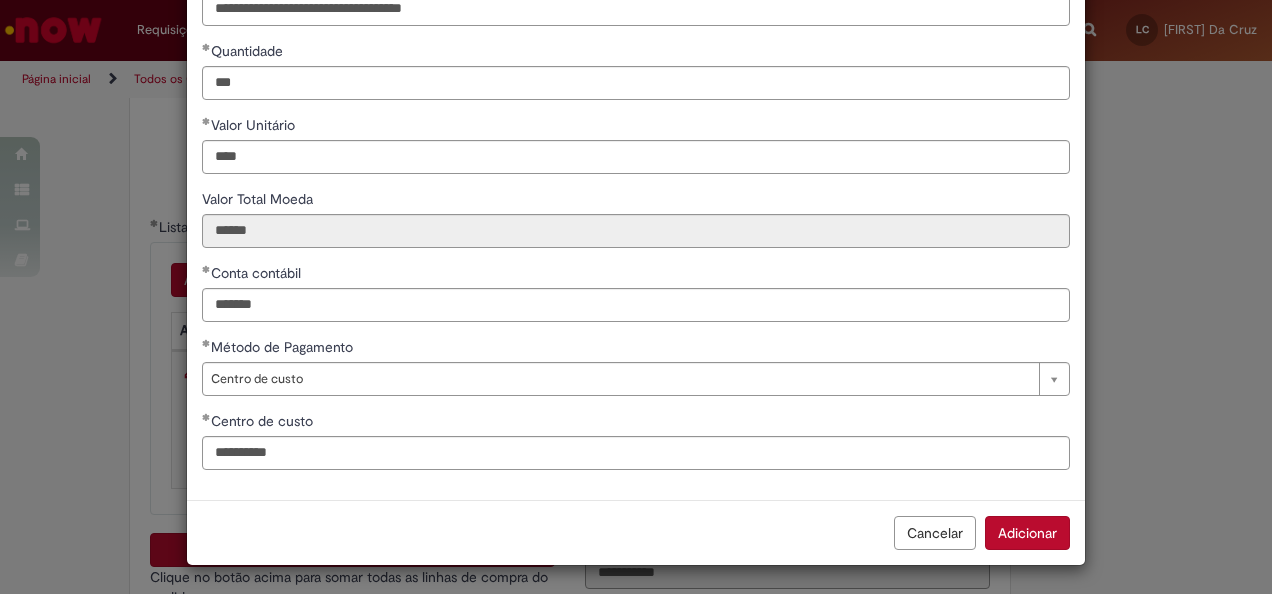 click on "Adicionar" at bounding box center [1027, 533] 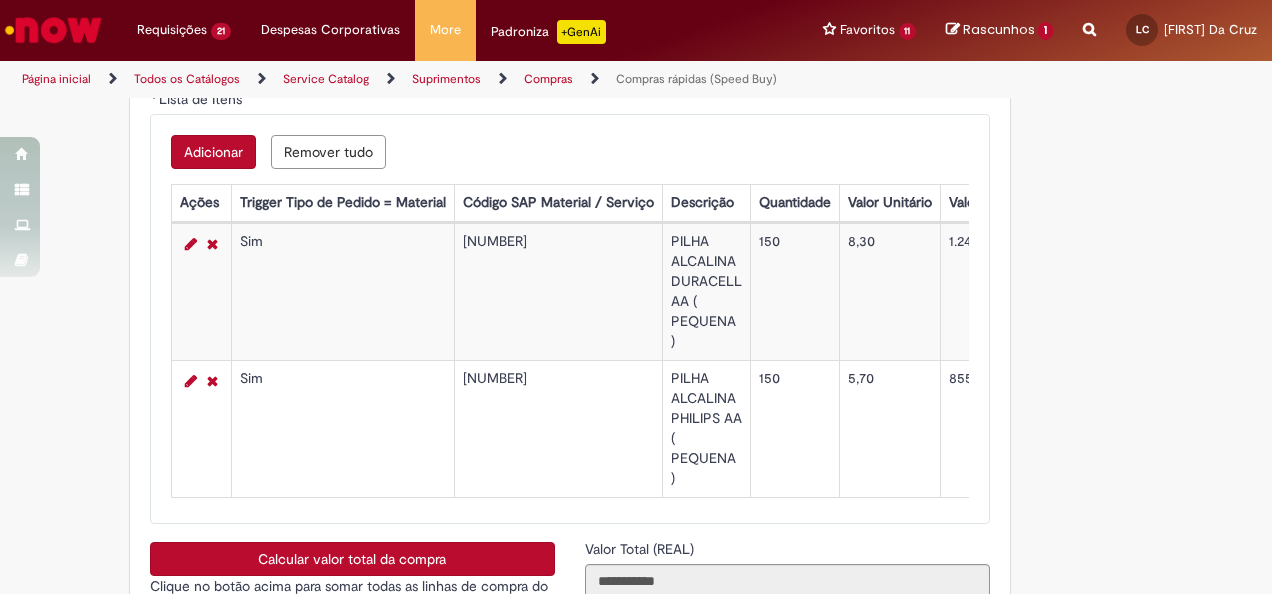 scroll, scrollTop: 3500, scrollLeft: 0, axis: vertical 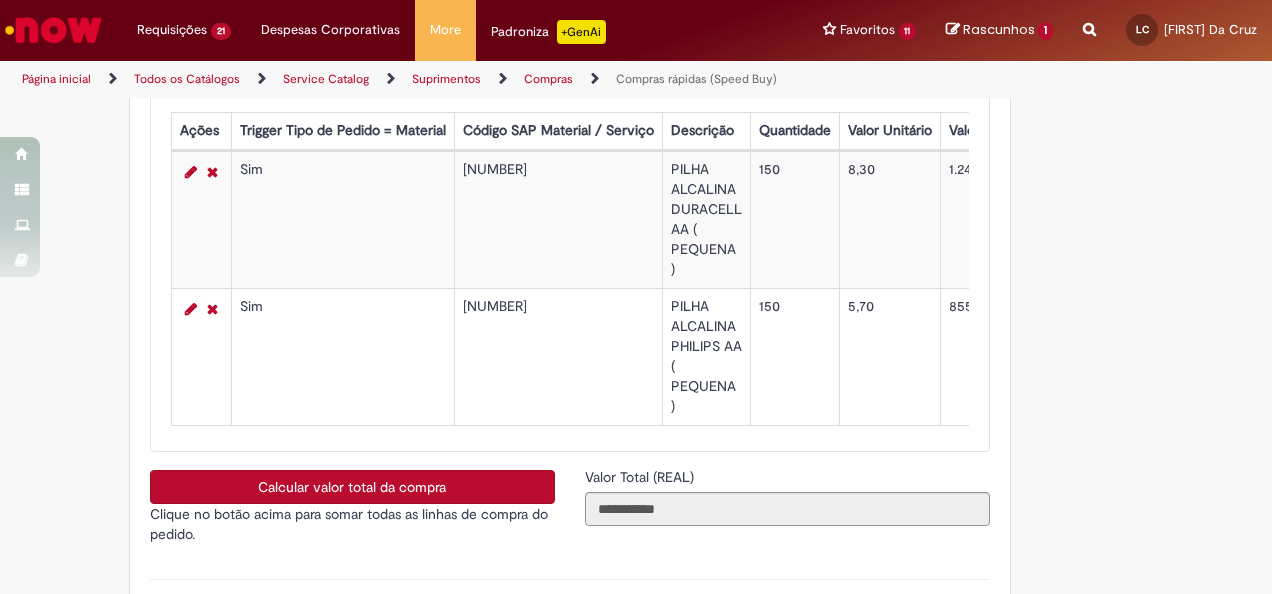 click on "Calcular valor total da compra" at bounding box center [352, 487] 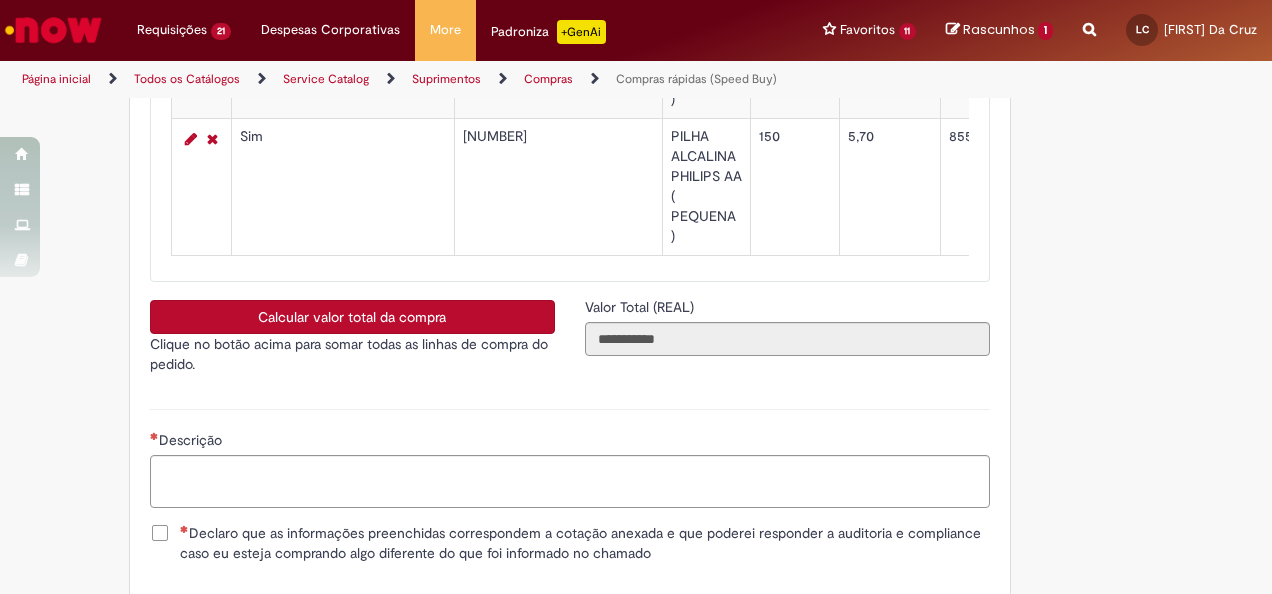 scroll, scrollTop: 3700, scrollLeft: 0, axis: vertical 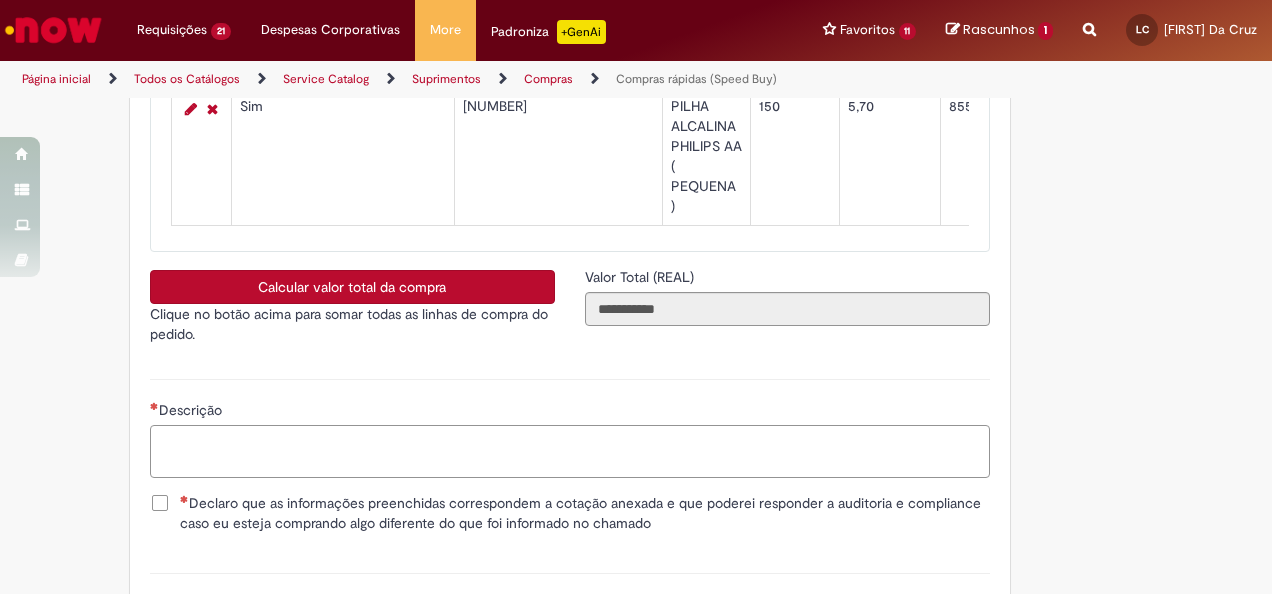 click on "Descrição" at bounding box center (570, 451) 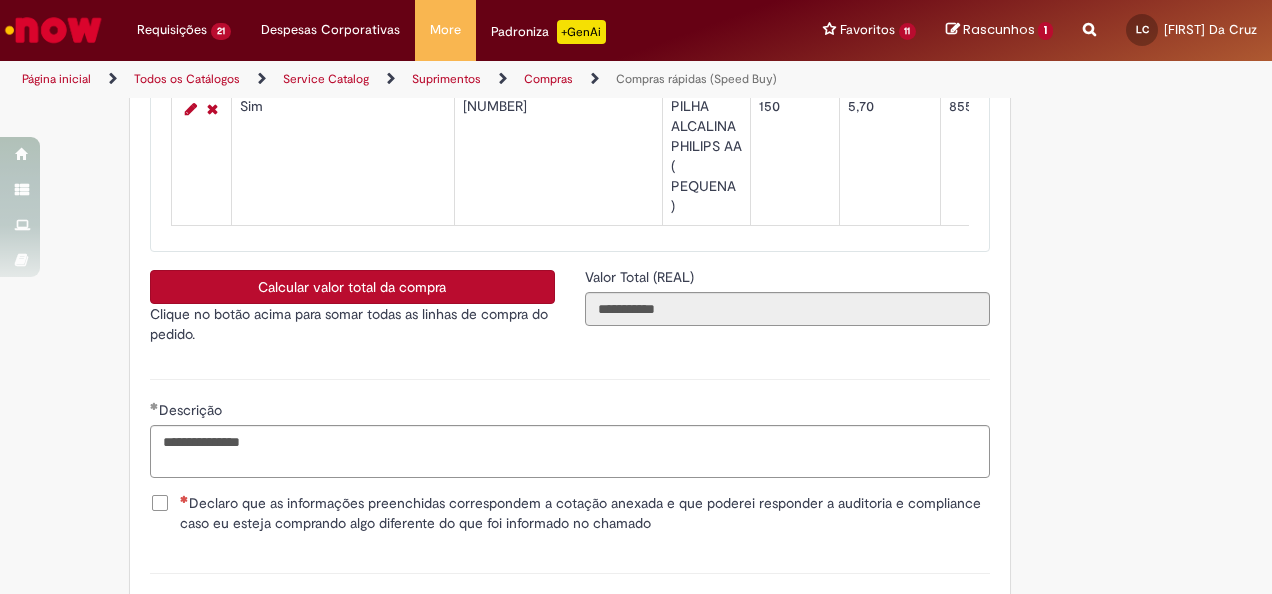 click on "Declaro que as informações preenchidas correspondem a cotação anexada e que poderei responder a auditoria e compliance caso eu esteja comprando algo diferente do que foi informado no chamado" at bounding box center (585, 513) 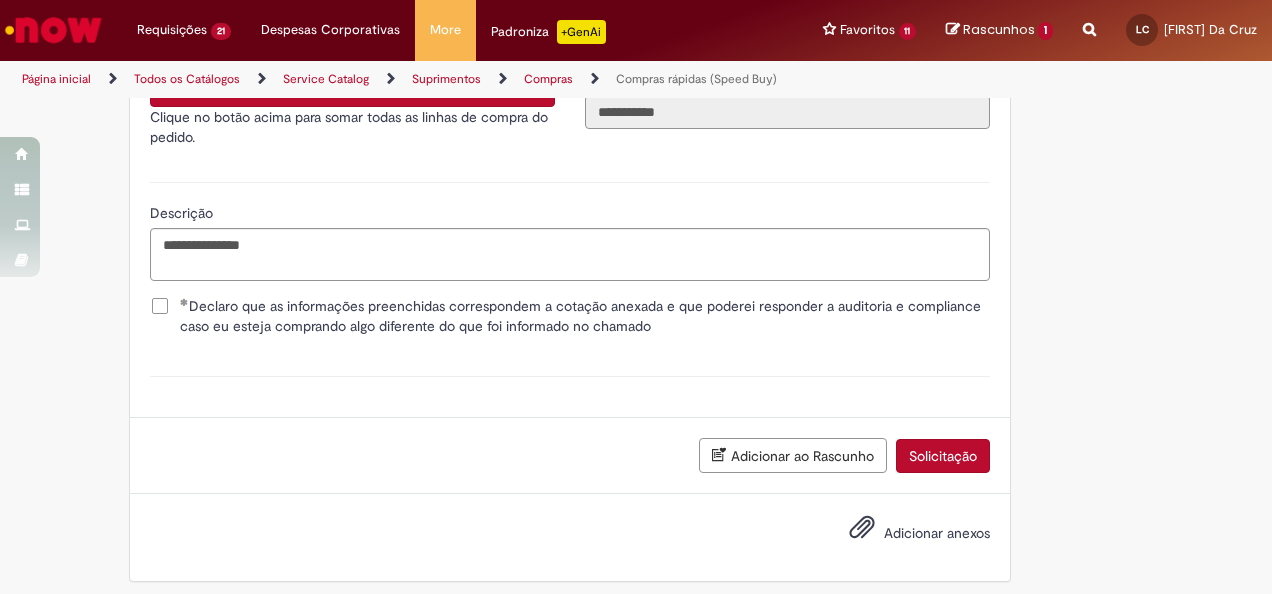scroll, scrollTop: 3900, scrollLeft: 0, axis: vertical 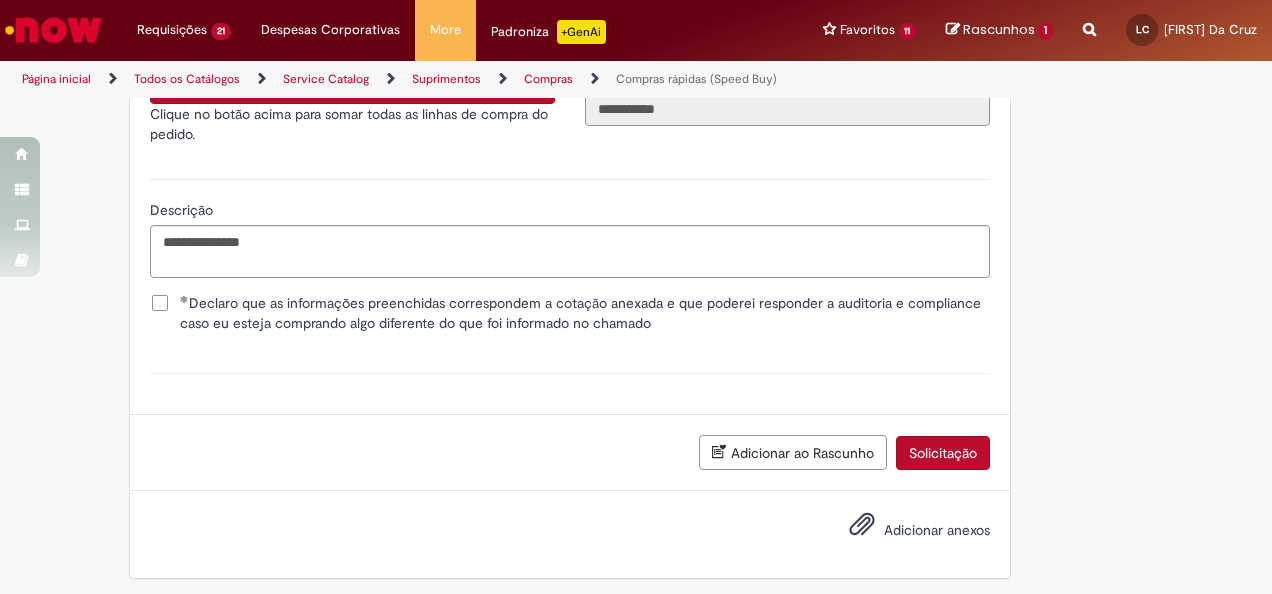 click on "Adicionar anexos" at bounding box center [937, 531] 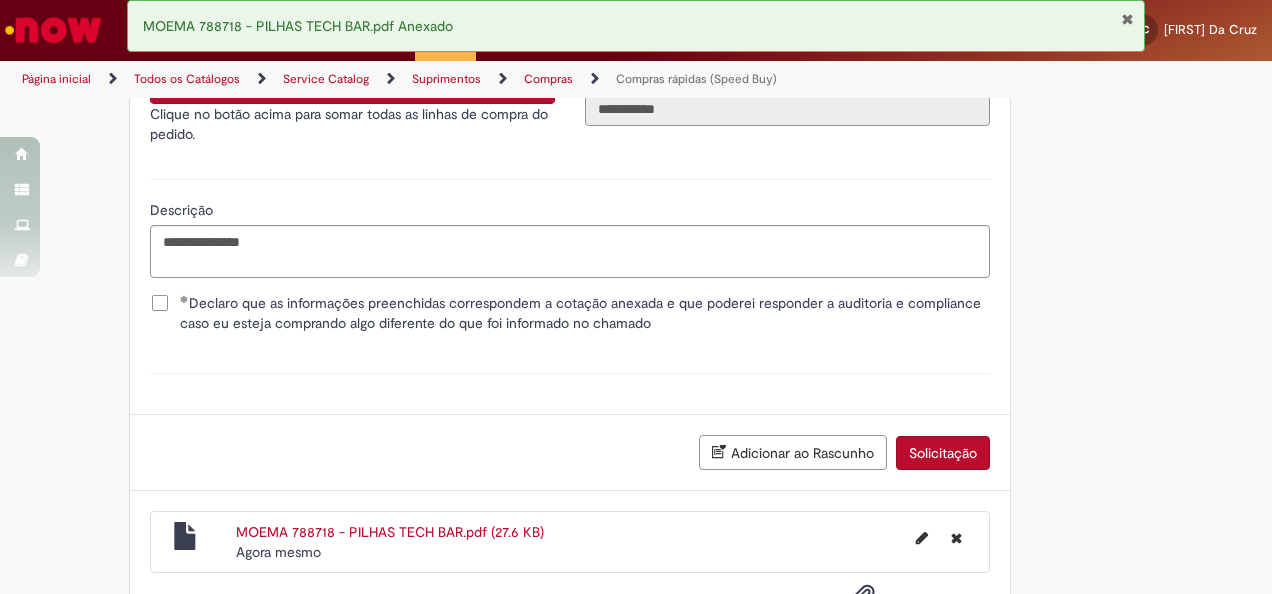 click on "Solicitação" at bounding box center (943, 453) 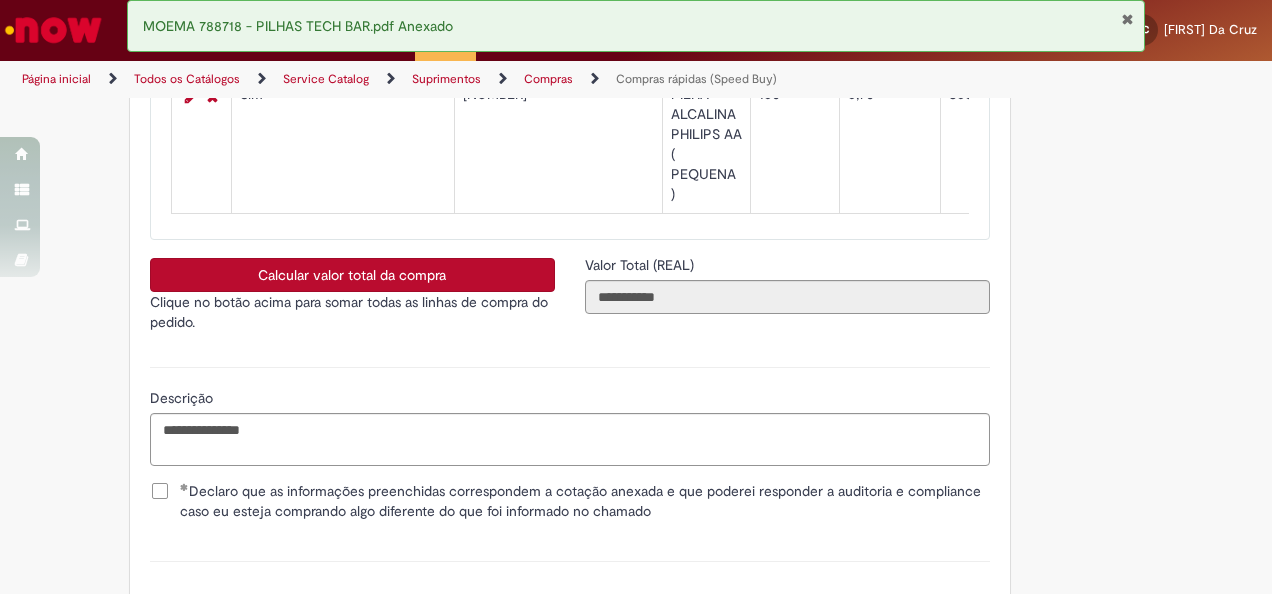 scroll, scrollTop: 3600, scrollLeft: 0, axis: vertical 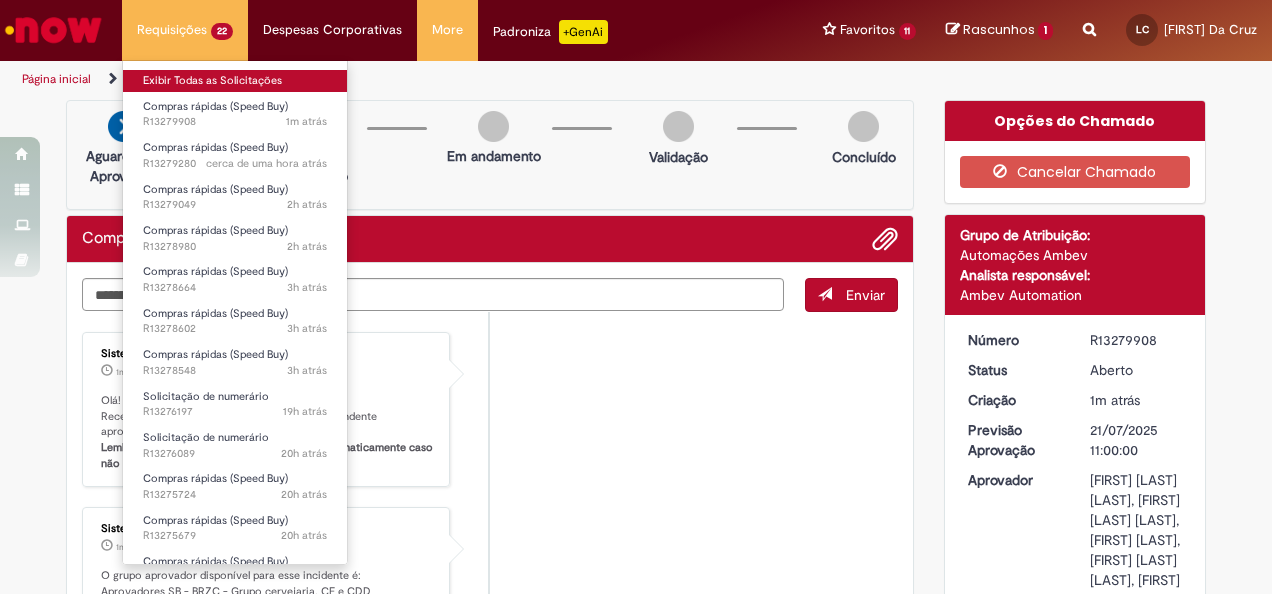 click on "Exibir Todas as Solicitações" at bounding box center [235, 81] 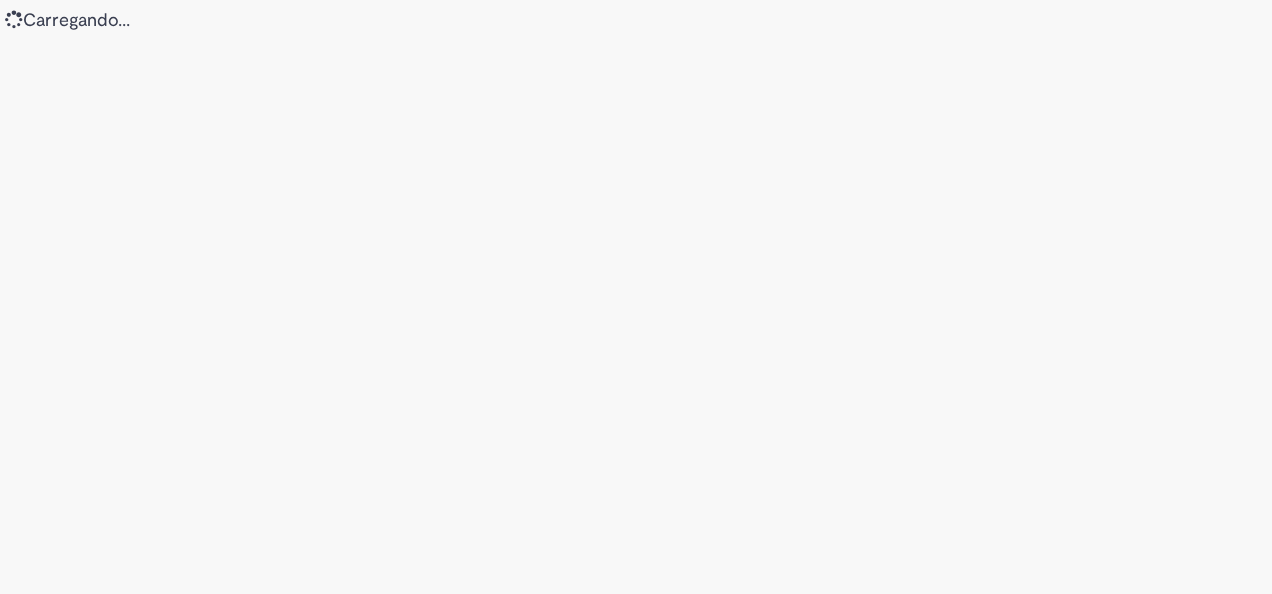 scroll, scrollTop: 0, scrollLeft: 0, axis: both 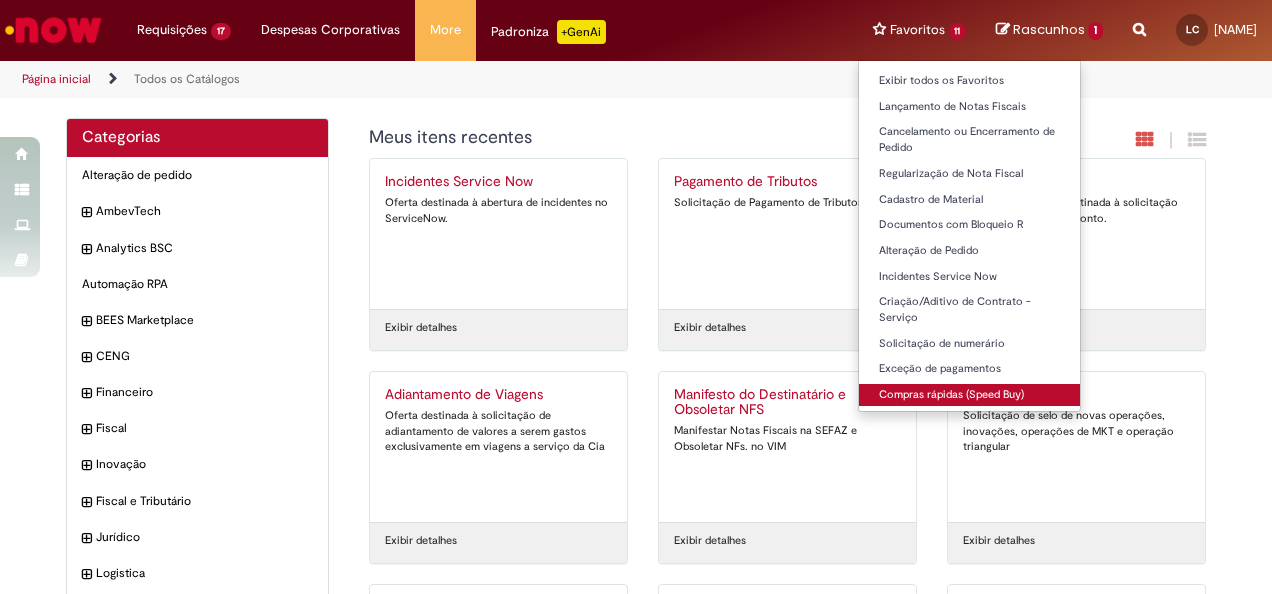 click on "Compras rápidas (Speed Buy)" at bounding box center [970, 395] 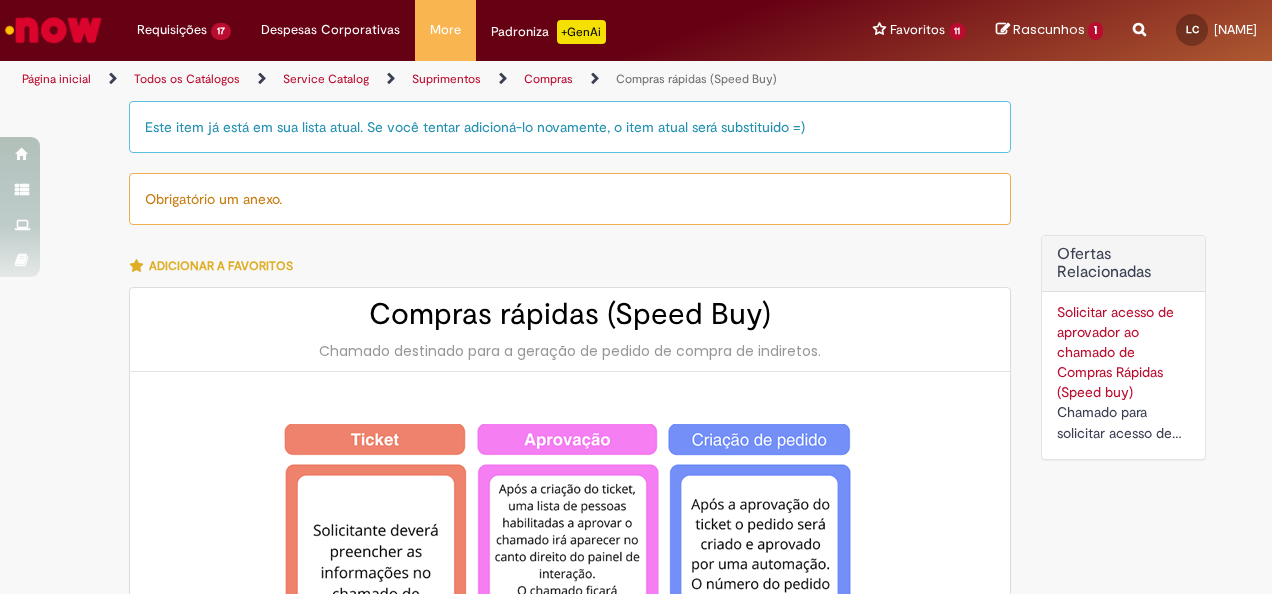 type on "**********" 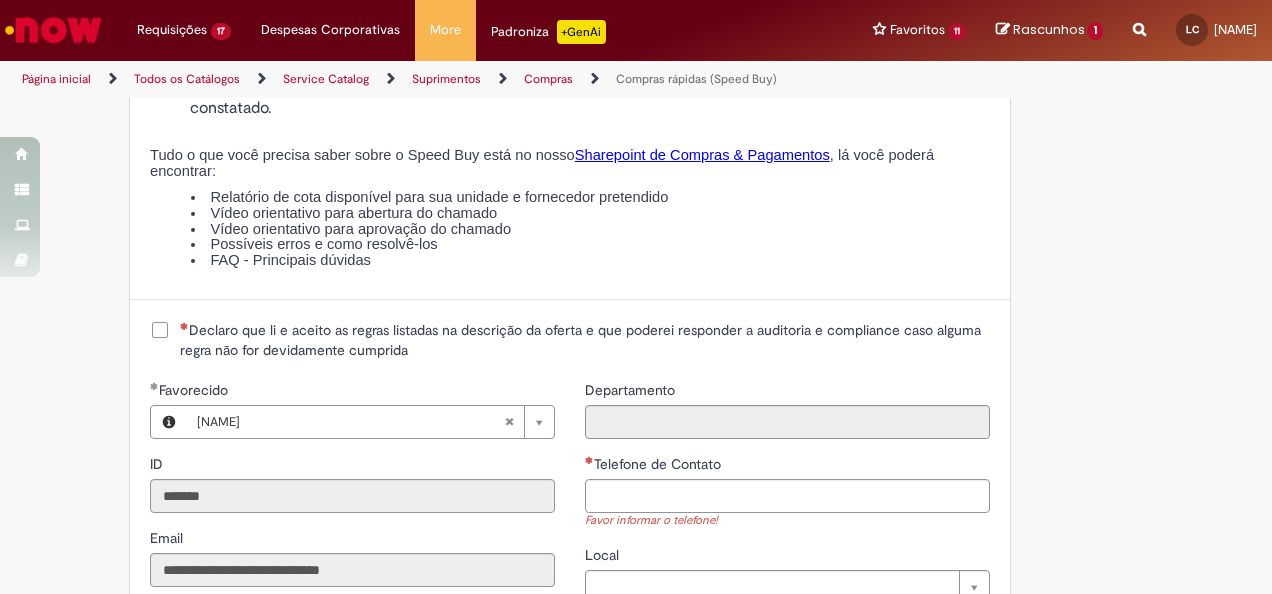 scroll, scrollTop: 2500, scrollLeft: 0, axis: vertical 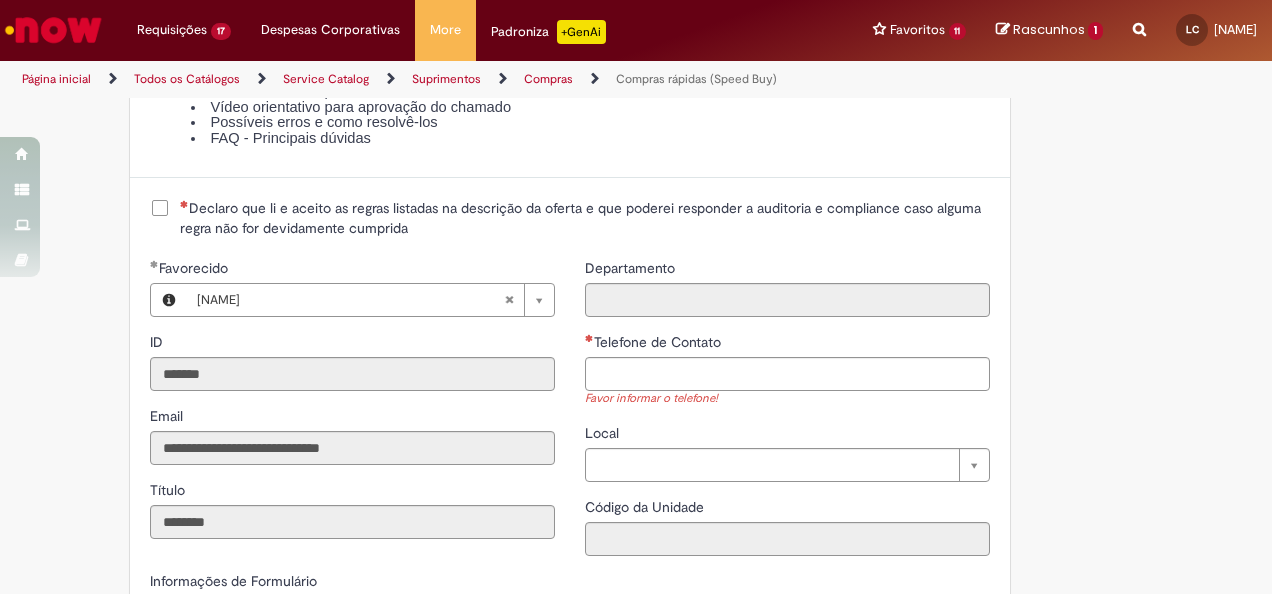 click on "Declaro que li e aceito as regras listadas na descrição da oferta e que poderei responder a auditoria e compliance caso alguma regra não for devidamente cumprida" at bounding box center (585, 218) 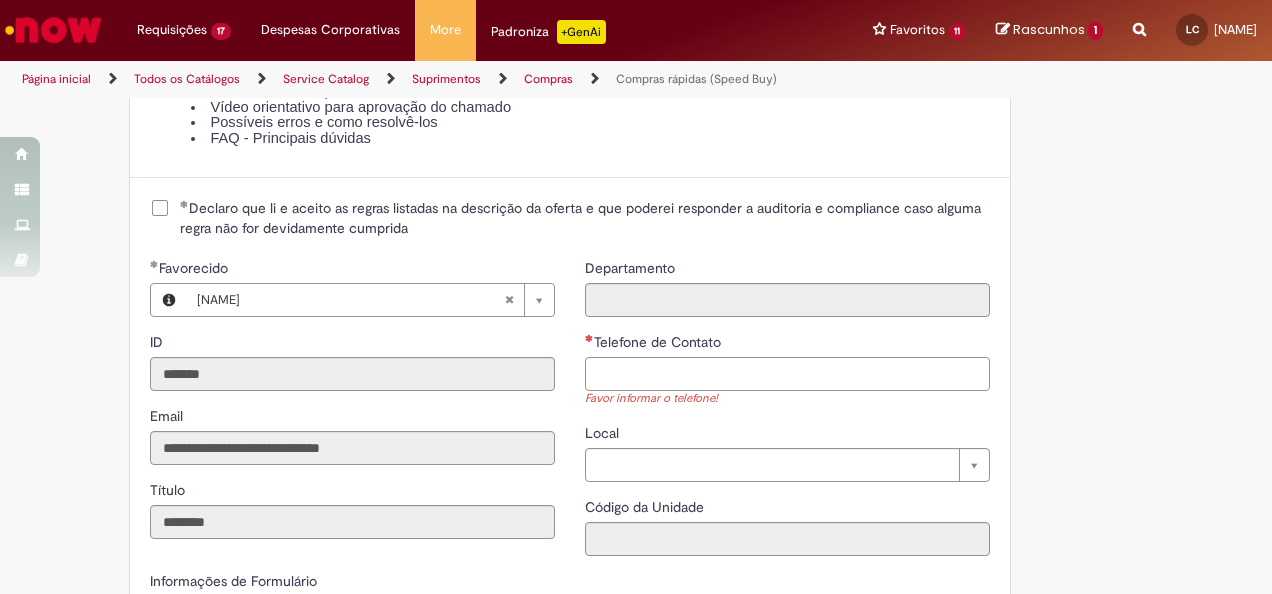 click on "Telefone de Contato" at bounding box center (787, 374) 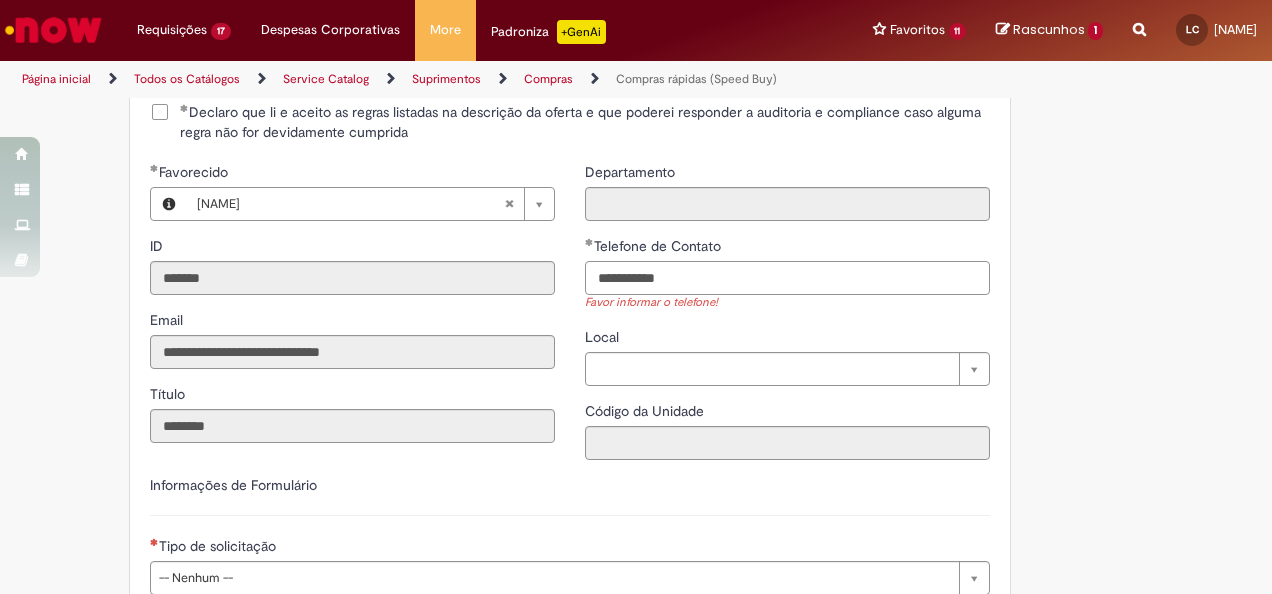 scroll, scrollTop: 2700, scrollLeft: 0, axis: vertical 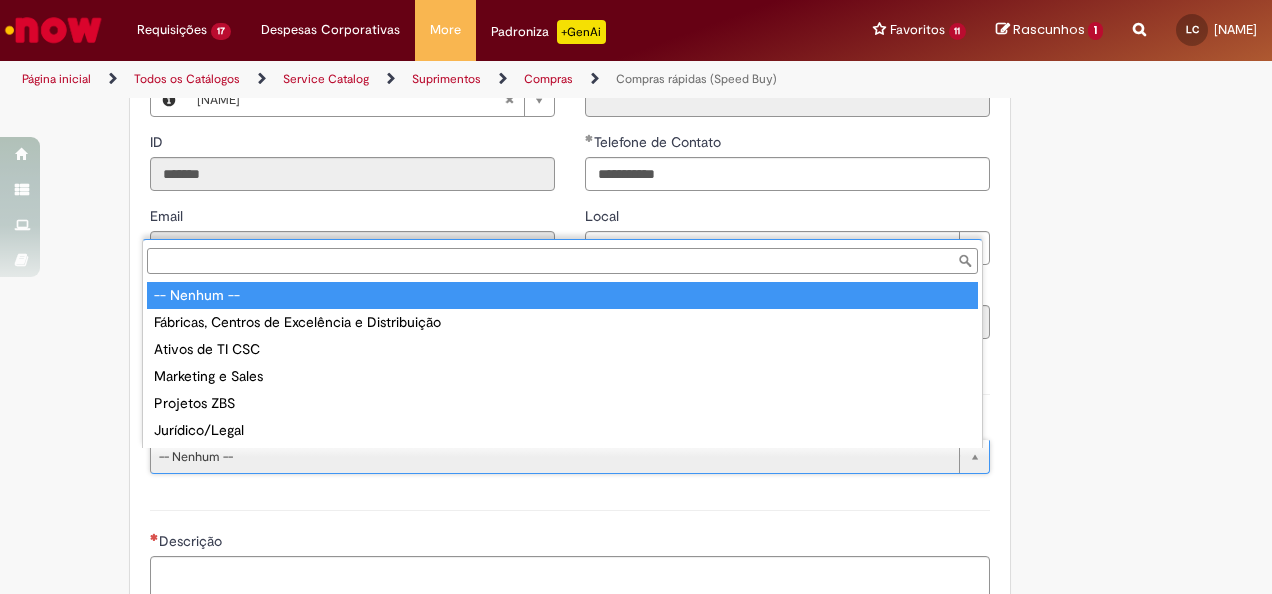 type on "**********" 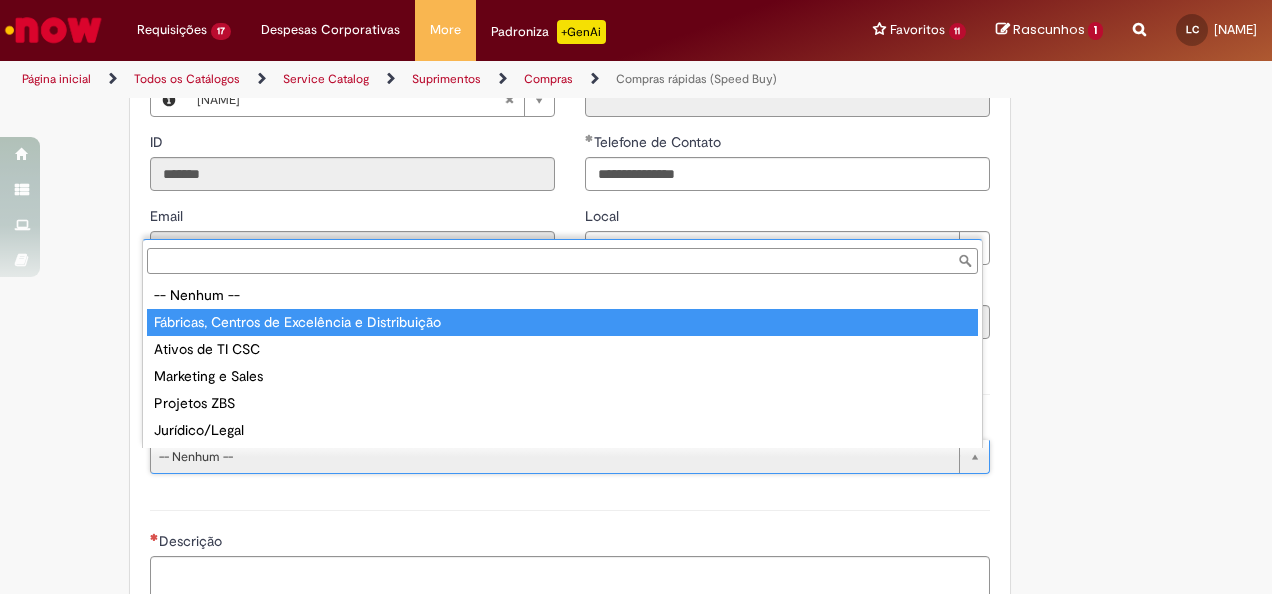 type on "**********" 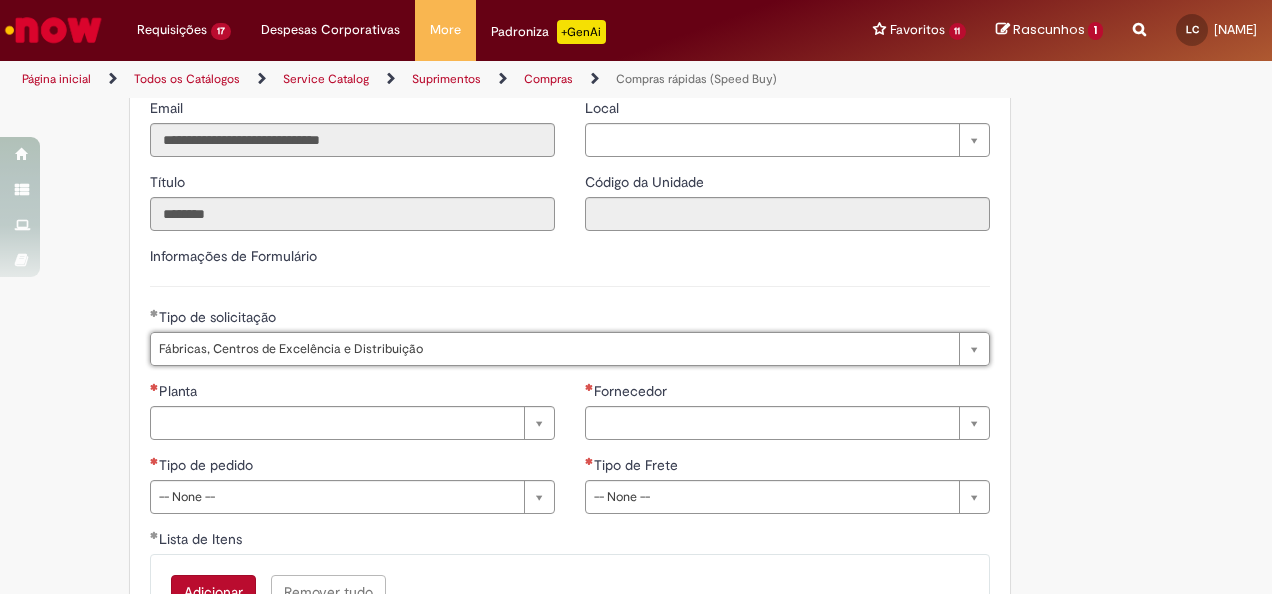 scroll, scrollTop: 2900, scrollLeft: 0, axis: vertical 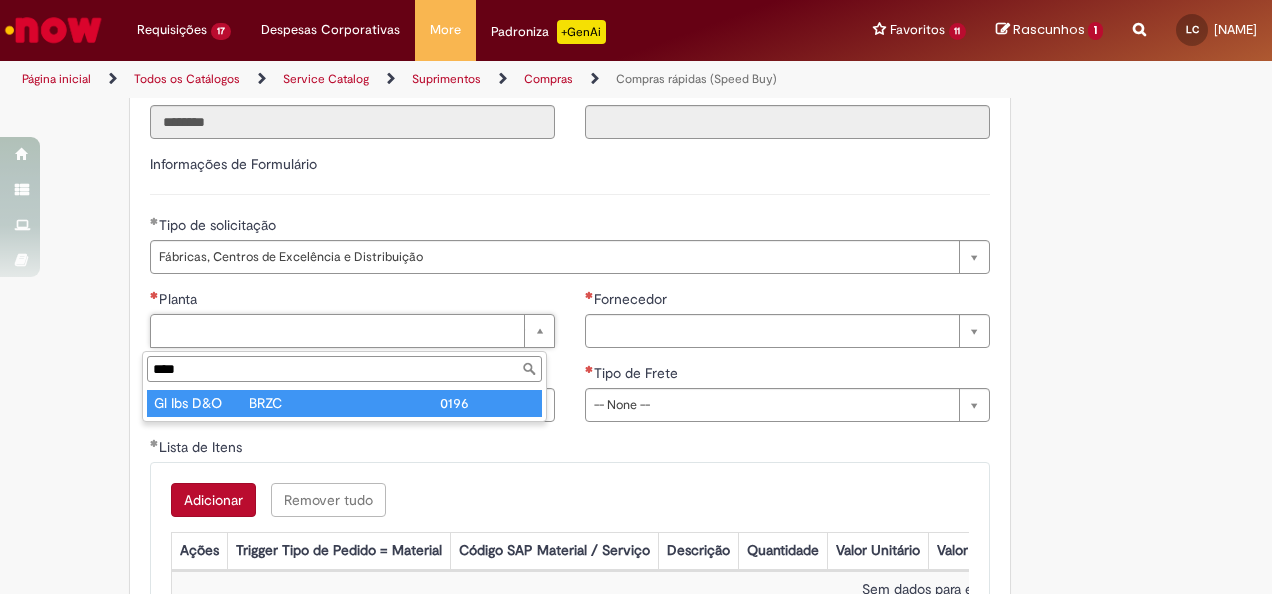 type on "****" 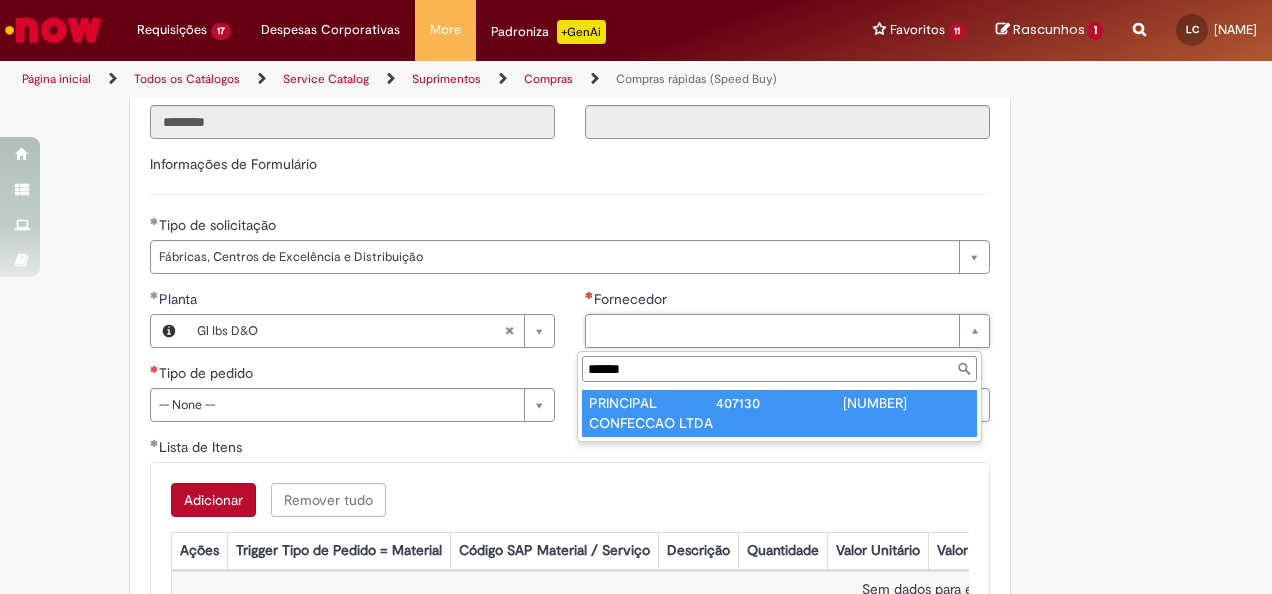 type on "******" 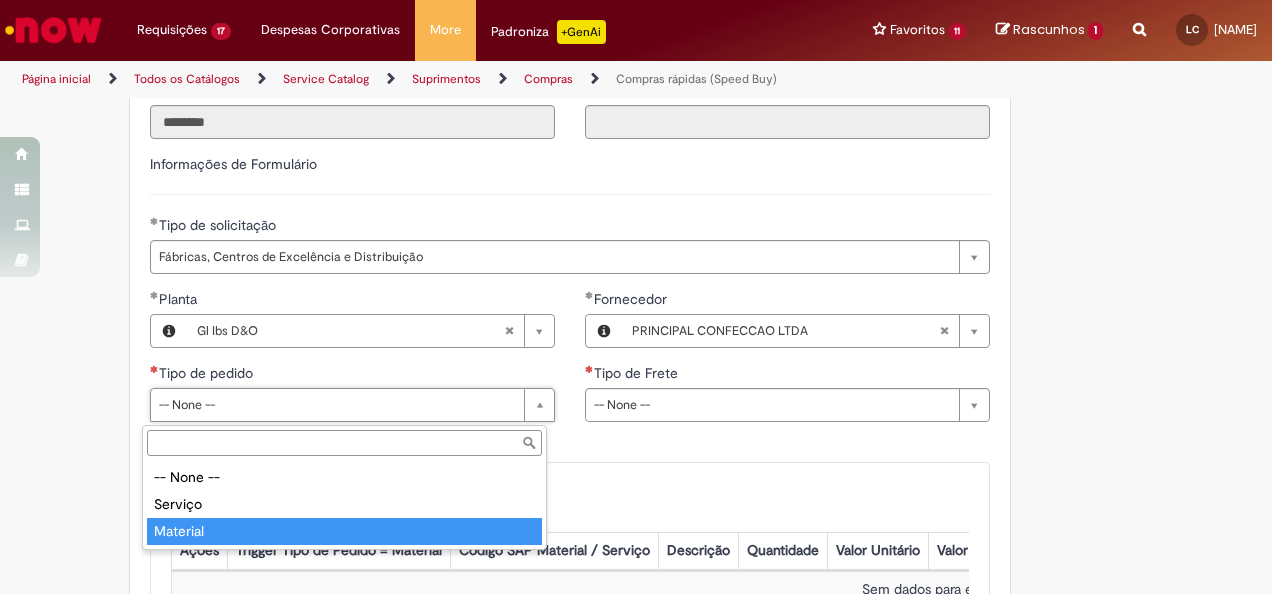 type on "********" 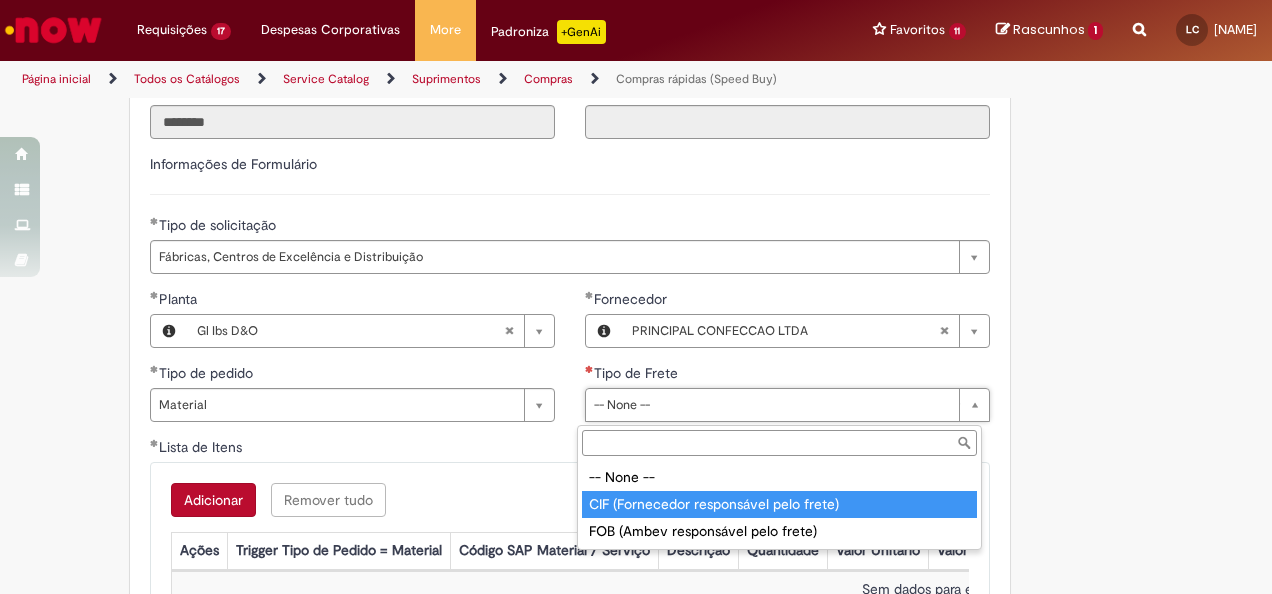 type on "**********" 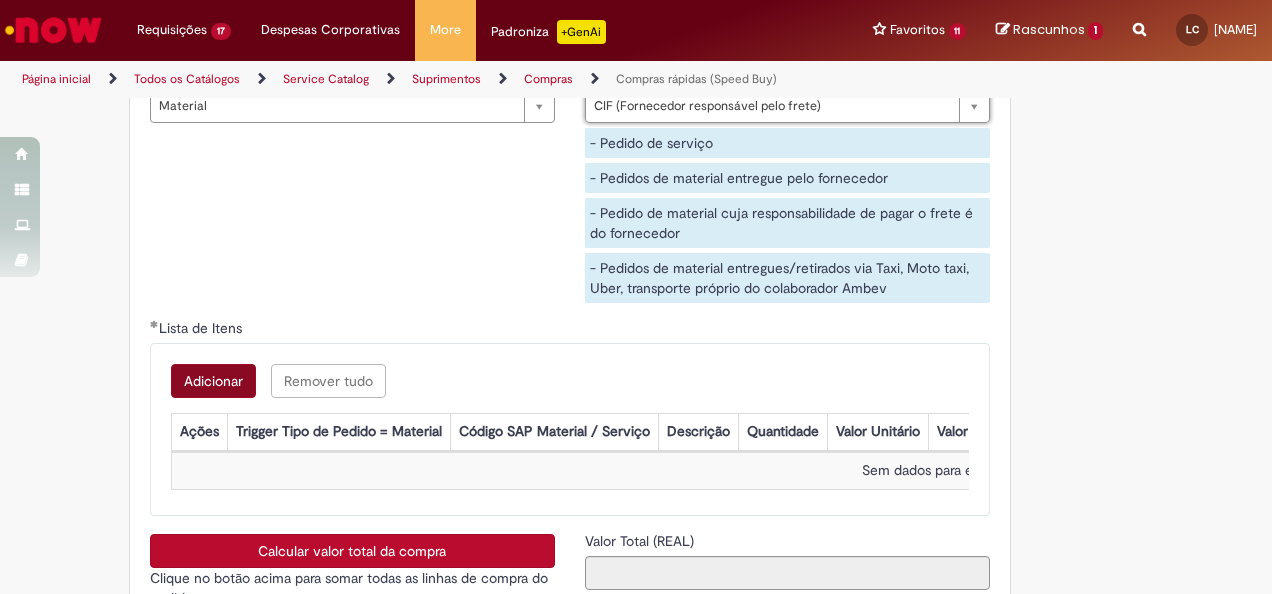scroll, scrollTop: 3200, scrollLeft: 0, axis: vertical 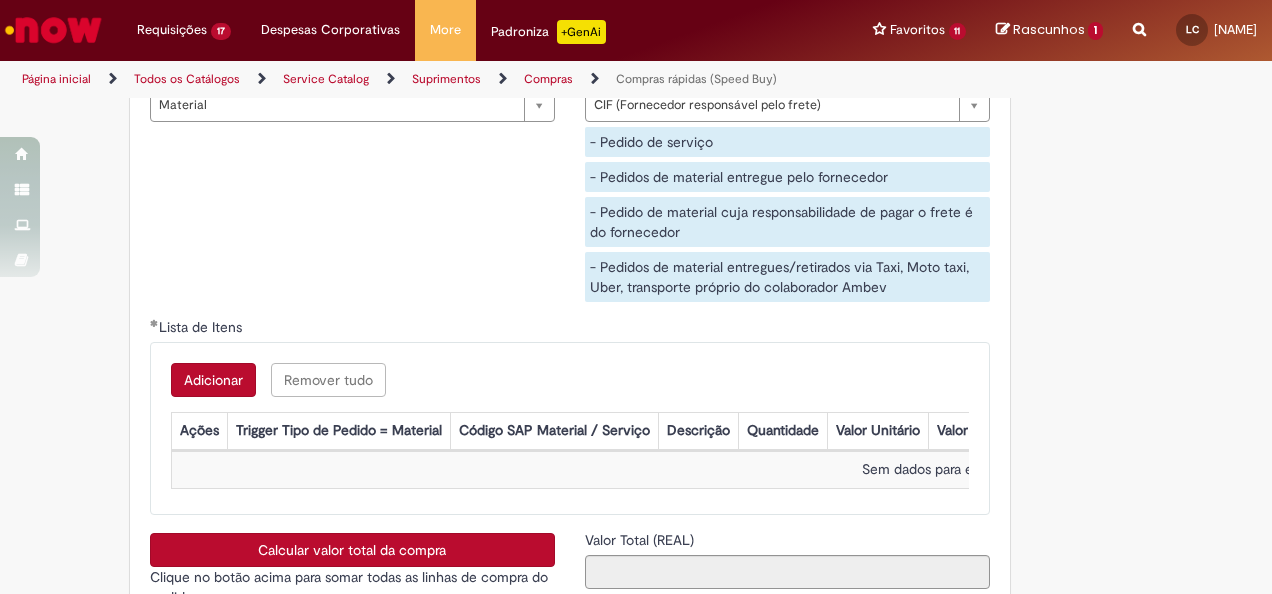click on "Adicionar" at bounding box center (213, 380) 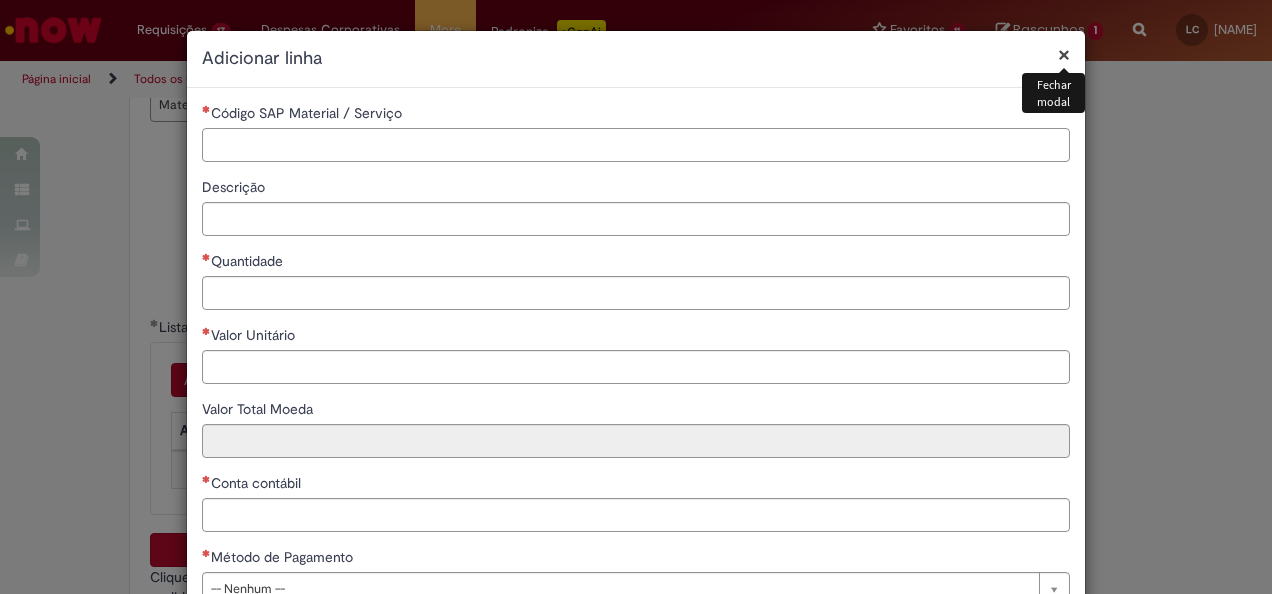 click on "Código SAP Material / Serviço" at bounding box center [636, 145] 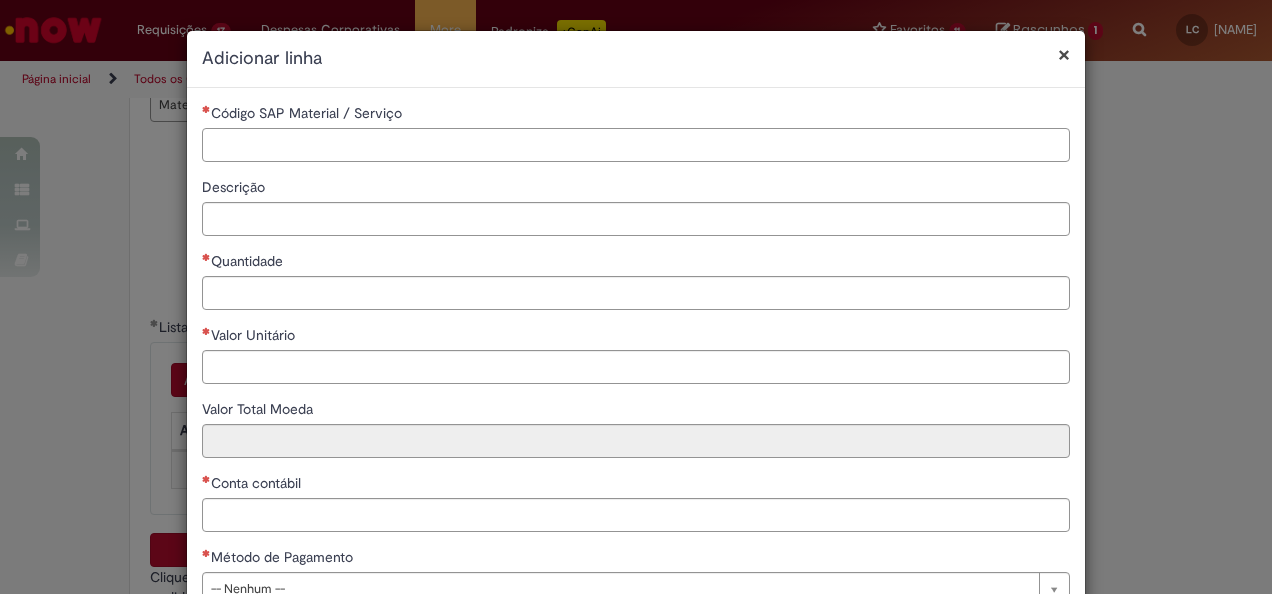 paste on "********" 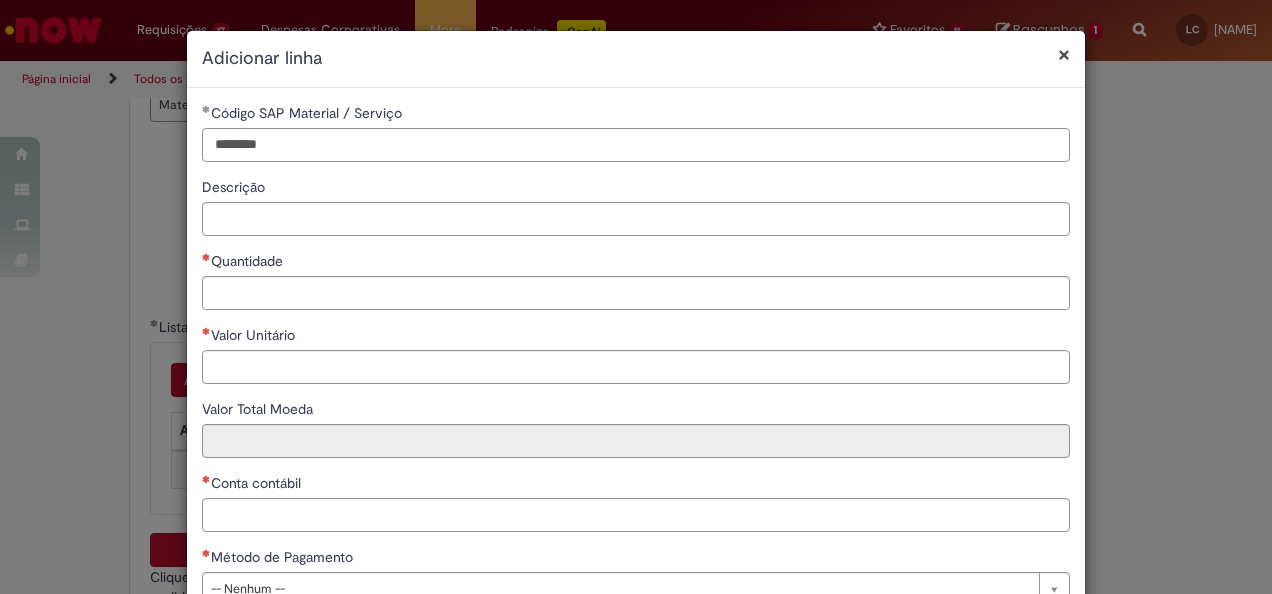 type on "********" 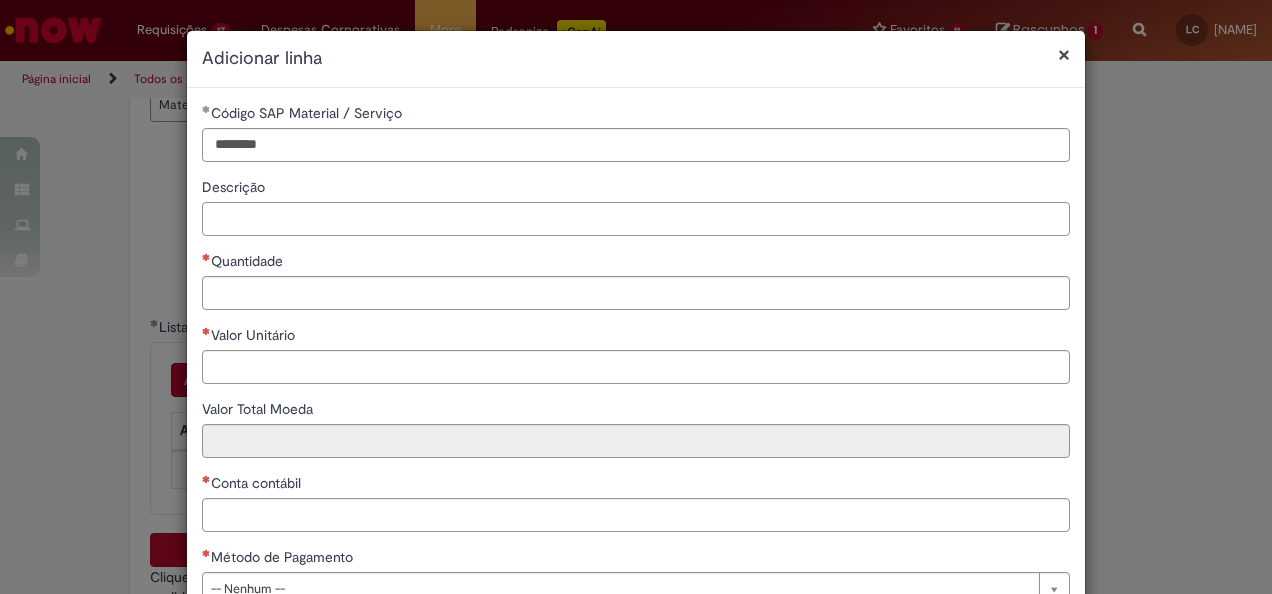 click on "Descrição" at bounding box center [636, 219] 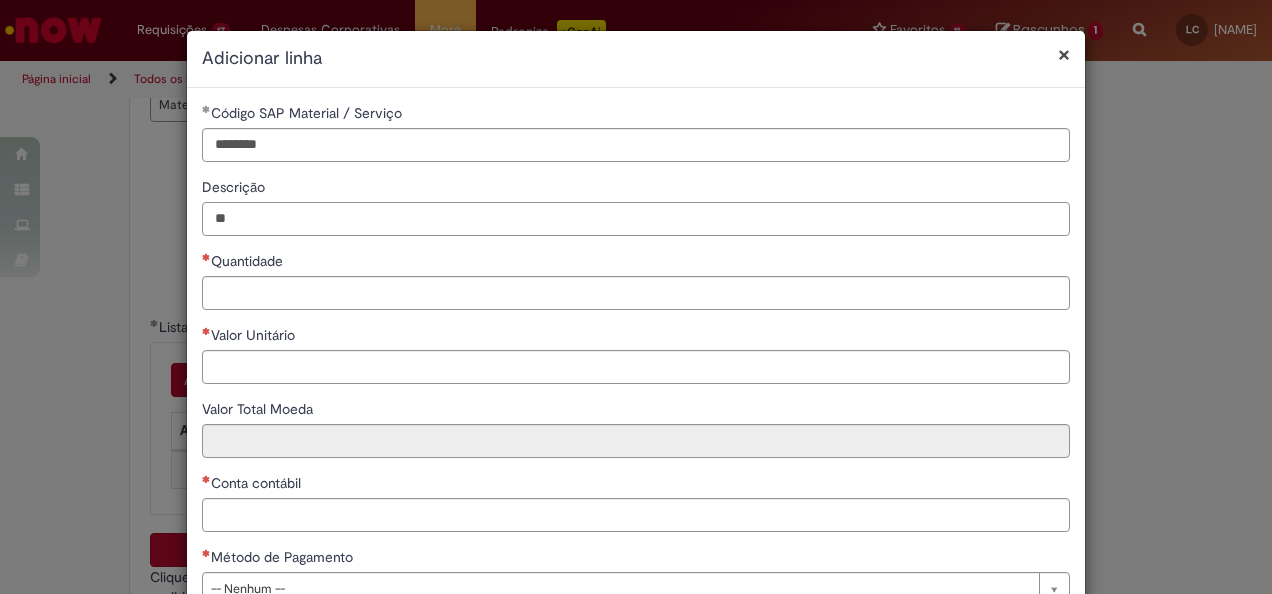 type on "*" 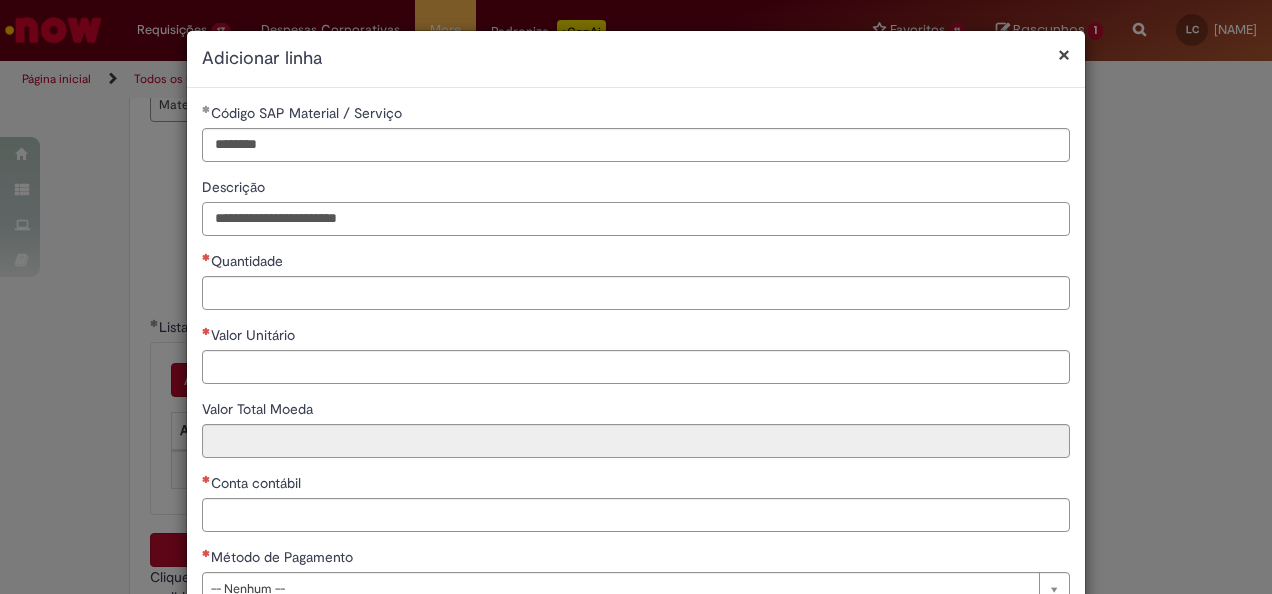 type on "**********" 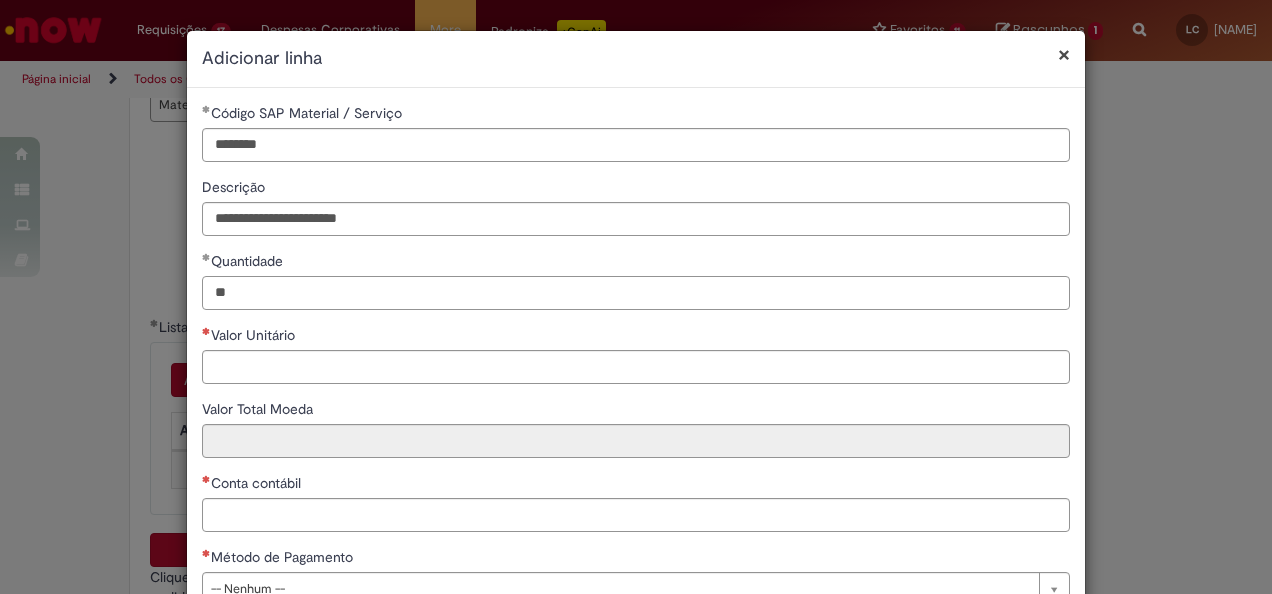 type on "**" 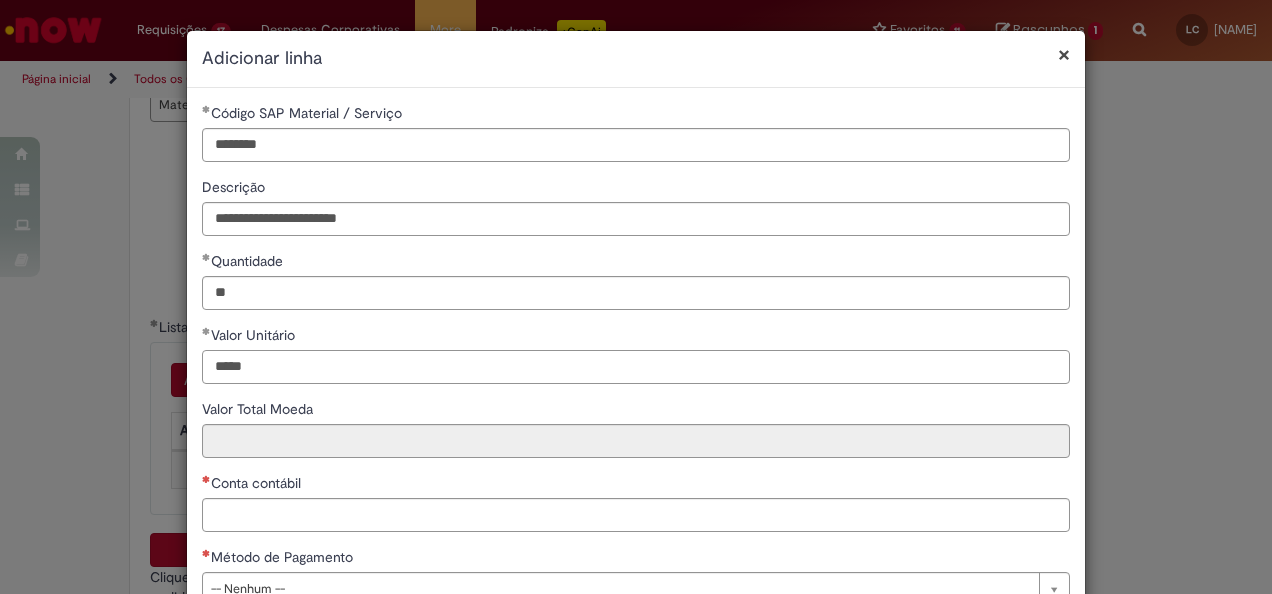 type on "*****" 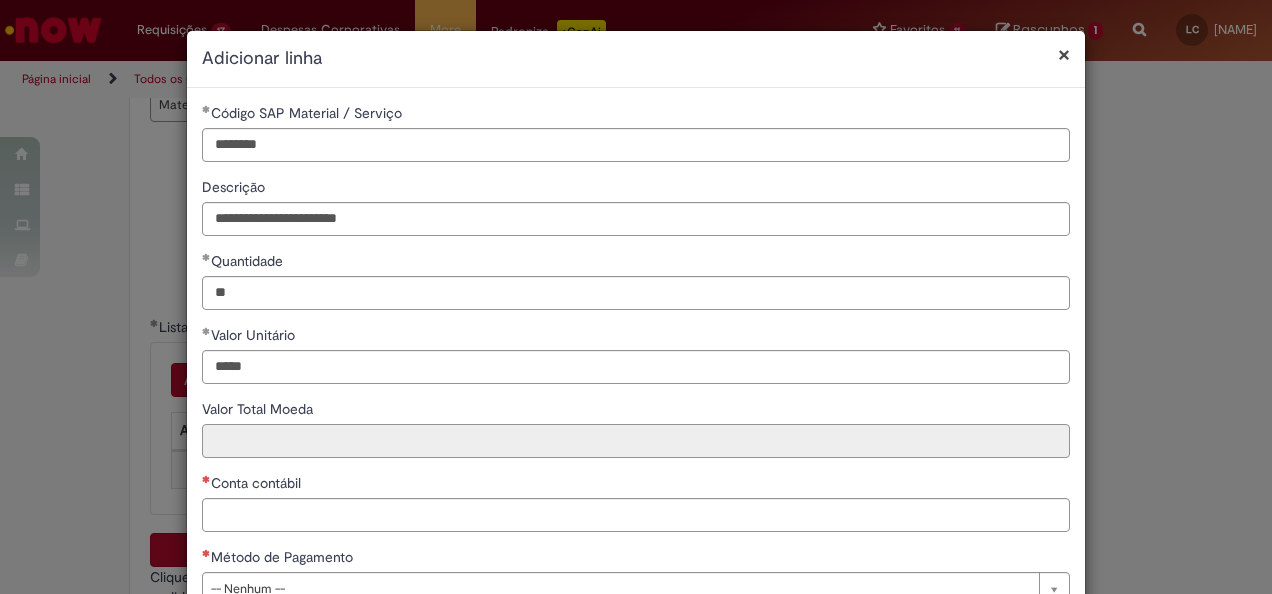 type on "********" 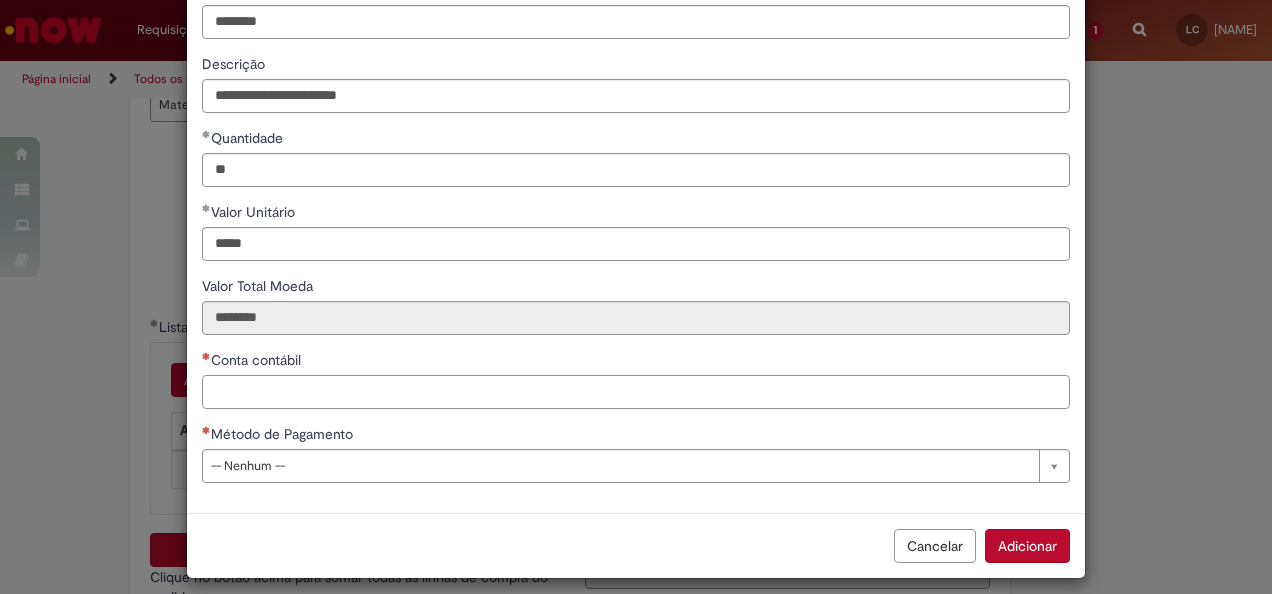 scroll, scrollTop: 136, scrollLeft: 0, axis: vertical 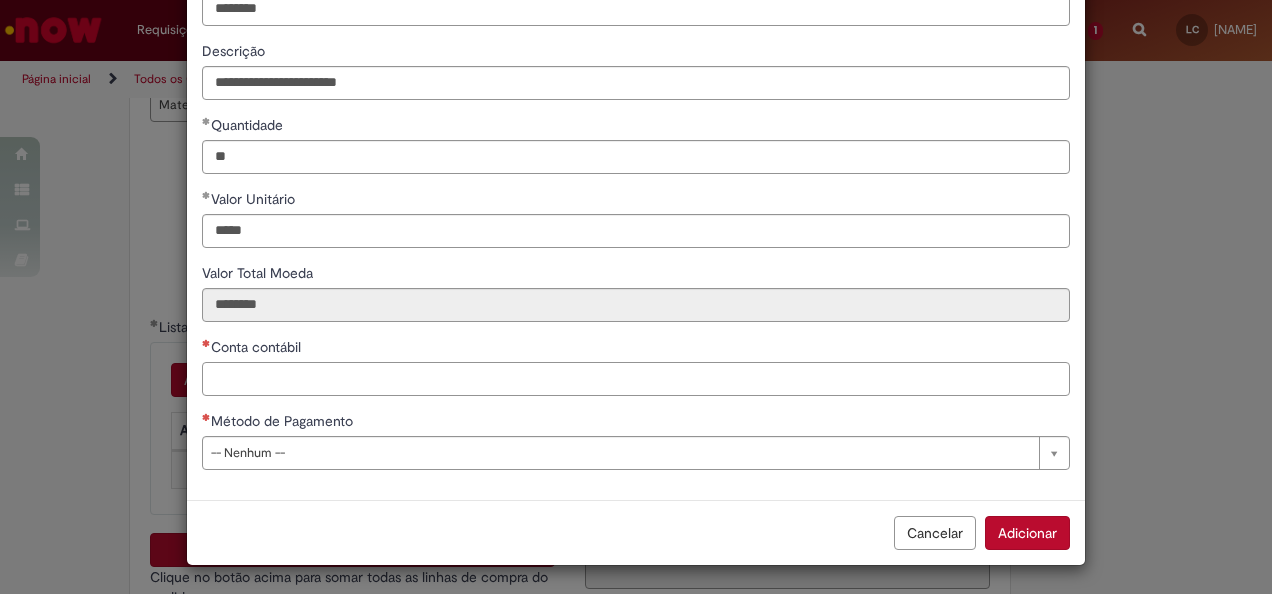 paste on "*******" 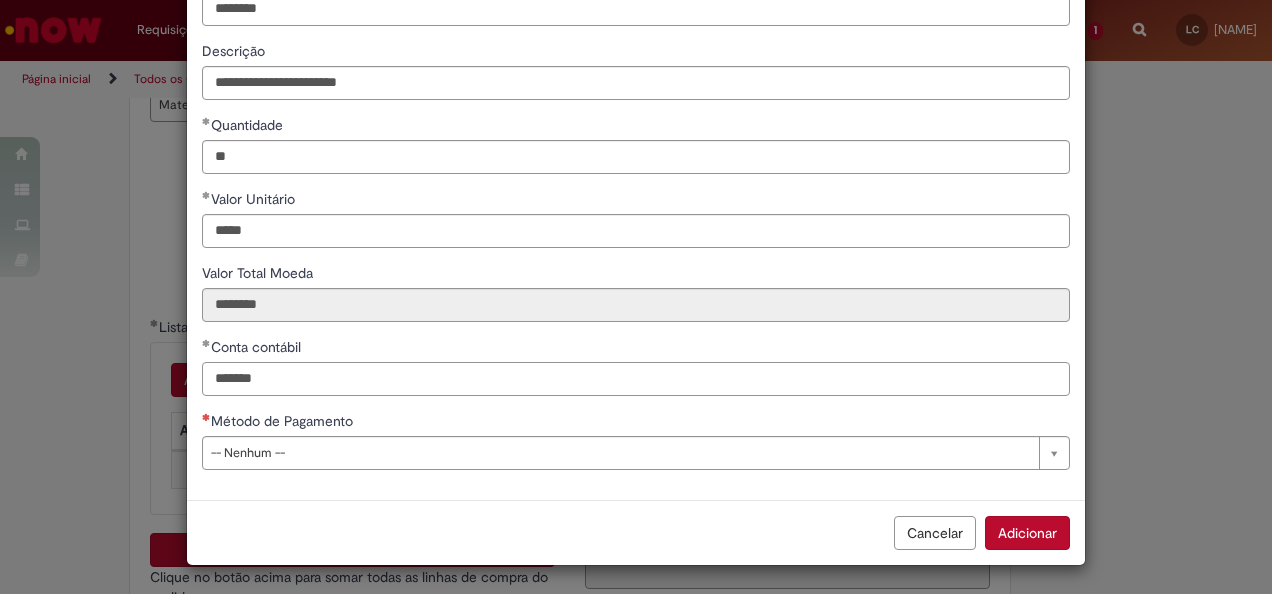 type on "*******" 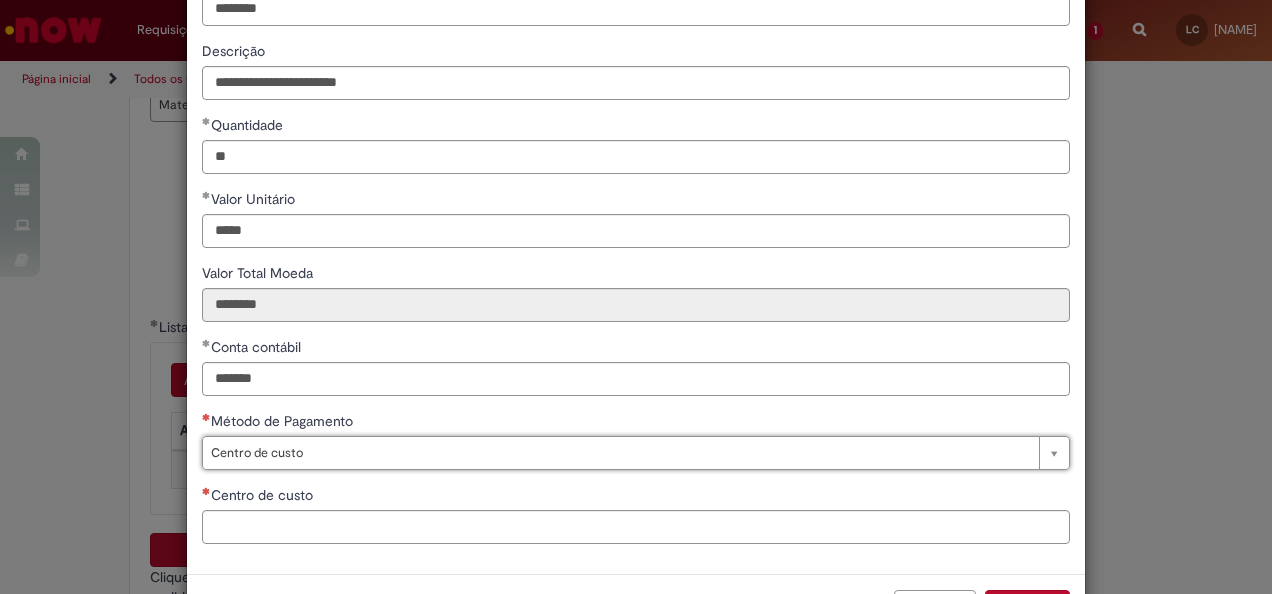 type on "**********" 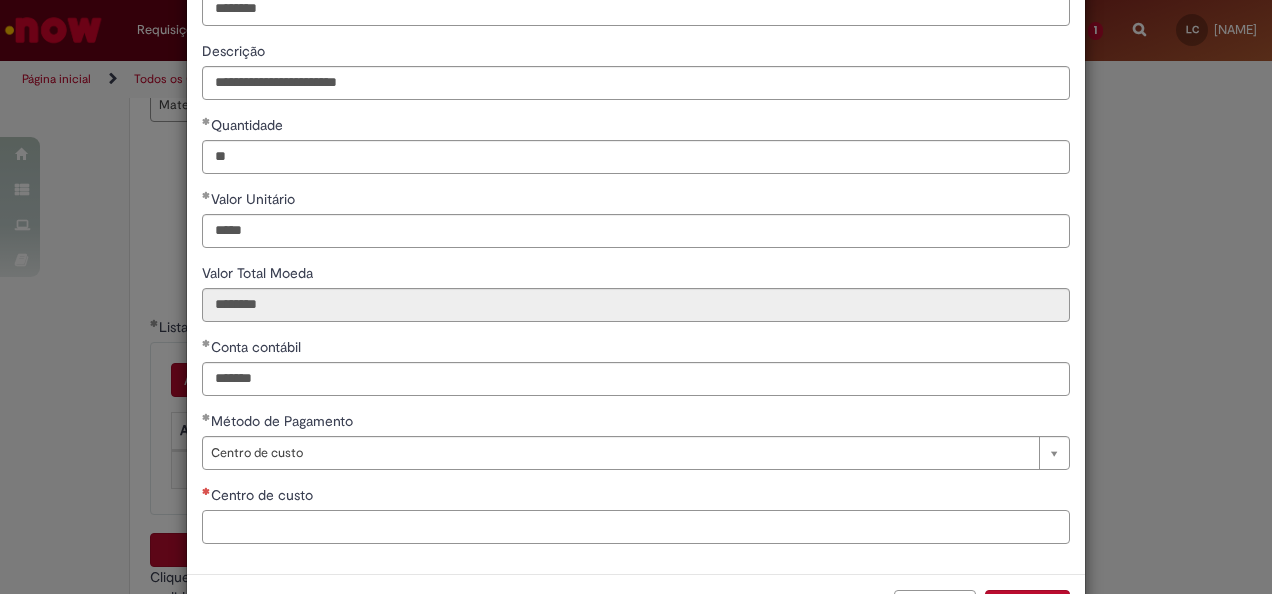 click on "Centro de custo" at bounding box center (636, 527) 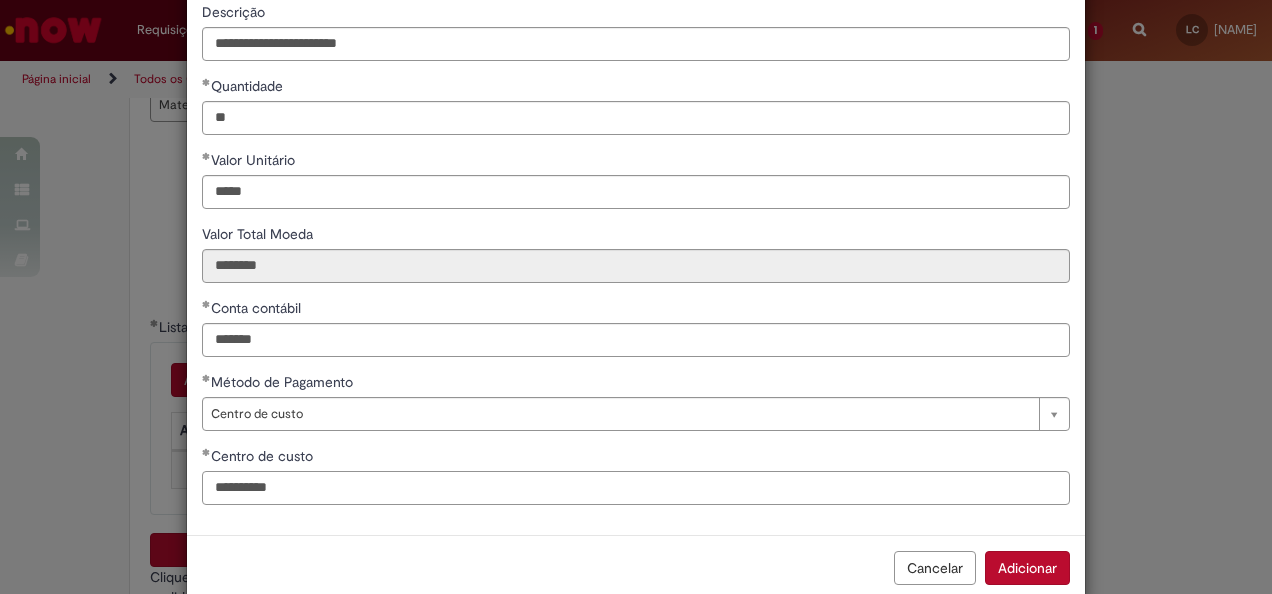scroll, scrollTop: 210, scrollLeft: 0, axis: vertical 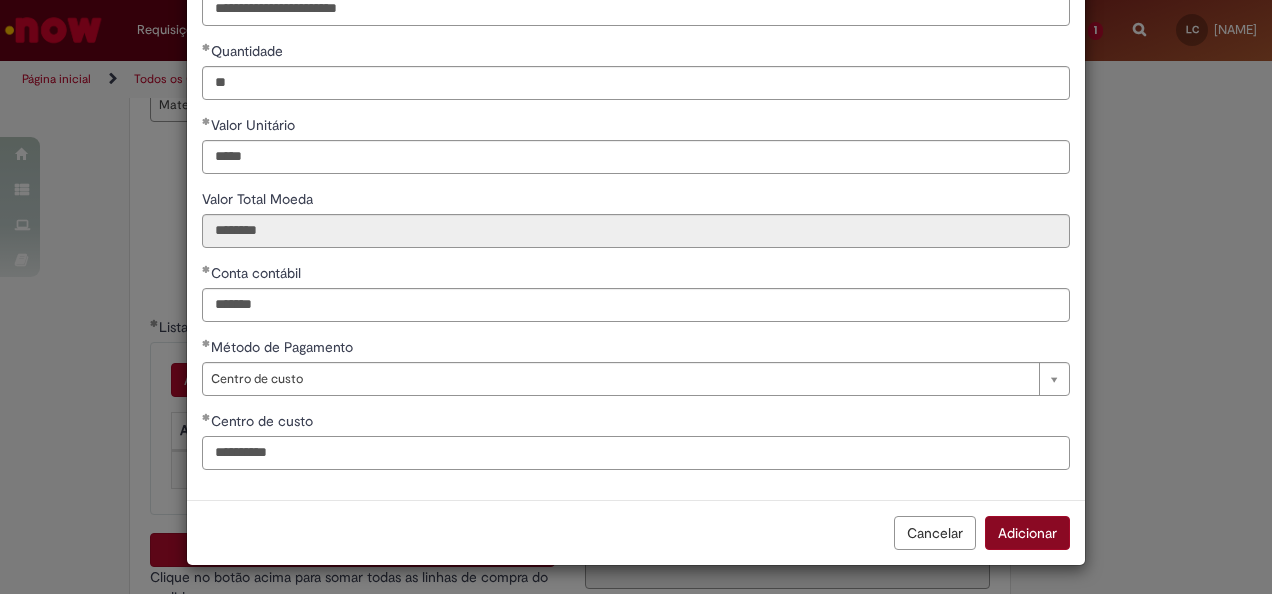type on "**********" 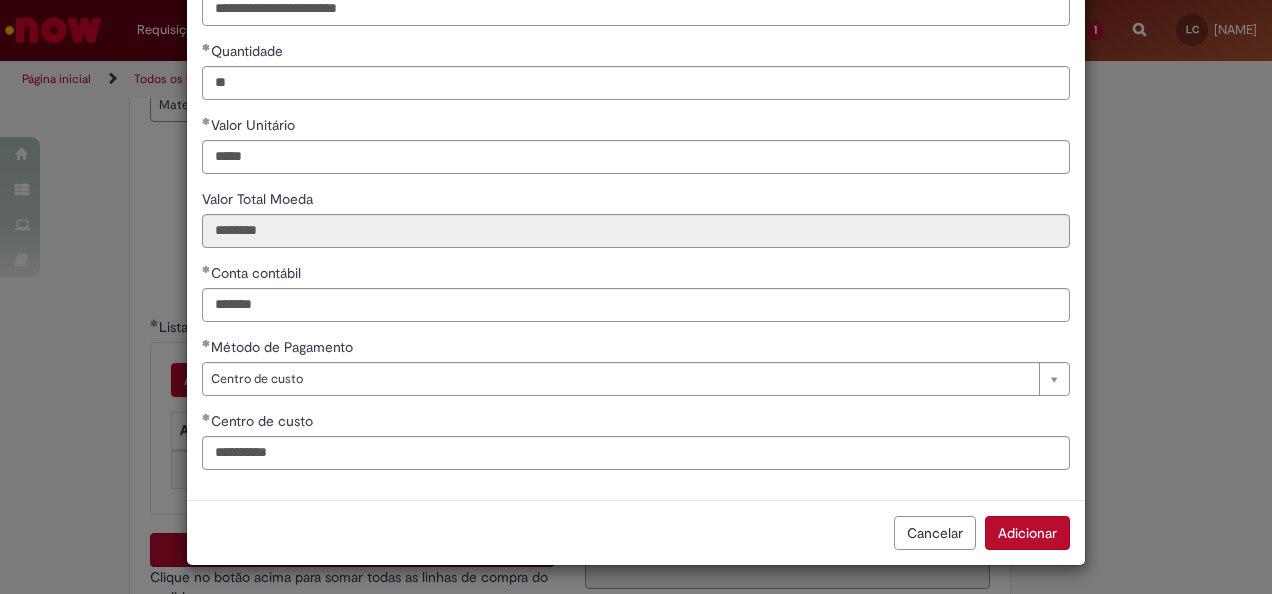 click on "Adicionar" at bounding box center [1027, 533] 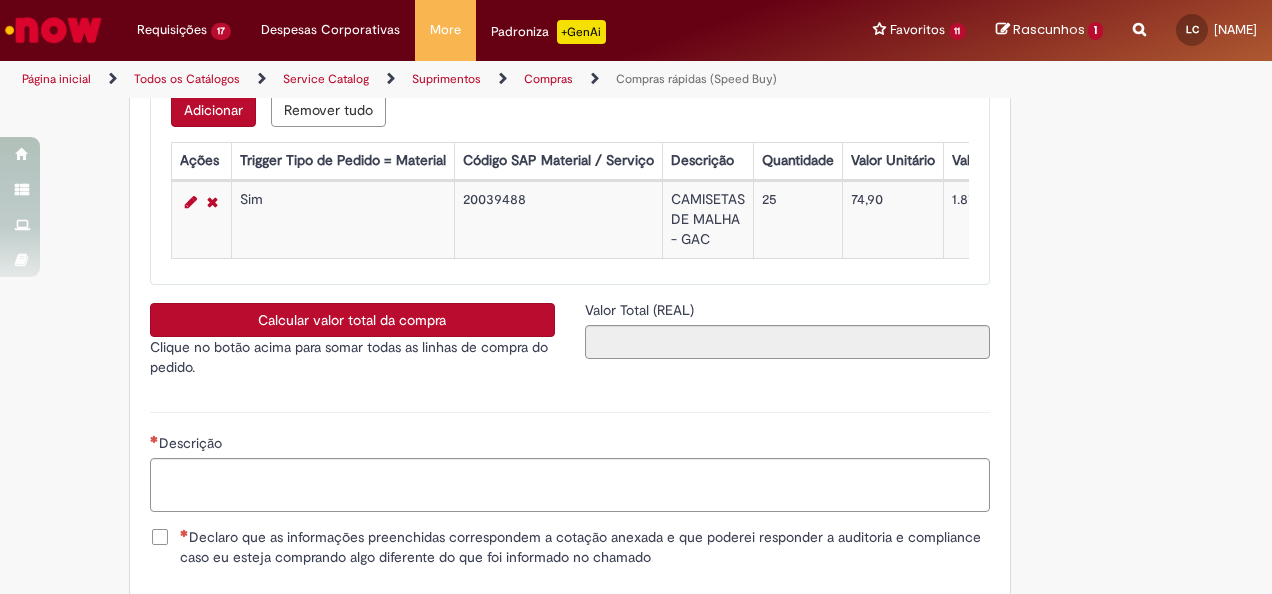 scroll, scrollTop: 3500, scrollLeft: 0, axis: vertical 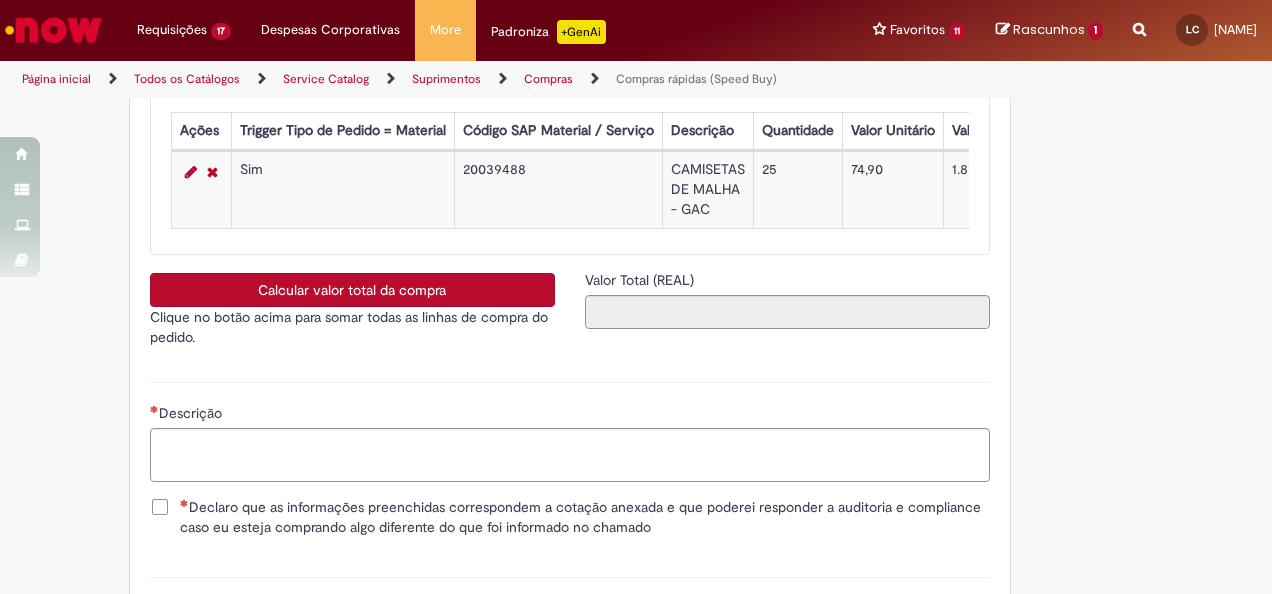 type 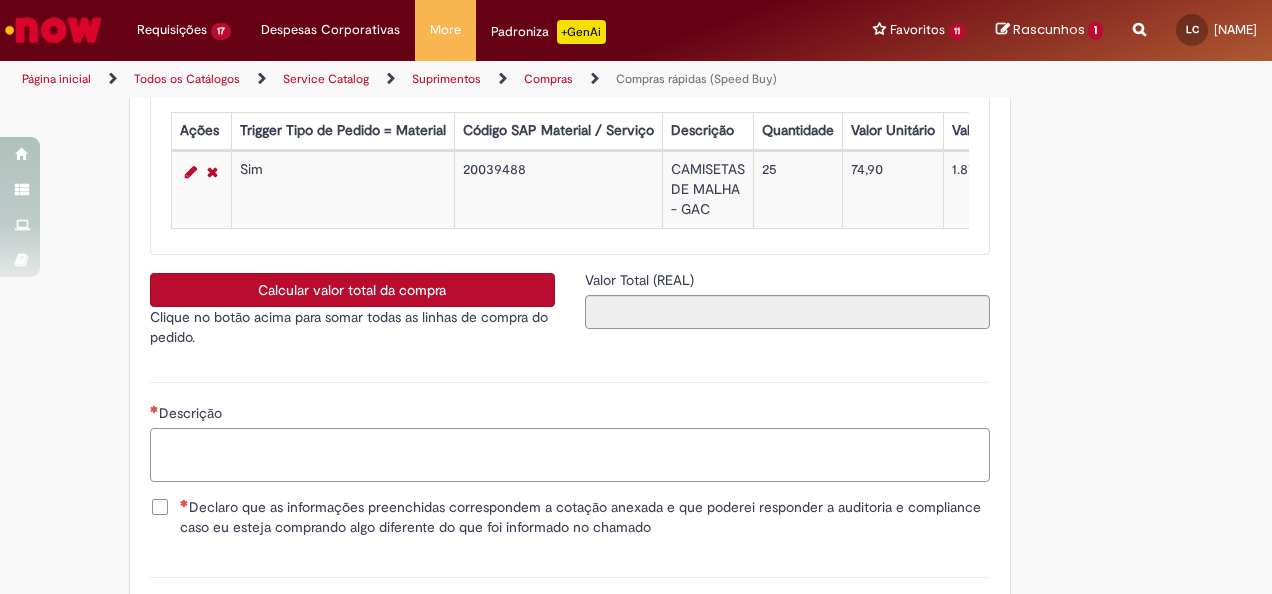click on "Descrição" at bounding box center [570, 454] 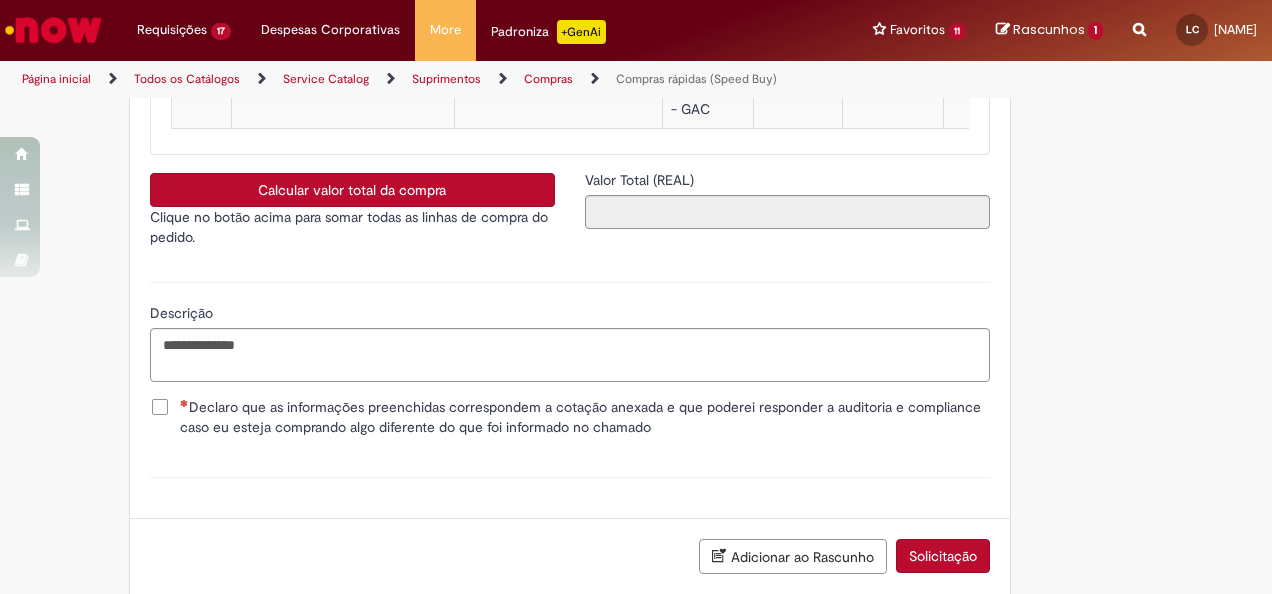 click on "Declaro que as informações preenchidas correspondem a cotação anexada e que poderei responder a auditoria e compliance caso eu esteja comprando algo diferente do que foi informado no chamado" at bounding box center [585, 417] 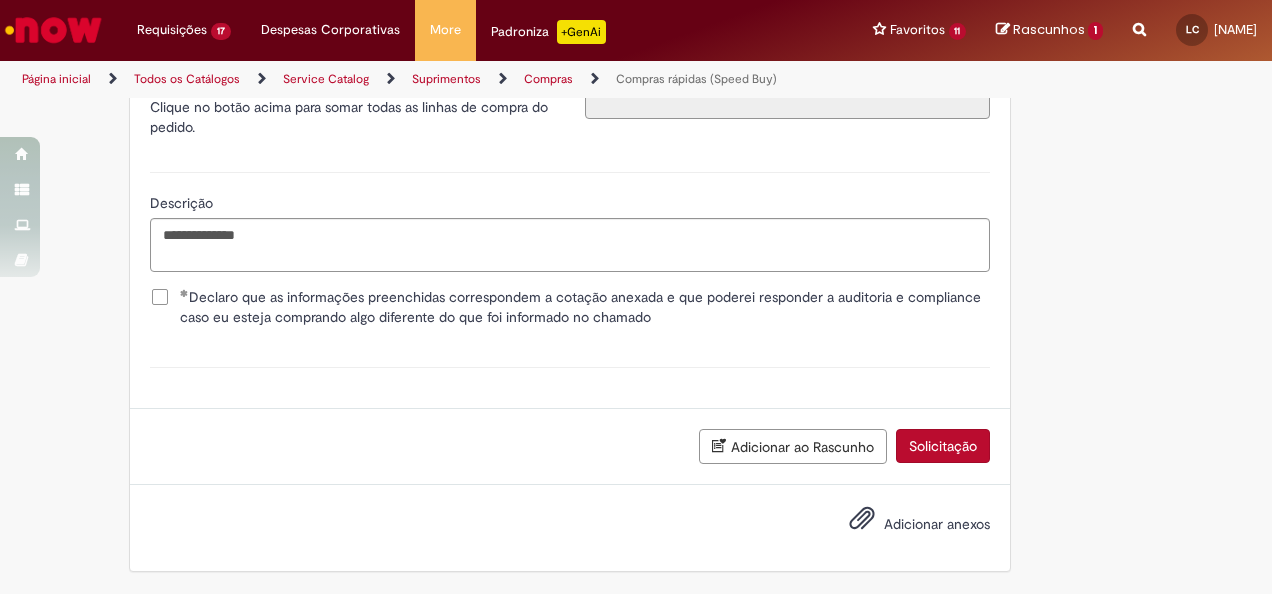 scroll, scrollTop: 3726, scrollLeft: 0, axis: vertical 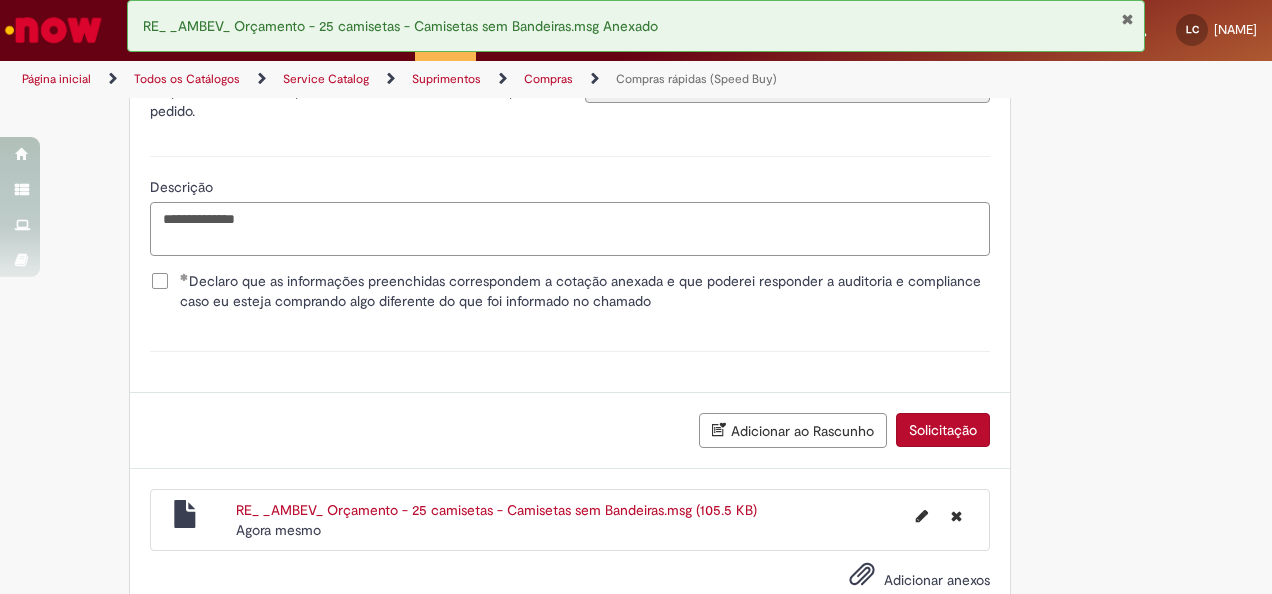 click on "**********" at bounding box center (570, 228) 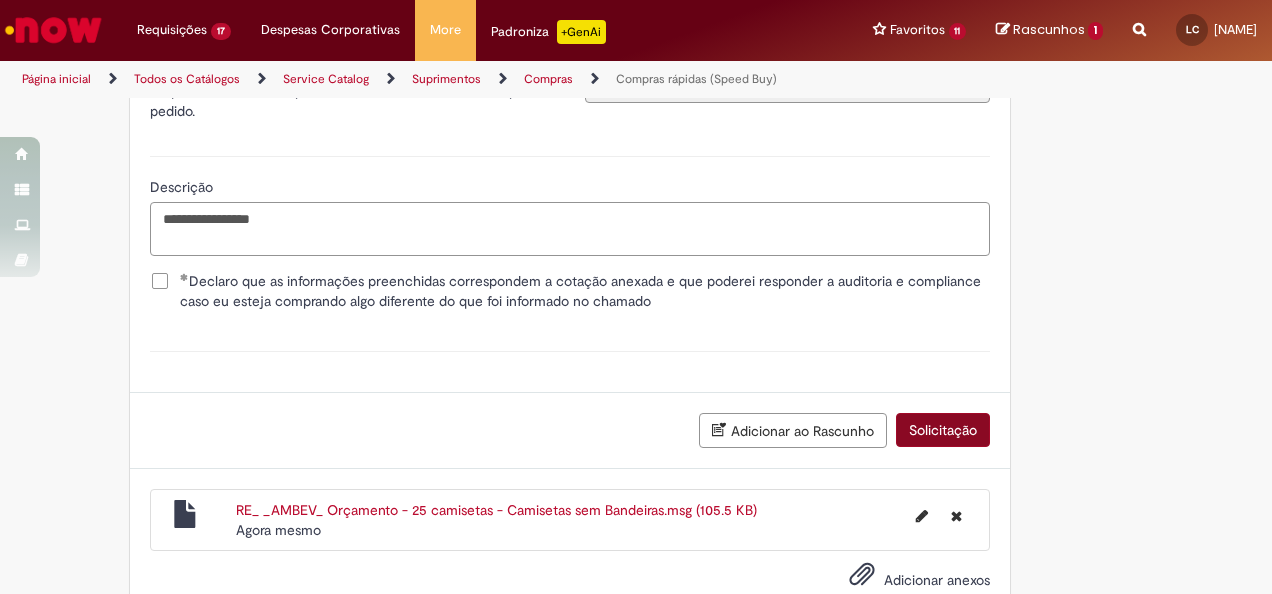 type on "**********" 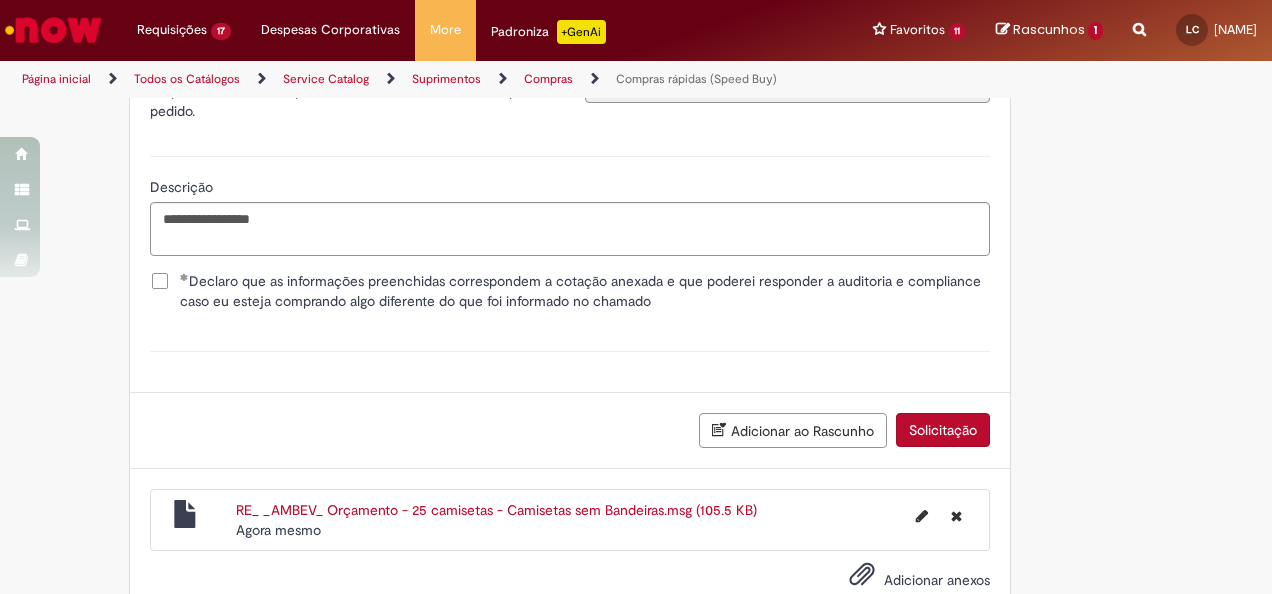 click on "Solicitação" at bounding box center [943, 430] 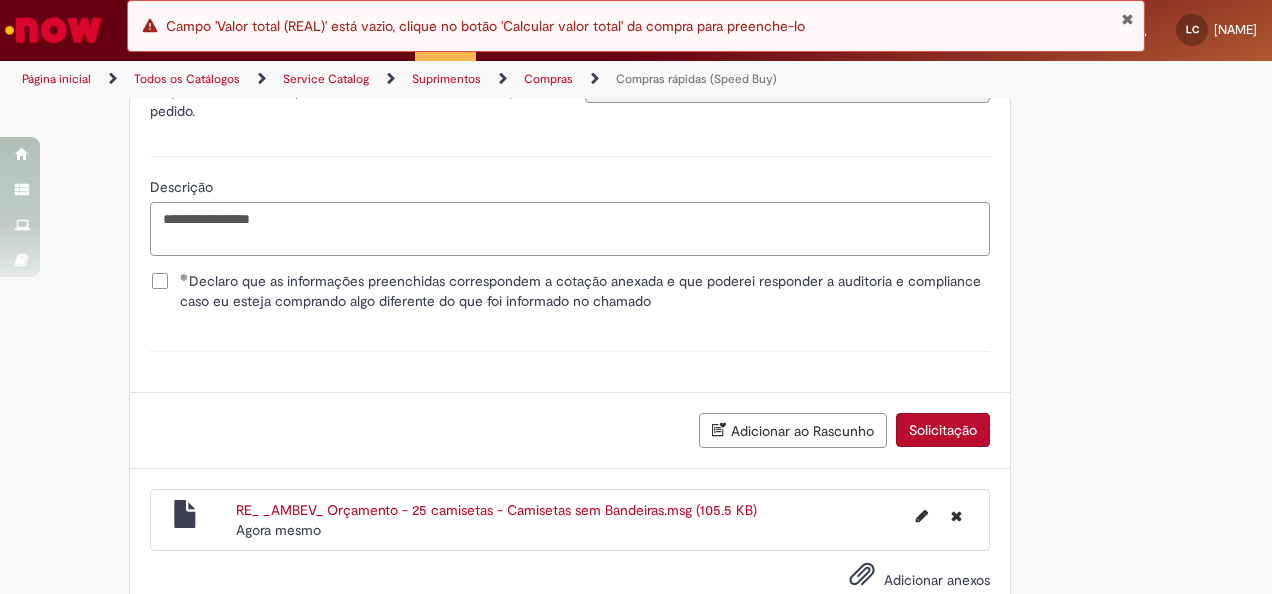 click on "**********" at bounding box center (570, 228) 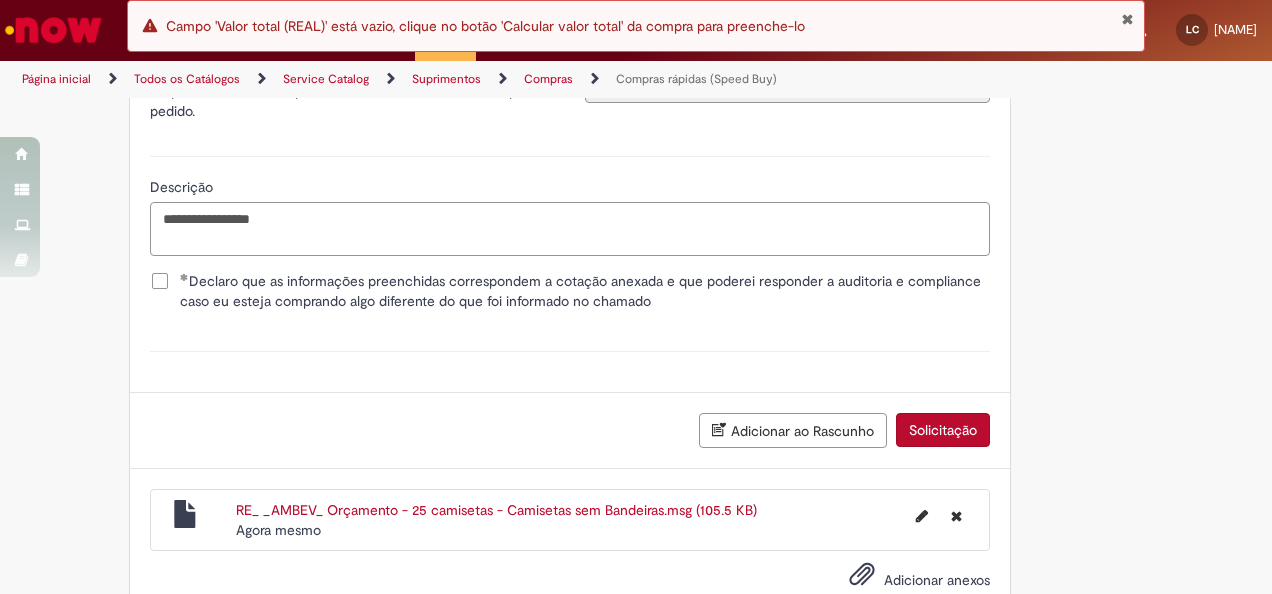 scroll, scrollTop: 3526, scrollLeft: 0, axis: vertical 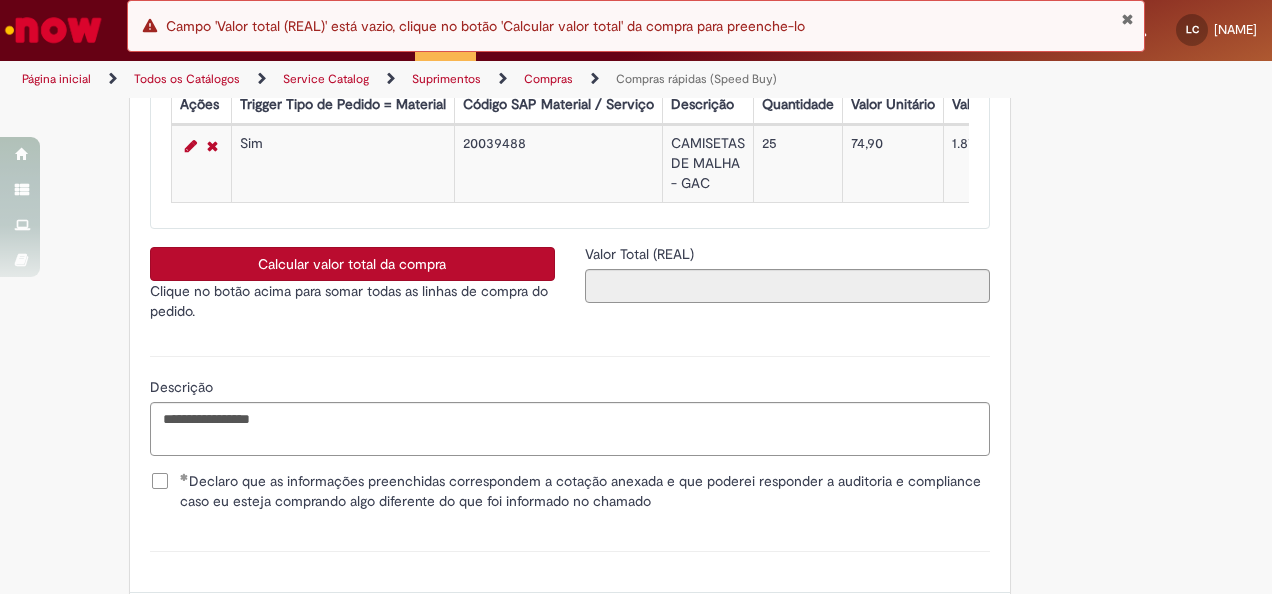 click on "Calcular valor total da compra" at bounding box center (352, 264) 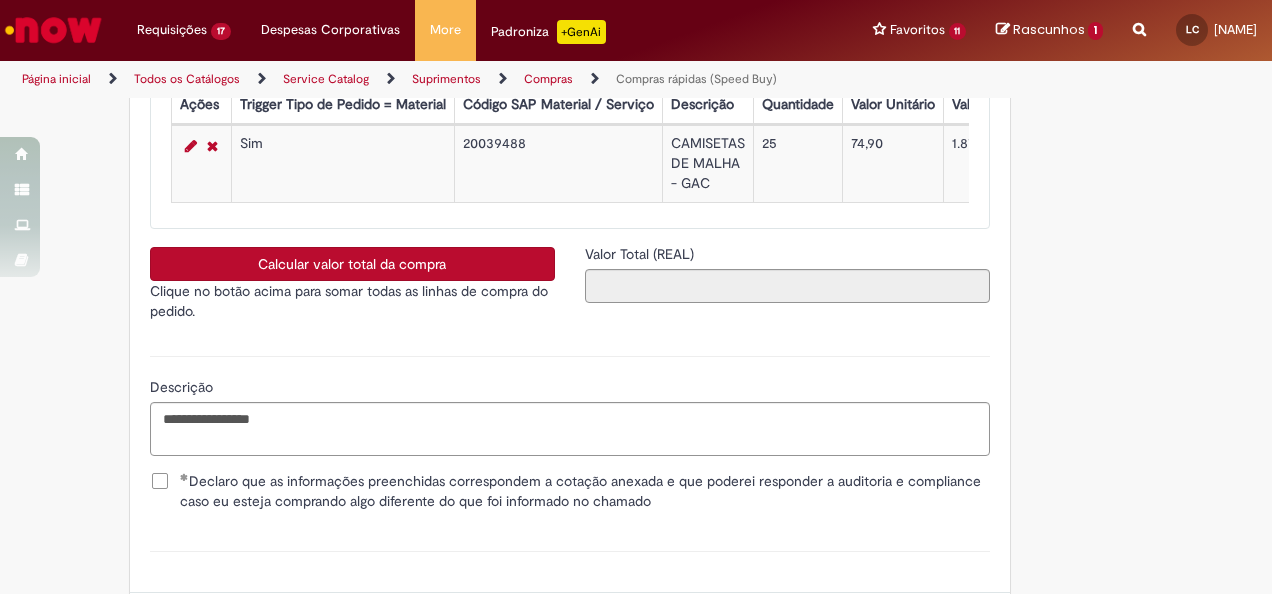 type on "**********" 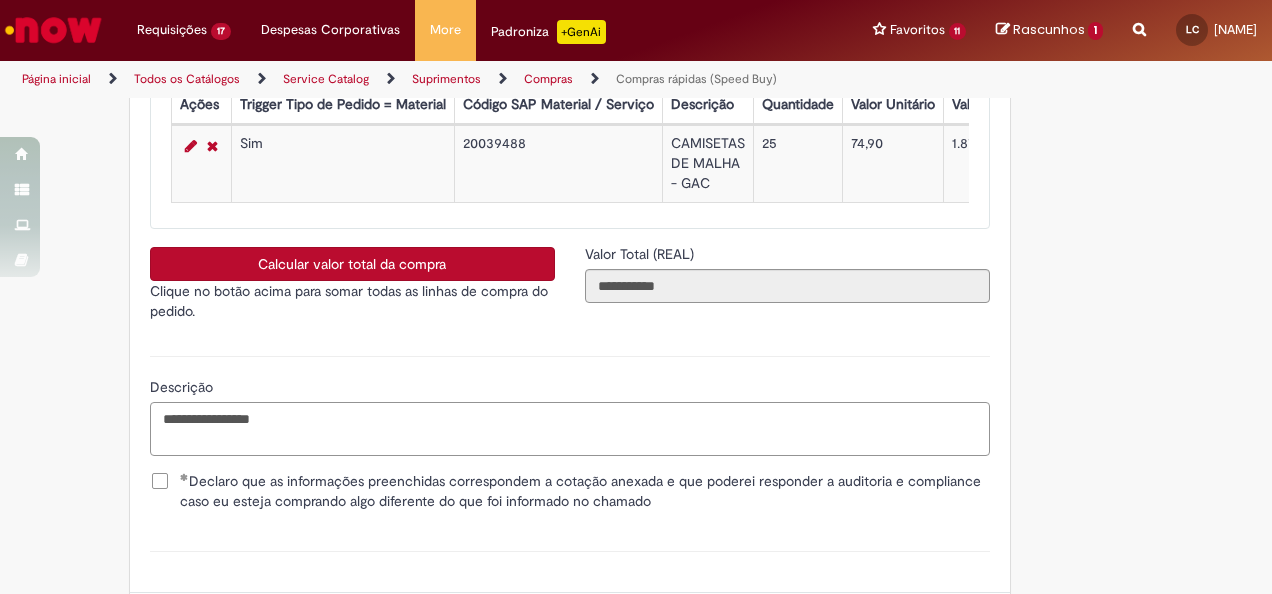 drag, startPoint x: 254, startPoint y: 432, endPoint x: 364, endPoint y: 429, distance: 110.0409 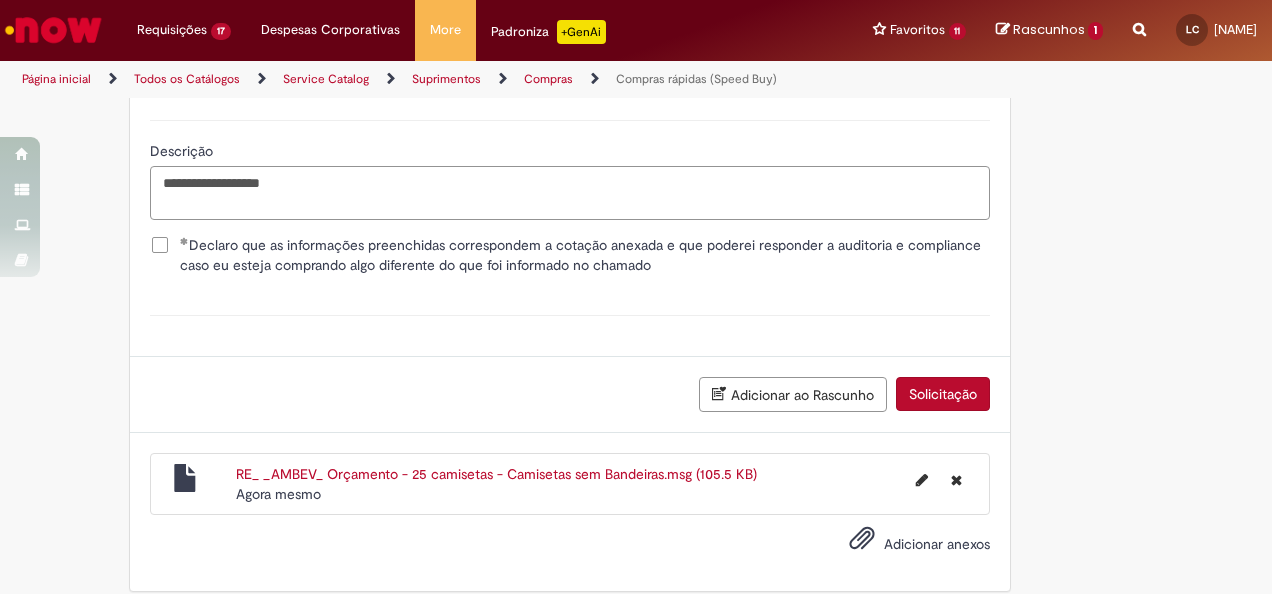 scroll, scrollTop: 3797, scrollLeft: 0, axis: vertical 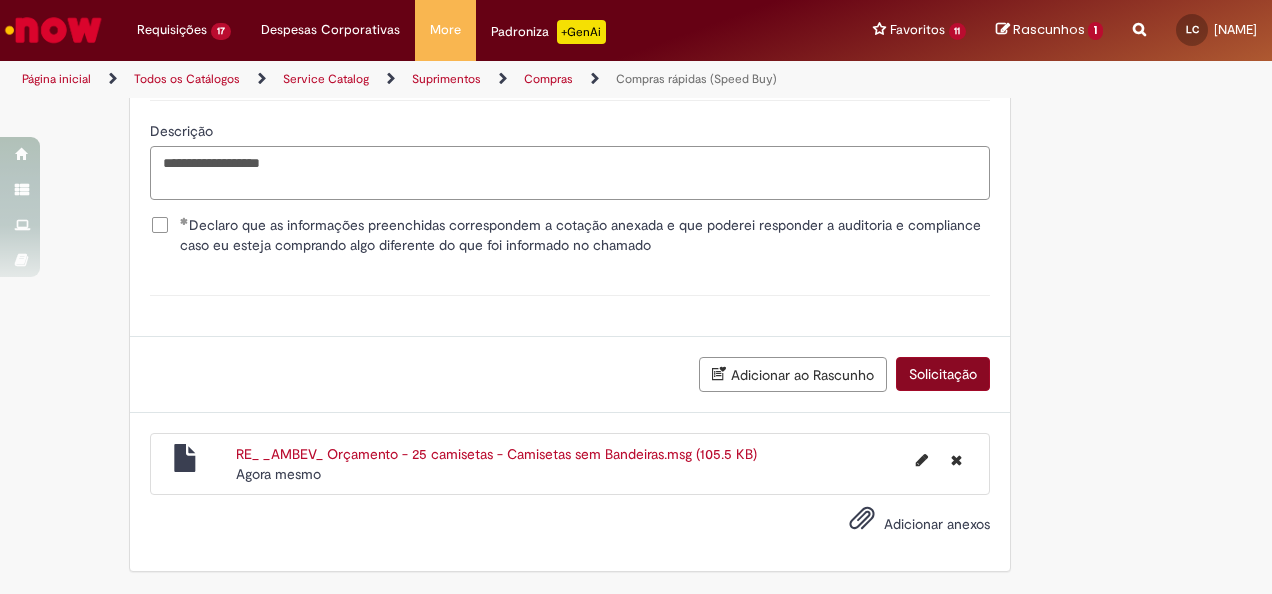type on "**********" 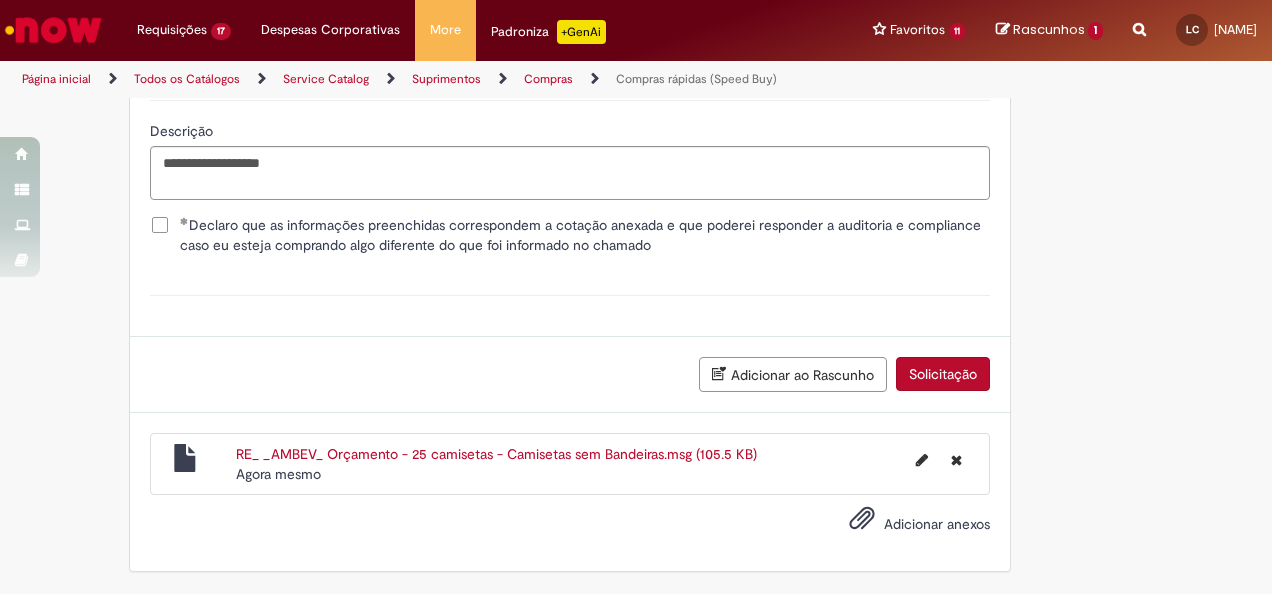 click on "Solicitação" at bounding box center (943, 374) 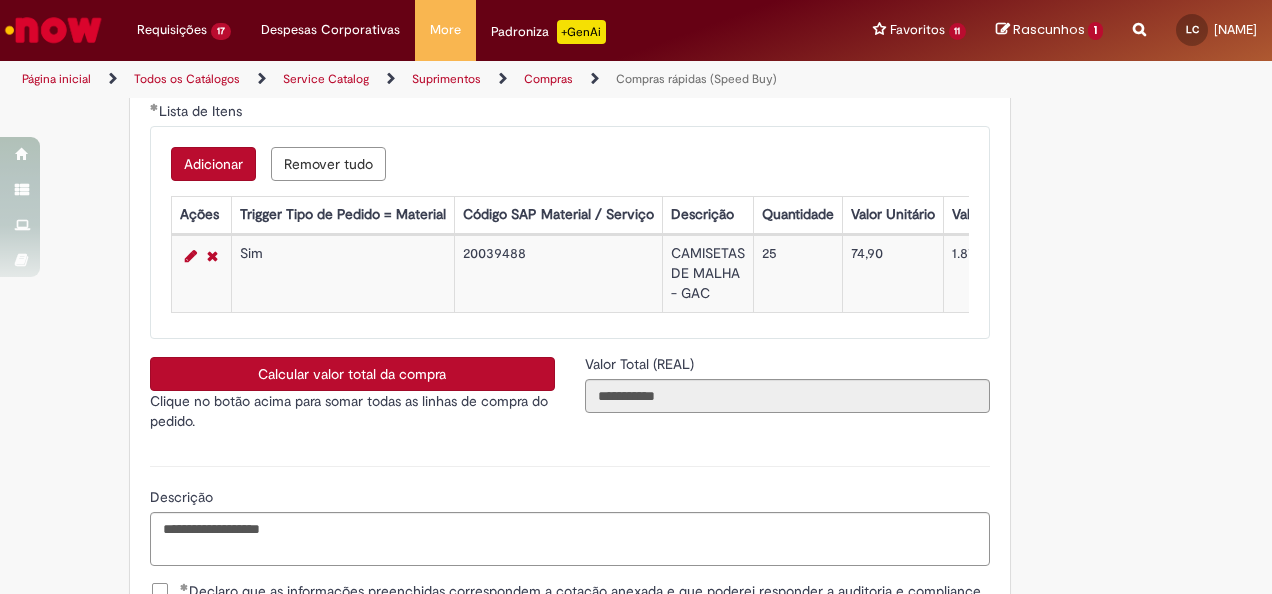 scroll, scrollTop: 3252, scrollLeft: 0, axis: vertical 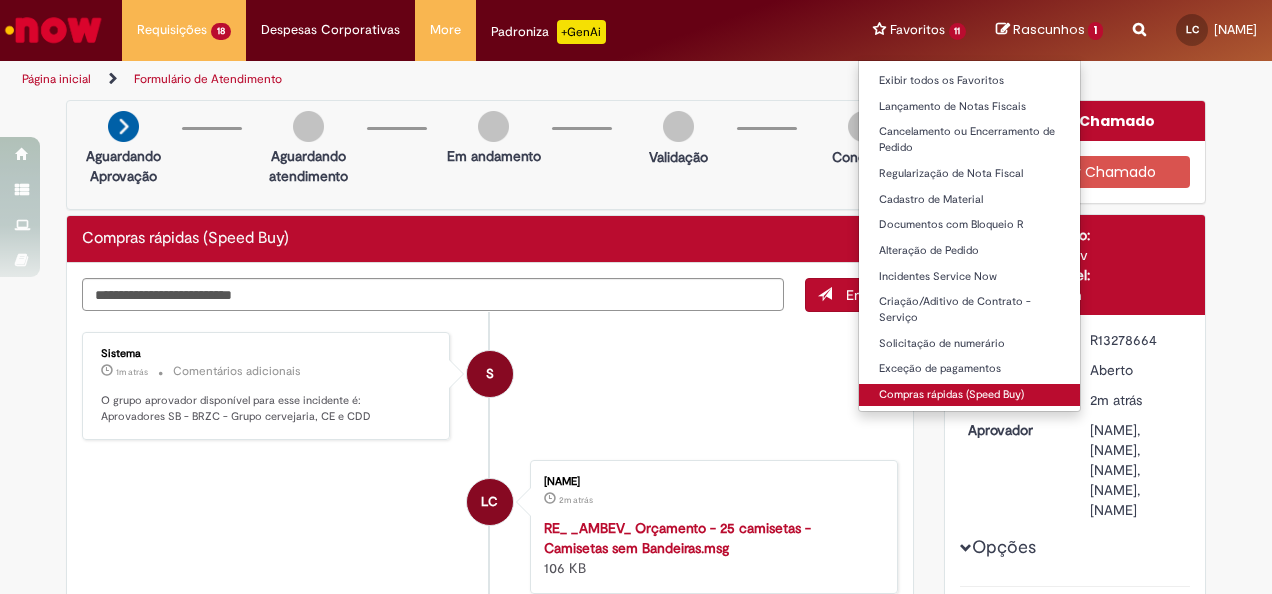 click on "Compras rápidas (Speed Buy)" at bounding box center [970, 395] 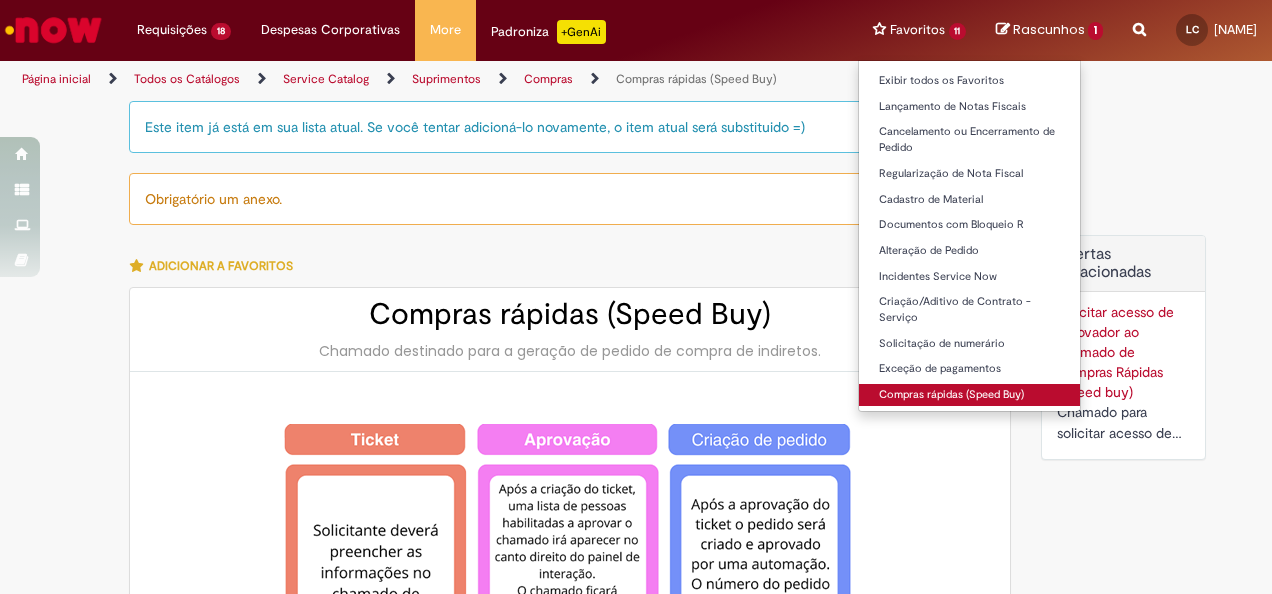 type on "*******" 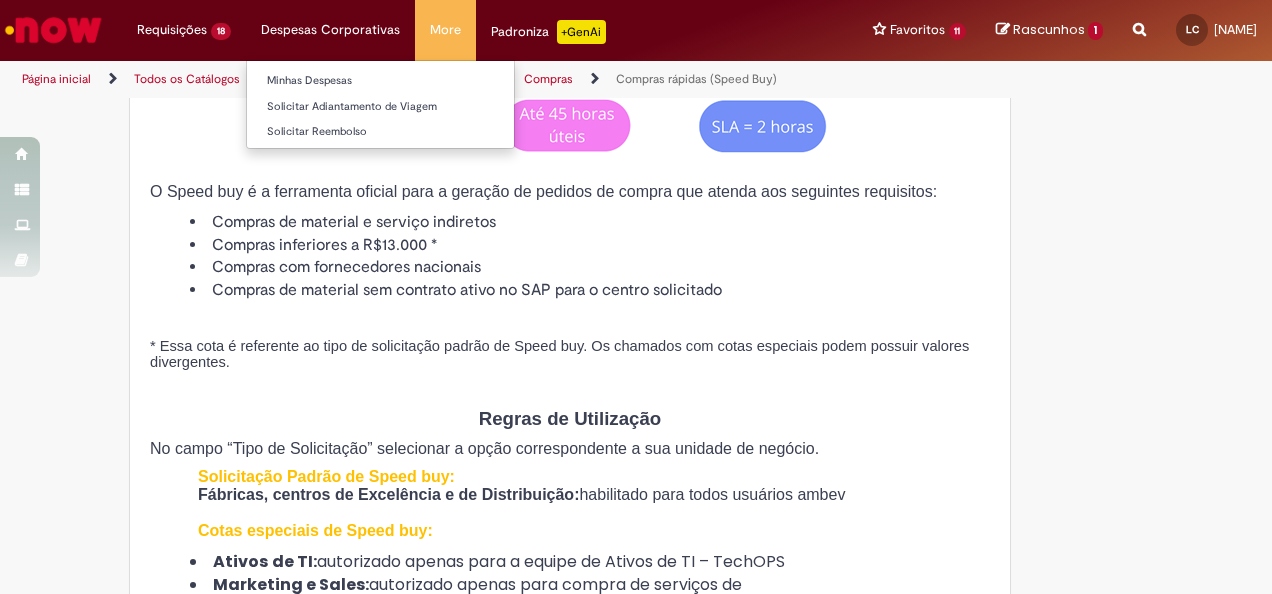 scroll, scrollTop: 700, scrollLeft: 0, axis: vertical 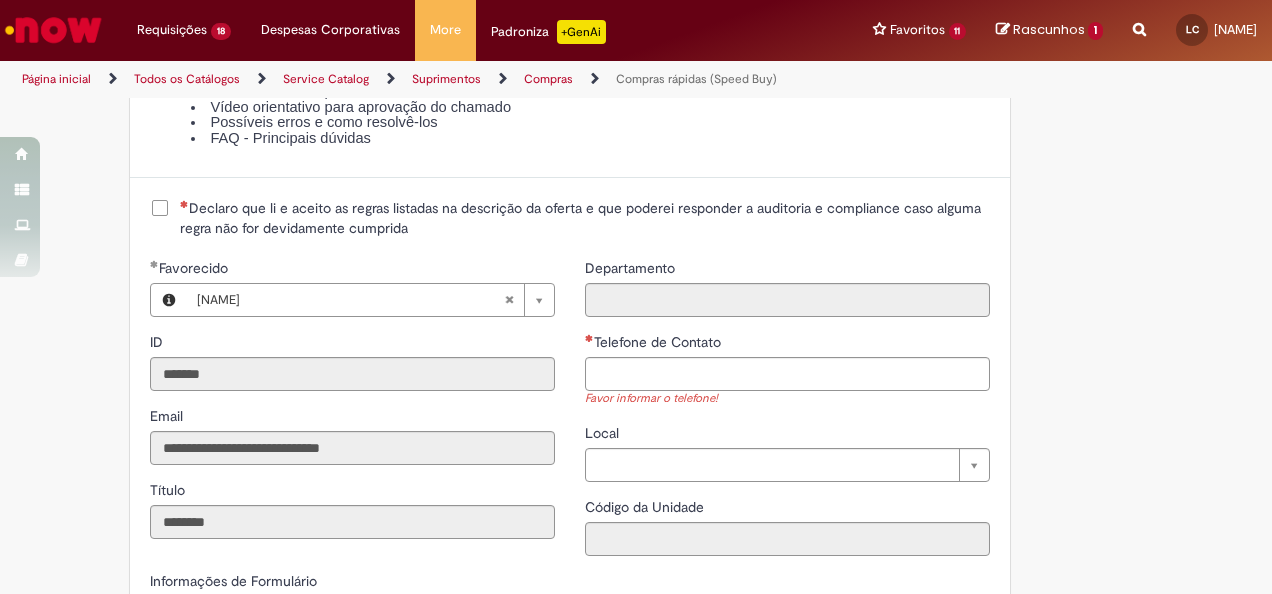 click on "Declaro que li e aceito as regras listadas na descrição da oferta e que poderei responder a auditoria e compliance caso alguma regra não for devidamente cumprida" at bounding box center [585, 218] 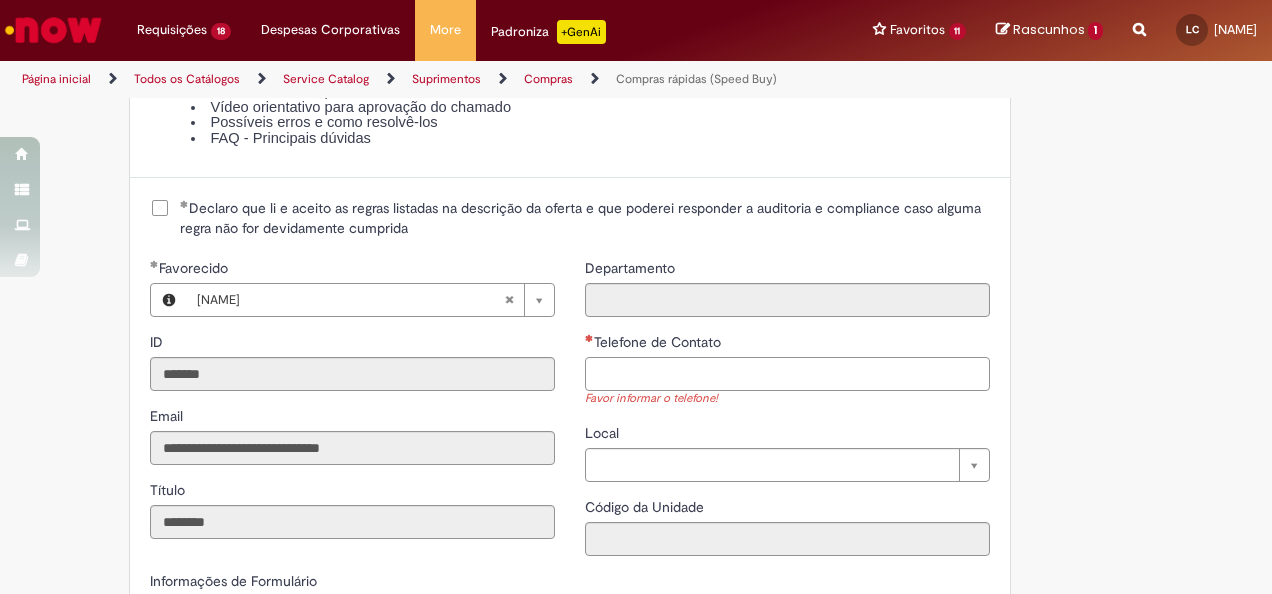 click on "Telefone de Contato" at bounding box center (787, 374) 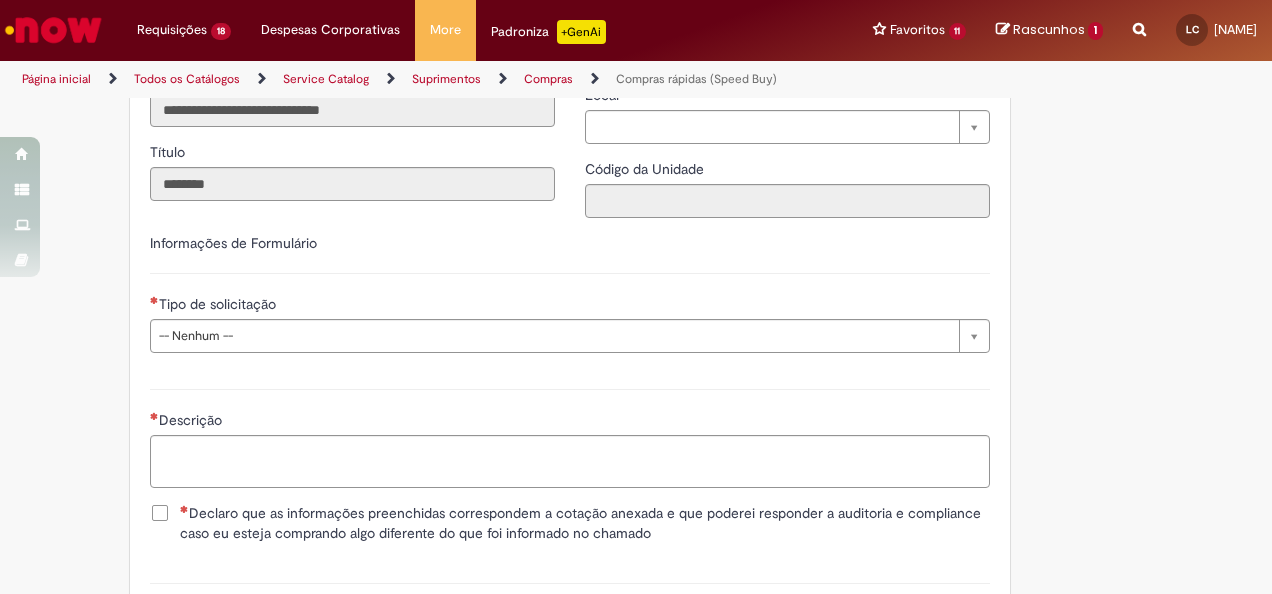 scroll, scrollTop: 2900, scrollLeft: 0, axis: vertical 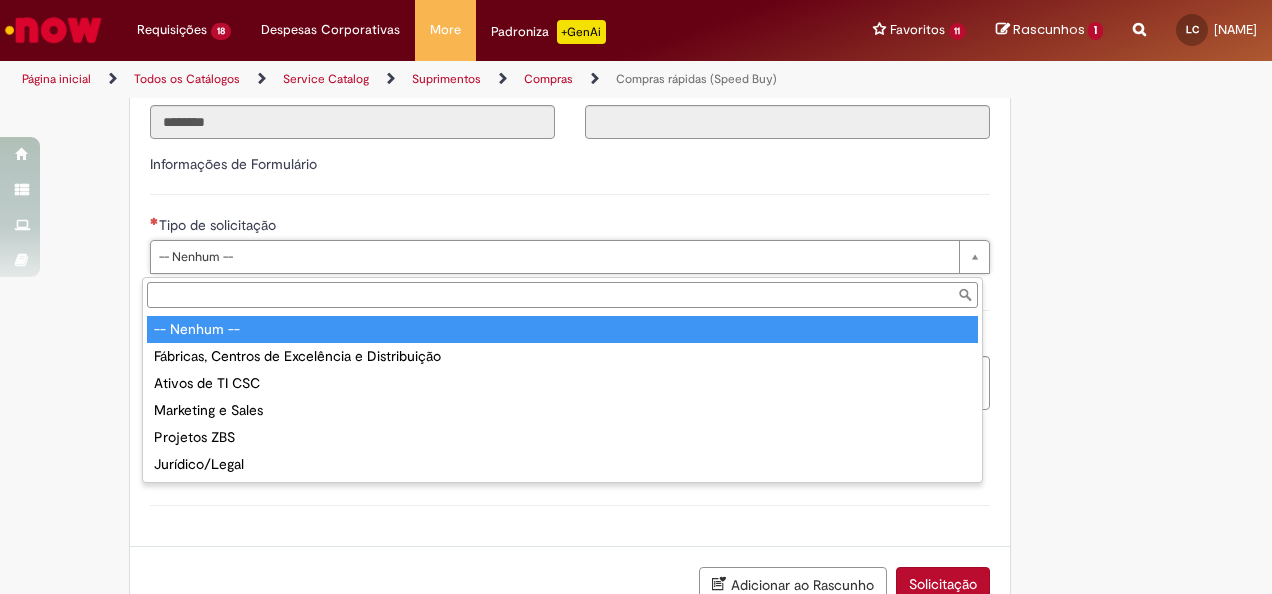 type on "**********" 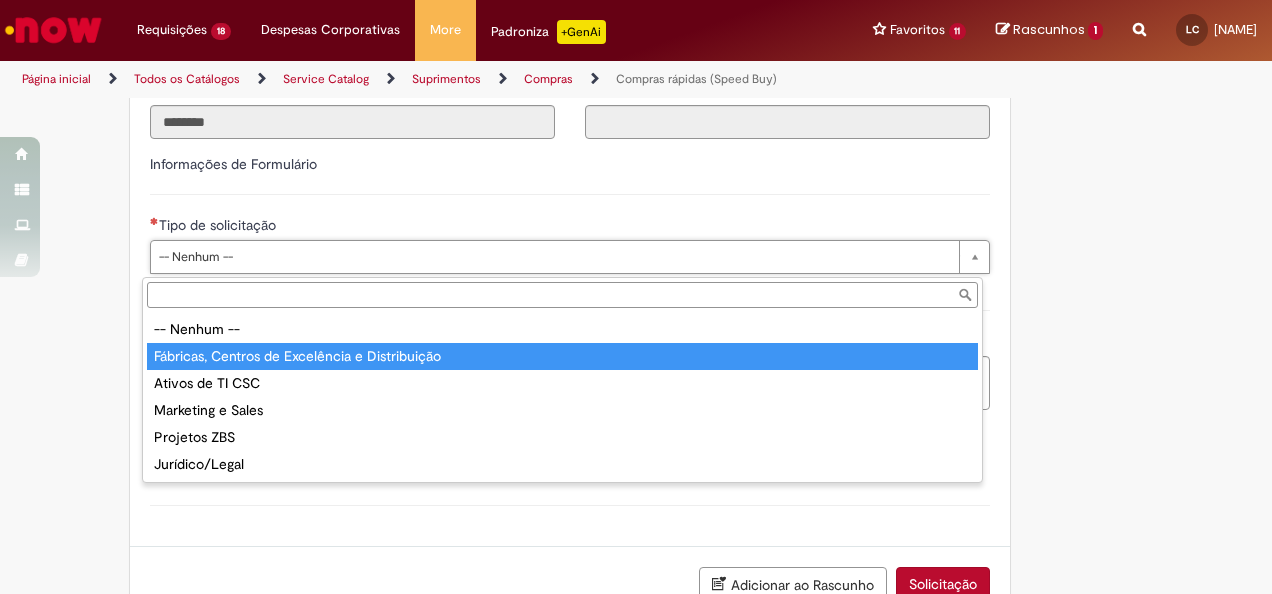 type on "**********" 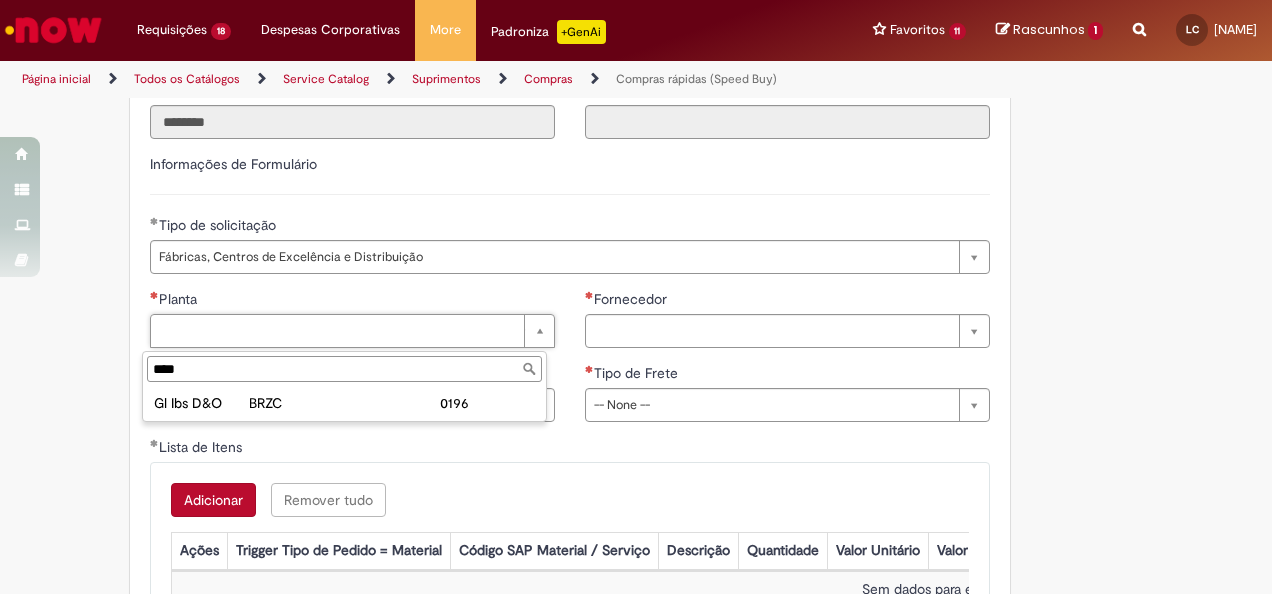 type on "****" 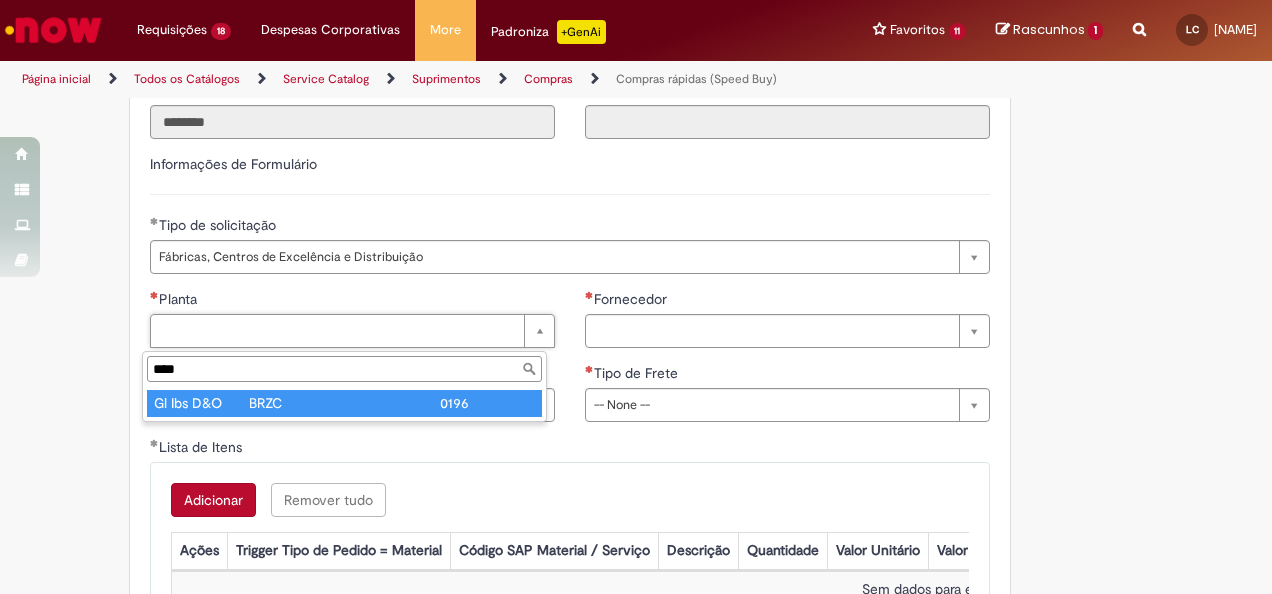 type on "**********" 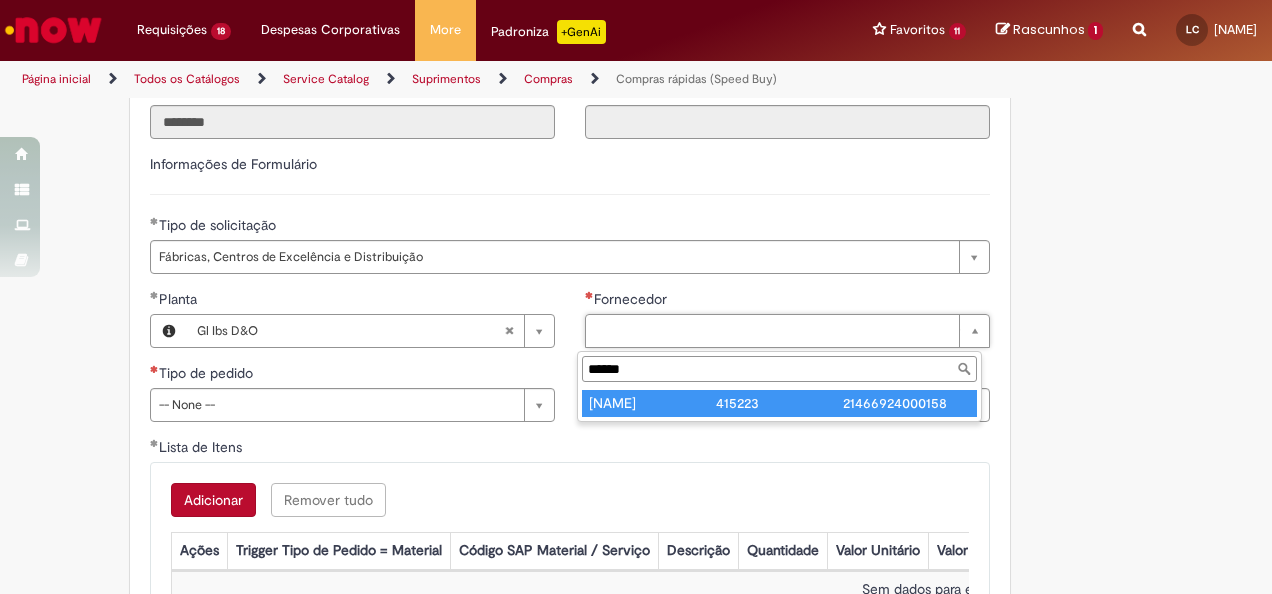 type on "******" 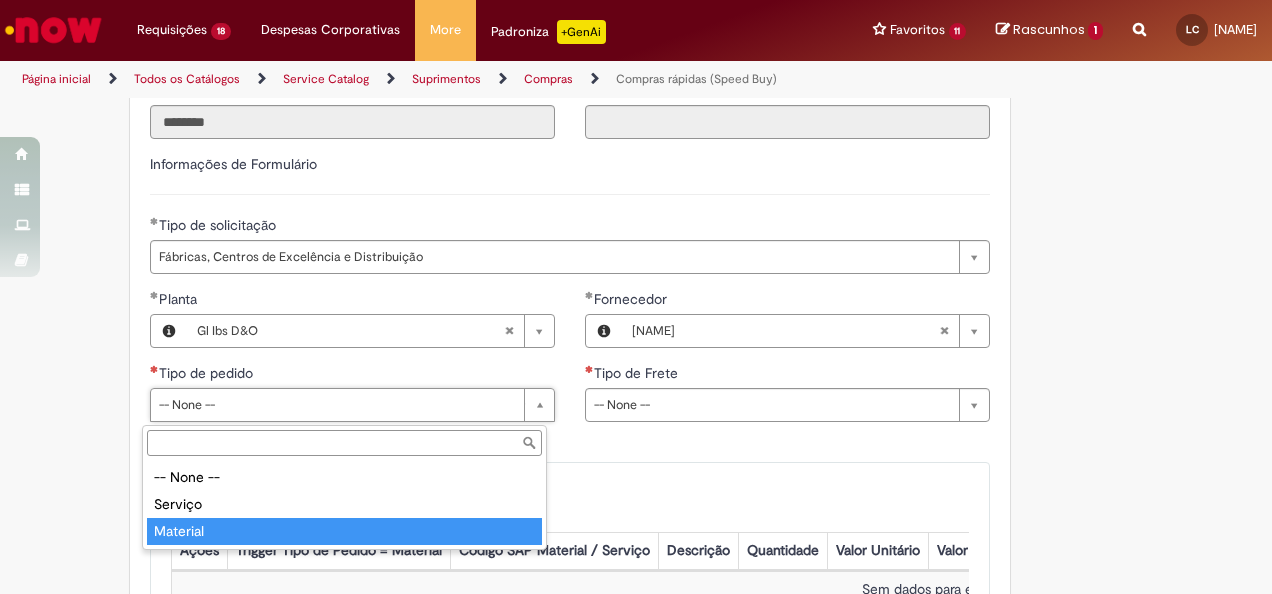 type on "********" 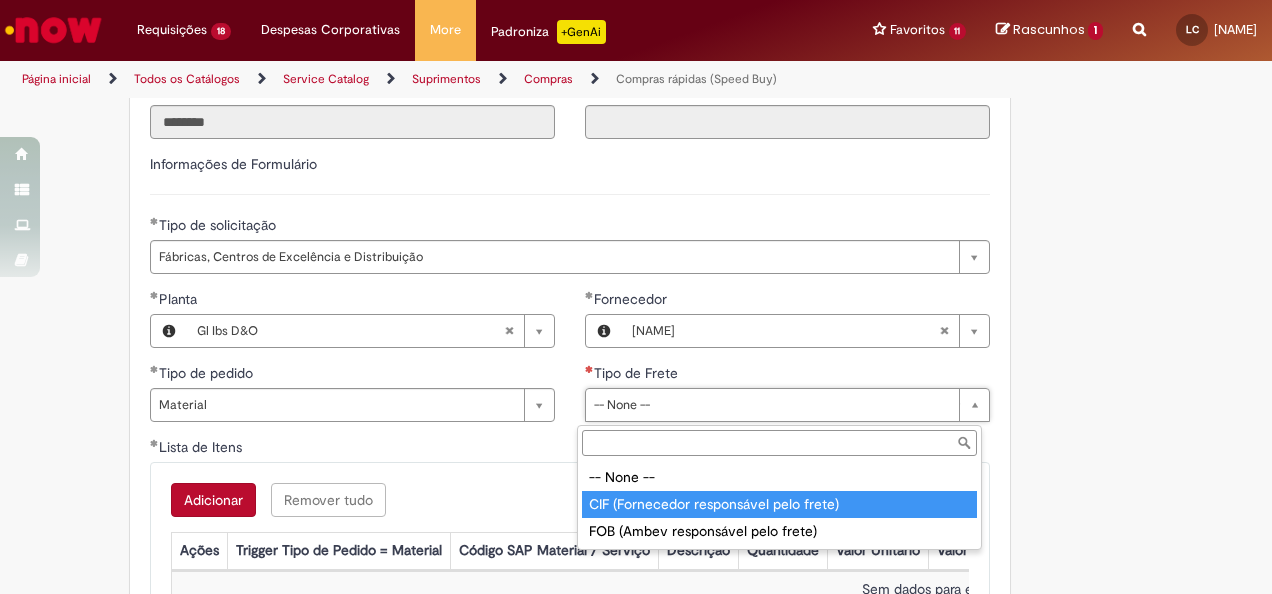 type on "**********" 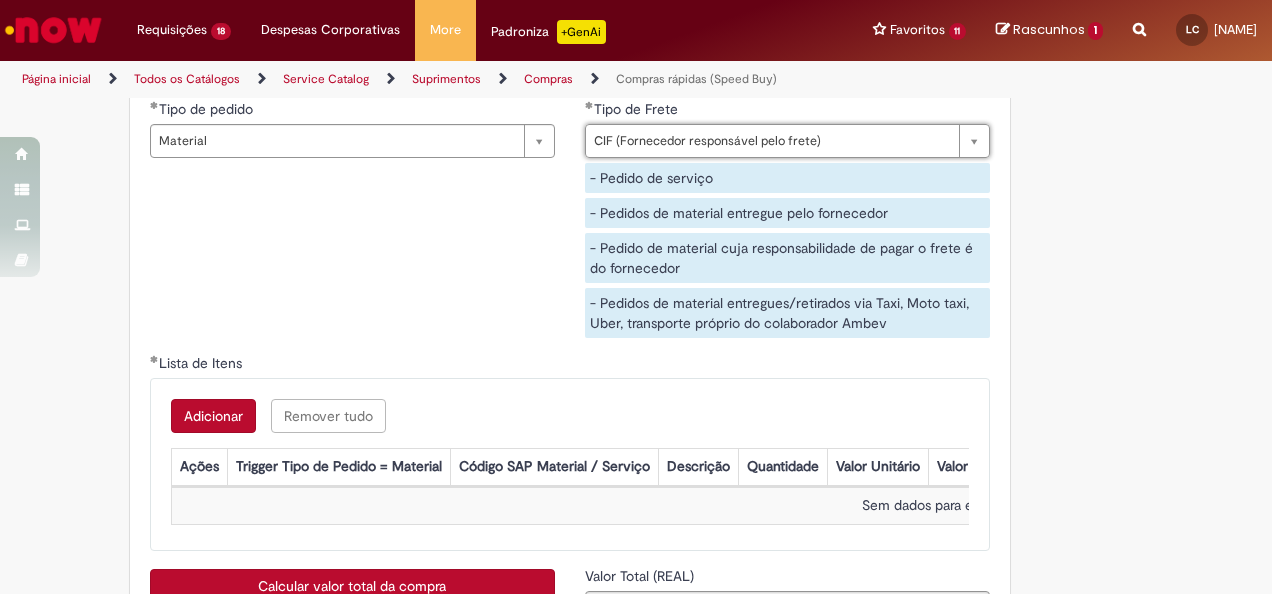 scroll, scrollTop: 3300, scrollLeft: 0, axis: vertical 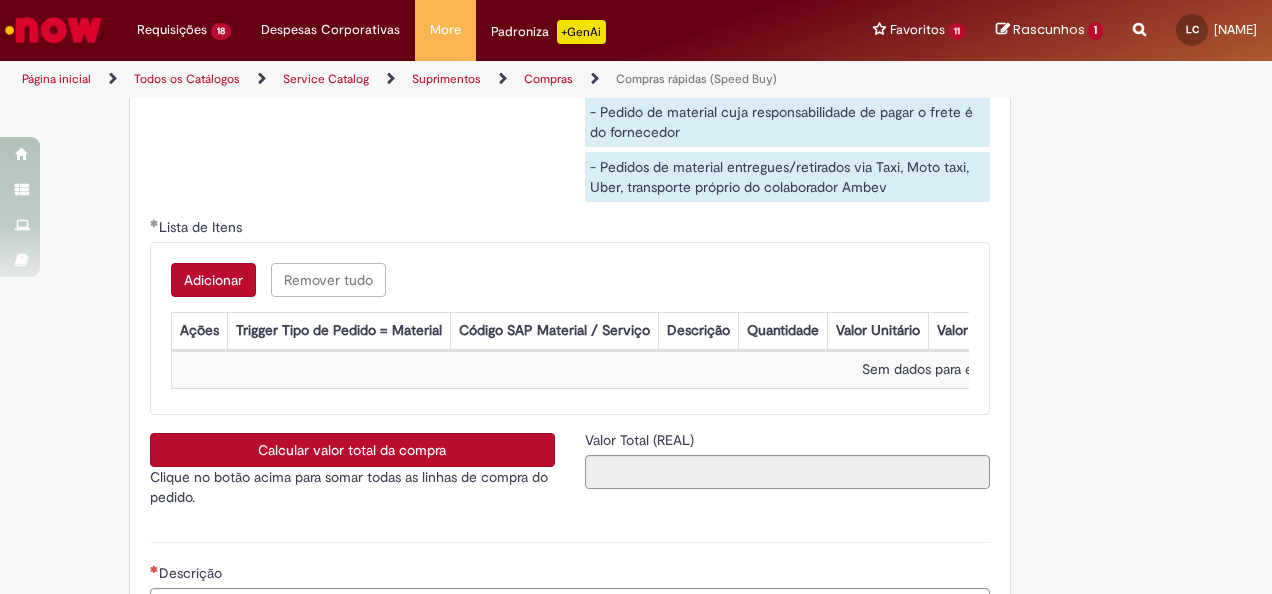 click on "Adicionar" at bounding box center [213, 280] 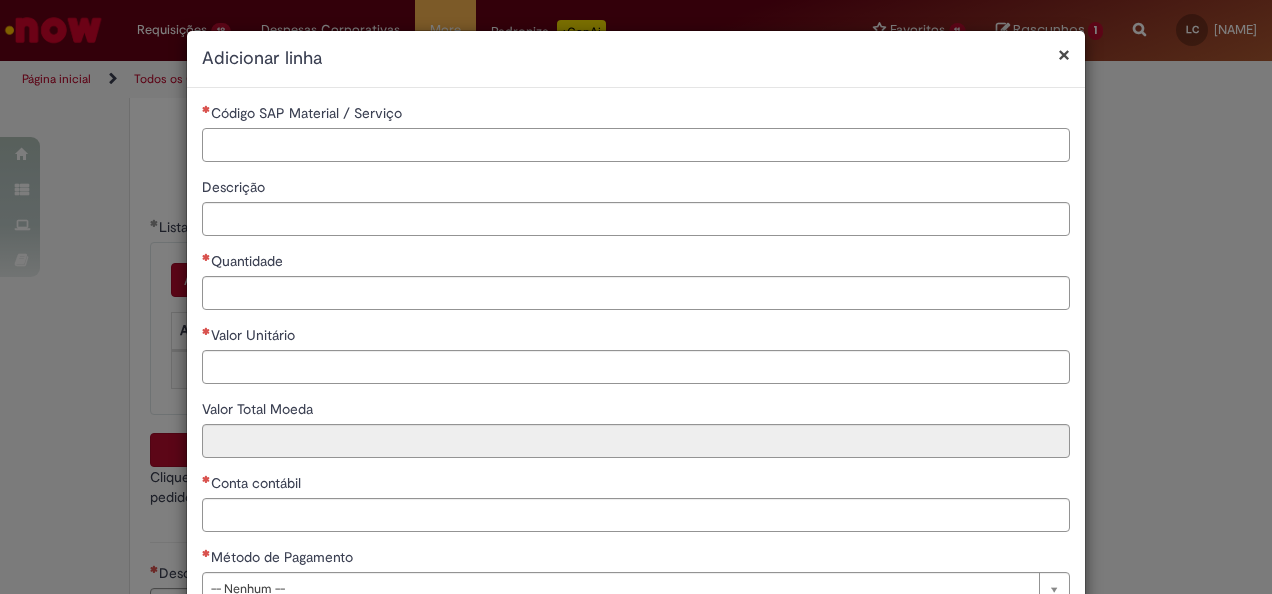 click on "Código SAP Material / Serviço" at bounding box center (636, 145) 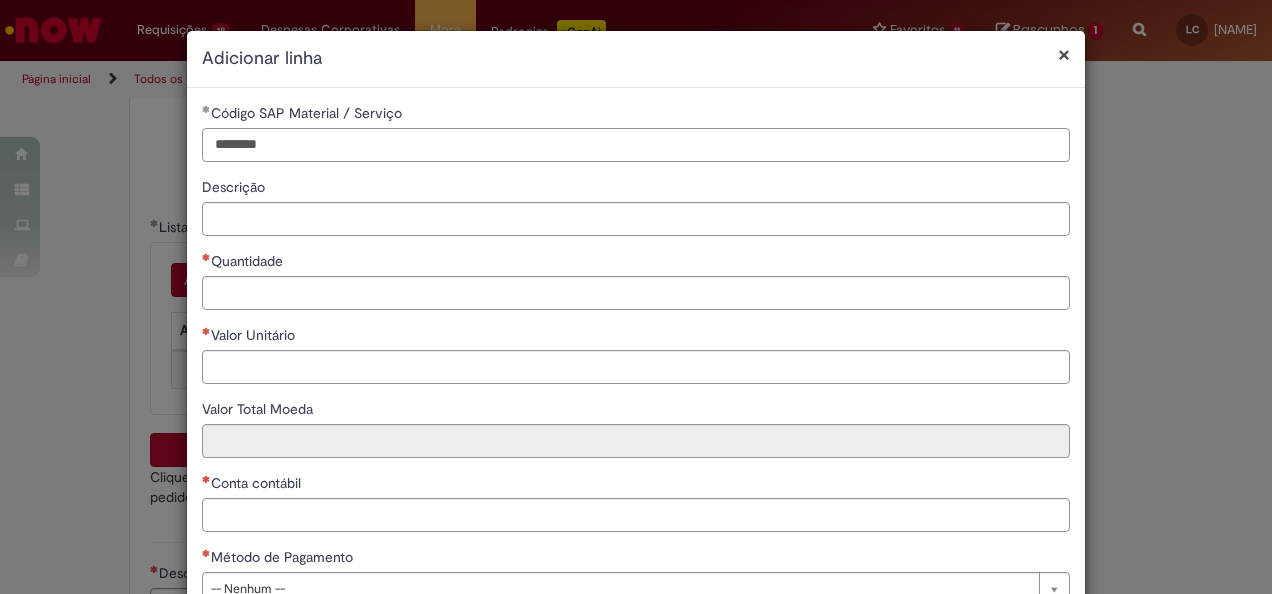 type on "********" 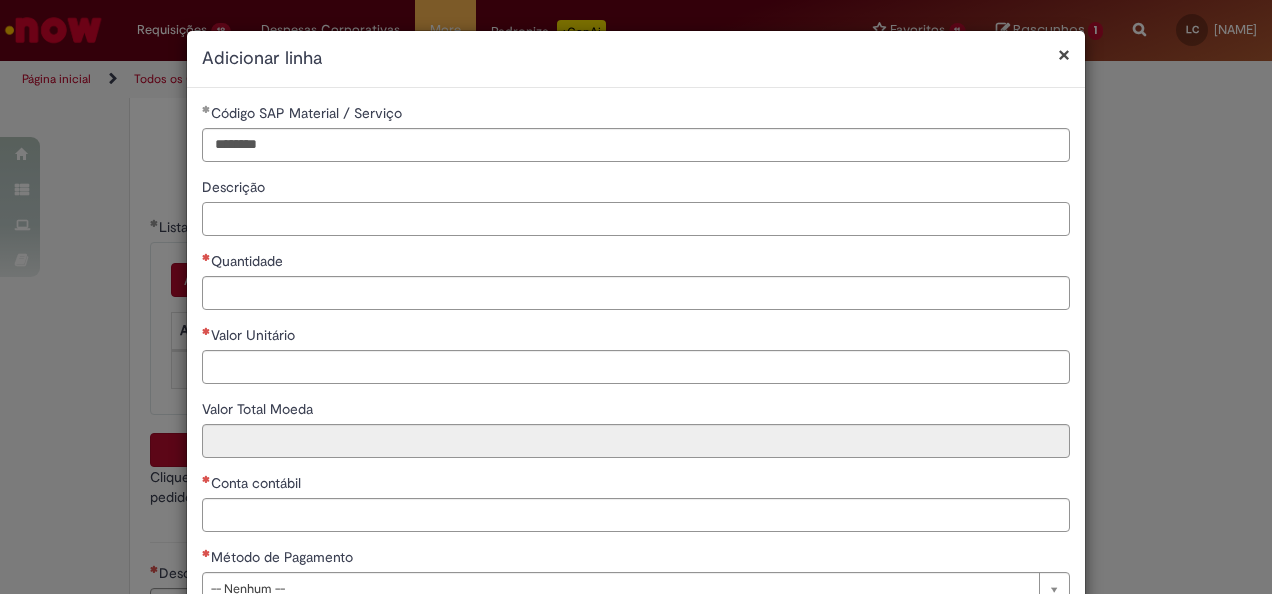click on "Descrição" at bounding box center [636, 219] 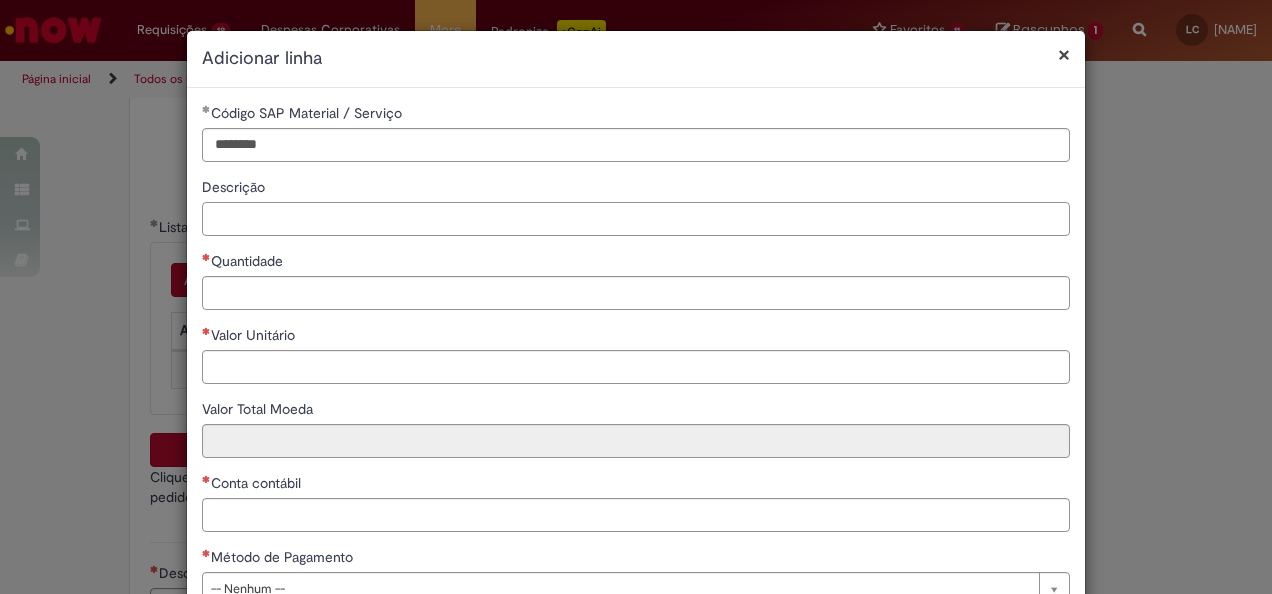 click on "Descrição" at bounding box center (636, 219) 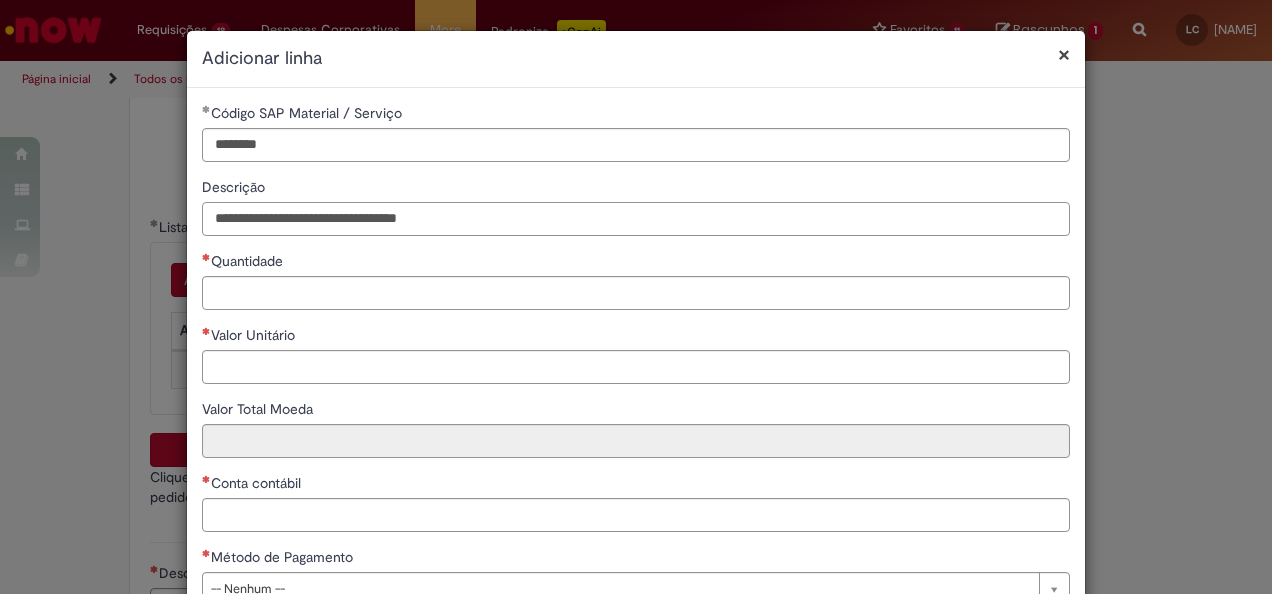 click on "**********" at bounding box center (636, 219) 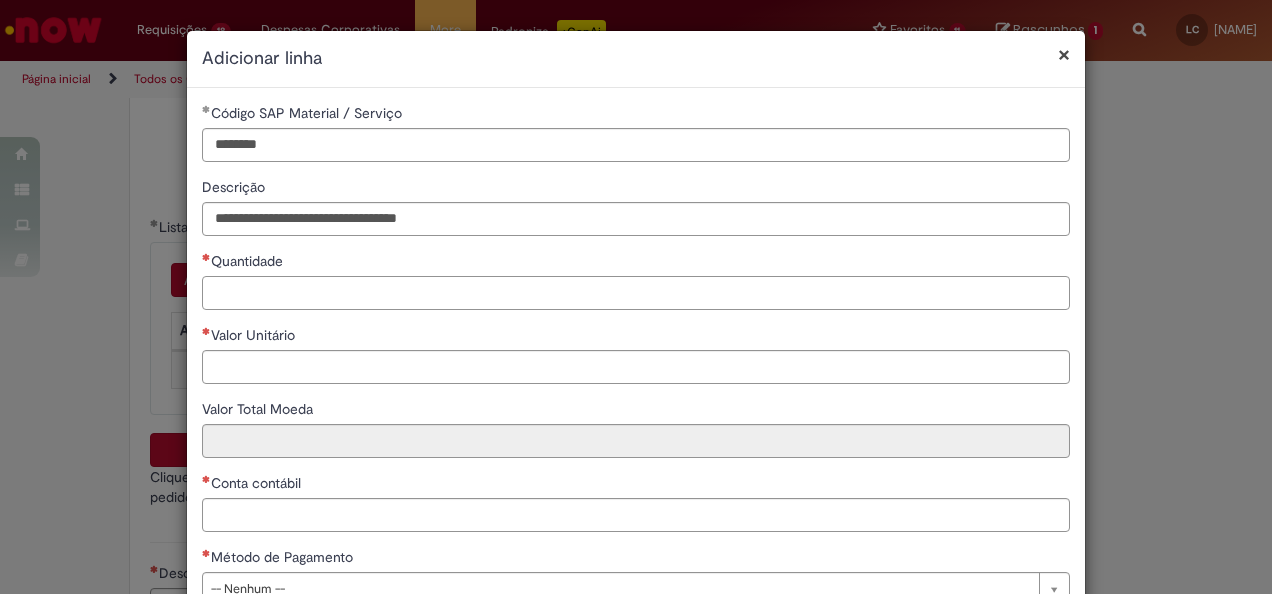 click on "Quantidade" at bounding box center [636, 293] 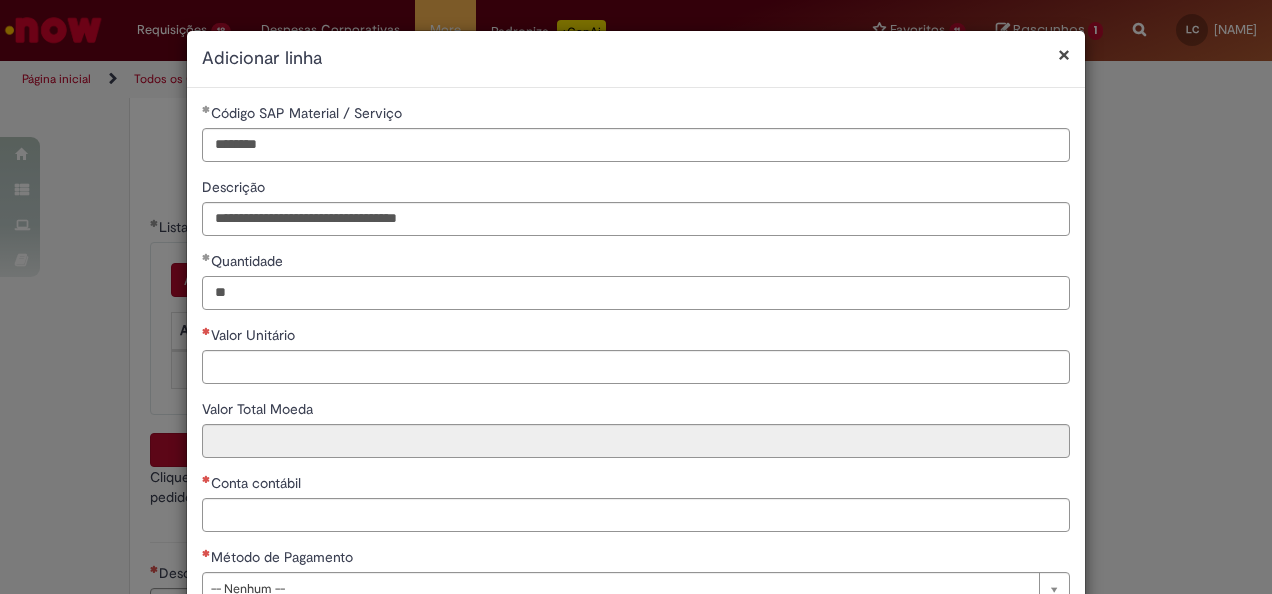 type on "**" 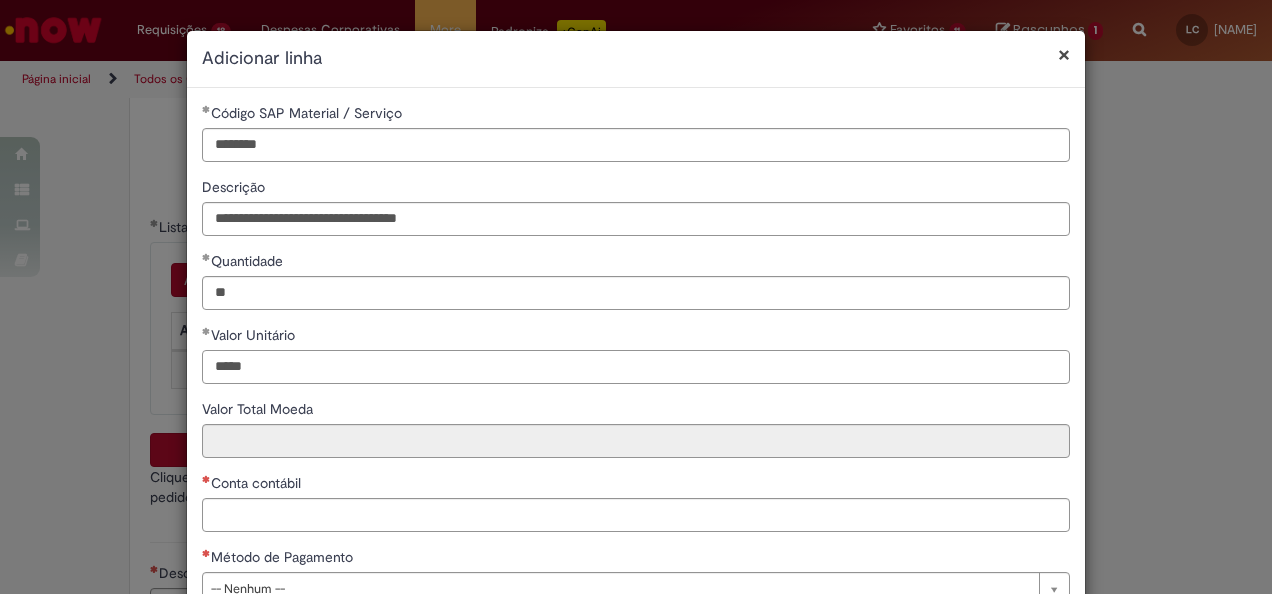 type on "*****" 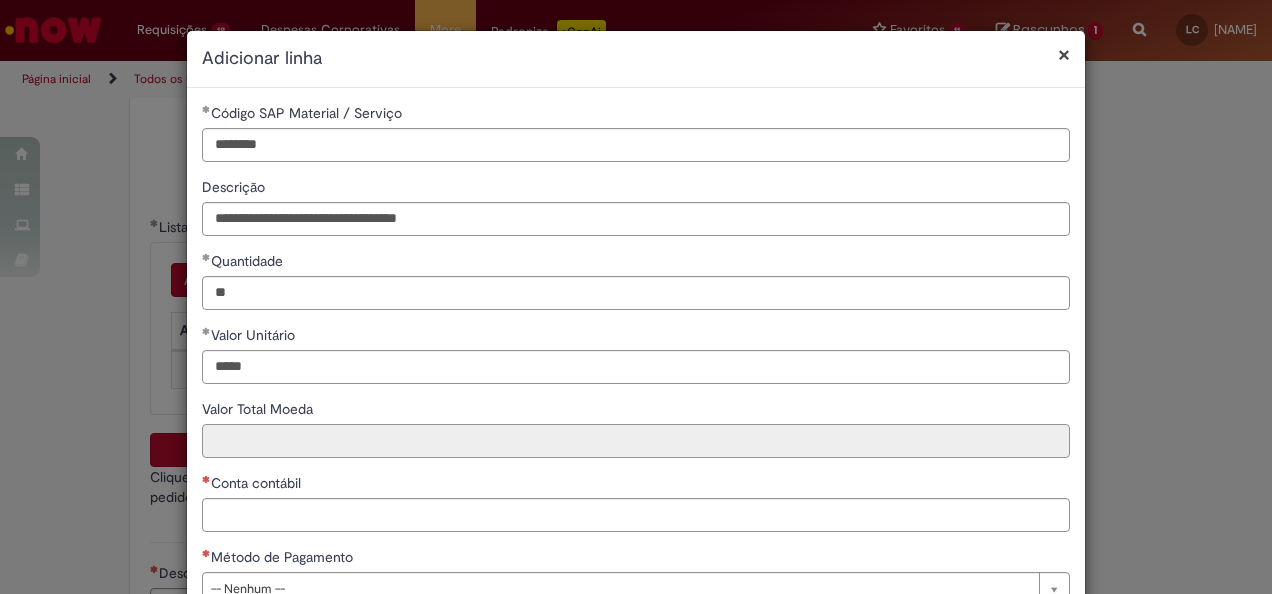 type on "******" 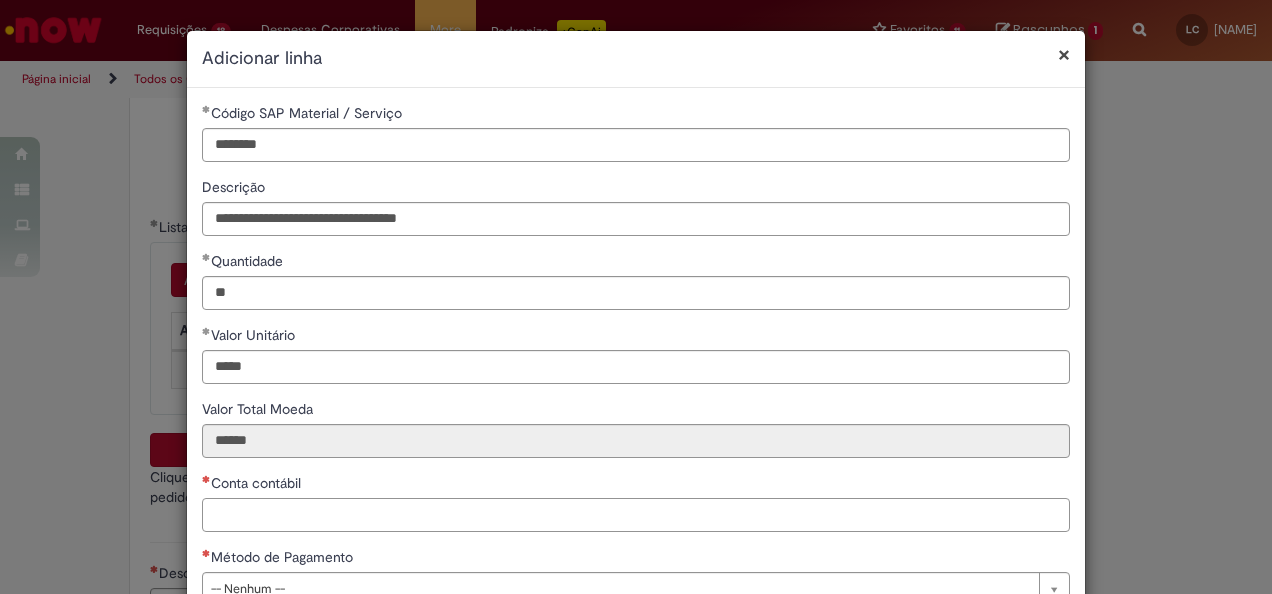 click on "Conta contábil" at bounding box center (636, 515) 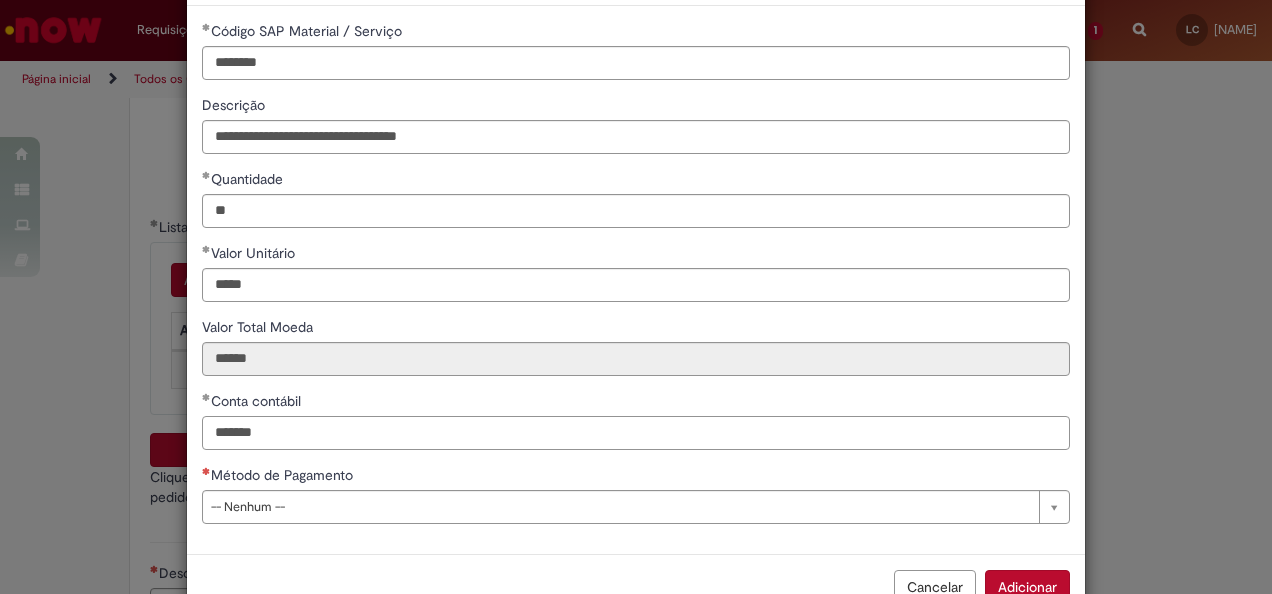 scroll, scrollTop: 100, scrollLeft: 0, axis: vertical 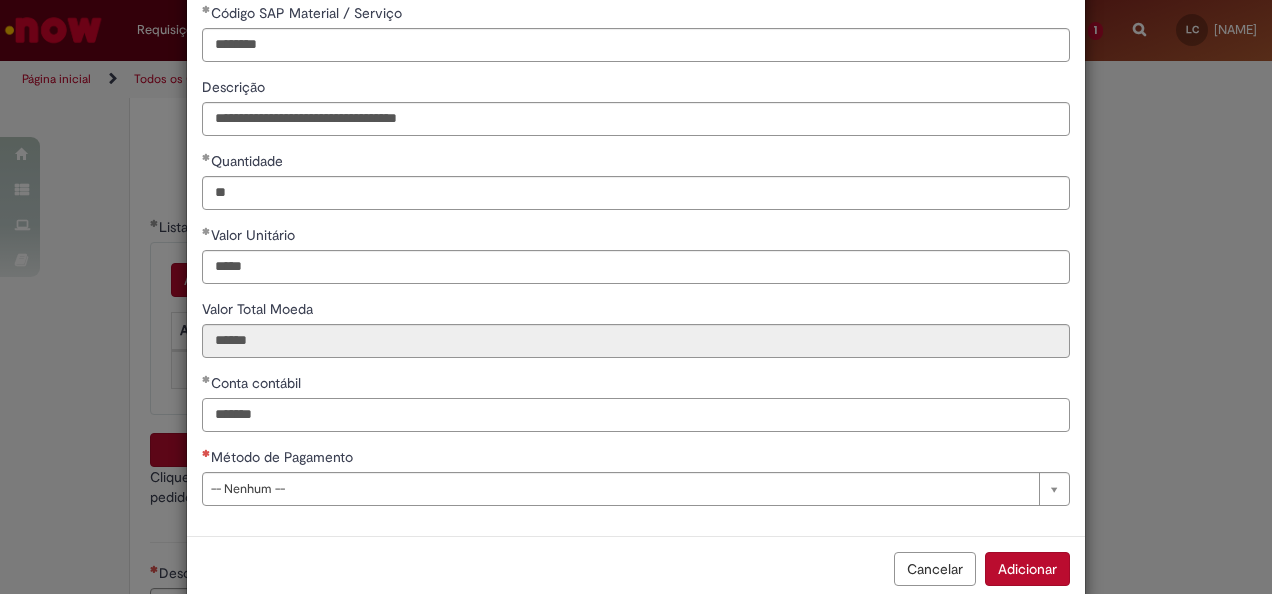 type on "*******" 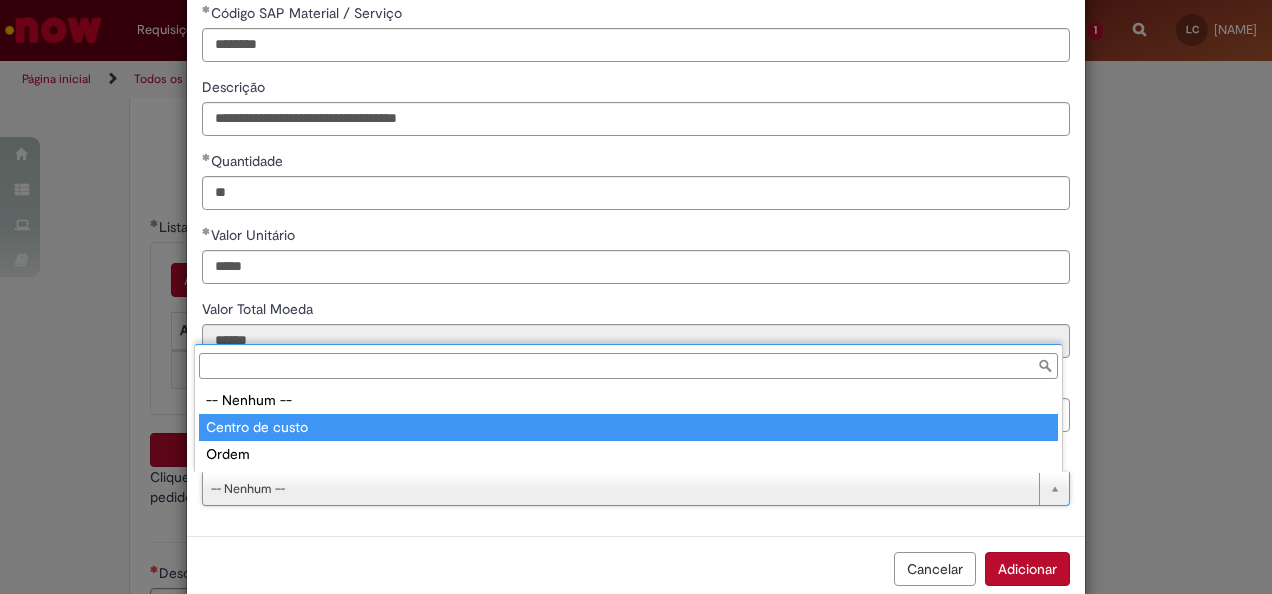 type on "**********" 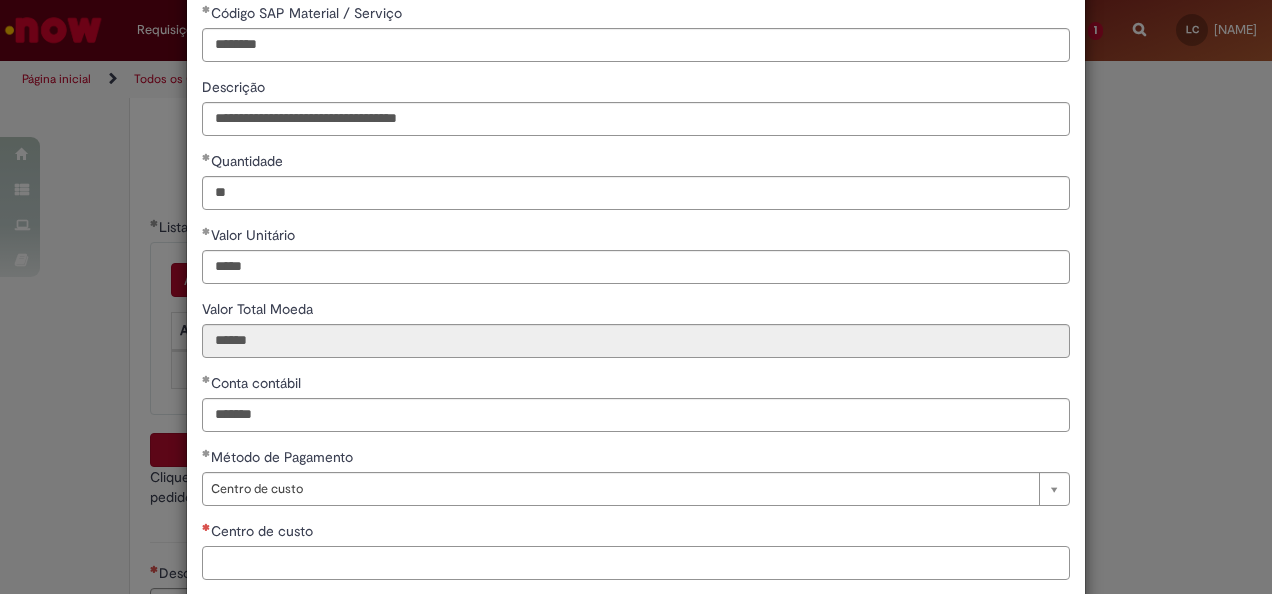 click on "Centro de custo" at bounding box center (636, 563) 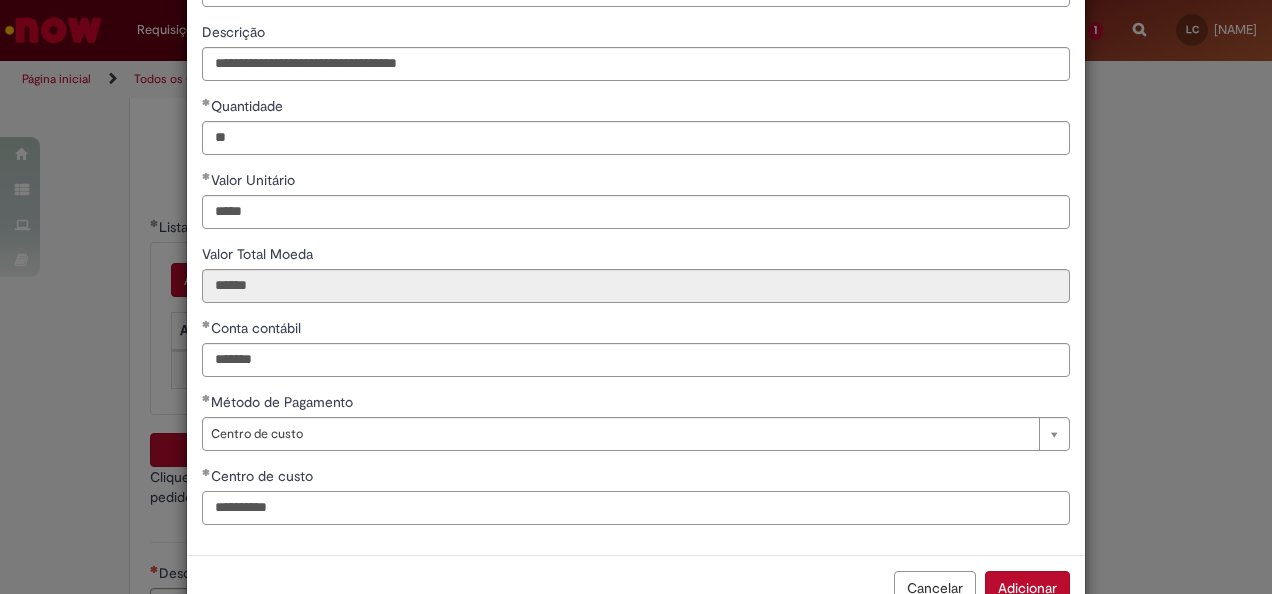 scroll, scrollTop: 210, scrollLeft: 0, axis: vertical 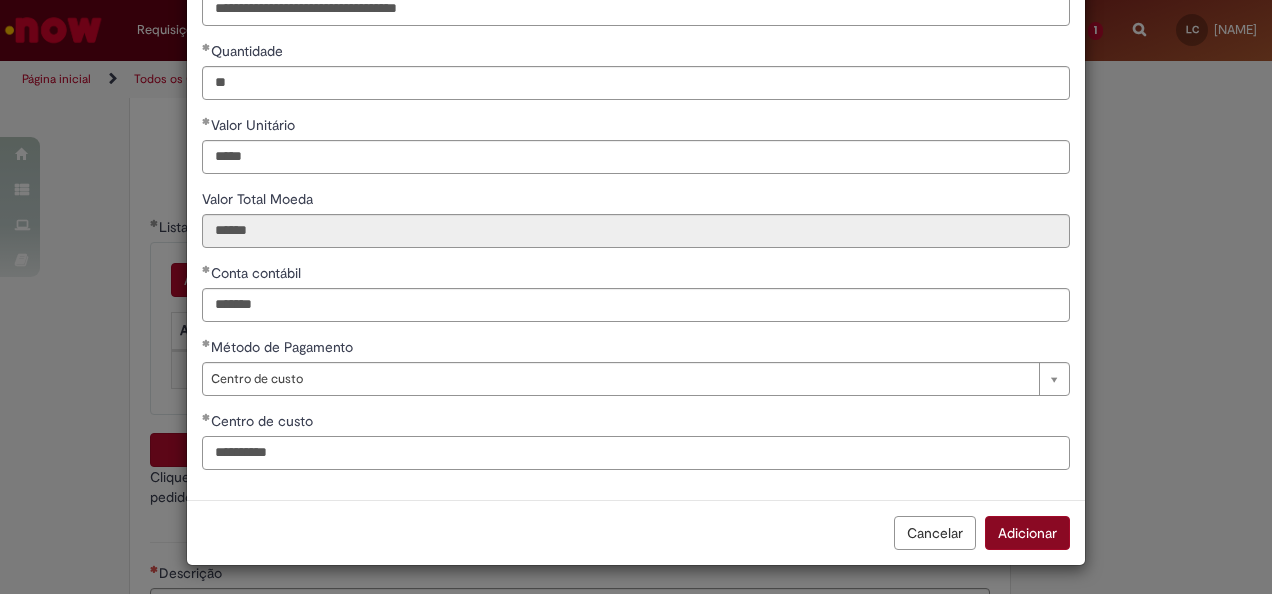 type on "**********" 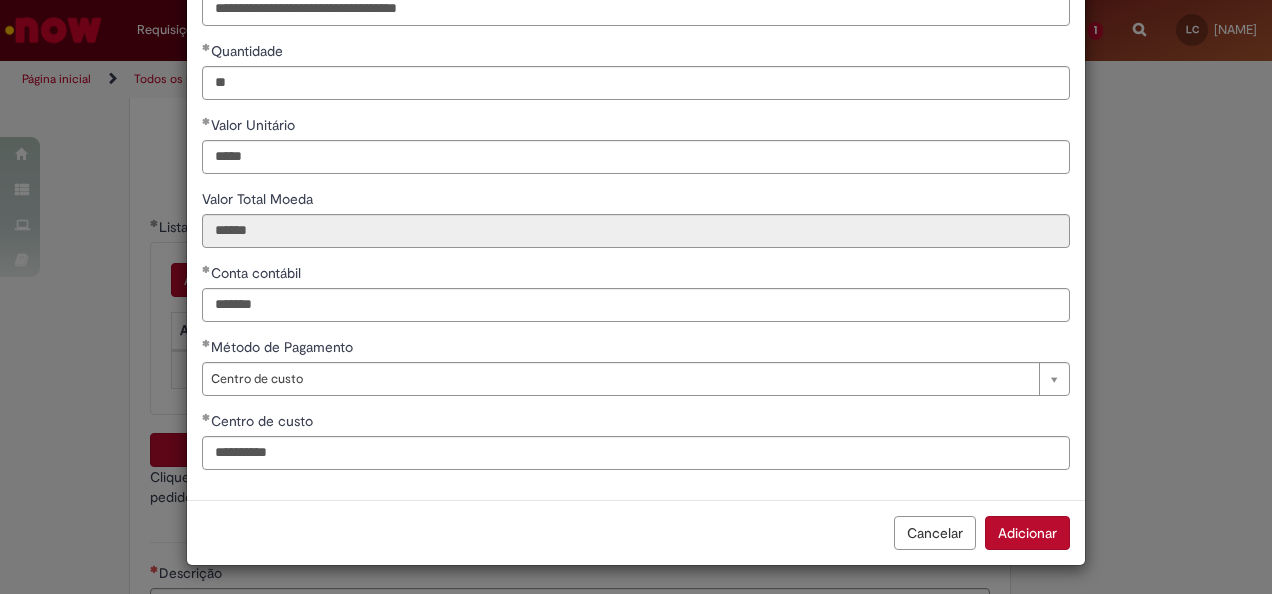 click on "Adicionar" at bounding box center (1027, 533) 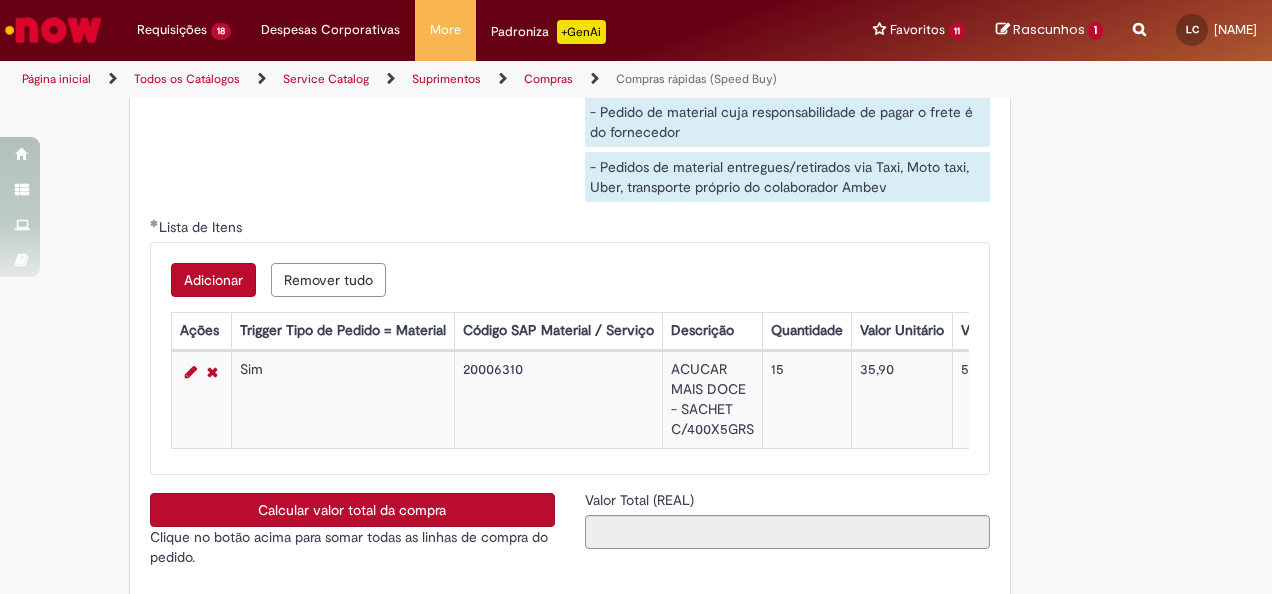 click on "Adicionar" at bounding box center [213, 280] 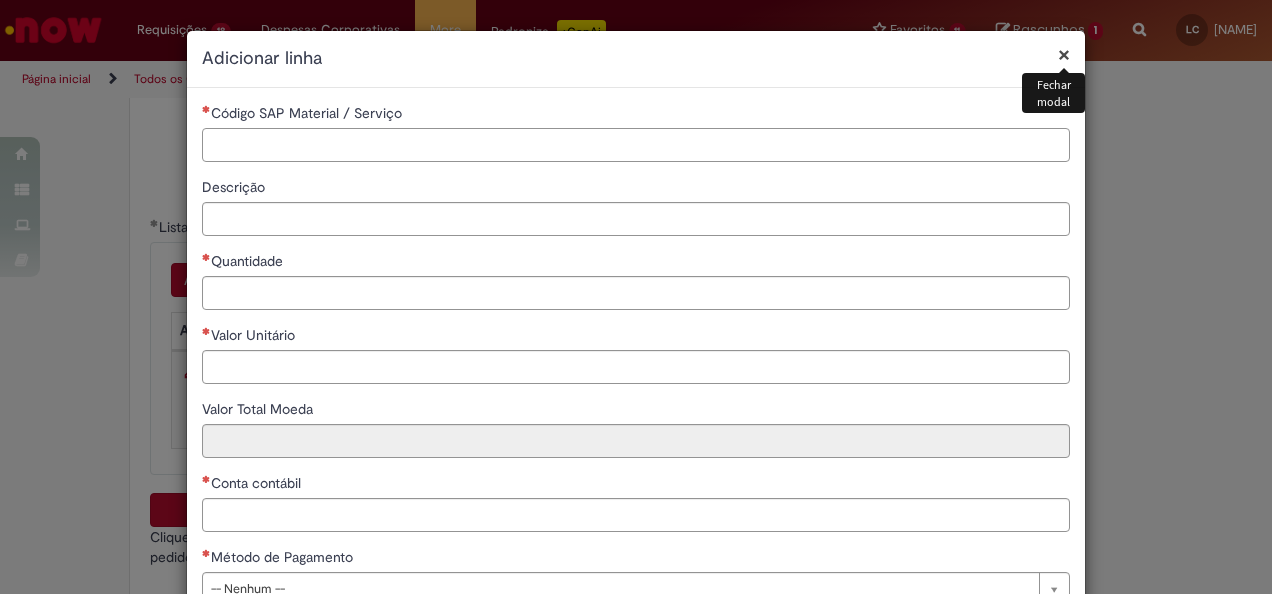 click on "Código SAP Material / Serviço" at bounding box center (636, 145) 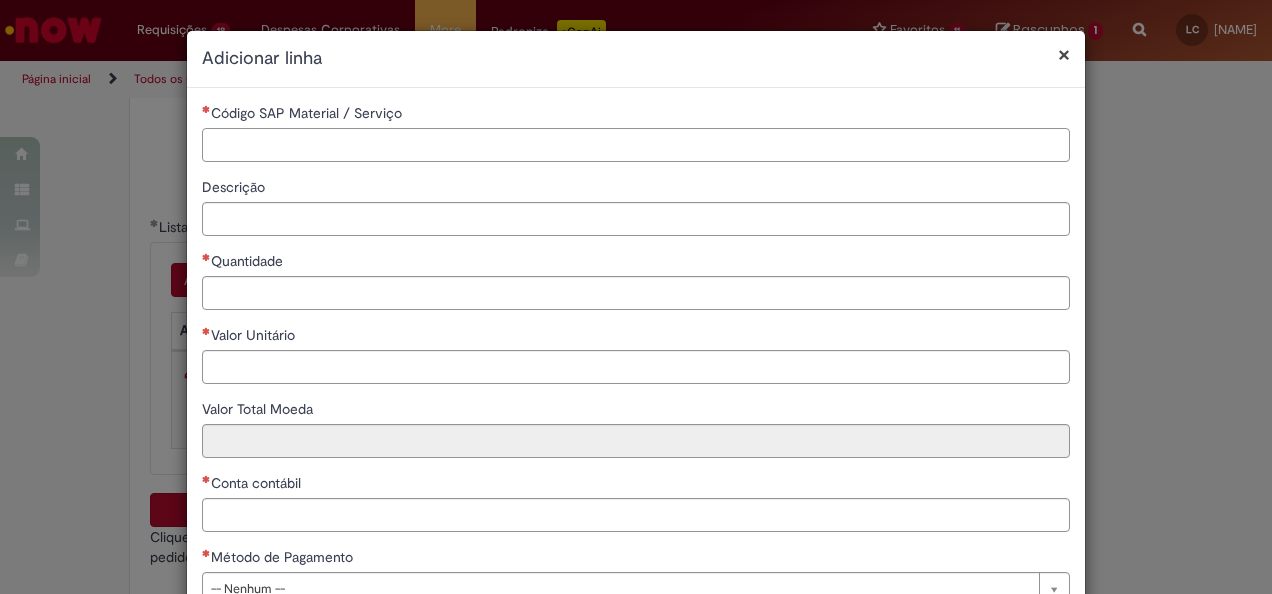 paste on "********" 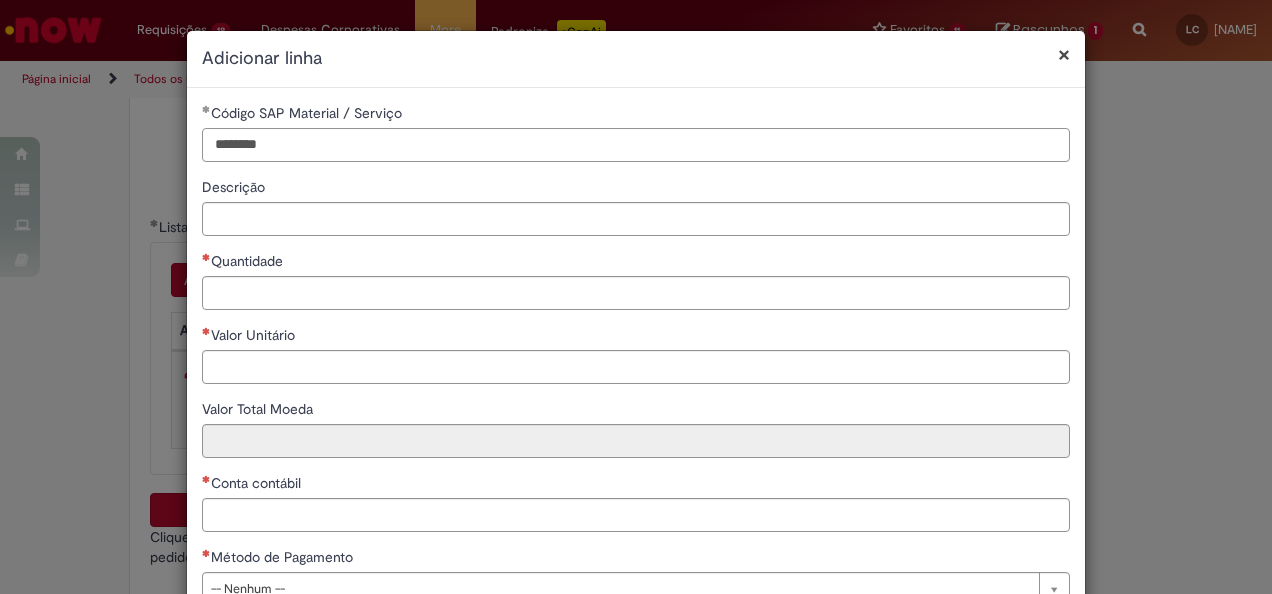 type on "********" 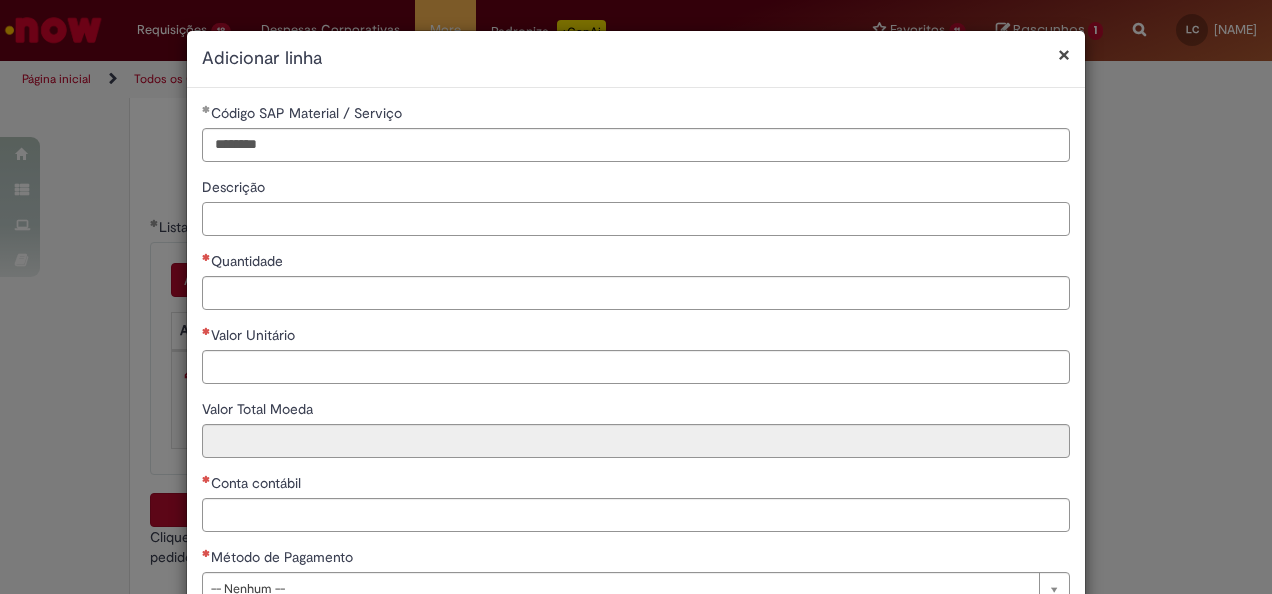 click on "Descrição" at bounding box center [636, 219] 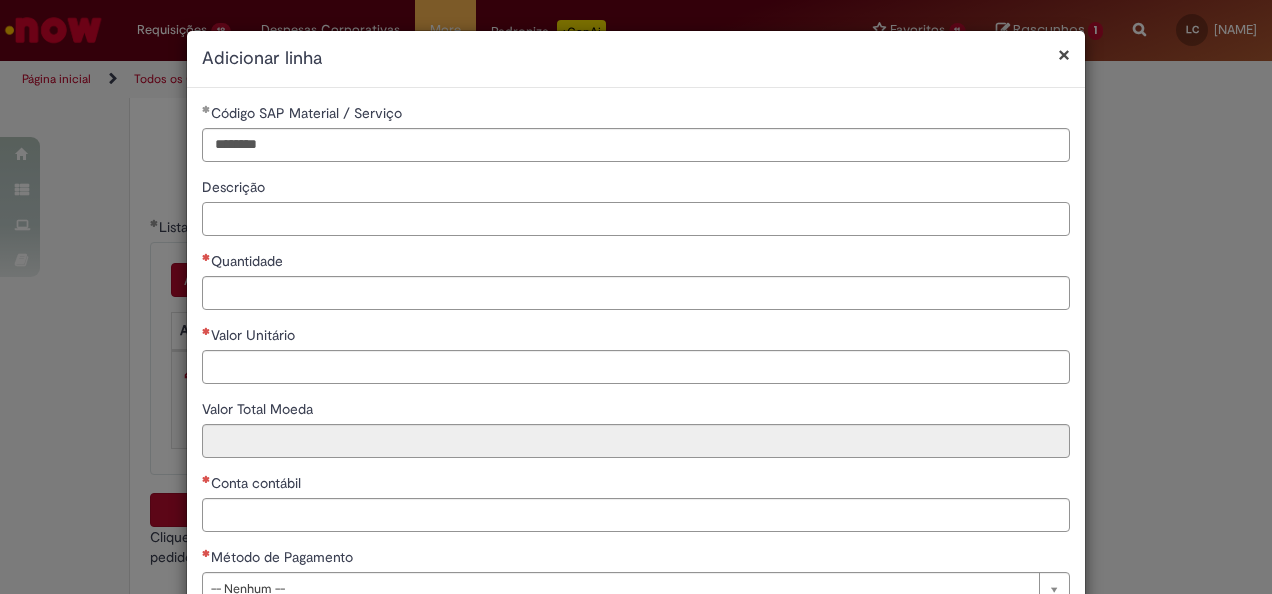 click on "Descrição" at bounding box center (636, 219) 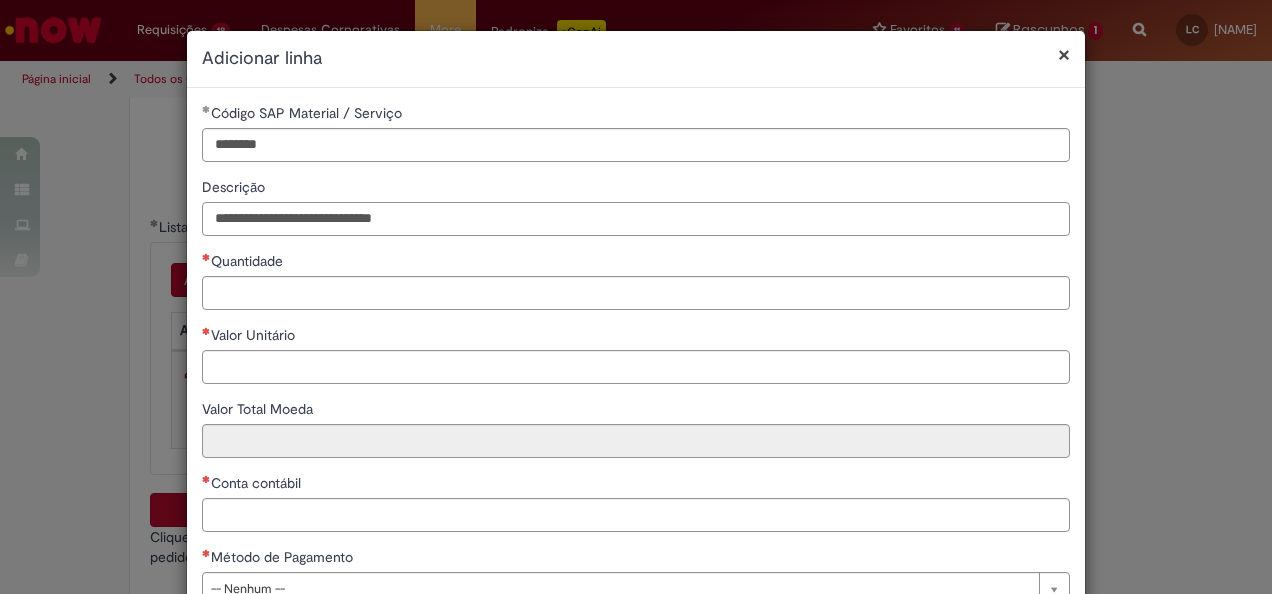 type on "**********" 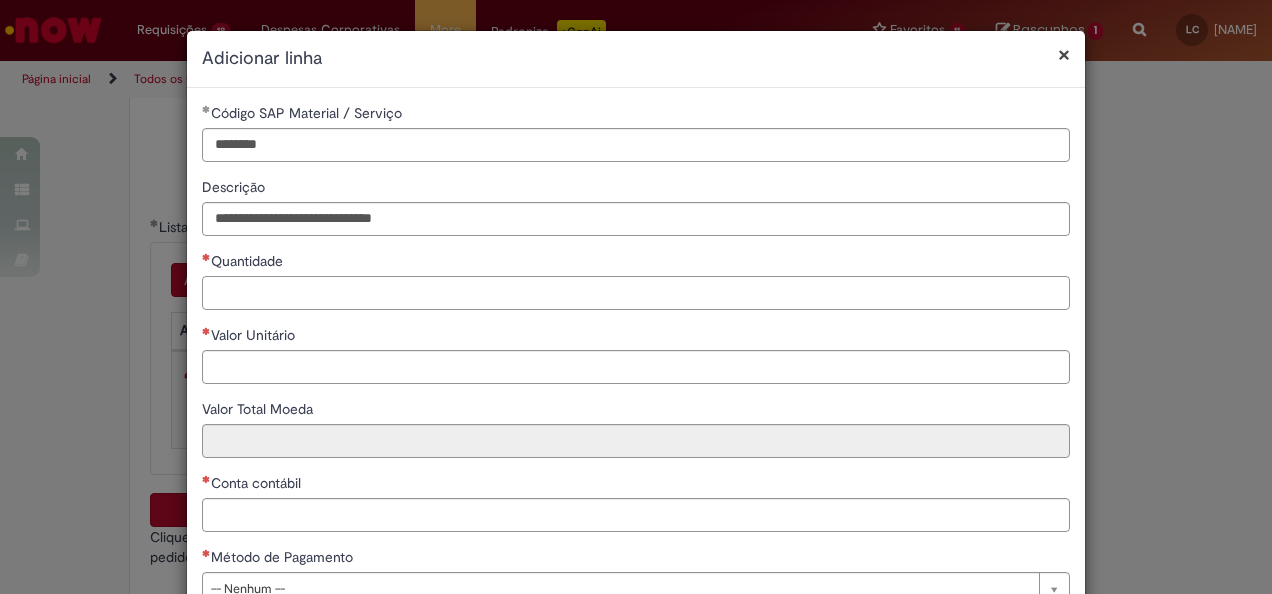 click on "Quantidade" at bounding box center (636, 293) 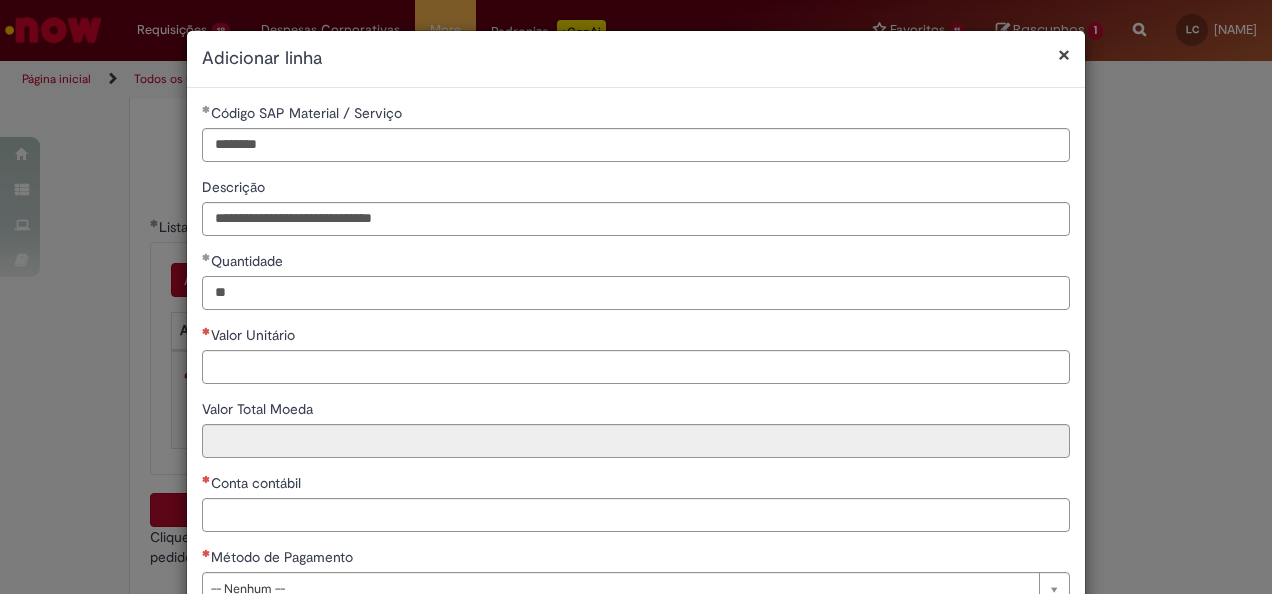 type on "**" 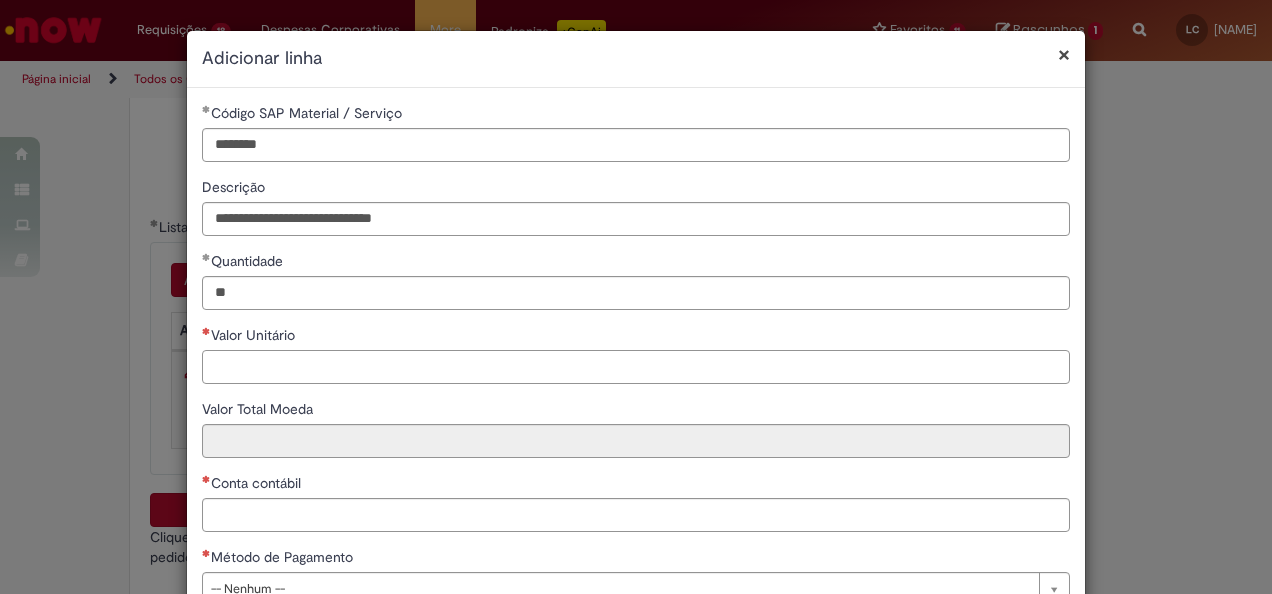 type on "*" 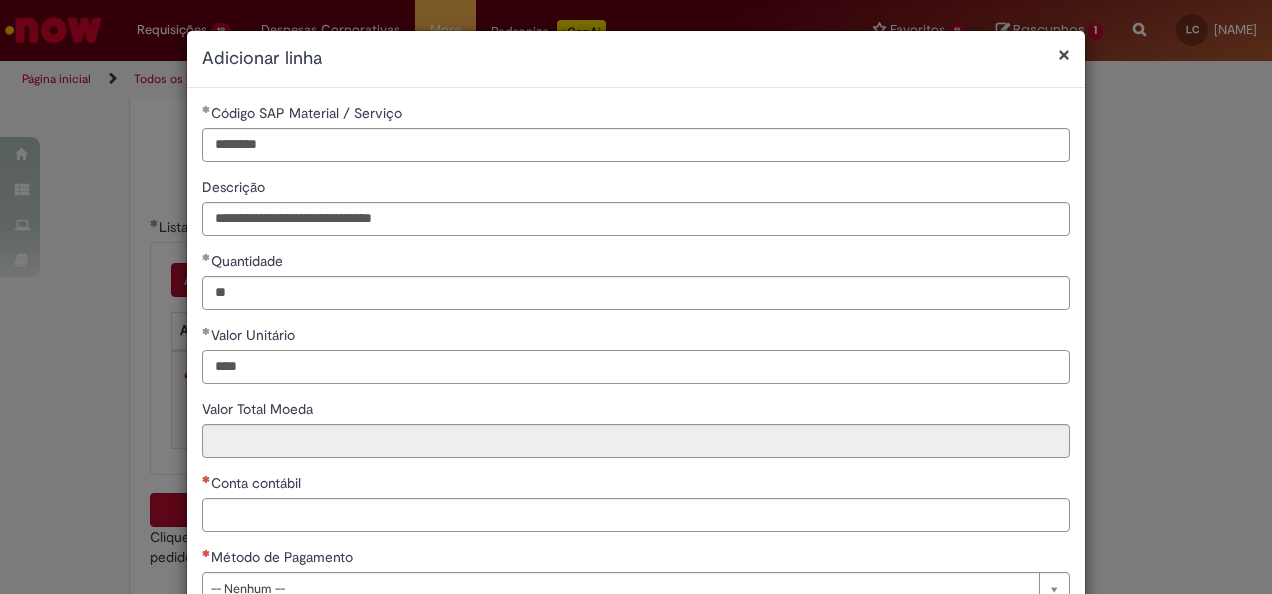 type on "****" 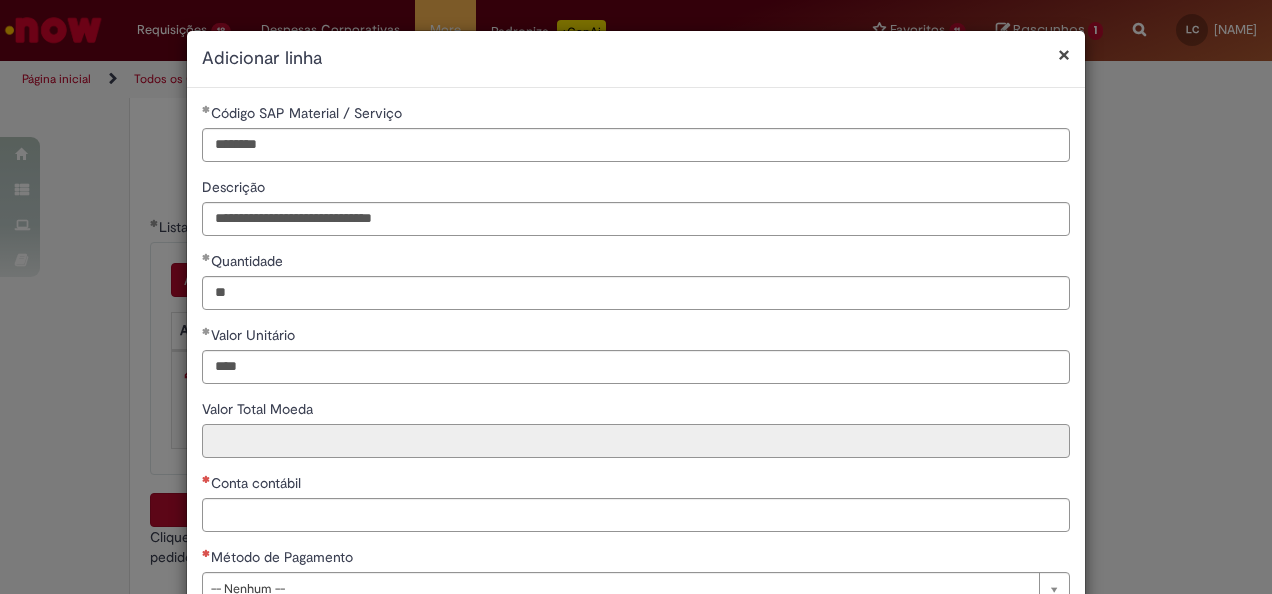type on "******" 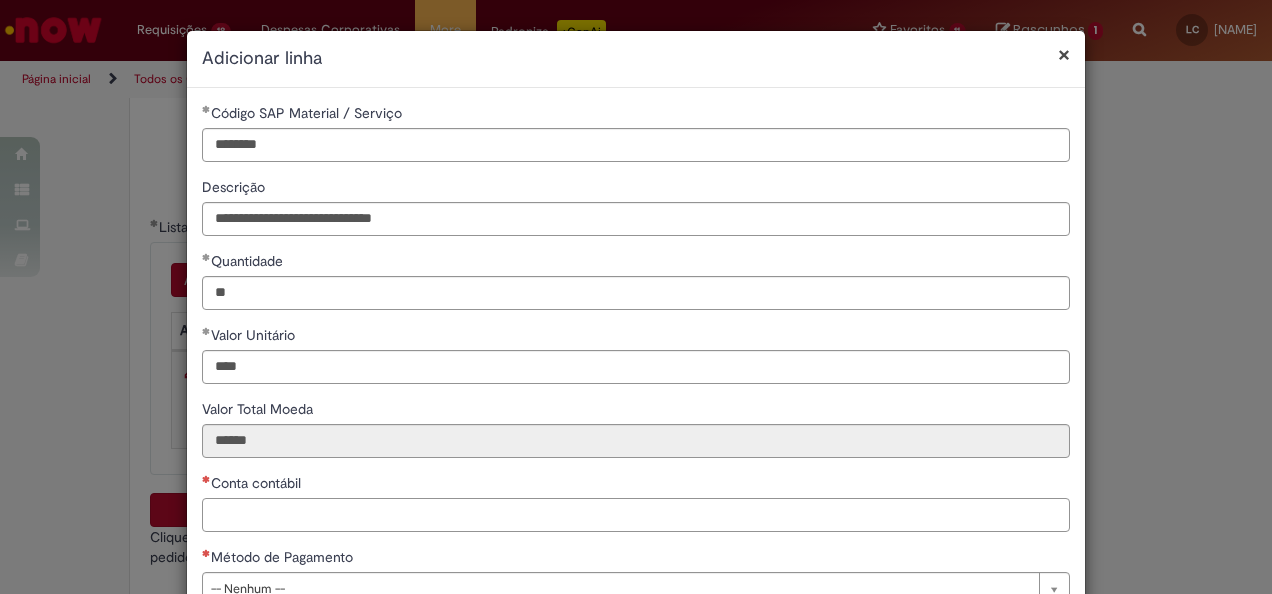 click on "Conta contábil" at bounding box center (636, 515) 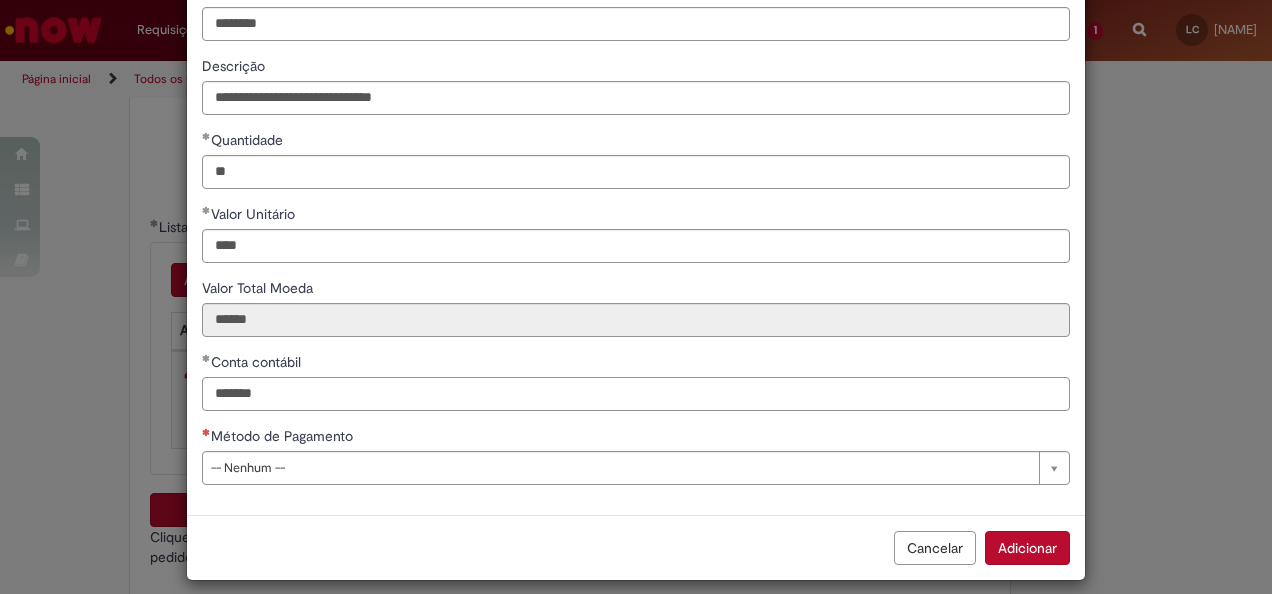 scroll, scrollTop: 136, scrollLeft: 0, axis: vertical 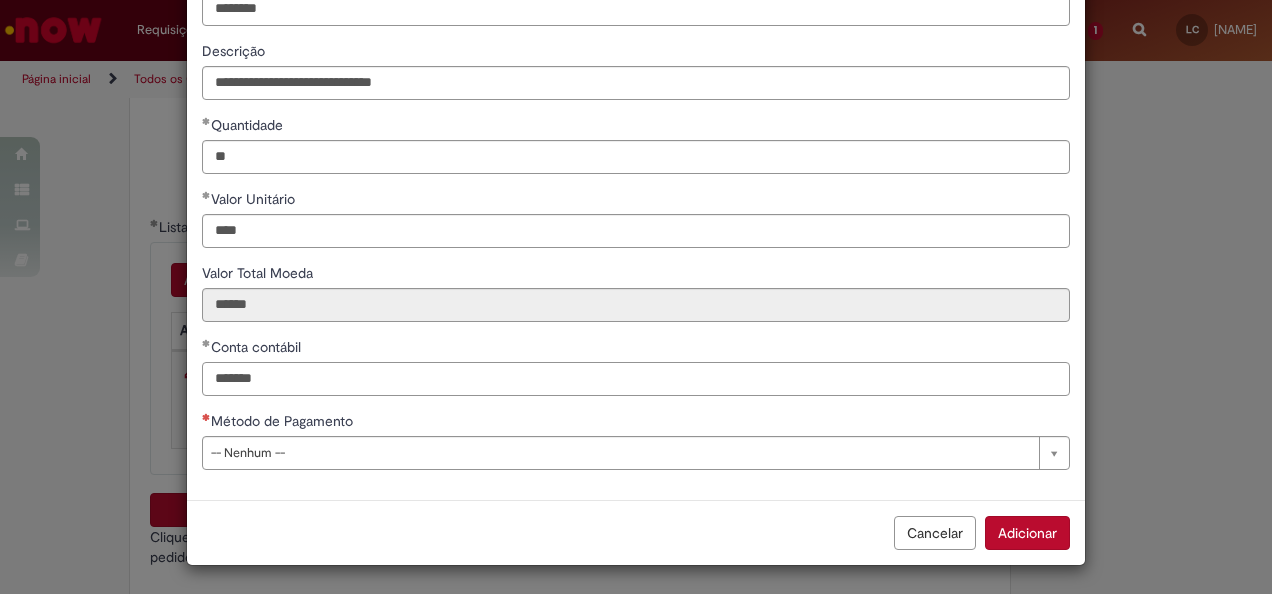 type on "*******" 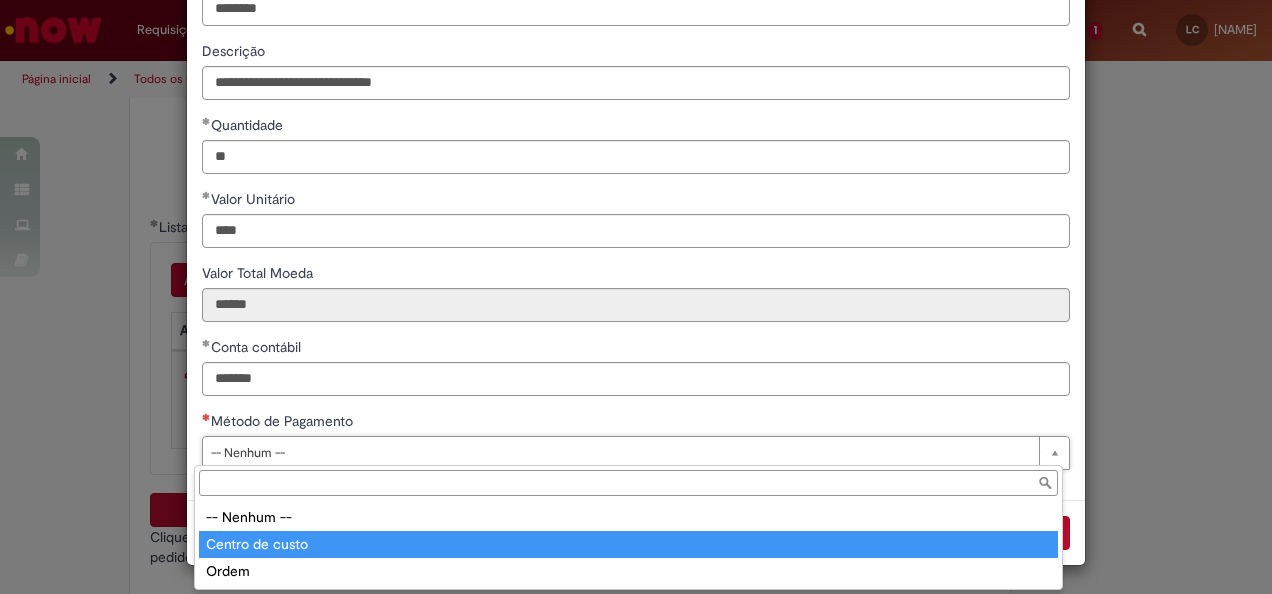 type on "**********" 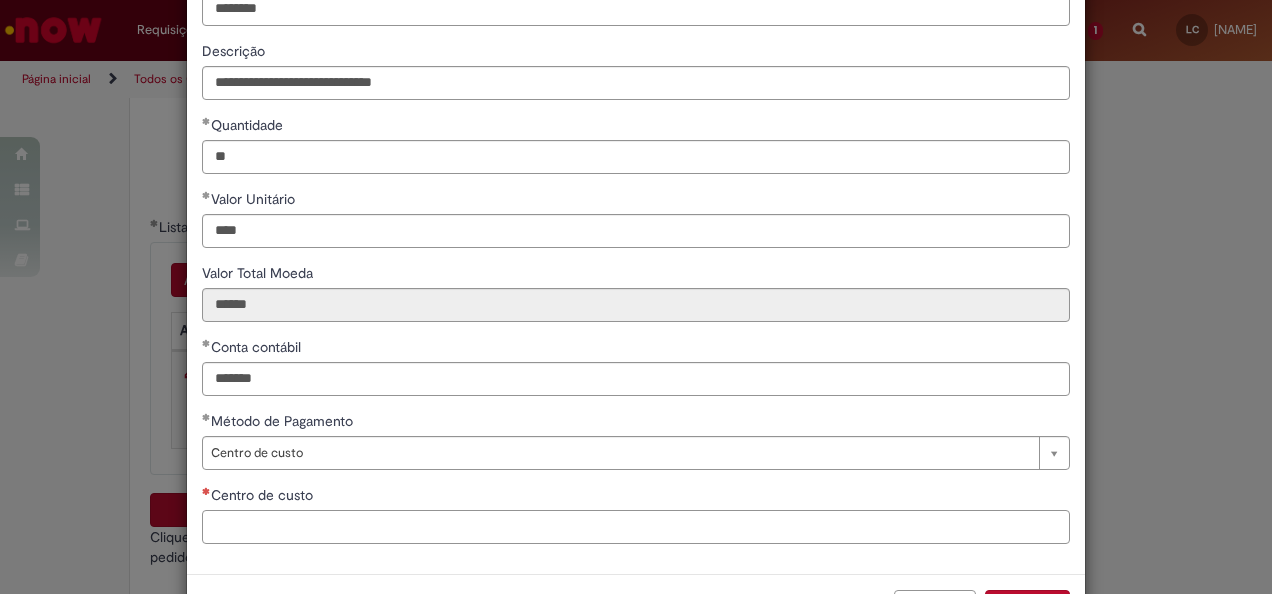 click on "Centro de custo" at bounding box center [636, 527] 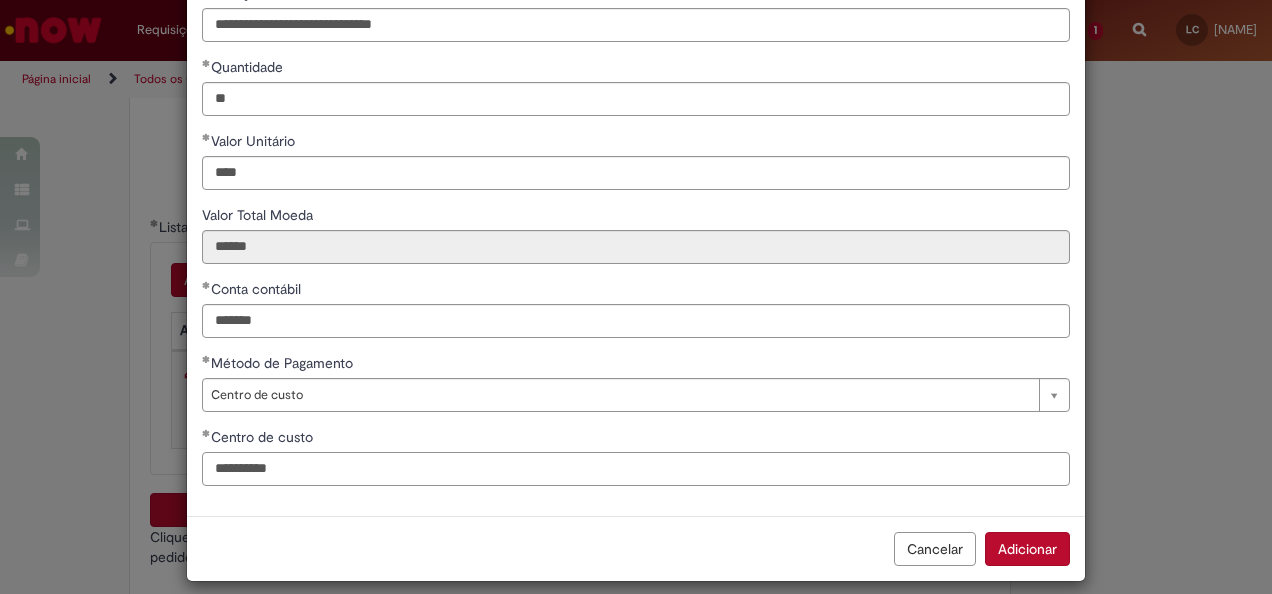 scroll, scrollTop: 210, scrollLeft: 0, axis: vertical 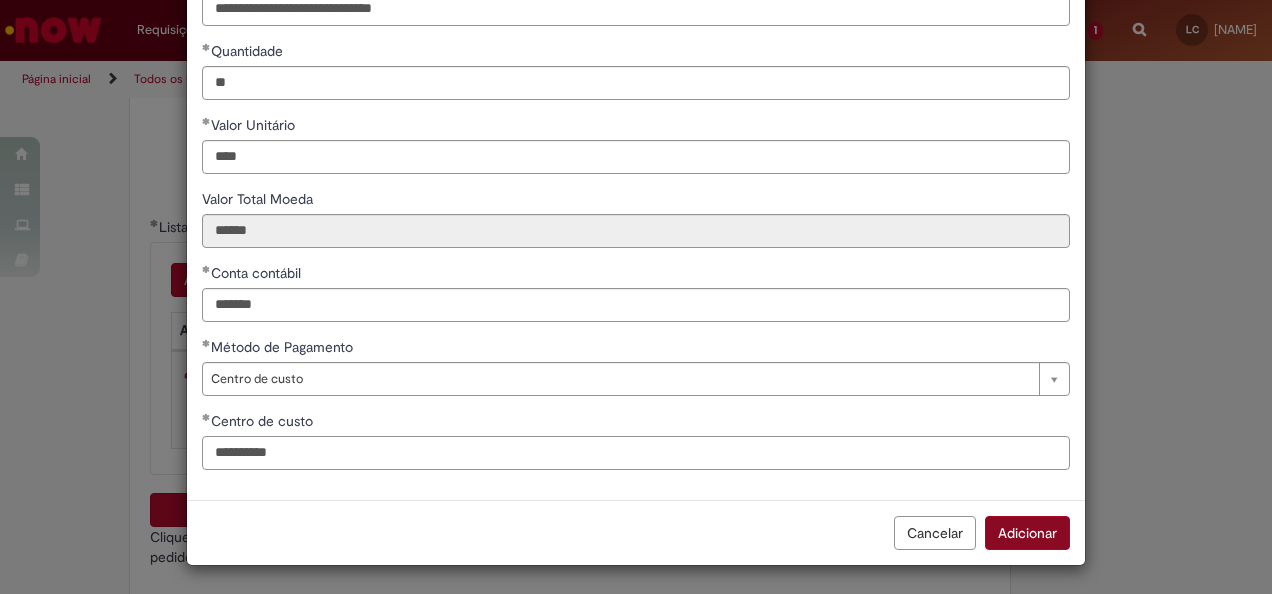 type on "**********" 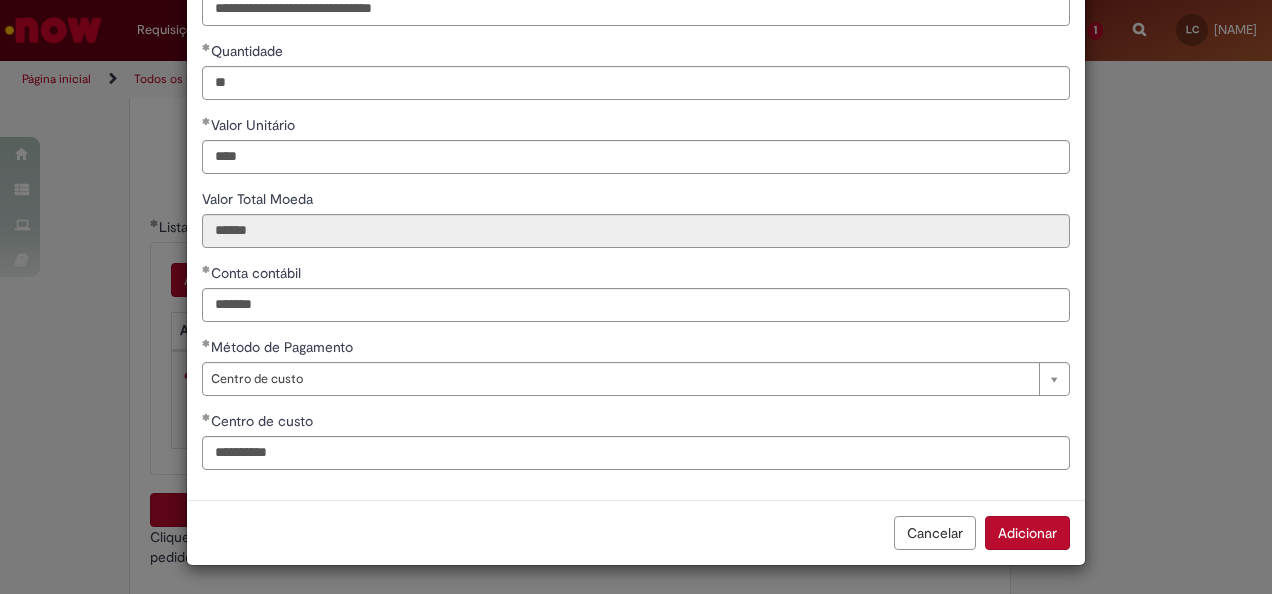 click on "Adicionar" at bounding box center (1027, 533) 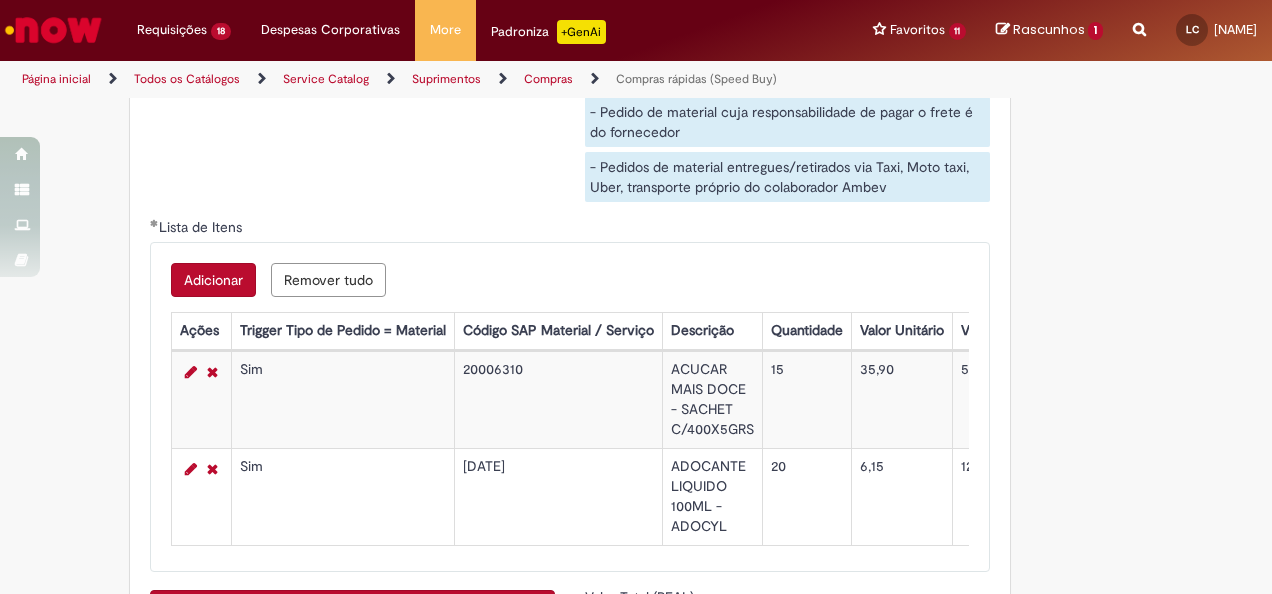 drag, startPoint x: 225, startPoint y: 290, endPoint x: 246, endPoint y: 312, distance: 30.413813 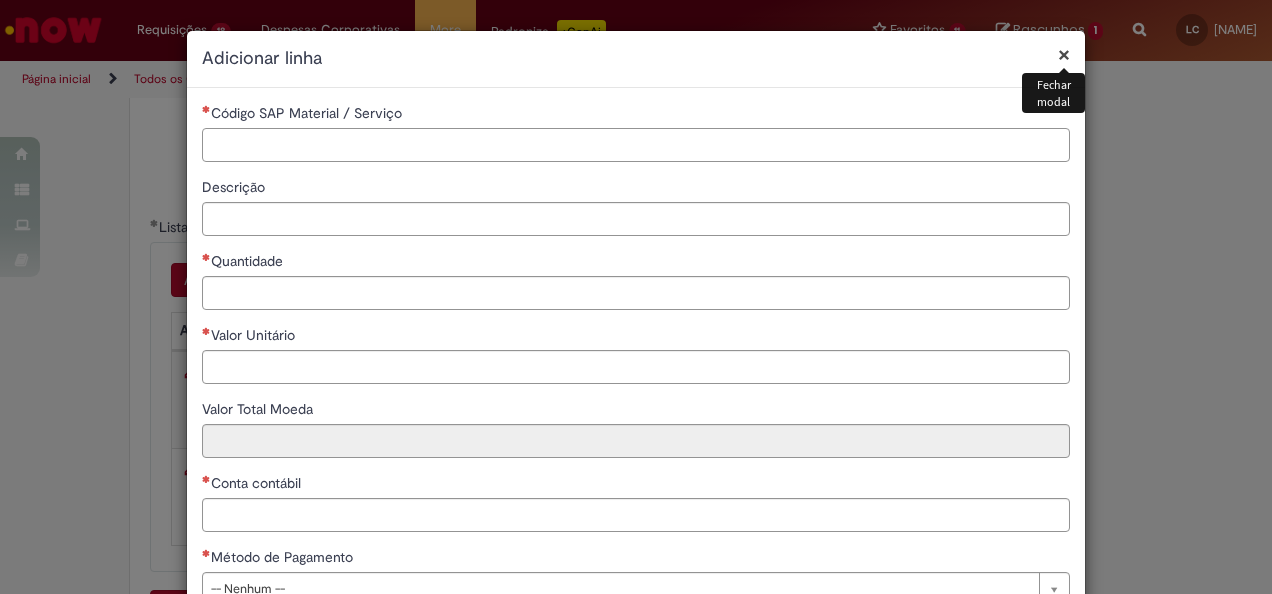 click on "Código SAP Material / Serviço" at bounding box center [636, 145] 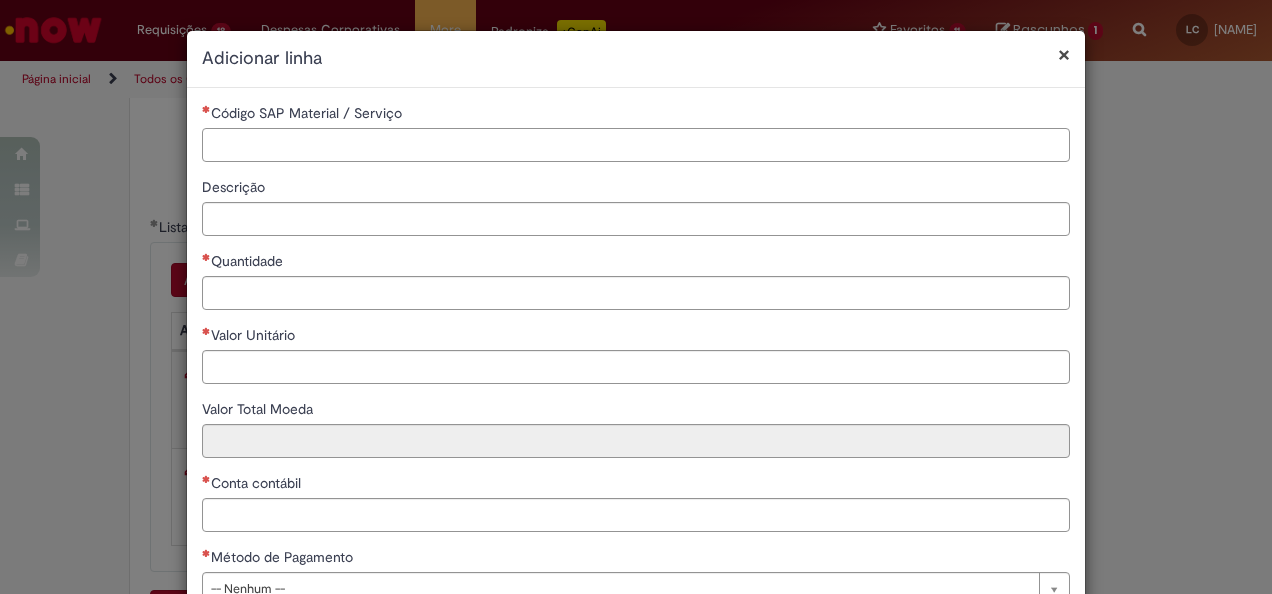 paste on "********" 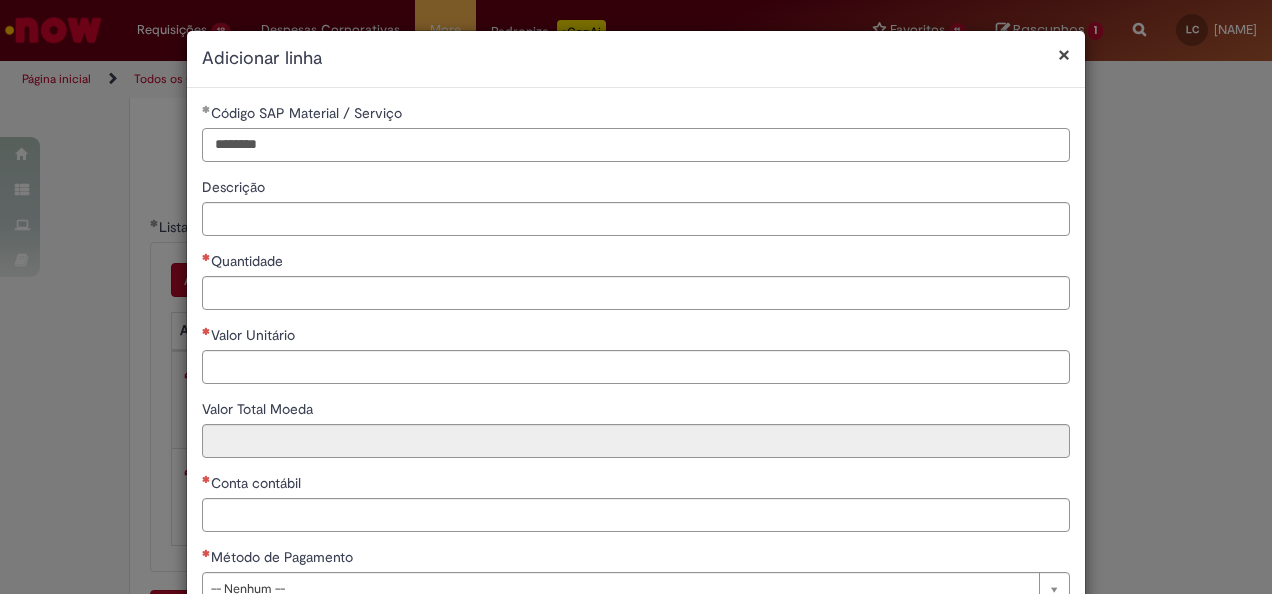 type on "********" 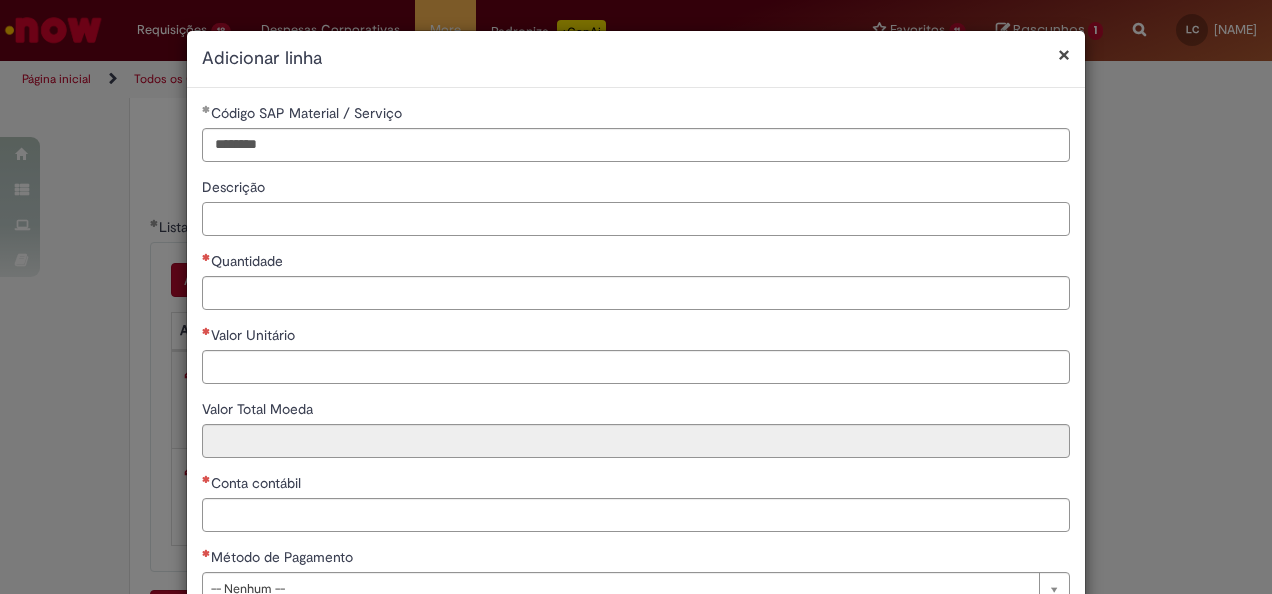 click on "Descrição" at bounding box center (636, 219) 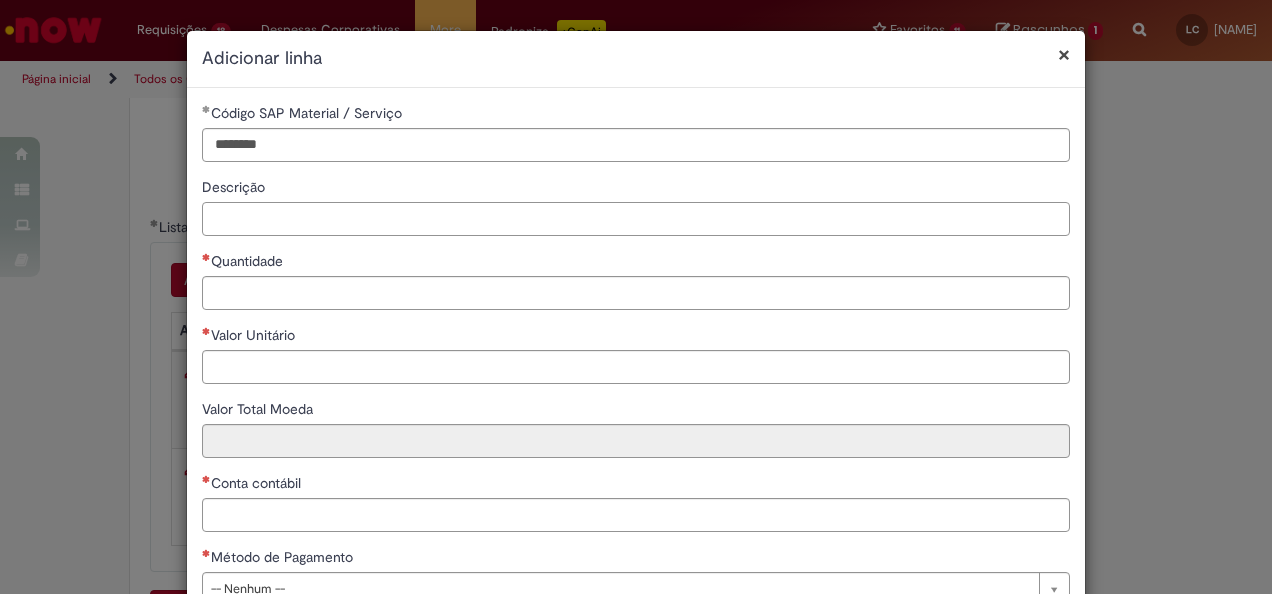 click on "Descrição" at bounding box center [636, 219] 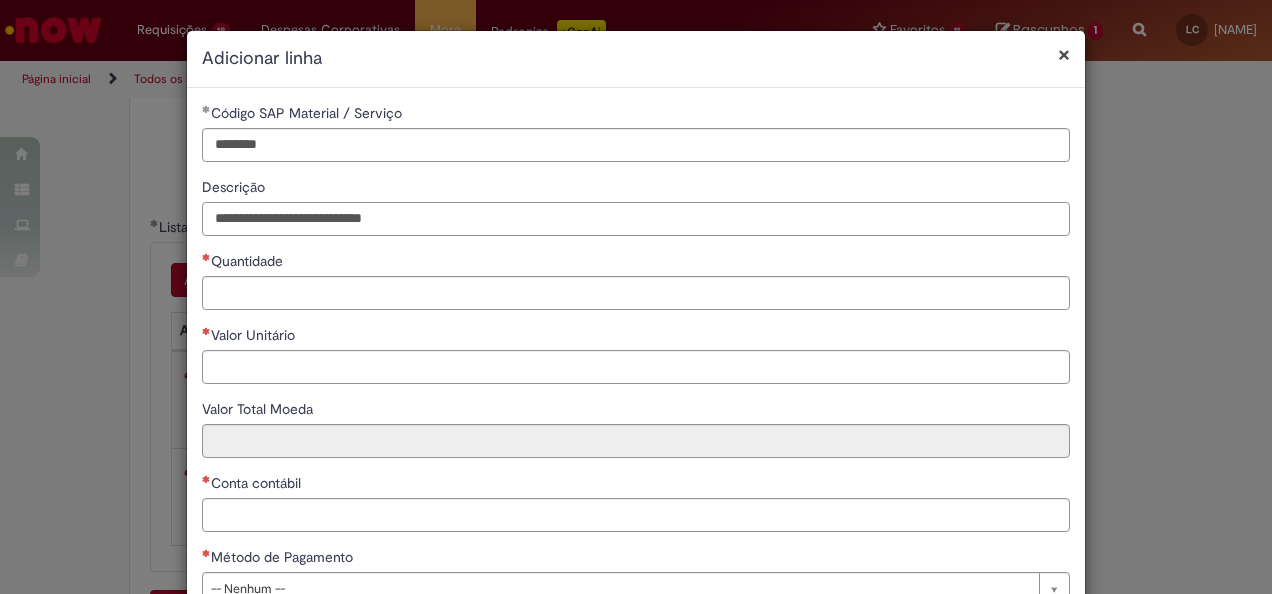 type on "**********" 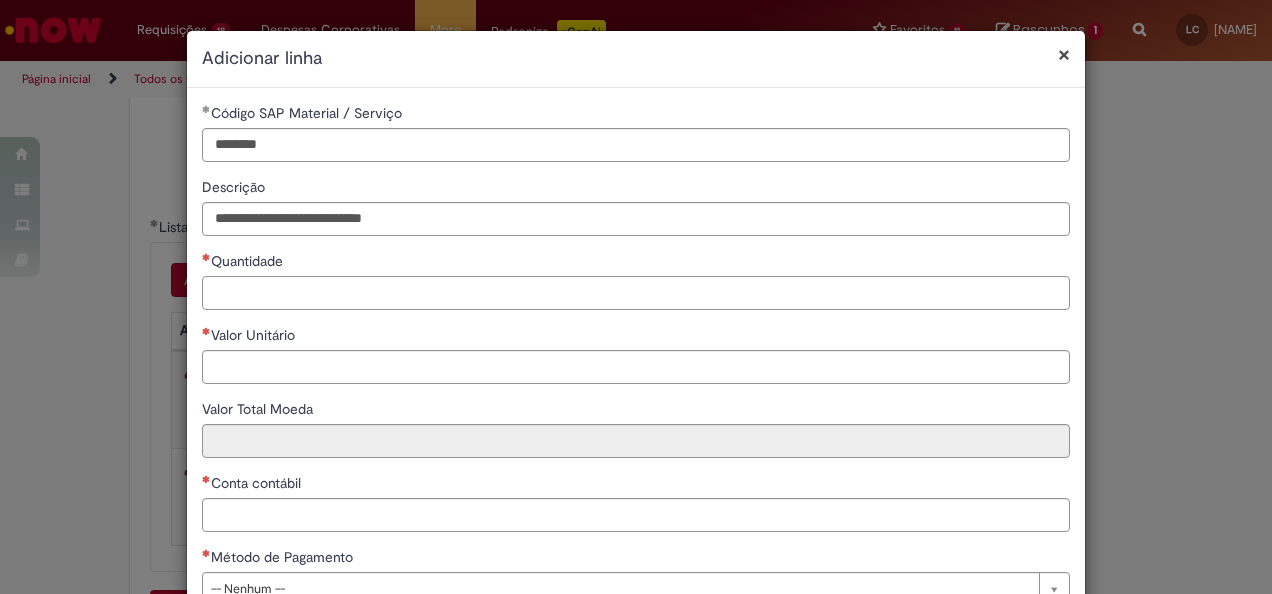 click on "Quantidade" at bounding box center (636, 293) 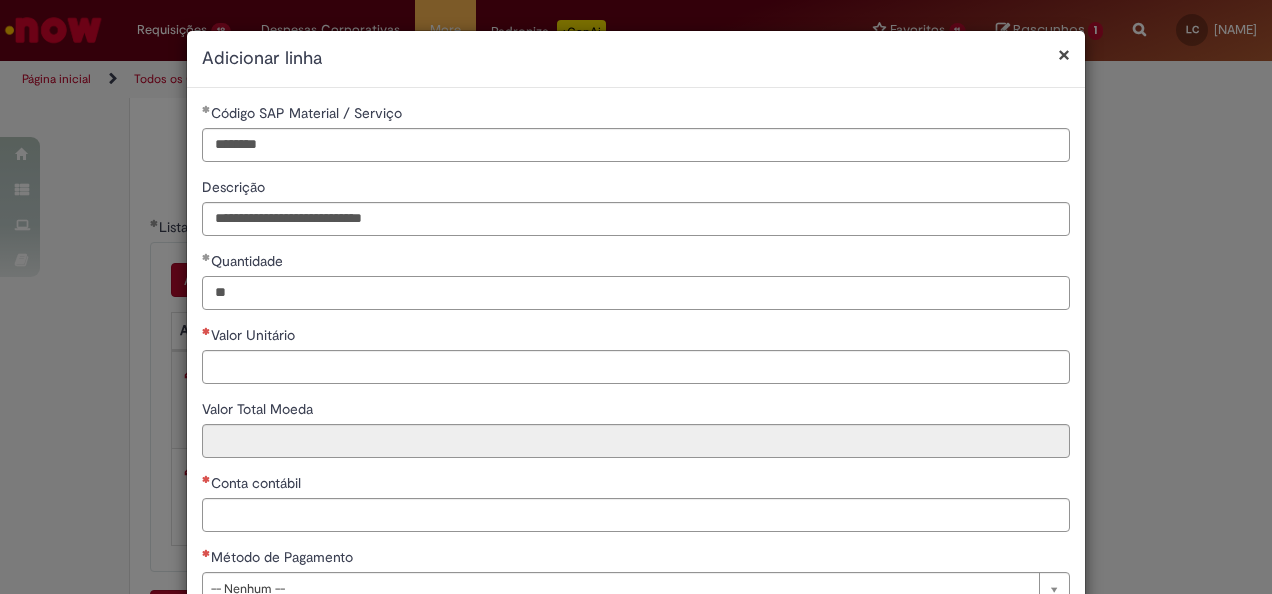 type on "**" 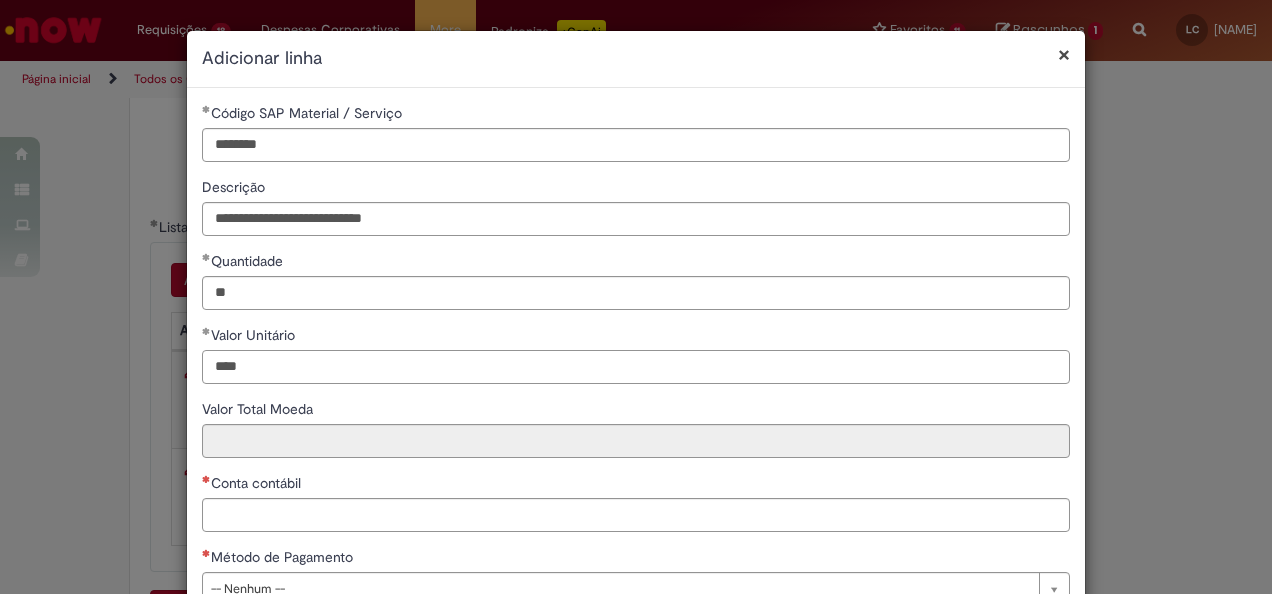 type on "****" 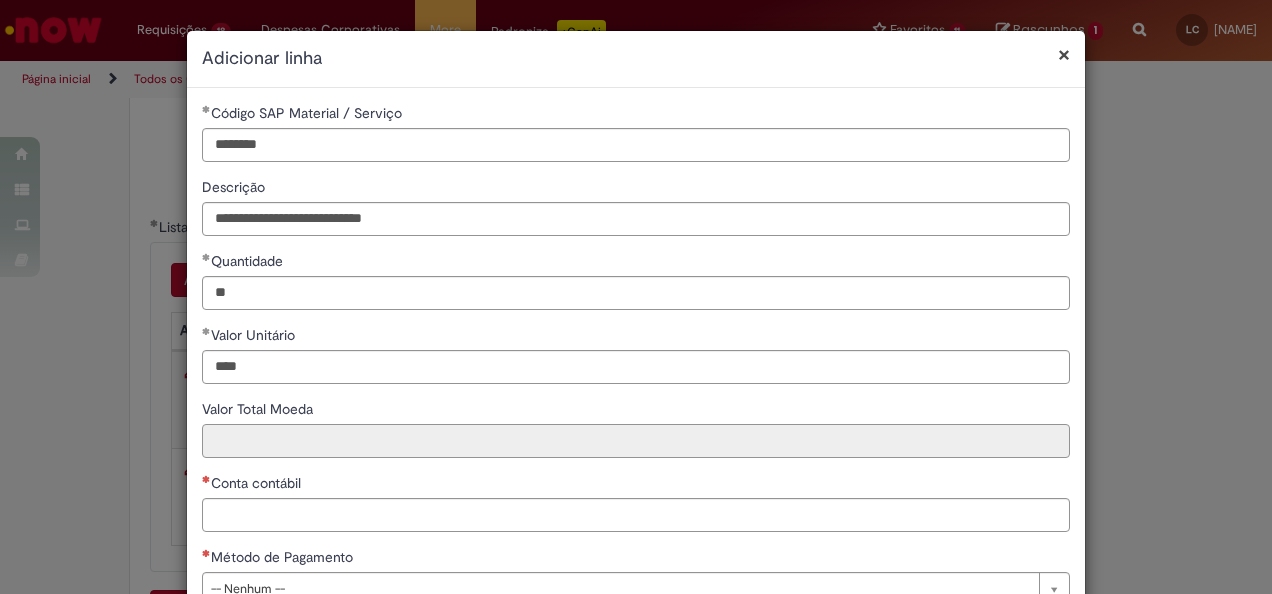 type on "******" 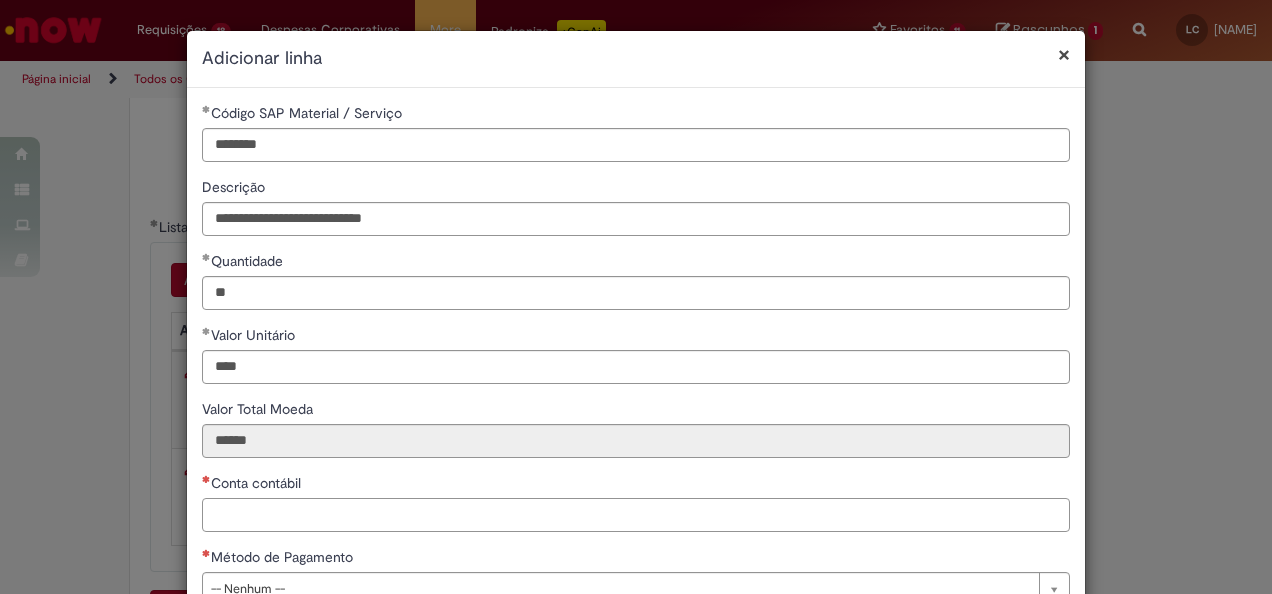 click on "Conta contábil" at bounding box center [636, 515] 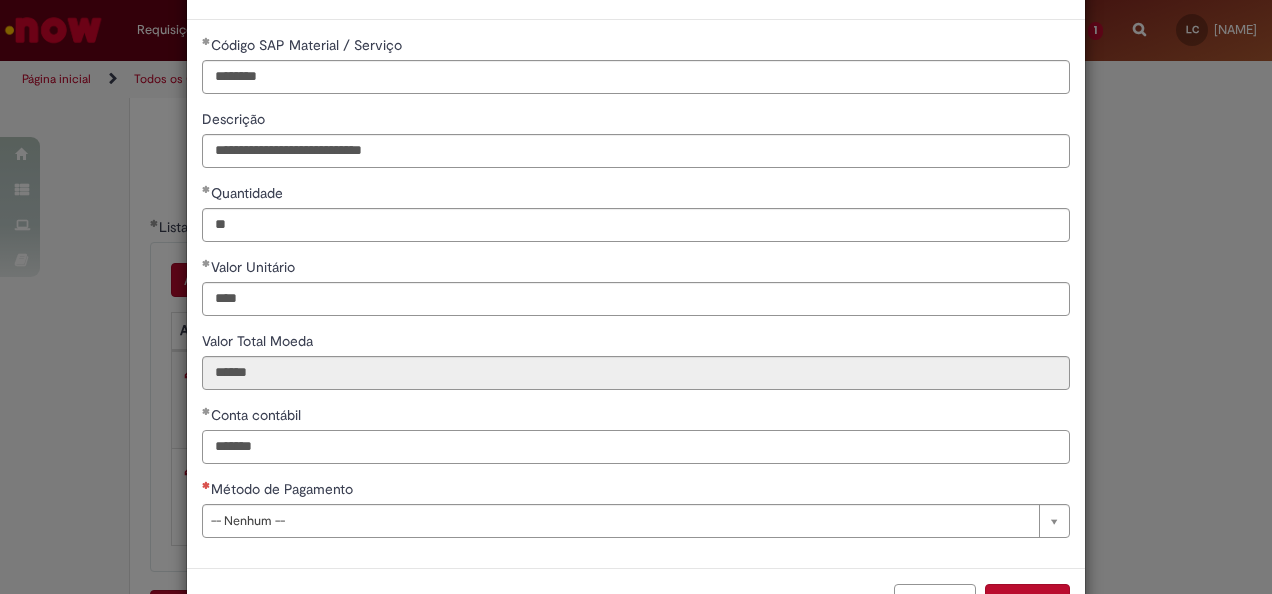 scroll, scrollTop: 136, scrollLeft: 0, axis: vertical 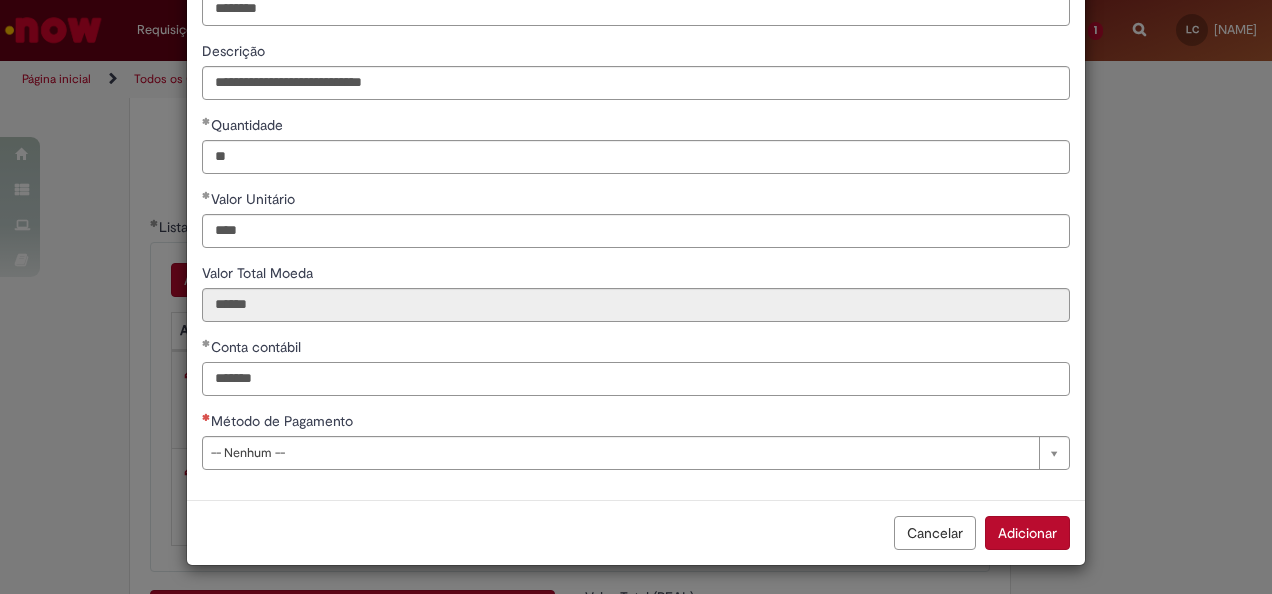 type on "*******" 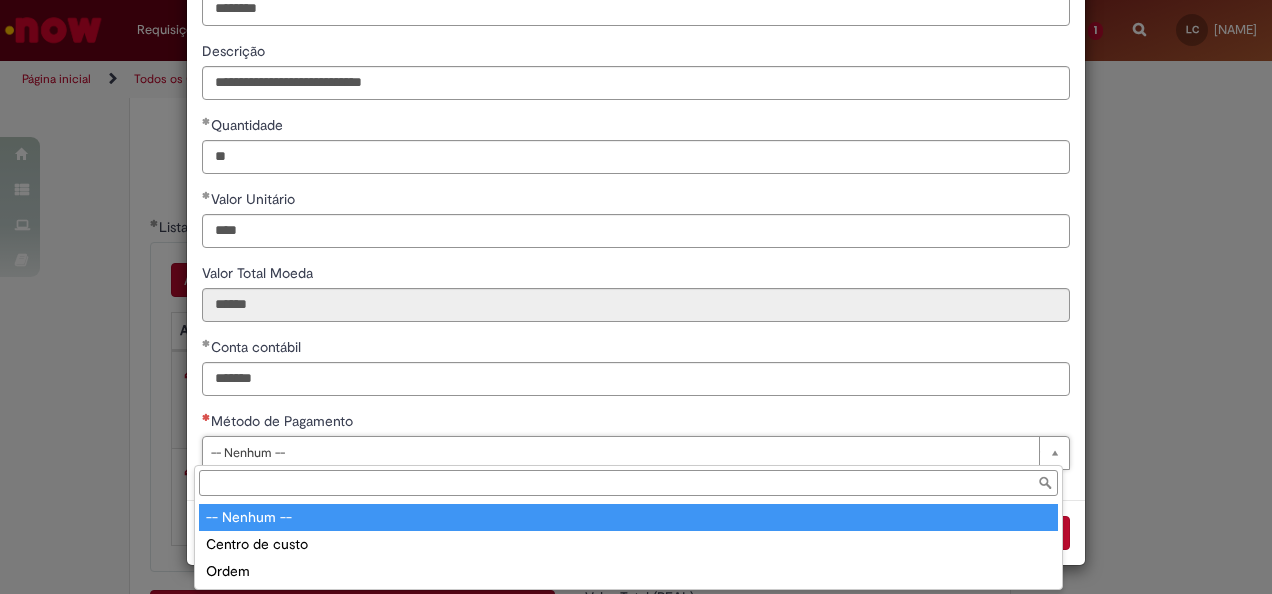 type on "**********" 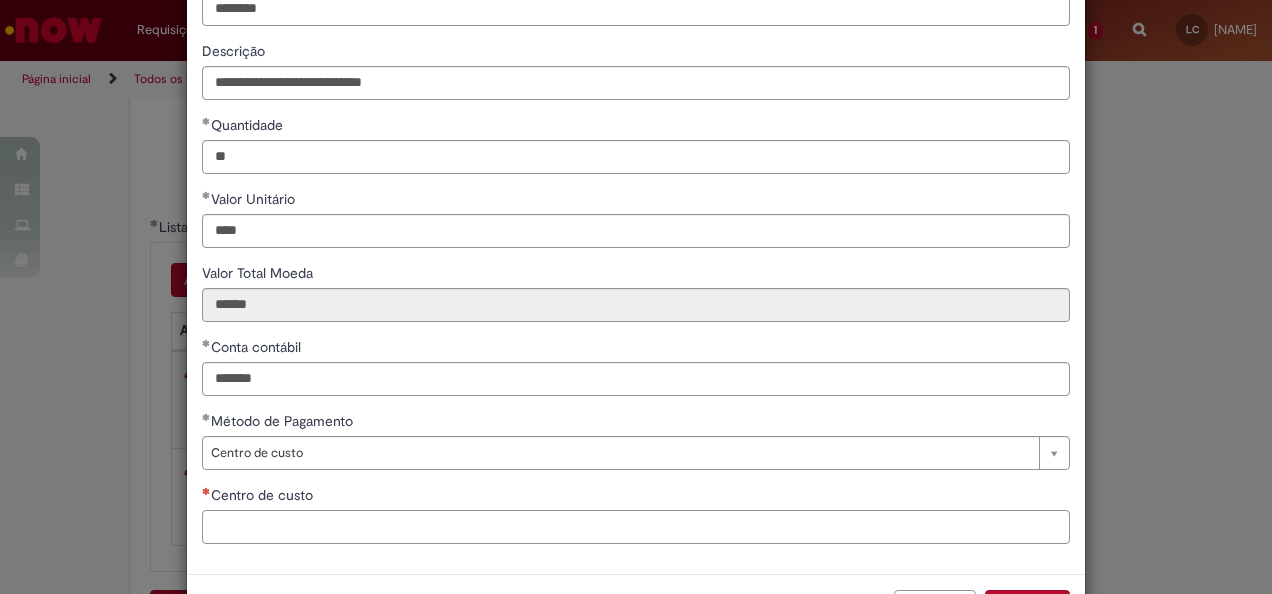 click on "Centro de custo" at bounding box center [636, 527] 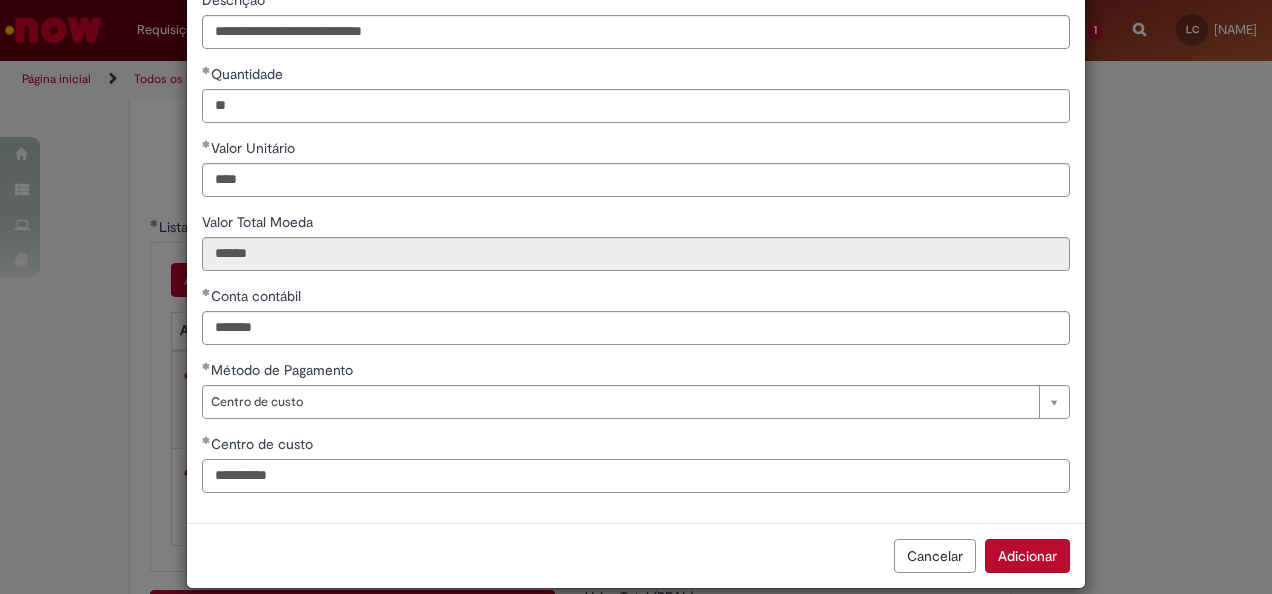 scroll, scrollTop: 210, scrollLeft: 0, axis: vertical 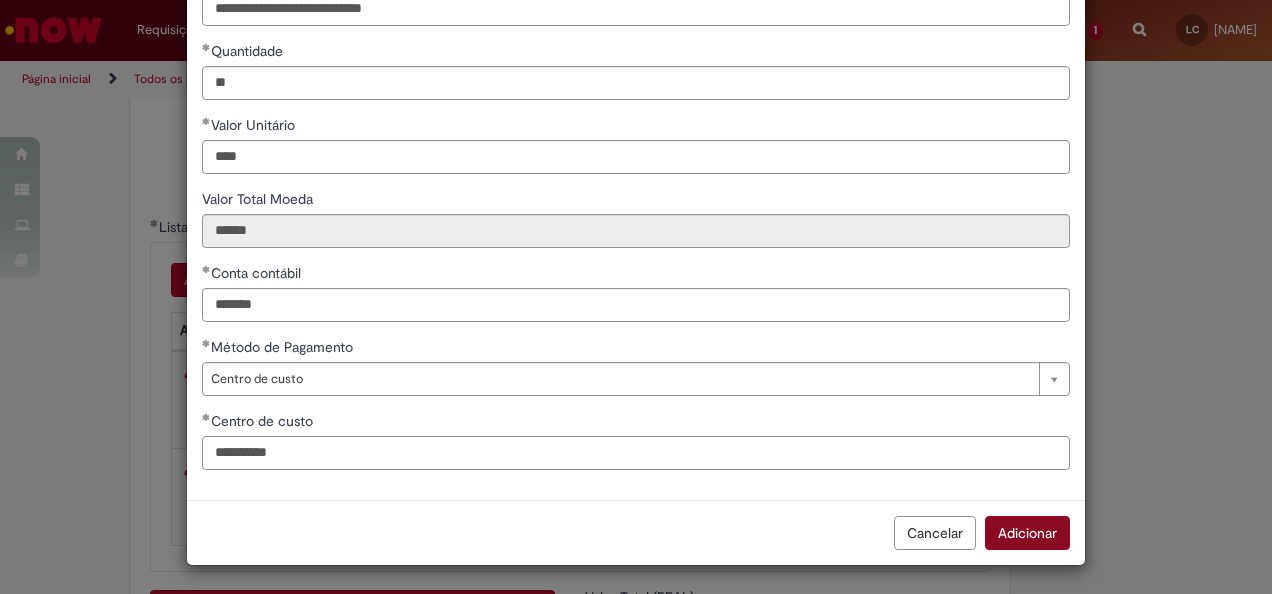 type on "**********" 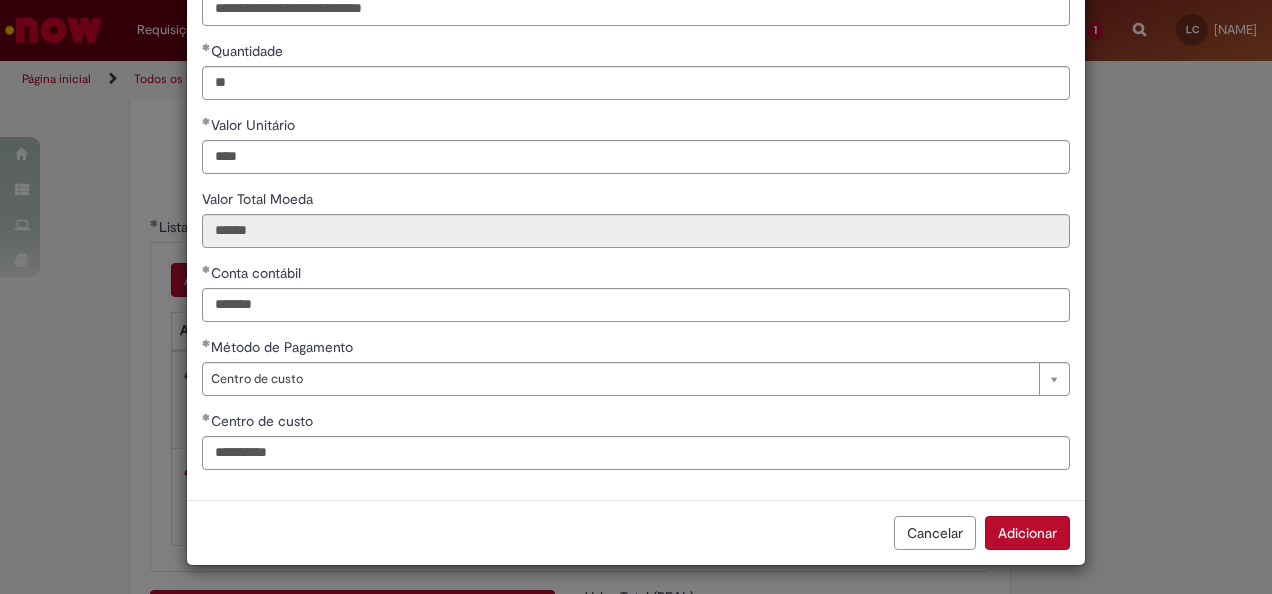 click on "Adicionar" at bounding box center [1027, 533] 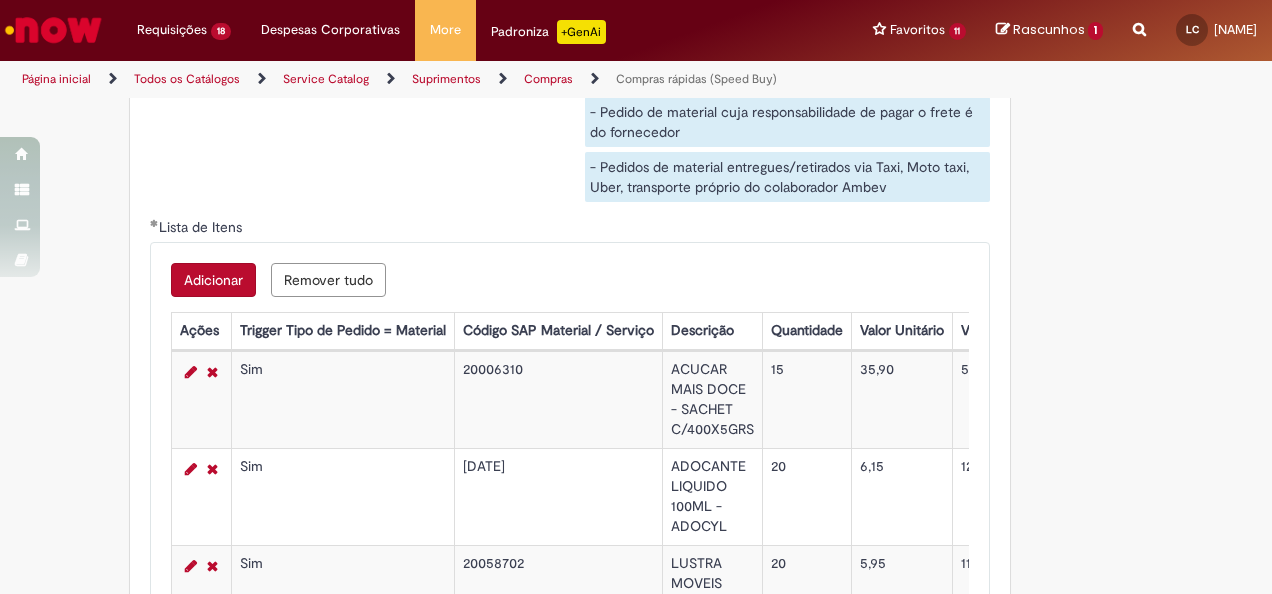 scroll, scrollTop: 3400, scrollLeft: 0, axis: vertical 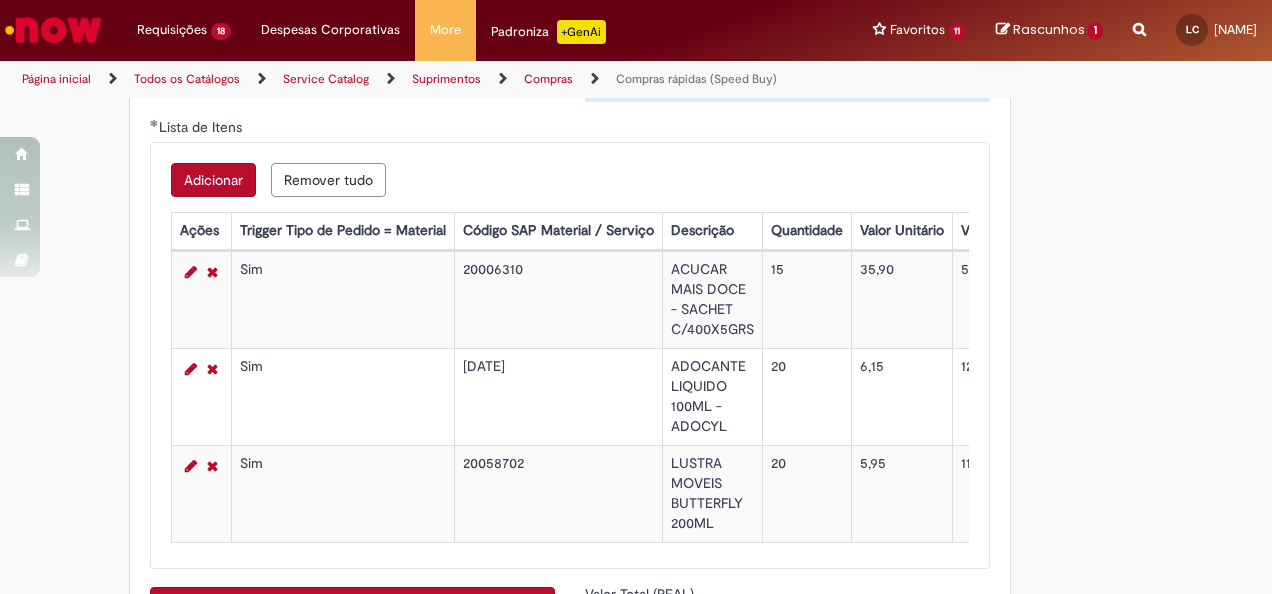 click on "Adicionar" at bounding box center [213, 180] 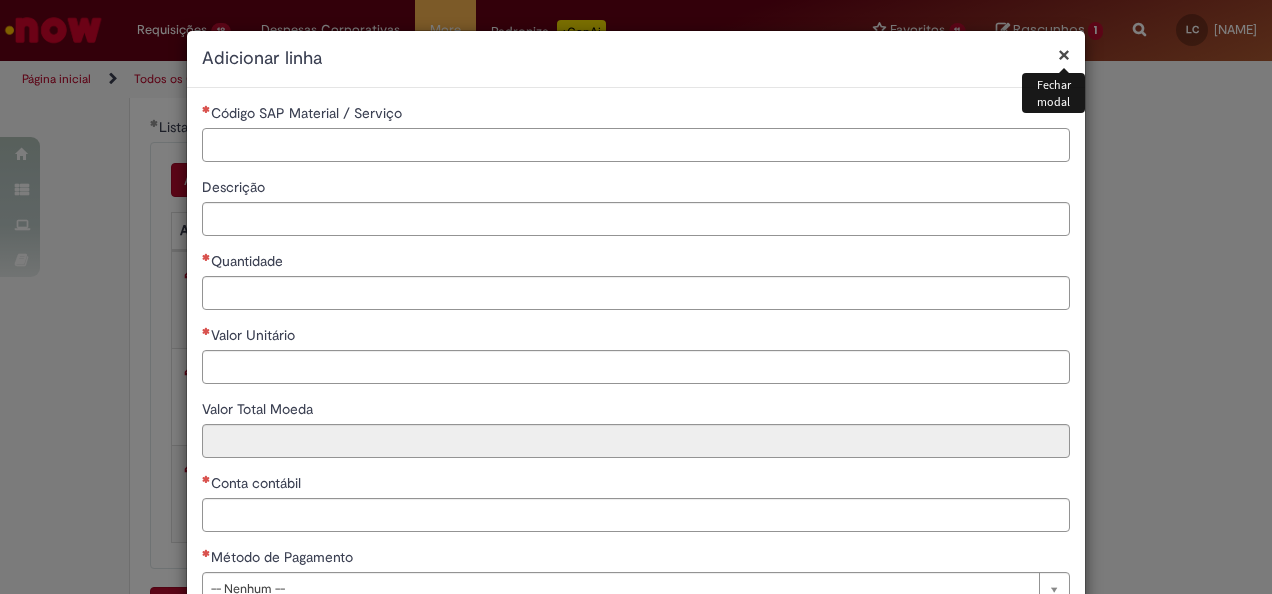 click on "Código SAP Material / Serviço" at bounding box center (636, 145) 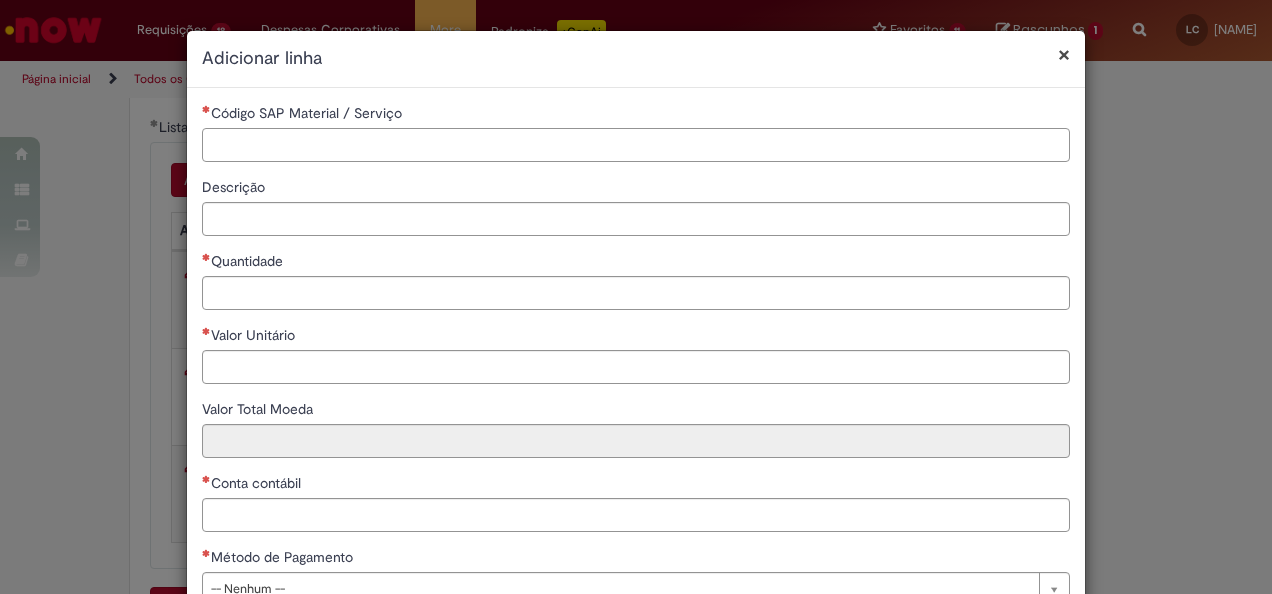paste on "********" 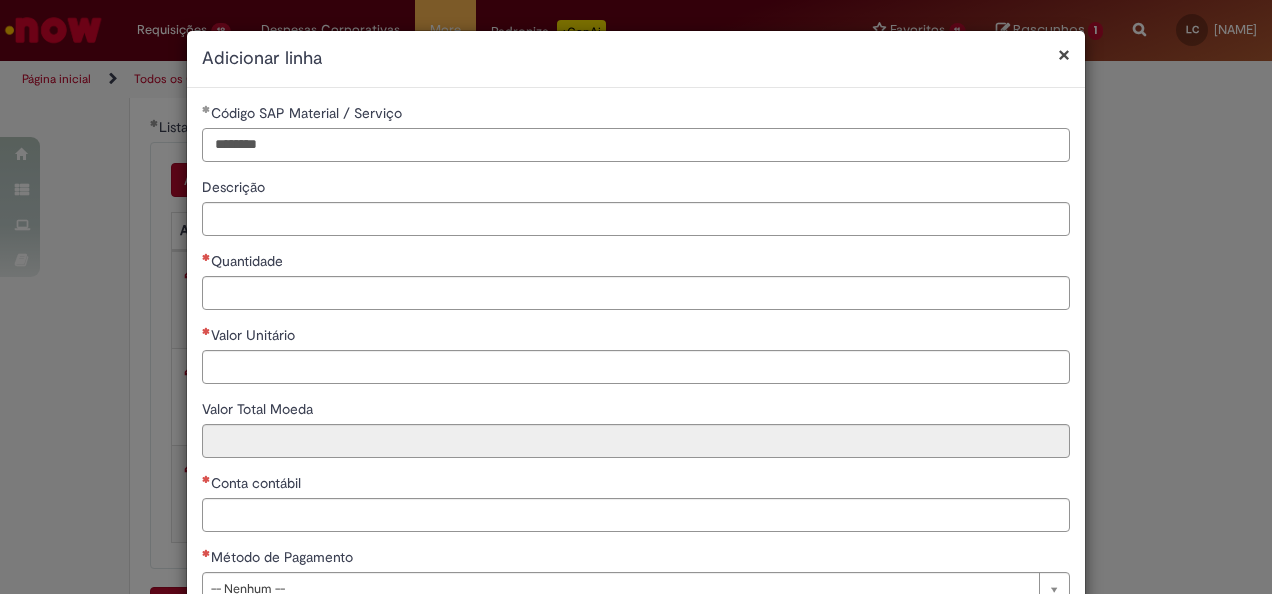 type on "********" 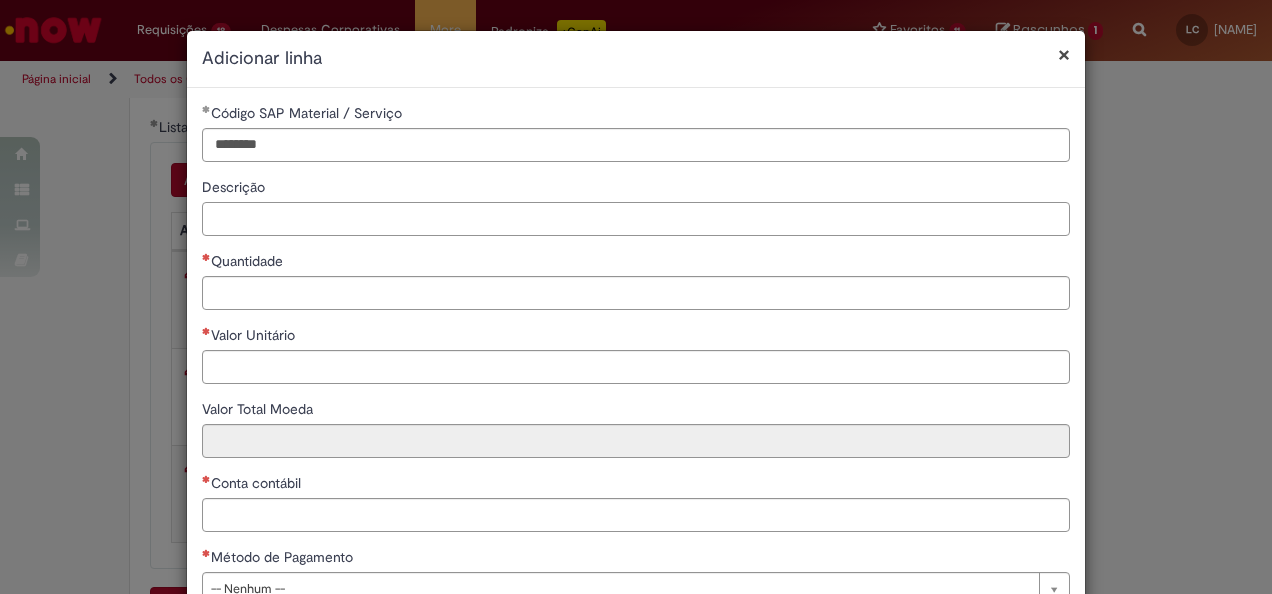 click on "Descrição" at bounding box center [636, 219] 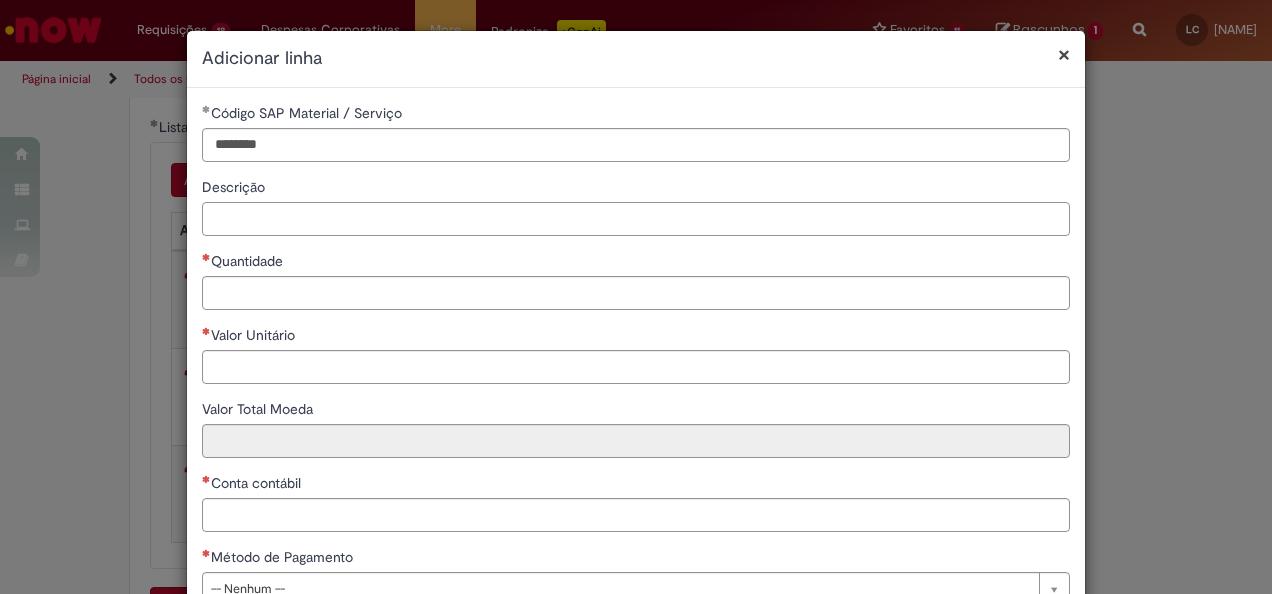 click on "Descrição" at bounding box center (636, 219) 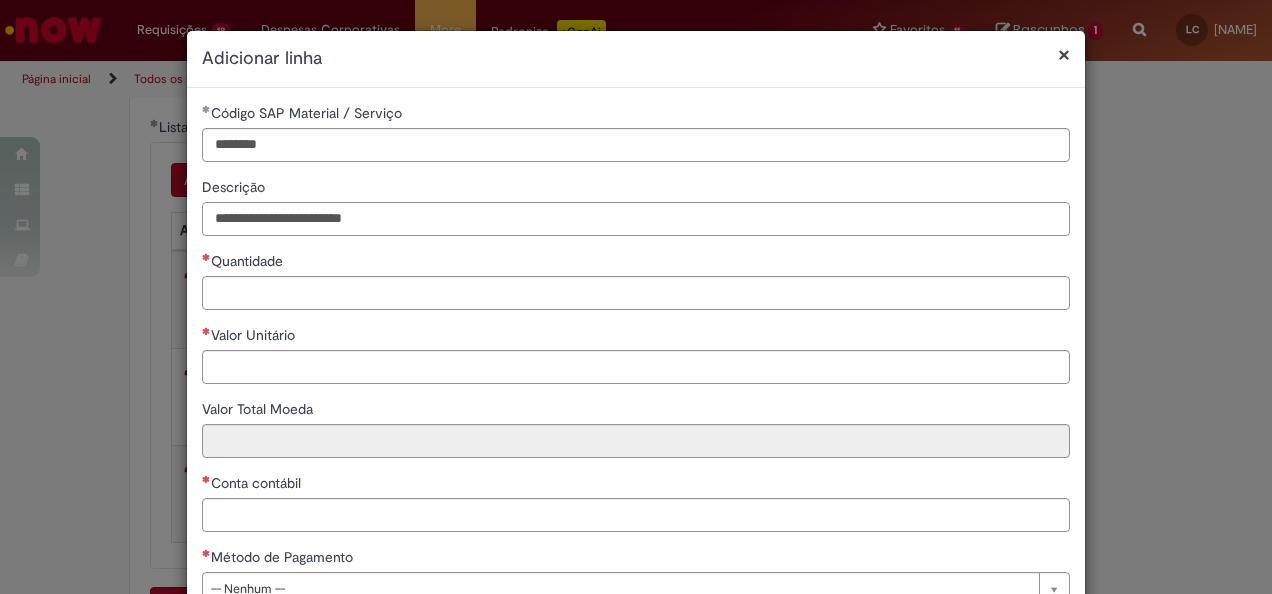 type on "**********" 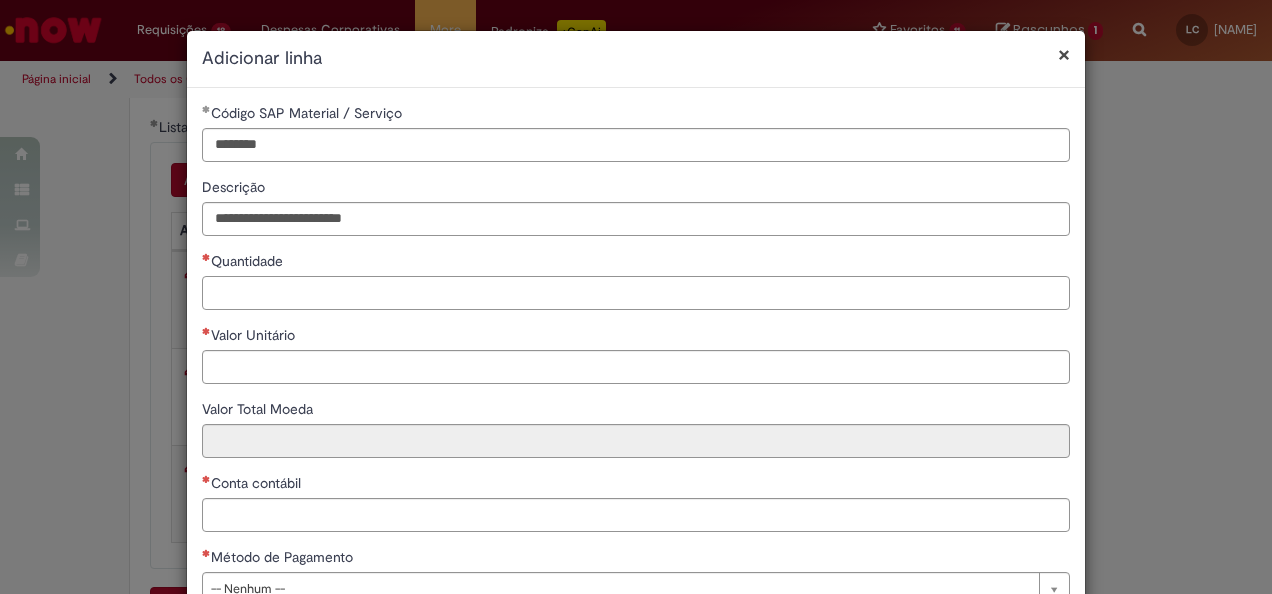 click on "Quantidade" at bounding box center [636, 293] 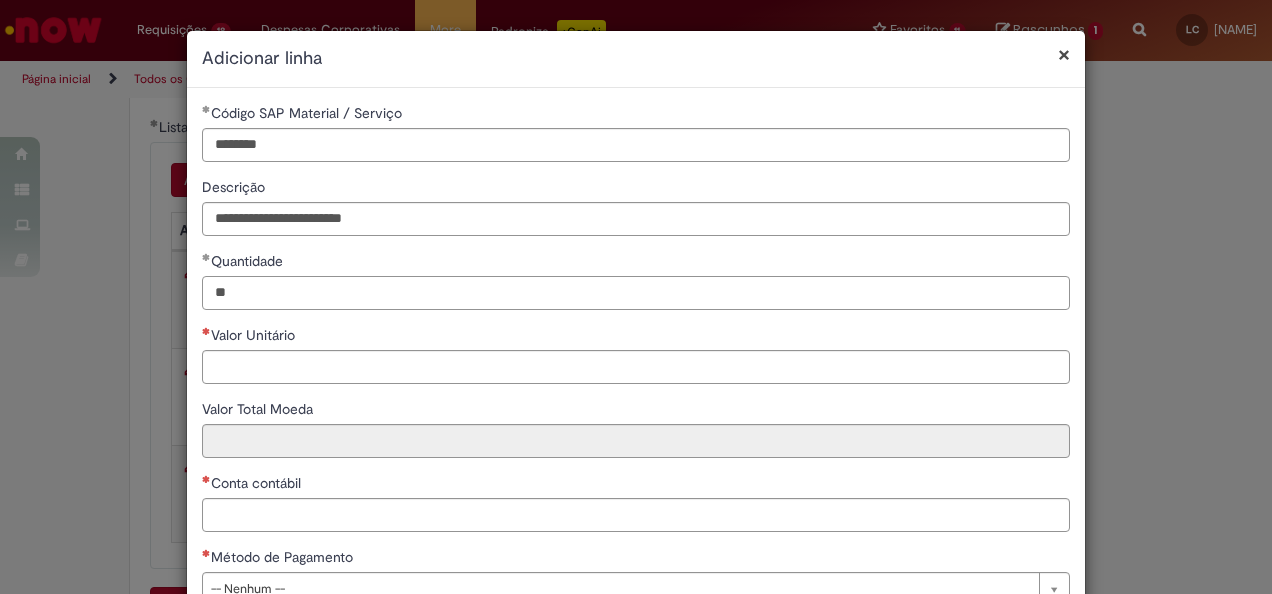 type on "**" 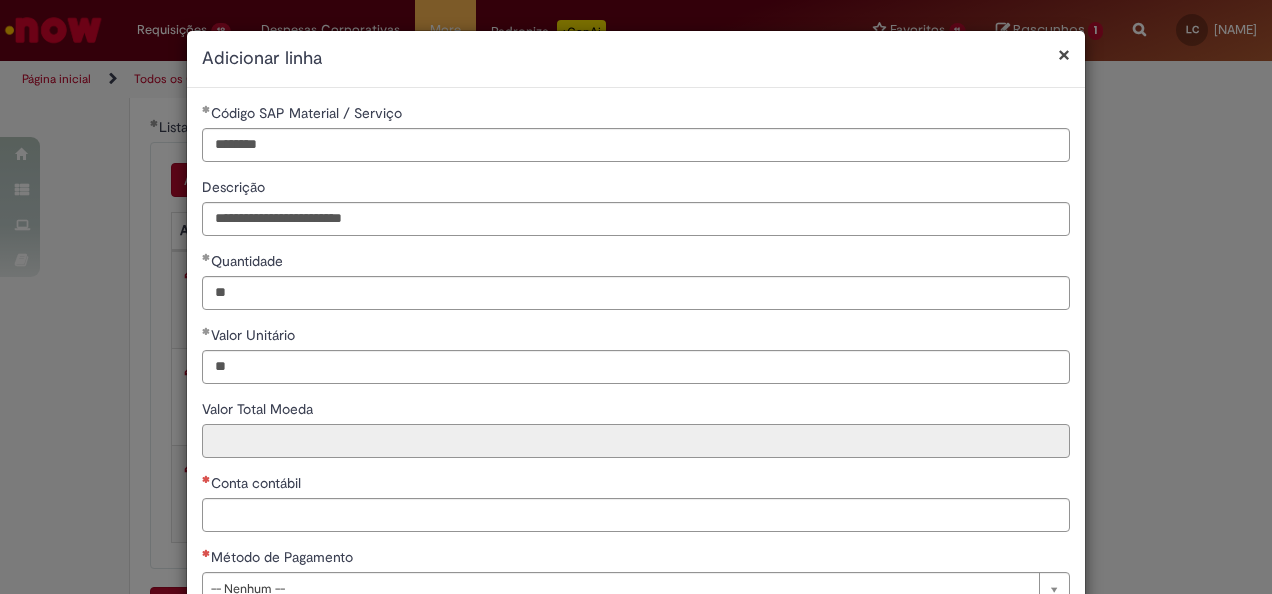 type on "*****" 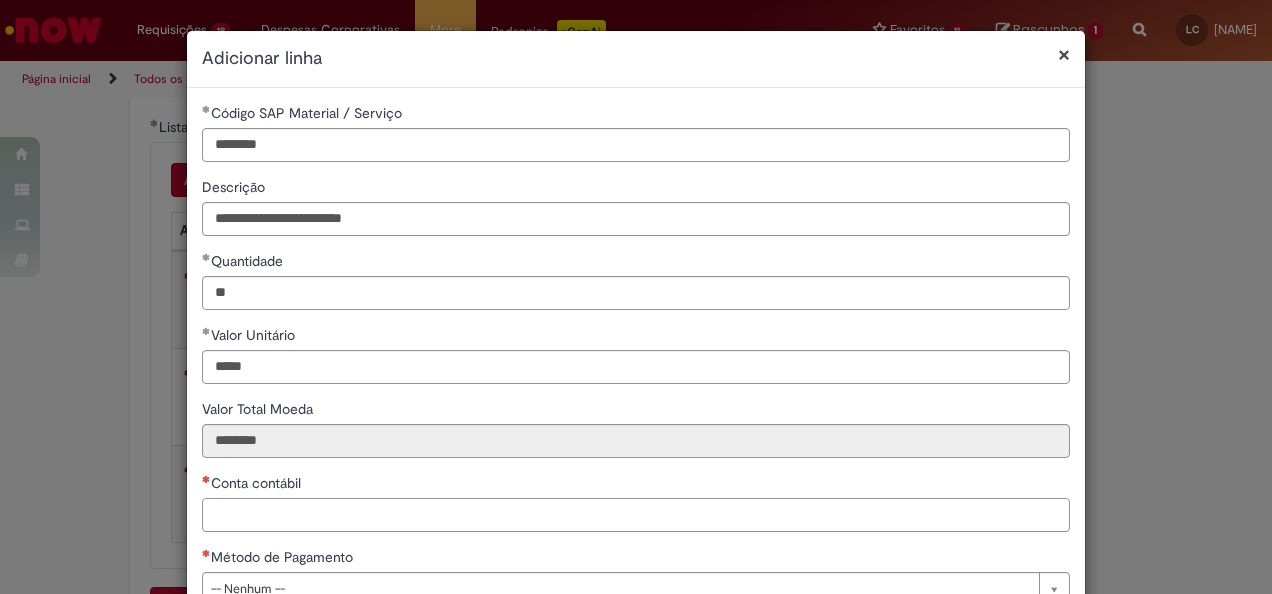 click on "Conta contábil" at bounding box center (636, 515) 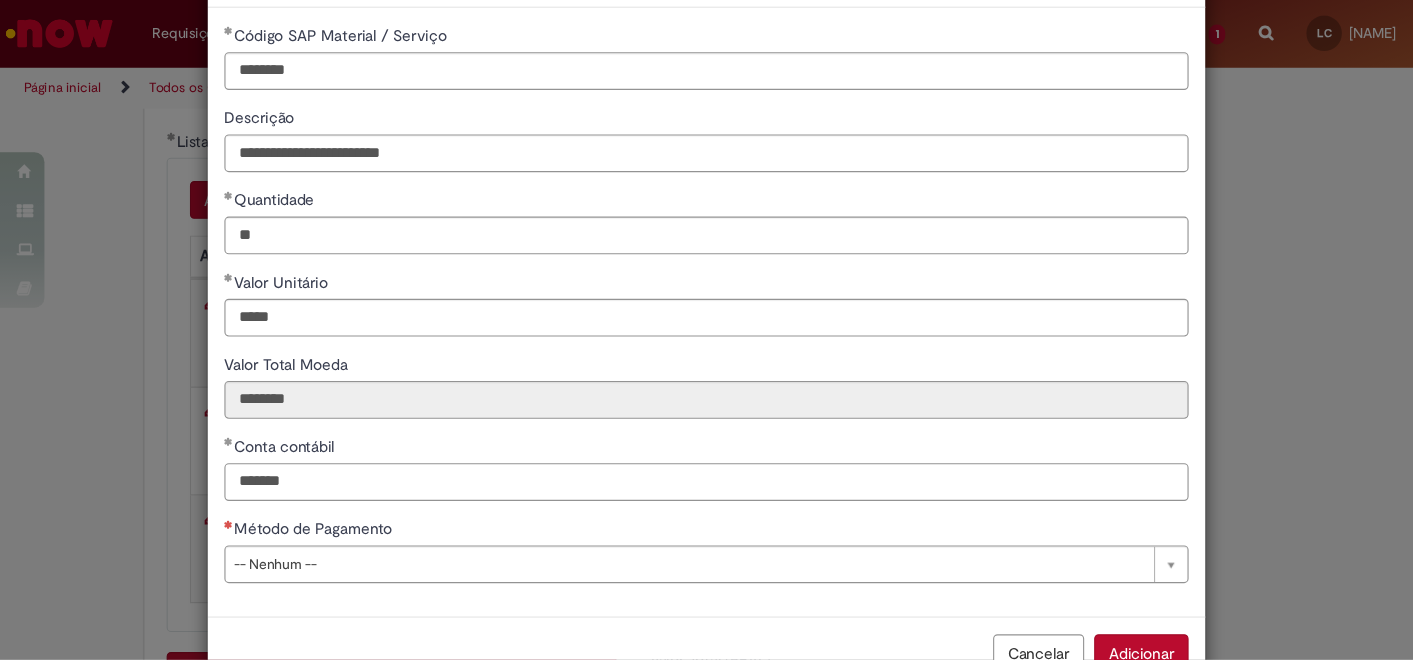 scroll, scrollTop: 100, scrollLeft: 0, axis: vertical 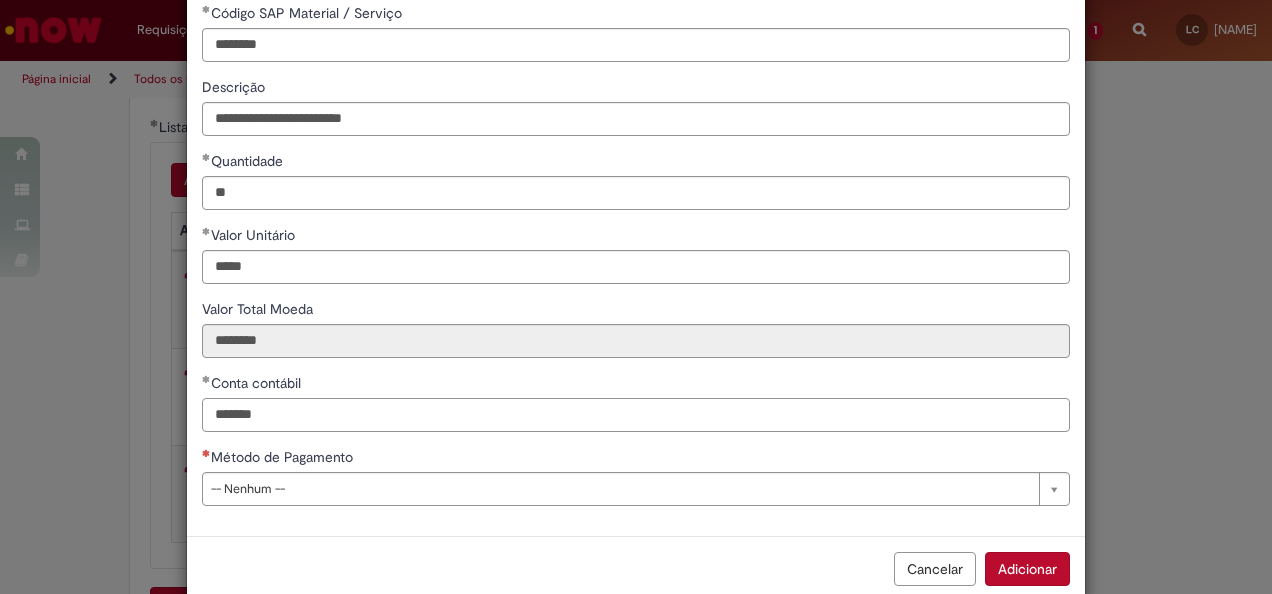 type on "*******" 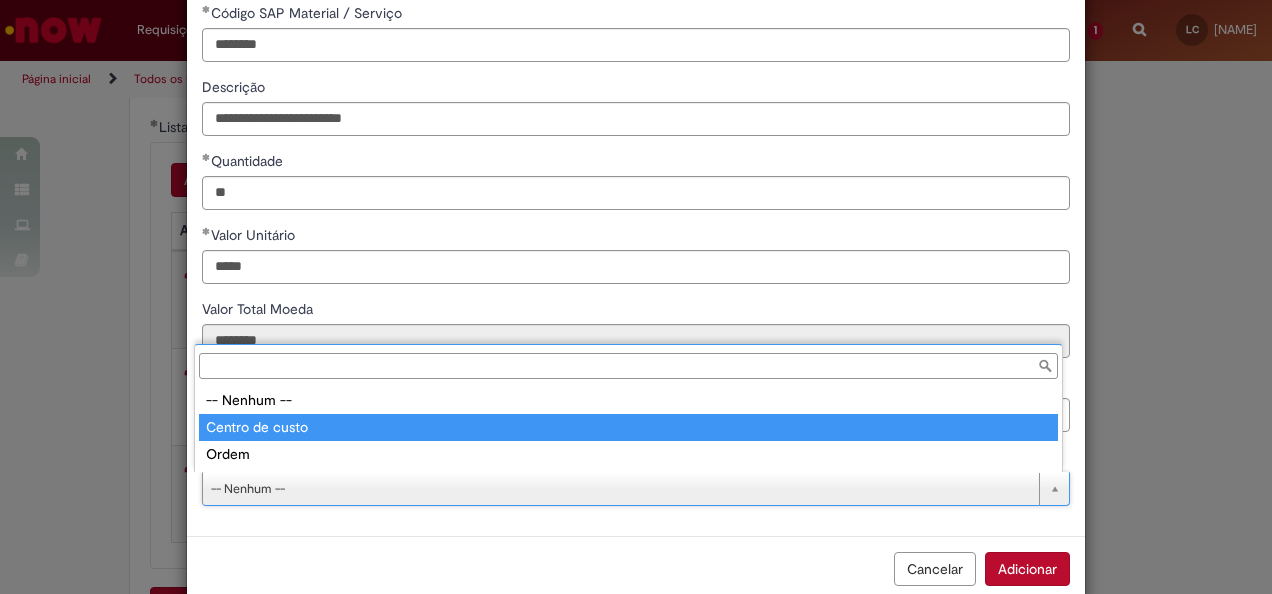 type on "**********" 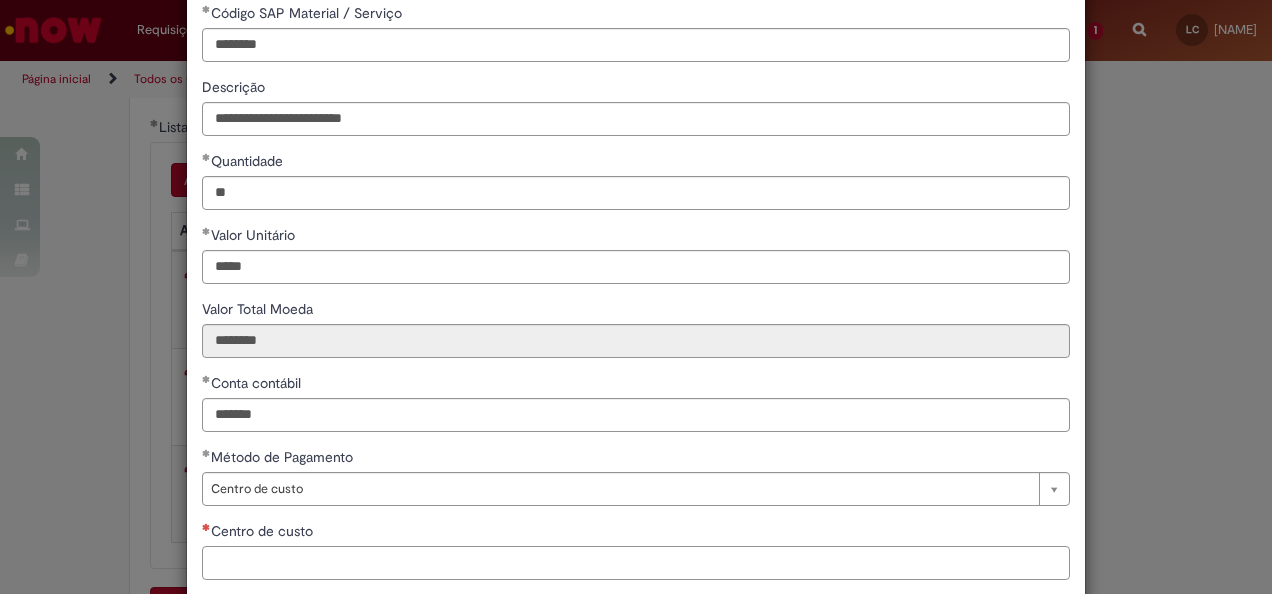 click on "Centro de custo" at bounding box center (636, 563) 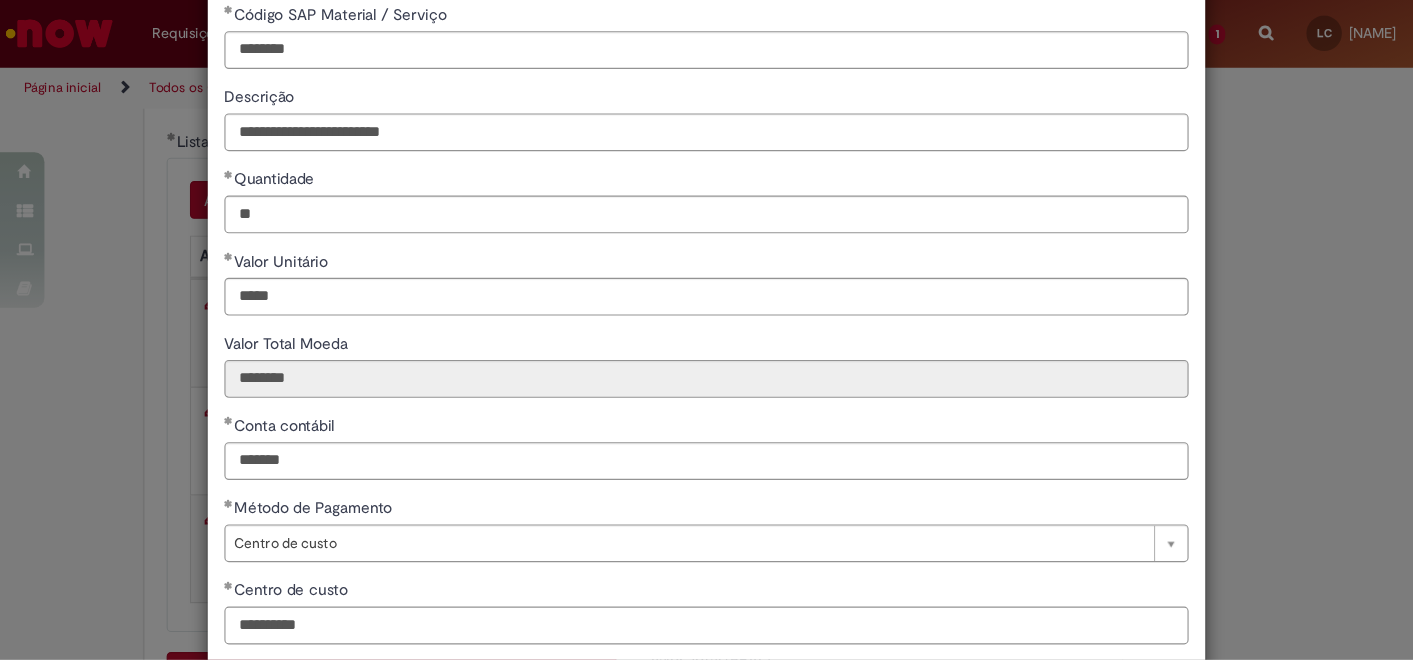 scroll, scrollTop: 107, scrollLeft: 0, axis: vertical 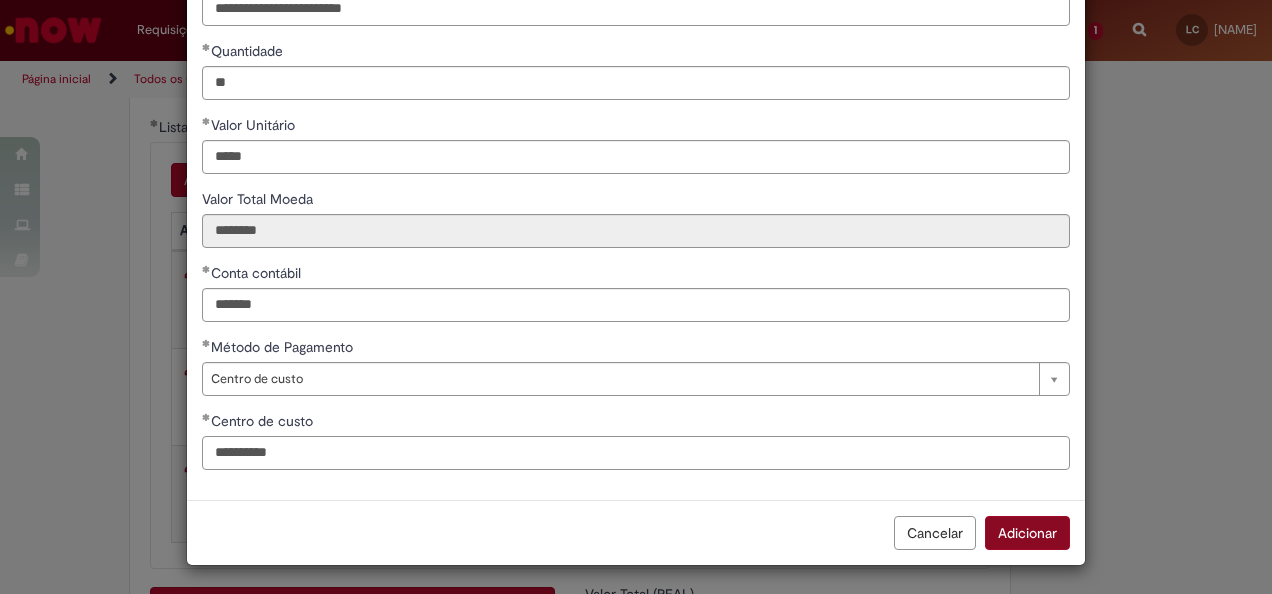 type on "**********" 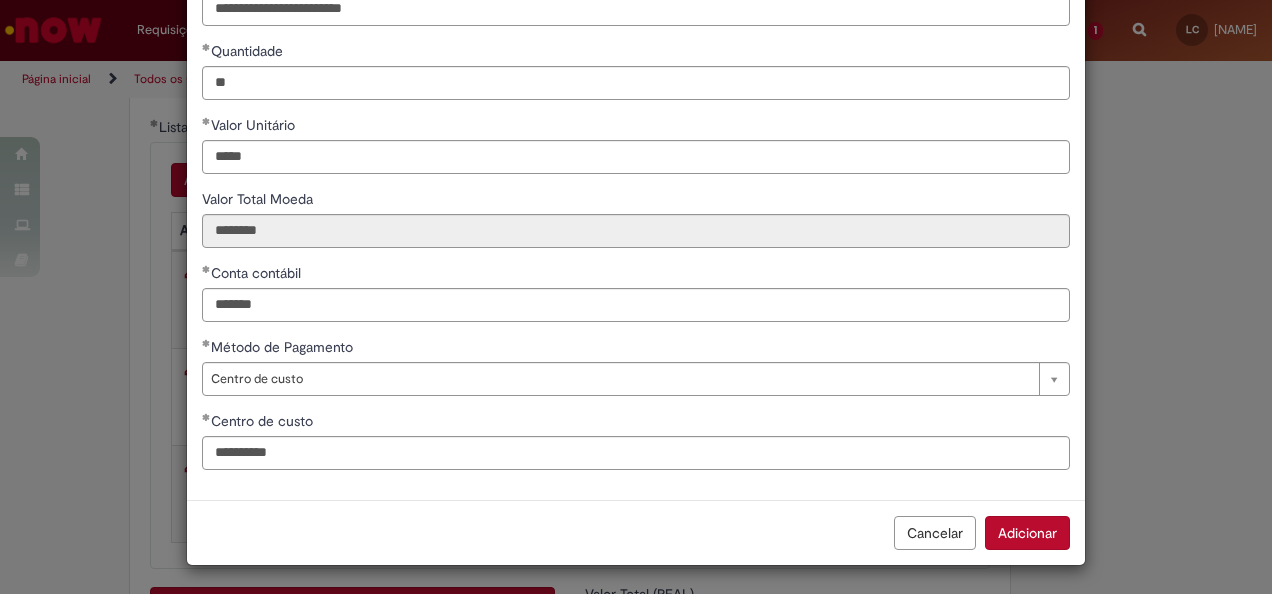 click on "Adicionar" at bounding box center (1027, 533) 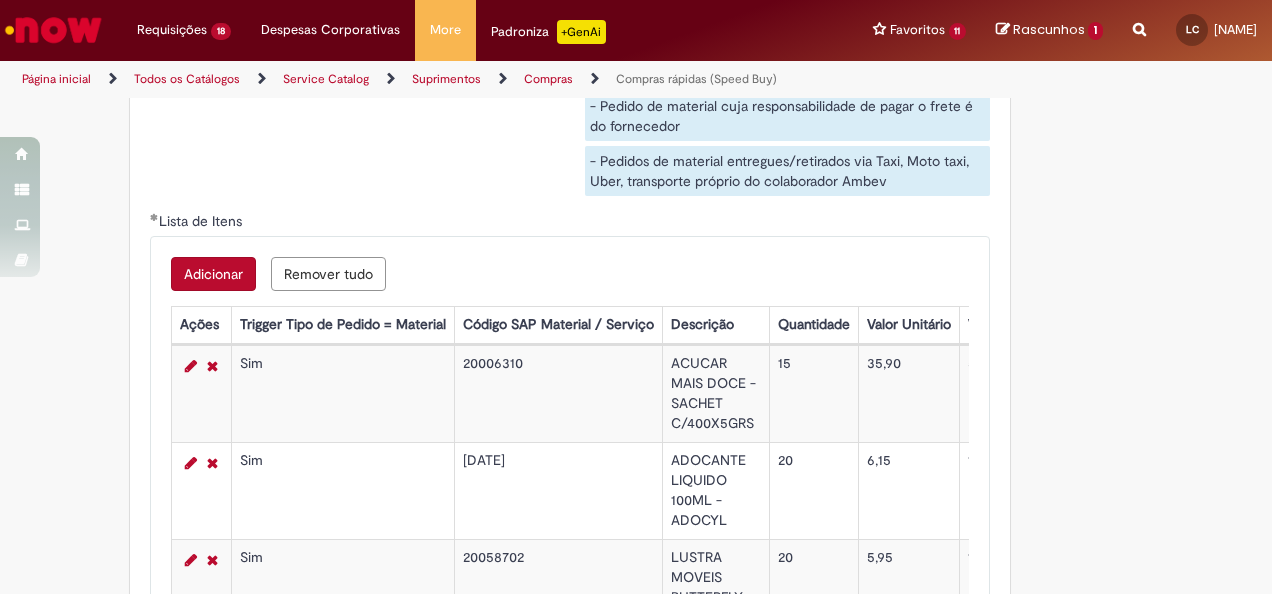 scroll, scrollTop: 3300, scrollLeft: 0, axis: vertical 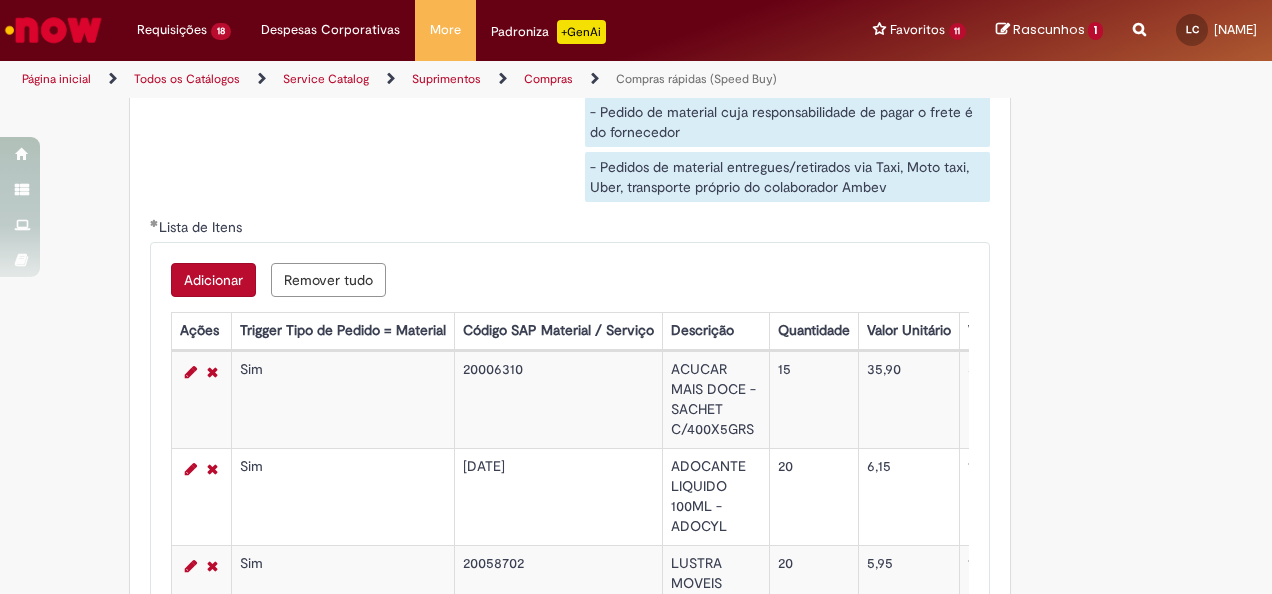 click on "Adicionar" at bounding box center (213, 280) 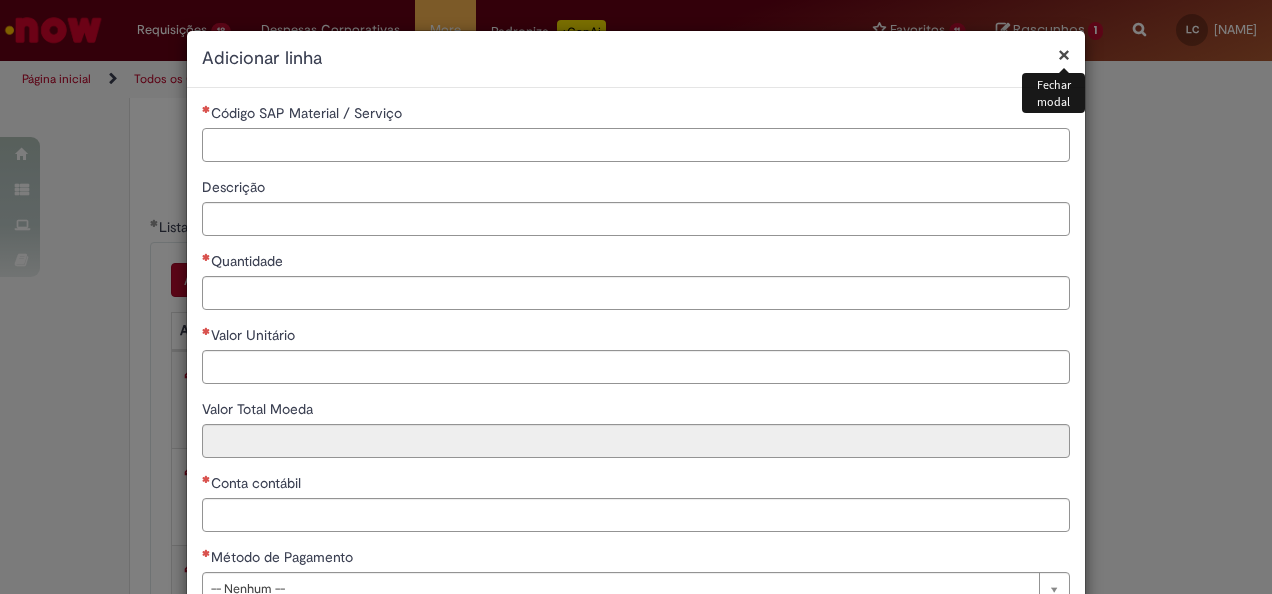 click on "Código SAP Material / Serviço" at bounding box center [636, 145] 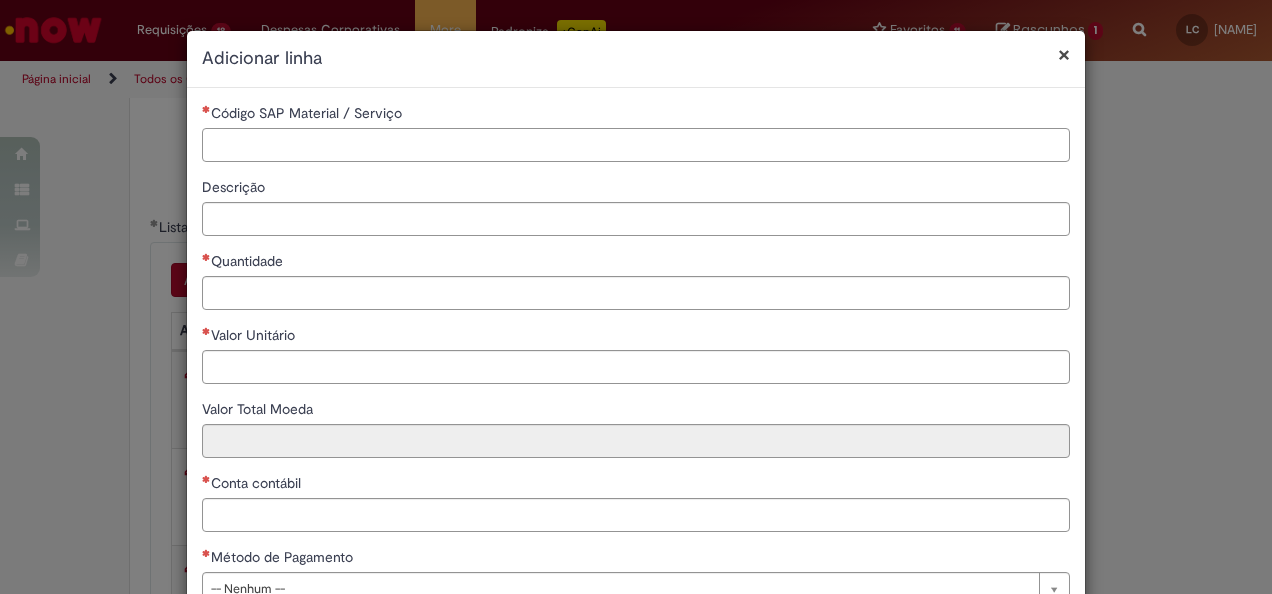 paste on "********" 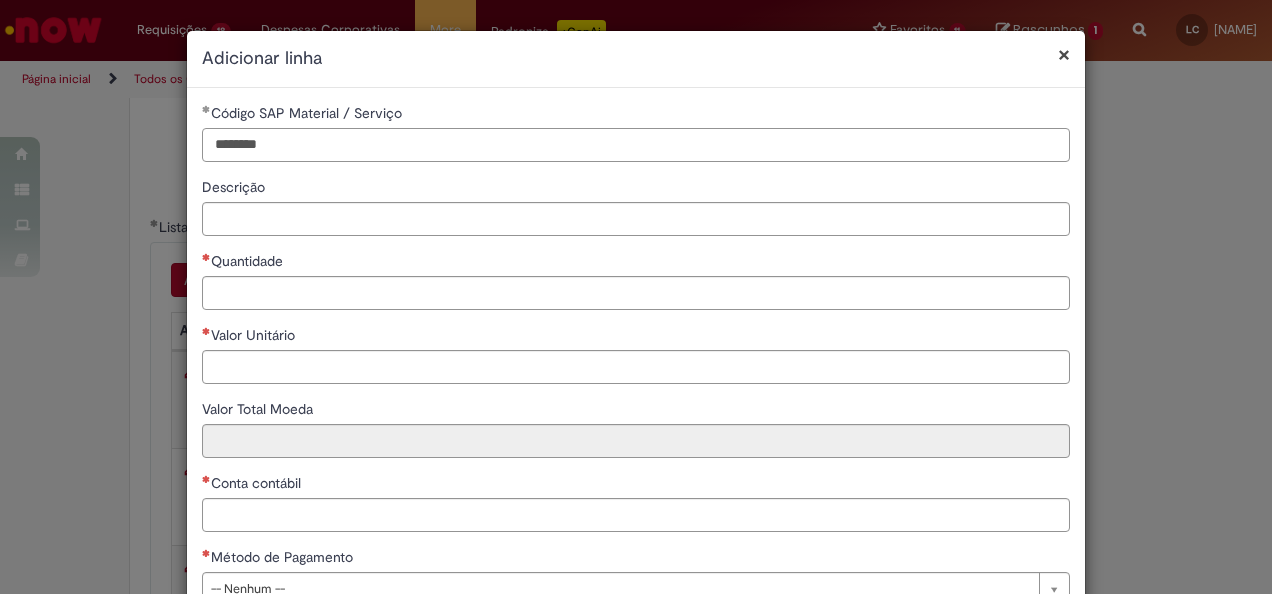 type on "********" 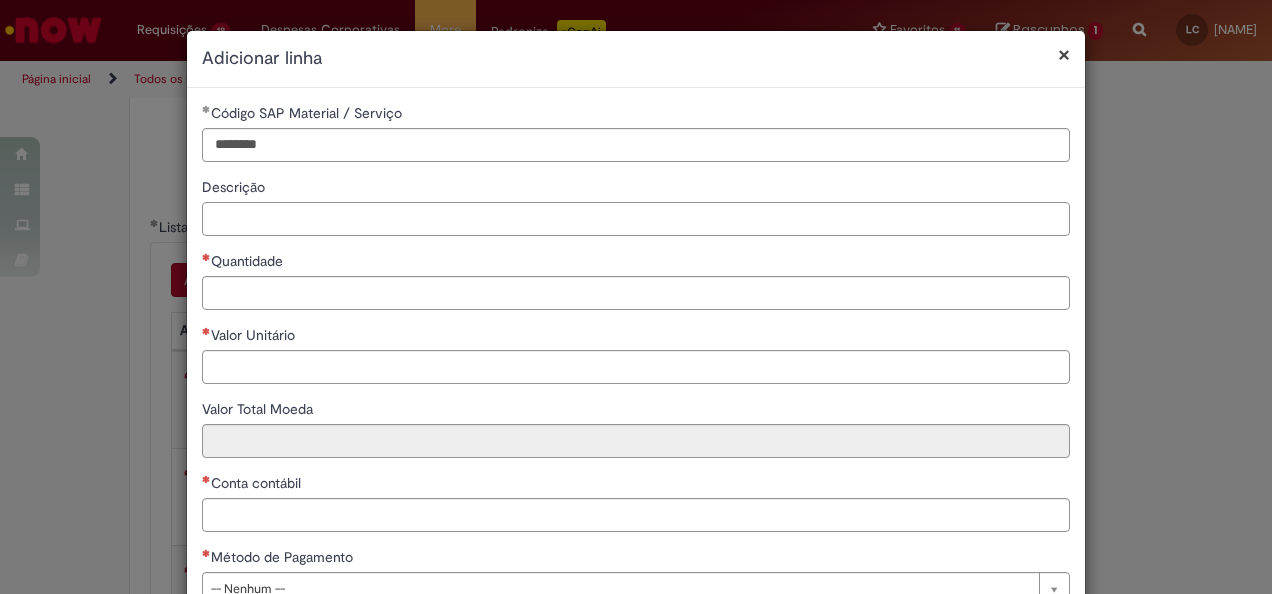 click on "Descrição" at bounding box center (636, 219) 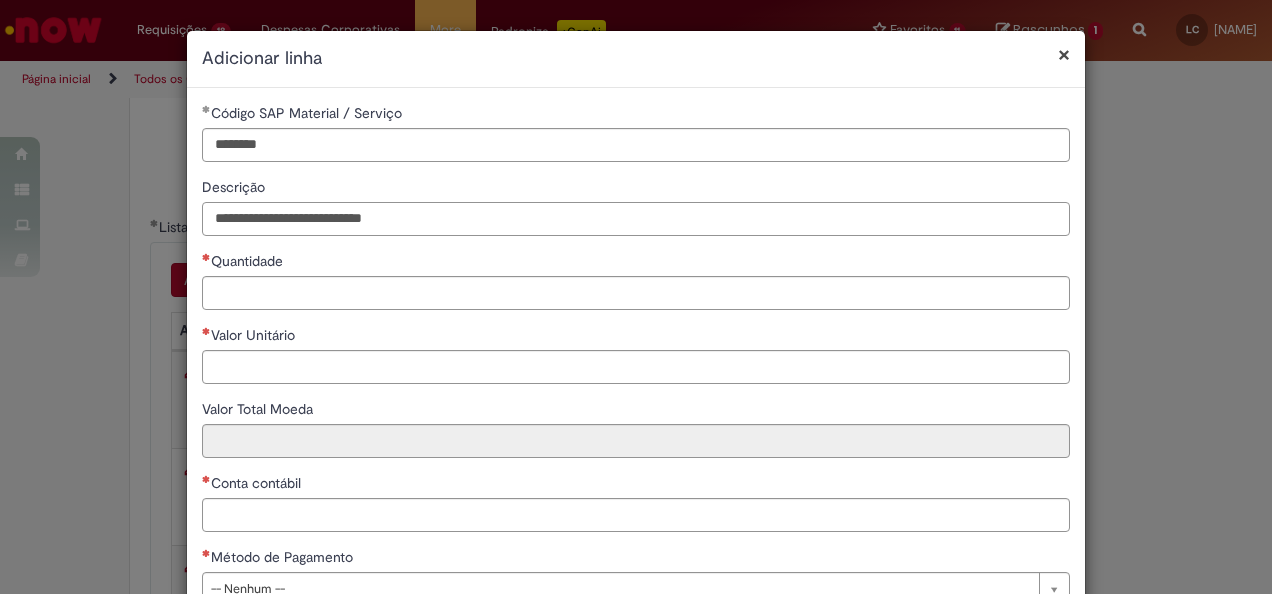 type on "**********" 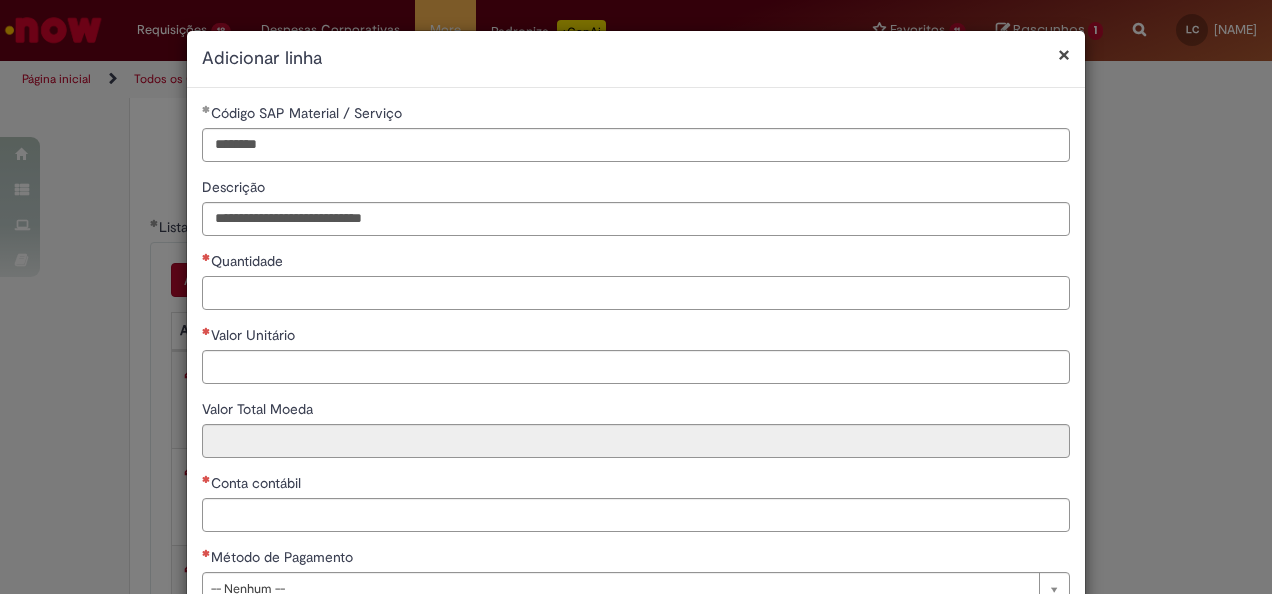 click on "Quantidade" at bounding box center [636, 293] 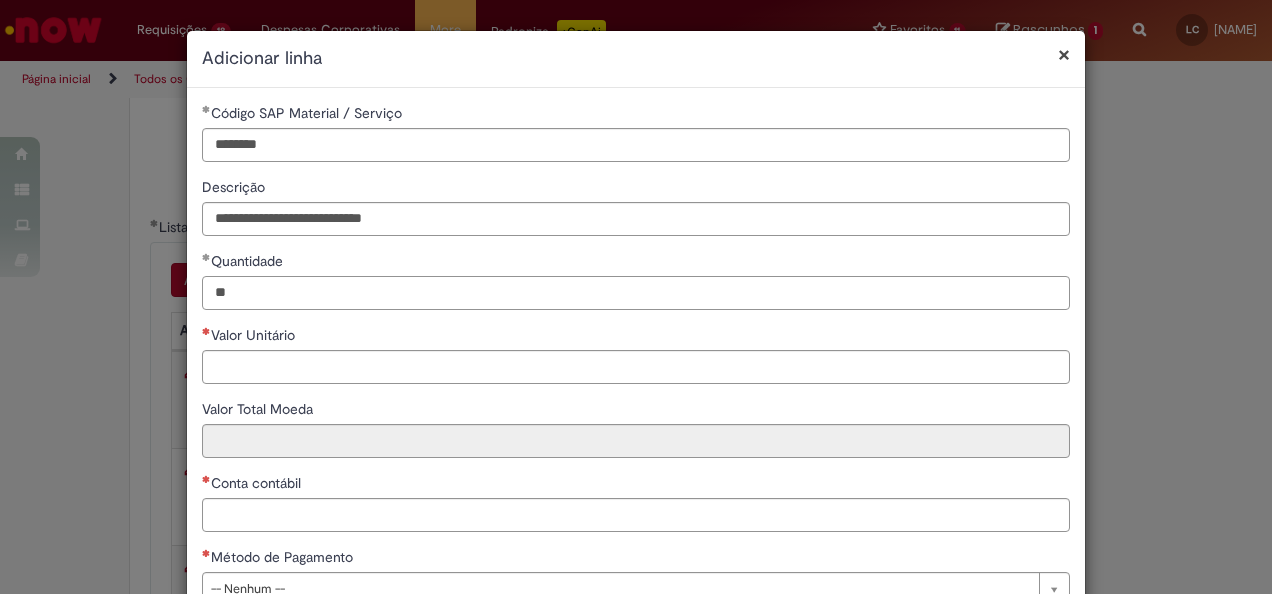type on "**" 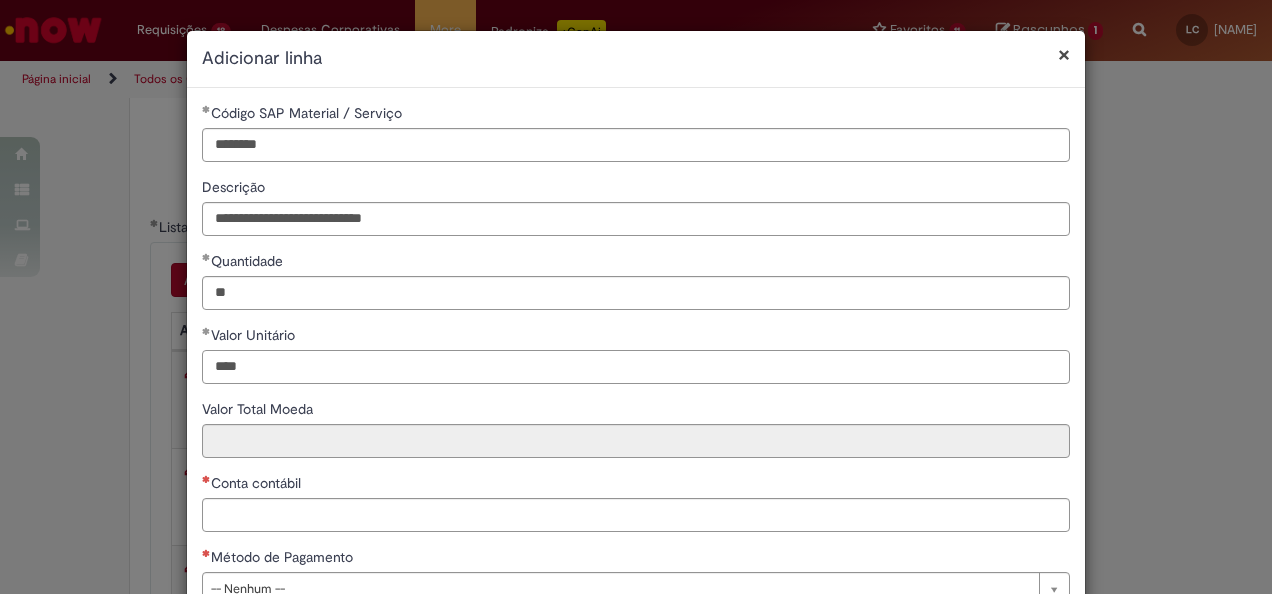 type on "****" 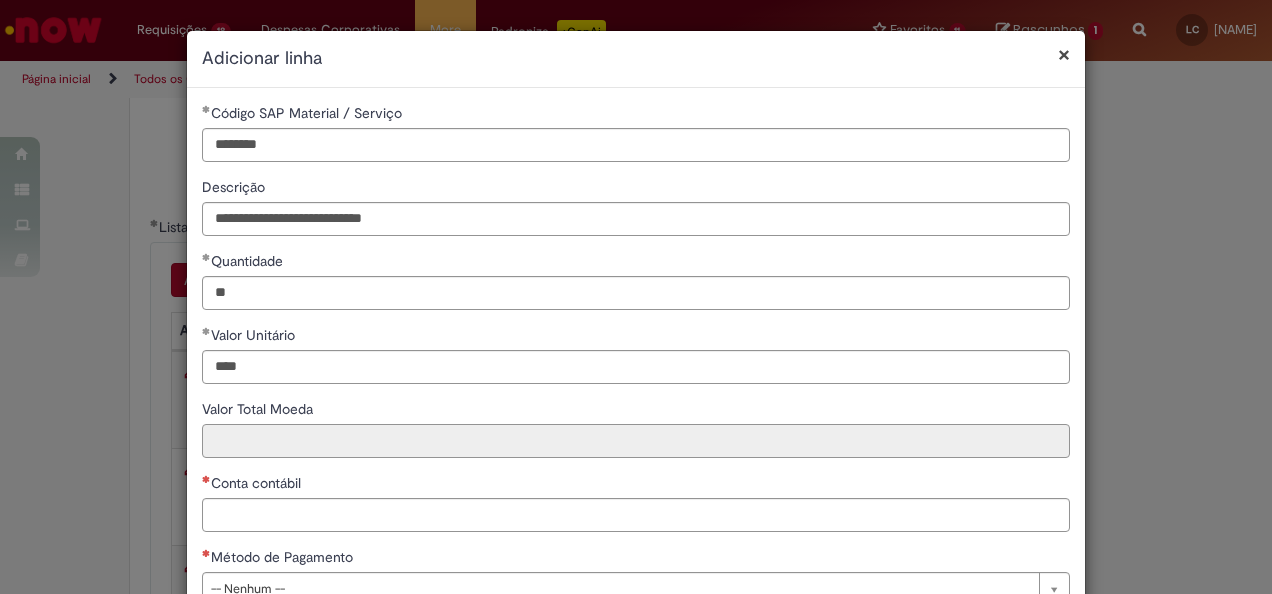 type on "*****" 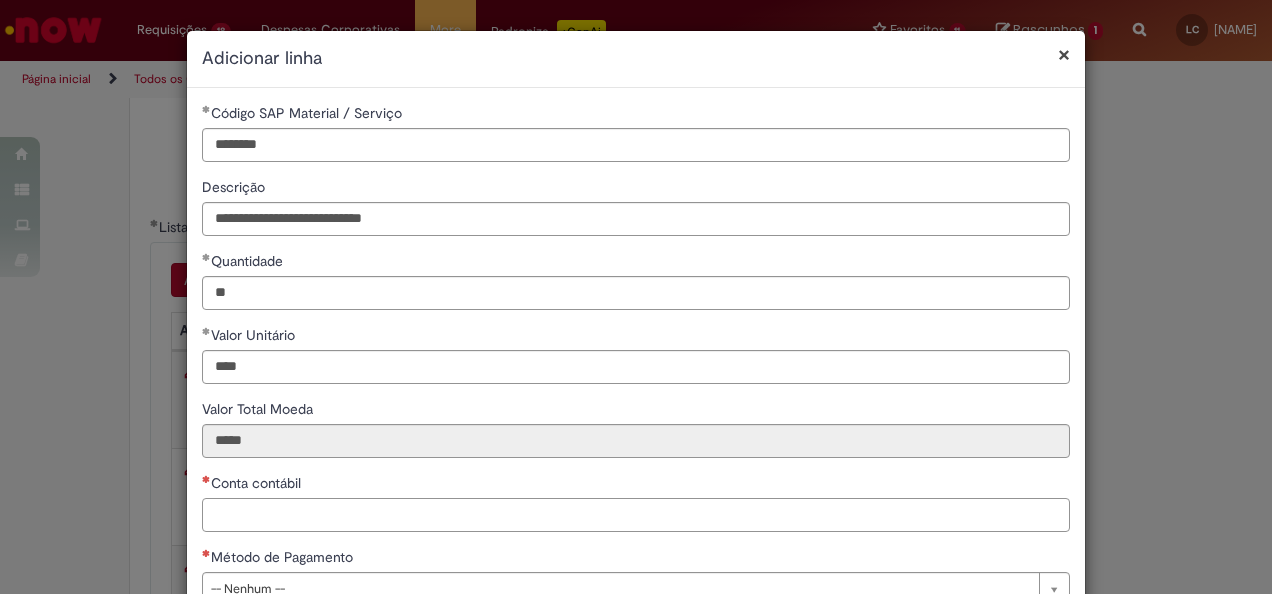 click on "Conta contábil" at bounding box center (636, 515) 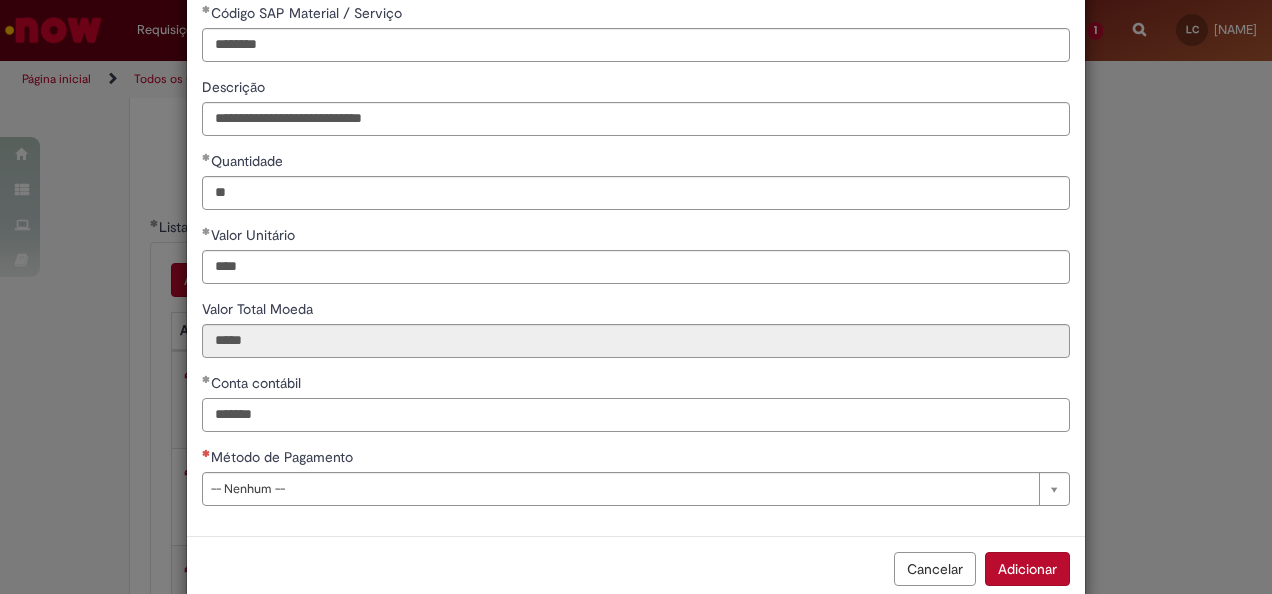 scroll, scrollTop: 136, scrollLeft: 0, axis: vertical 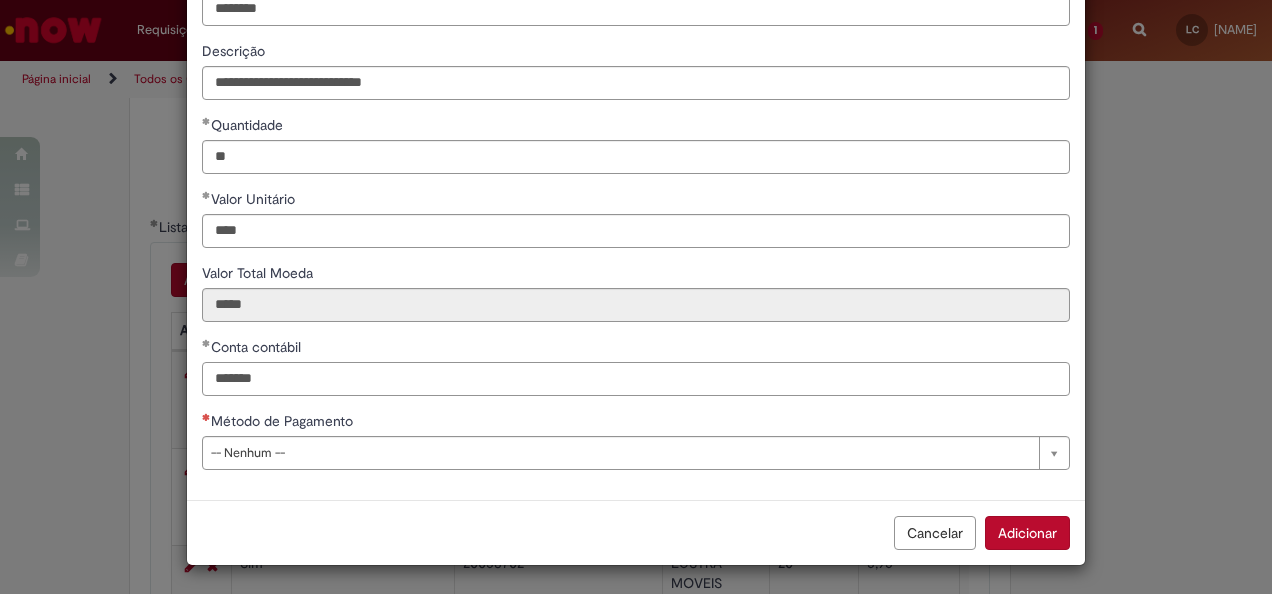 type on "*******" 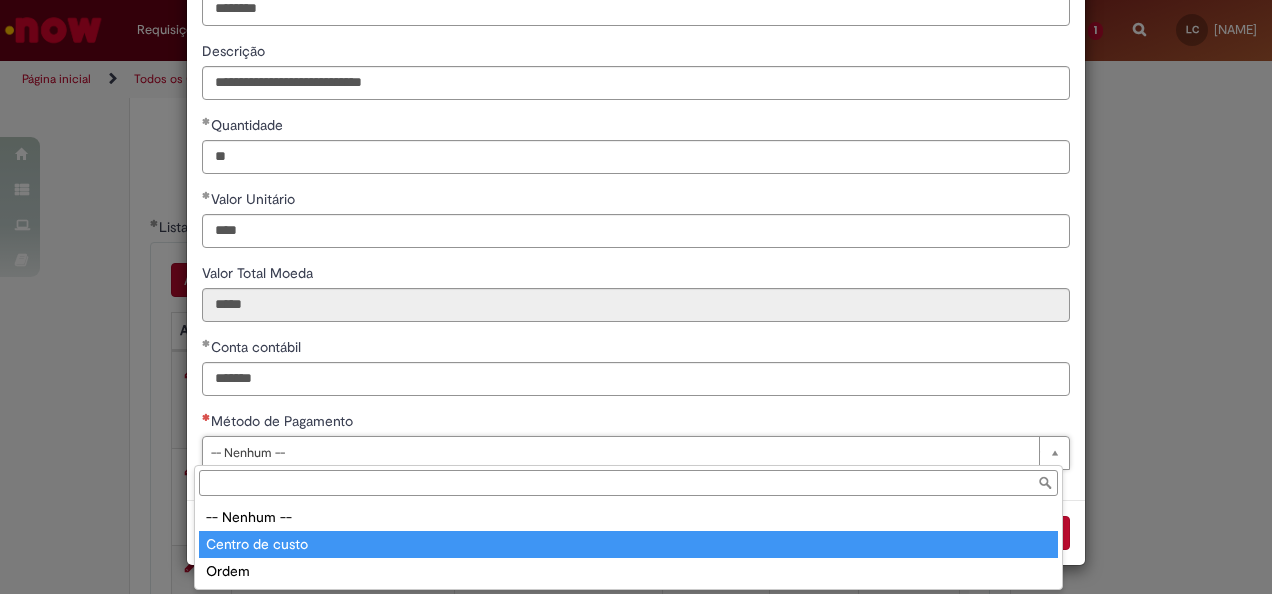 type on "**********" 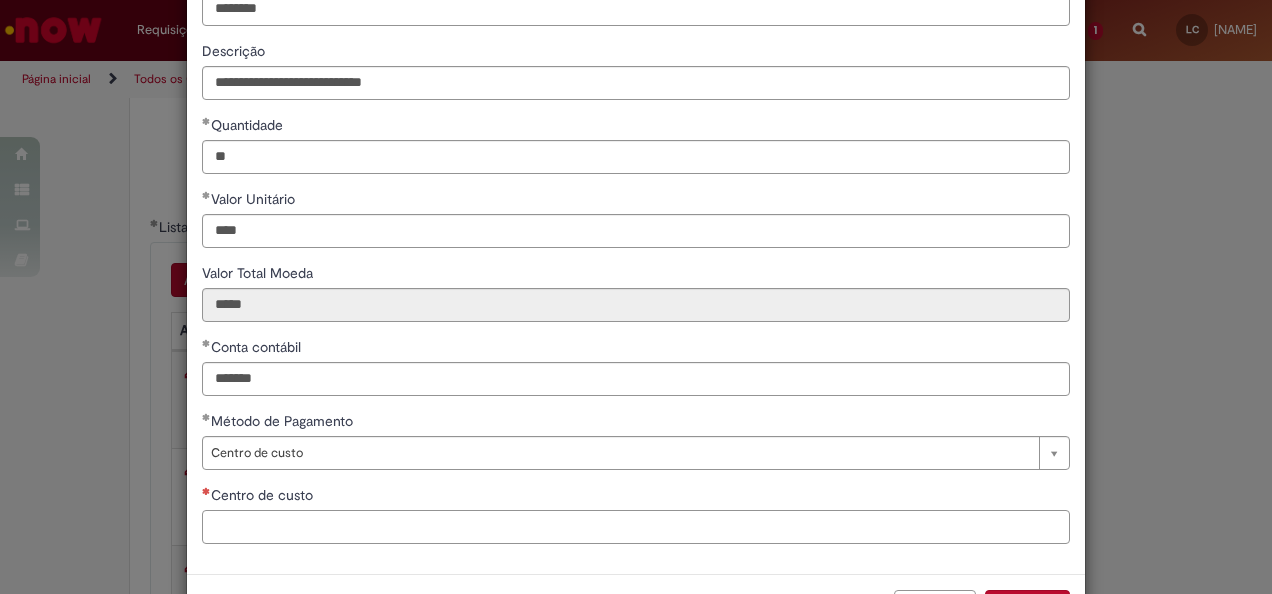 click on "Centro de custo" at bounding box center [636, 527] 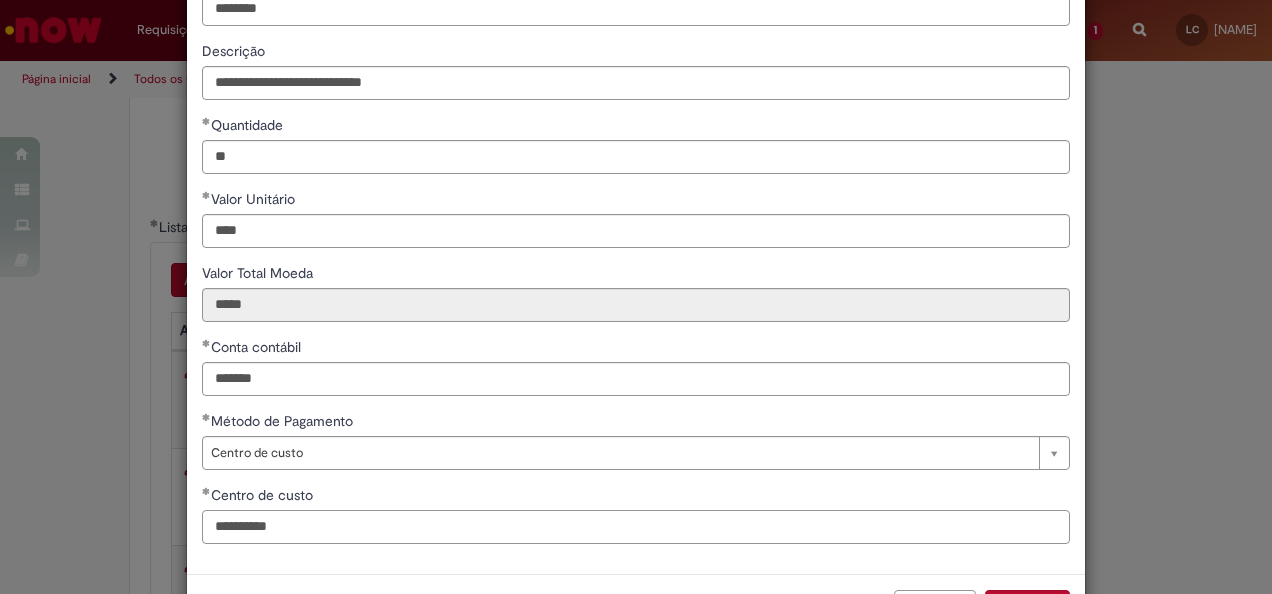 scroll, scrollTop: 210, scrollLeft: 0, axis: vertical 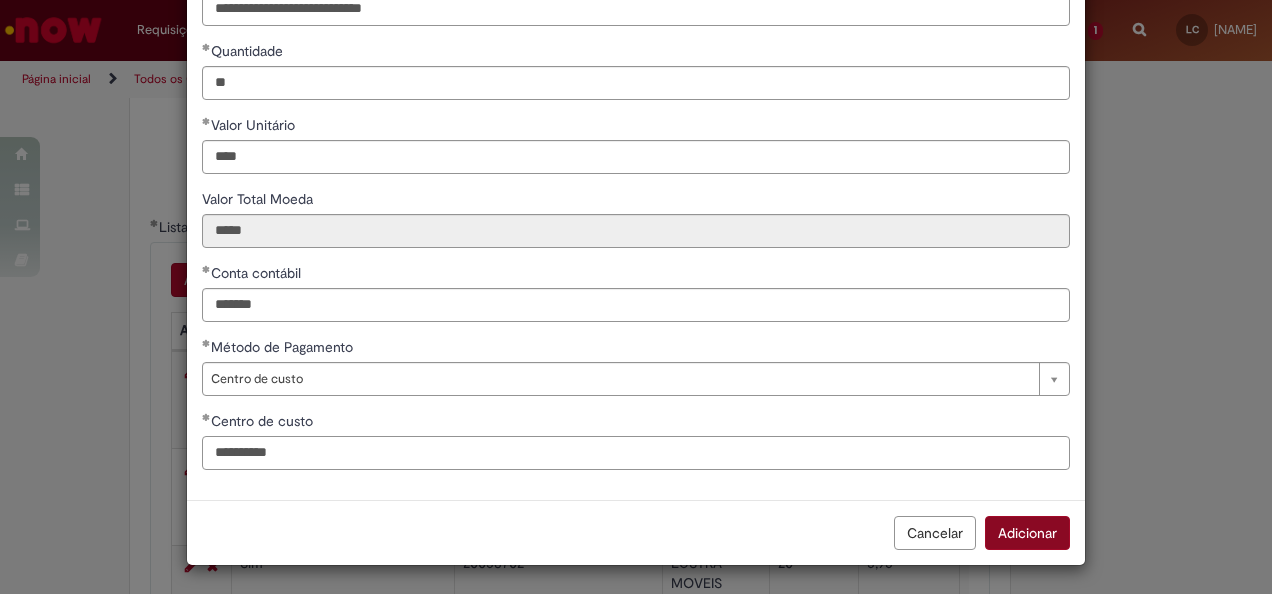 type on "**********" 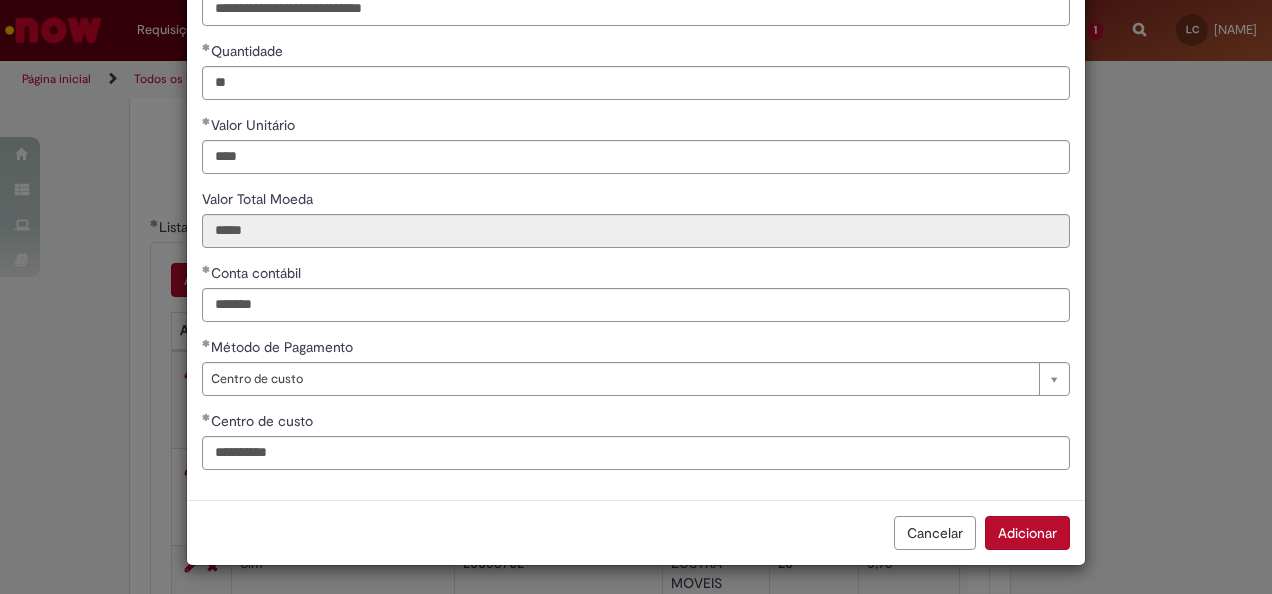 click on "Adicionar" at bounding box center (1027, 533) 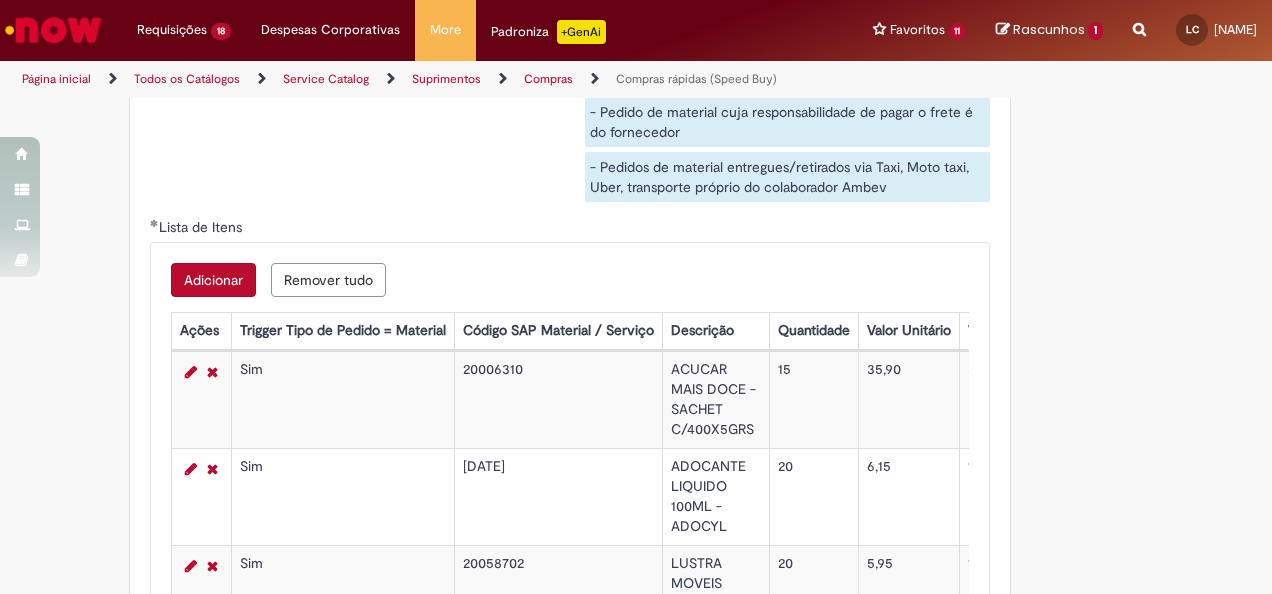 click on "Adicionar" at bounding box center [213, 280] 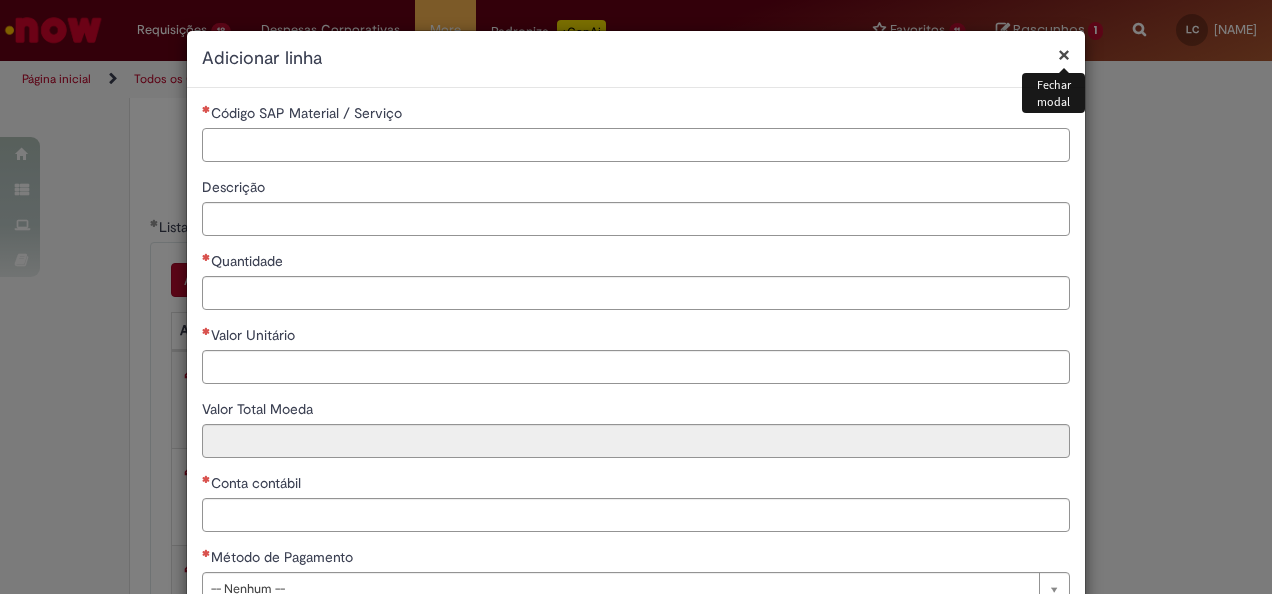 click on "Código SAP Material / Serviço" at bounding box center [636, 145] 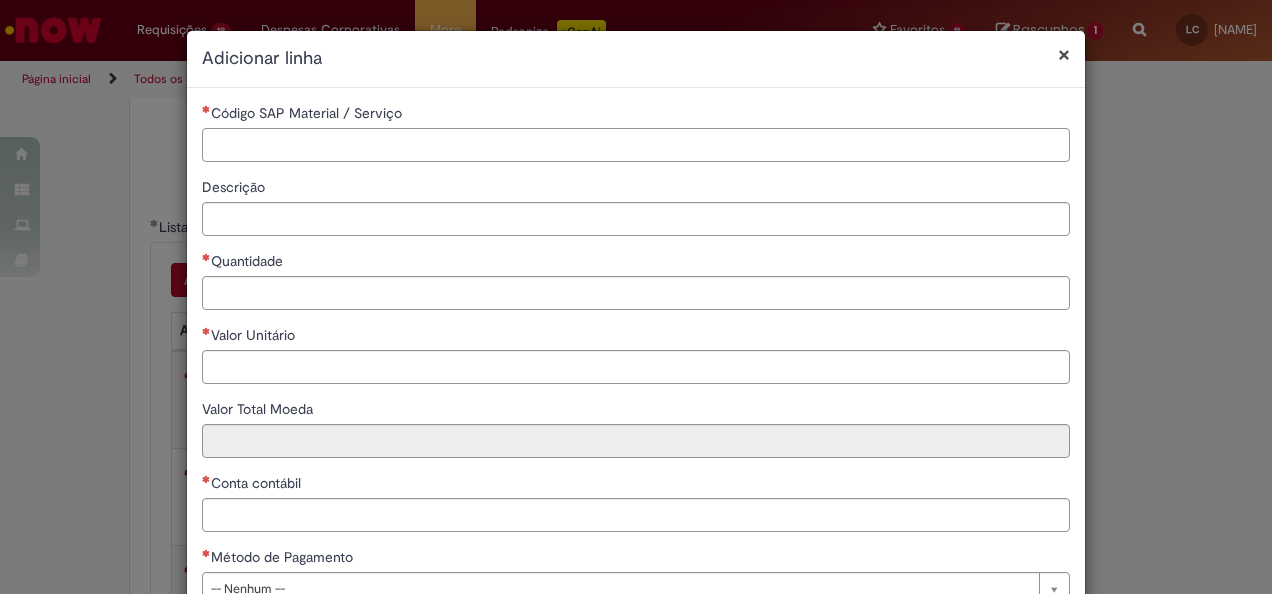 paste on "********" 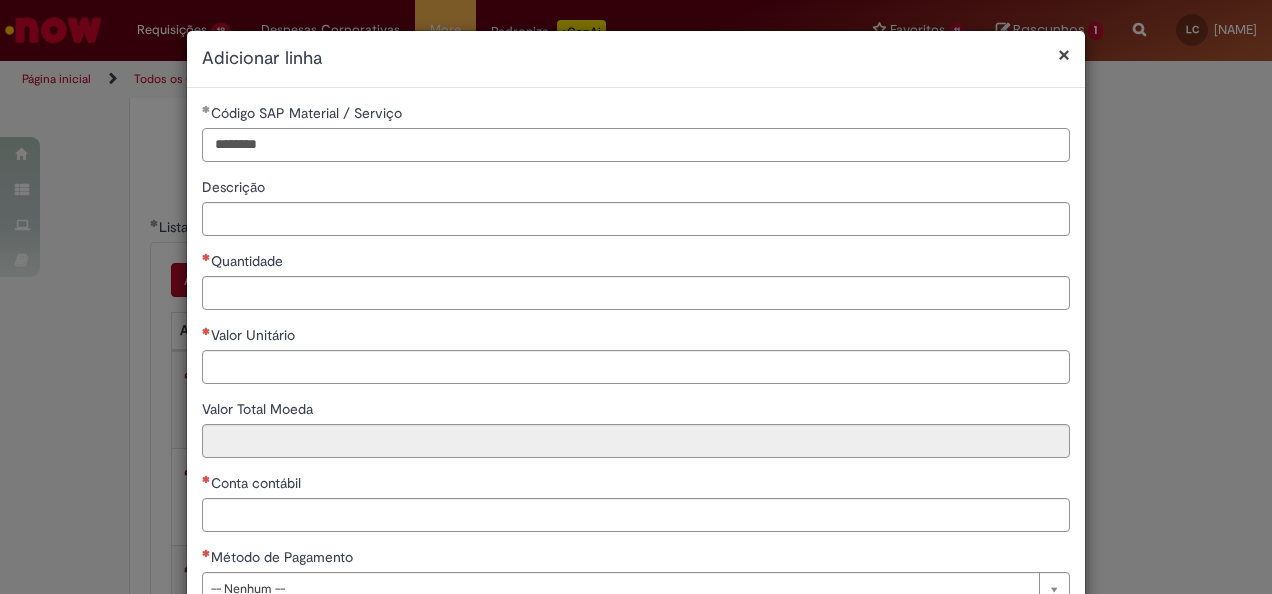 type on "********" 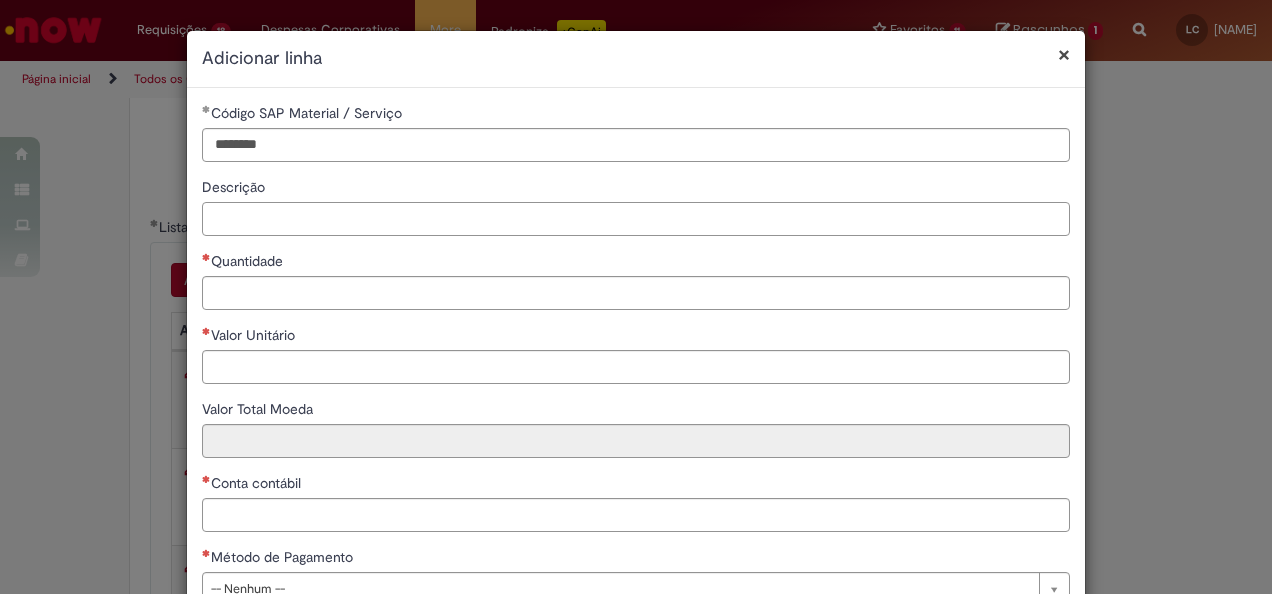 click on "Descrição" at bounding box center [636, 219] 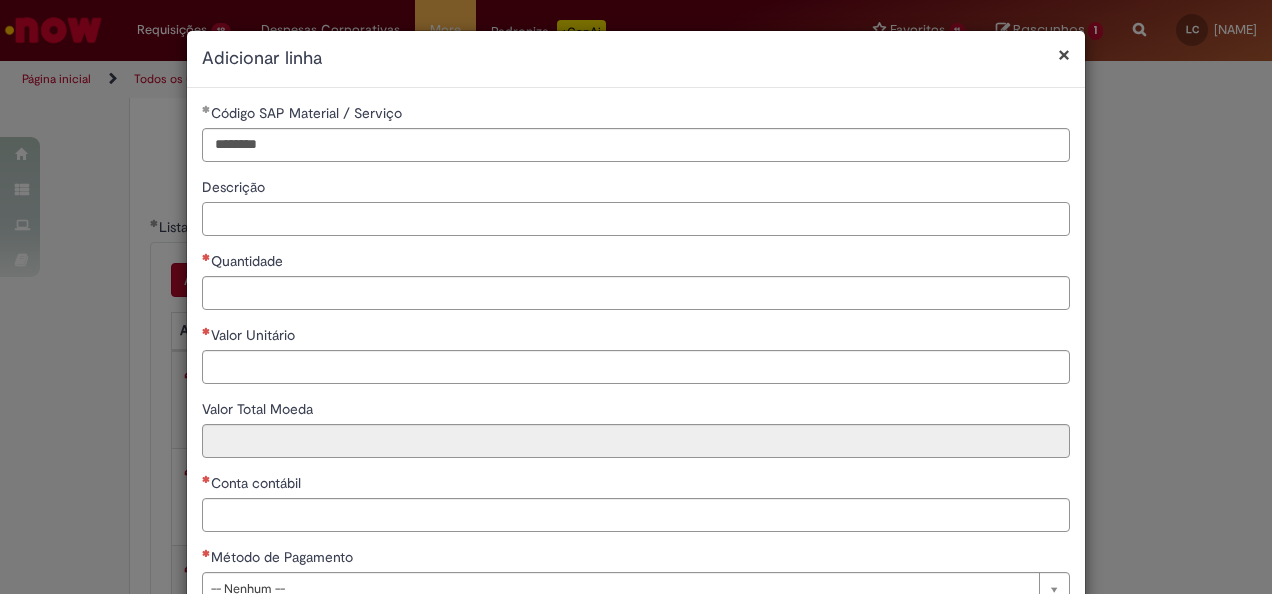 click on "Descrição" at bounding box center [636, 219] 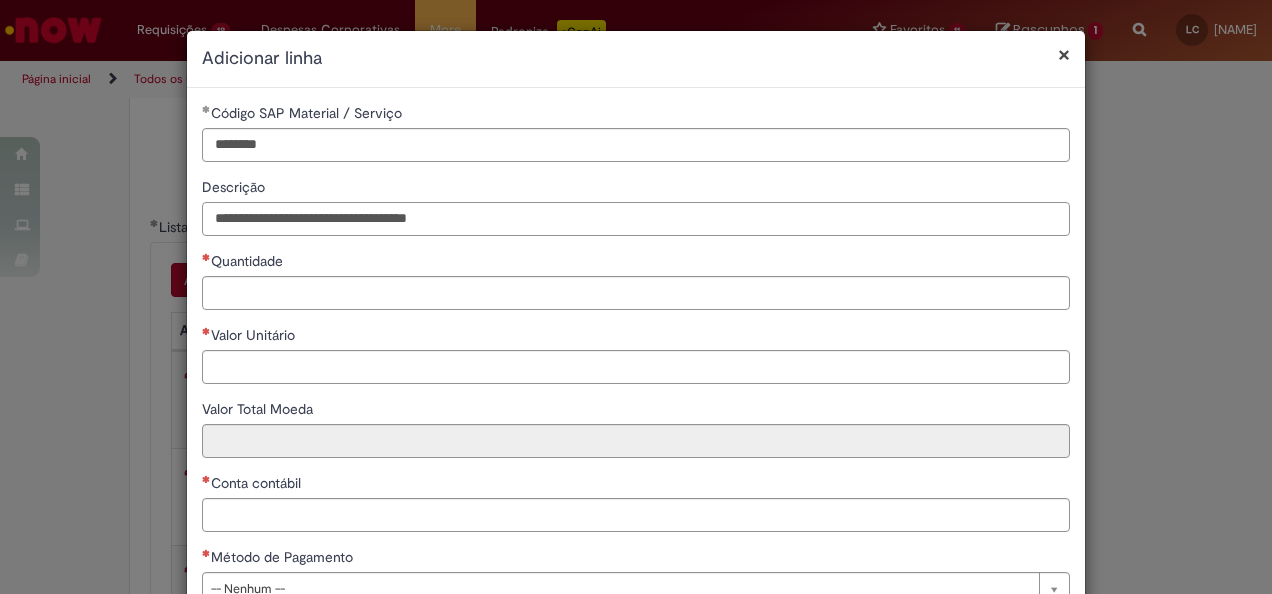 type on "**********" 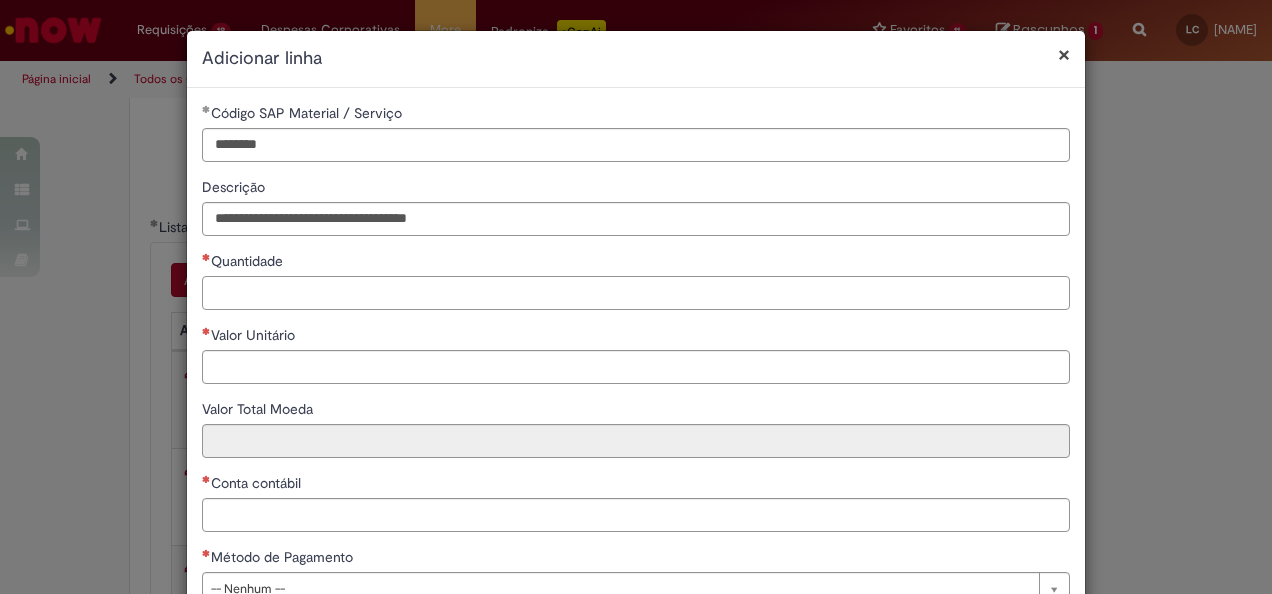 click on "Quantidade" at bounding box center [636, 293] 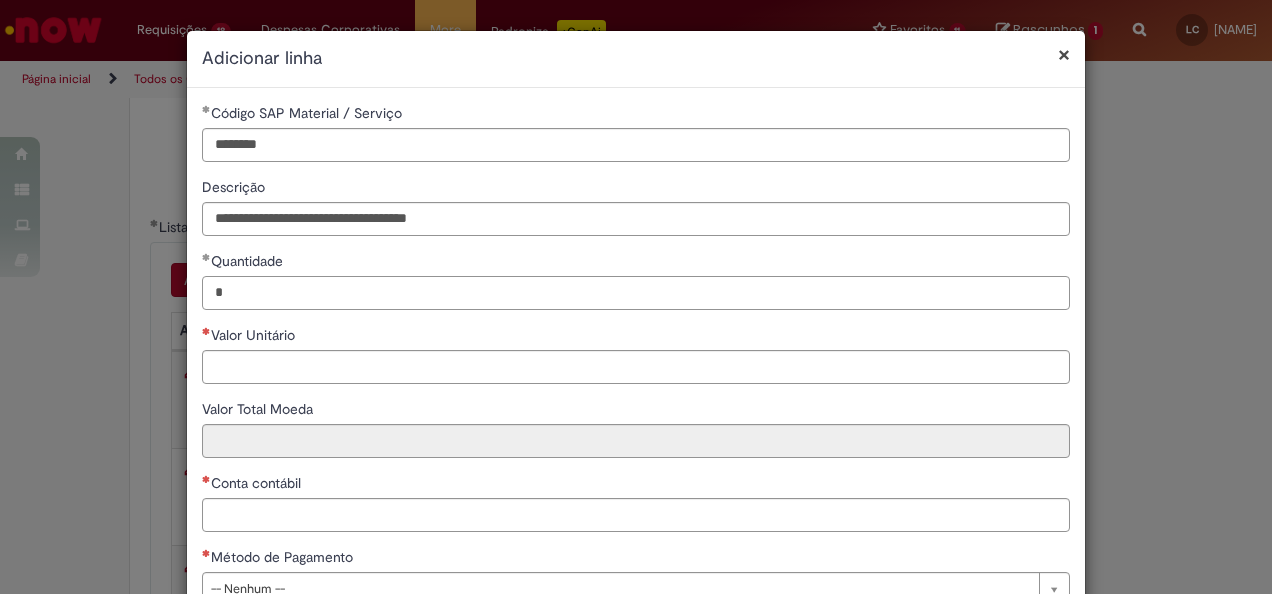type on "*" 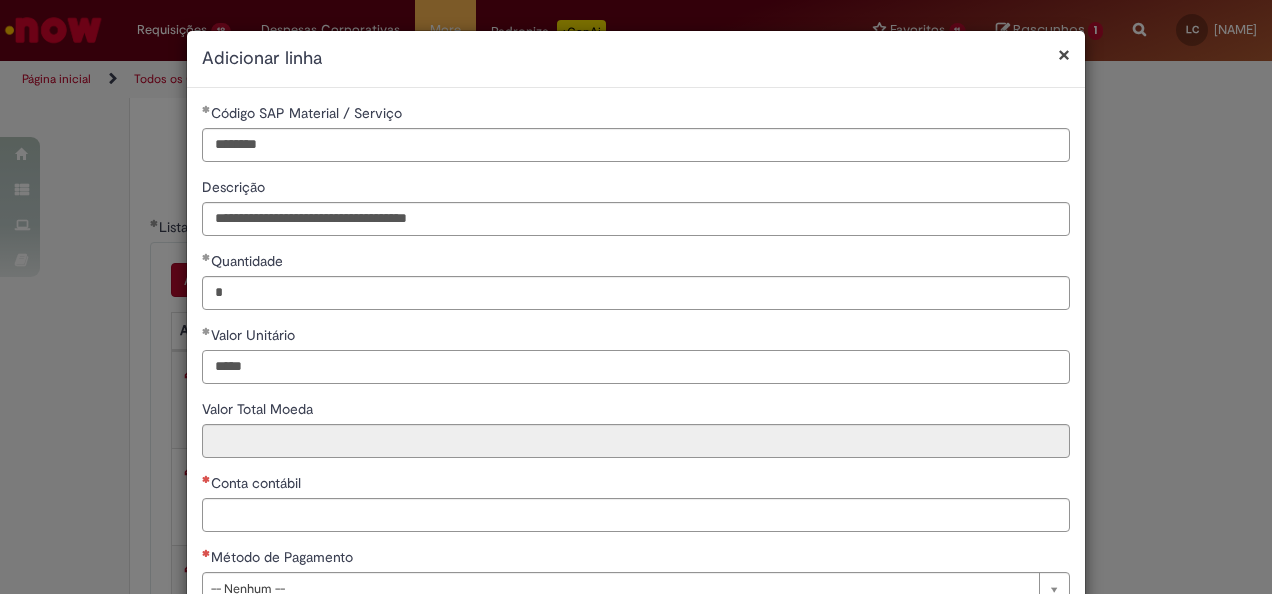 type on "*****" 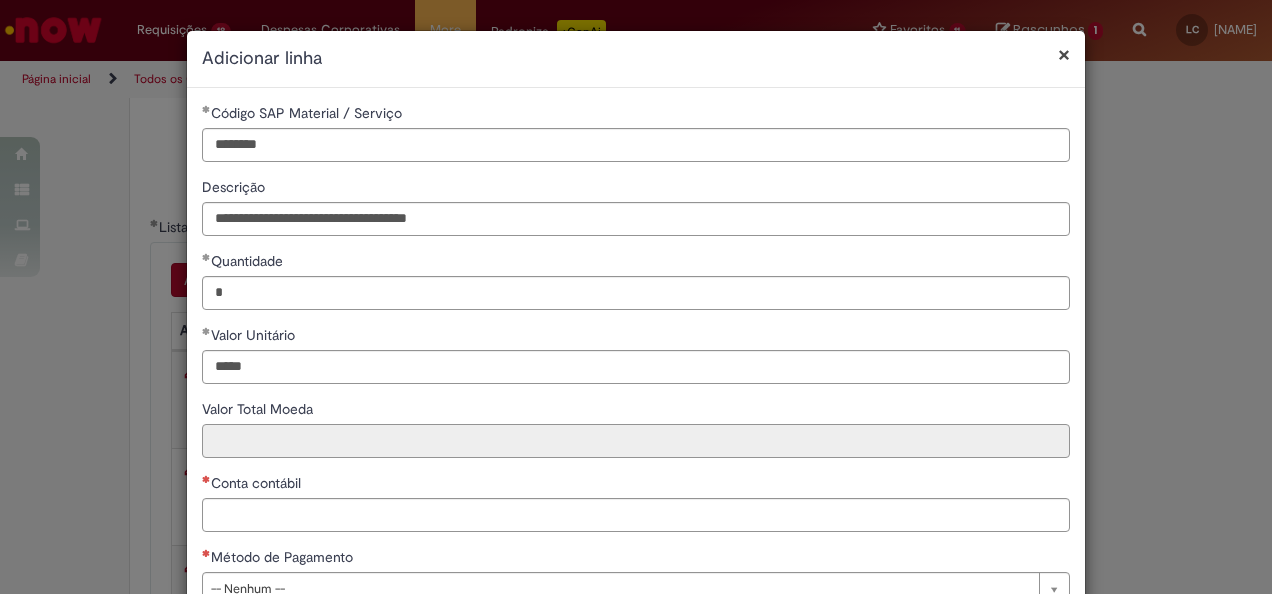 type on "******" 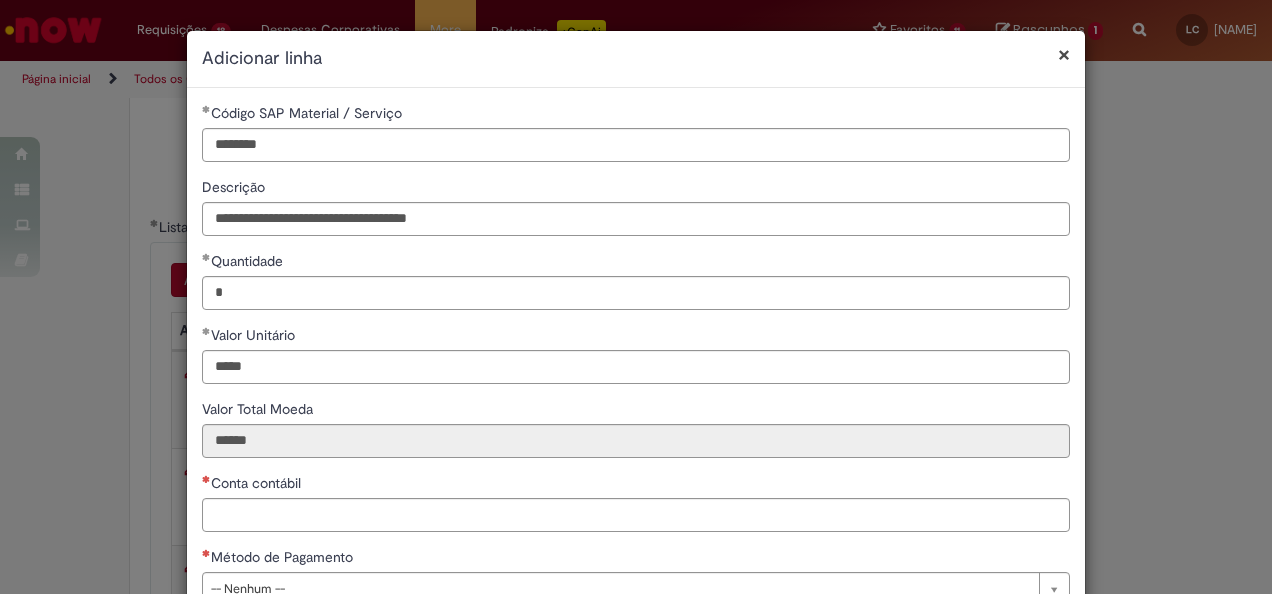 type 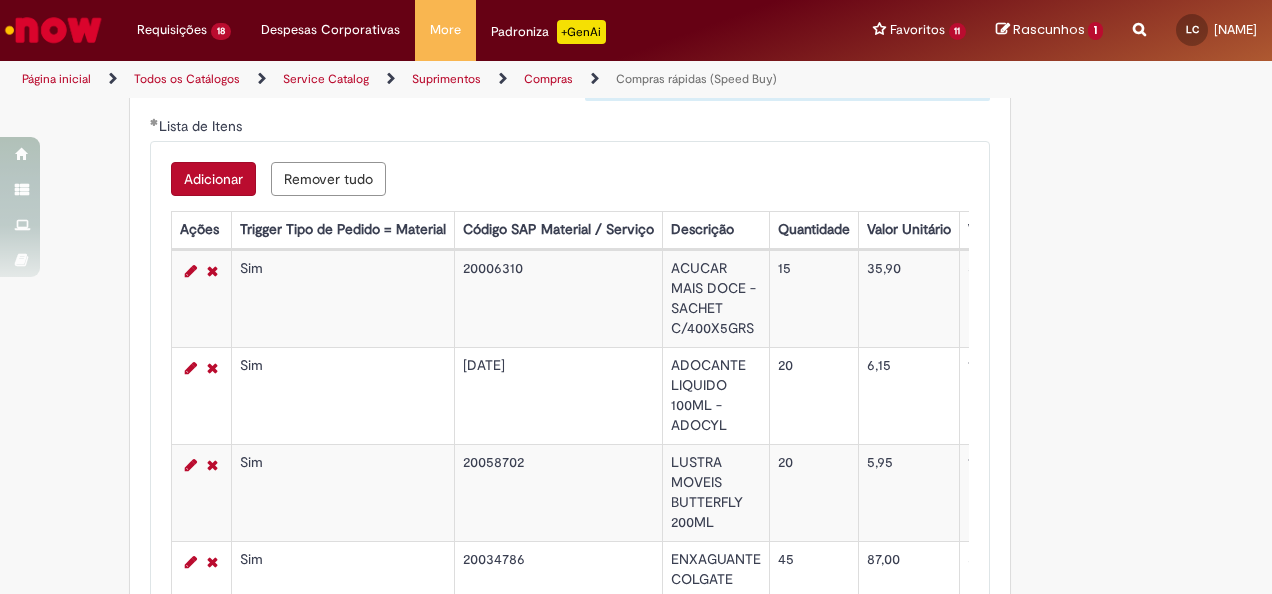 scroll, scrollTop: 3400, scrollLeft: 0, axis: vertical 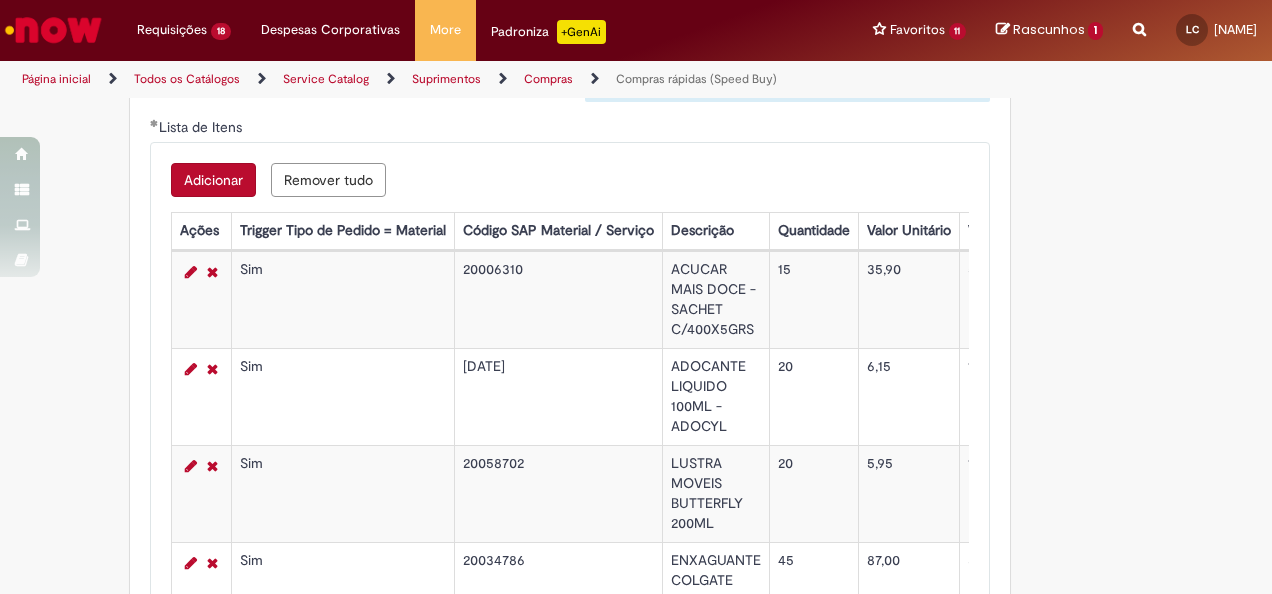 click on "Adicionar" at bounding box center [213, 180] 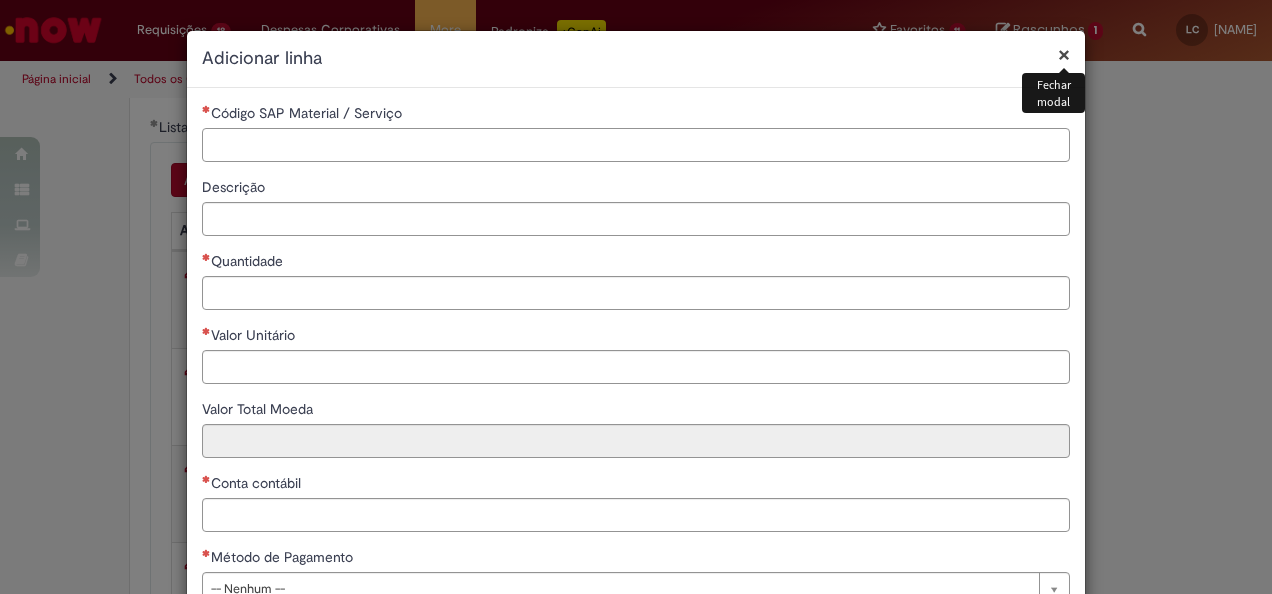 click on "Código SAP Material / Serviço" at bounding box center [636, 145] 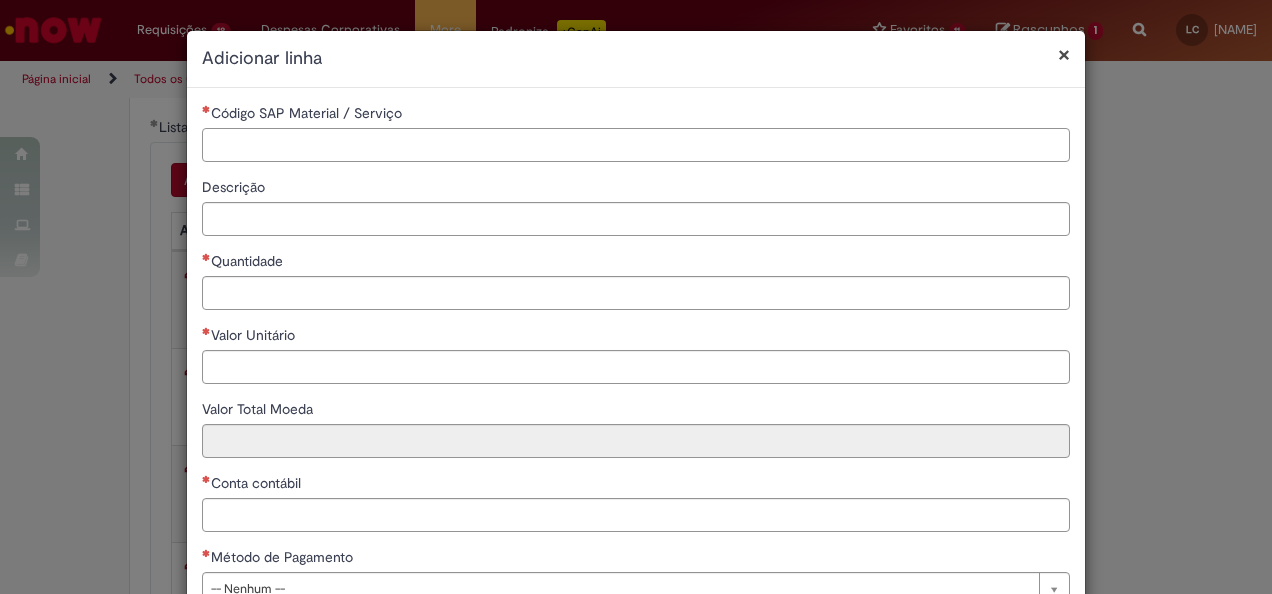 paste on "**********" 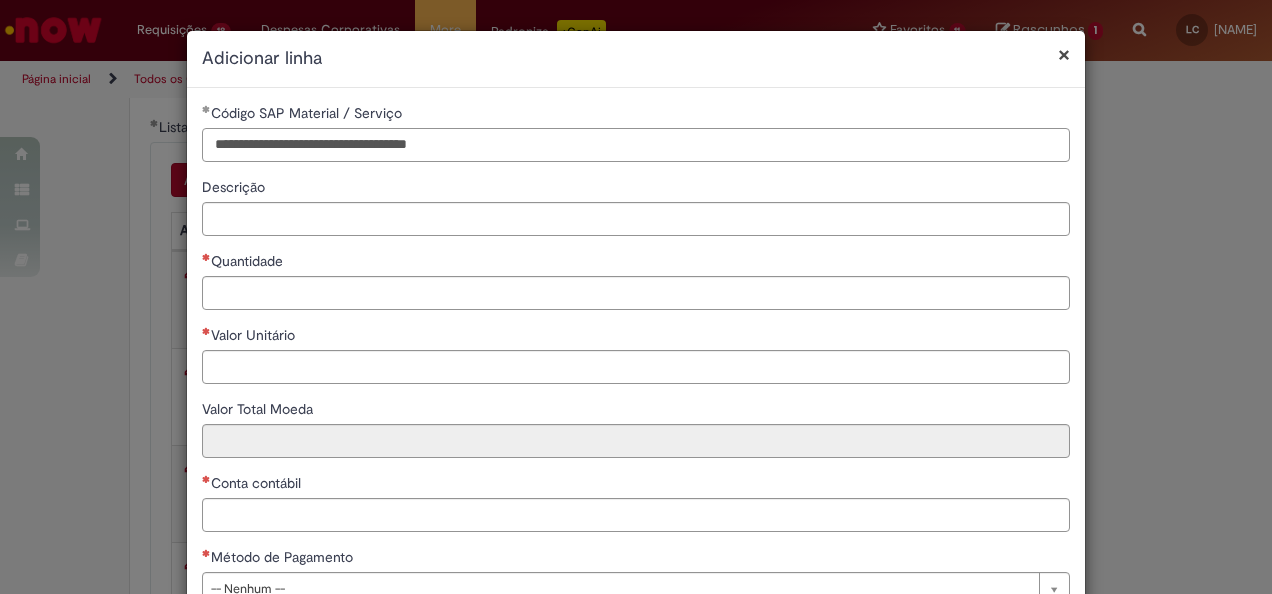 type 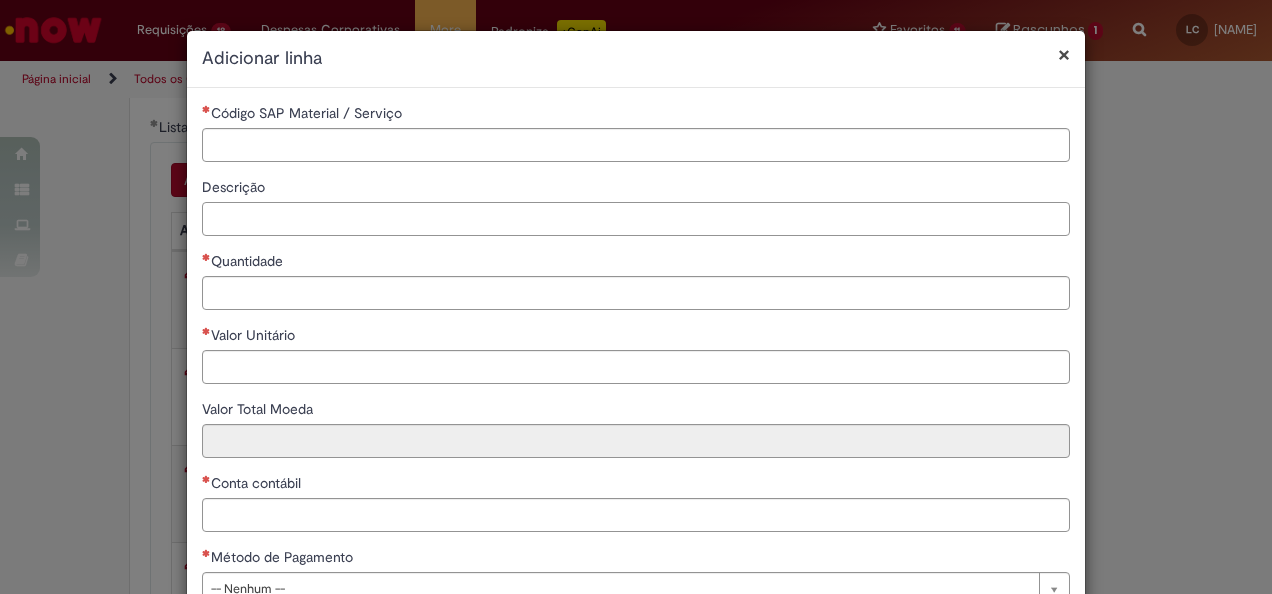click on "Descrição" at bounding box center [636, 219] 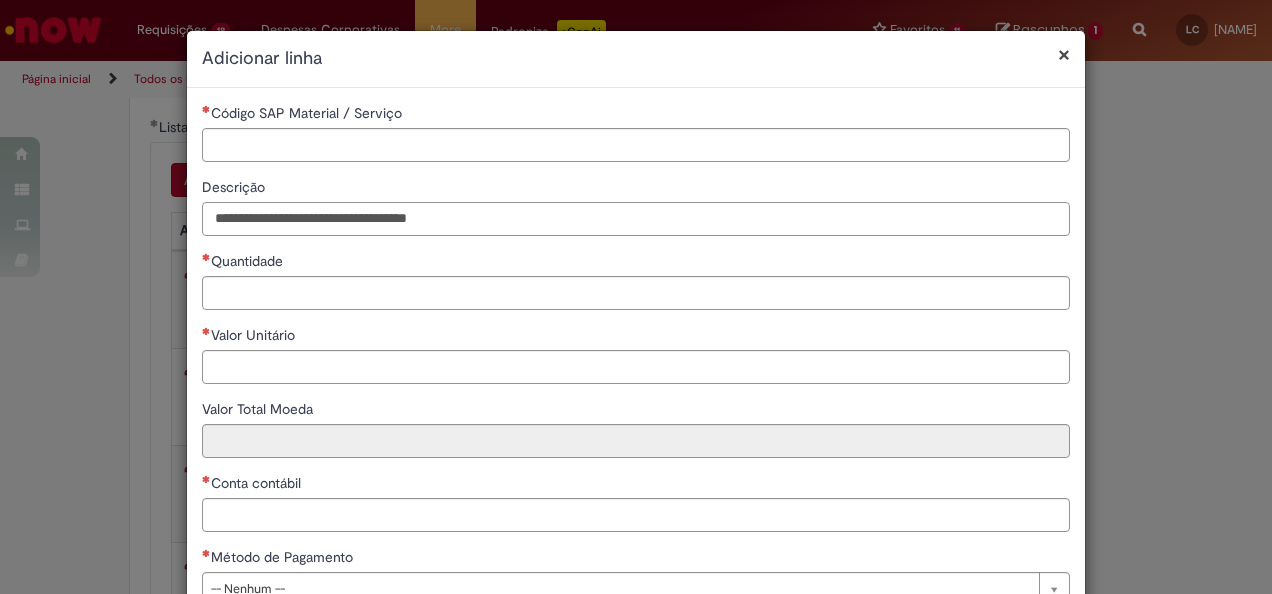 type on "**********" 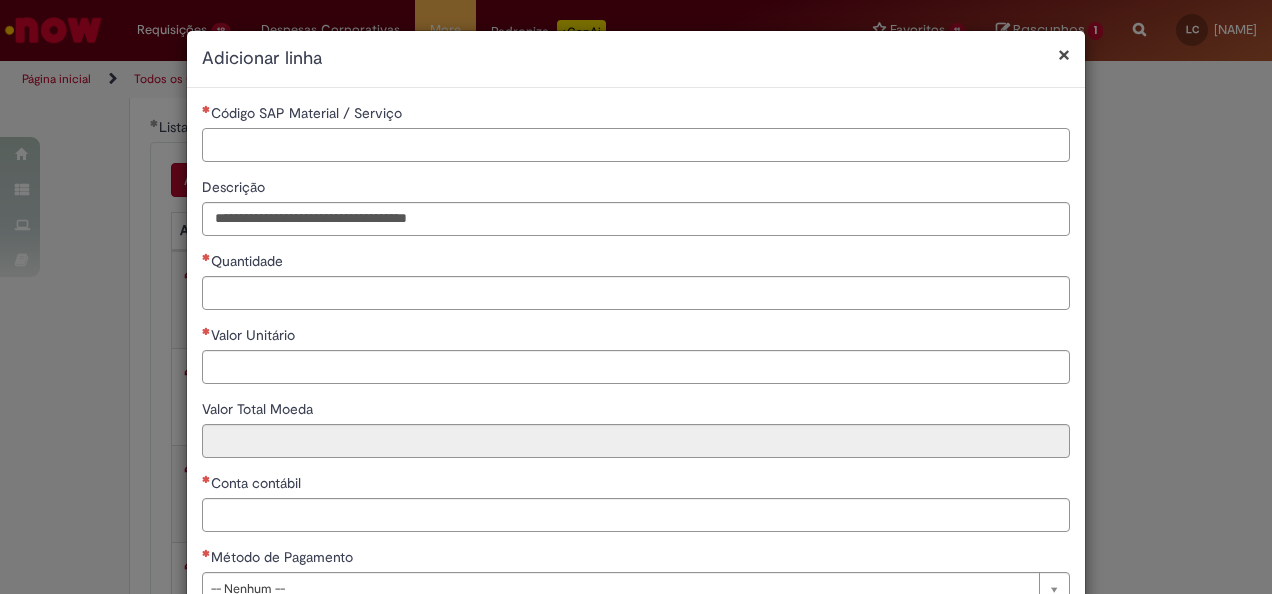 click on "Código SAP Material / Serviço" at bounding box center (636, 145) 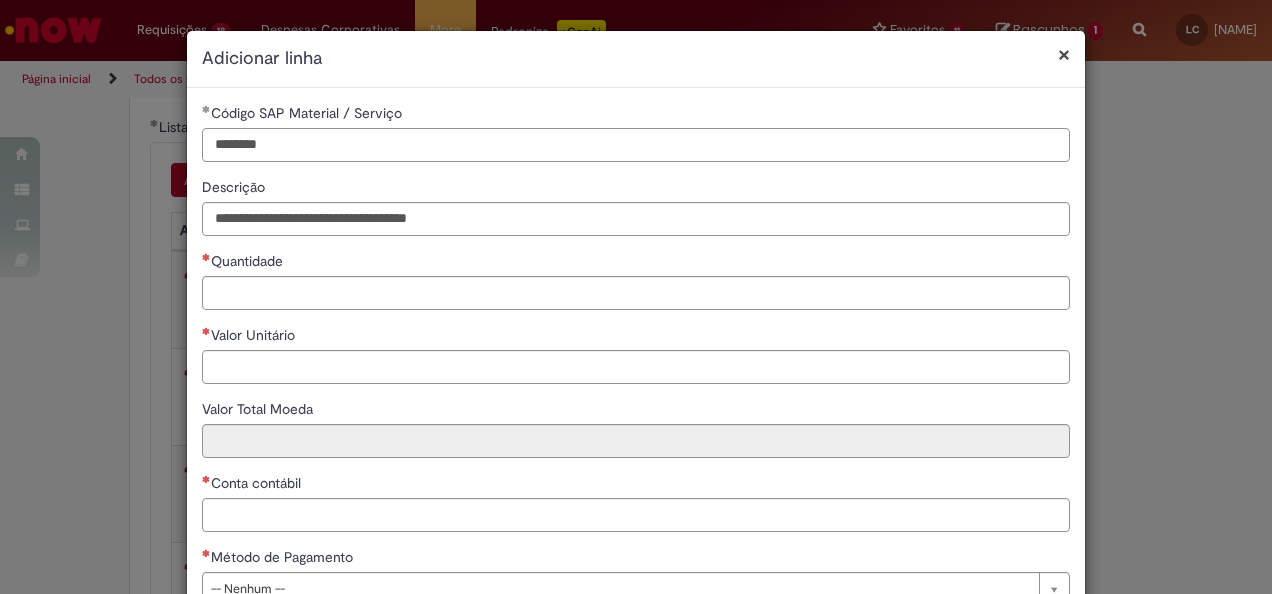 type on "********" 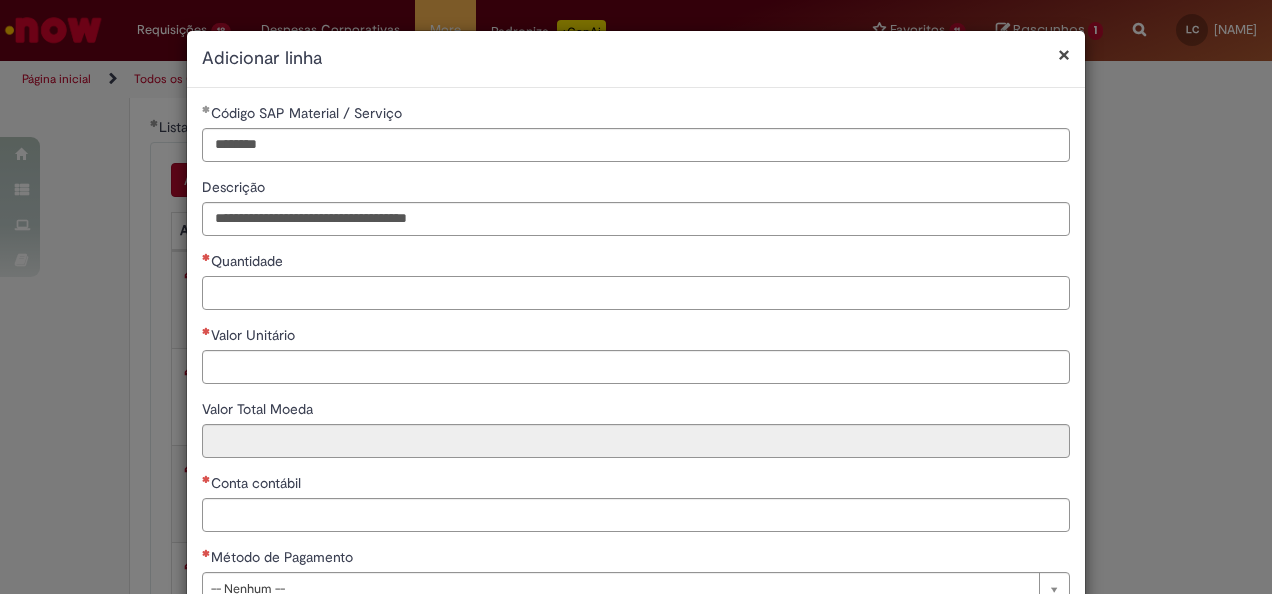 click on "Quantidade" at bounding box center [636, 293] 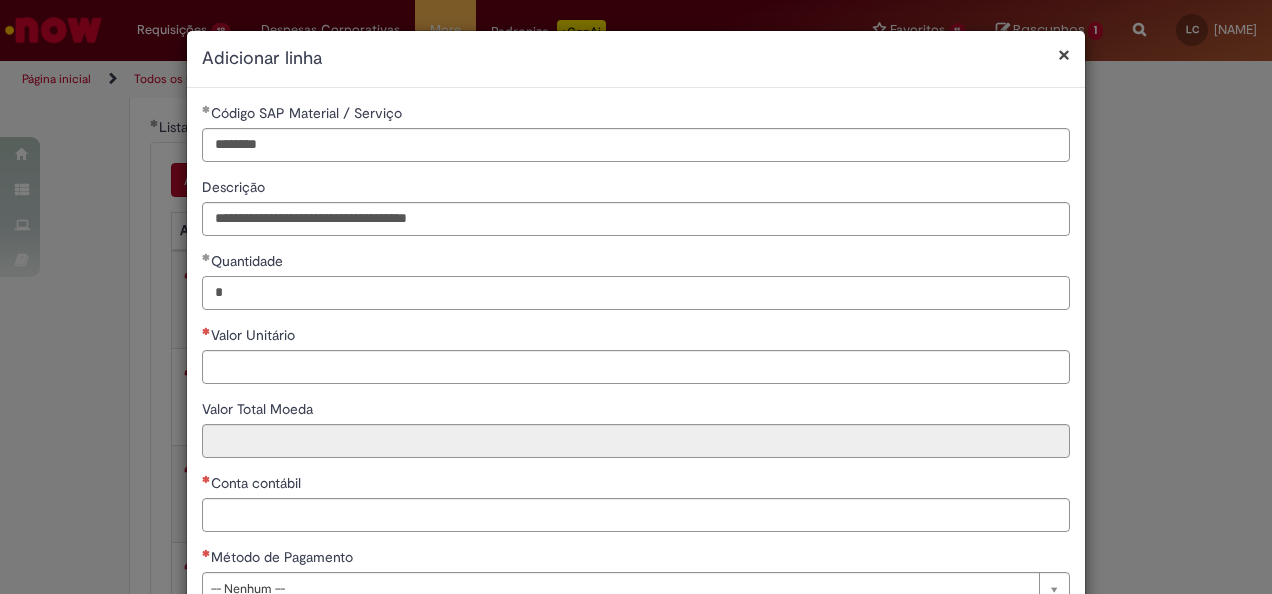 type on "*" 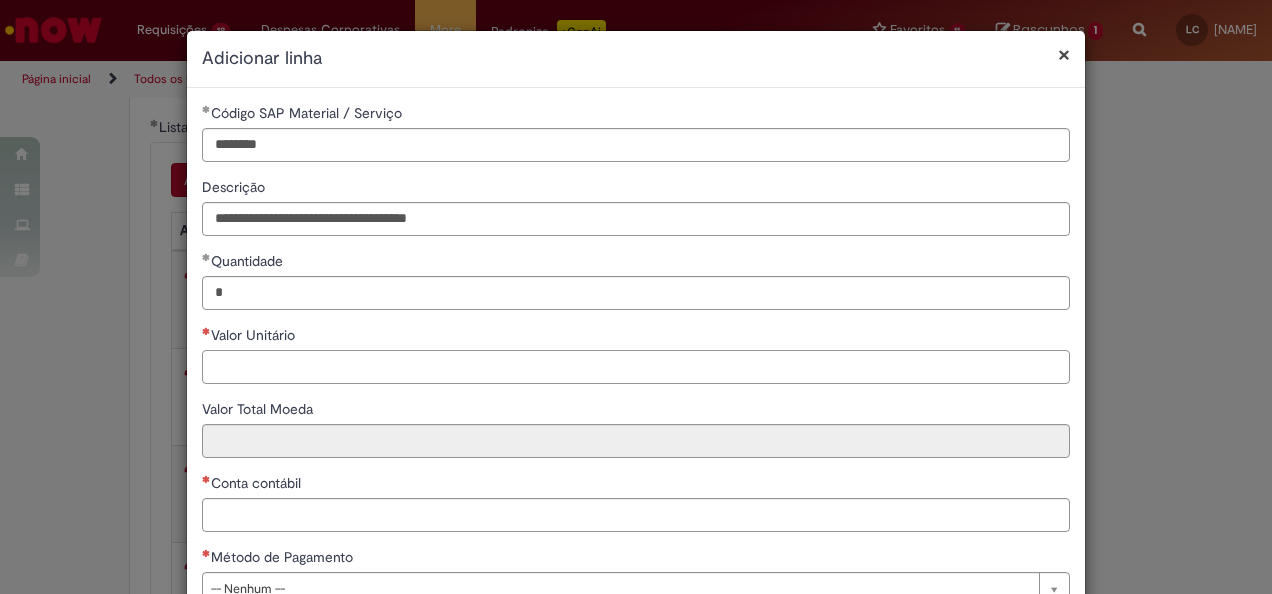 click on "Valor Unitário" at bounding box center (636, 367) 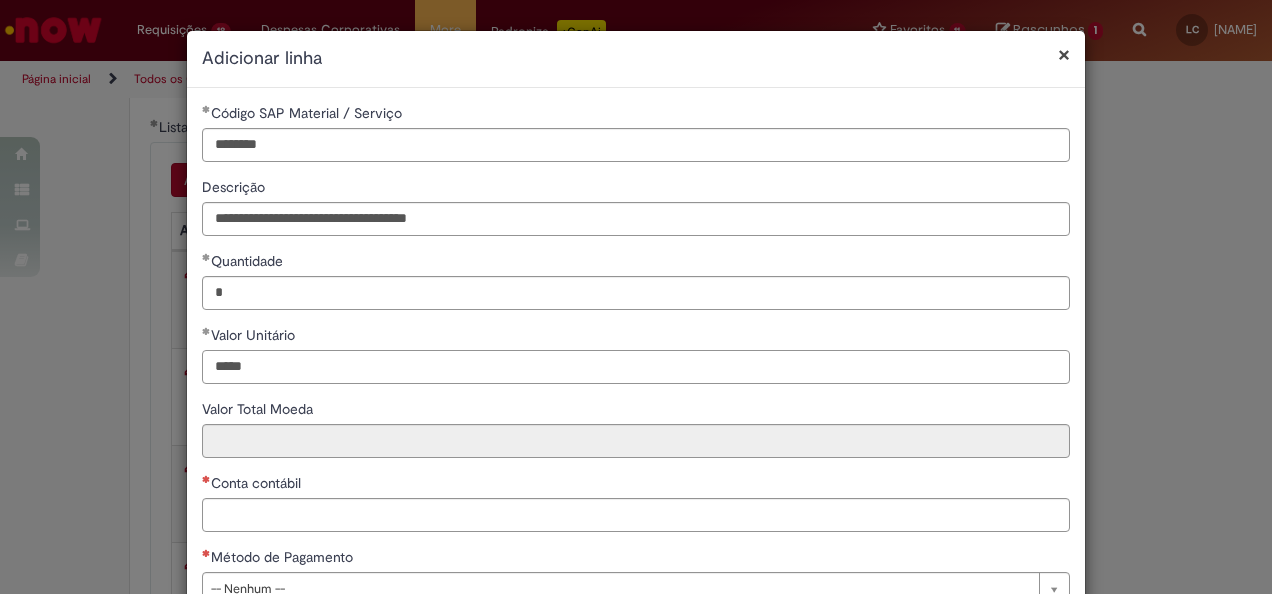 type on "*****" 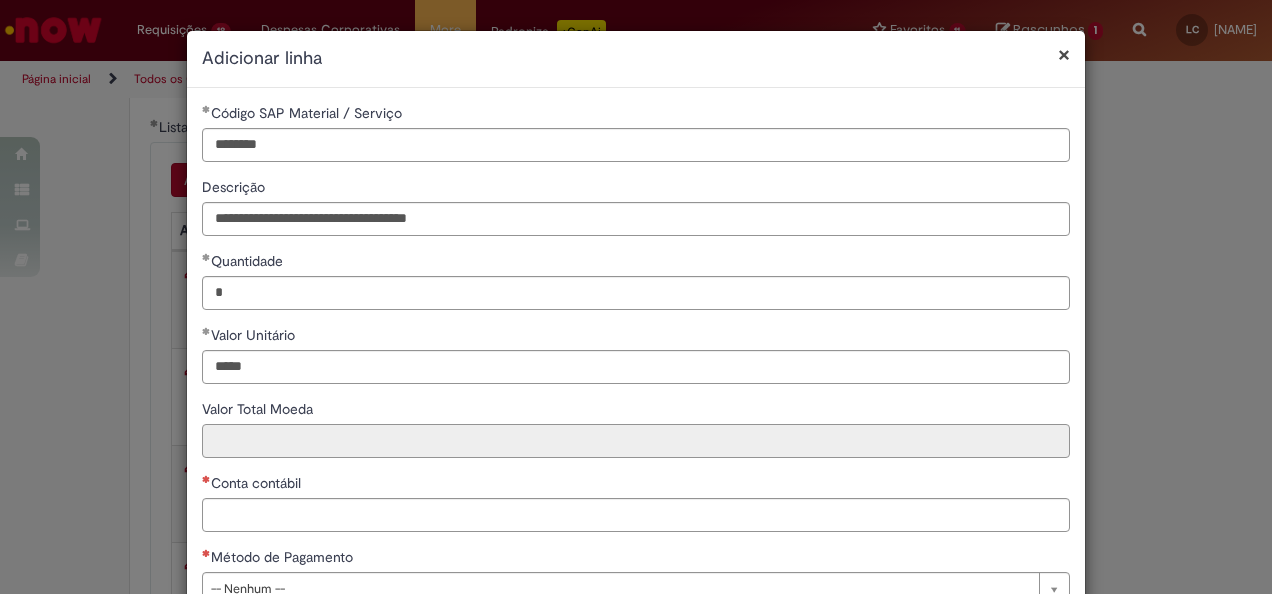 type on "******" 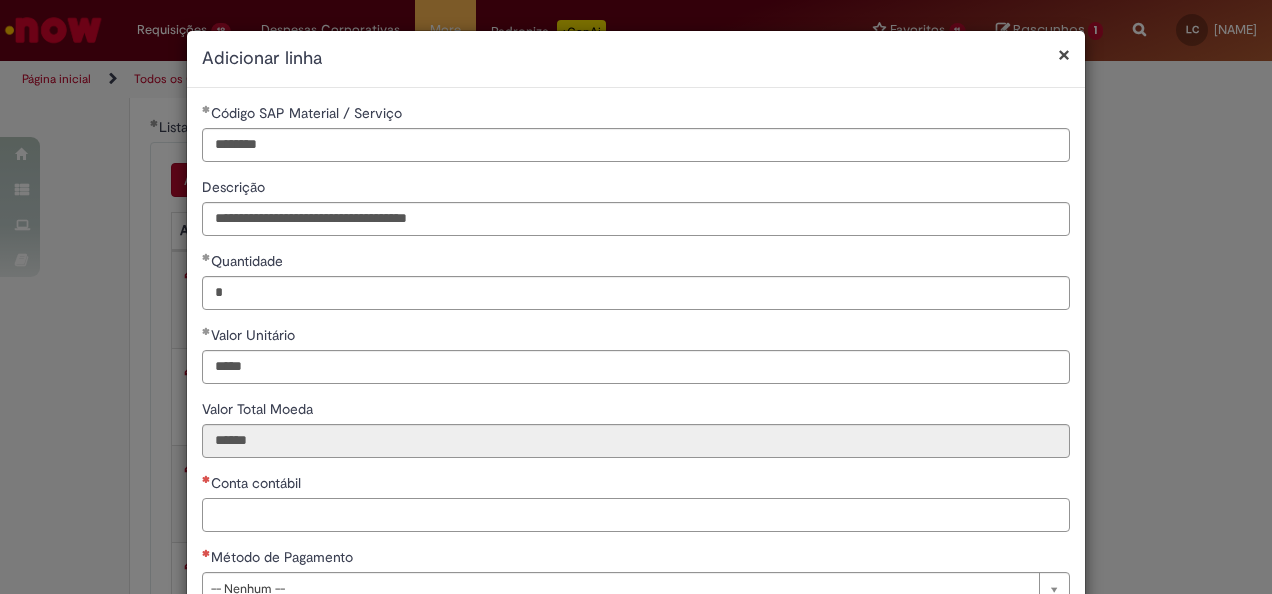 click on "Conta contábil" at bounding box center (636, 515) 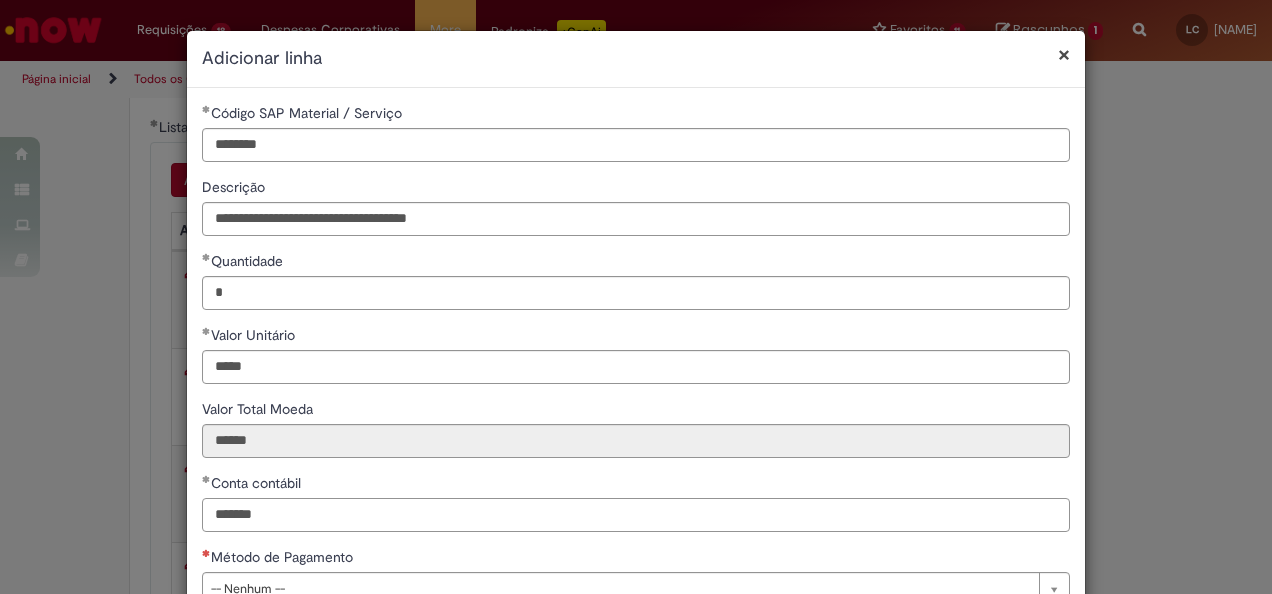 scroll, scrollTop: 100, scrollLeft: 0, axis: vertical 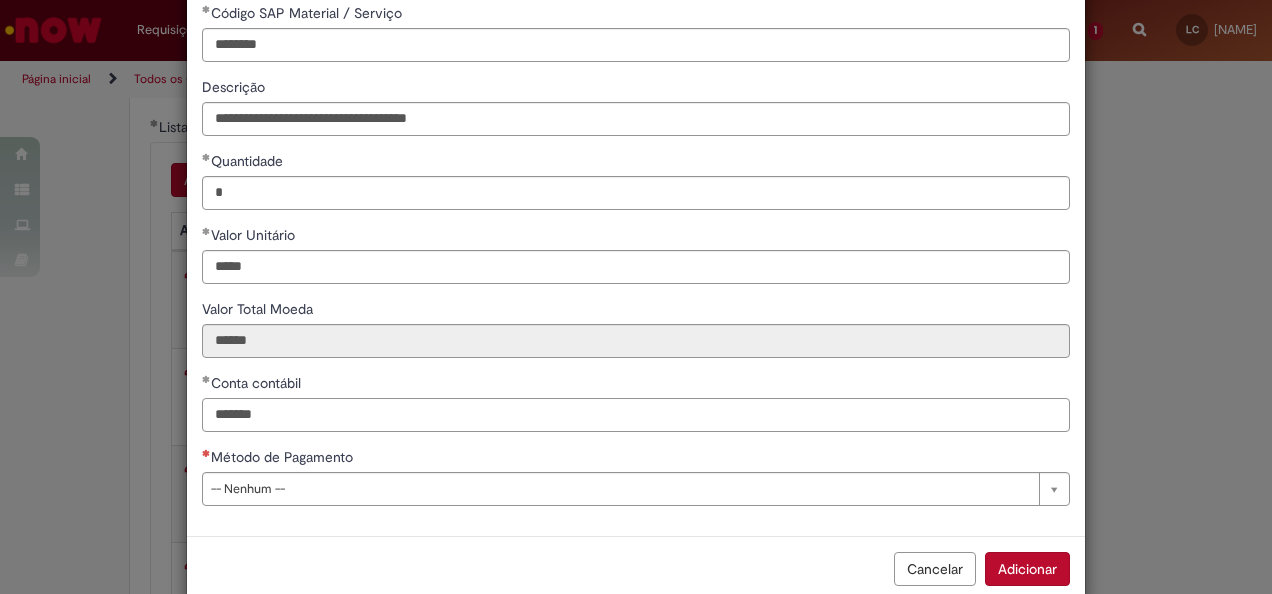 type on "*******" 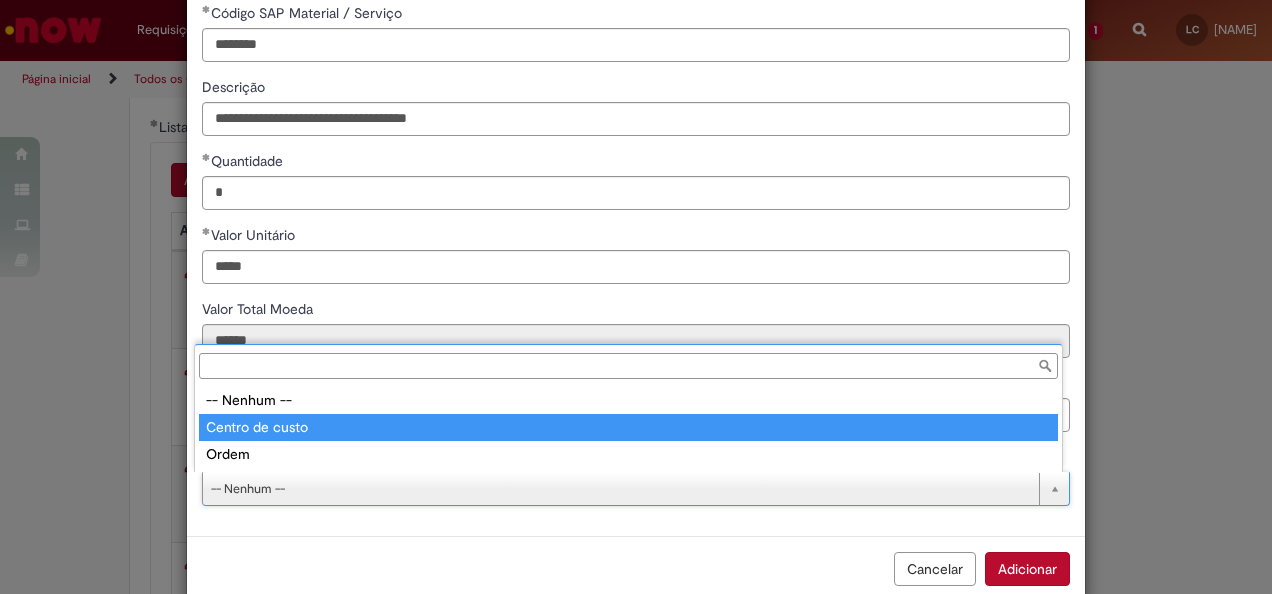 type on "**********" 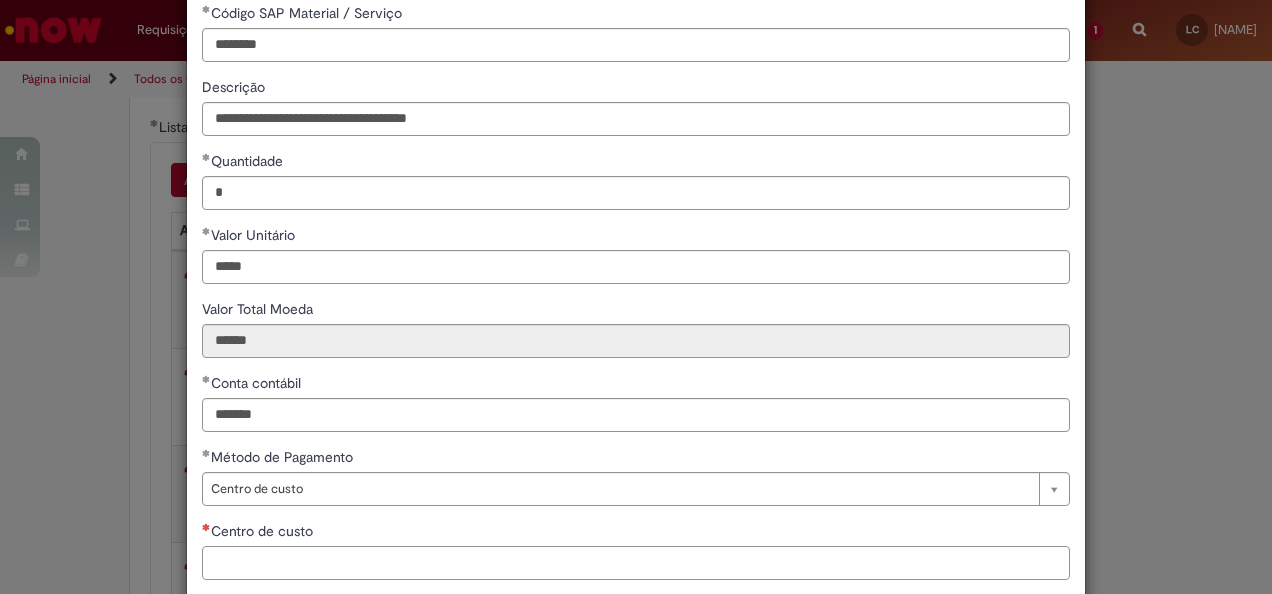 drag, startPoint x: 594, startPoint y: 558, endPoint x: 602, endPoint y: 550, distance: 11.313708 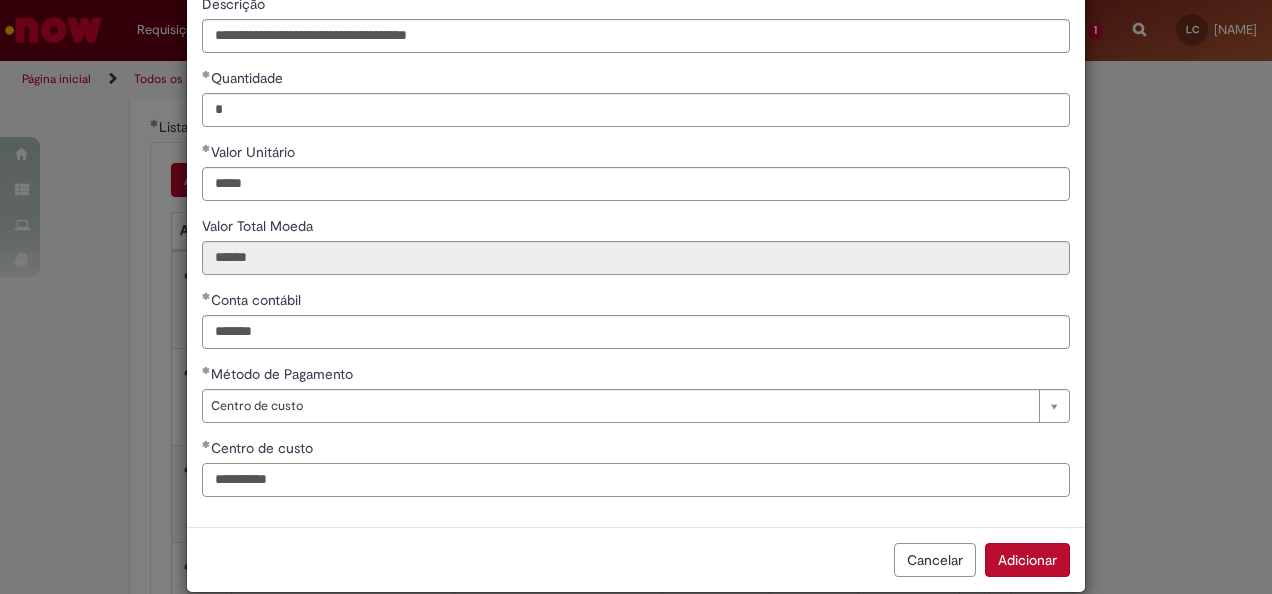 scroll, scrollTop: 200, scrollLeft: 0, axis: vertical 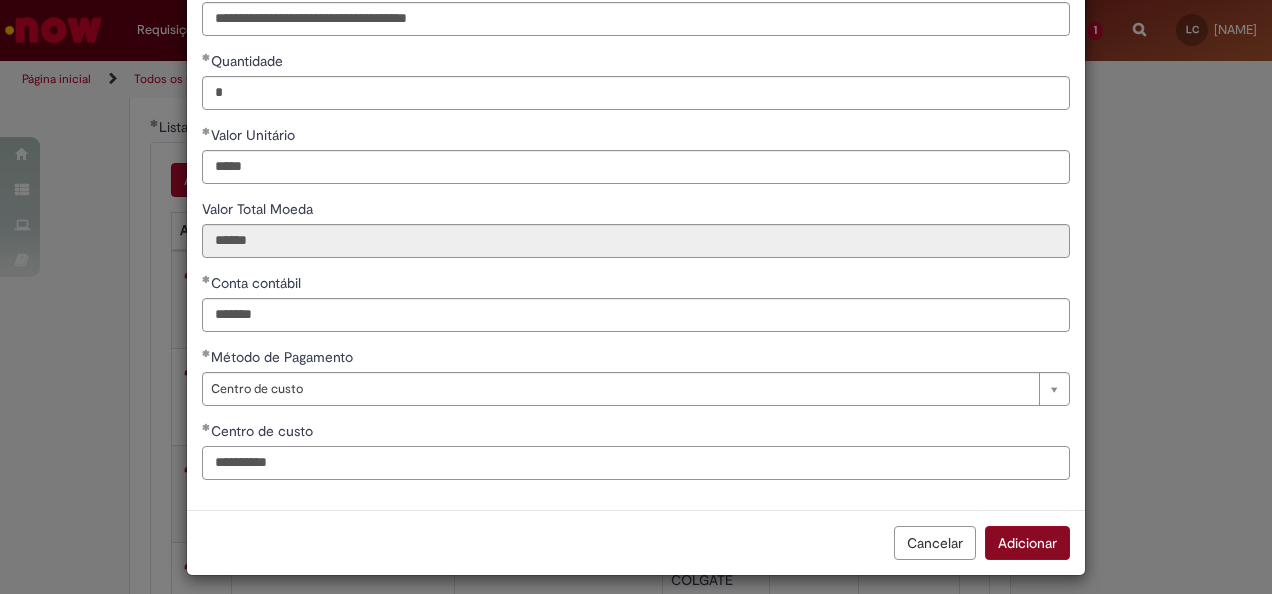 type on "**********" 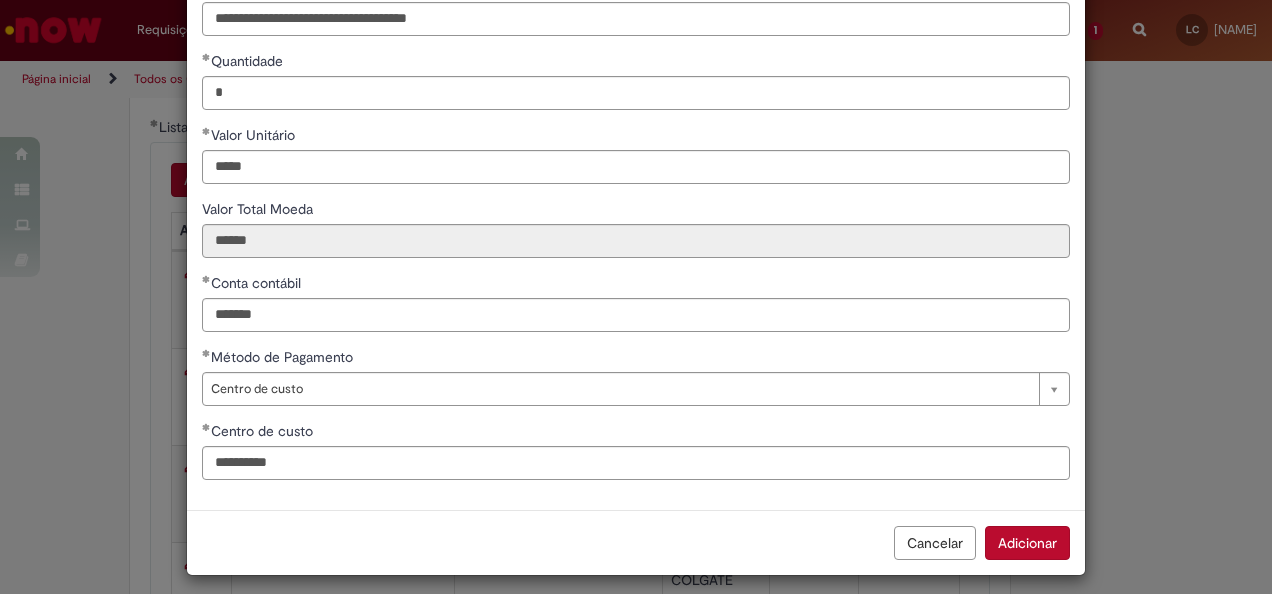 click on "Adicionar" at bounding box center (1027, 543) 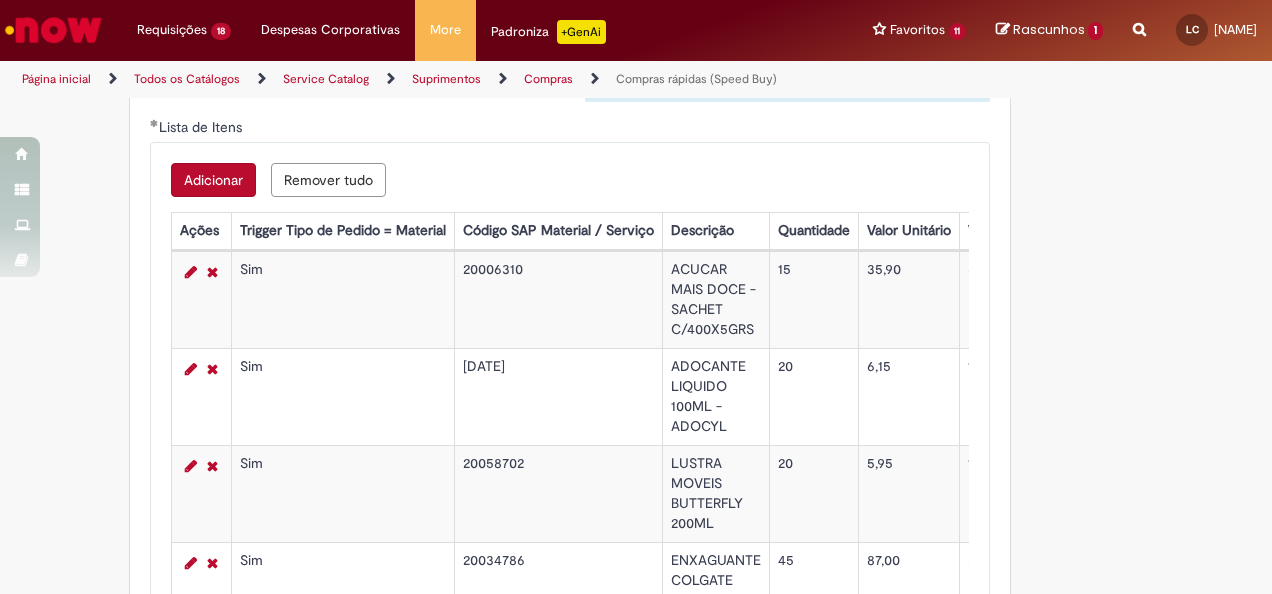 click on "Adicionar" at bounding box center [213, 180] 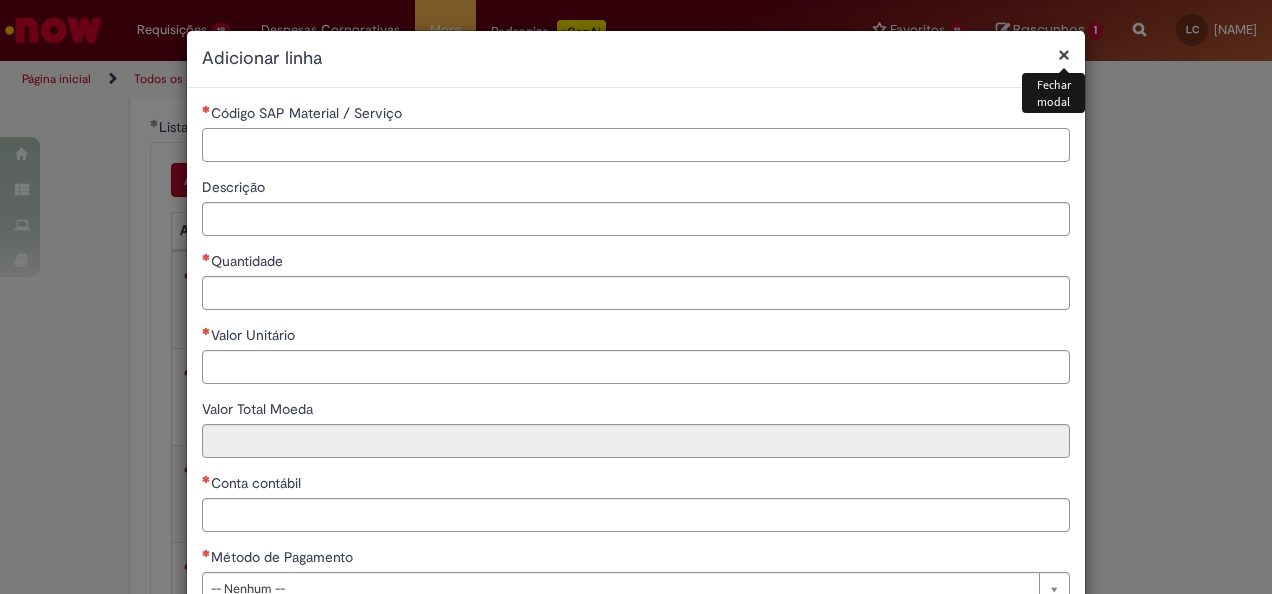click on "Código SAP Material / Serviço" at bounding box center [636, 145] 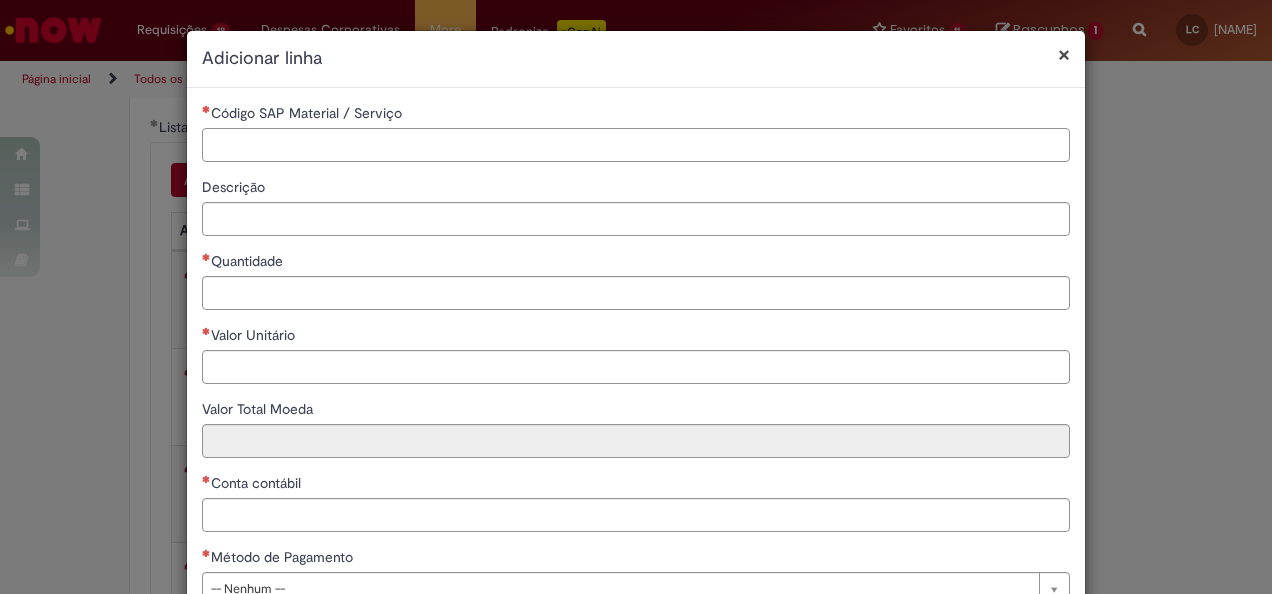 paste on "********" 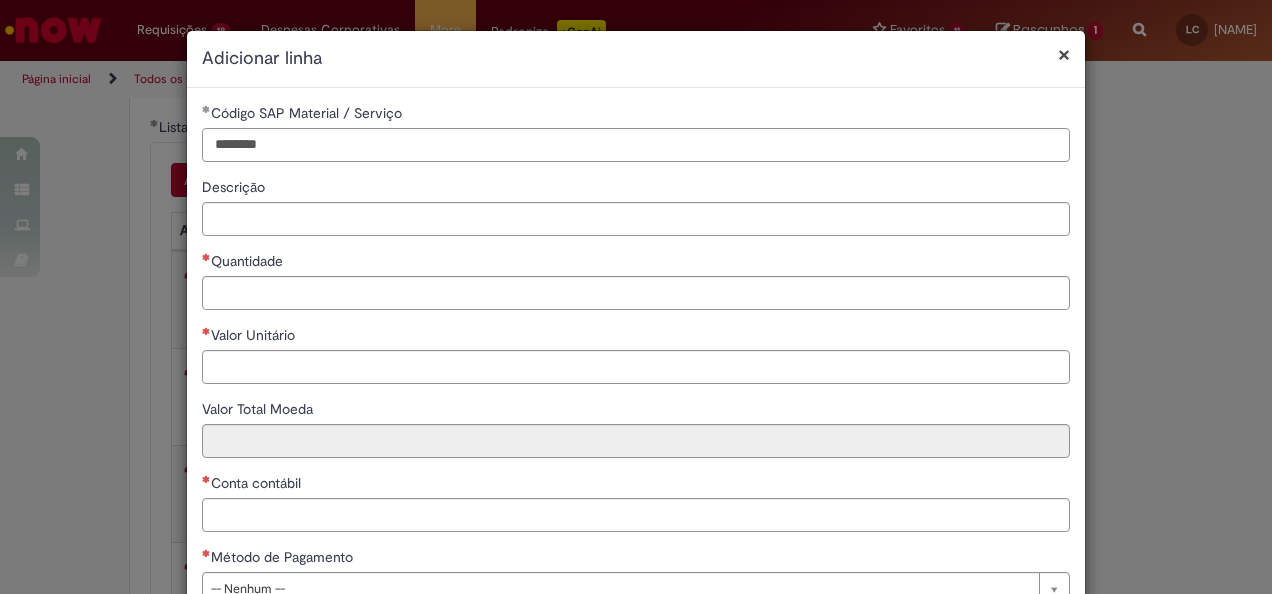 type on "********" 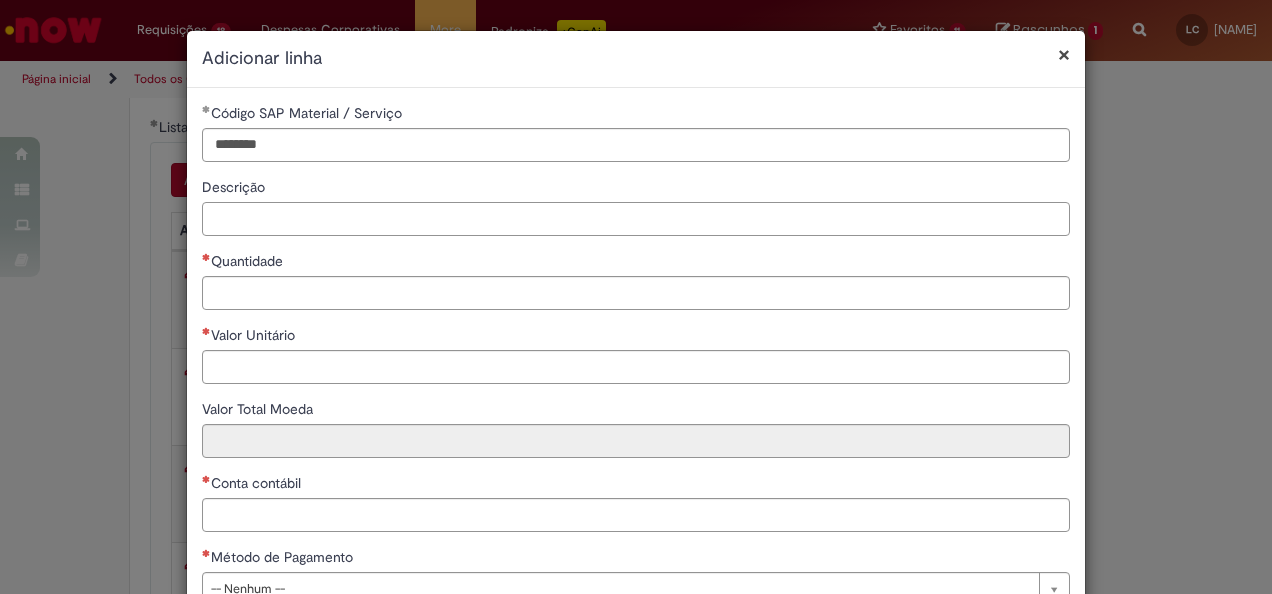 click on "Descrição" at bounding box center [636, 219] 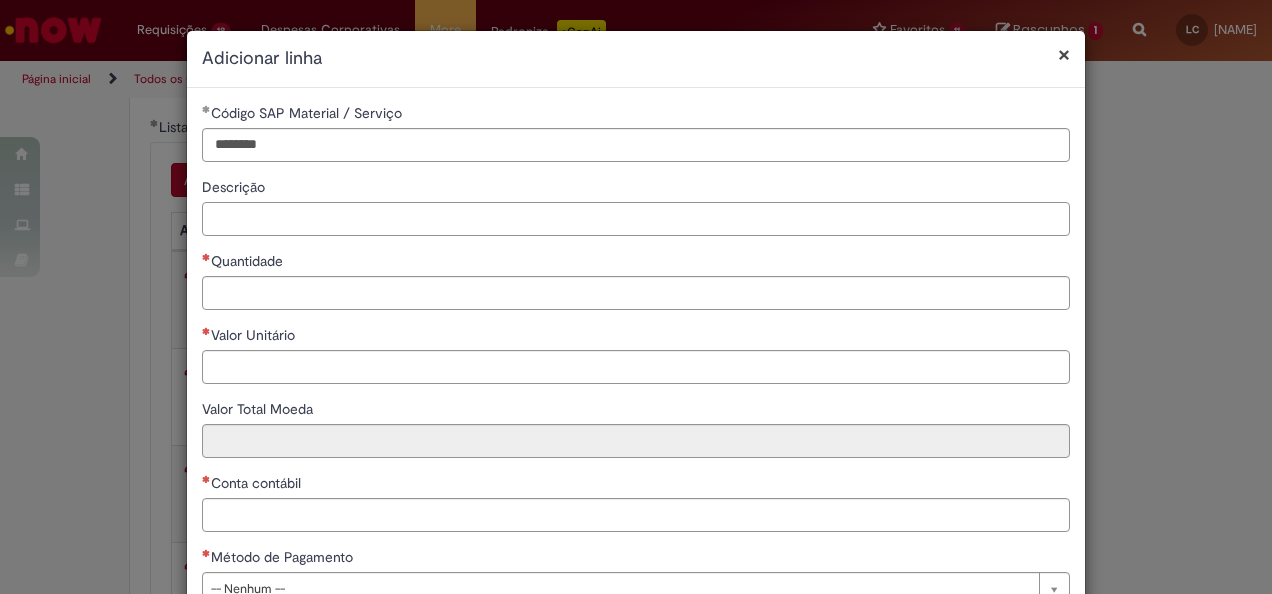 click on "Descrição" at bounding box center (636, 219) 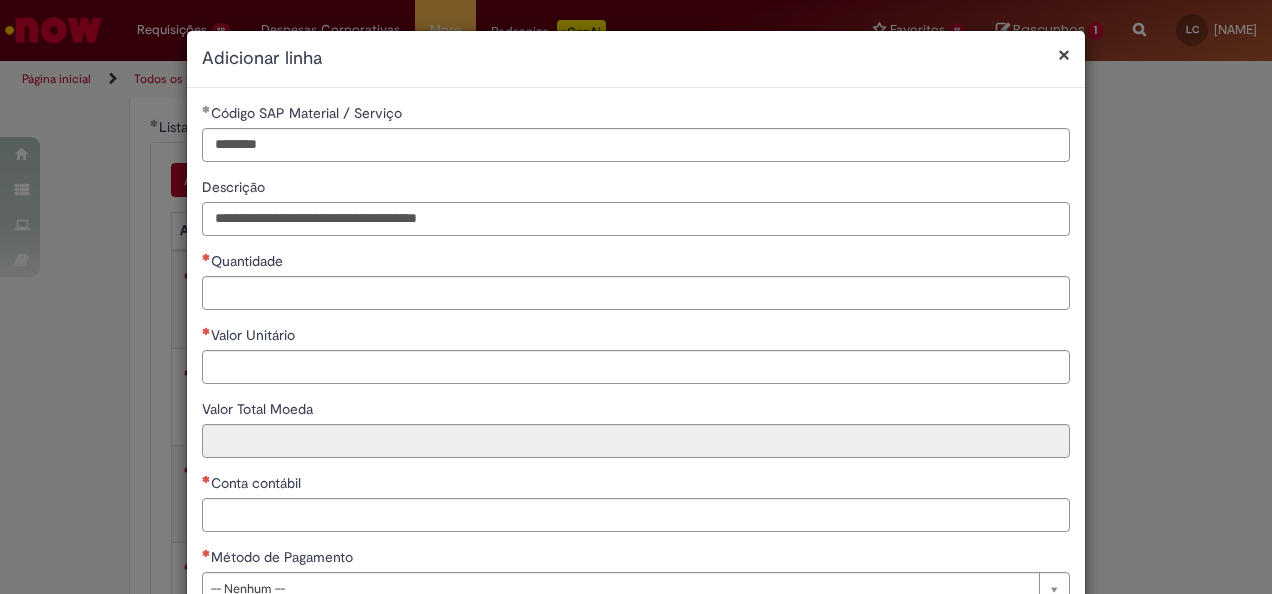 type on "**********" 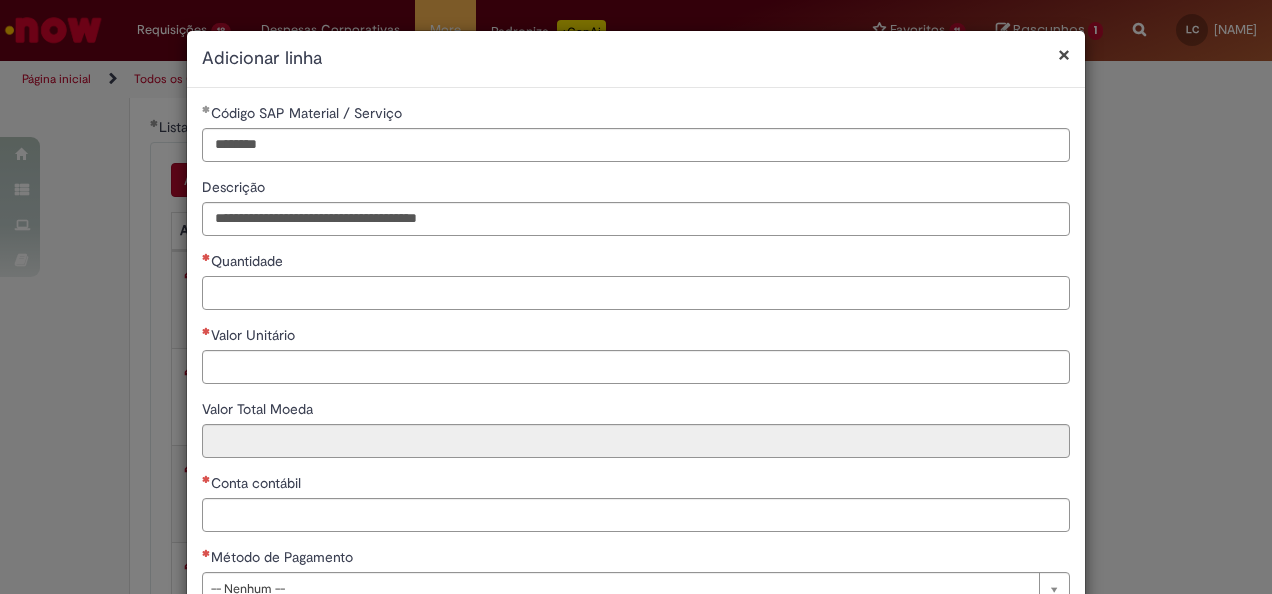 click on "Quantidade" at bounding box center (636, 293) 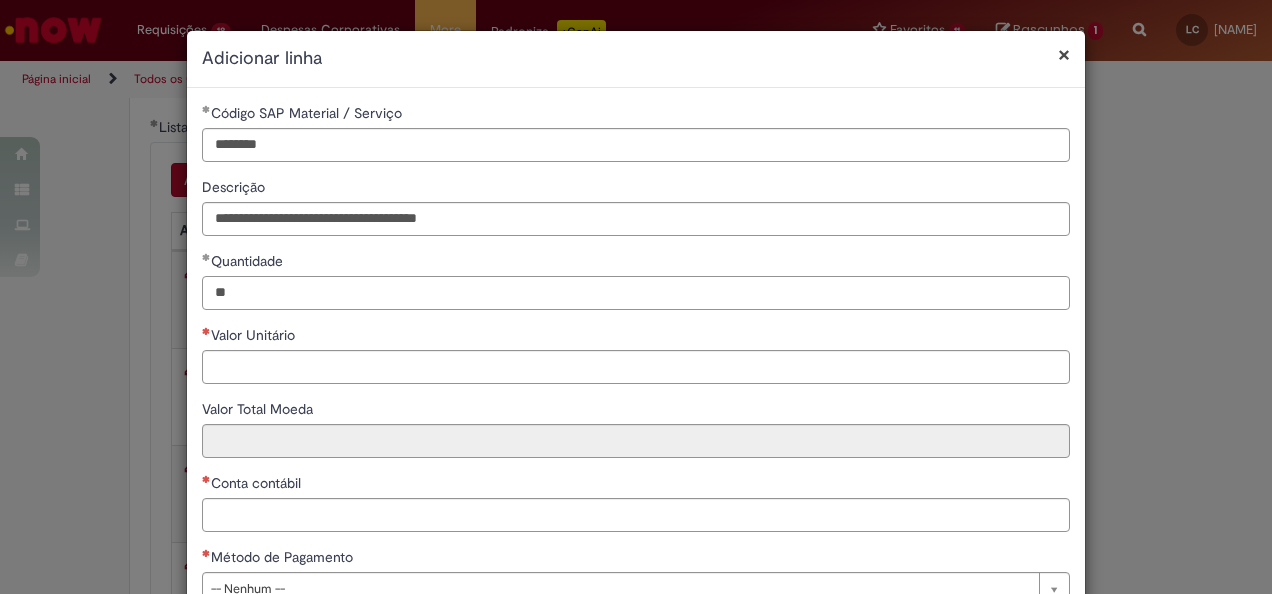 type on "**" 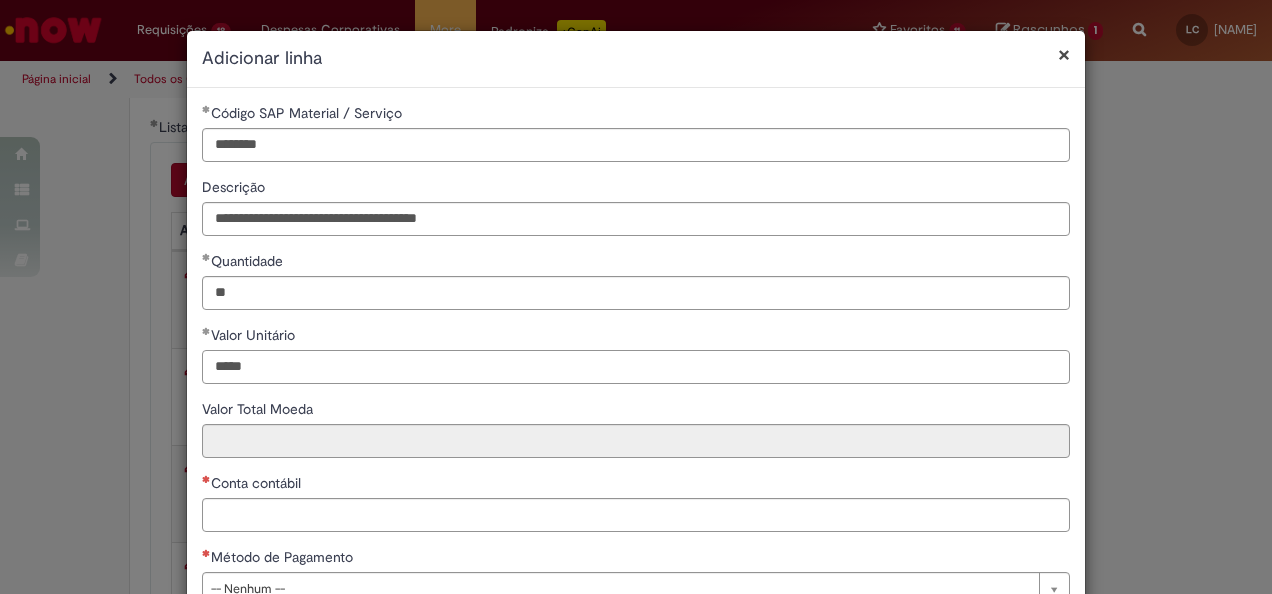 type on "*****" 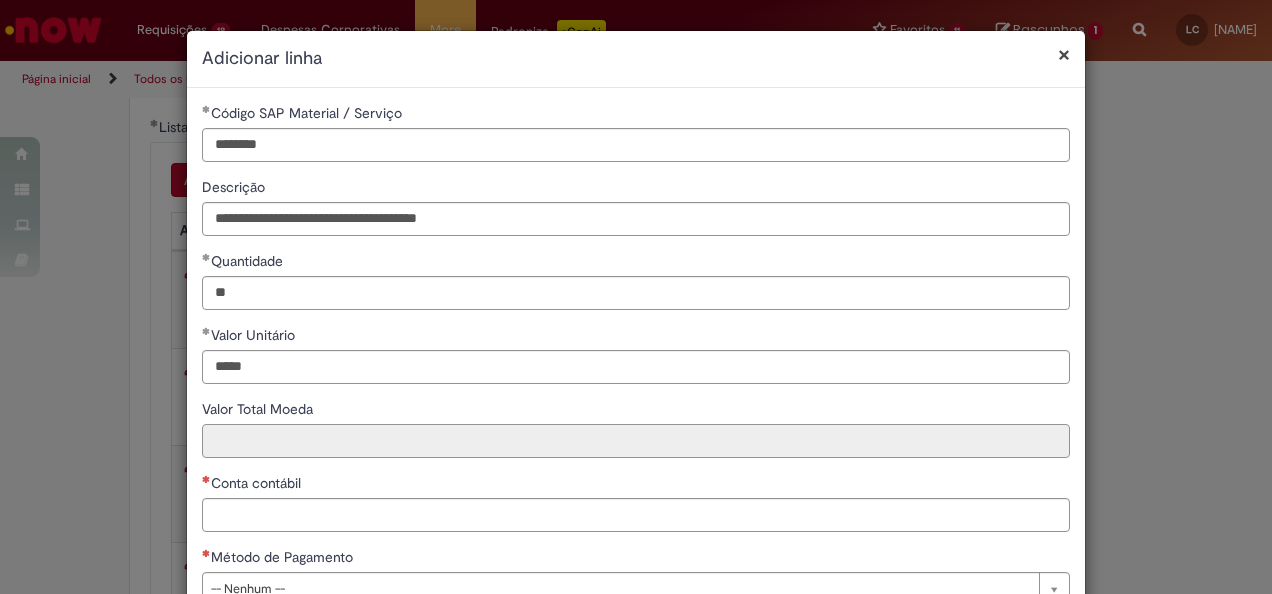 type on "********" 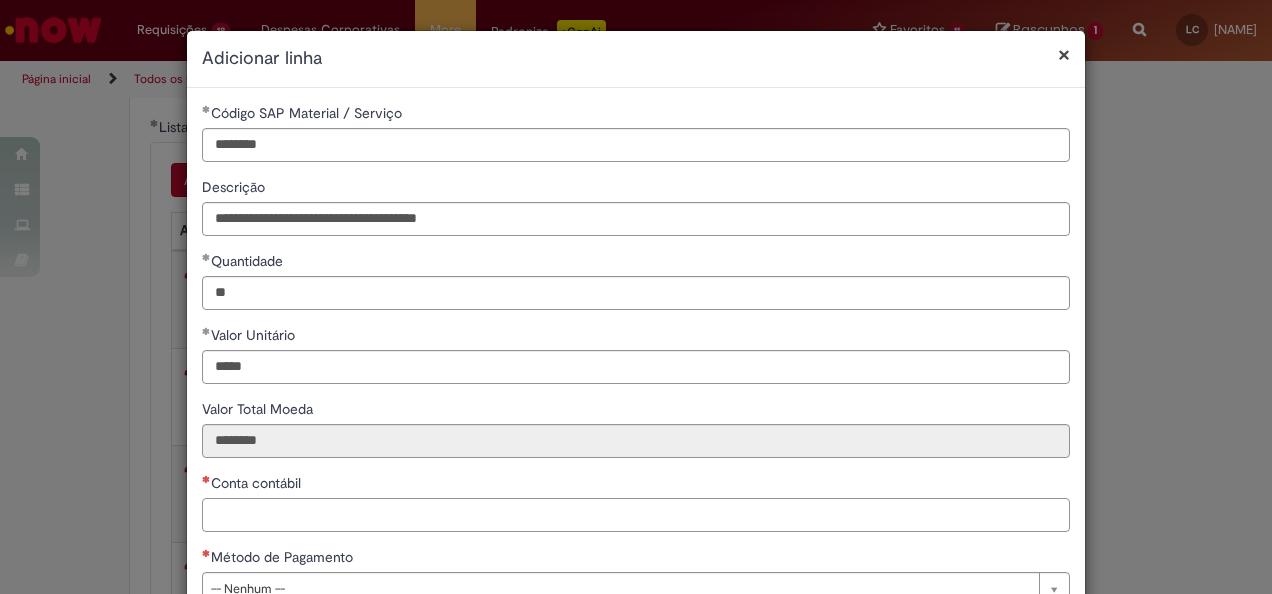click on "Conta contábil" at bounding box center [636, 515] 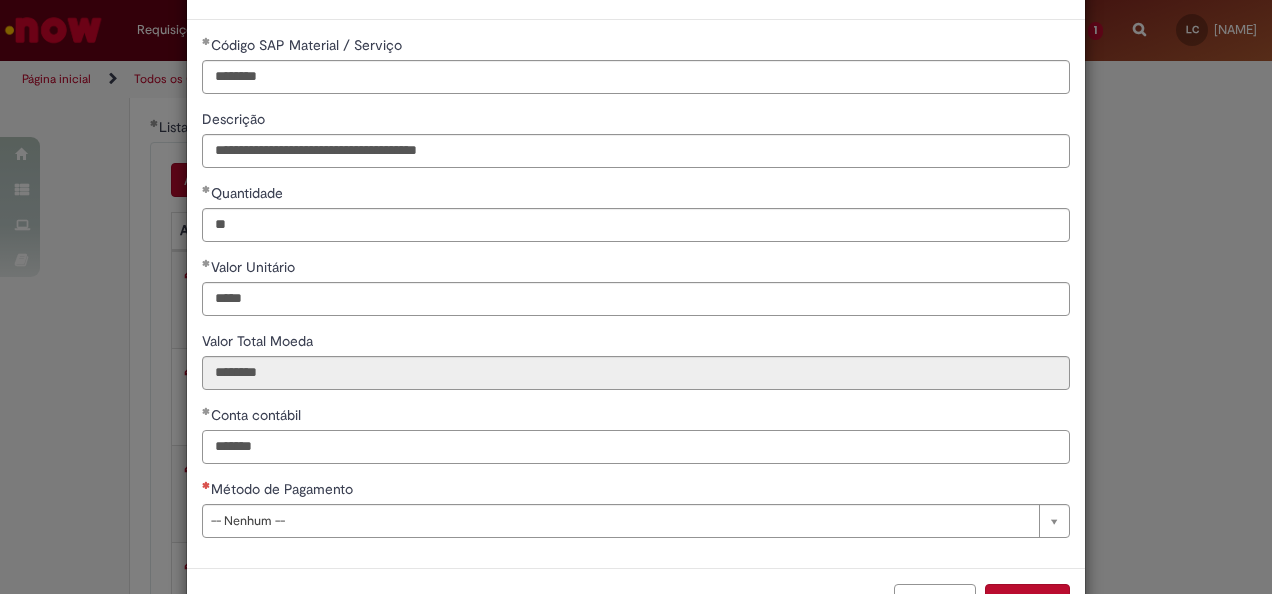scroll, scrollTop: 100, scrollLeft: 0, axis: vertical 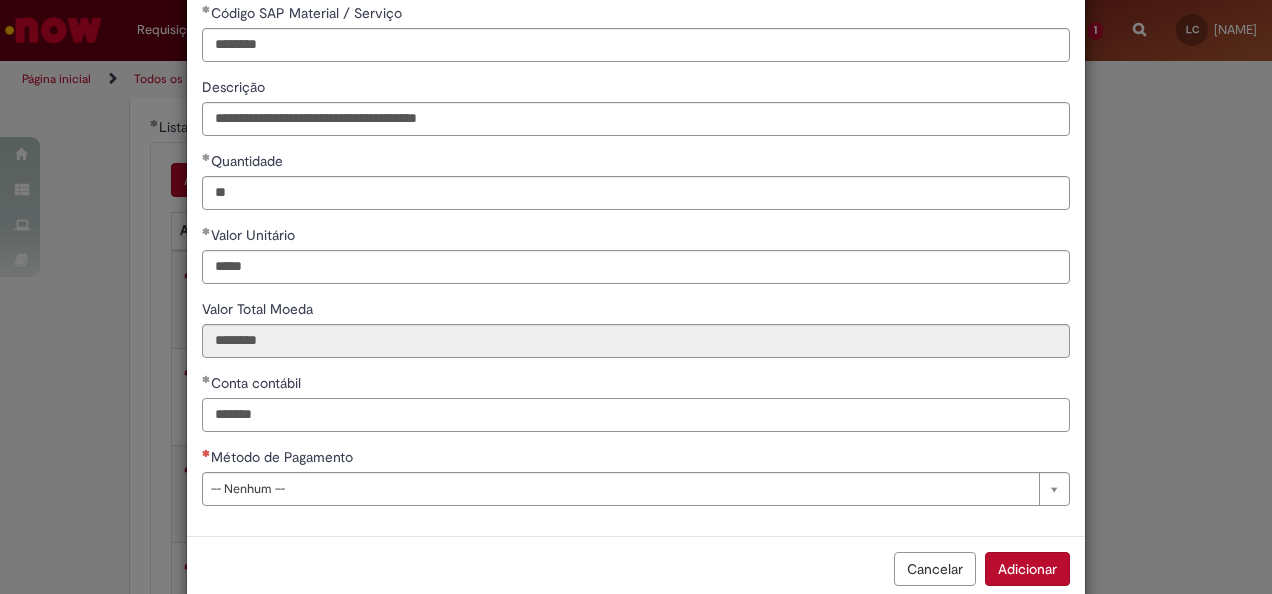 type on "*******" 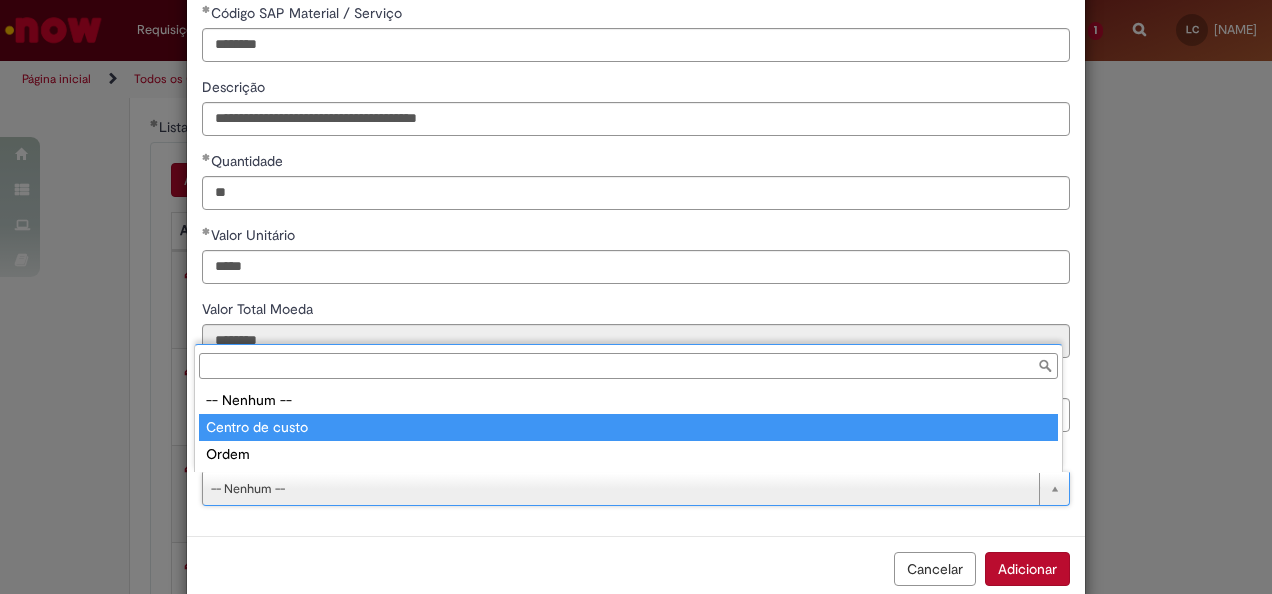 type on "**********" 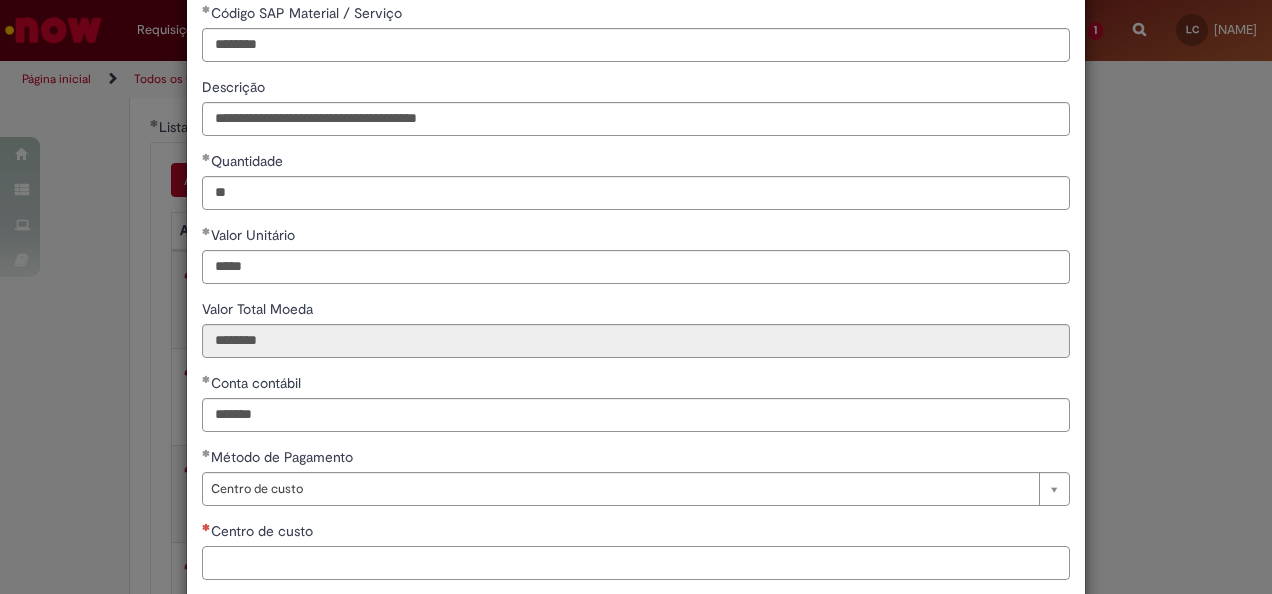 drag, startPoint x: 482, startPoint y: 561, endPoint x: 498, endPoint y: 556, distance: 16.763054 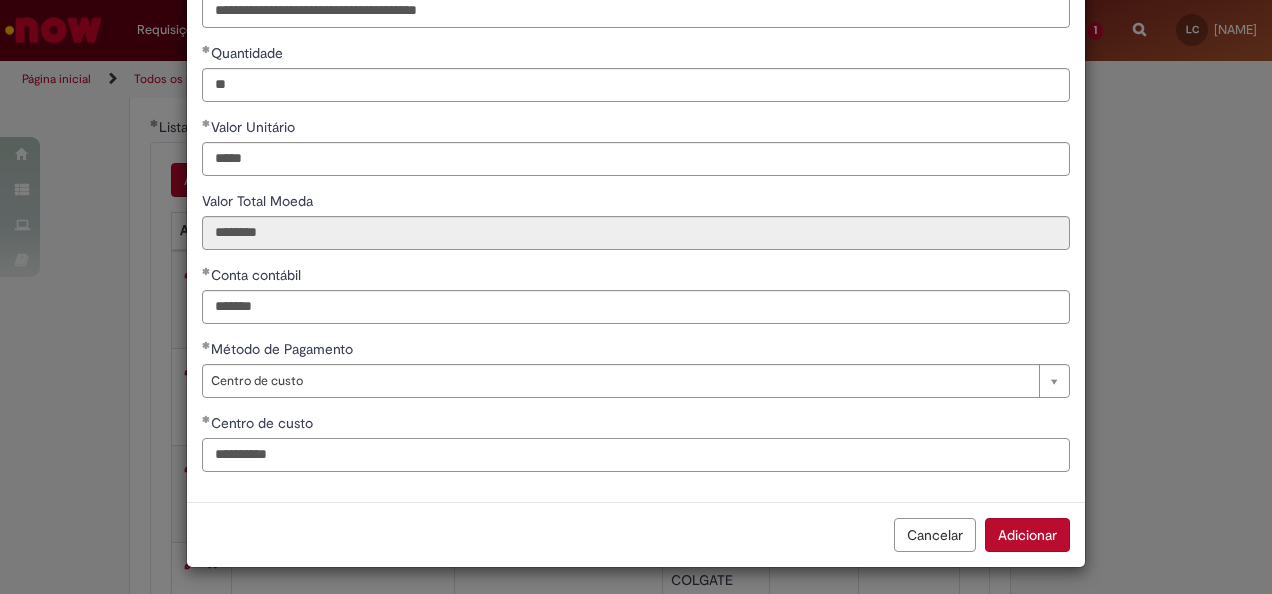 scroll, scrollTop: 210, scrollLeft: 0, axis: vertical 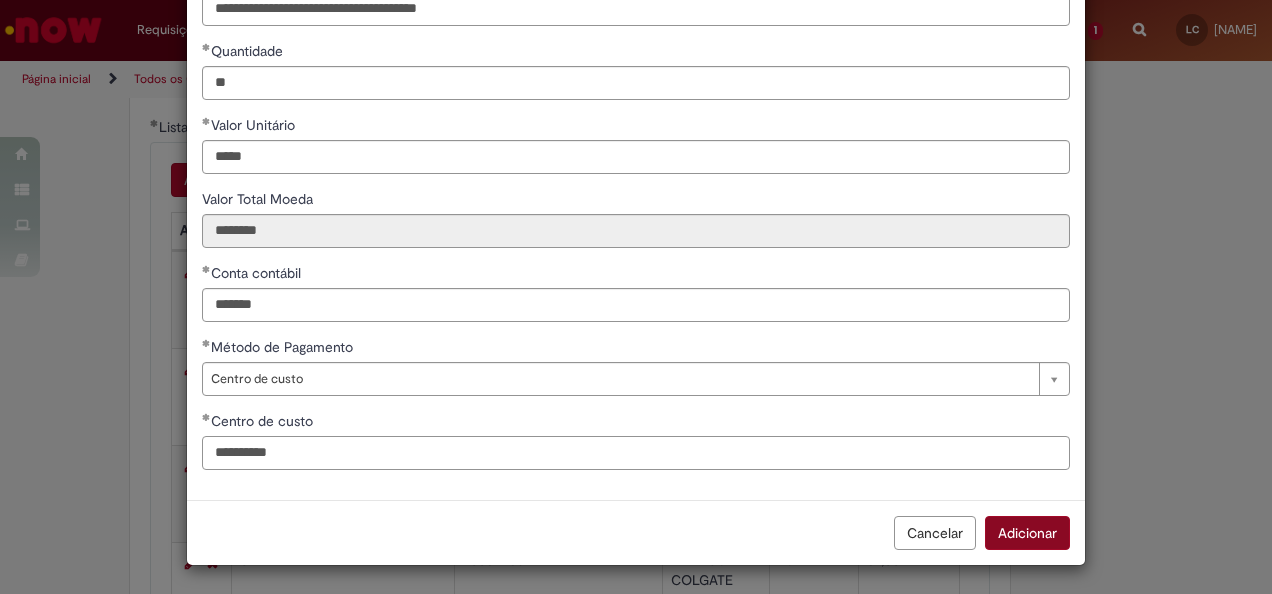 type on "**********" 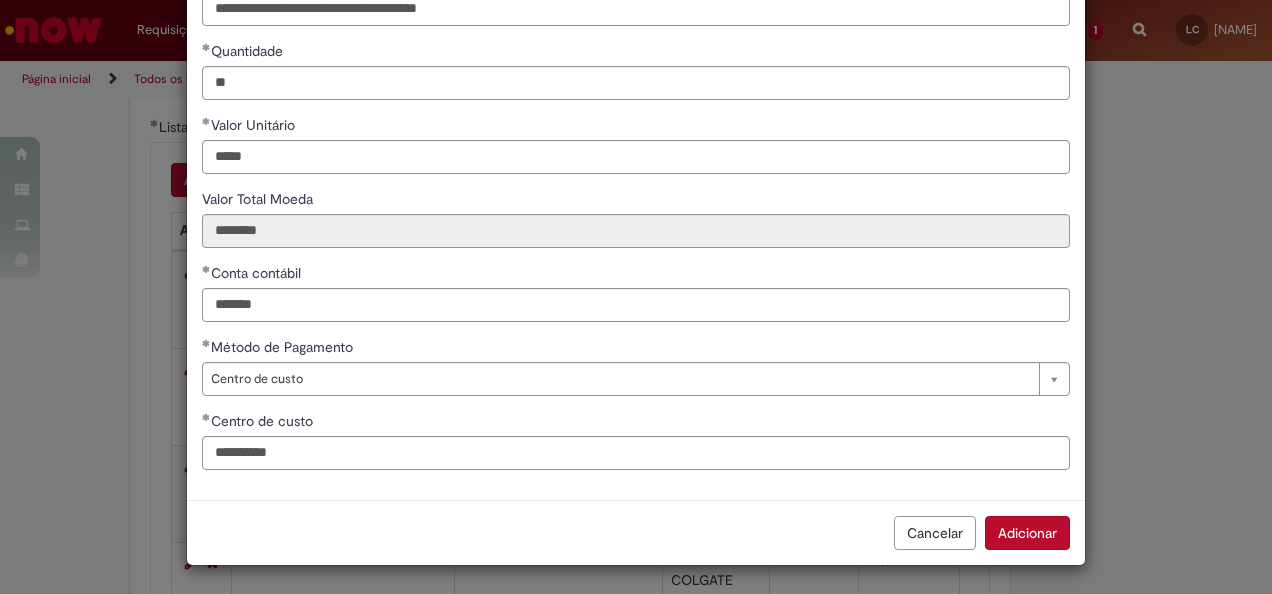 click on "Adicionar" at bounding box center (1027, 533) 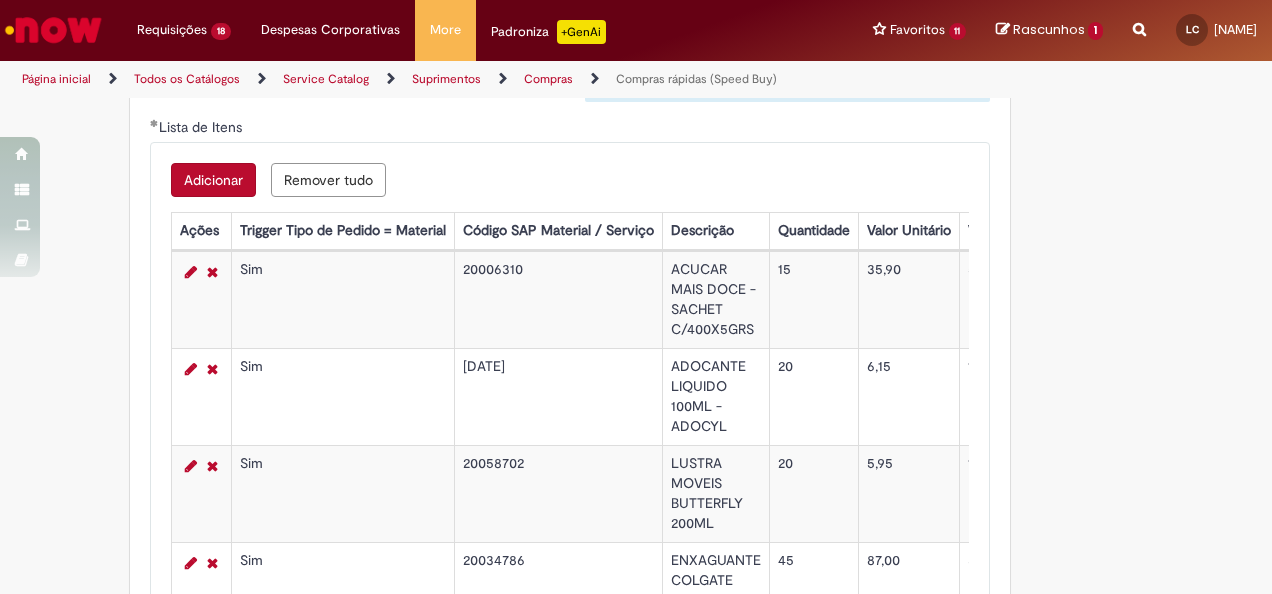 click on "Adicionar" at bounding box center (213, 180) 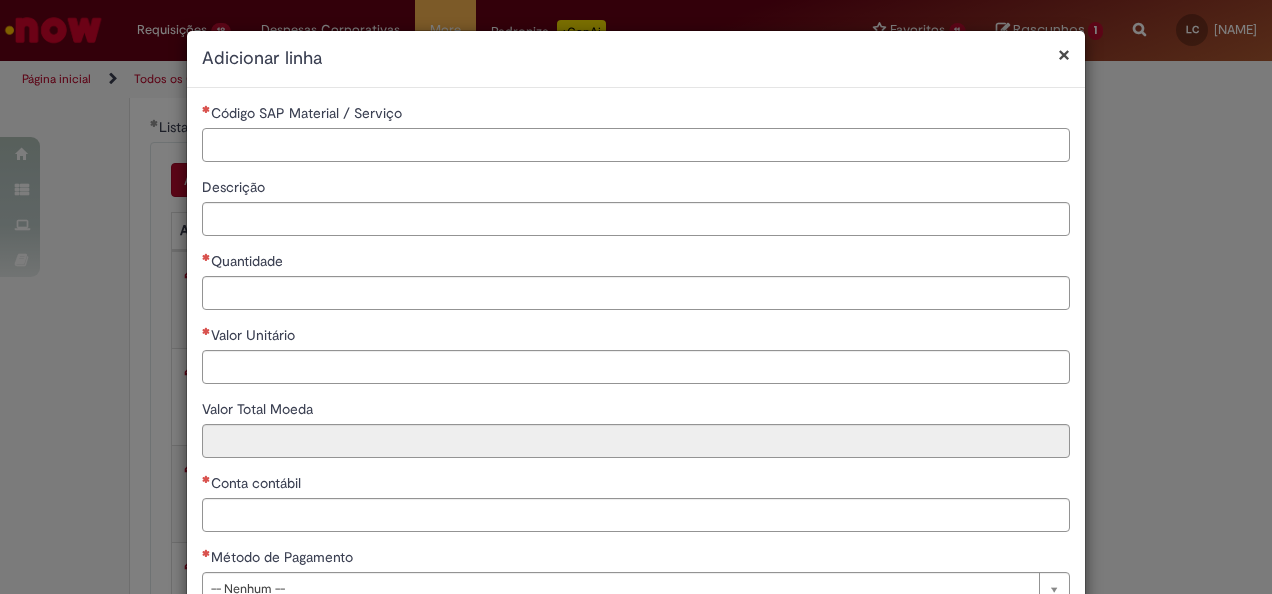 click on "Código SAP Material / Serviço" at bounding box center [636, 145] 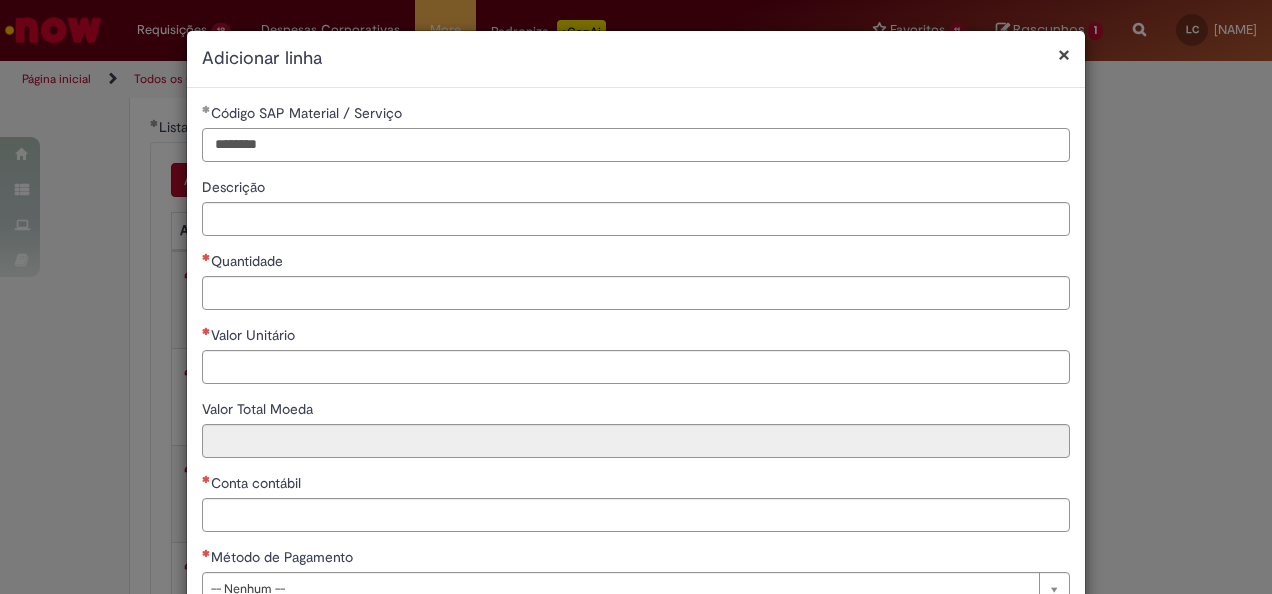 type on "********" 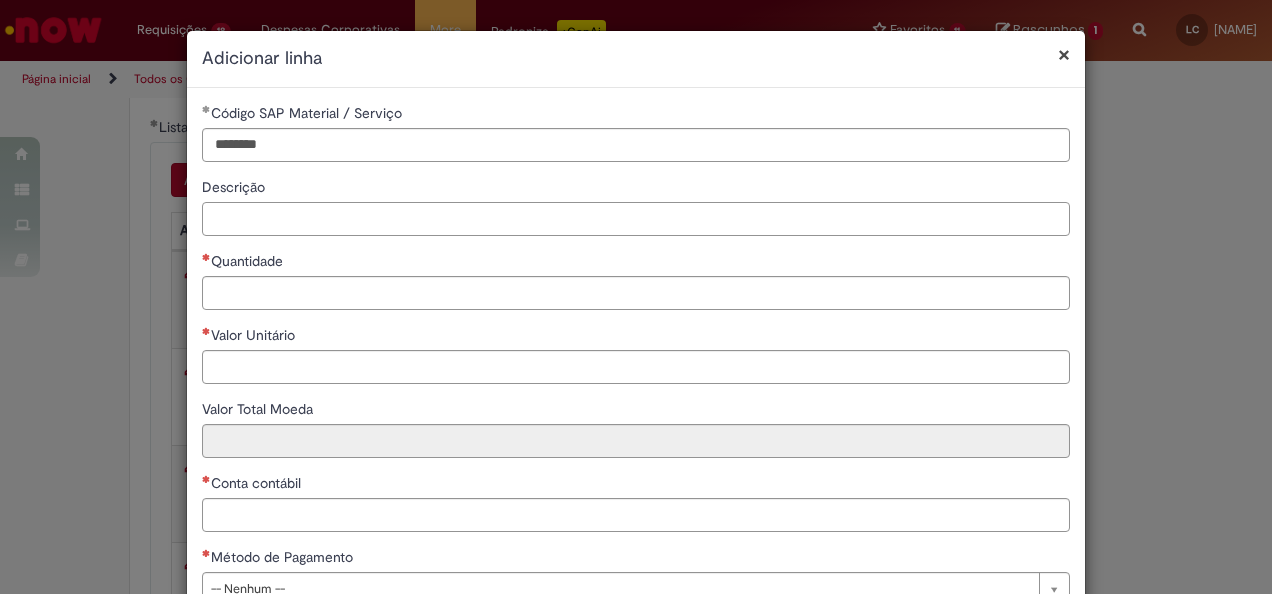click on "Descrição" at bounding box center (636, 219) 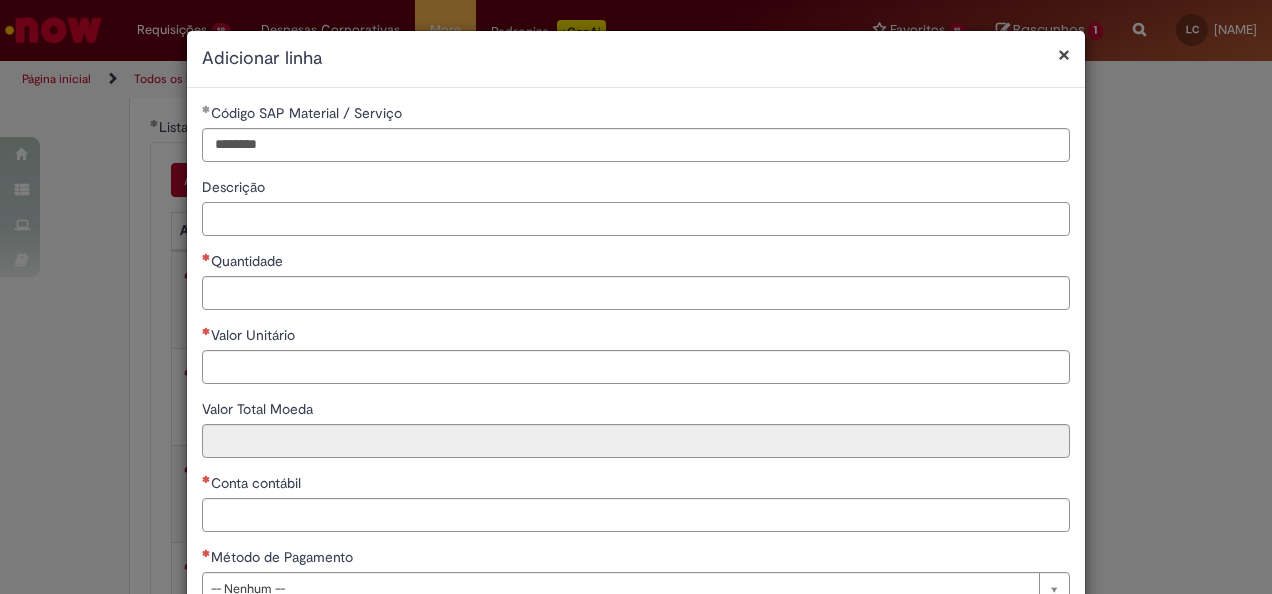 click on "Descrição" at bounding box center (636, 219) 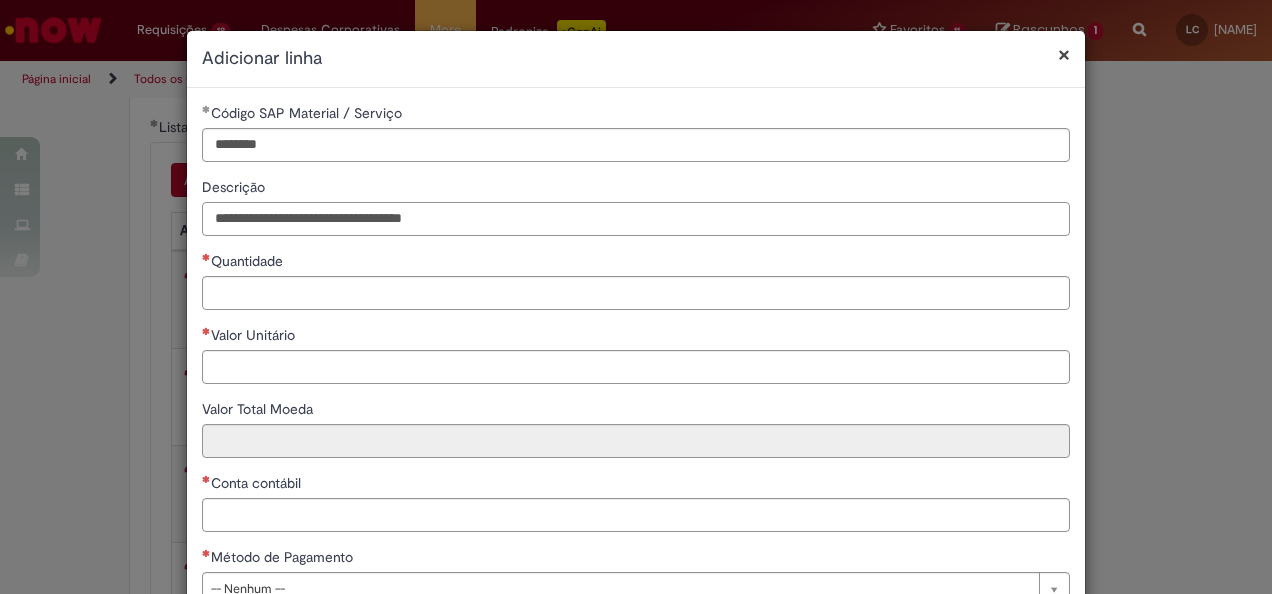 type on "**********" 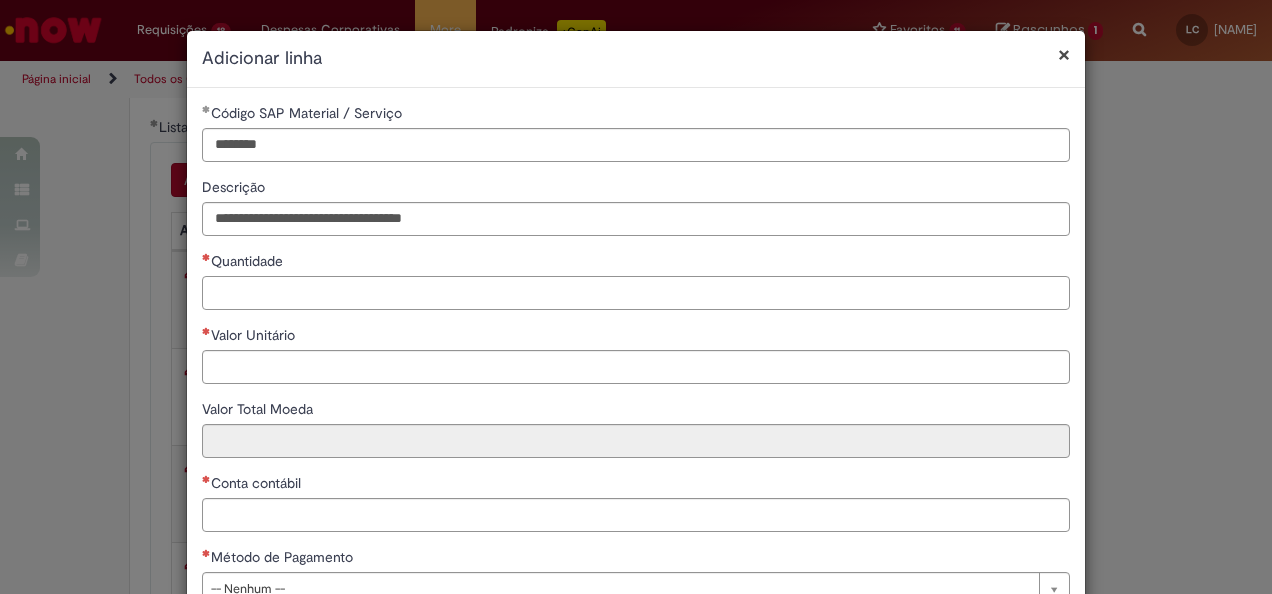 click on "Quantidade" at bounding box center (636, 293) 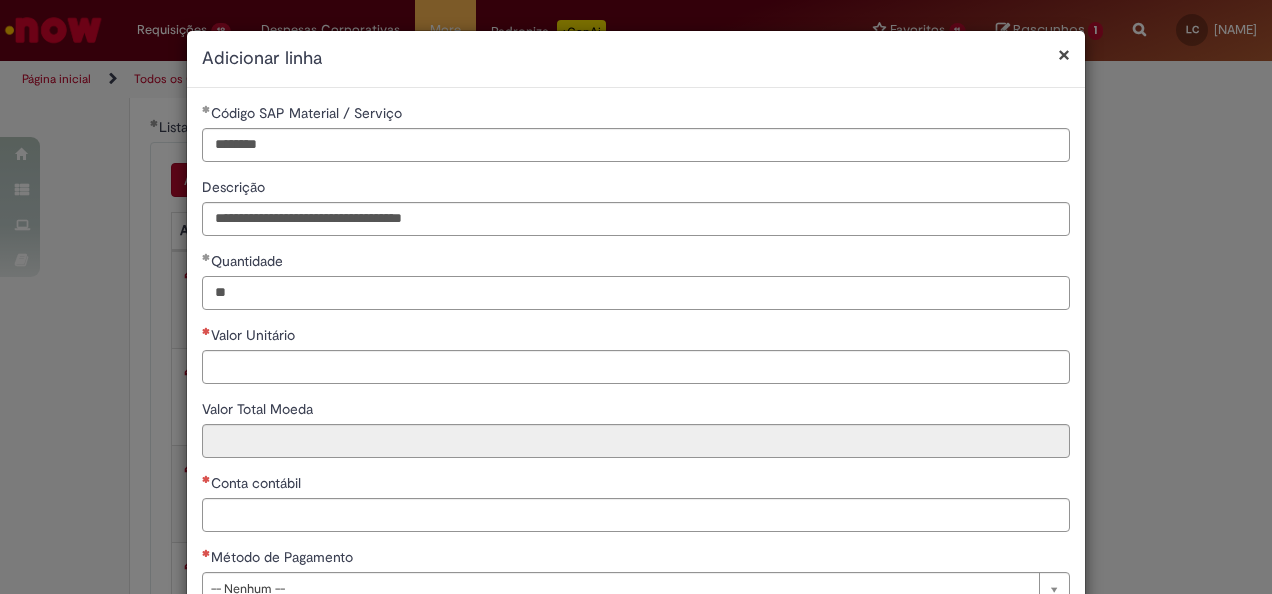 type on "**" 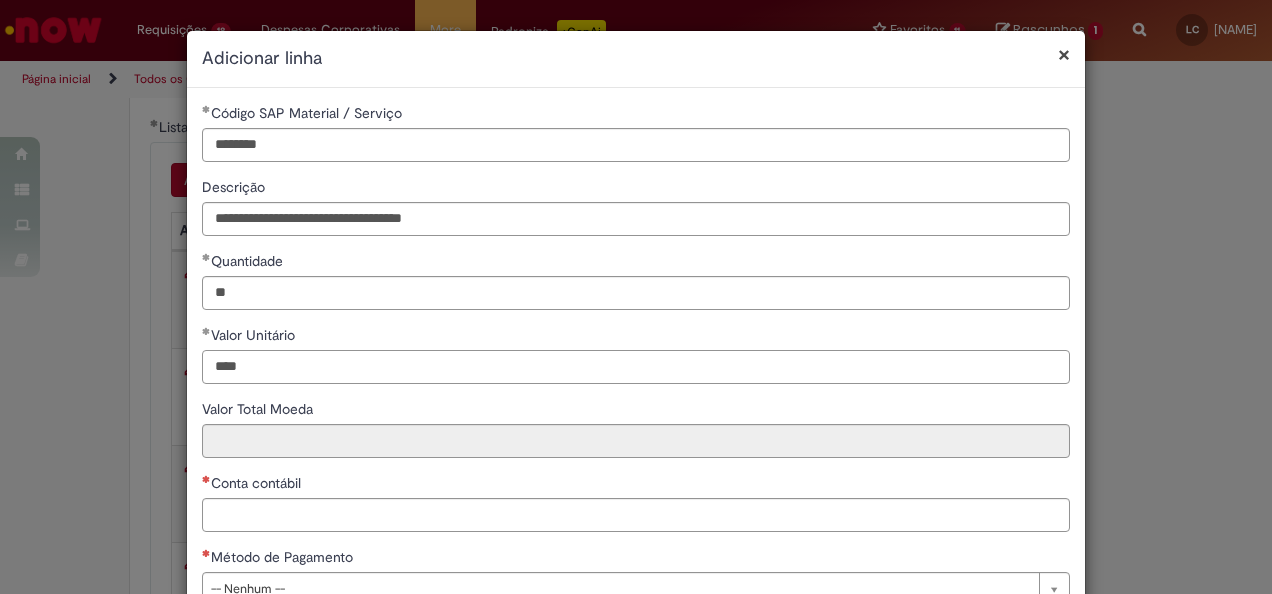 type on "****" 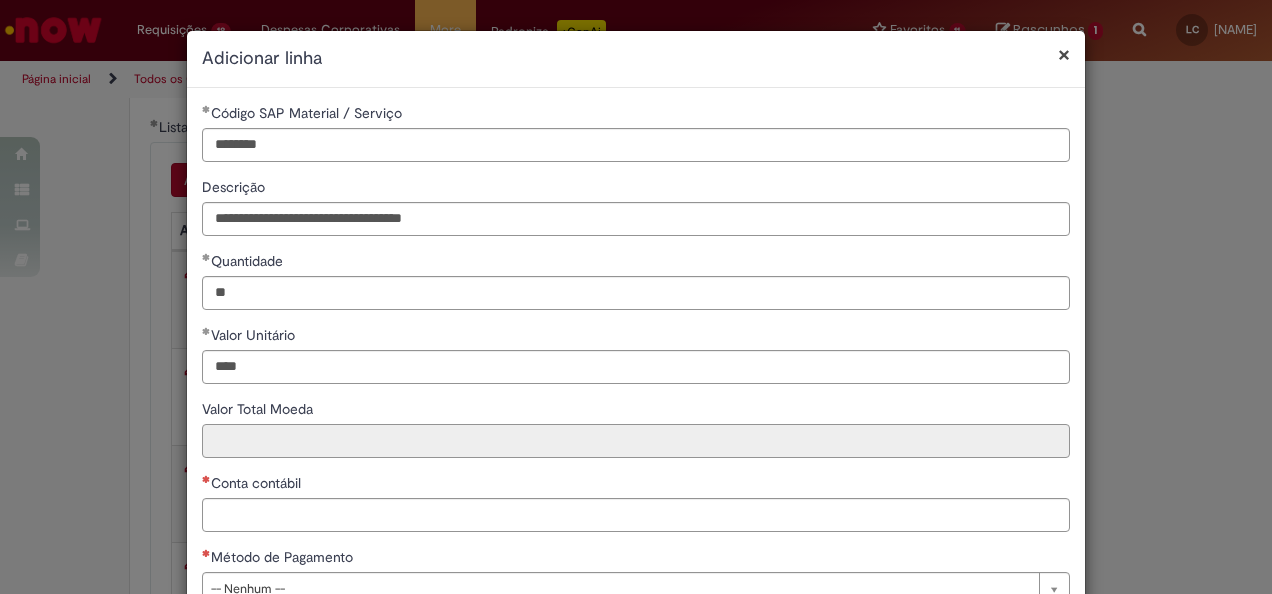 type on "******" 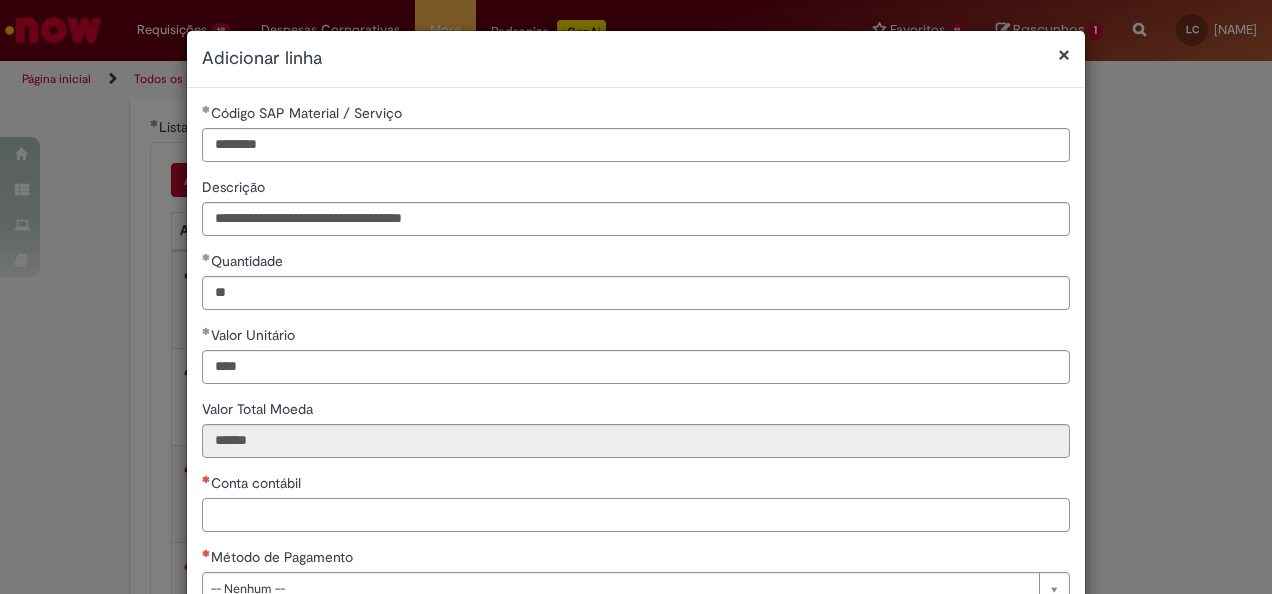 click on "Conta contábil" at bounding box center (636, 515) 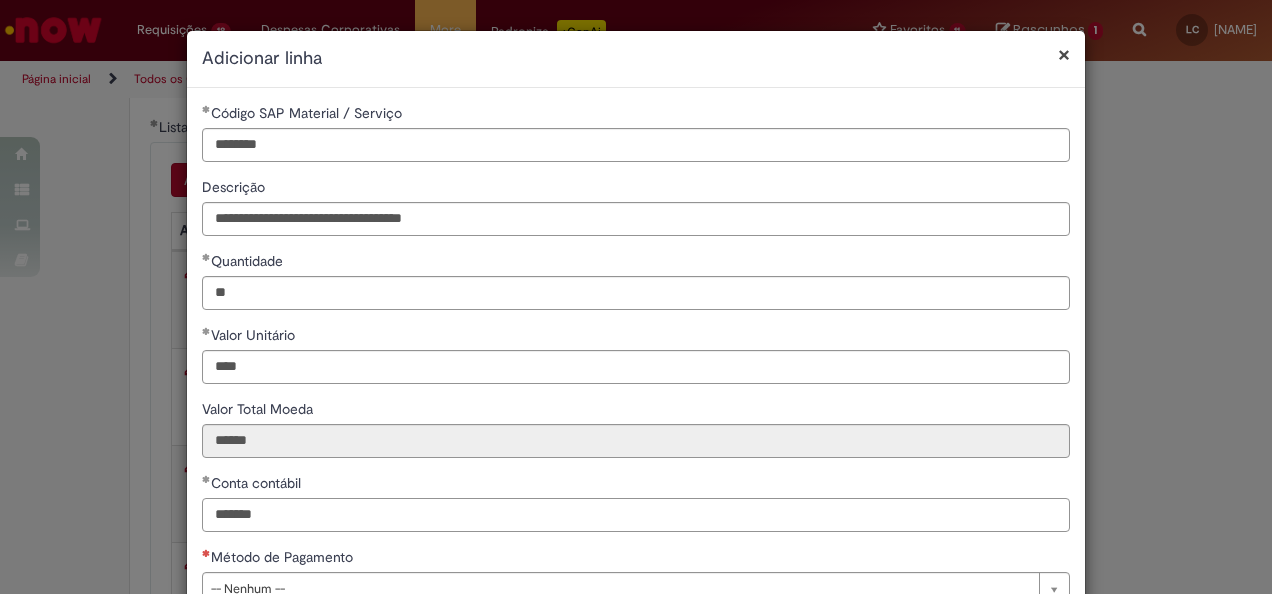 scroll, scrollTop: 100, scrollLeft: 0, axis: vertical 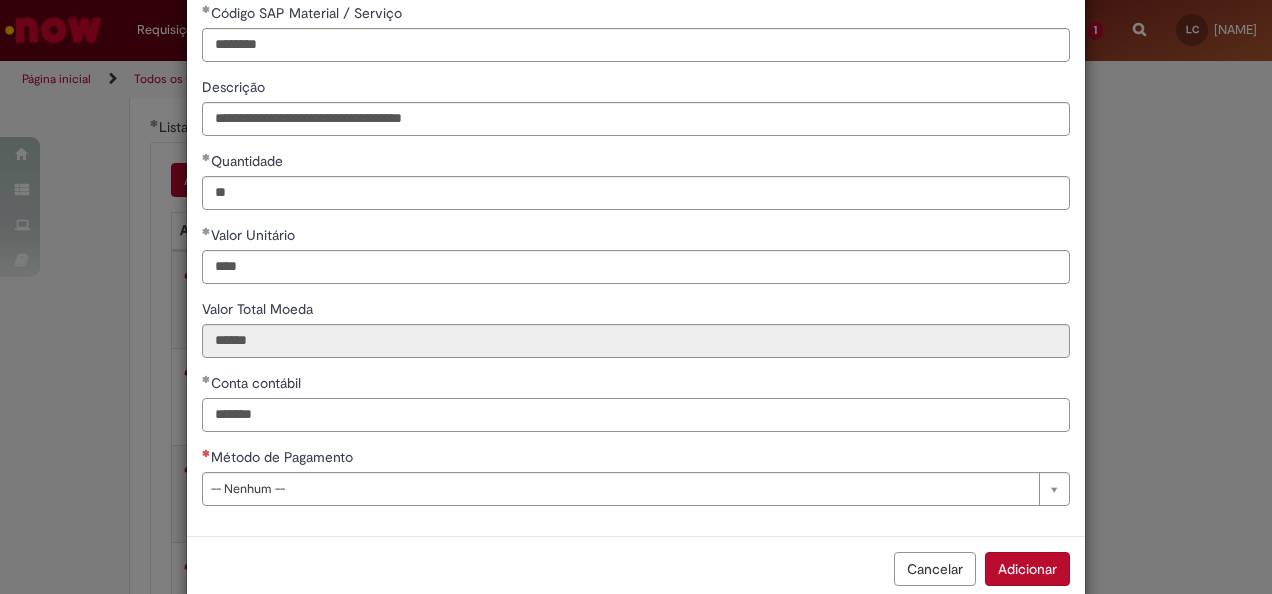 type on "*******" 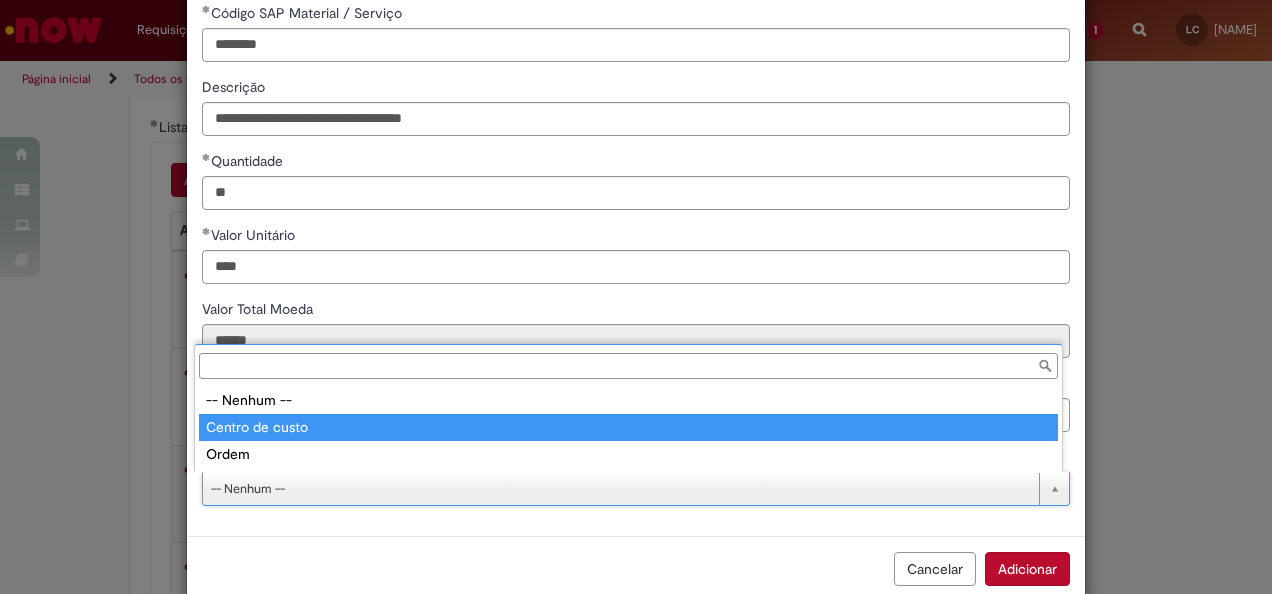 type on "**********" 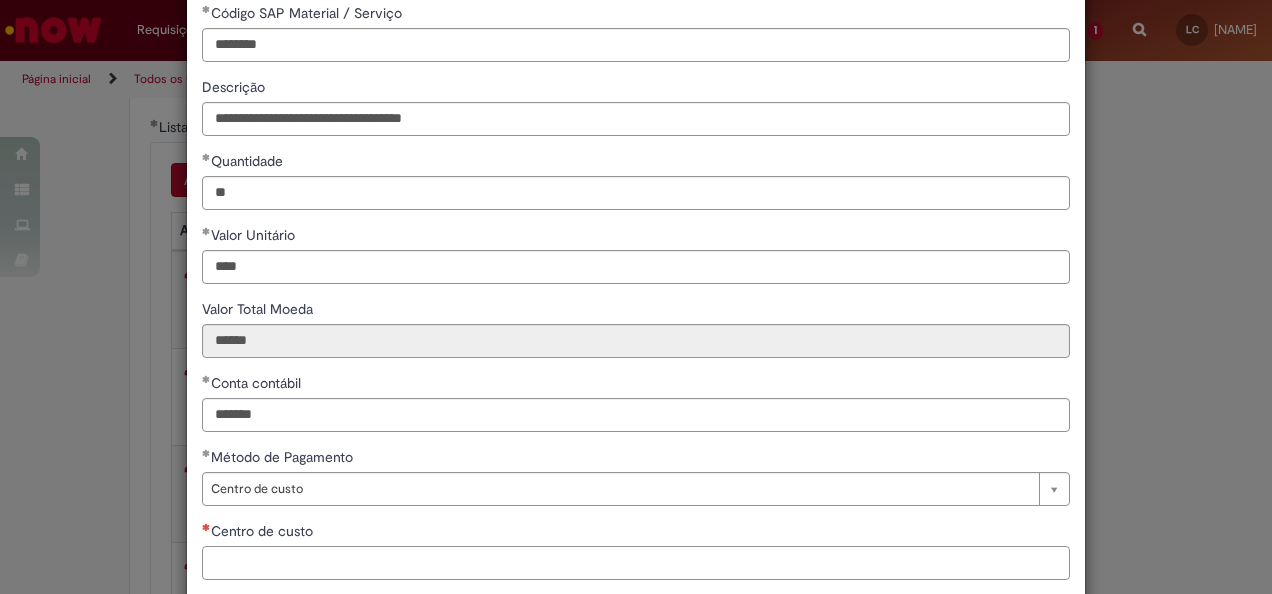 click on "Centro de custo" at bounding box center (636, 563) 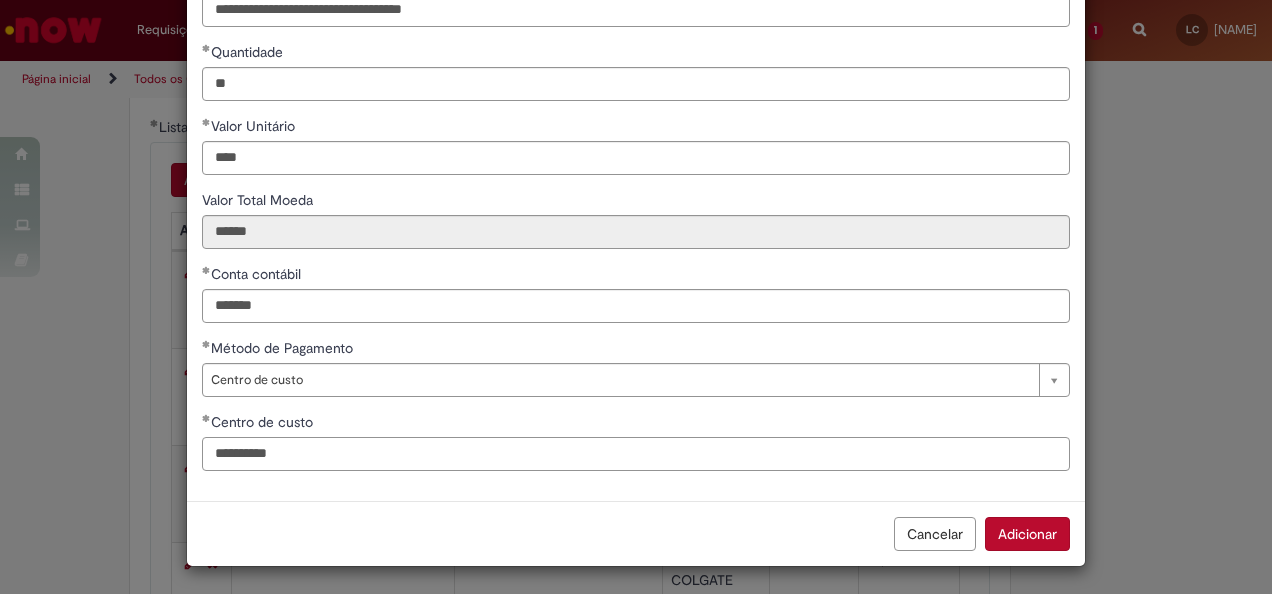scroll, scrollTop: 210, scrollLeft: 0, axis: vertical 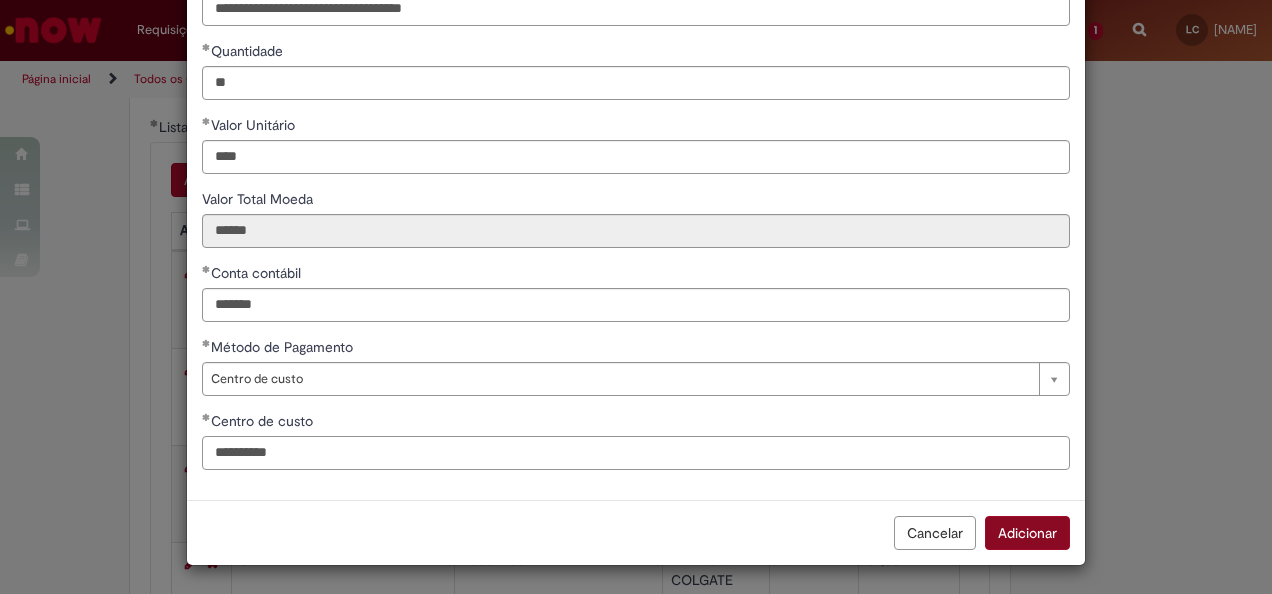 type on "**********" 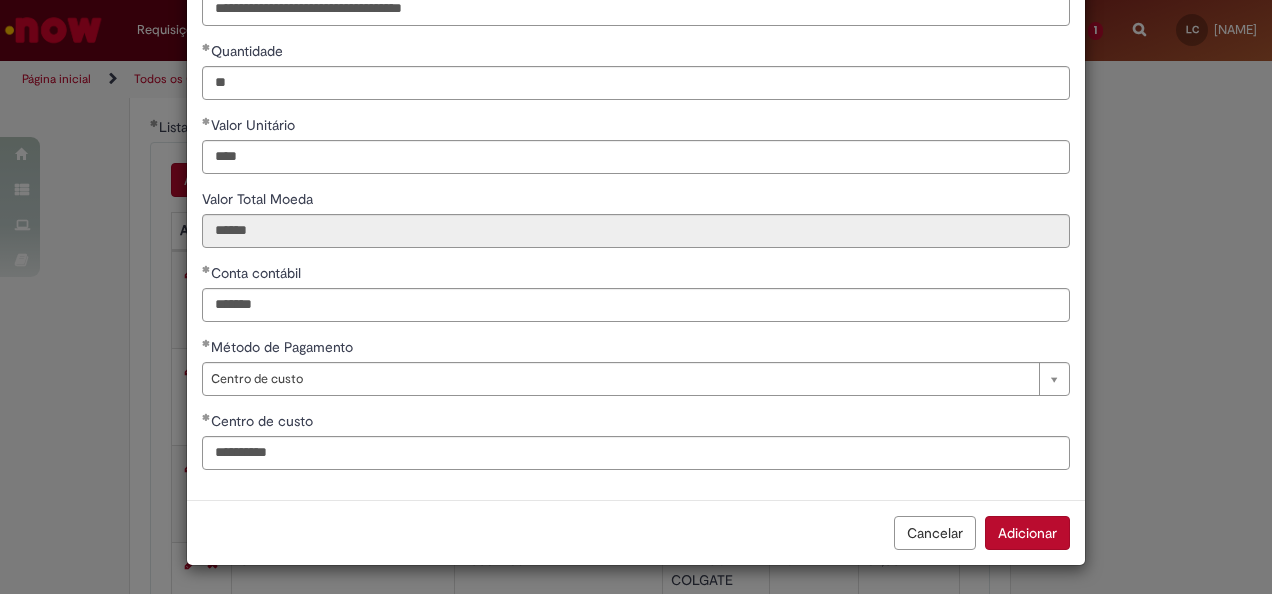 click on "Adicionar" at bounding box center (1027, 533) 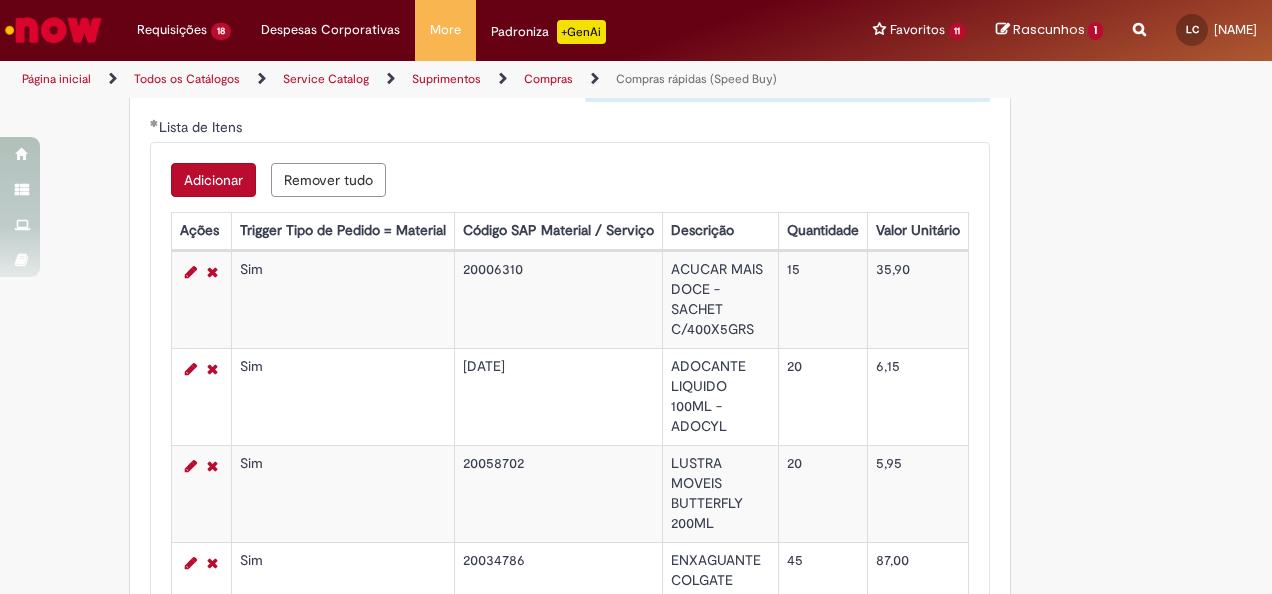 click on "Adicionar" at bounding box center [213, 180] 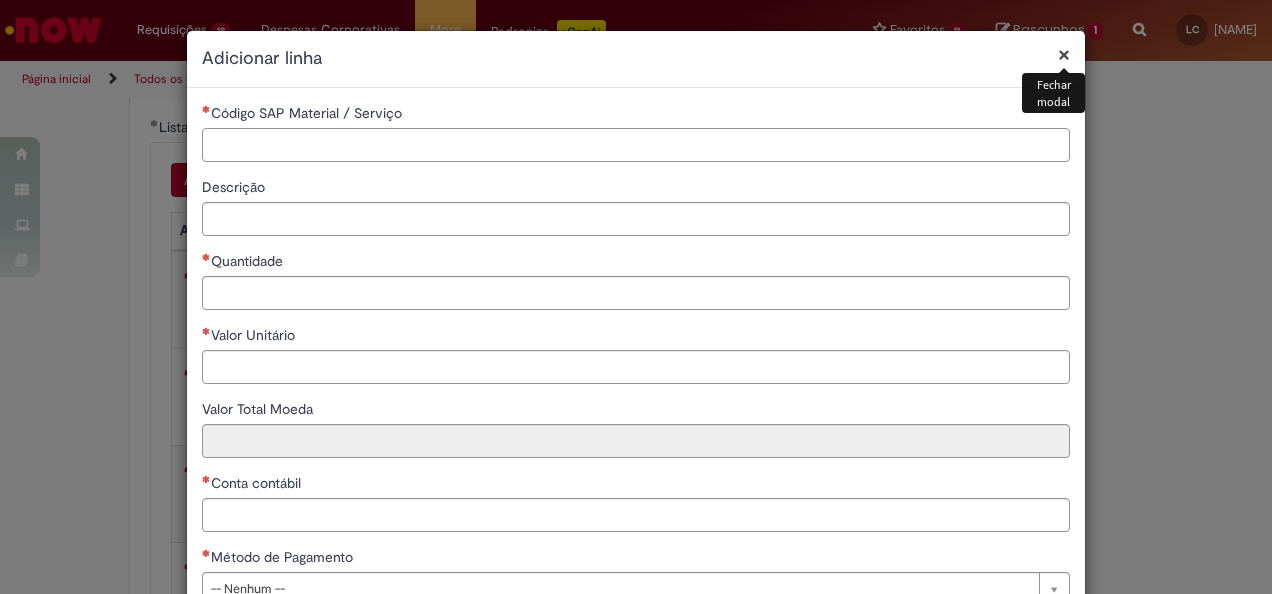 click on "Código SAP Material / Serviço" at bounding box center (636, 145) 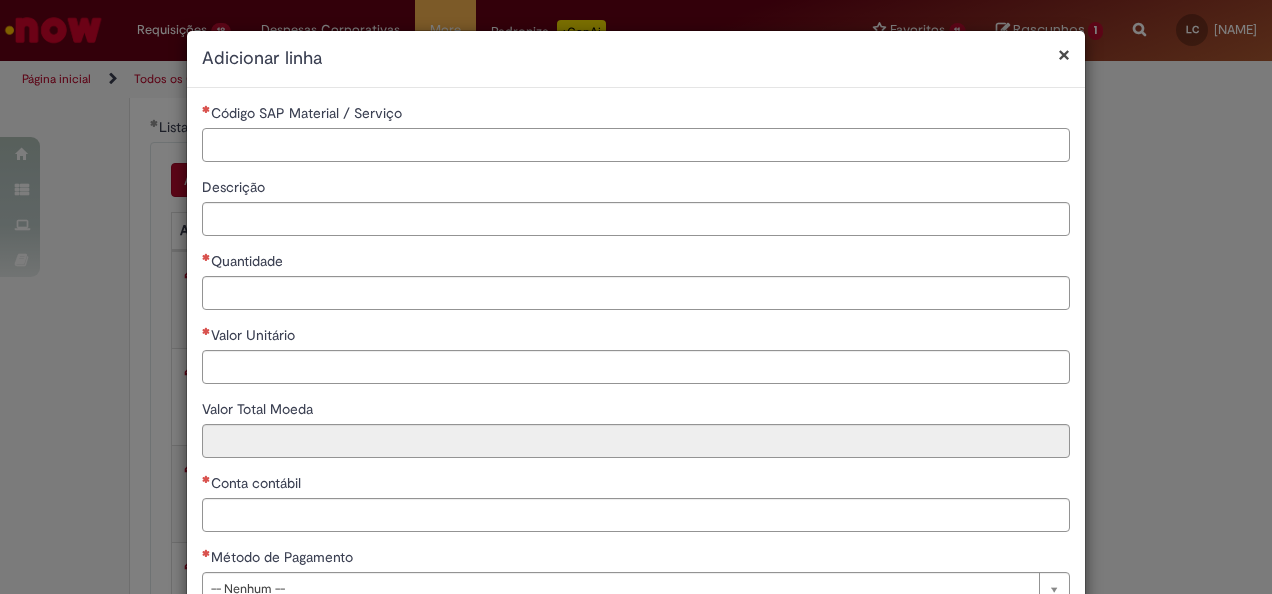 paste on "********" 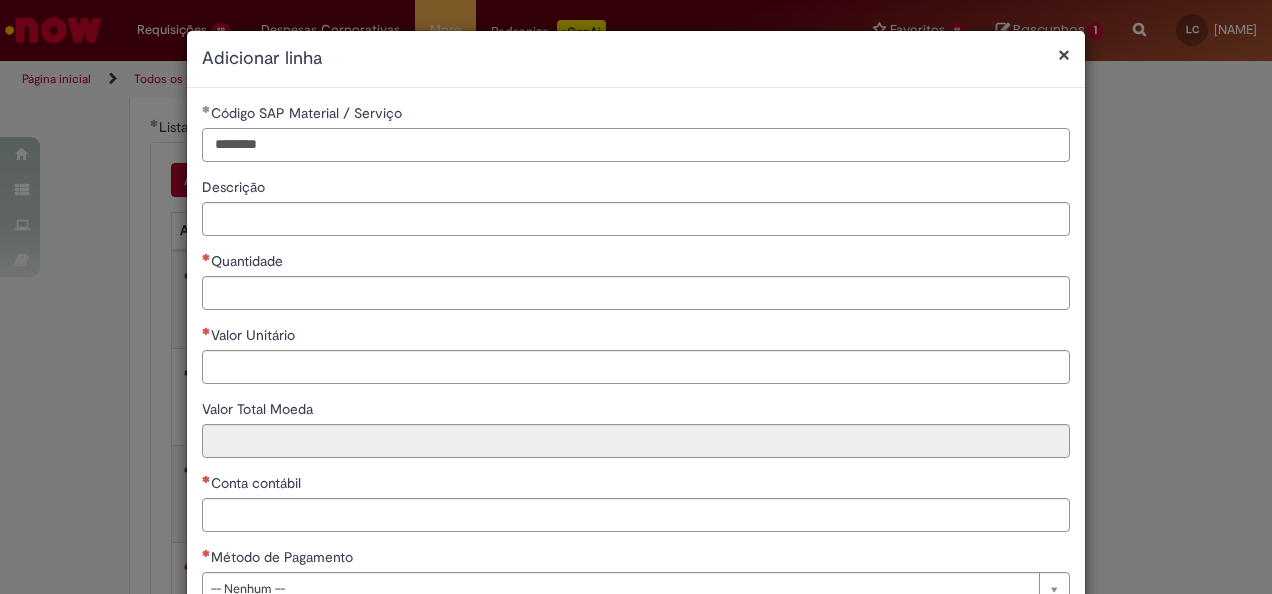 type on "********" 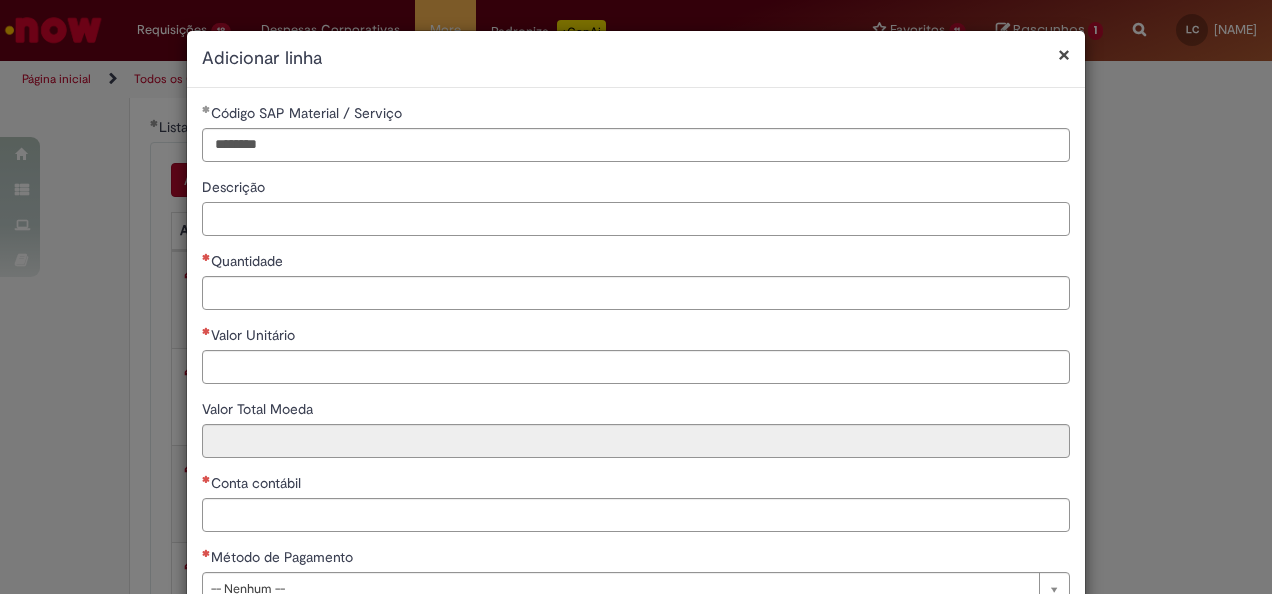 click on "Descrição" at bounding box center [636, 219] 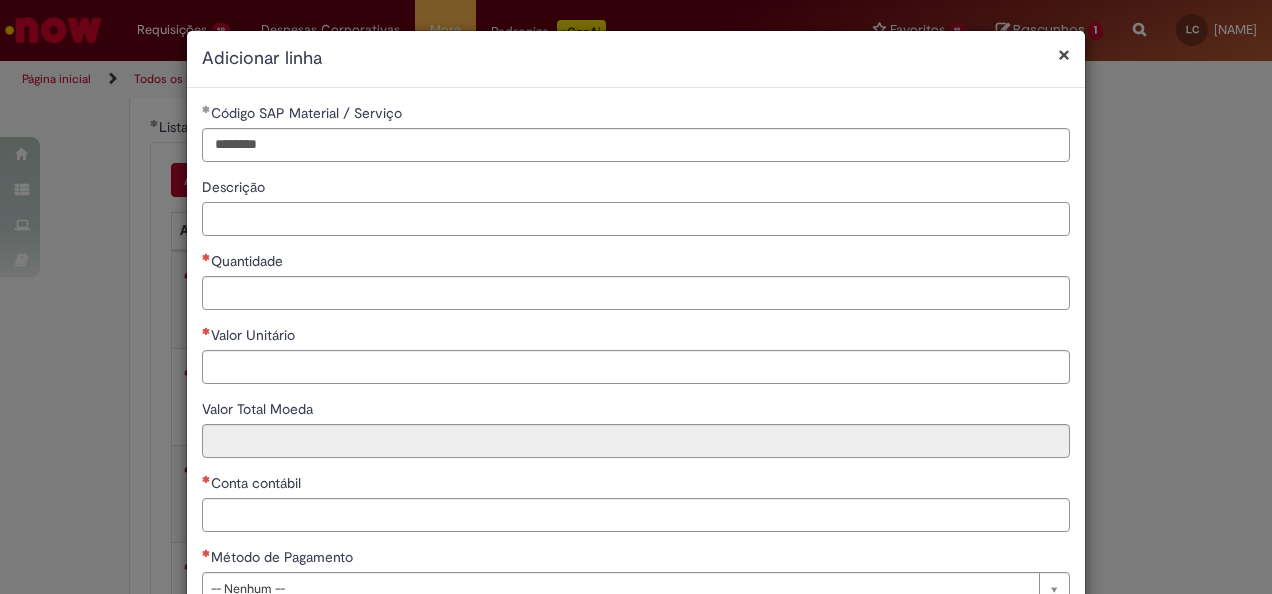 click on "Descrição" at bounding box center [636, 219] 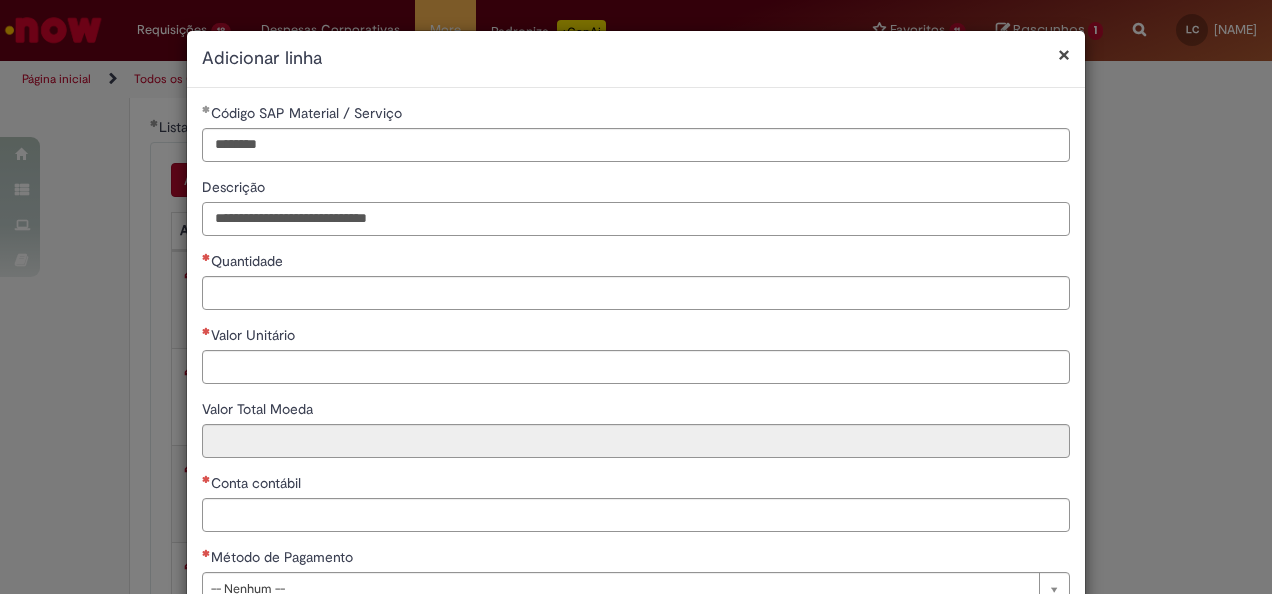type on "**********" 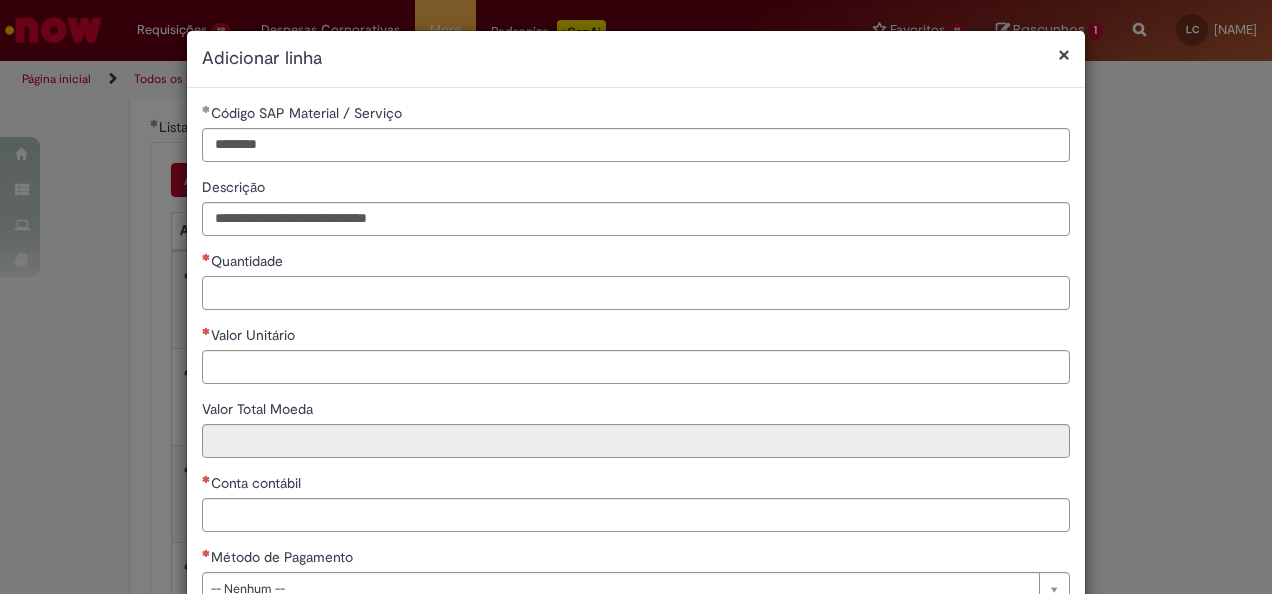 click on "Quantidade" at bounding box center (636, 293) 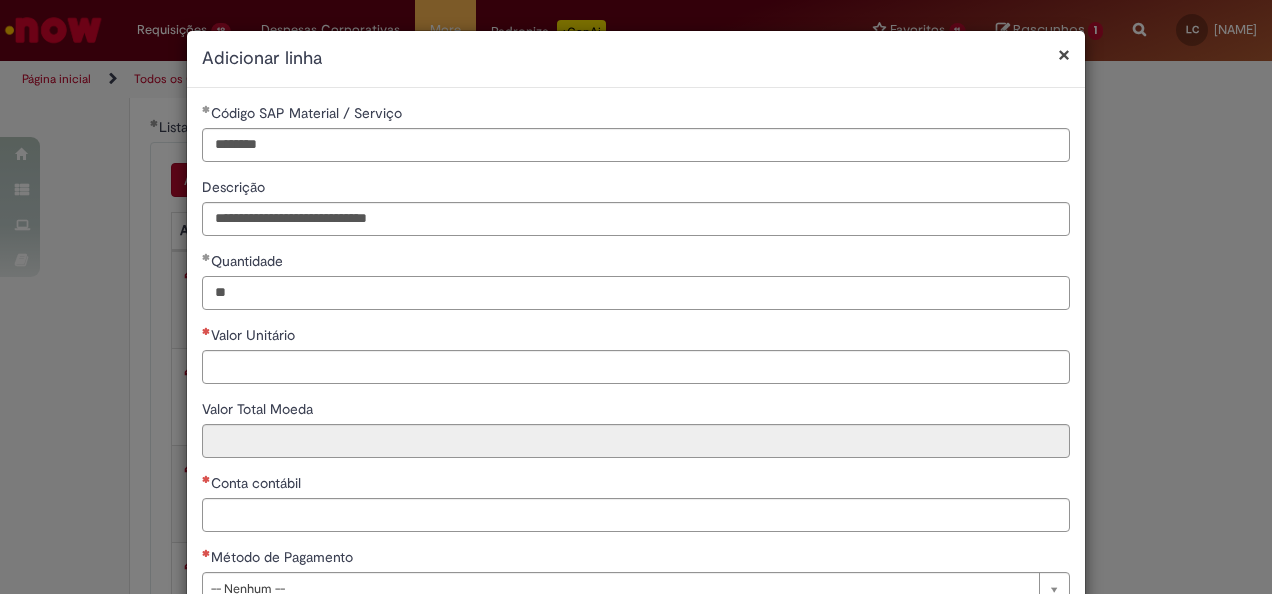 type on "**" 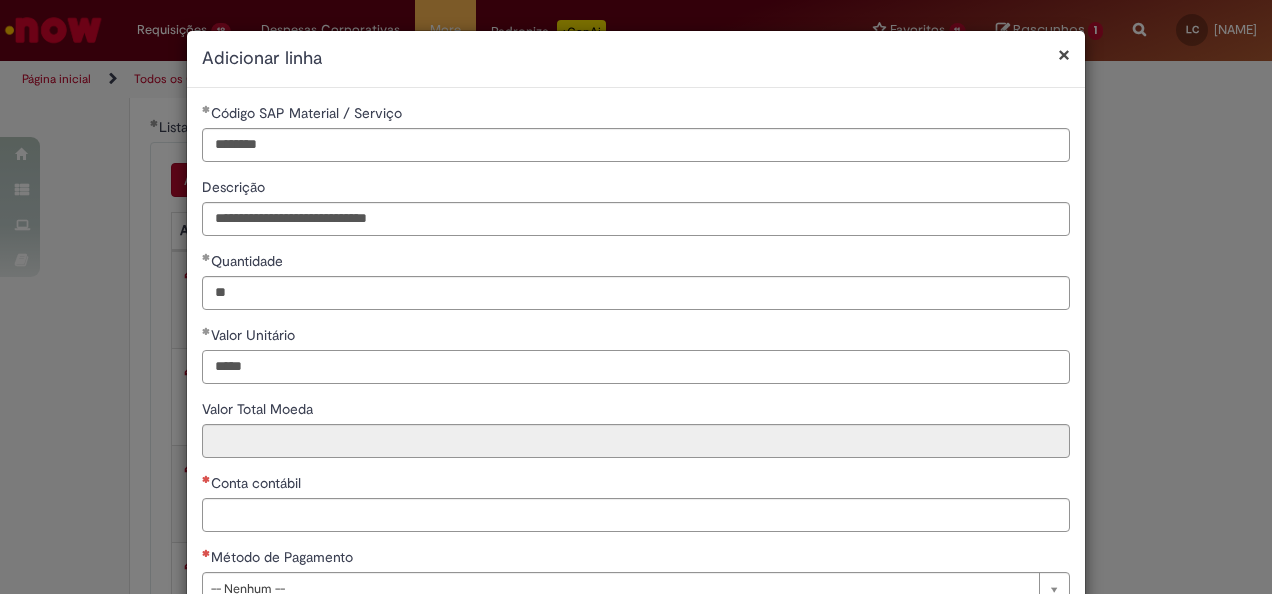 type on "*****" 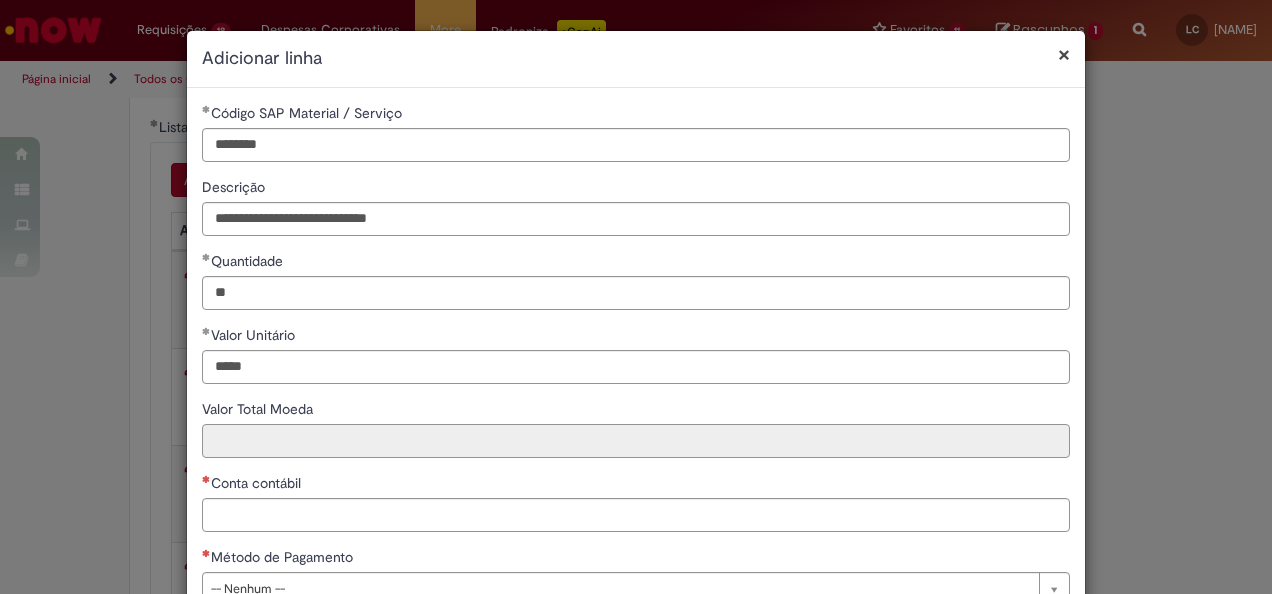 type on "******" 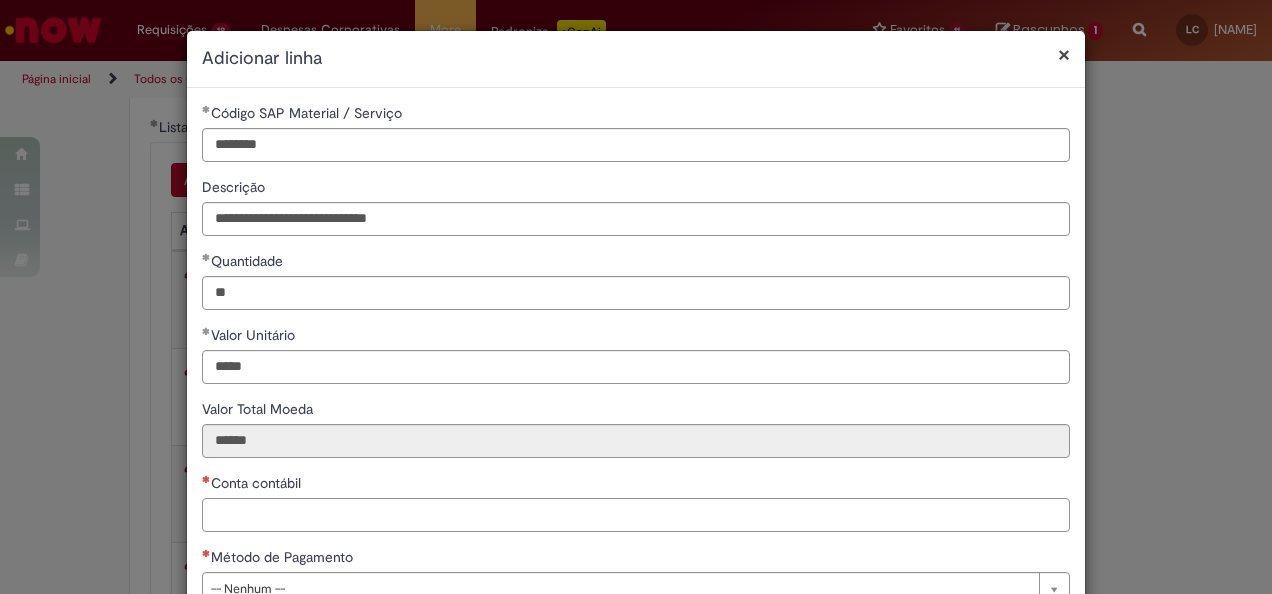 click on "Conta contábil" at bounding box center (636, 515) 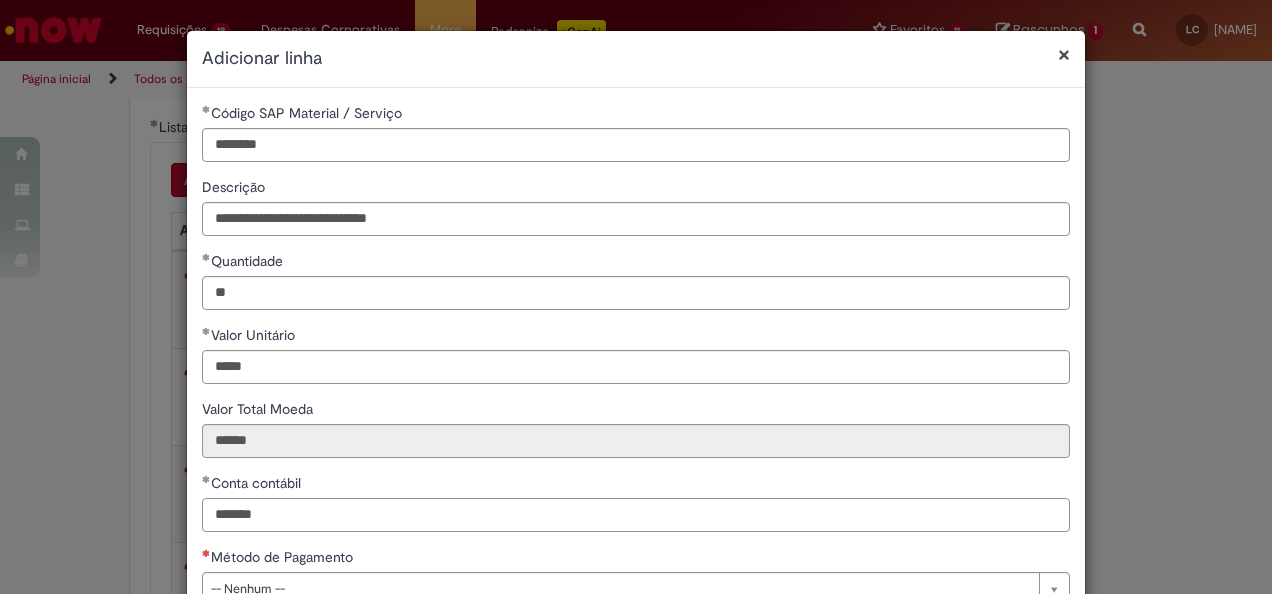scroll, scrollTop: 100, scrollLeft: 0, axis: vertical 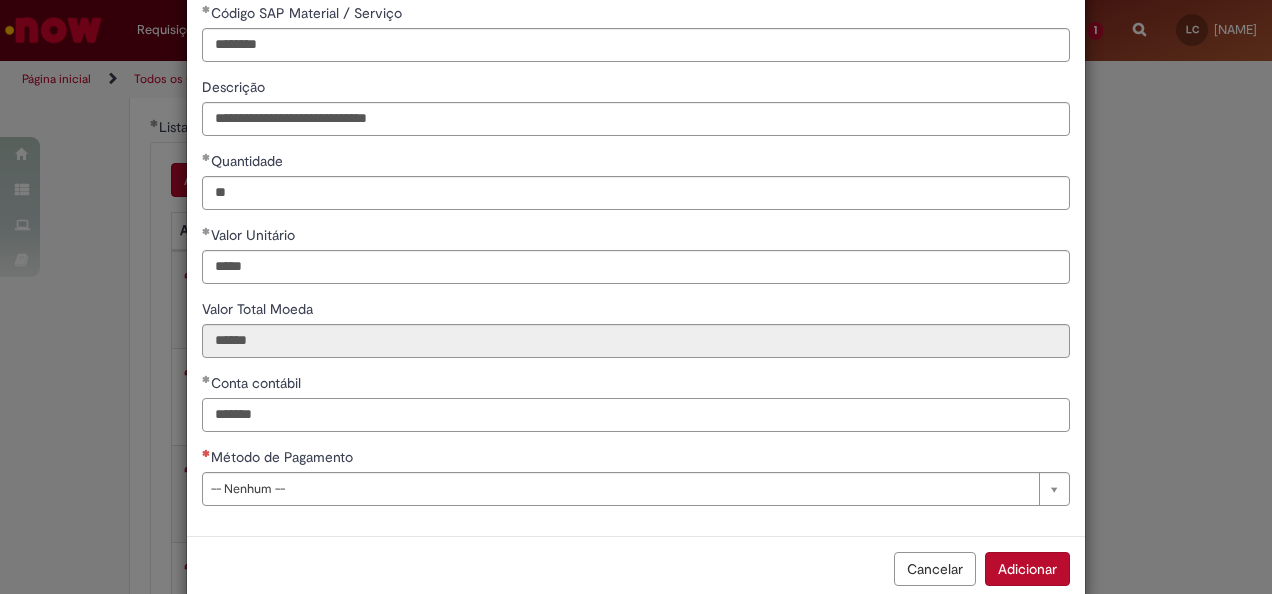 type on "*******" 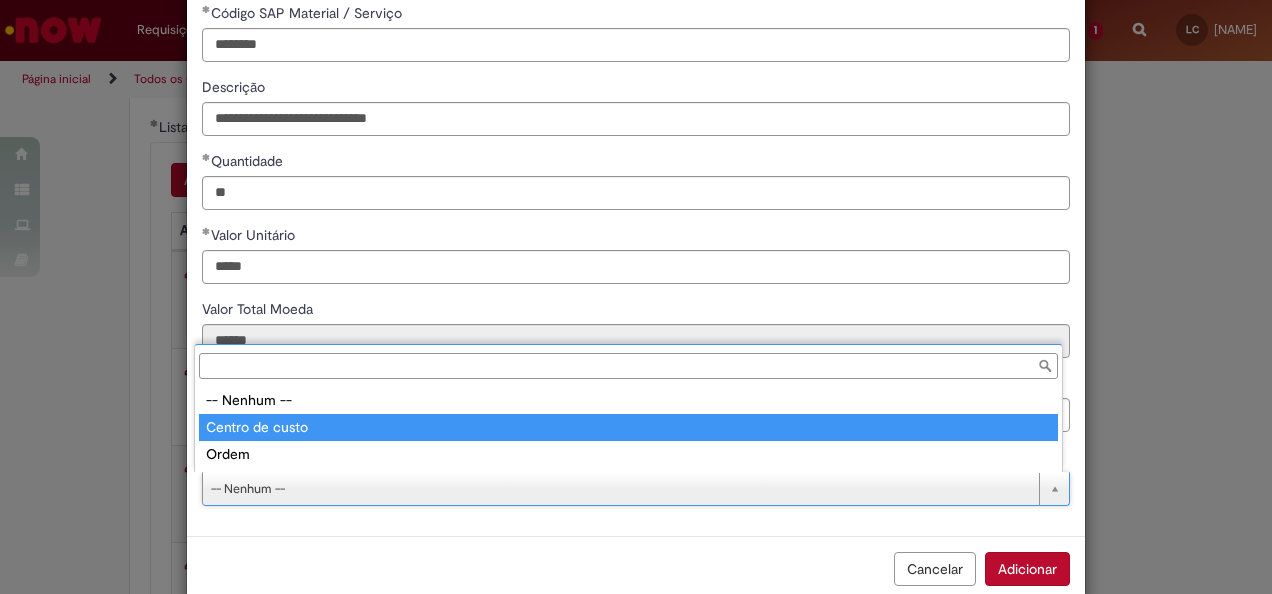 type on "**********" 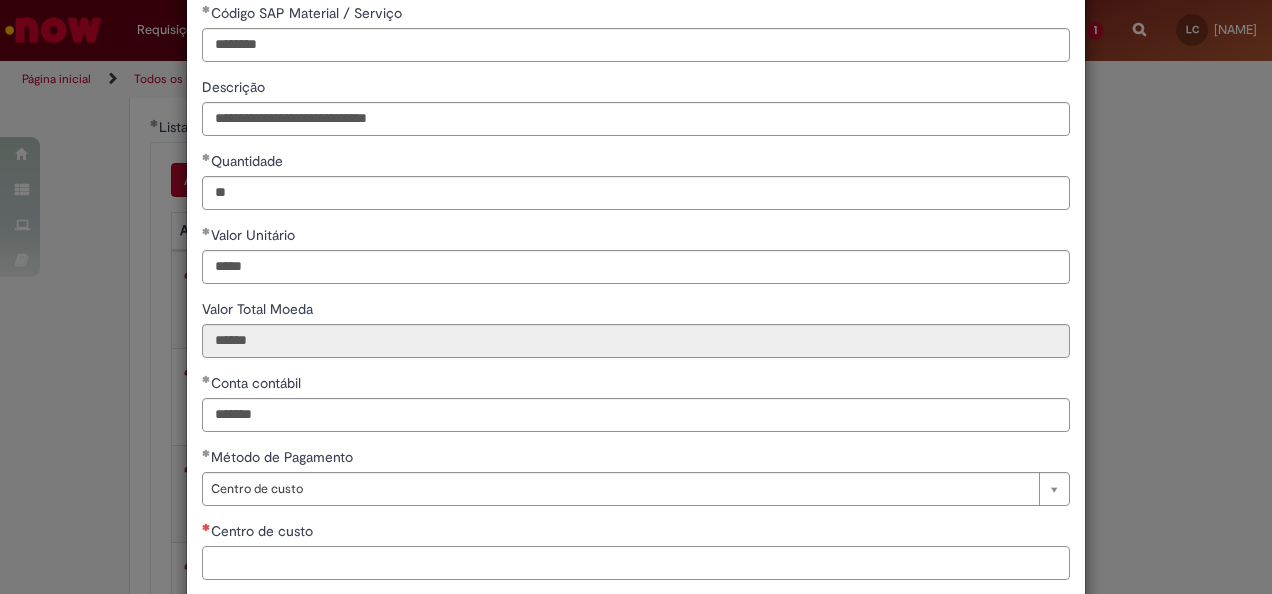 click on "Centro de custo" at bounding box center (636, 563) 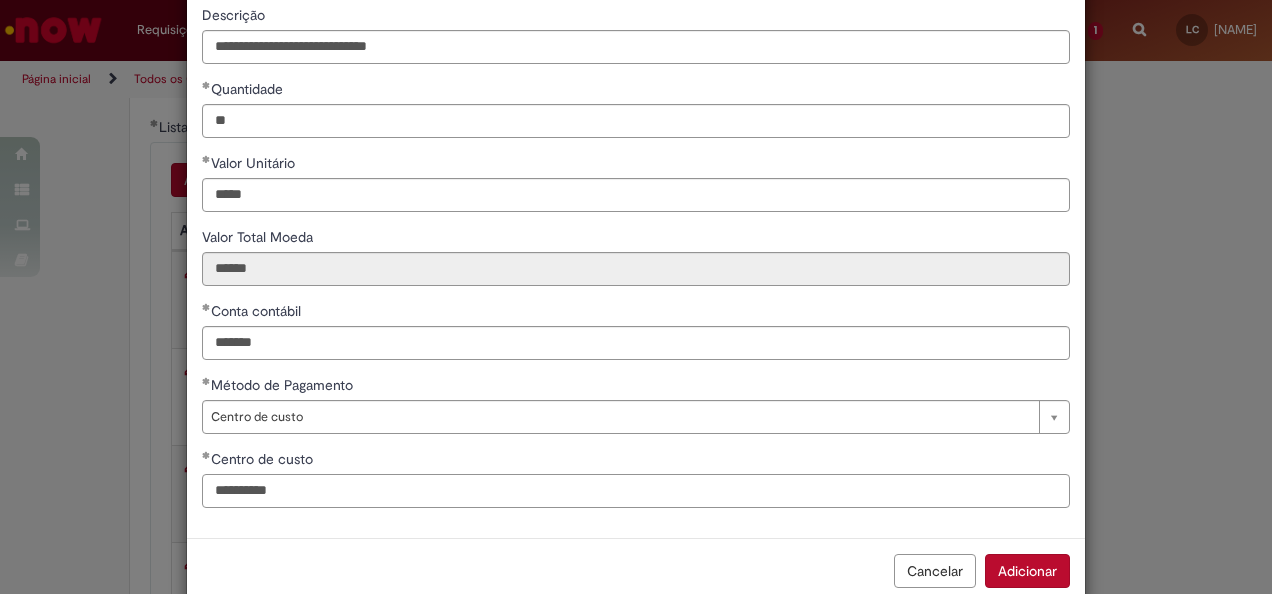 scroll, scrollTop: 200, scrollLeft: 0, axis: vertical 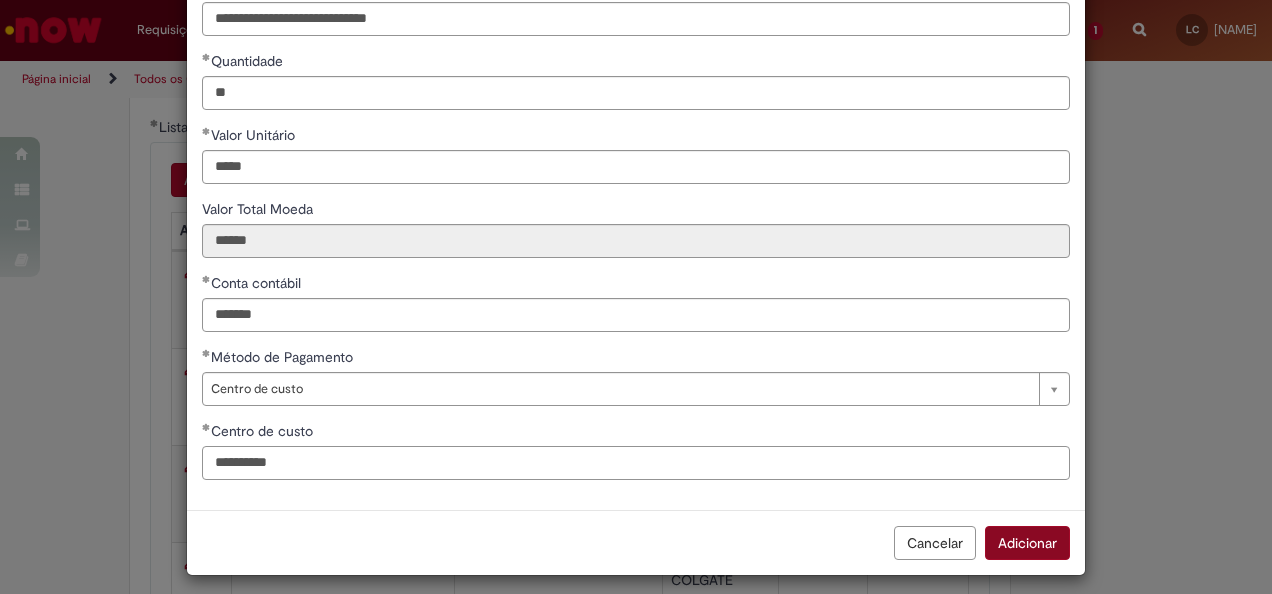 type on "**********" 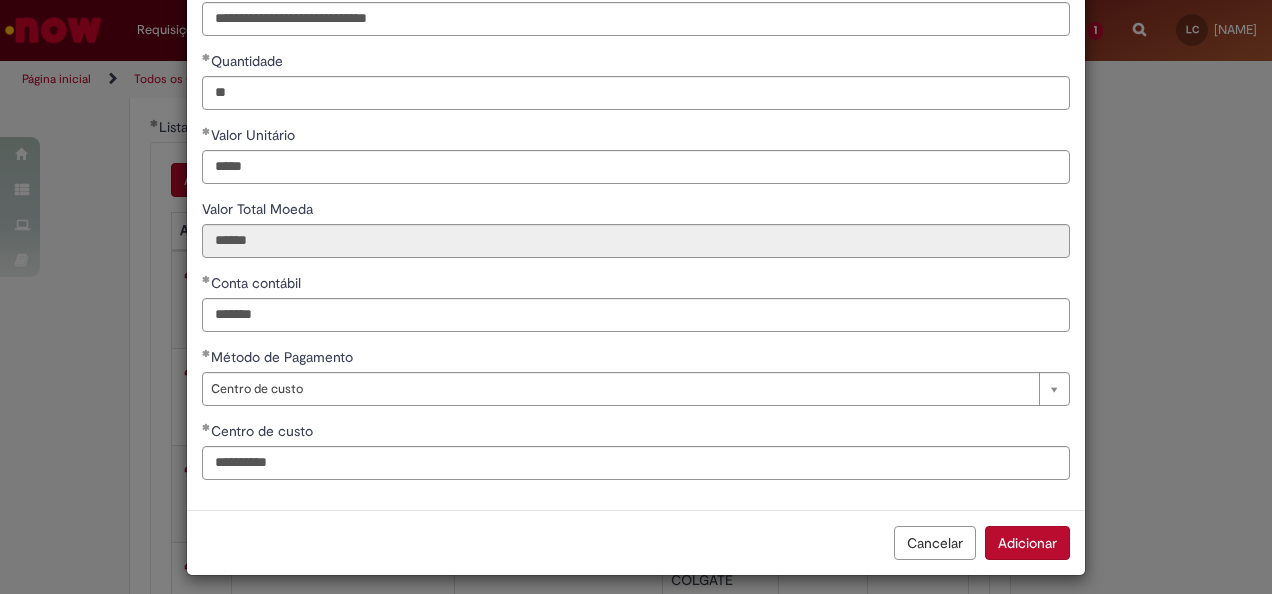 click on "Adicionar" at bounding box center [1027, 543] 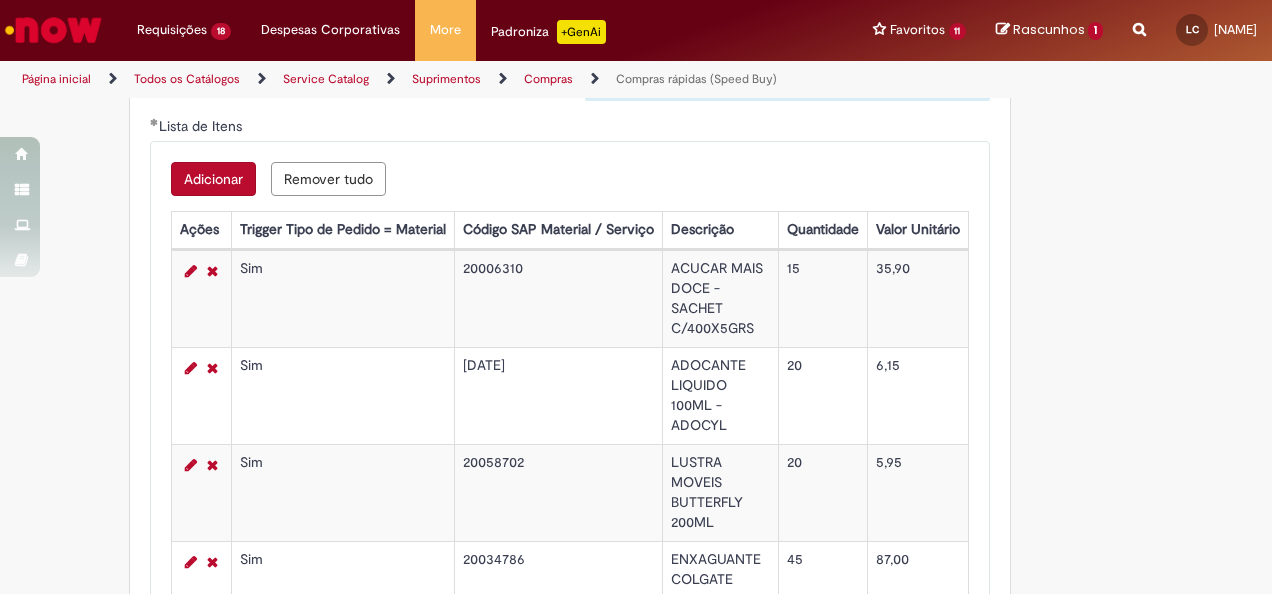 scroll, scrollTop: 3400, scrollLeft: 0, axis: vertical 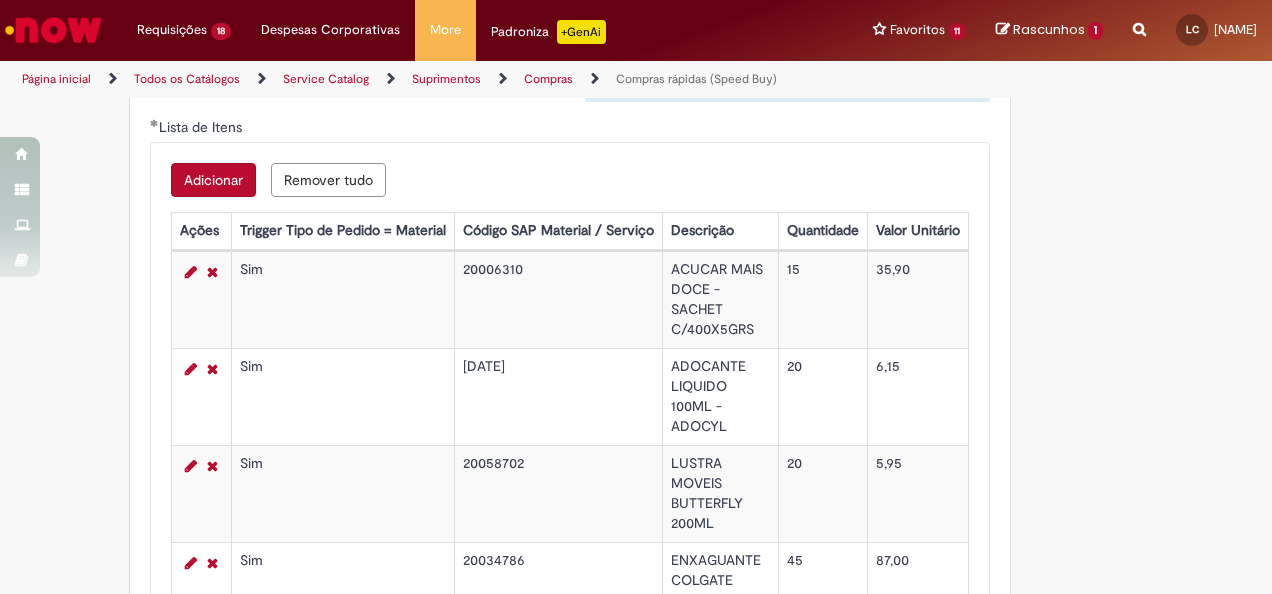 click on "Adicionar" at bounding box center [213, 180] 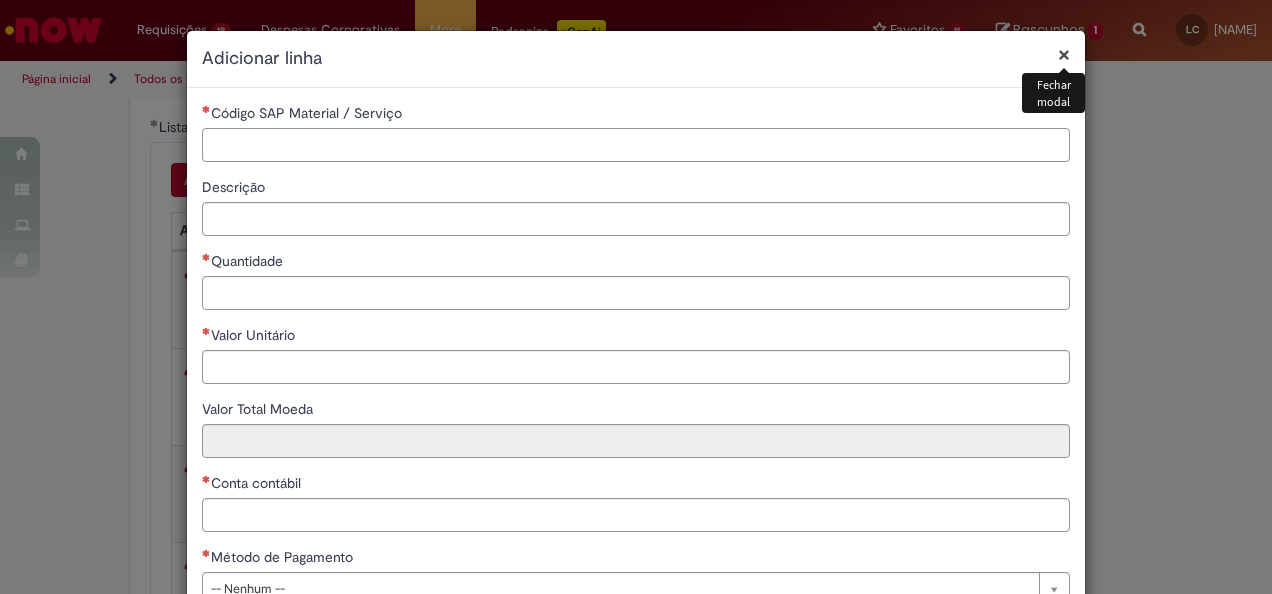 click on "Código SAP Material / Serviço" at bounding box center [636, 145] 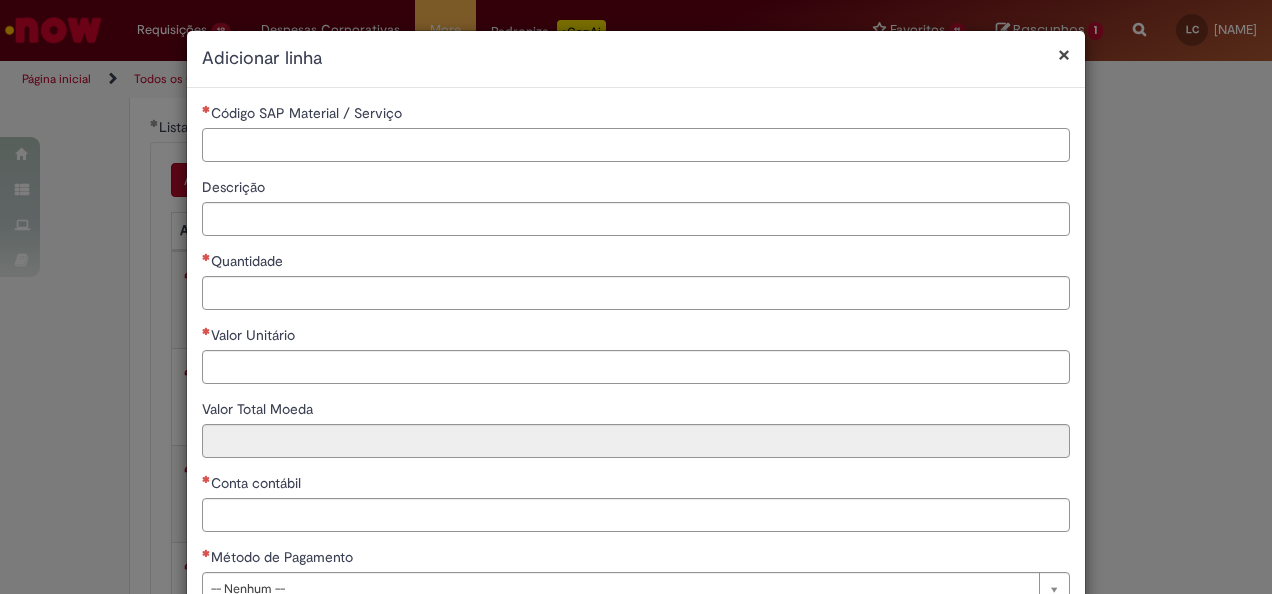 paste on "********" 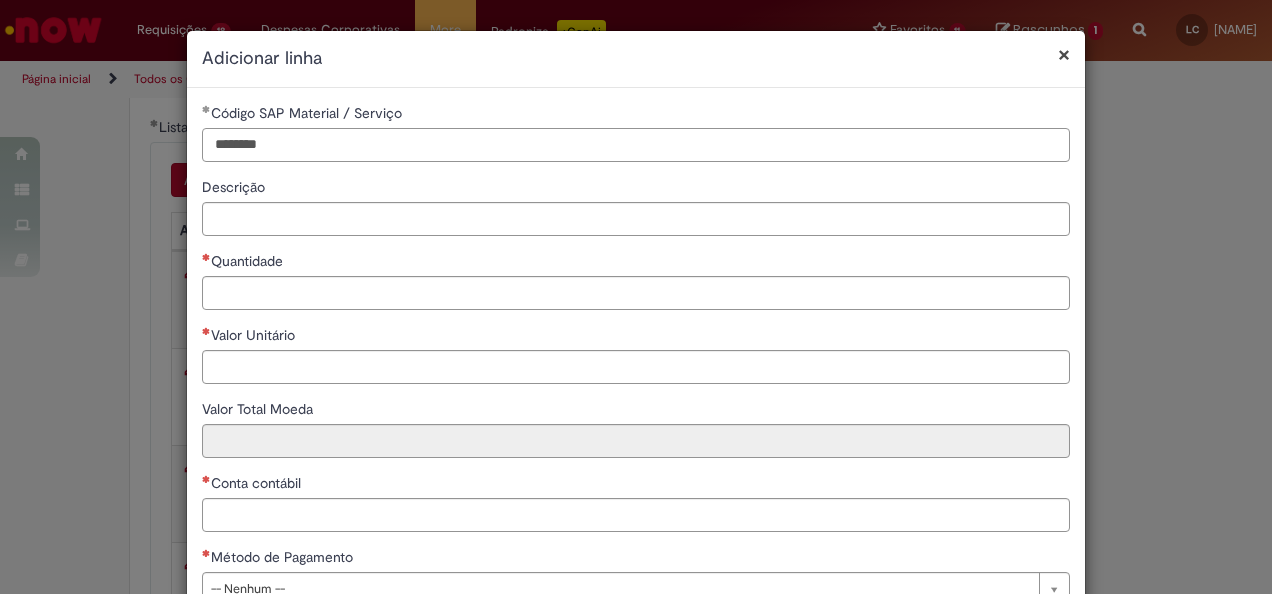 type on "********" 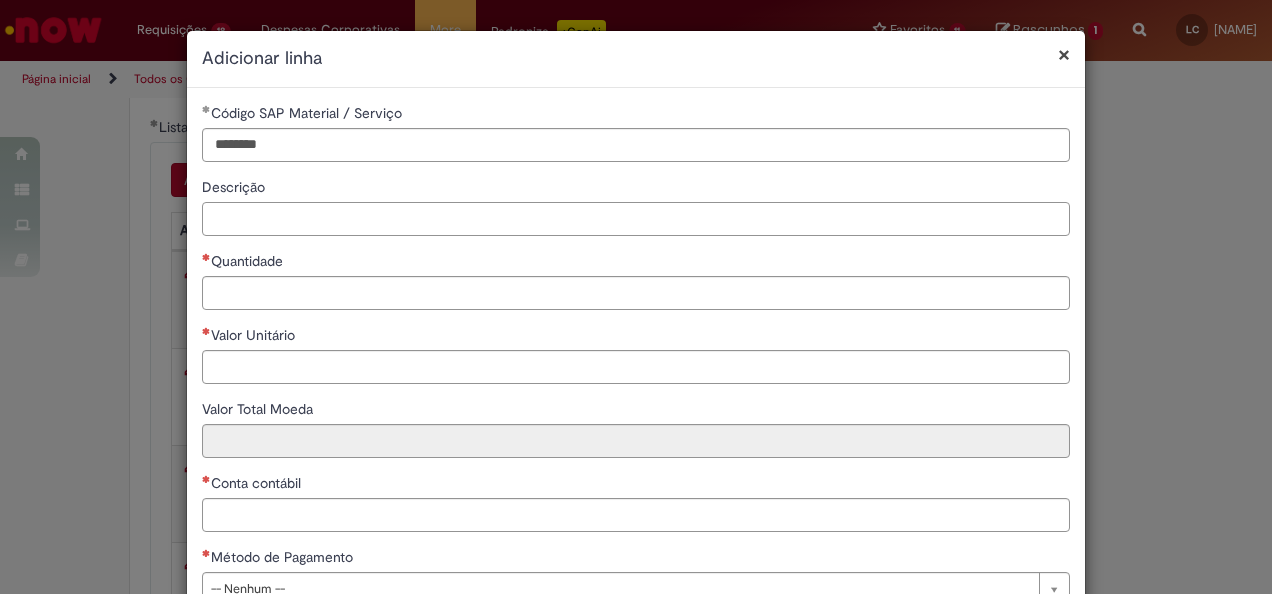 click on "Descrição" at bounding box center (636, 219) 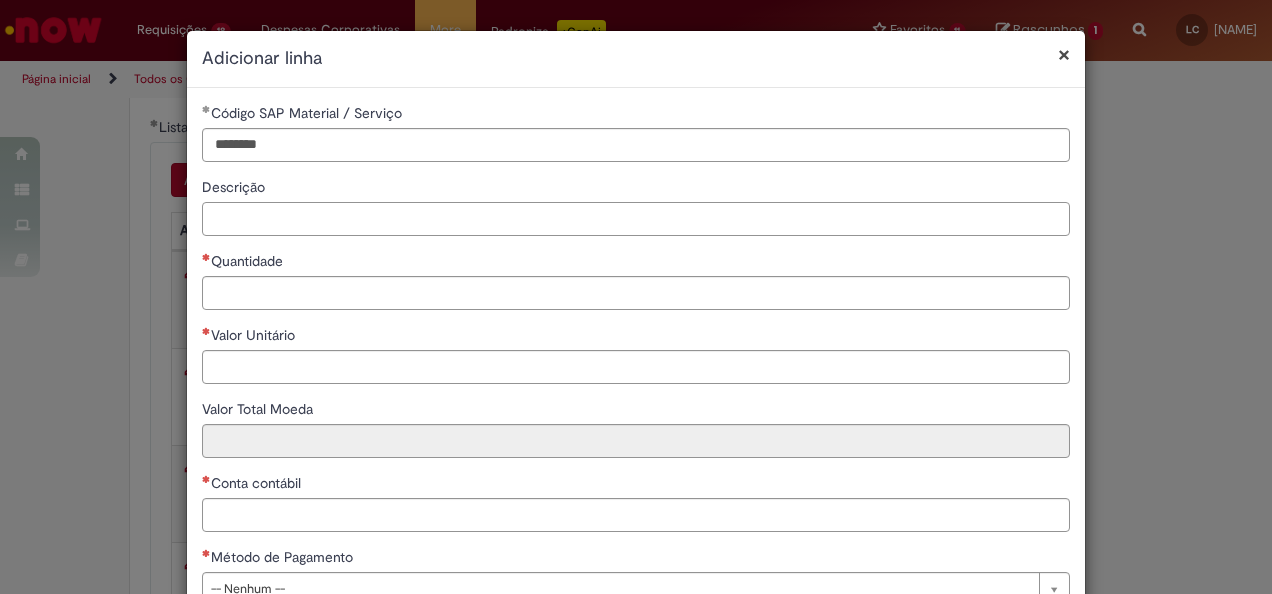 click on "Descrição" at bounding box center (636, 219) 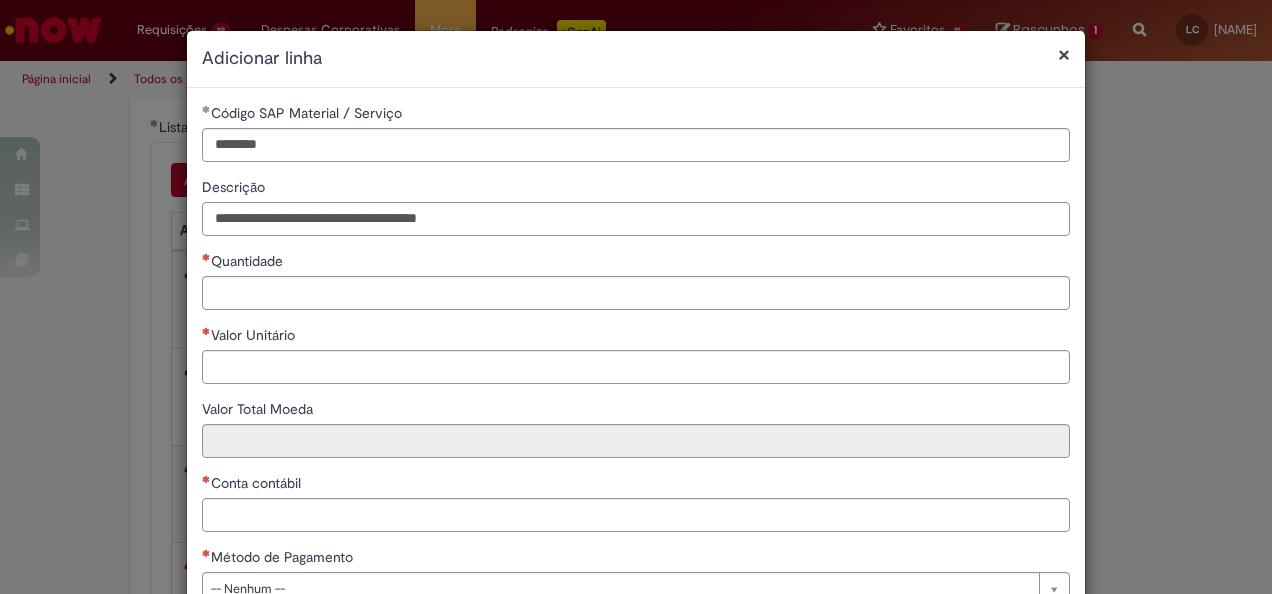 type on "**********" 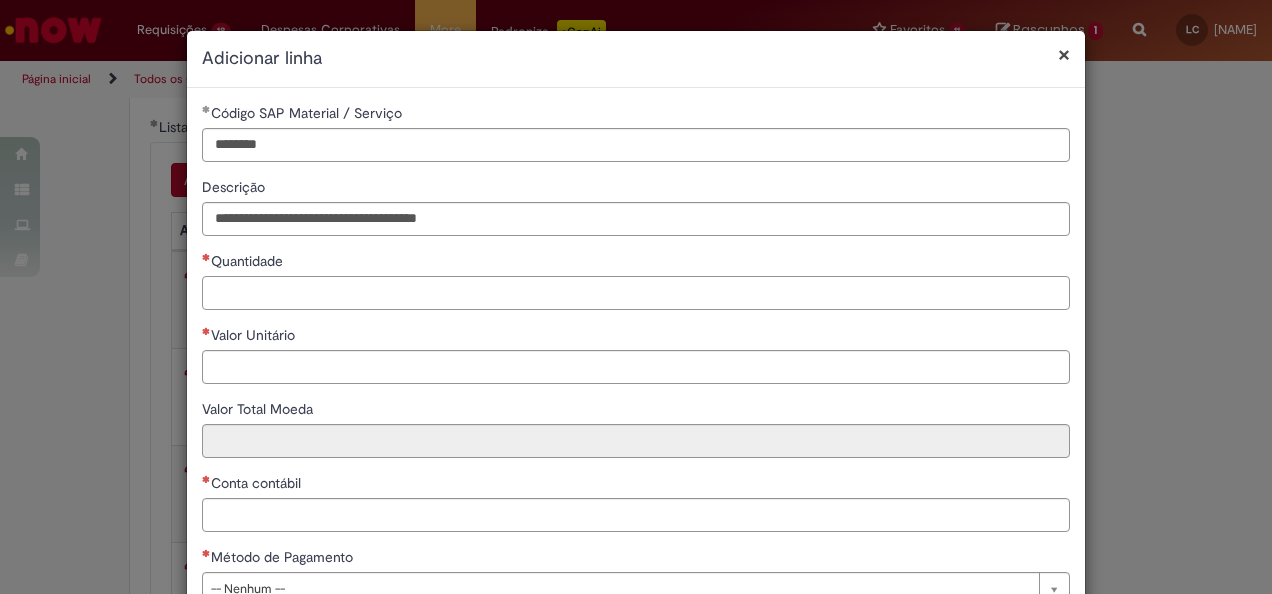 click on "Quantidade" at bounding box center (636, 293) 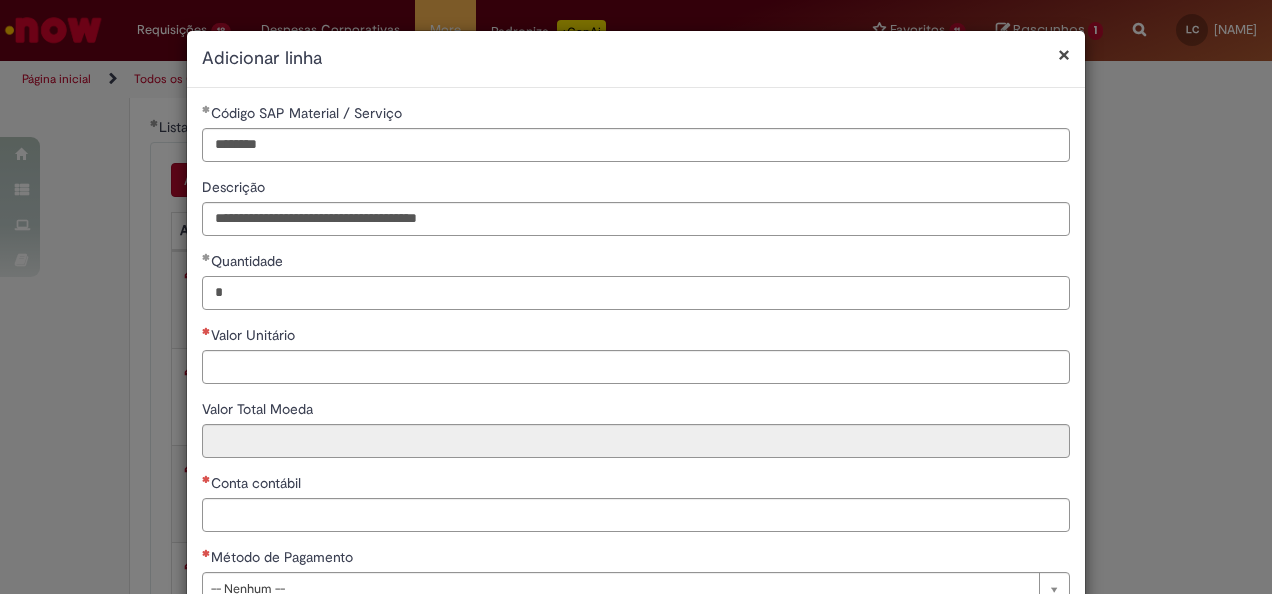type on "*" 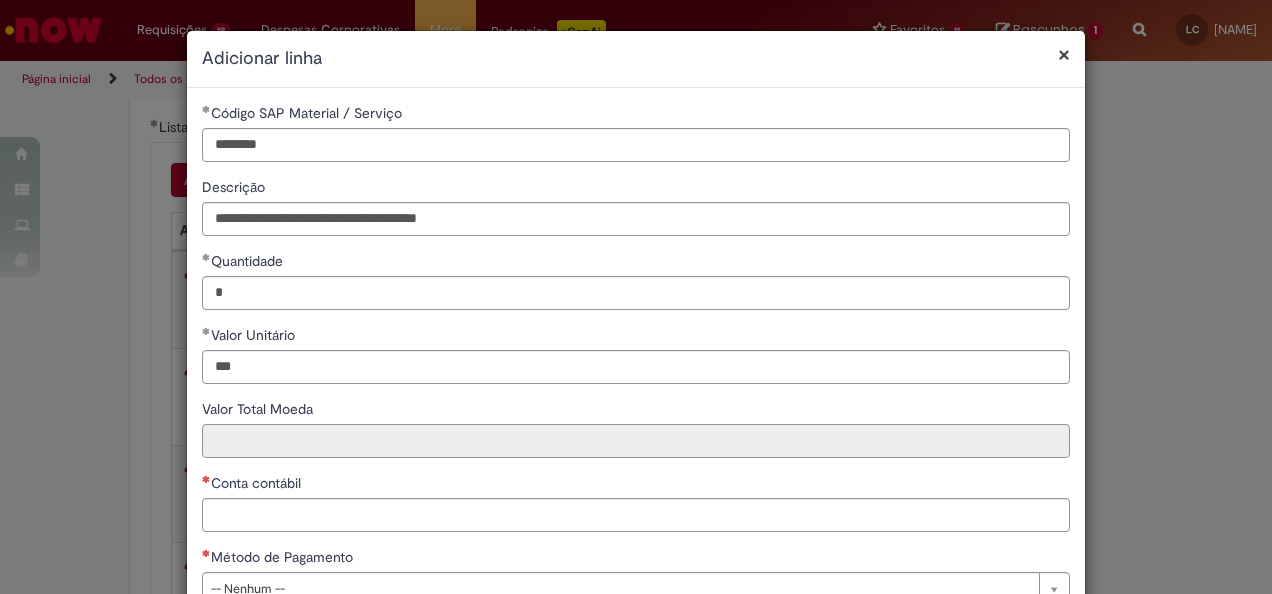 type on "******" 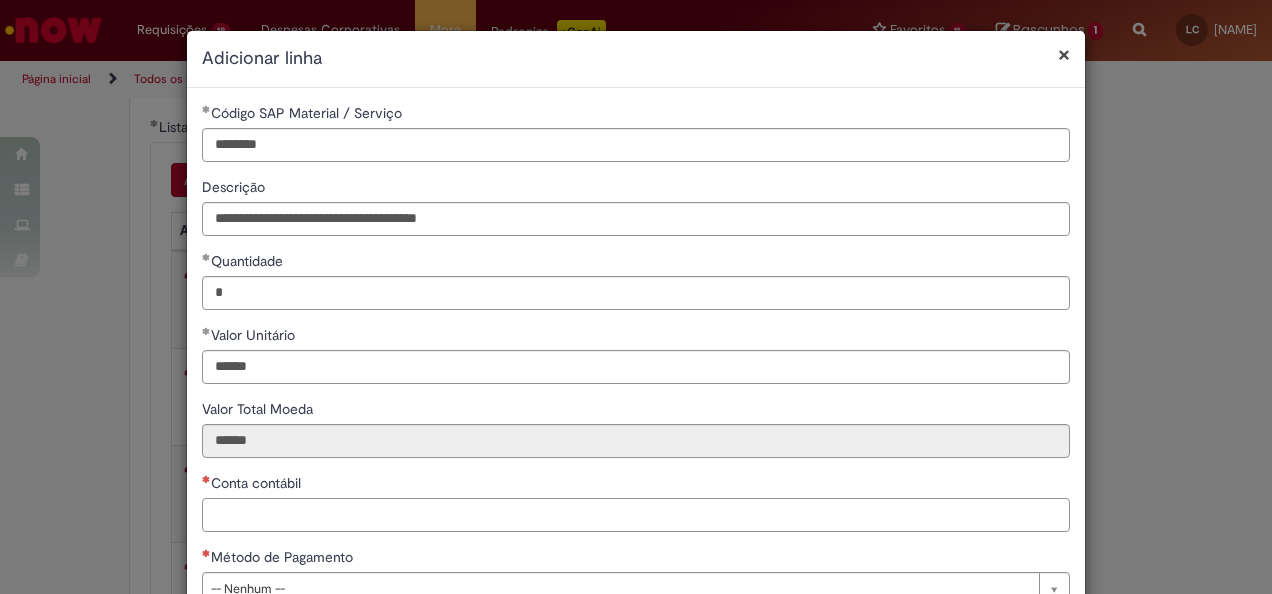 click on "Conta contábil" at bounding box center (636, 515) 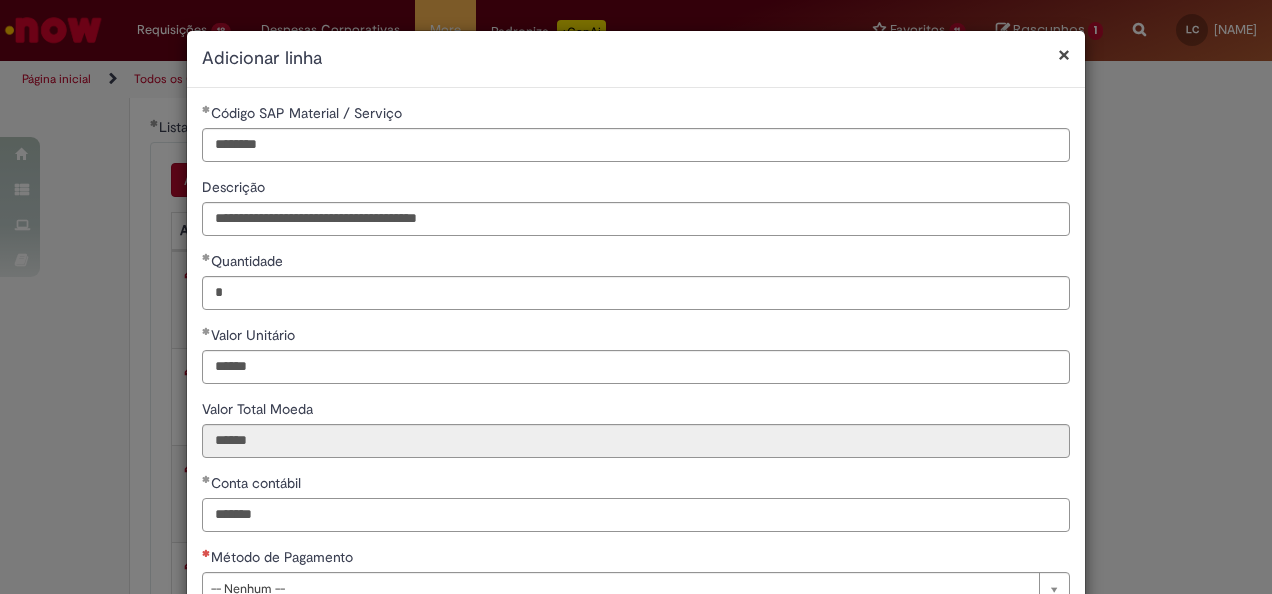 scroll, scrollTop: 100, scrollLeft: 0, axis: vertical 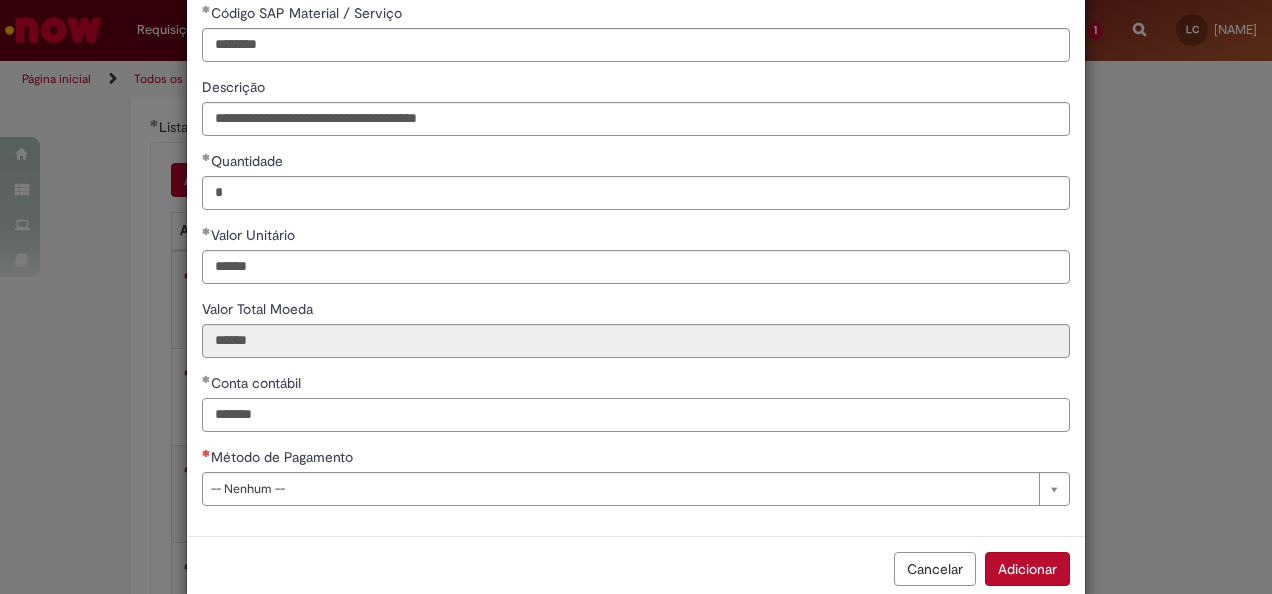 type on "*******" 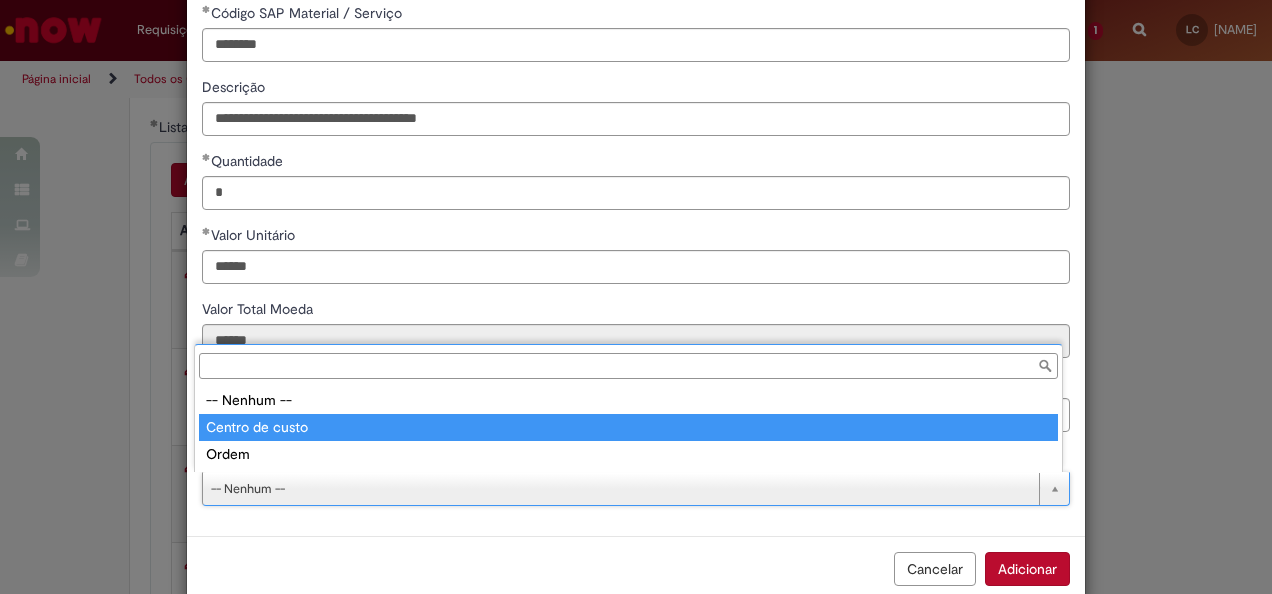 type on "**********" 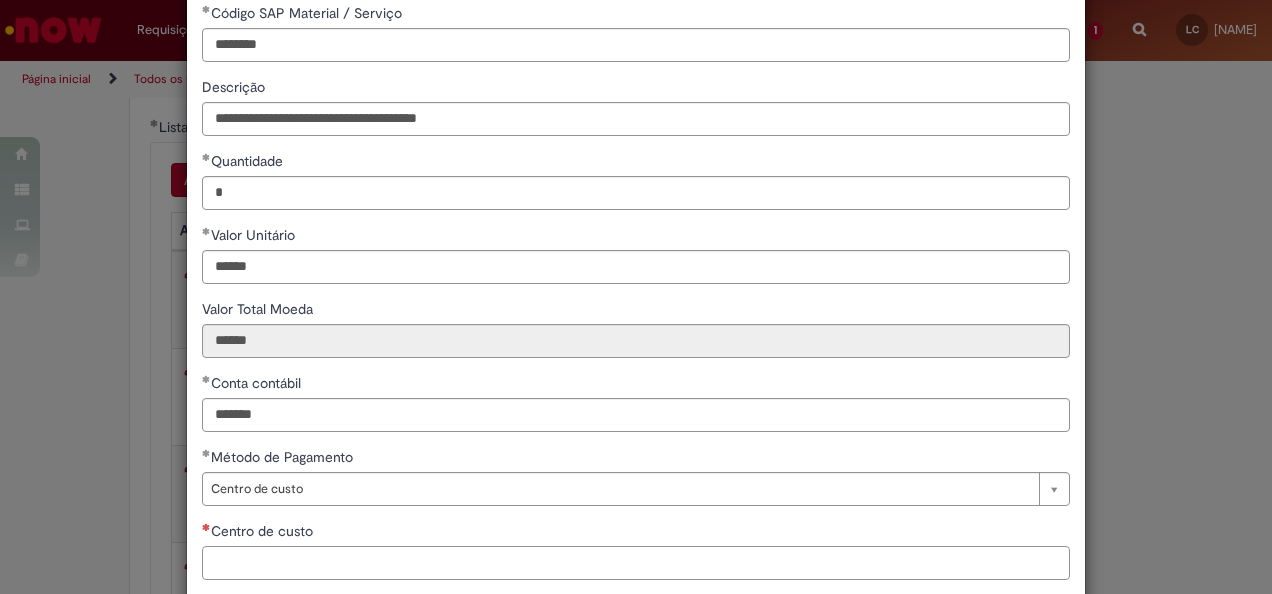 click on "Centro de custo" at bounding box center [636, 563] 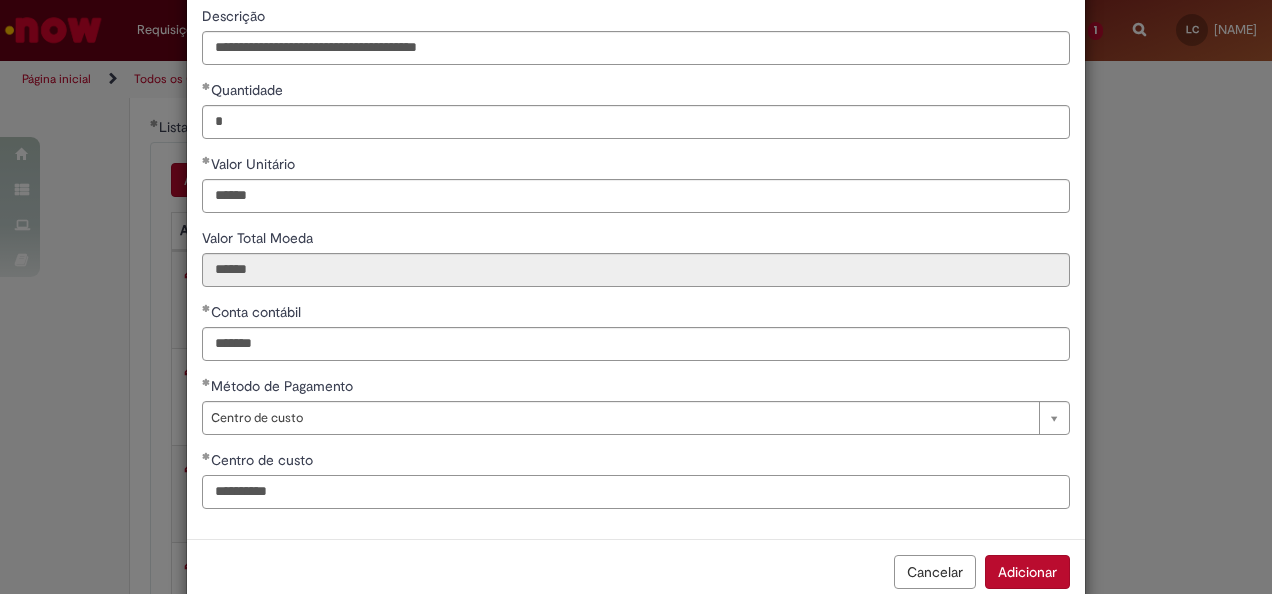 scroll, scrollTop: 210, scrollLeft: 0, axis: vertical 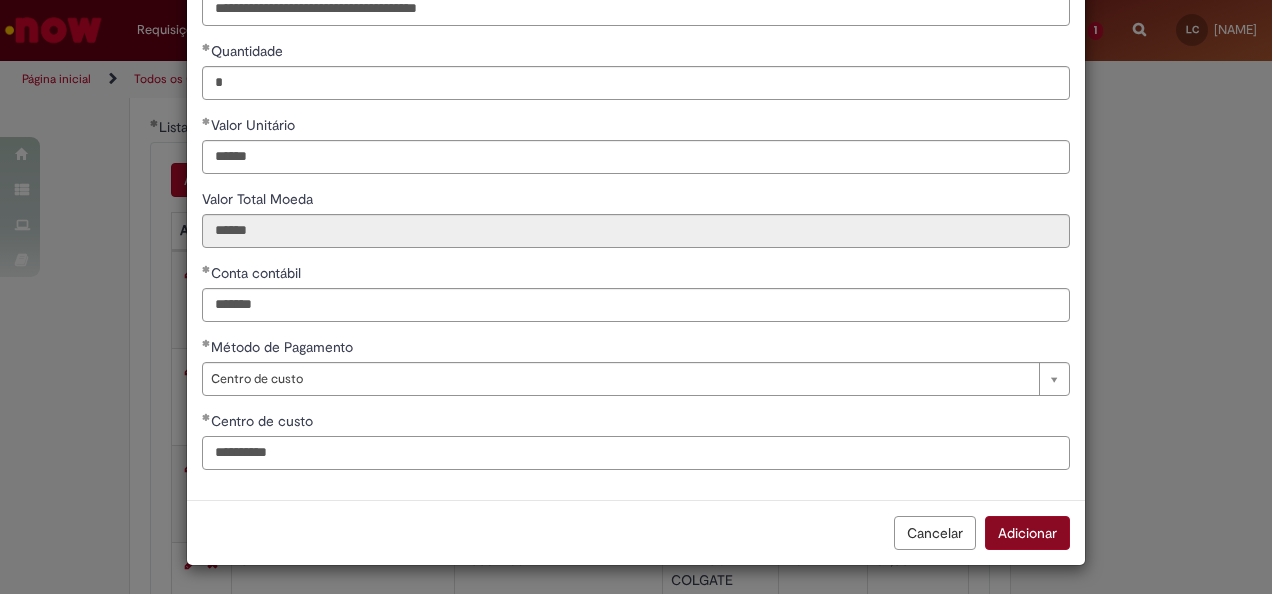 type on "**********" 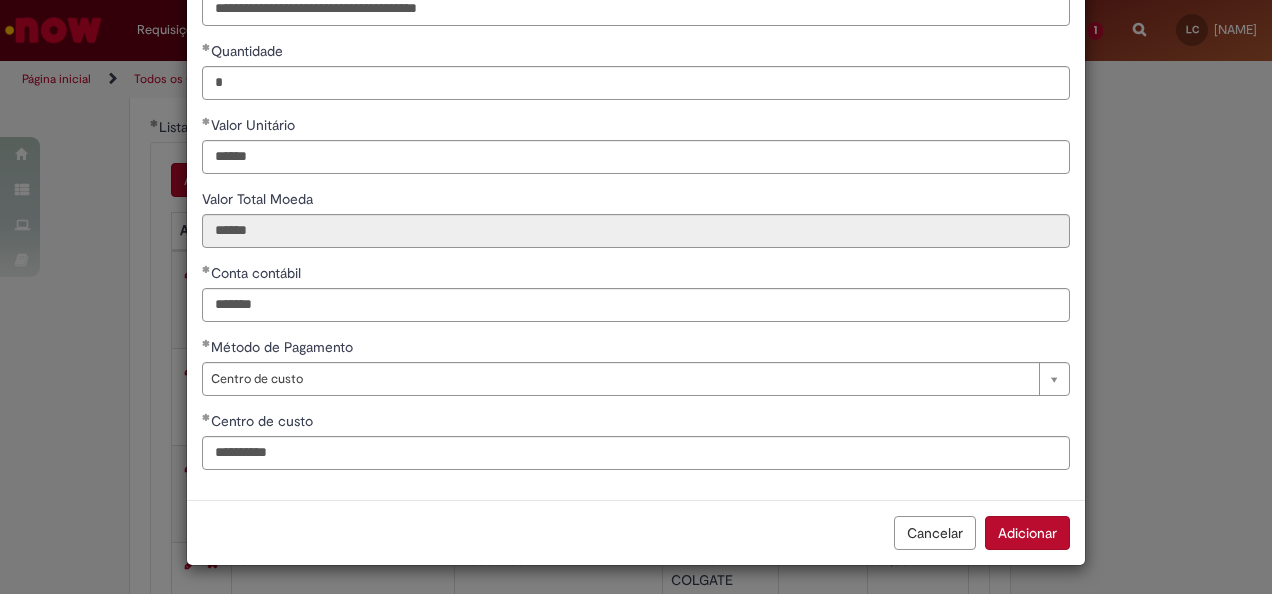 click on "Adicionar" at bounding box center [1027, 533] 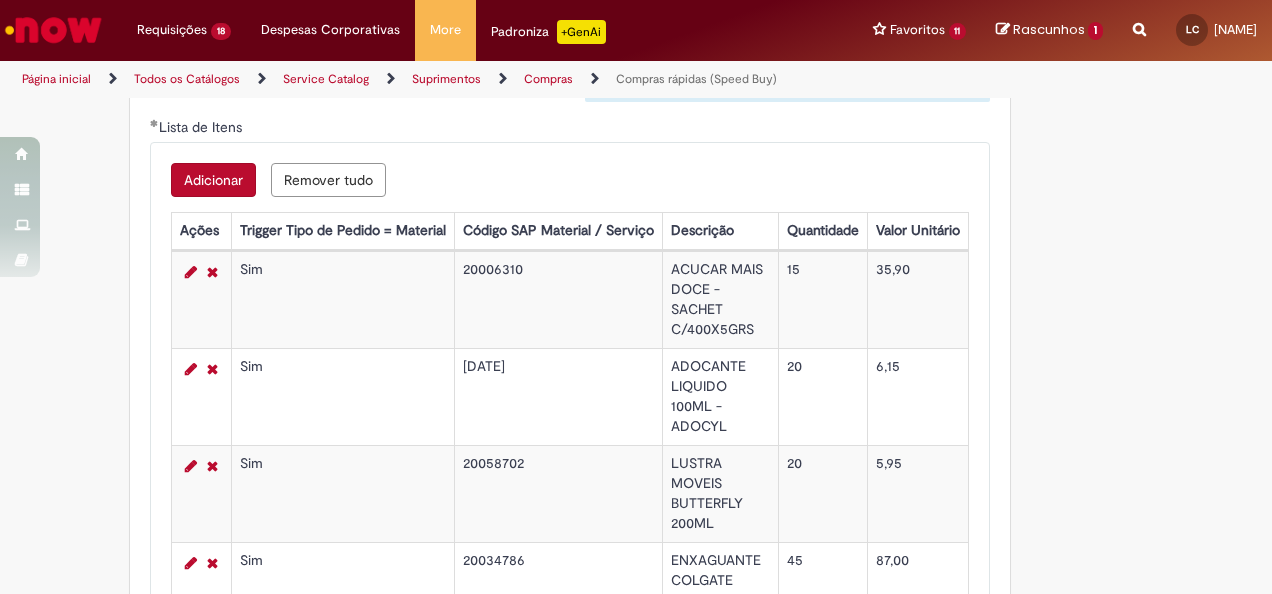 click on "Adicionar" at bounding box center (213, 180) 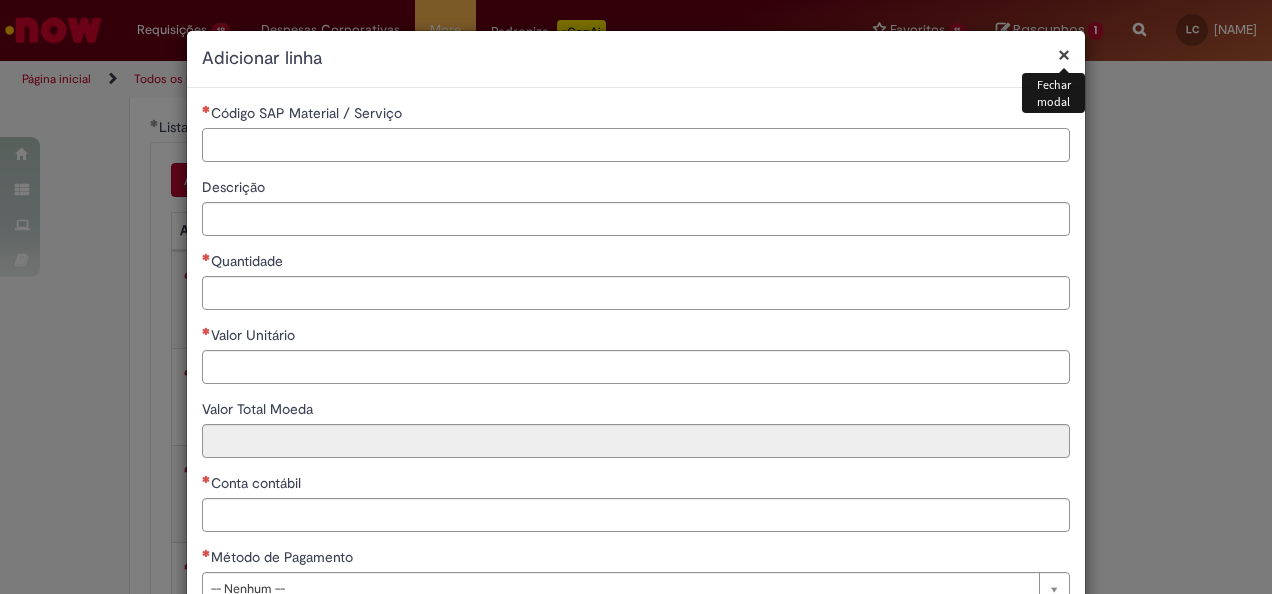 click on "Código SAP Material / Serviço" at bounding box center [636, 145] 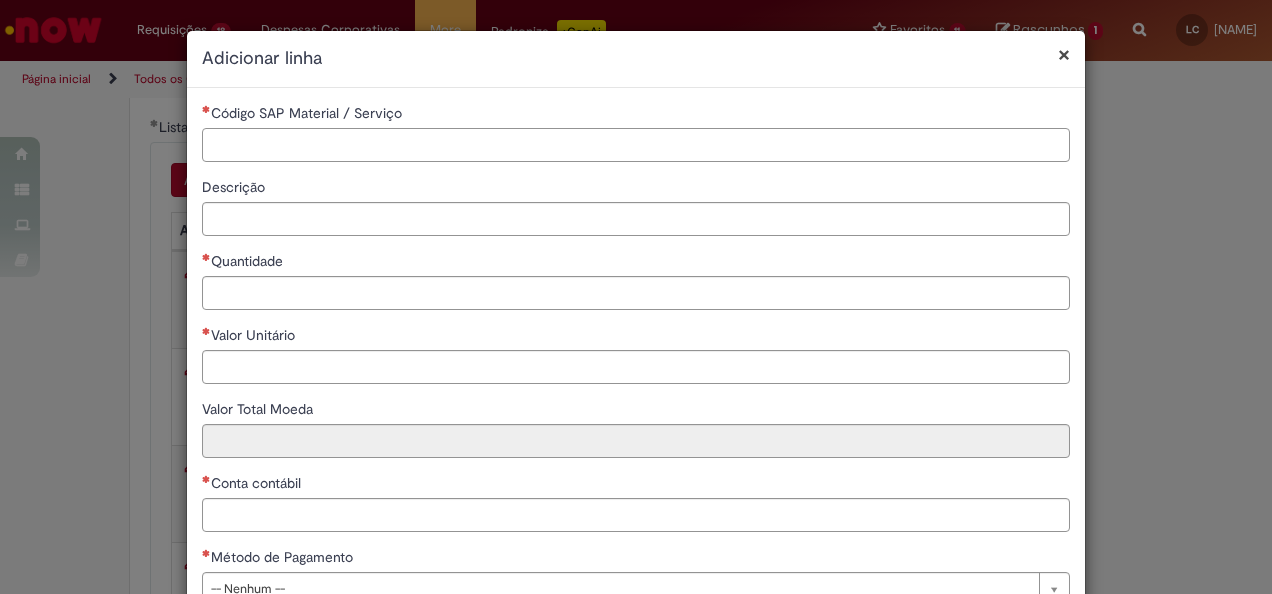paste on "********" 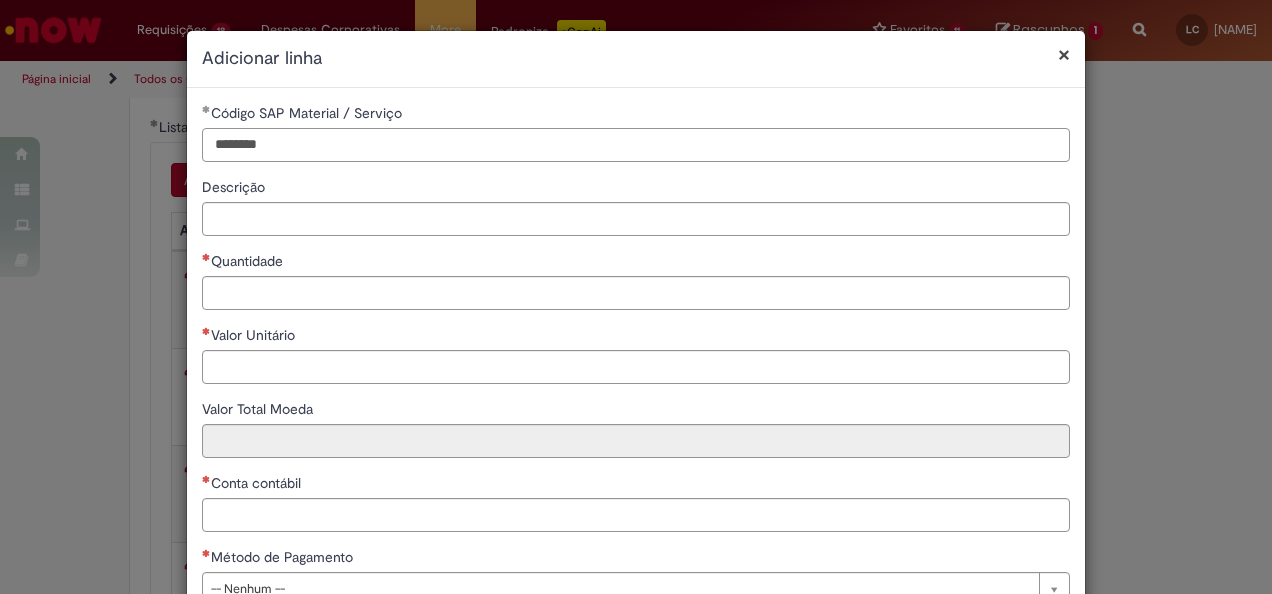 type on "********" 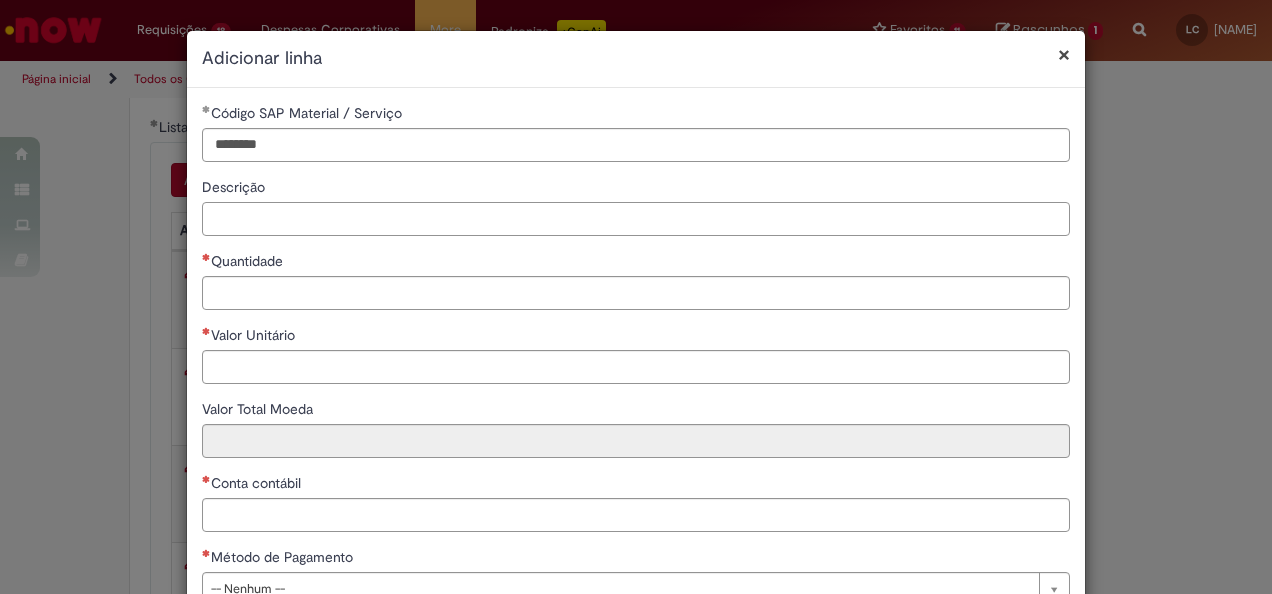 click on "Descrição" at bounding box center (636, 219) 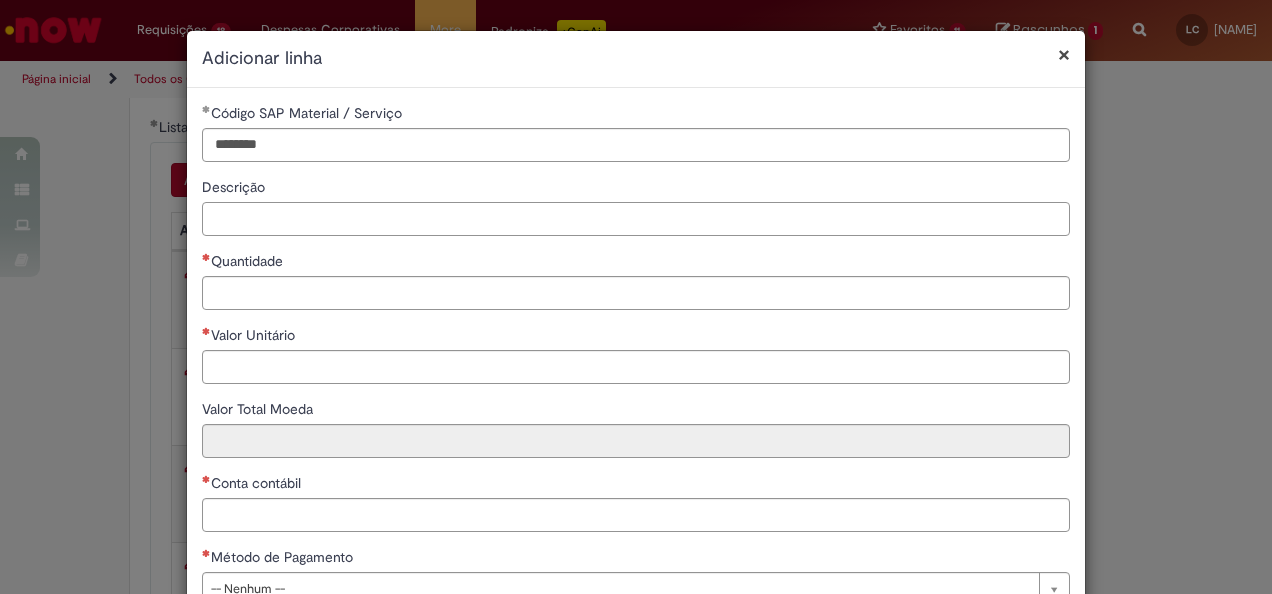 click on "Descrição" at bounding box center [636, 219] 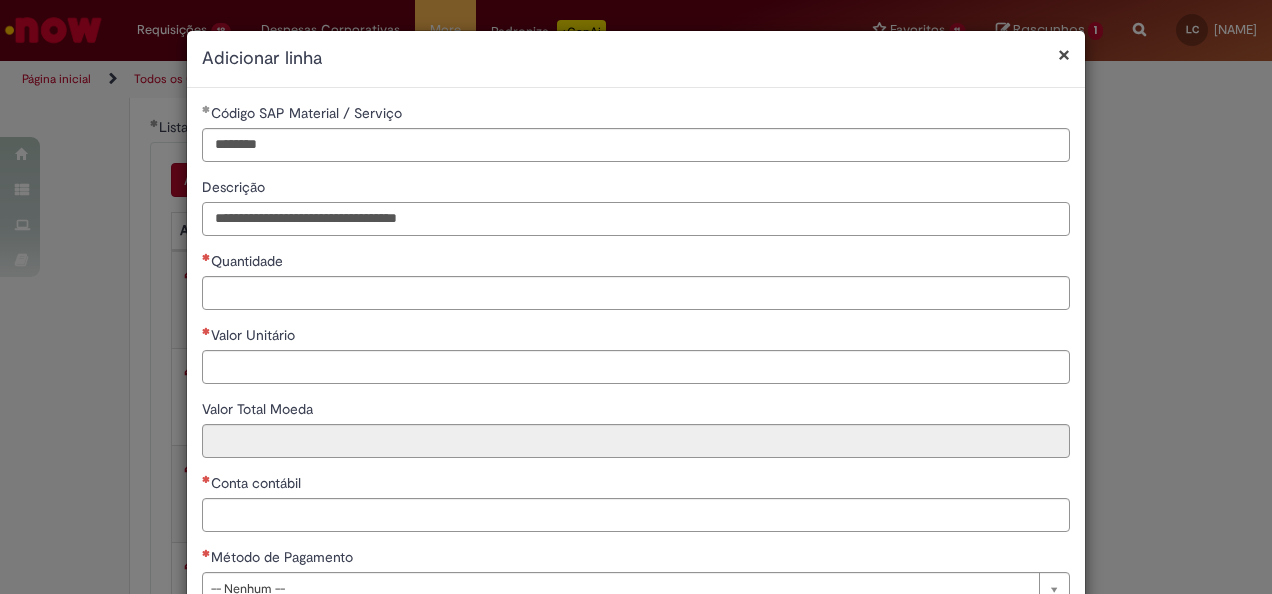 type on "**********" 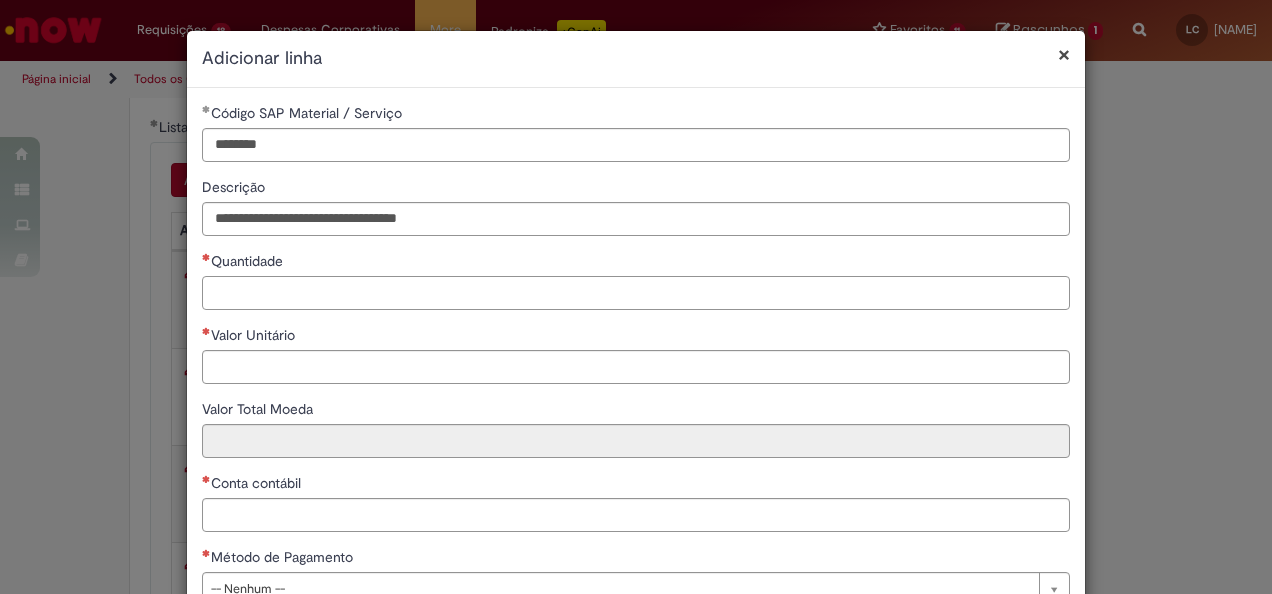 click on "Quantidade" at bounding box center [636, 293] 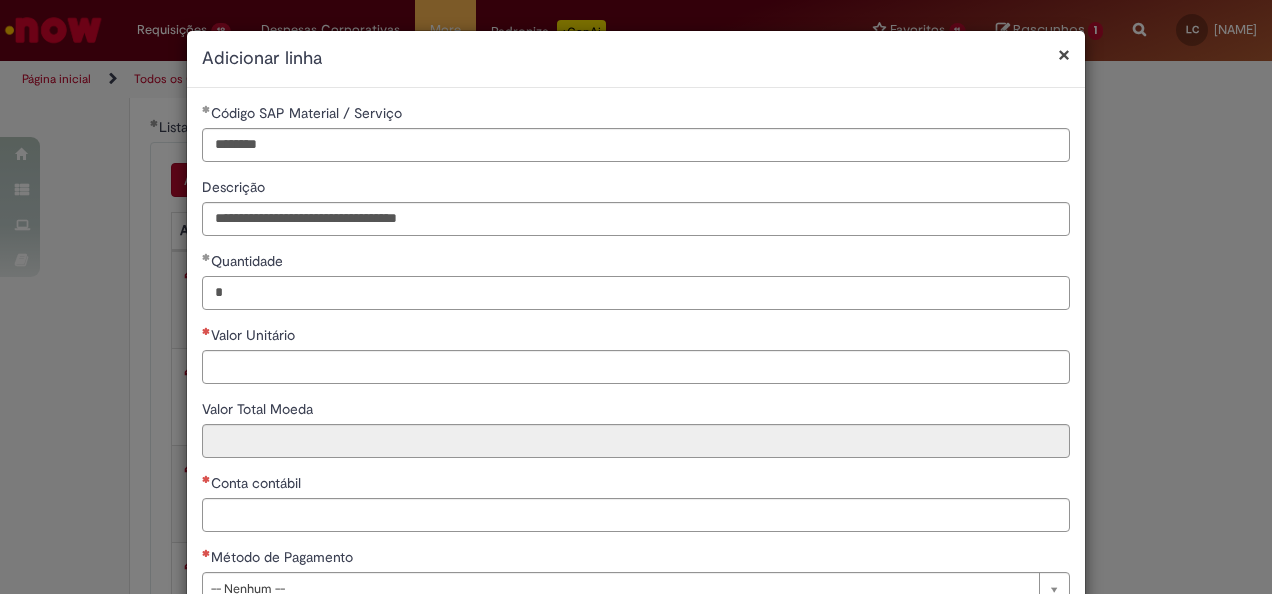 type on "*" 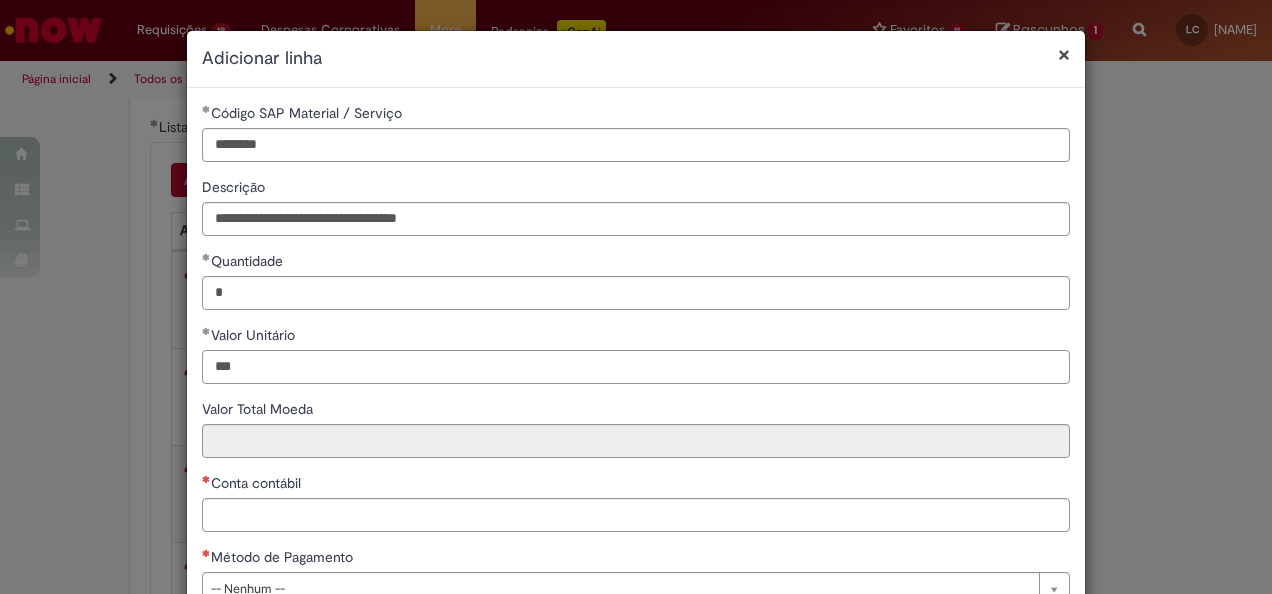 type on "***" 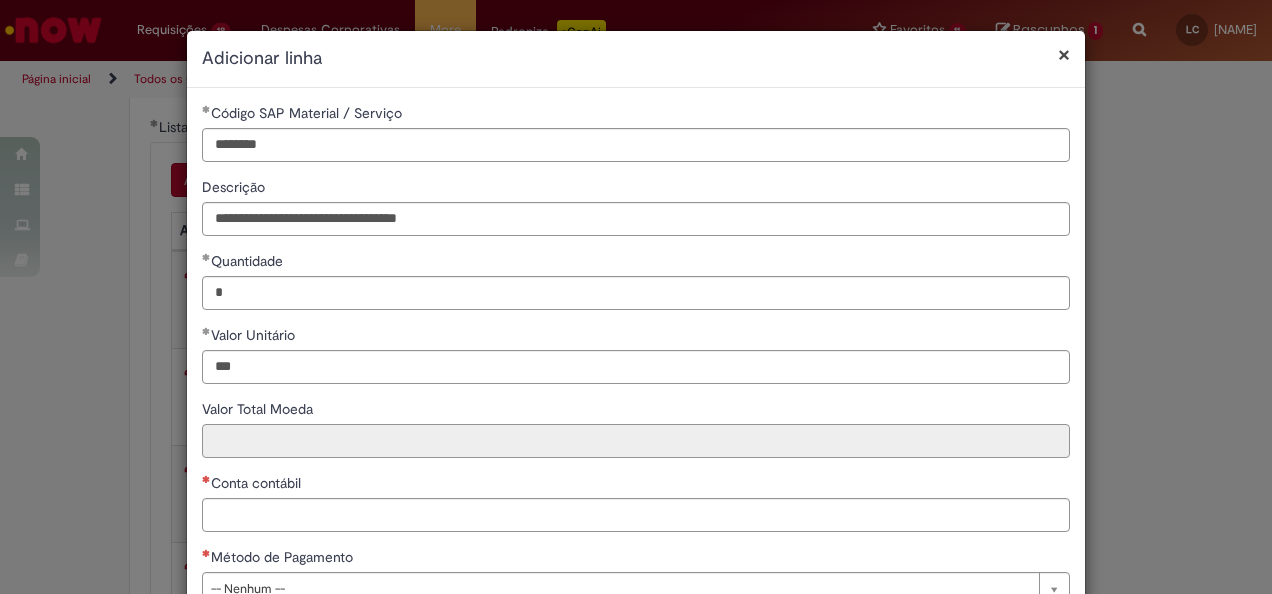 type on "******" 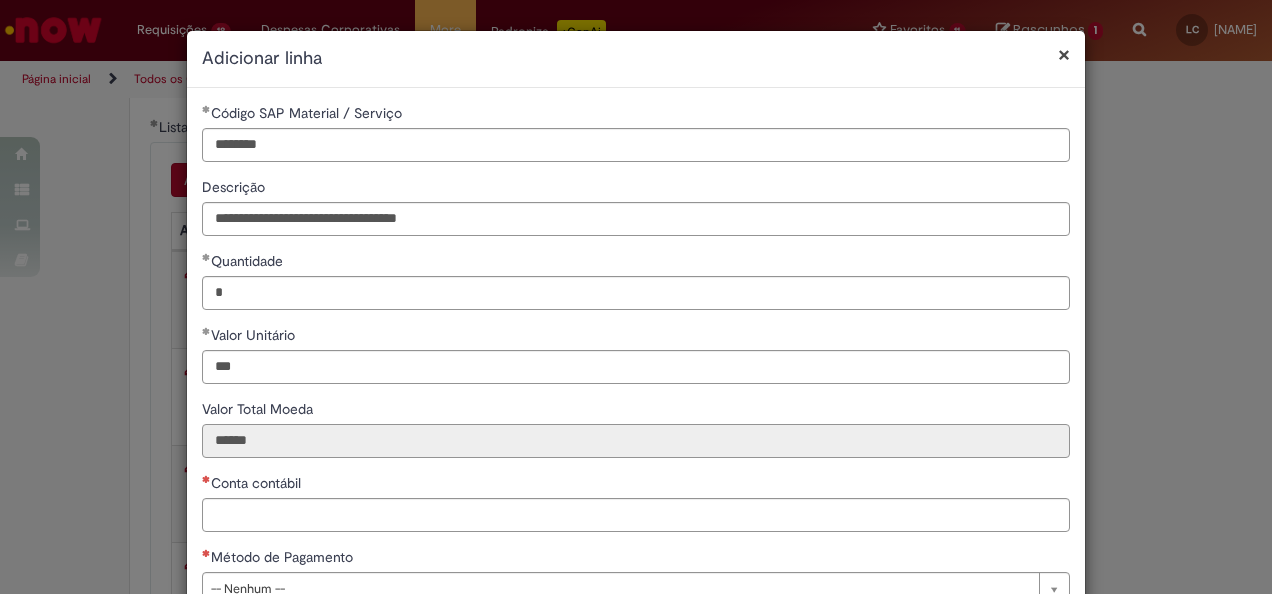 type on "******" 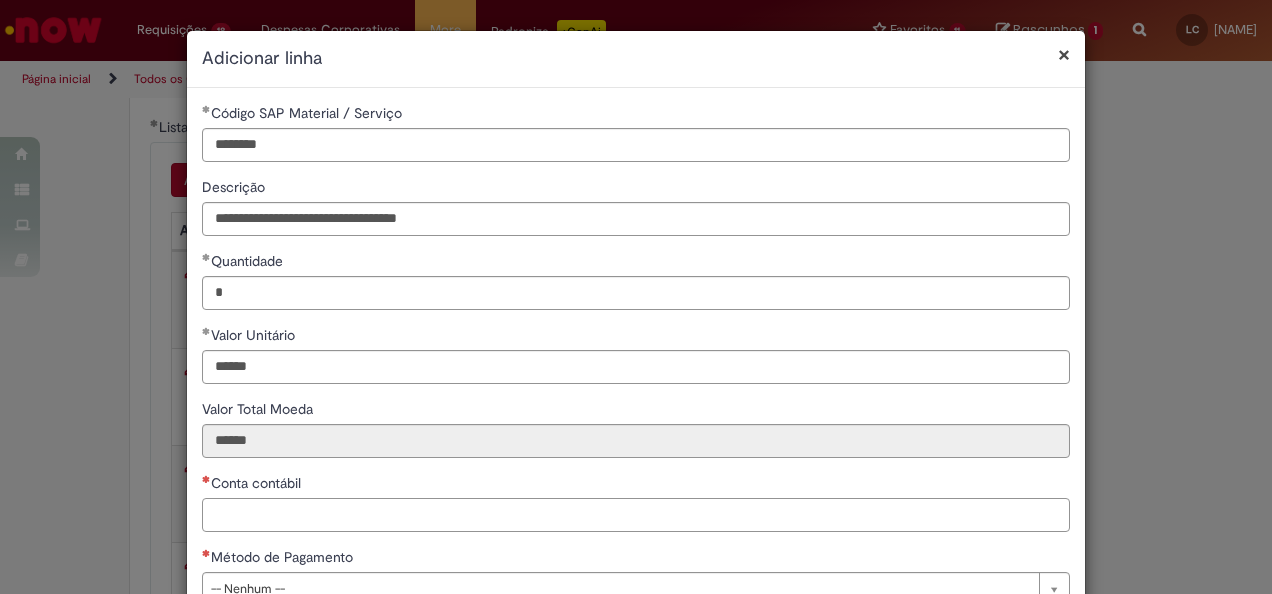 click on "Conta contábil" at bounding box center (636, 515) 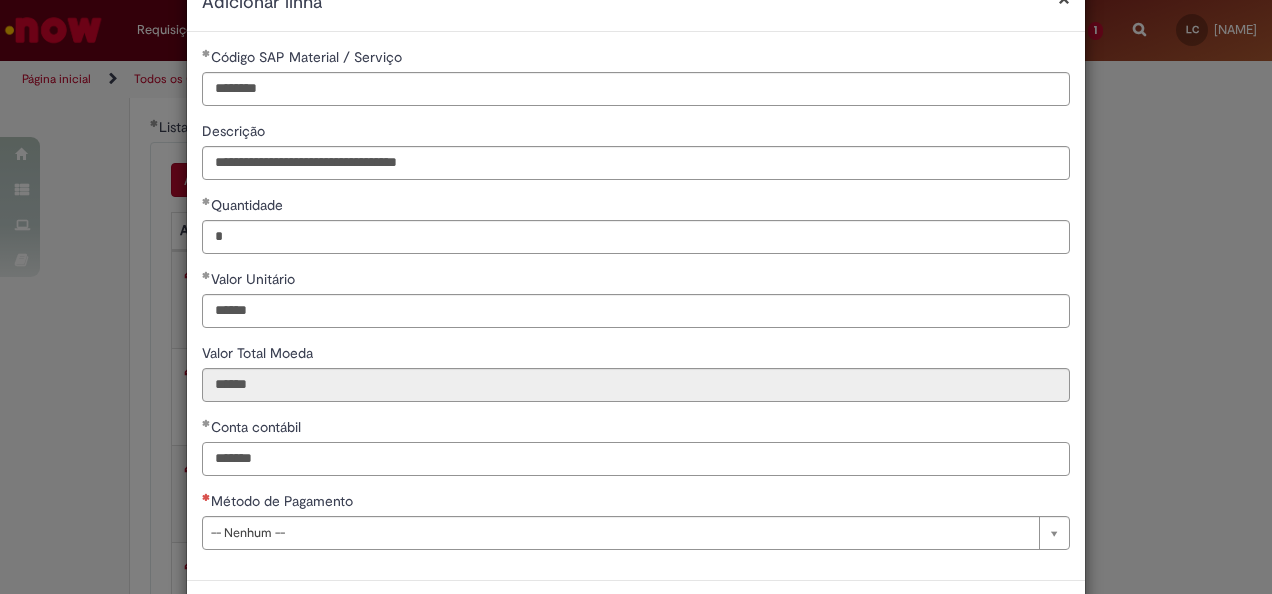 scroll, scrollTop: 100, scrollLeft: 0, axis: vertical 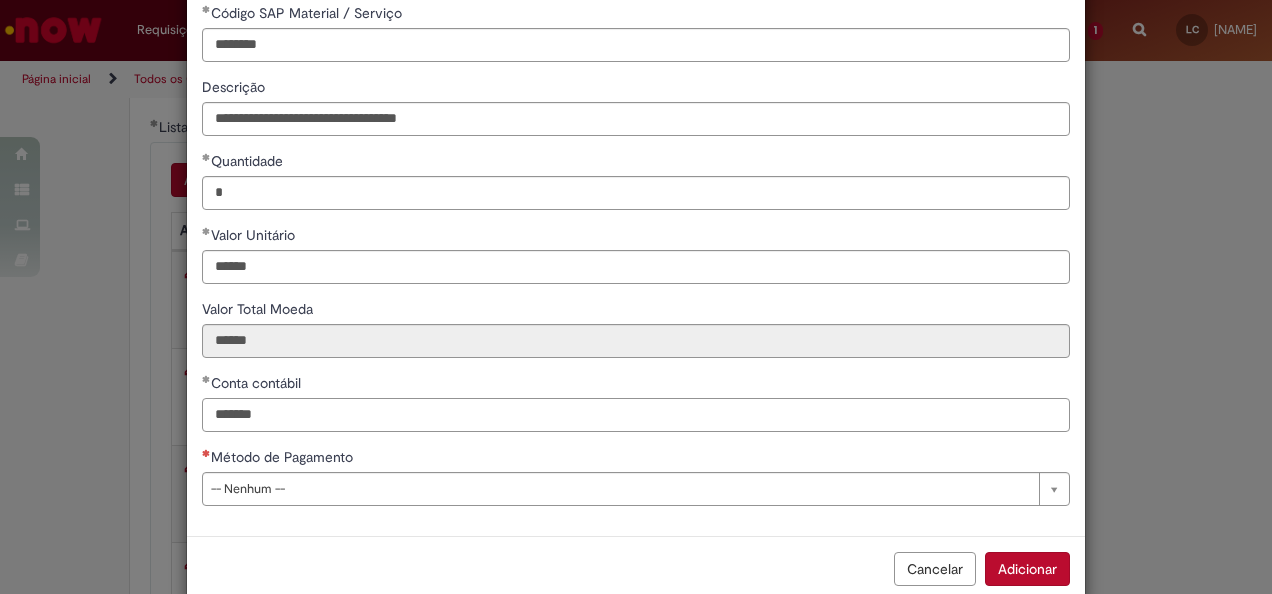 type on "*******" 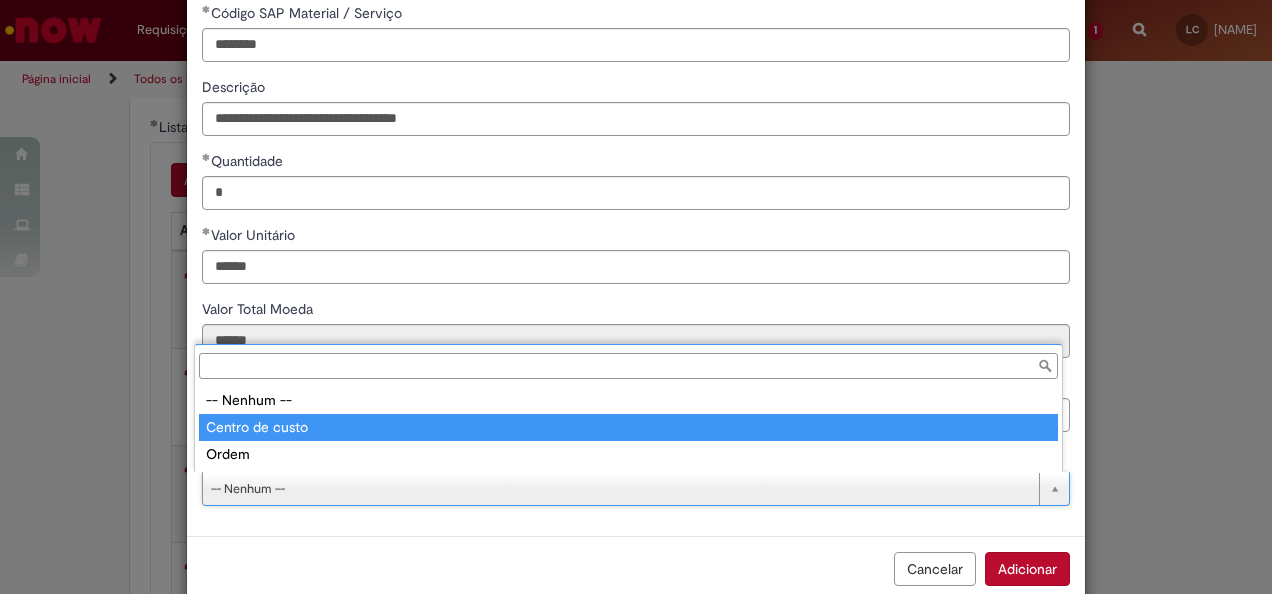 type on "**********" 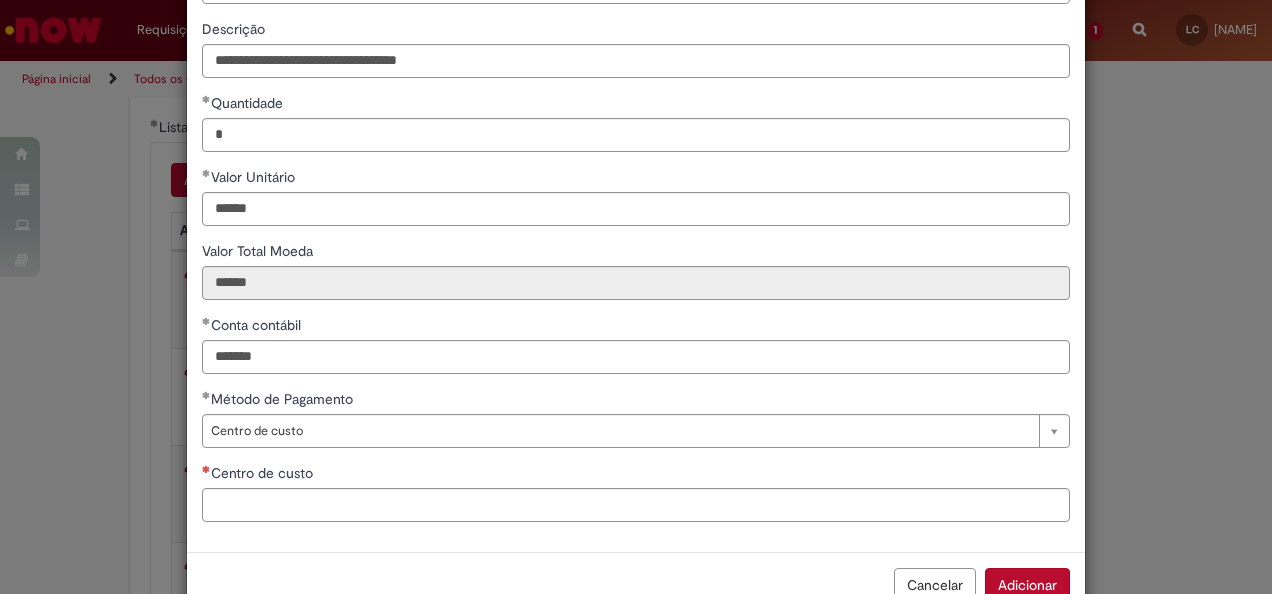 scroll, scrollTop: 200, scrollLeft: 0, axis: vertical 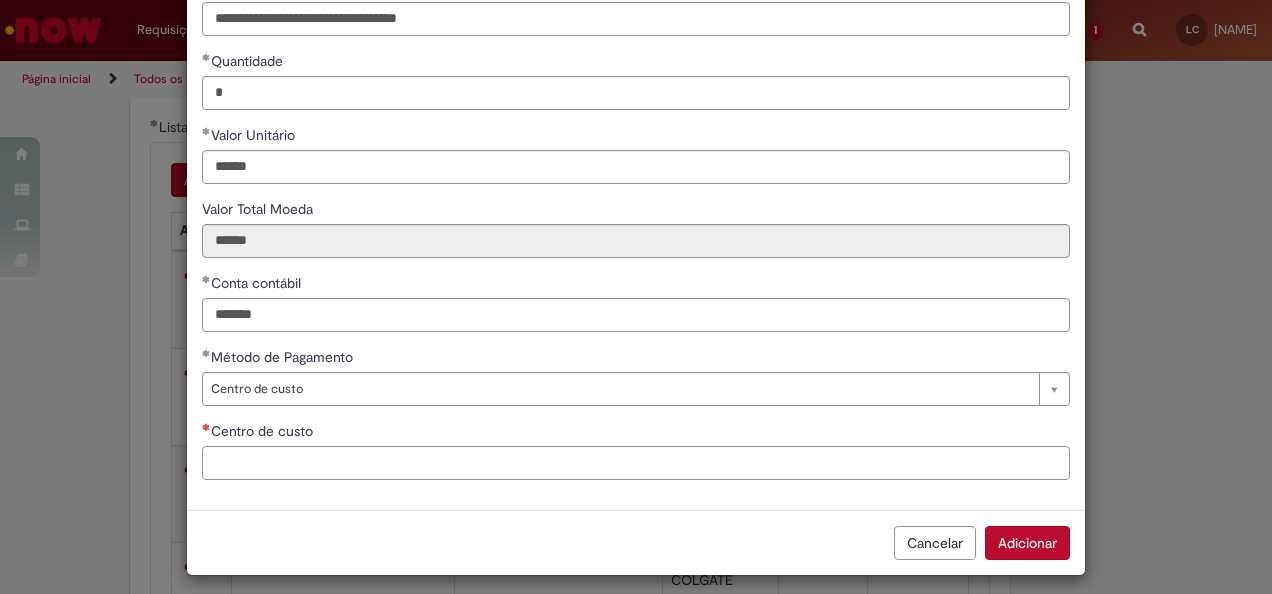 click on "Centro de custo" at bounding box center [636, 463] 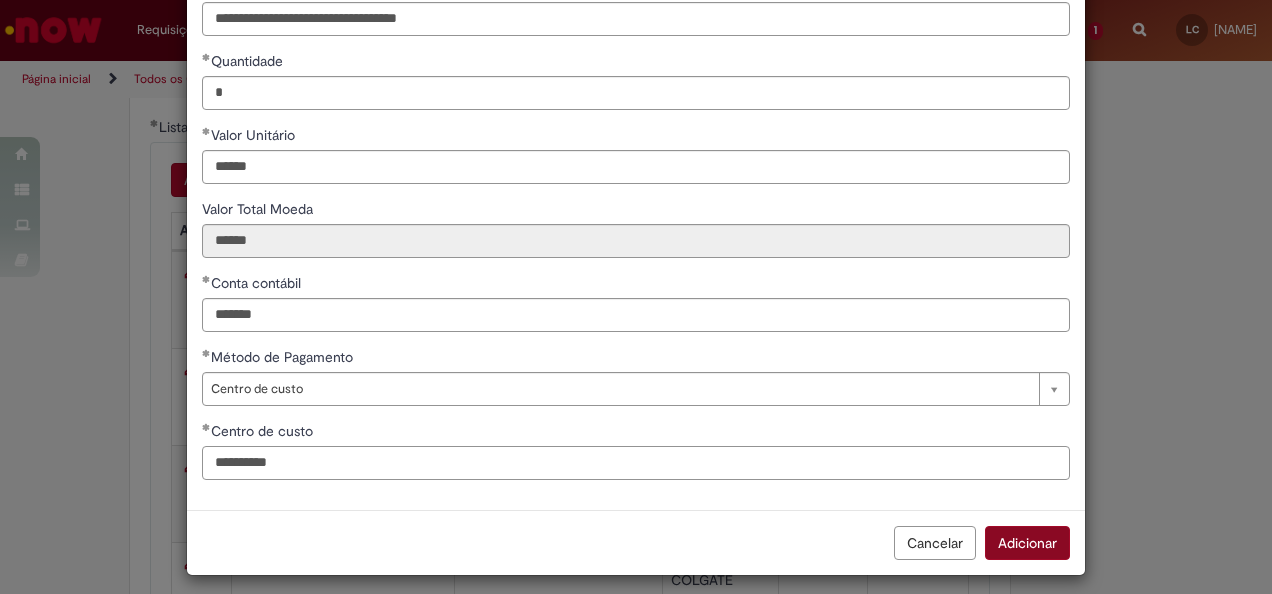 type on "**********" 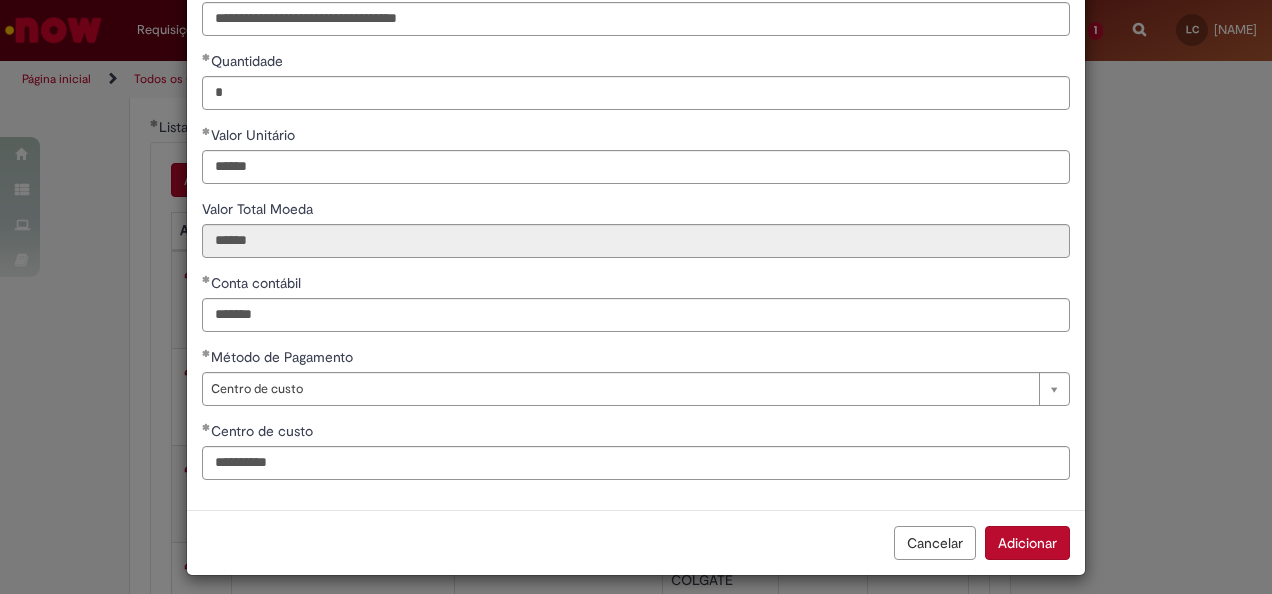 click on "Adicionar" at bounding box center (1027, 543) 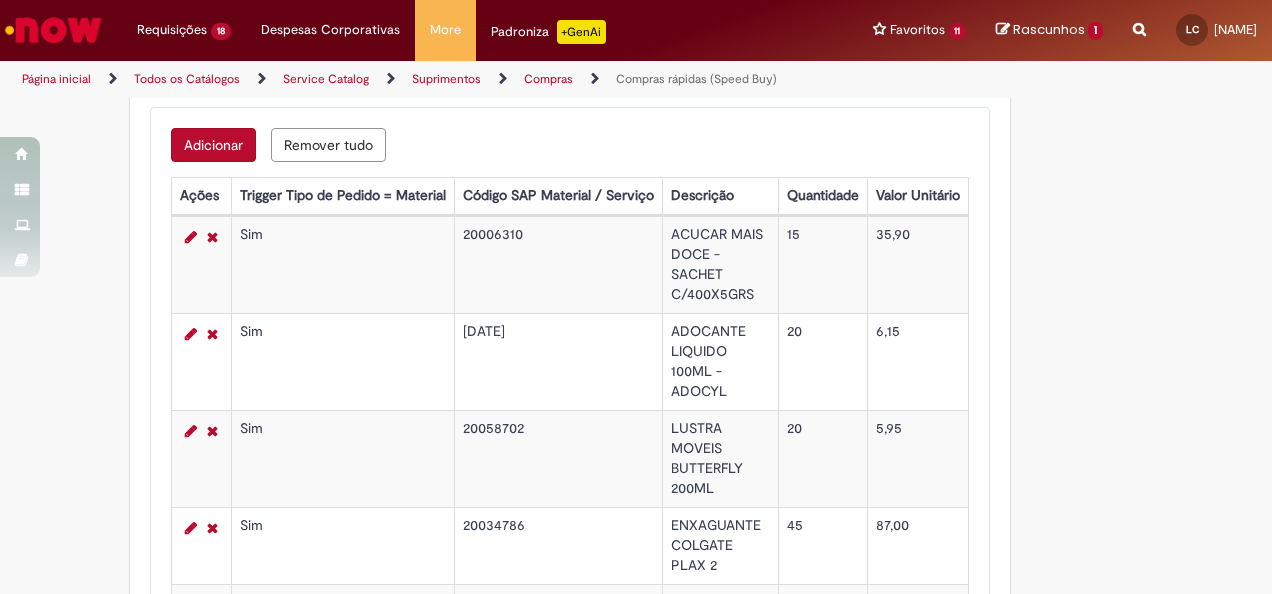 scroll, scrollTop: 3440, scrollLeft: 0, axis: vertical 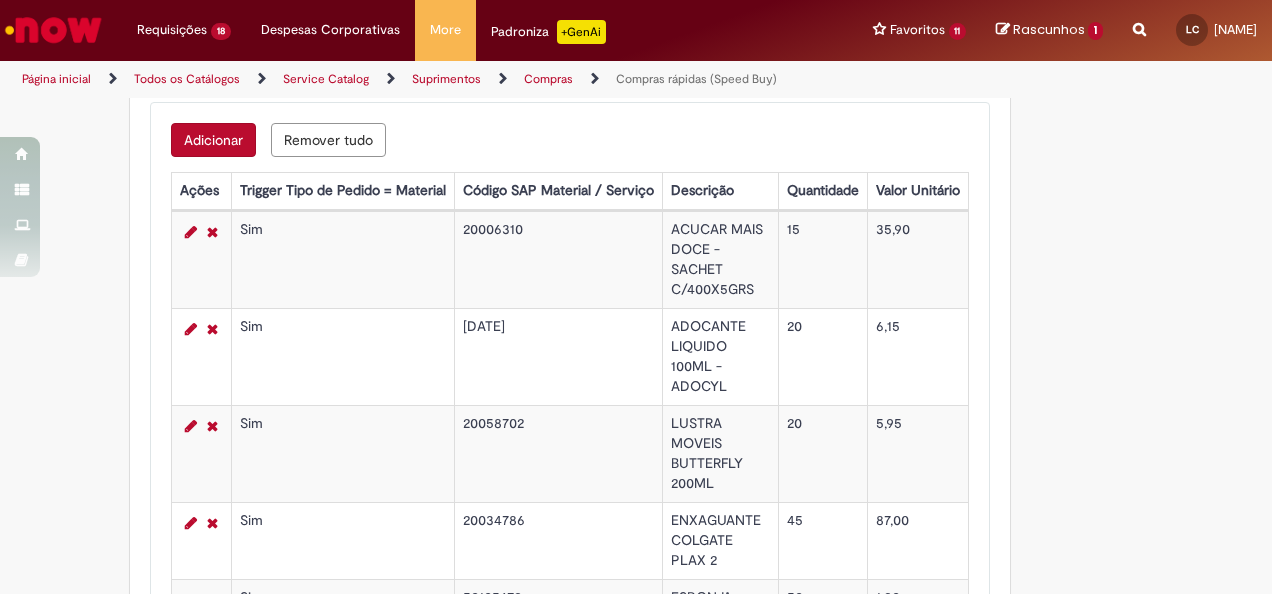 click on "Adicionar" at bounding box center (213, 140) 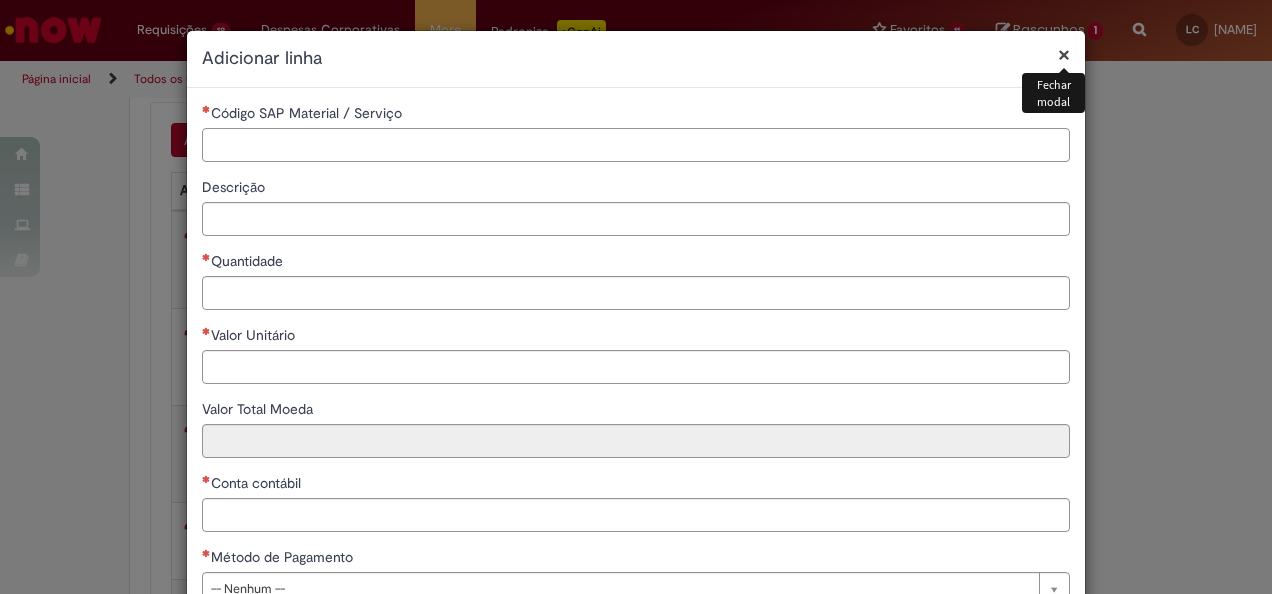 click on "Código SAP Material / Serviço" at bounding box center (636, 145) 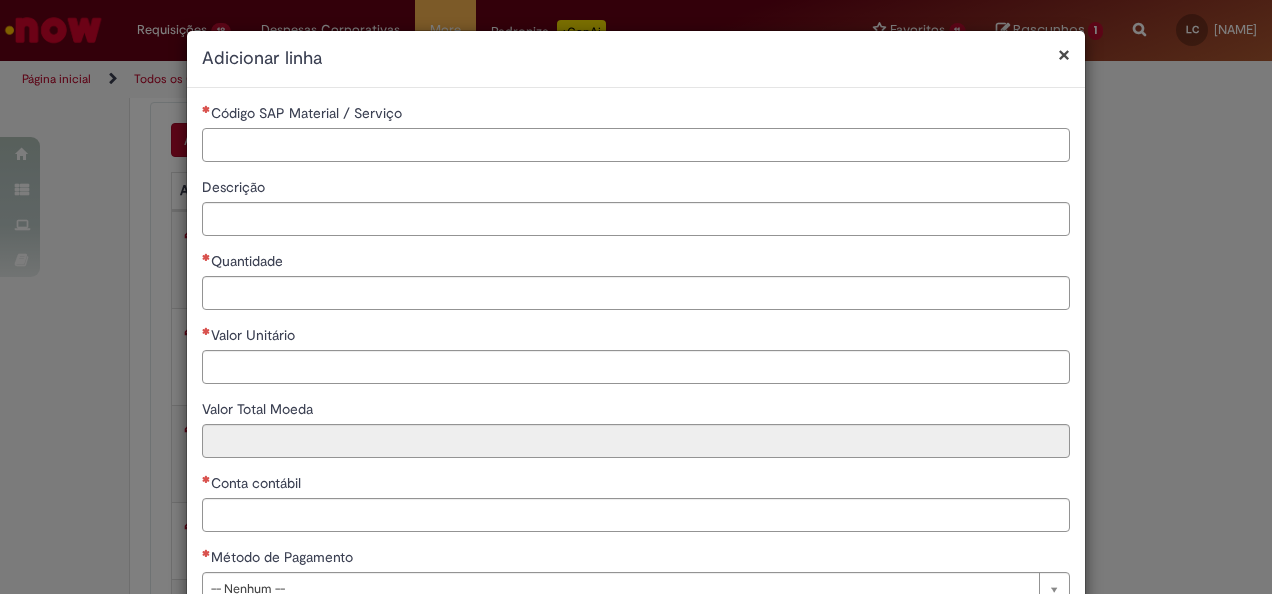 paste on "********" 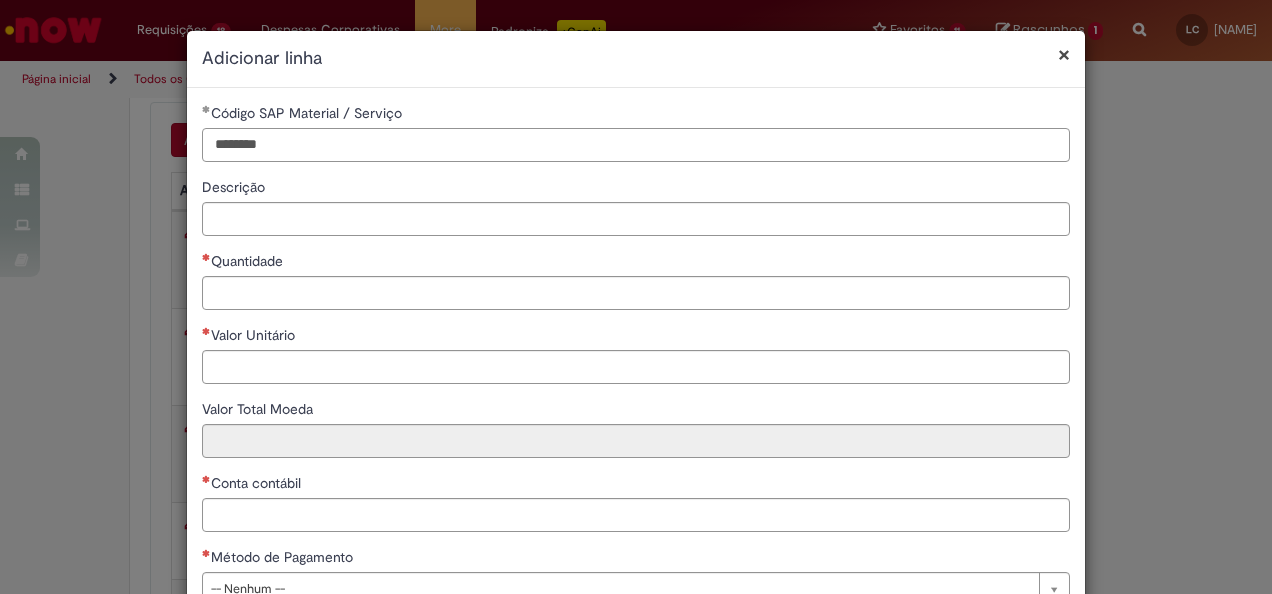 type on "********" 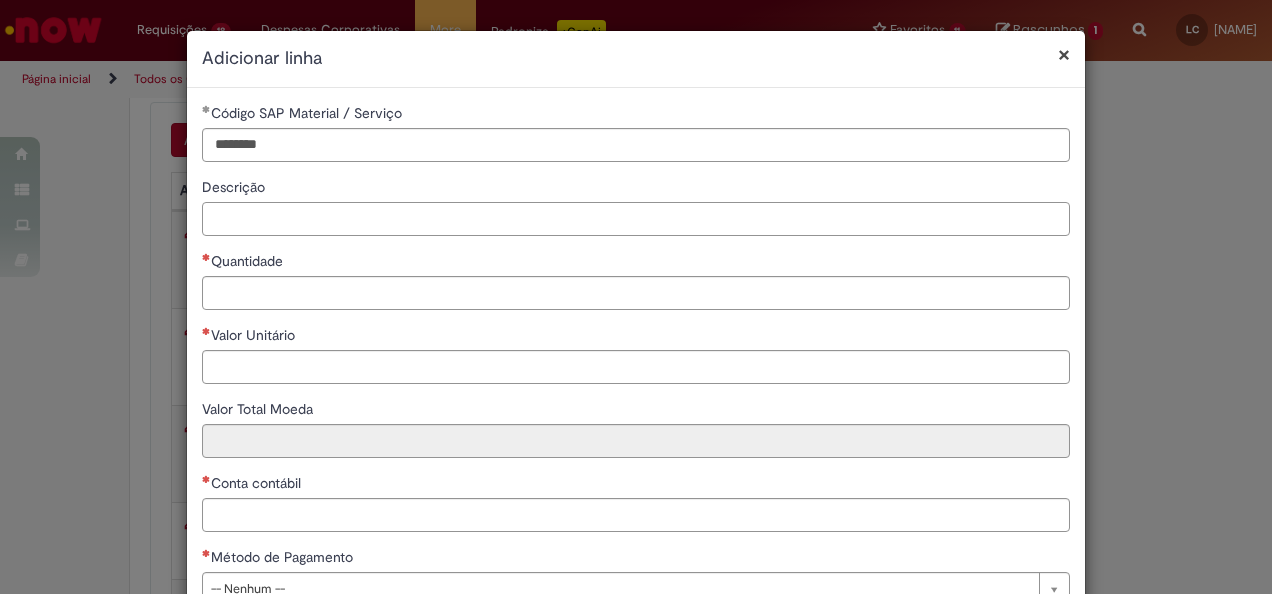 click on "Descrição" at bounding box center [636, 219] 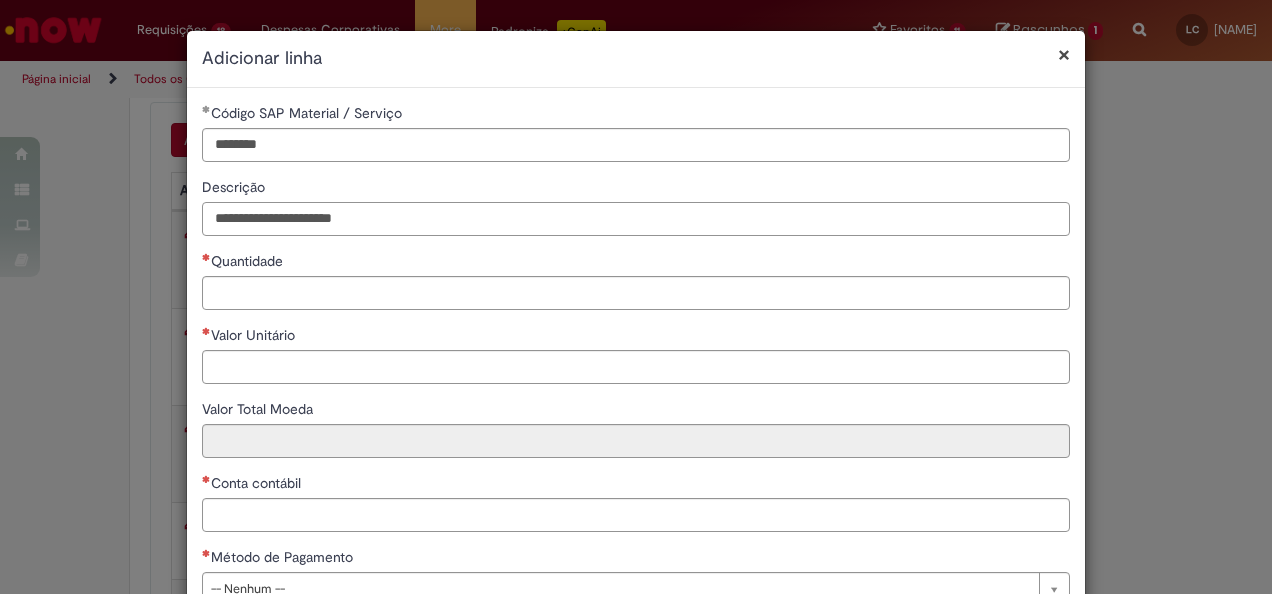 type on "**********" 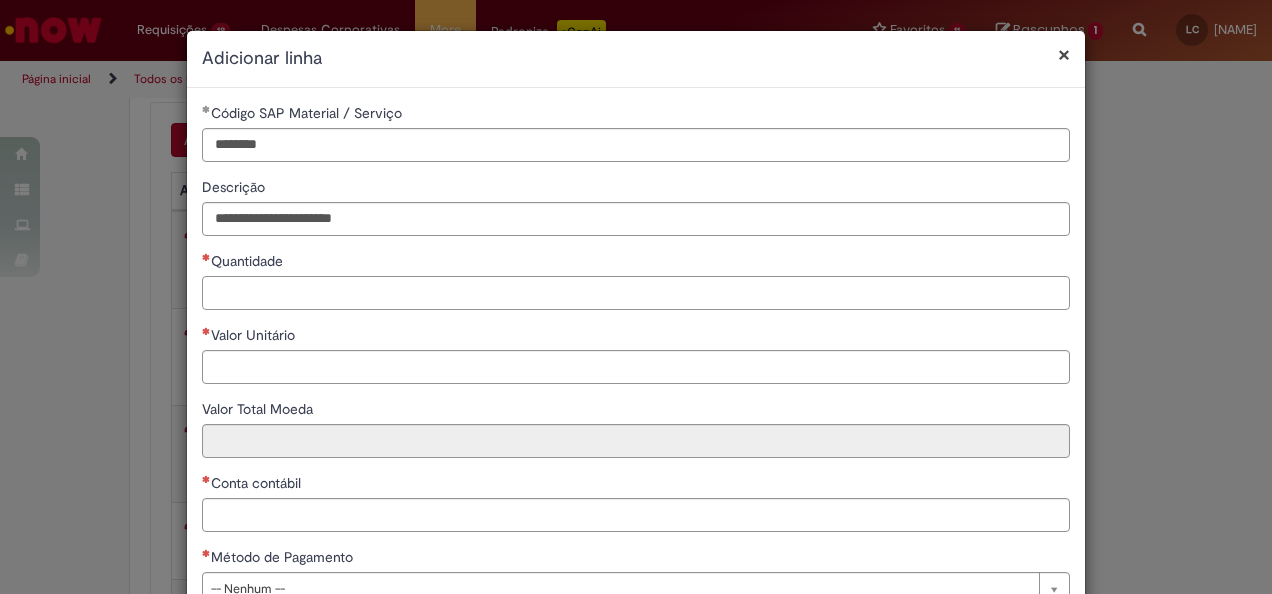click on "Quantidade" at bounding box center (636, 293) 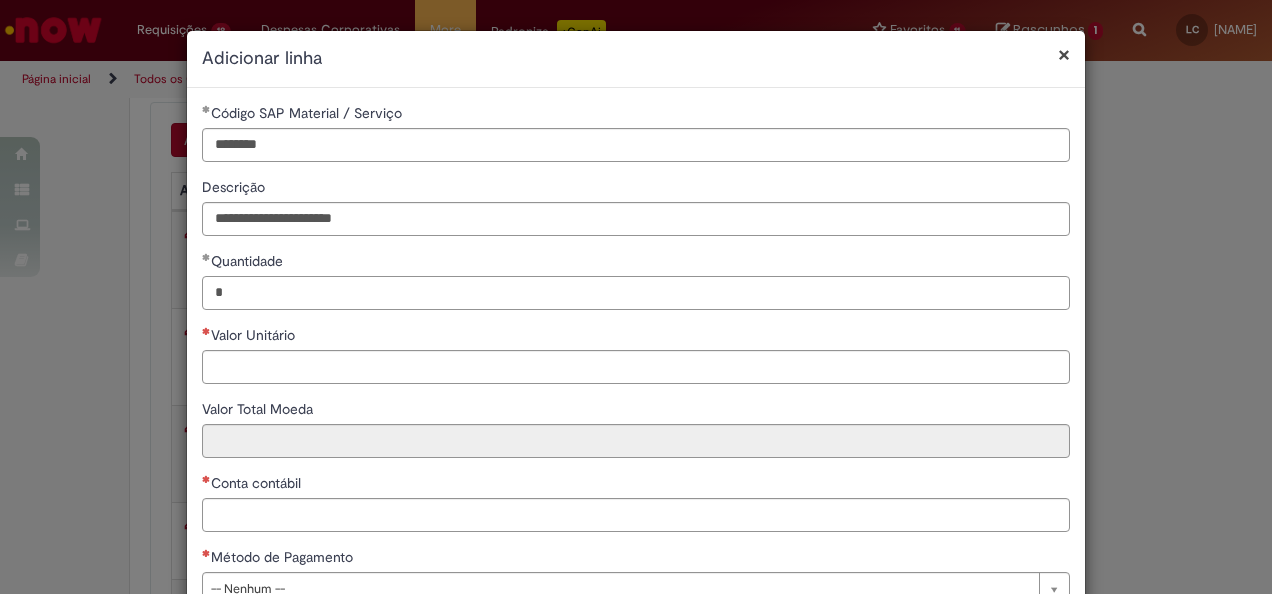 type on "*" 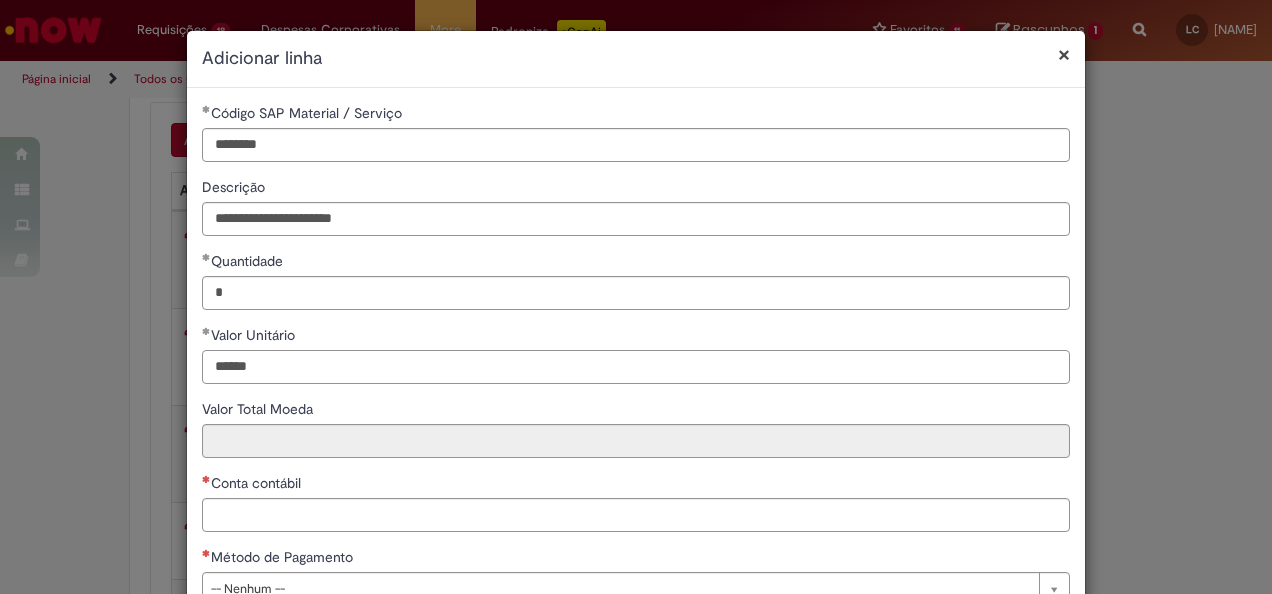 type on "******" 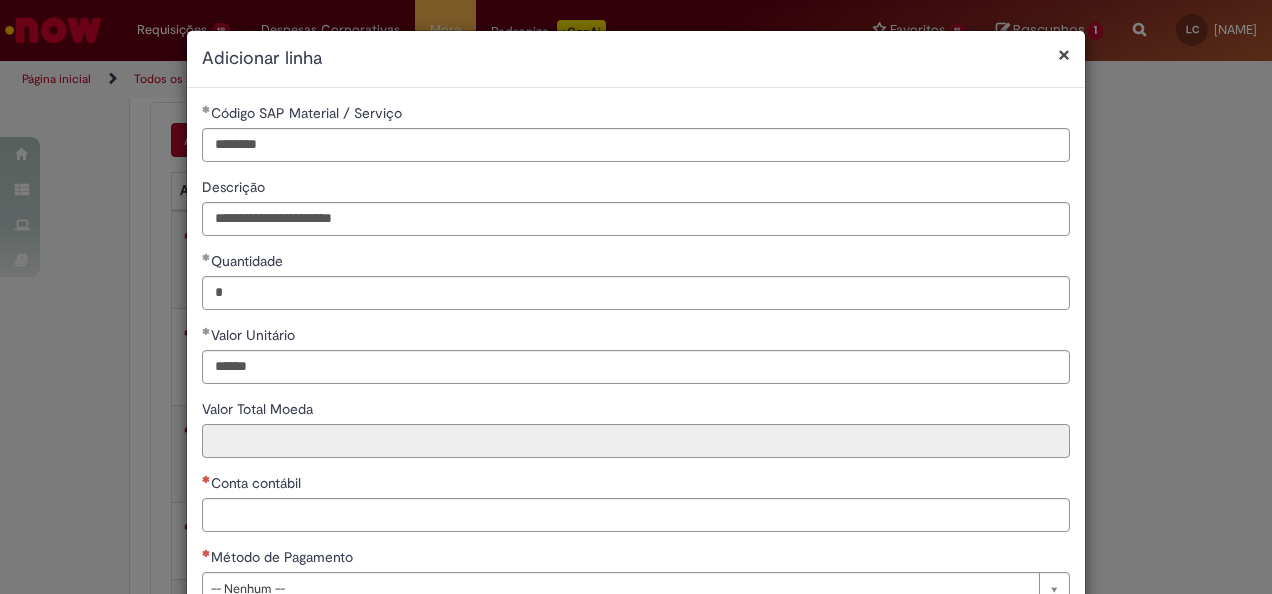 type on "******" 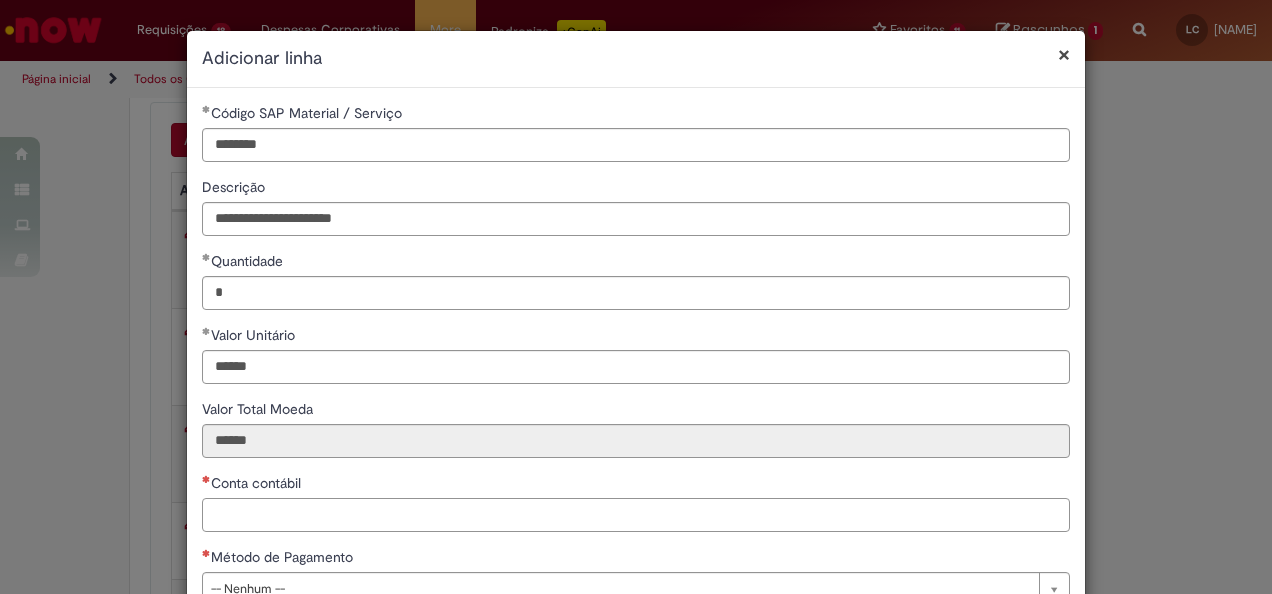 click on "Conta contábil" at bounding box center [636, 515] 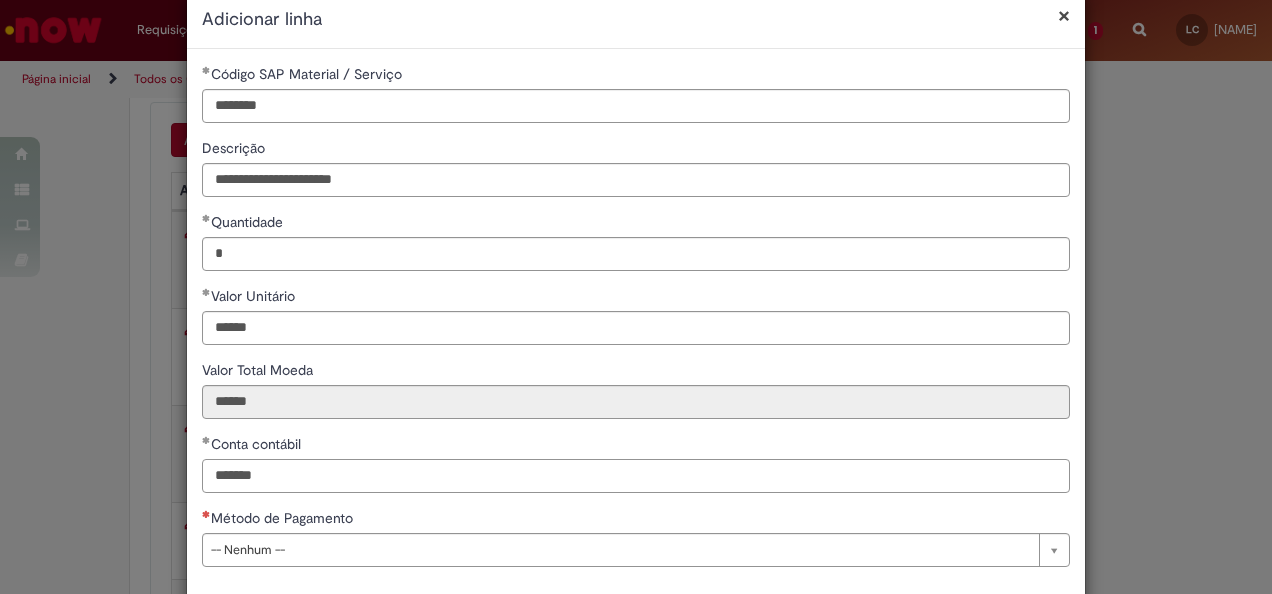 scroll, scrollTop: 100, scrollLeft: 0, axis: vertical 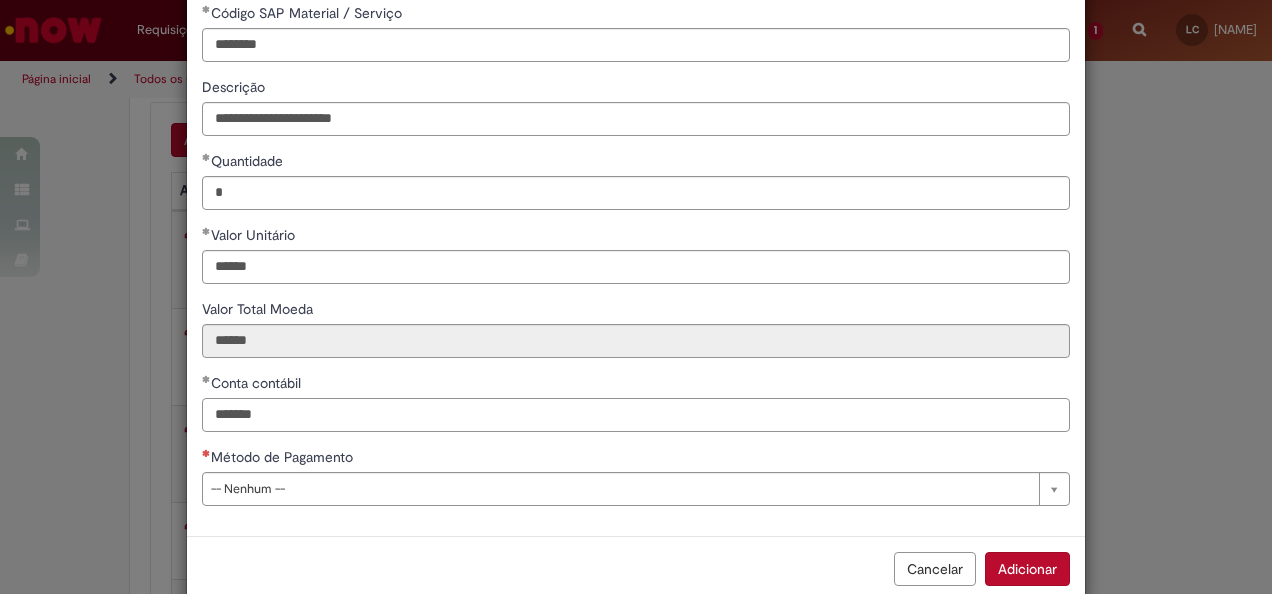 type on "*******" 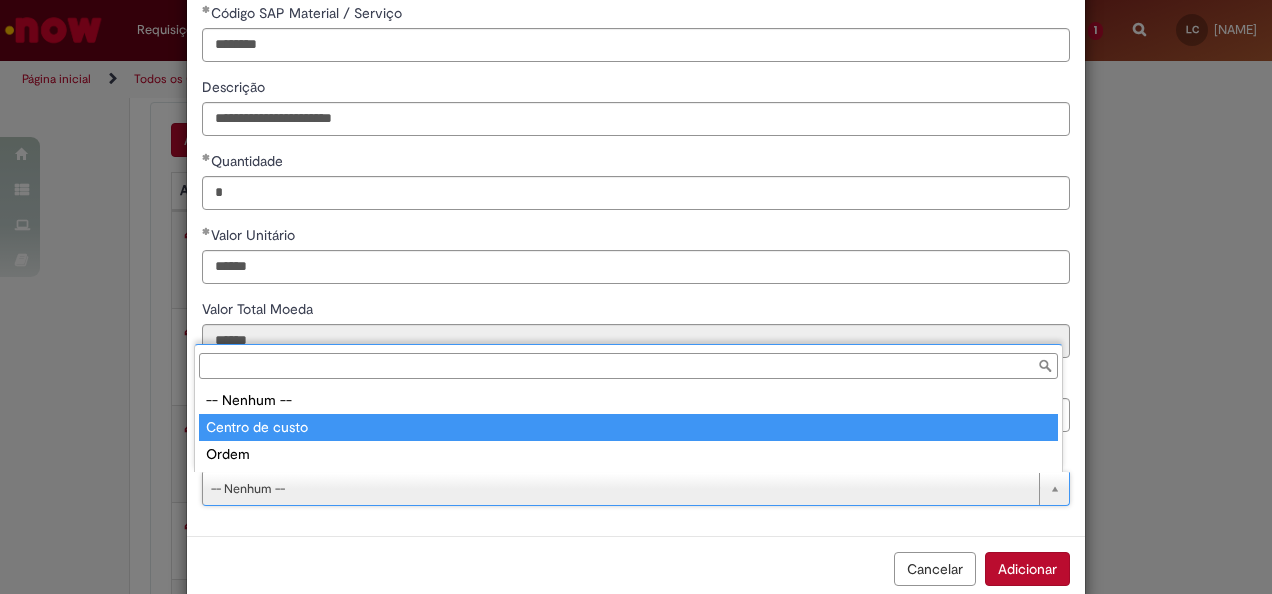 type on "**********" 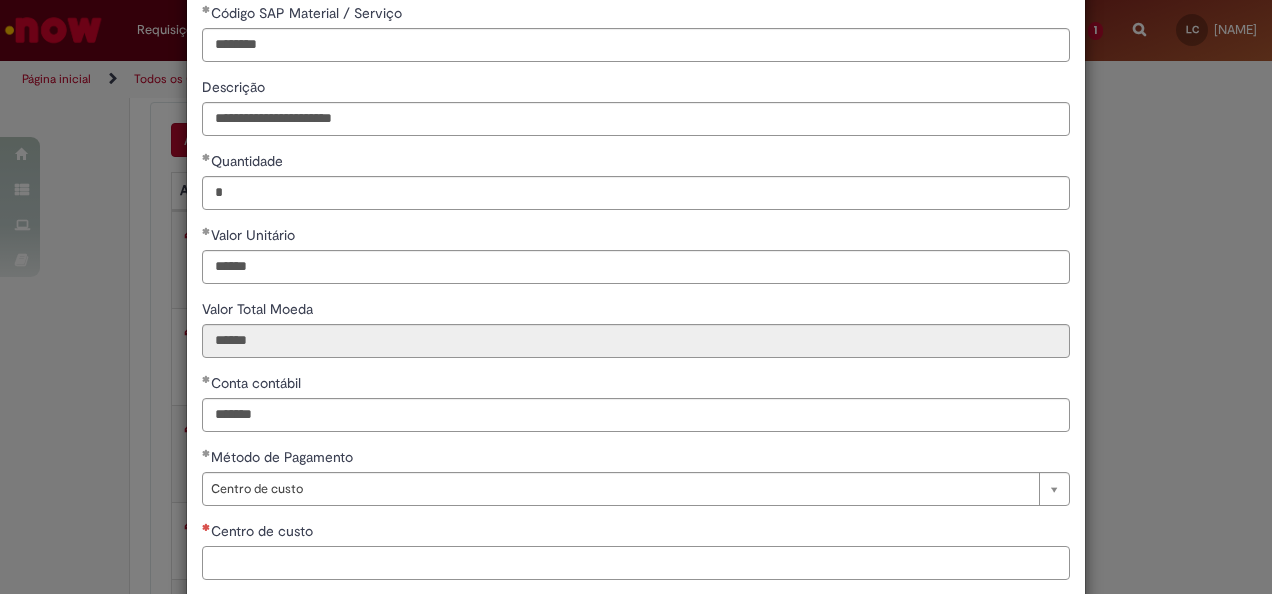 click on "Centro de custo" at bounding box center (636, 563) 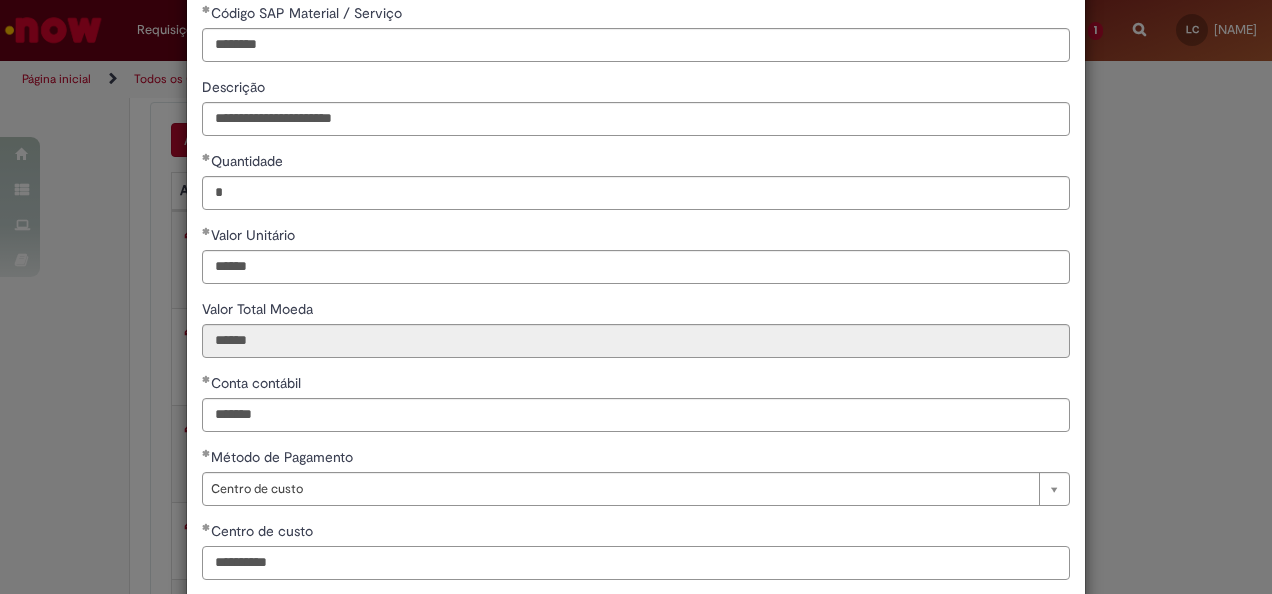 type on "**********" 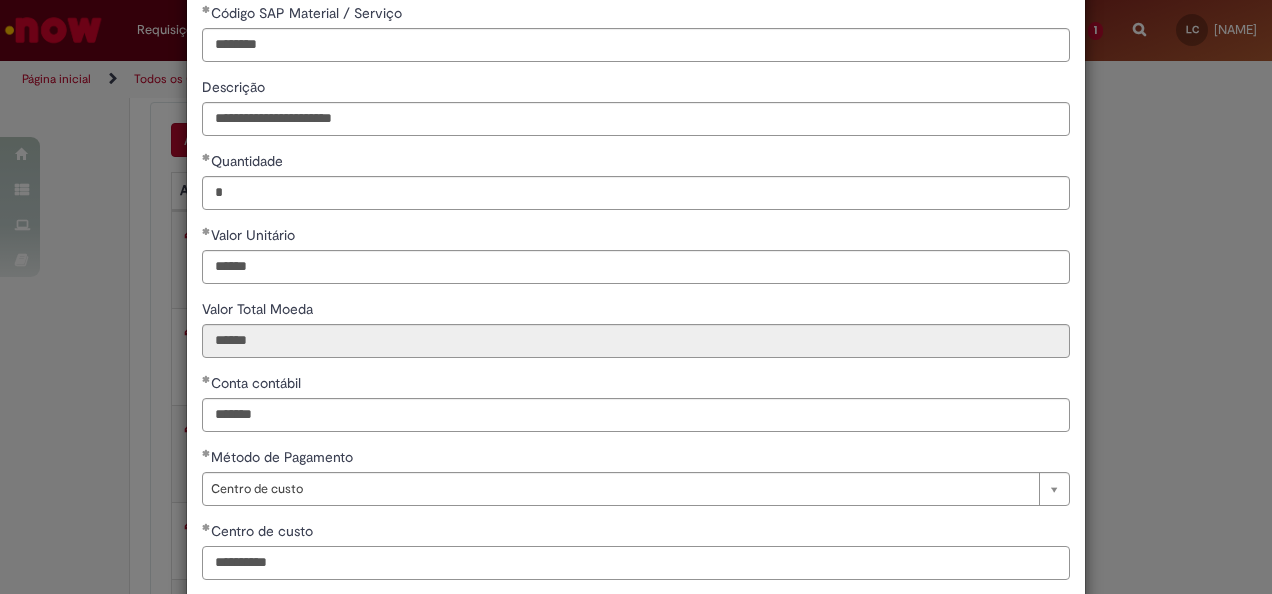 scroll, scrollTop: 200, scrollLeft: 0, axis: vertical 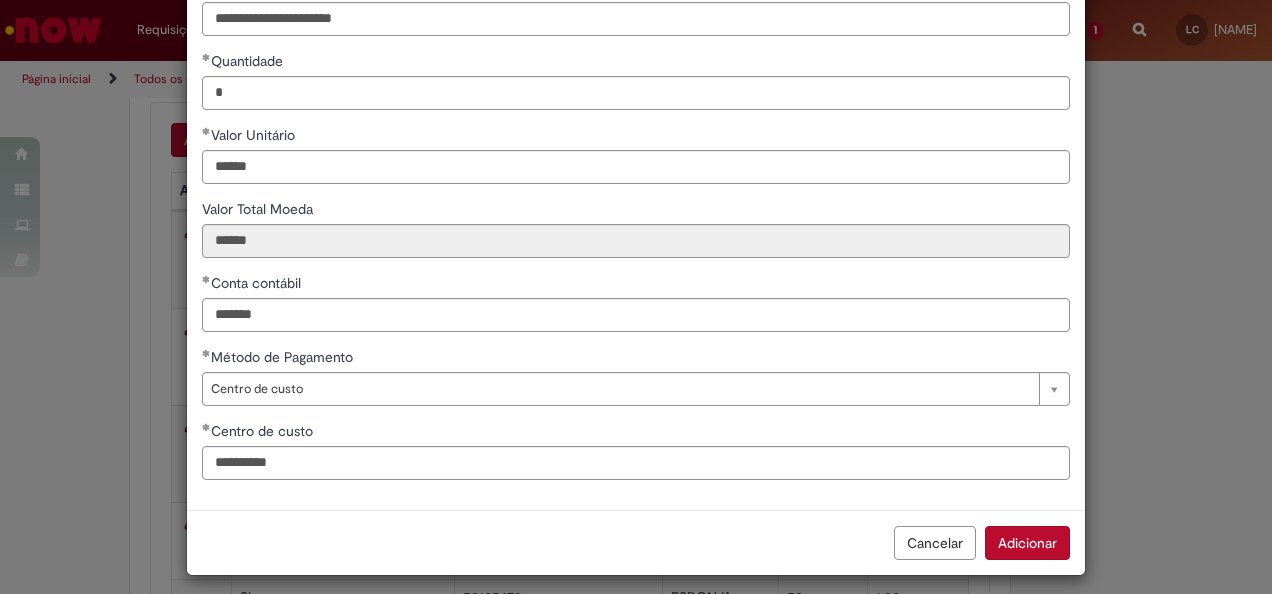 click on "Adicionar" at bounding box center [1027, 543] 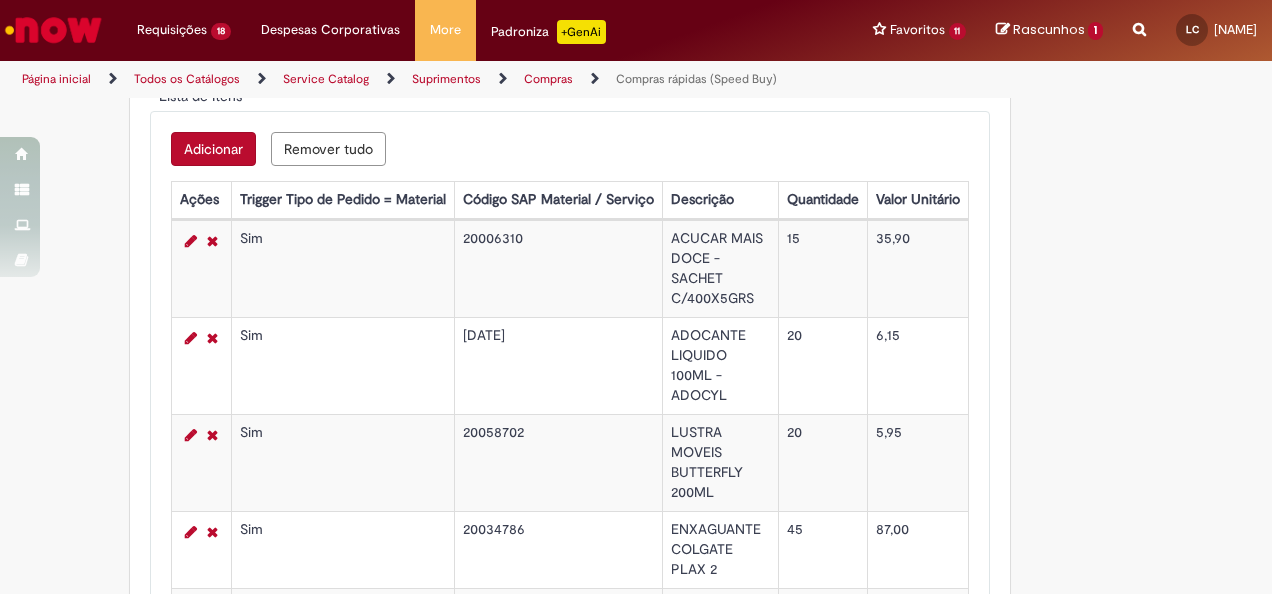 scroll, scrollTop: 3340, scrollLeft: 0, axis: vertical 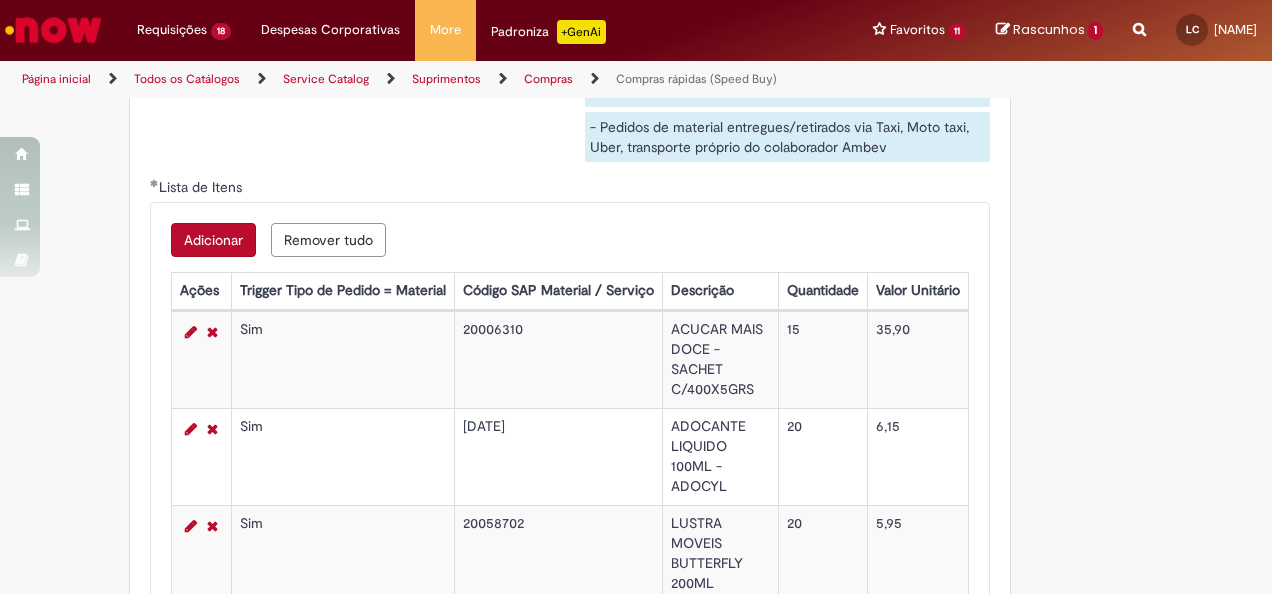 click on "Adicionar" at bounding box center [213, 240] 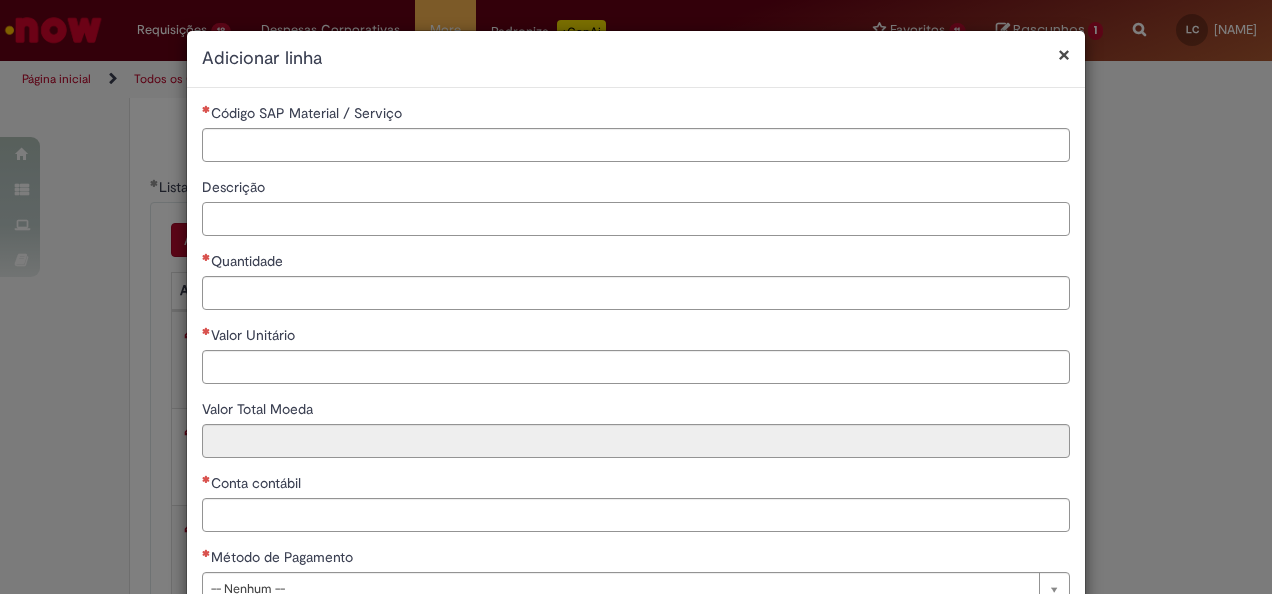 click on "Descrição" at bounding box center [636, 219] 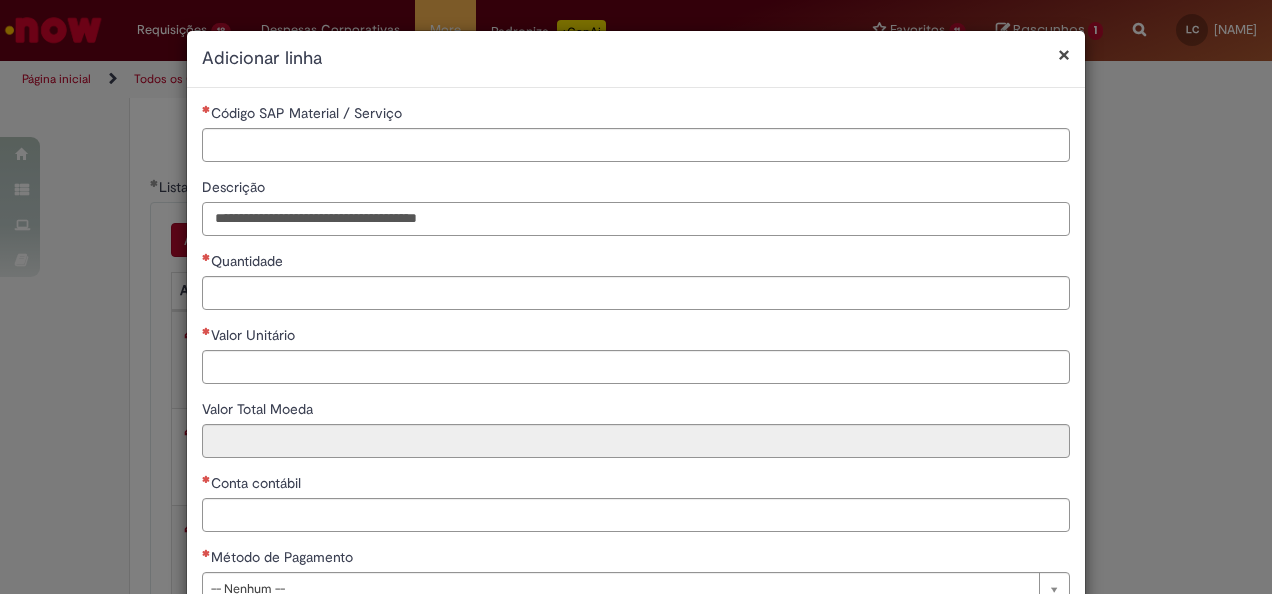 type on "**********" 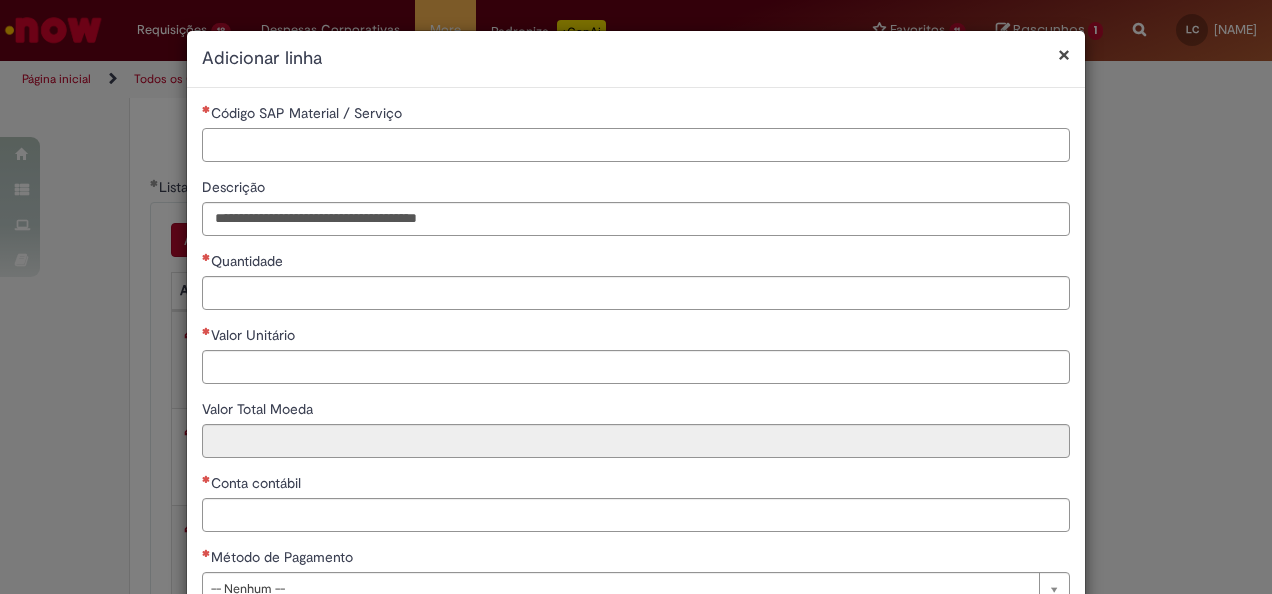 click on "Código SAP Material / Serviço" at bounding box center [636, 145] 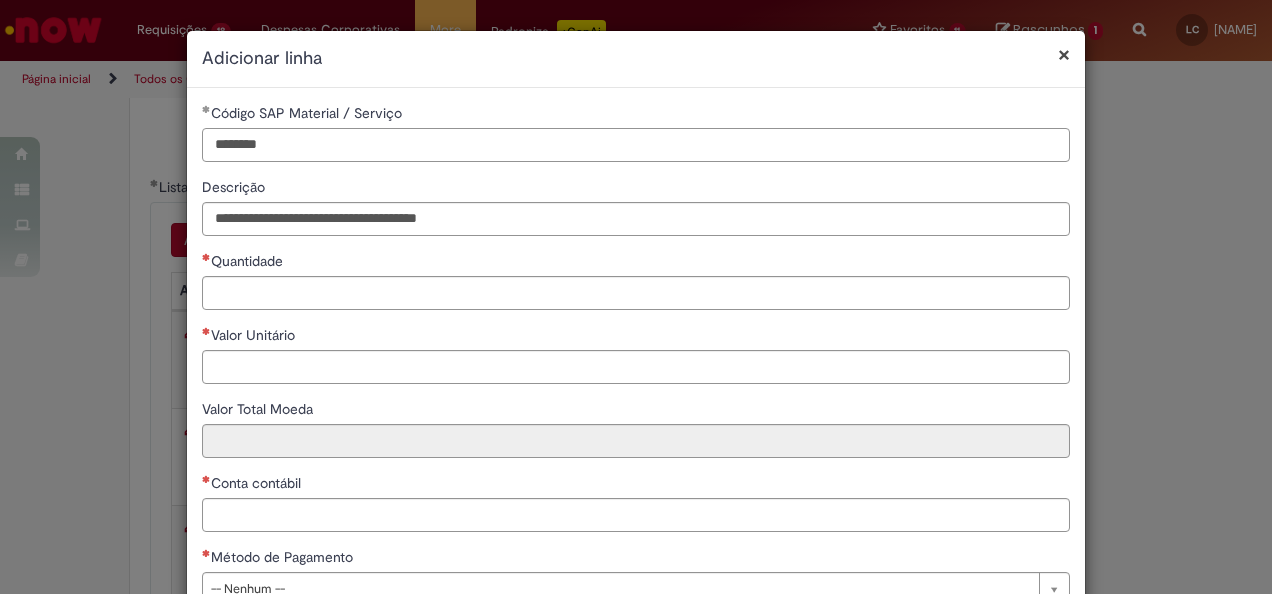 type on "********" 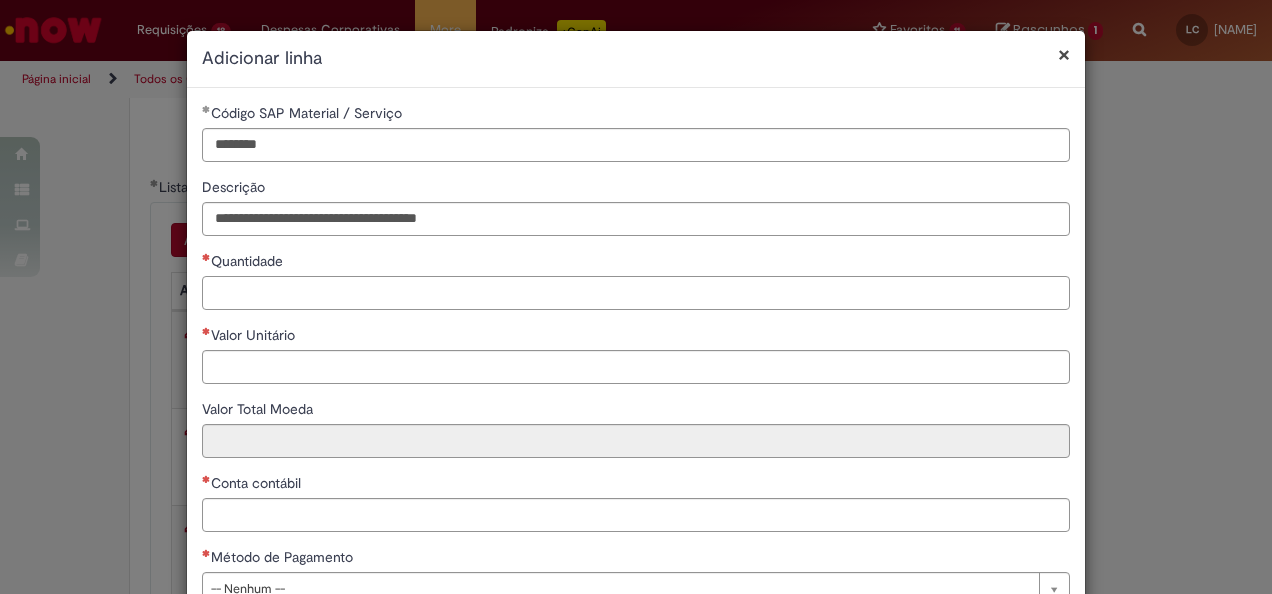 click on "Quantidade" at bounding box center (636, 293) 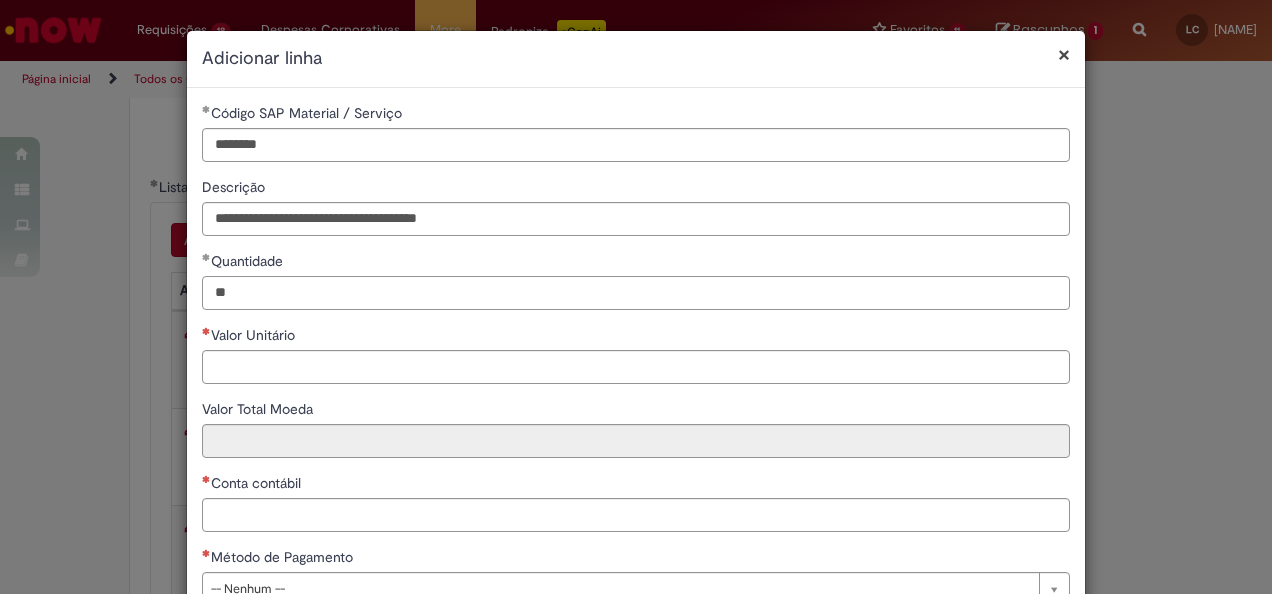 type on "**" 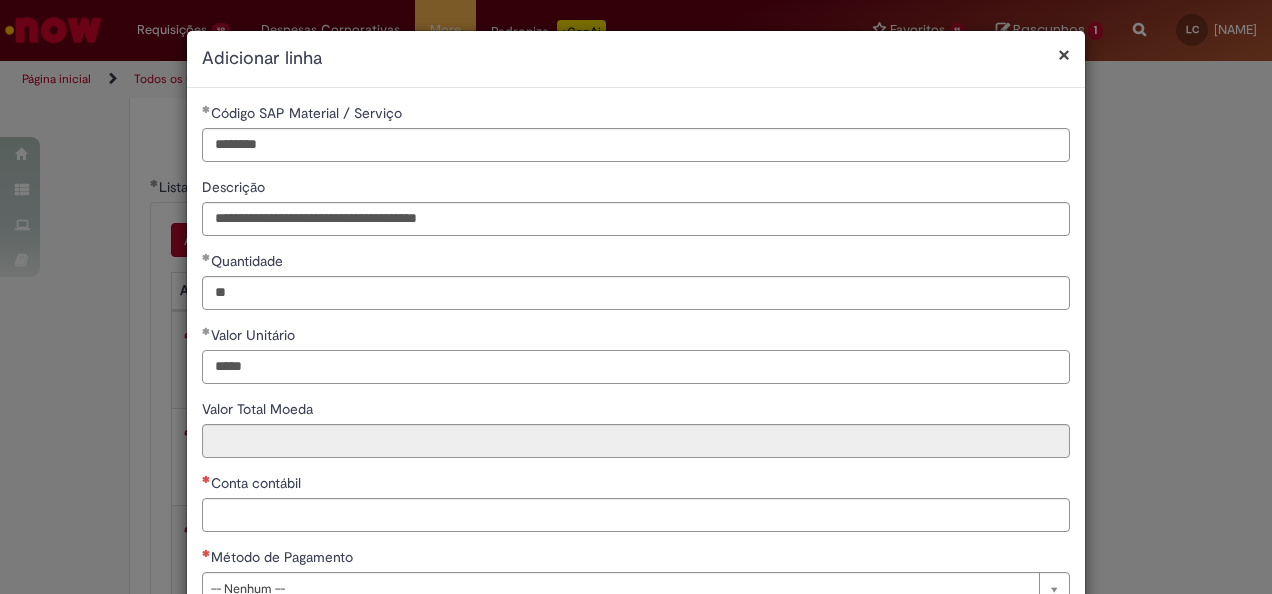 type on "*****" 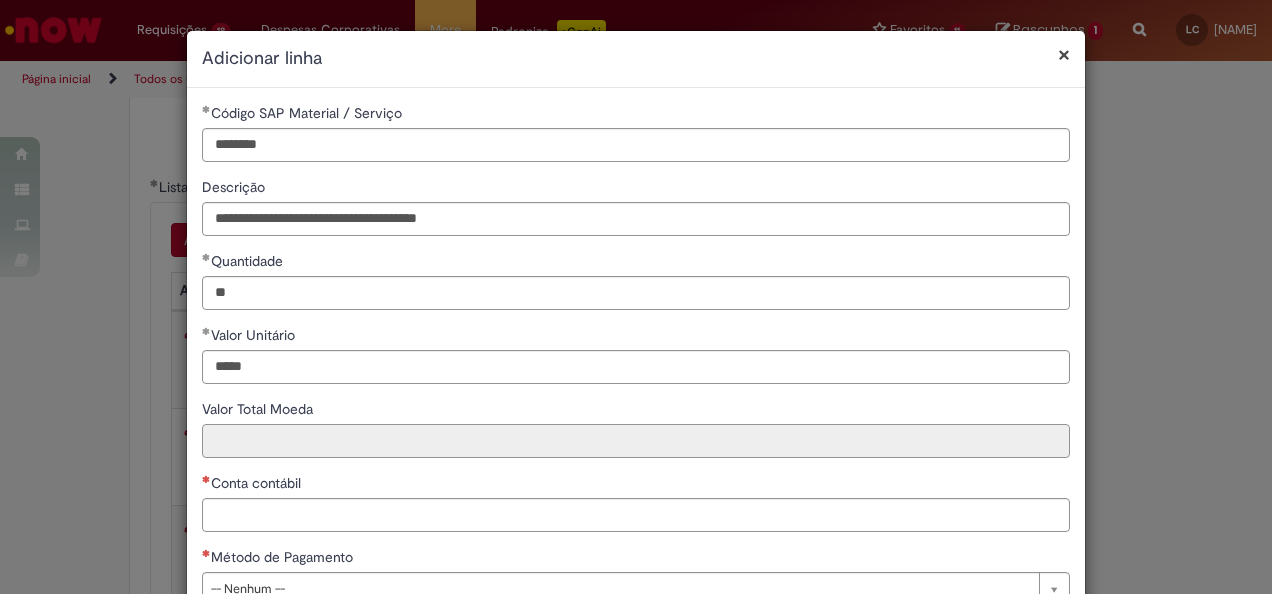 type on "********" 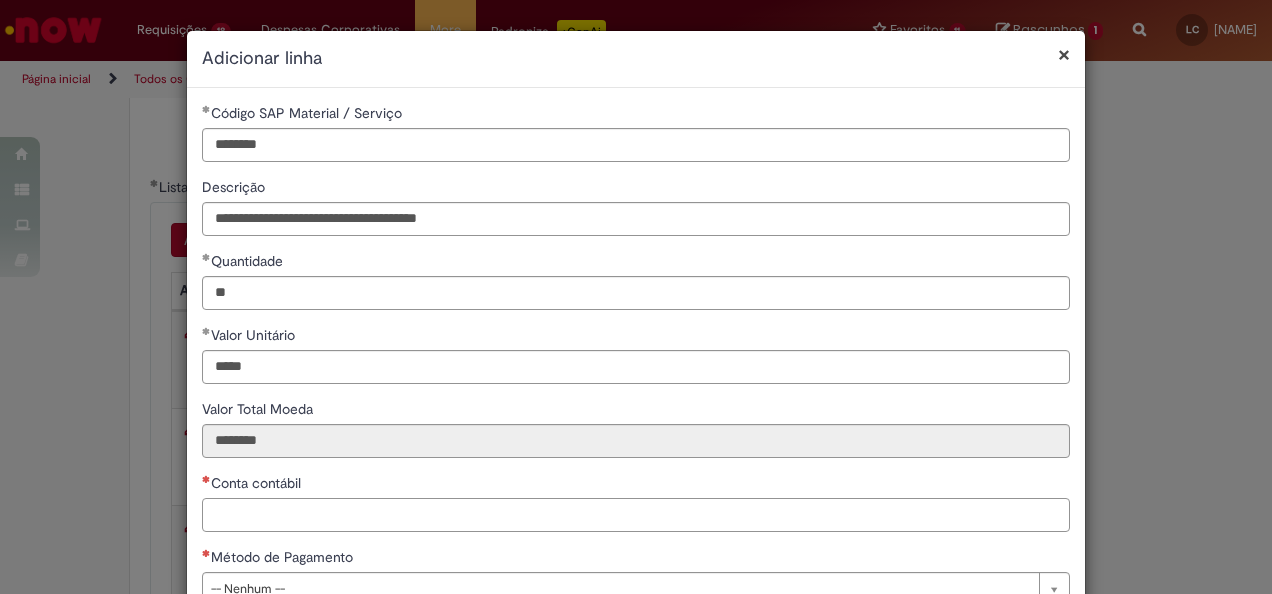 click on "Conta contábil" at bounding box center [636, 515] 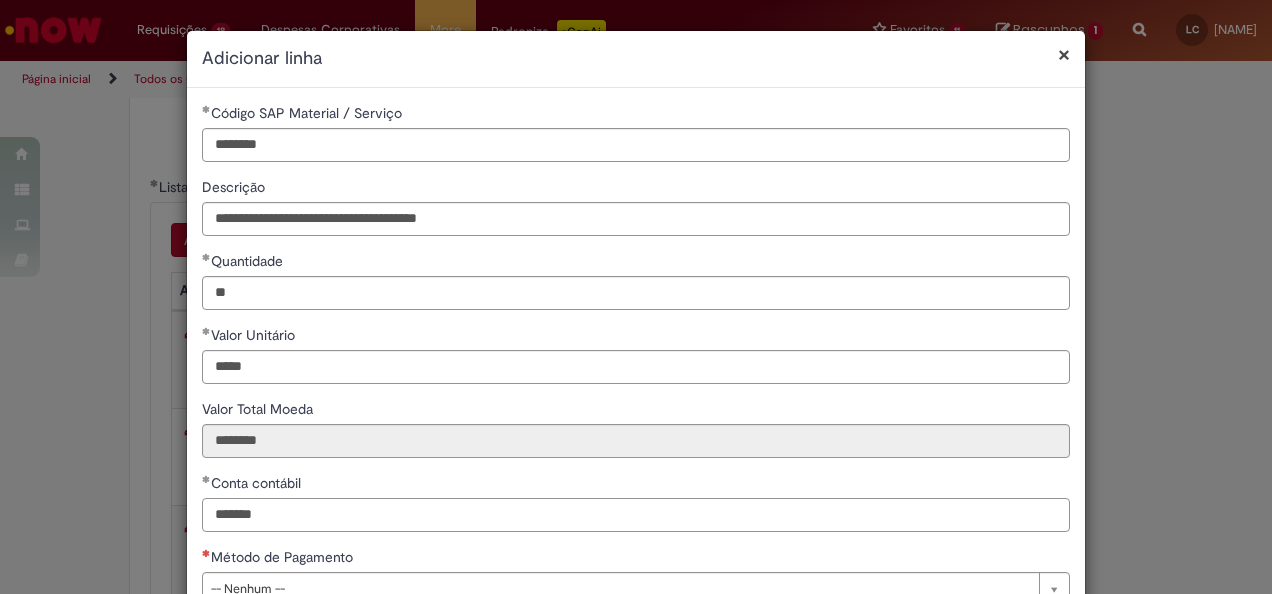 scroll, scrollTop: 100, scrollLeft: 0, axis: vertical 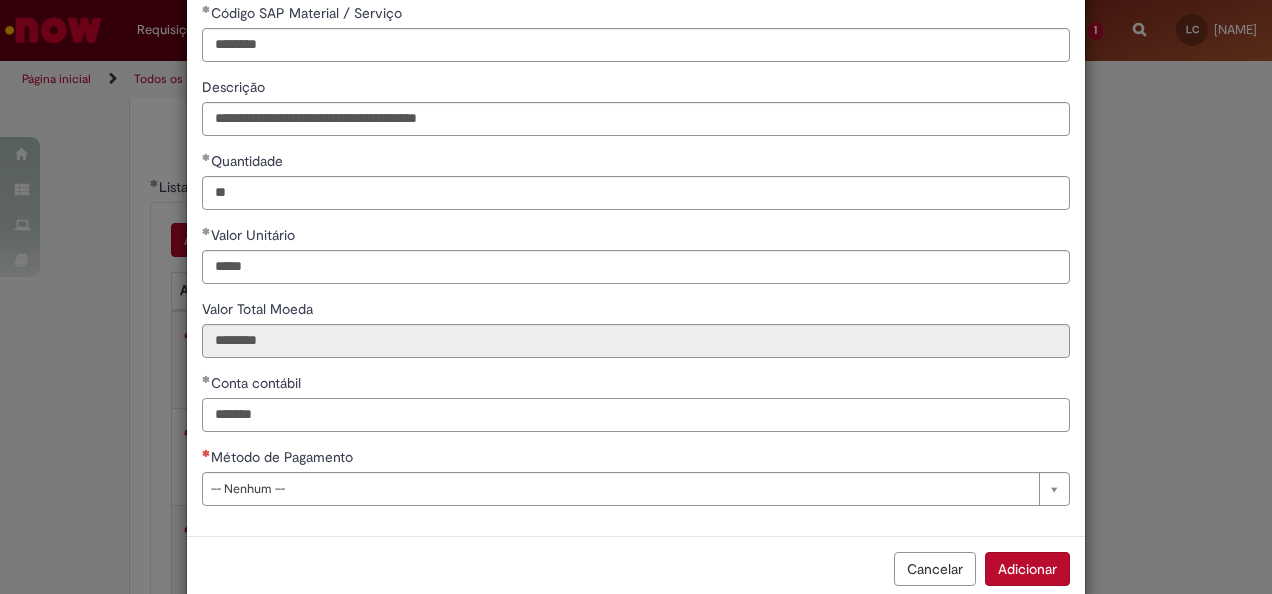 type on "*******" 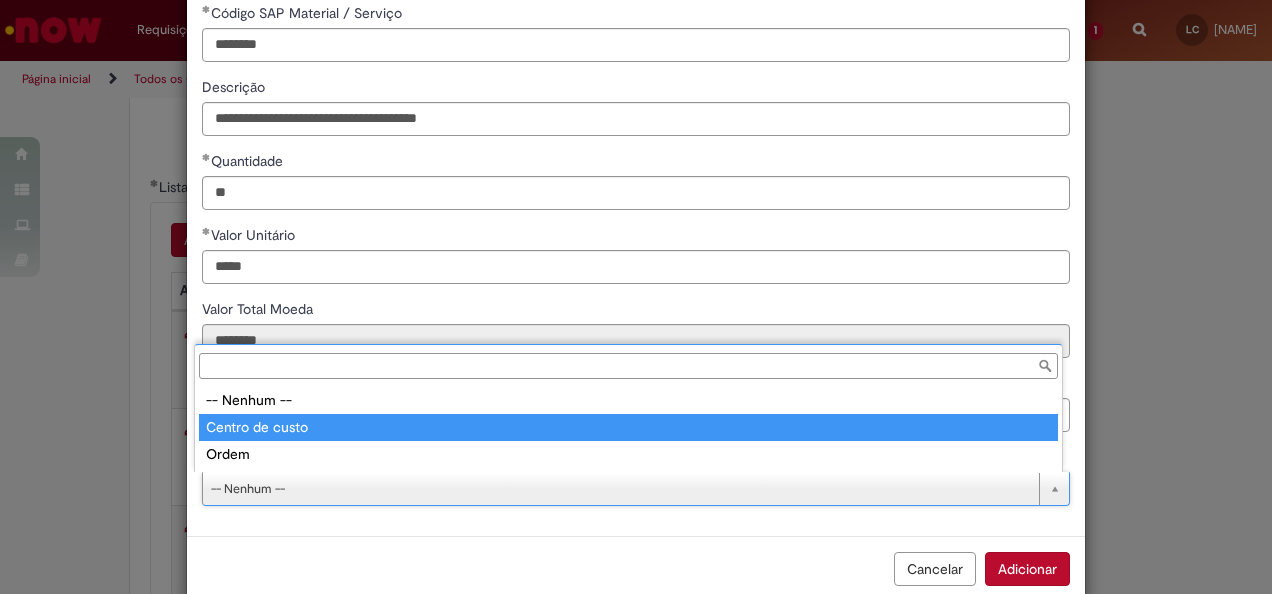 type on "**********" 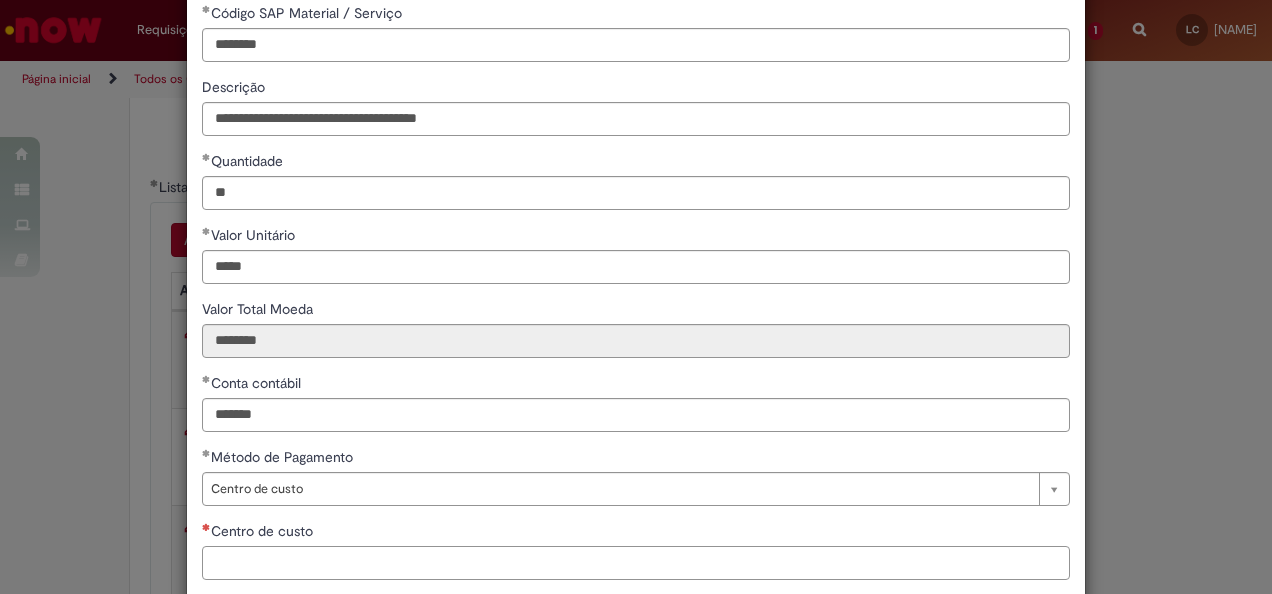 click on "Centro de custo" at bounding box center [636, 563] 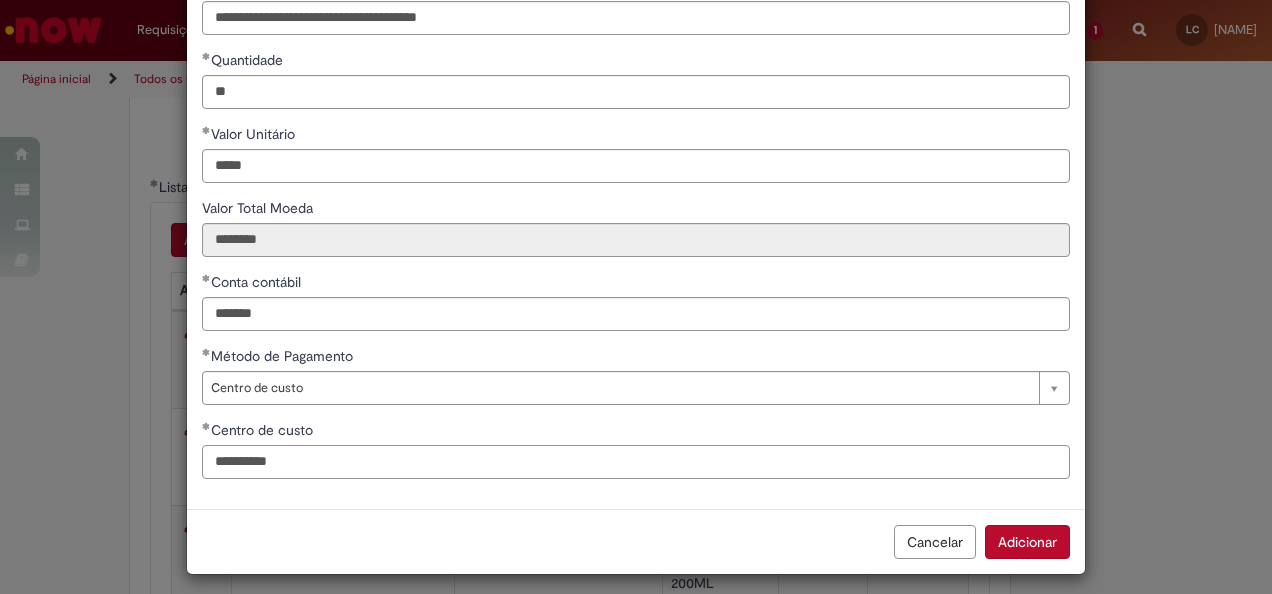 scroll, scrollTop: 210, scrollLeft: 0, axis: vertical 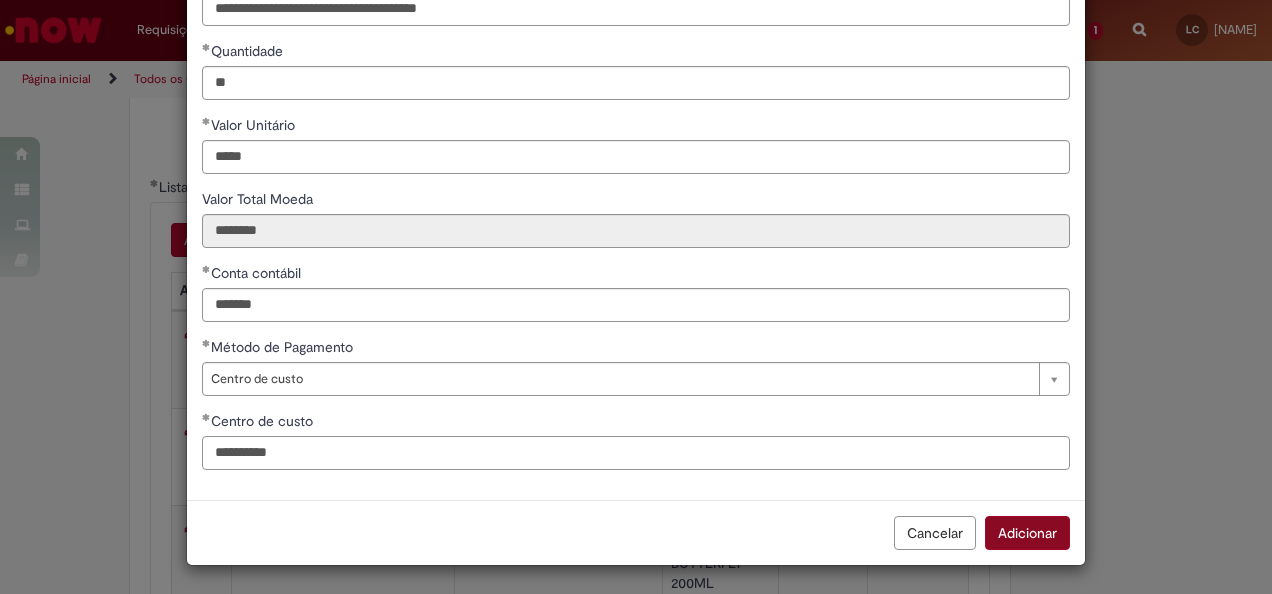 type on "**********" 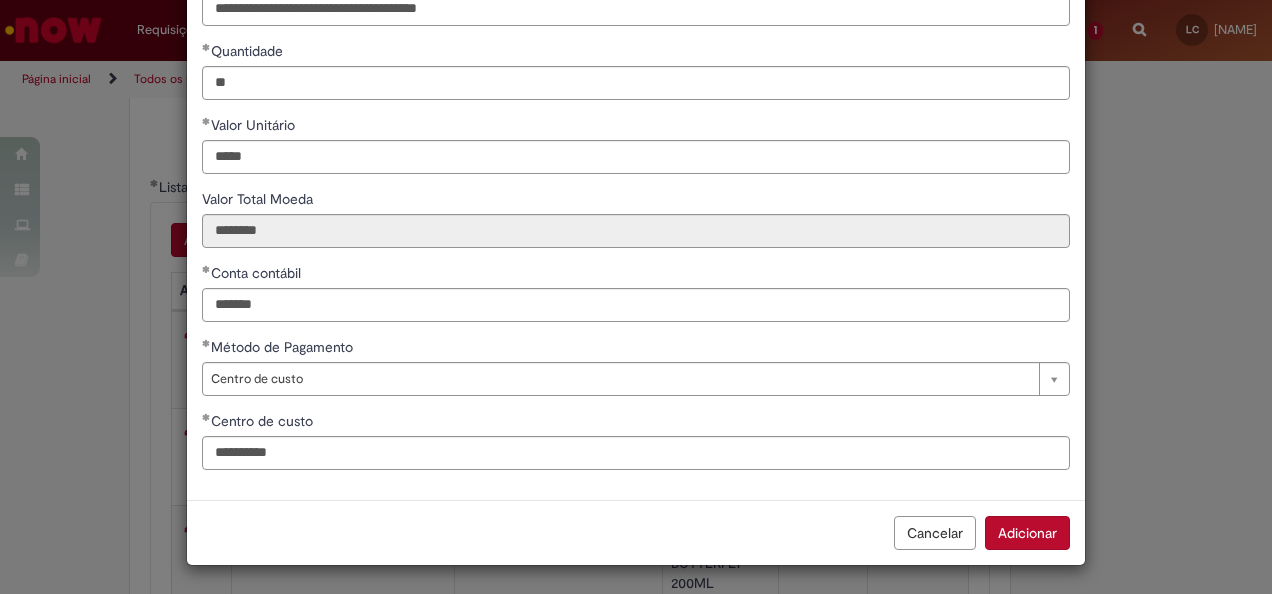 click on "Adicionar" at bounding box center [1027, 533] 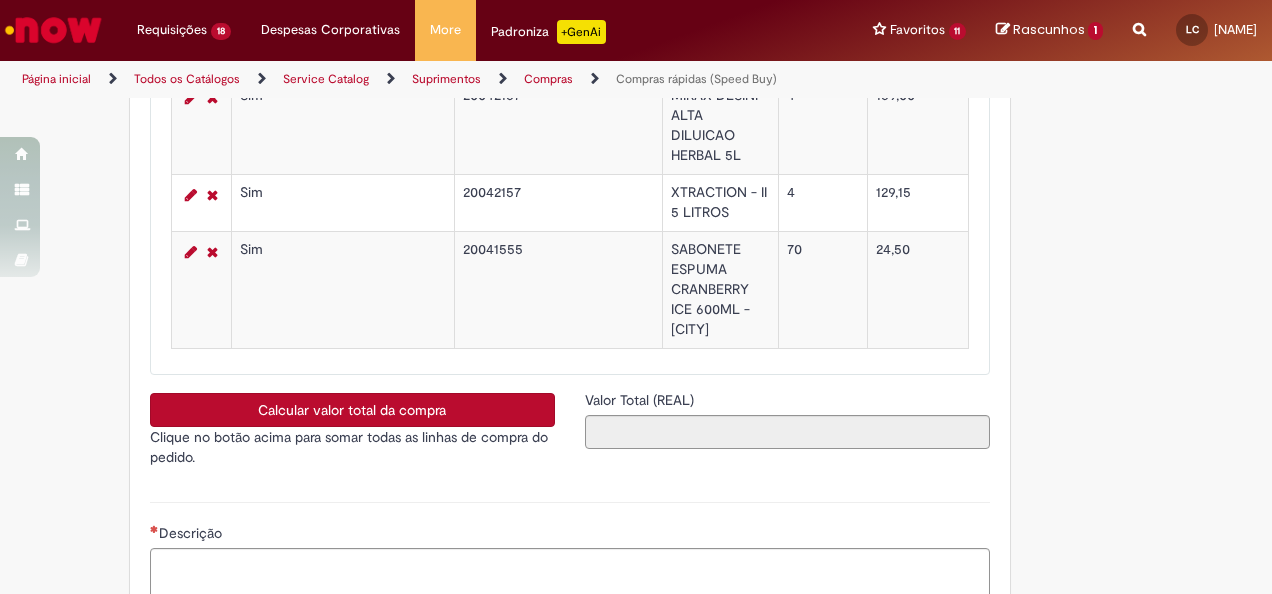 scroll, scrollTop: 4540, scrollLeft: 0, axis: vertical 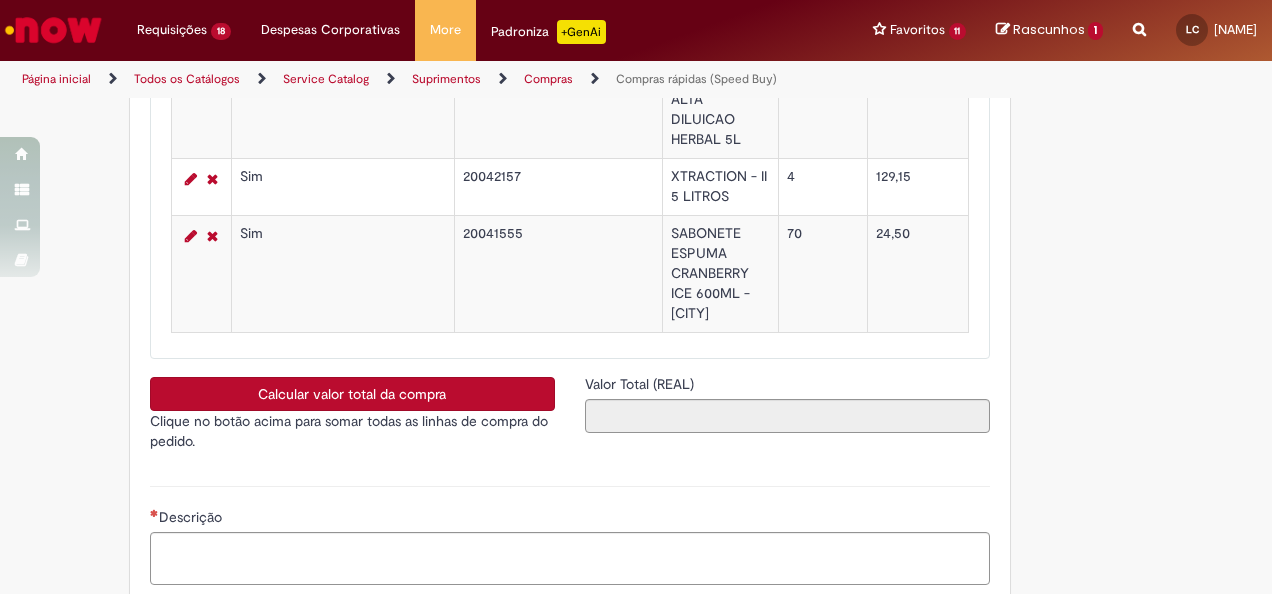 click on "Calcular valor total da compra" at bounding box center [352, 394] 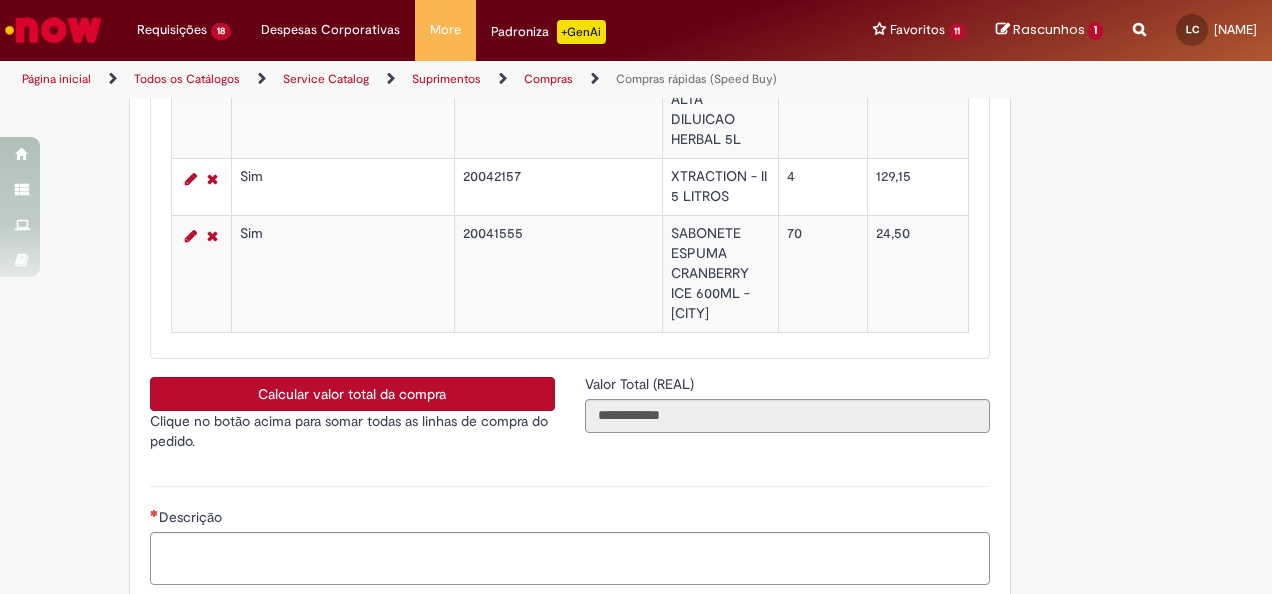 type 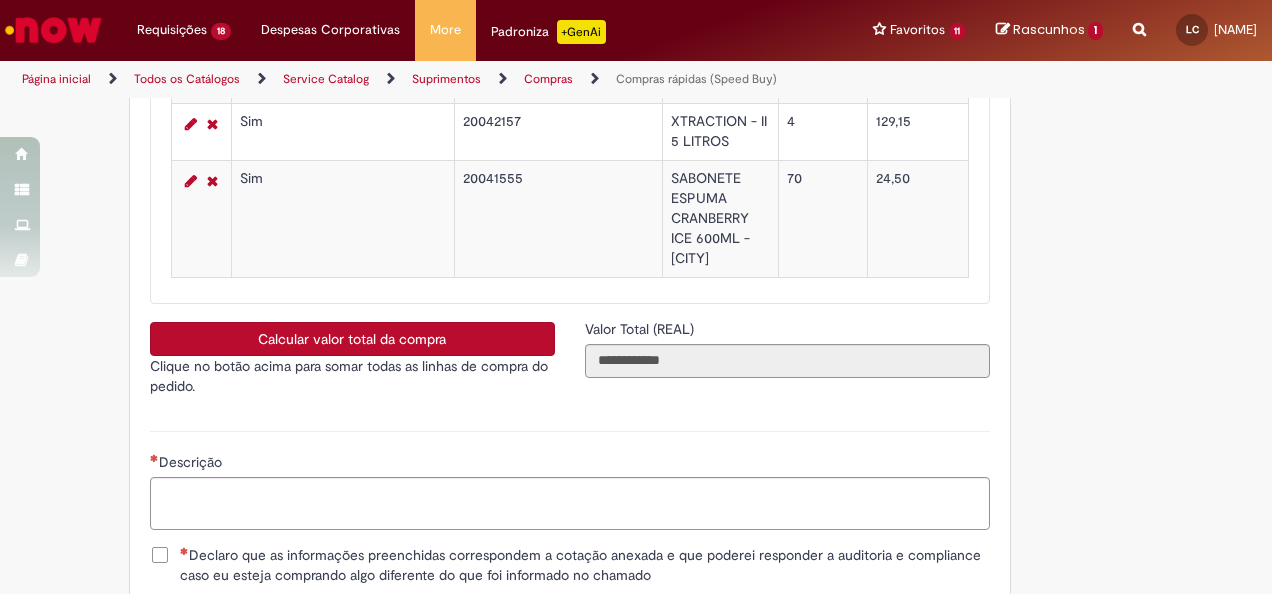 scroll, scrollTop: 4640, scrollLeft: 0, axis: vertical 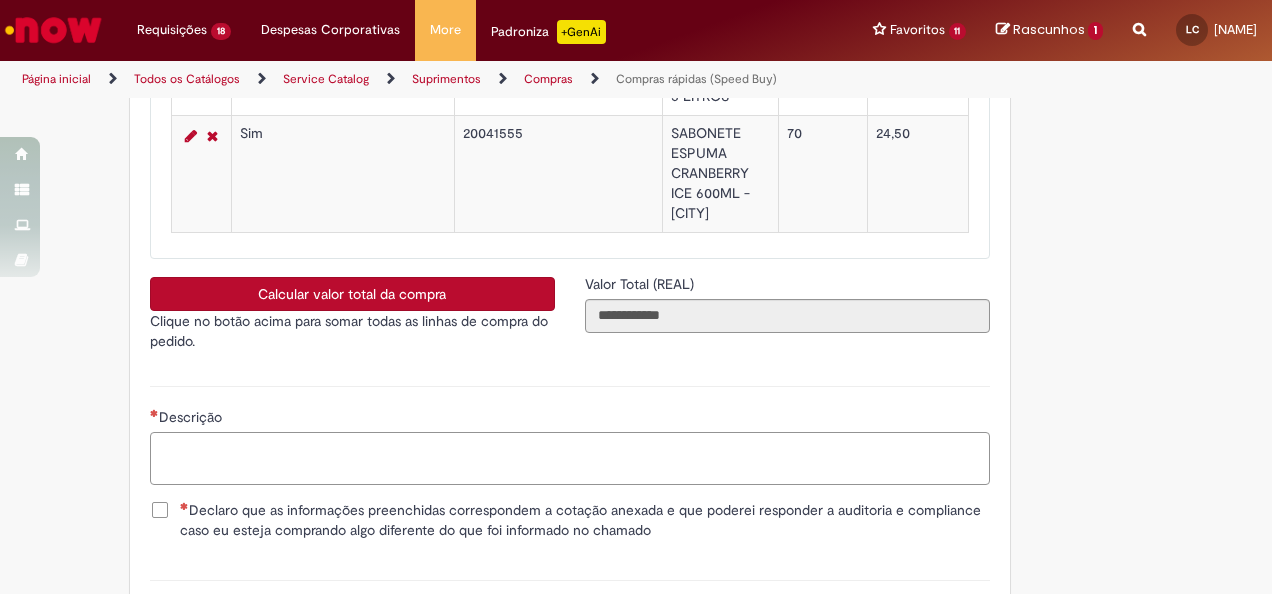 click on "Descrição" at bounding box center [570, 458] 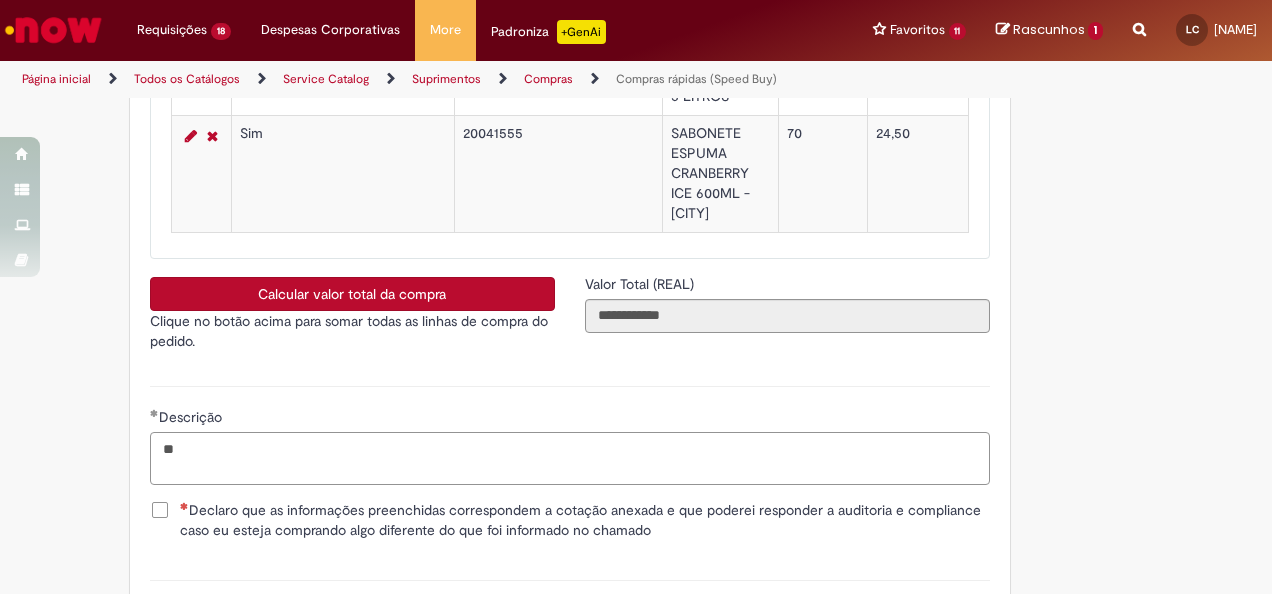 type on "*" 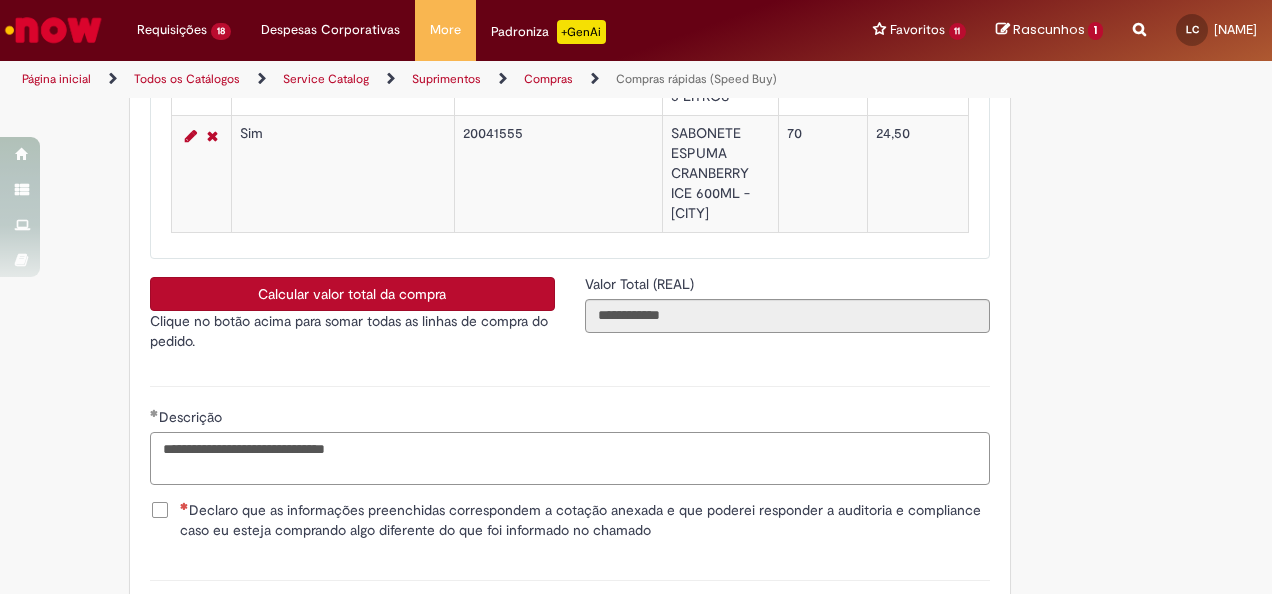 drag, startPoint x: 315, startPoint y: 496, endPoint x: 316, endPoint y: 530, distance: 34.0147 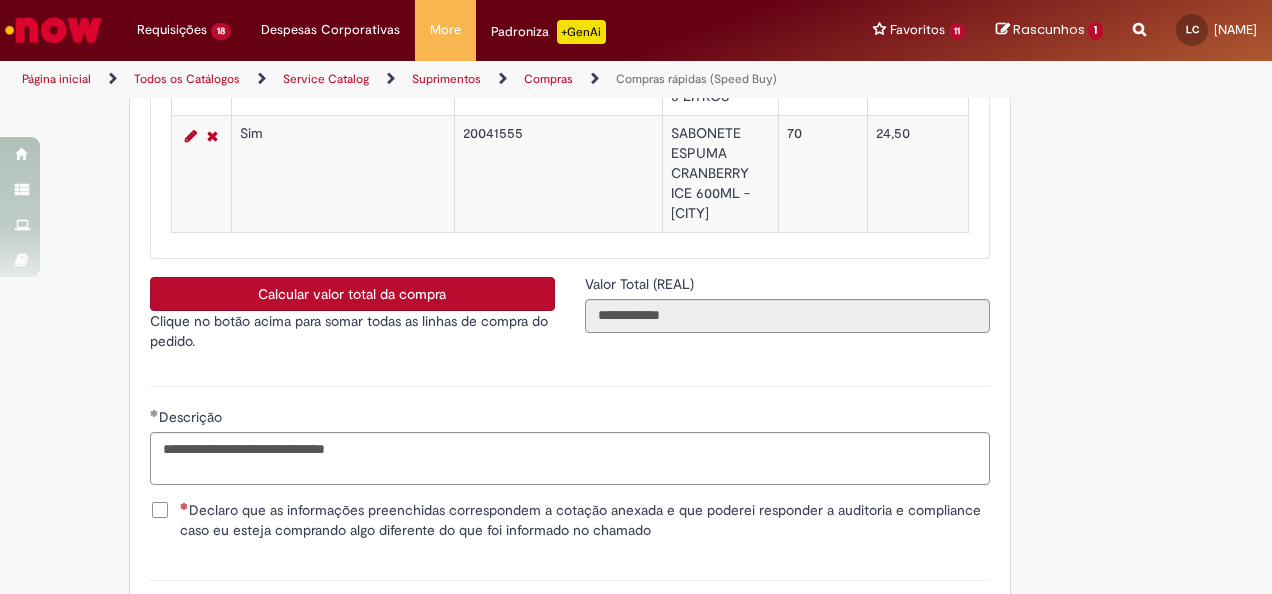 click on "Declaro que as informações preenchidas correspondem a cotação anexada e que poderei responder a auditoria e compliance caso eu esteja comprando algo diferente do que foi informado no chamado" at bounding box center (585, 520) 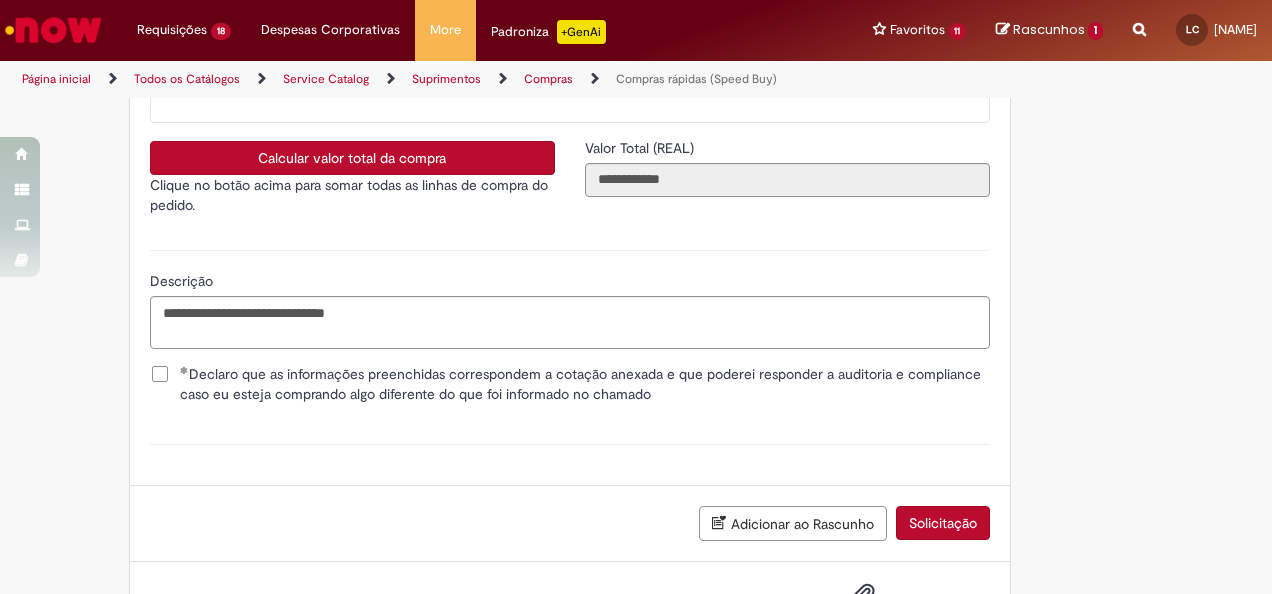 scroll, scrollTop: 4840, scrollLeft: 0, axis: vertical 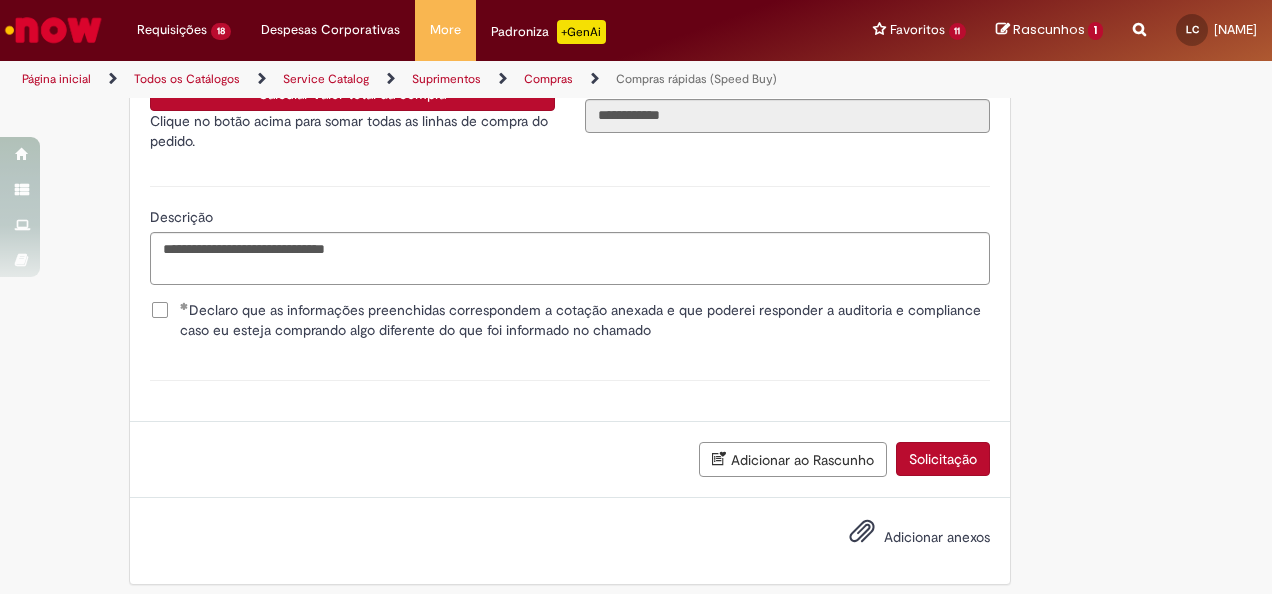 click on "Adicionar anexos" at bounding box center [937, 537] 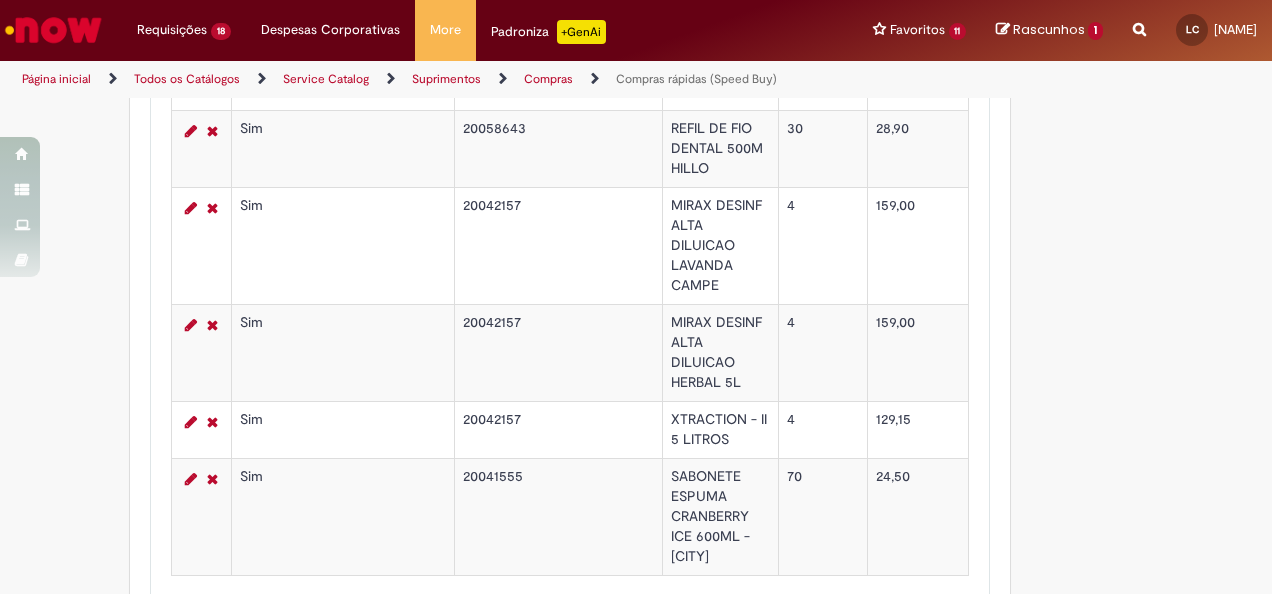 scroll, scrollTop: 4440, scrollLeft: 0, axis: vertical 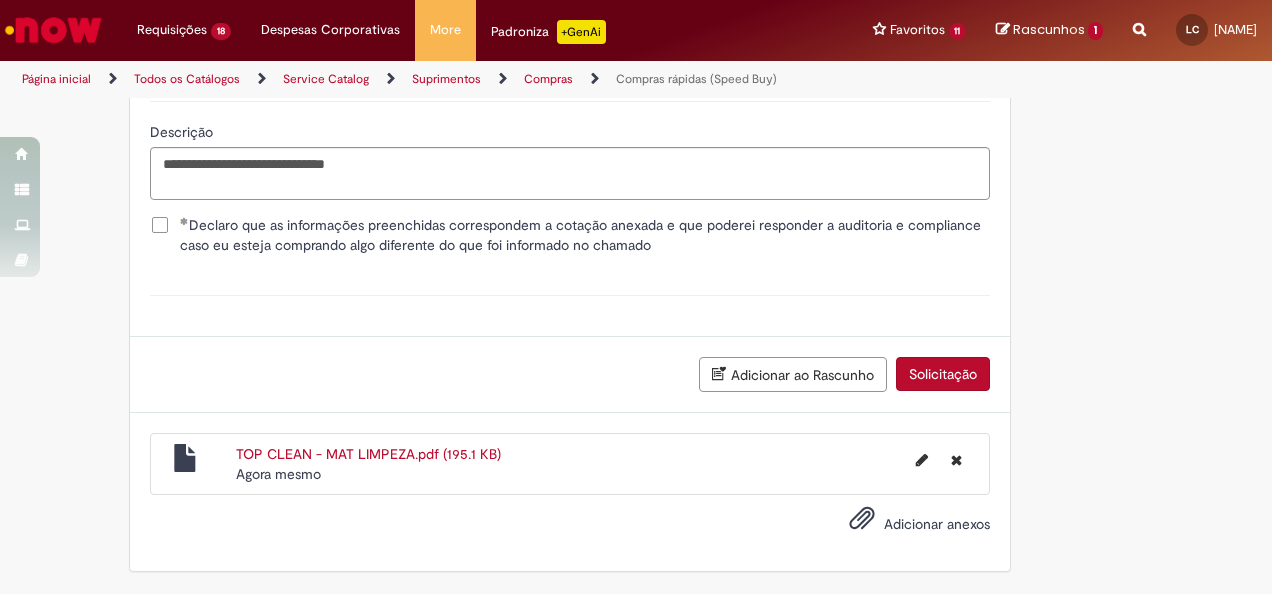 click on "Solicitação" at bounding box center [943, 374] 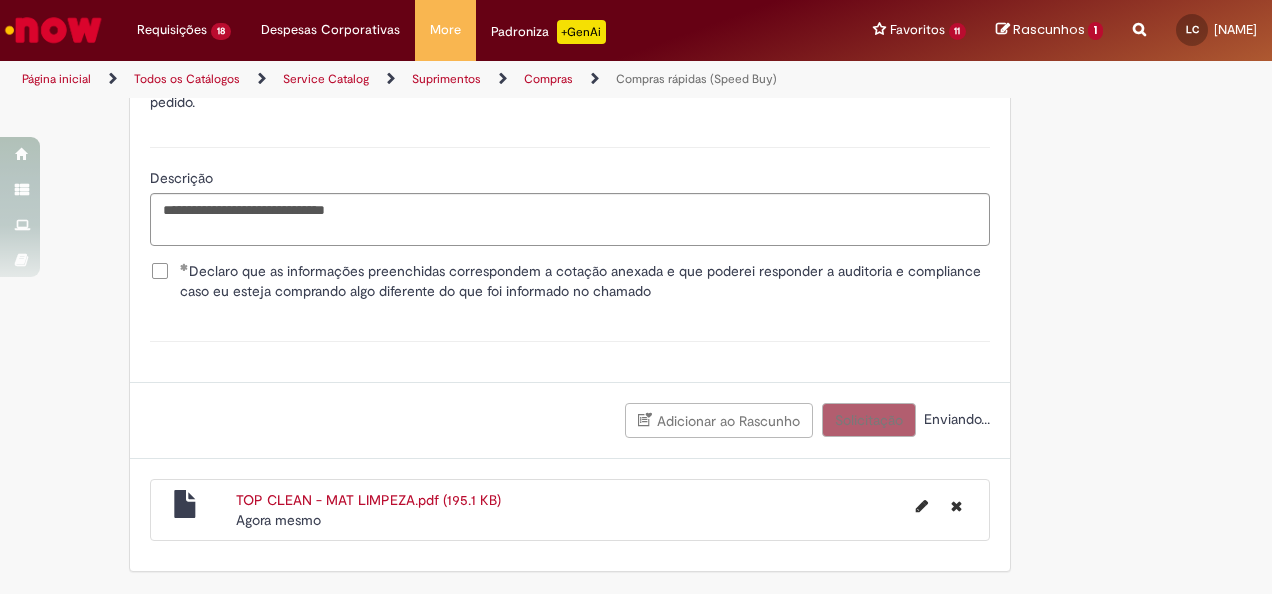 scroll, scrollTop: 4891, scrollLeft: 0, axis: vertical 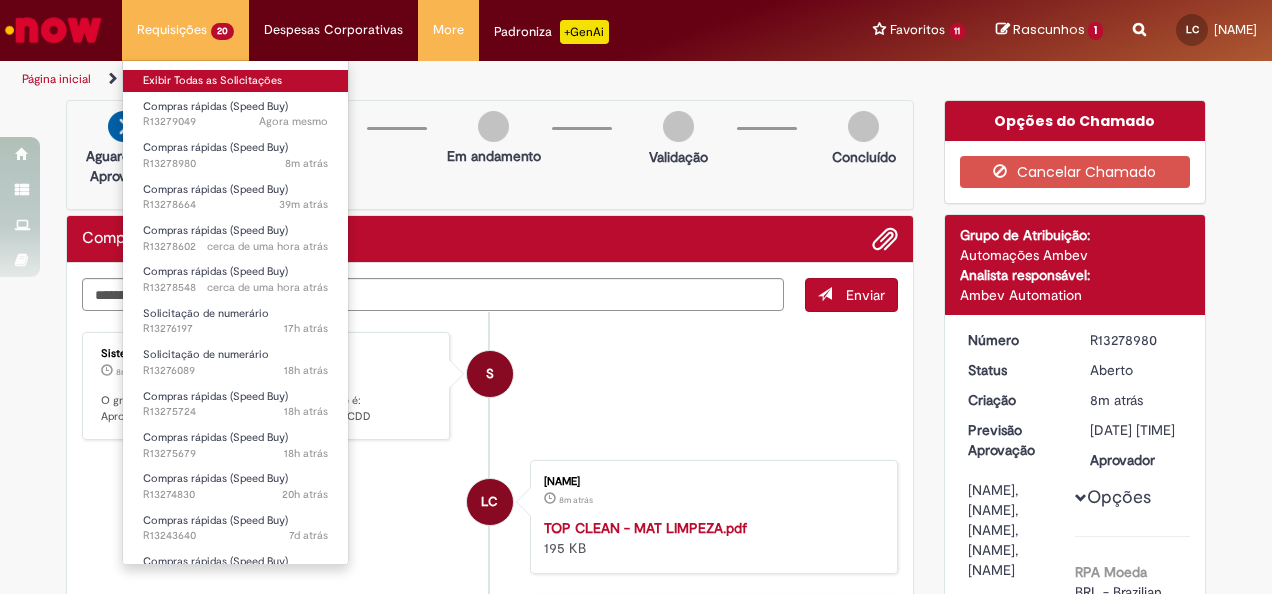 click on "Exibir Todas as Solicitações" at bounding box center [235, 81] 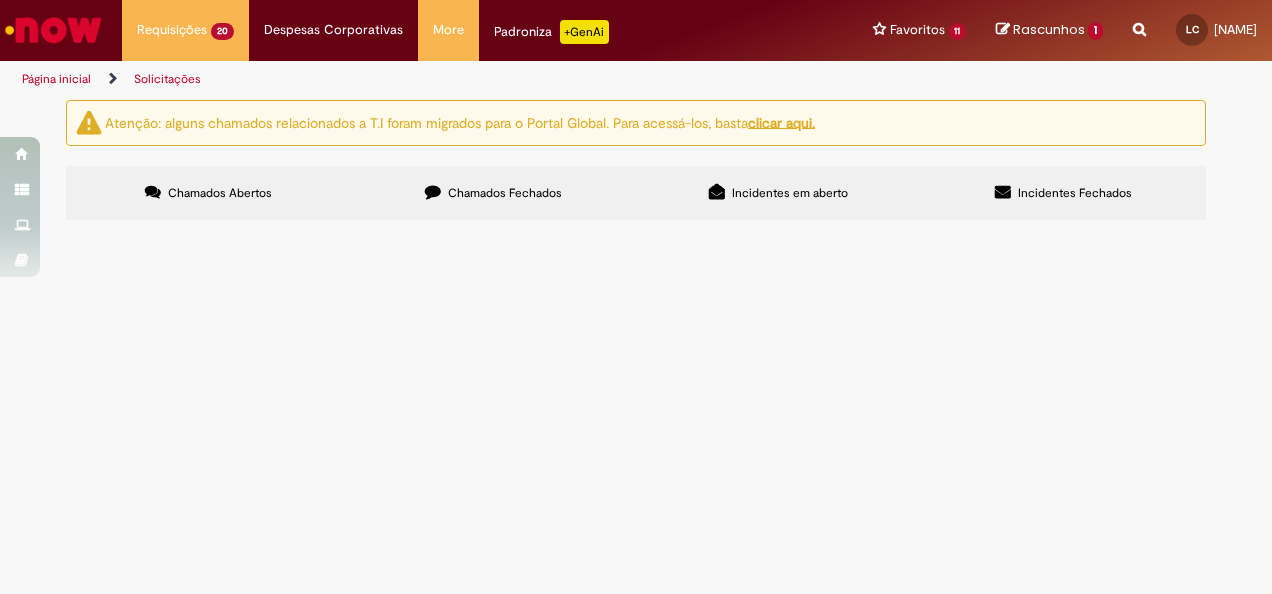 scroll, scrollTop: 200, scrollLeft: 0, axis: vertical 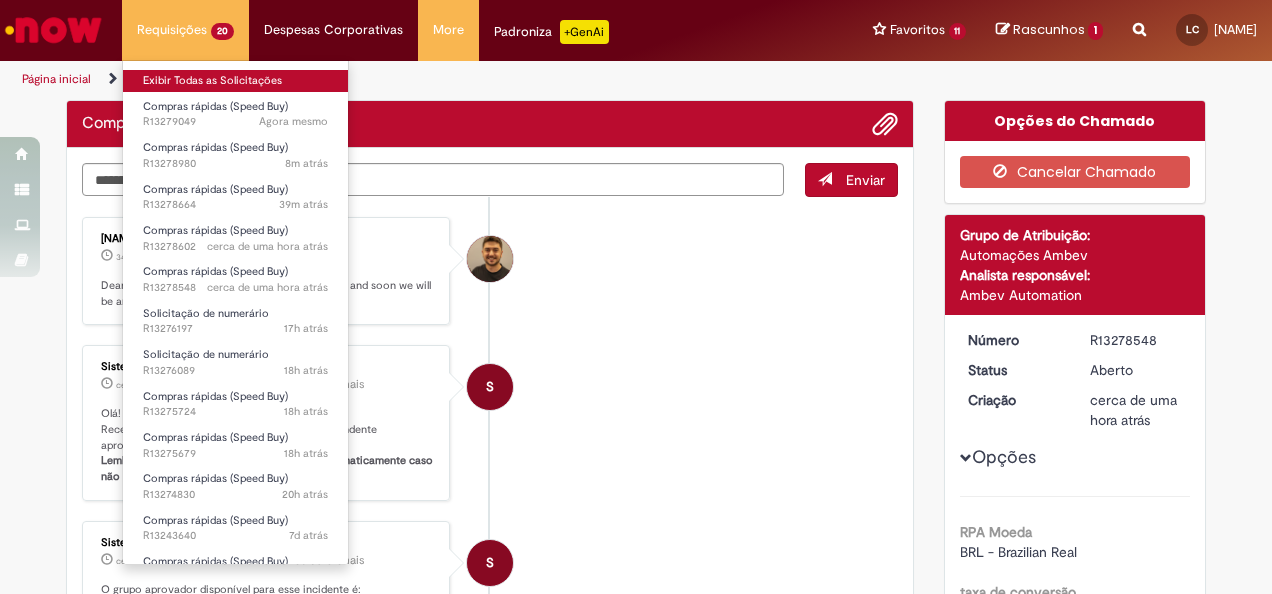 click on "Exibir Todas as Solicitações" at bounding box center (235, 81) 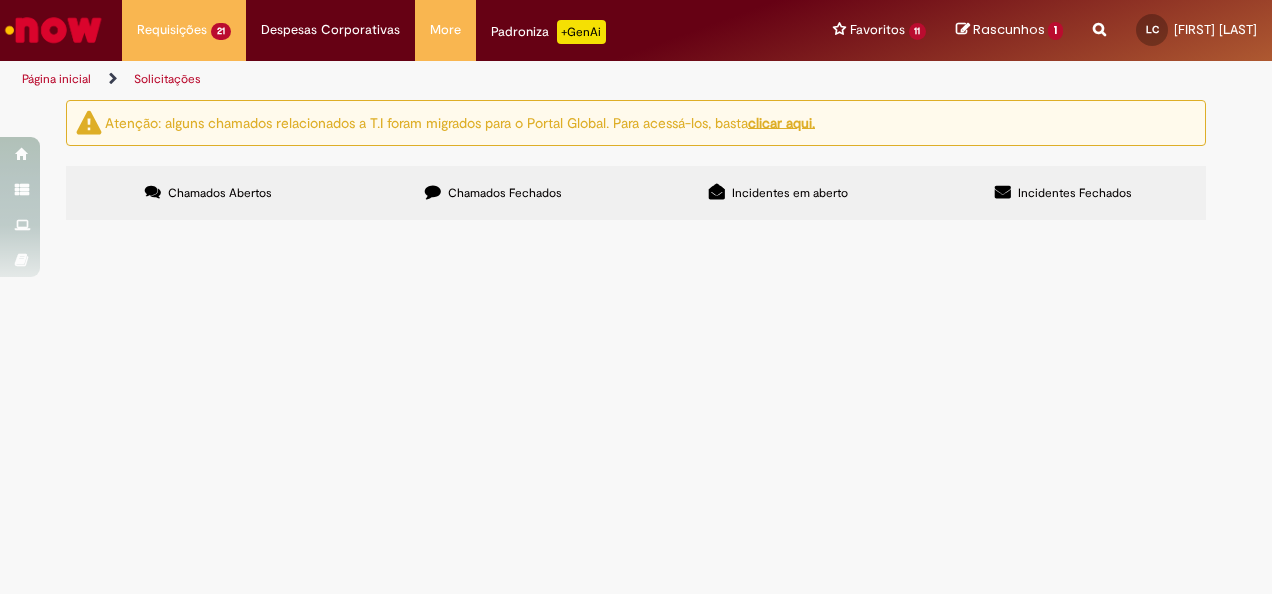 scroll, scrollTop: 0, scrollLeft: 0, axis: both 